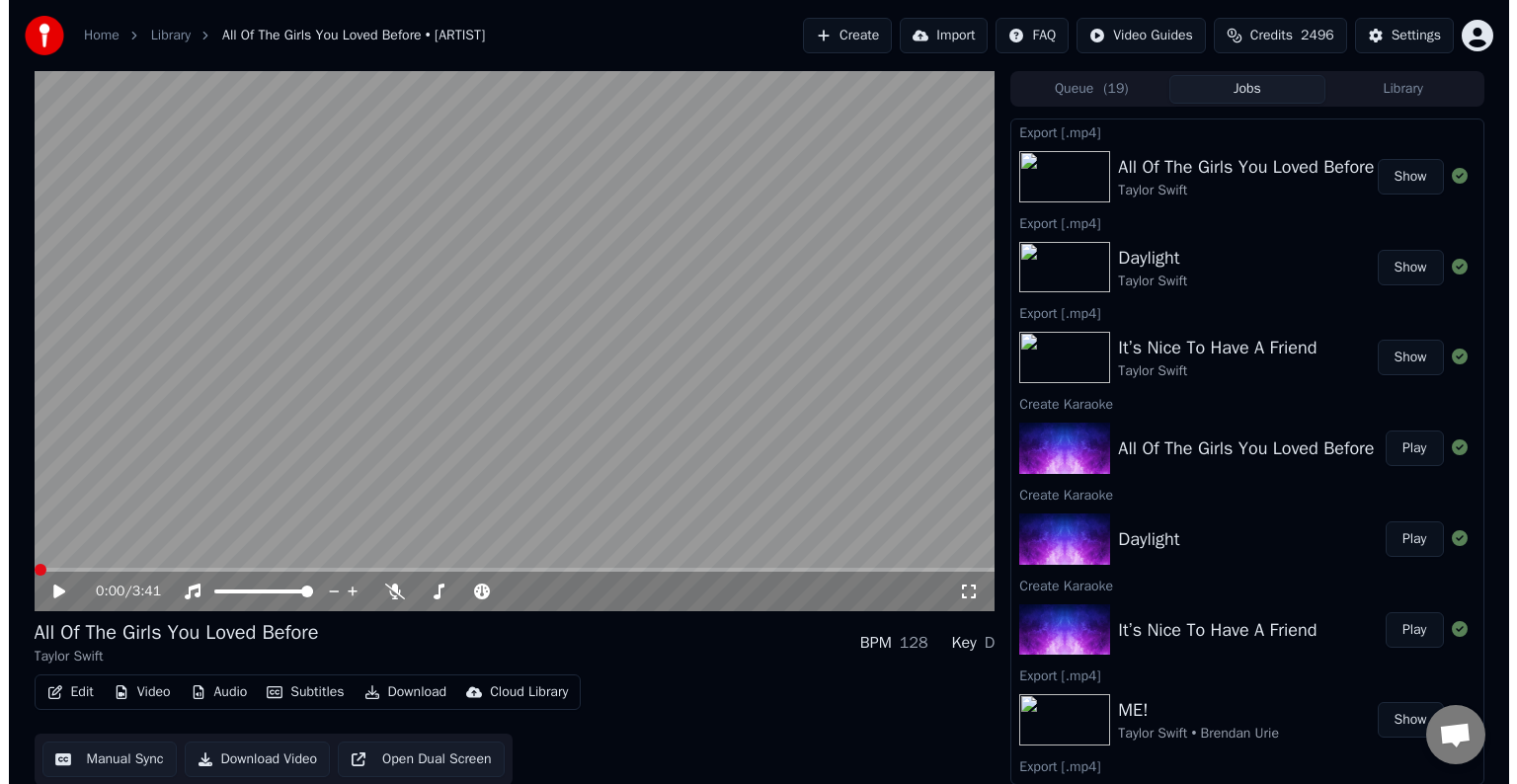 scroll, scrollTop: 0, scrollLeft: 0, axis: both 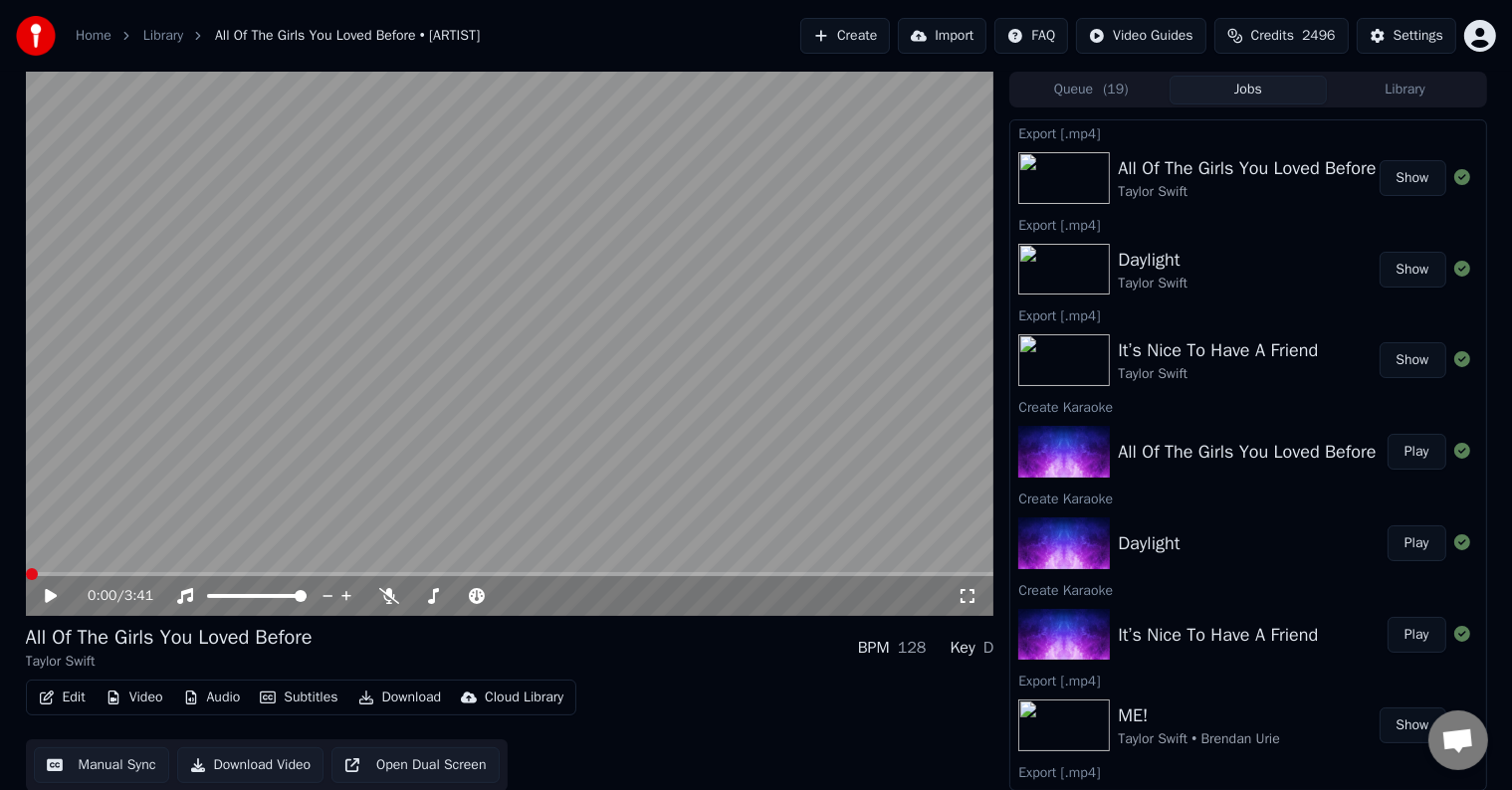 click on "Create" at bounding box center (845, 36) 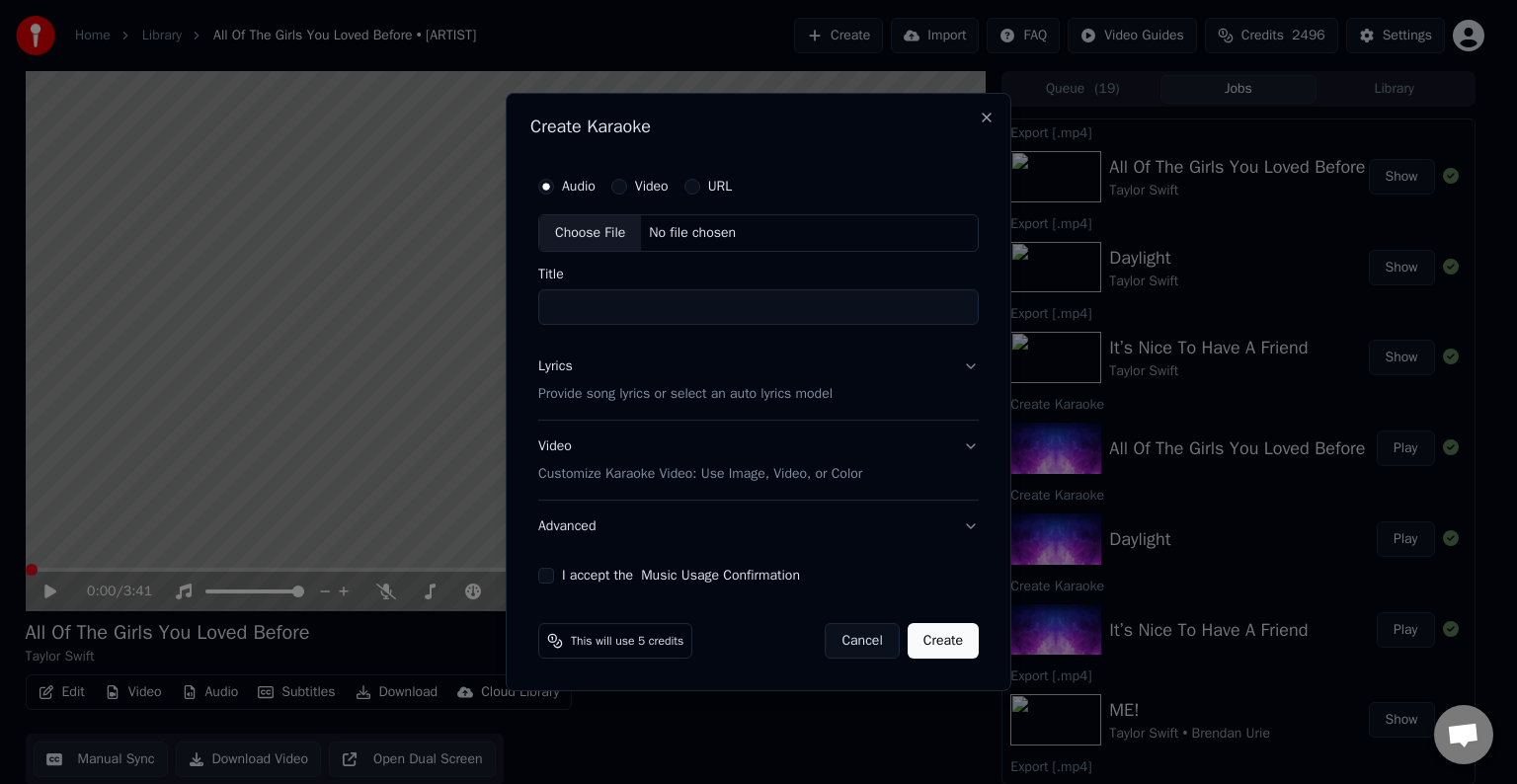 click on "Choose File" at bounding box center [590, 233] 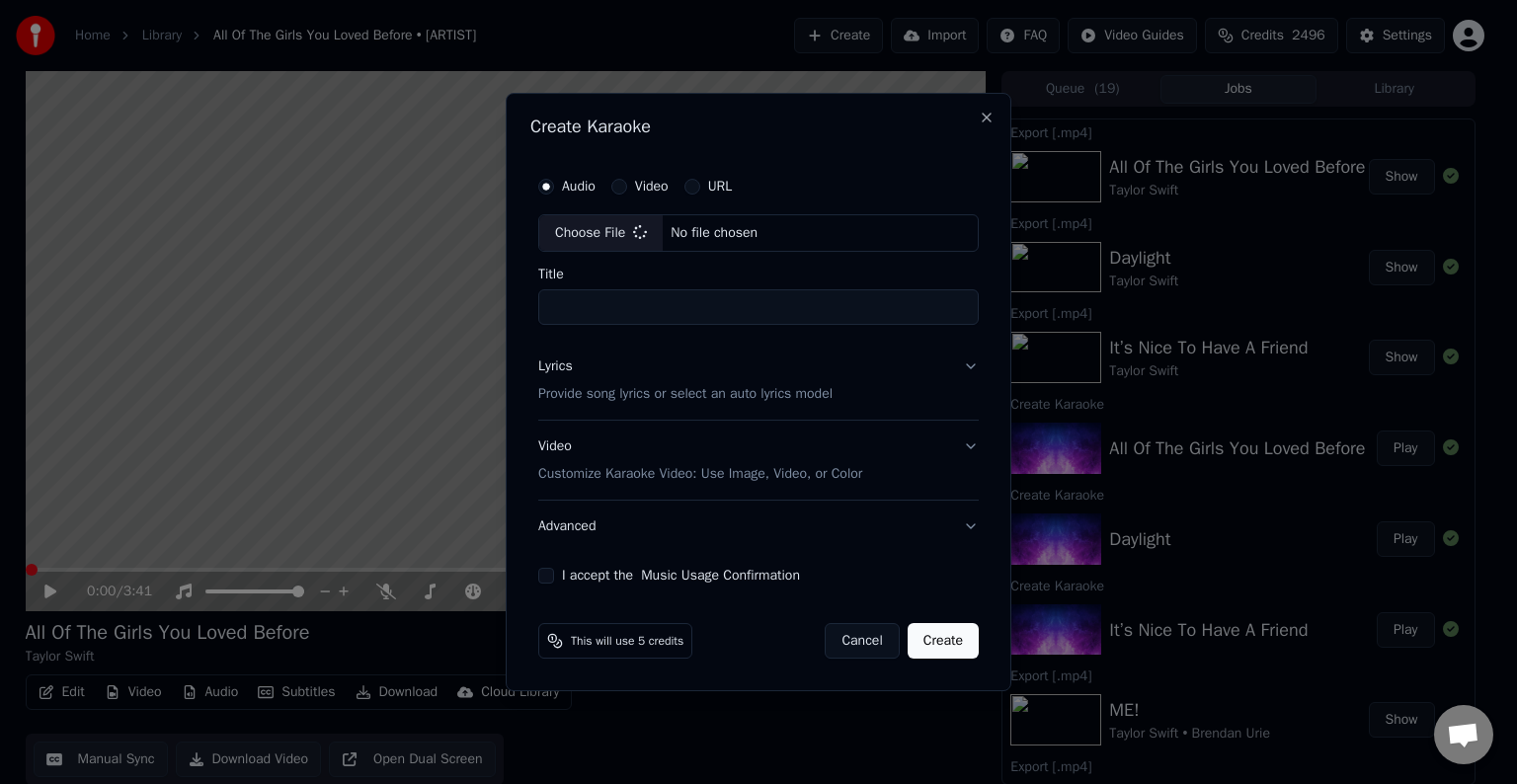 type on "******" 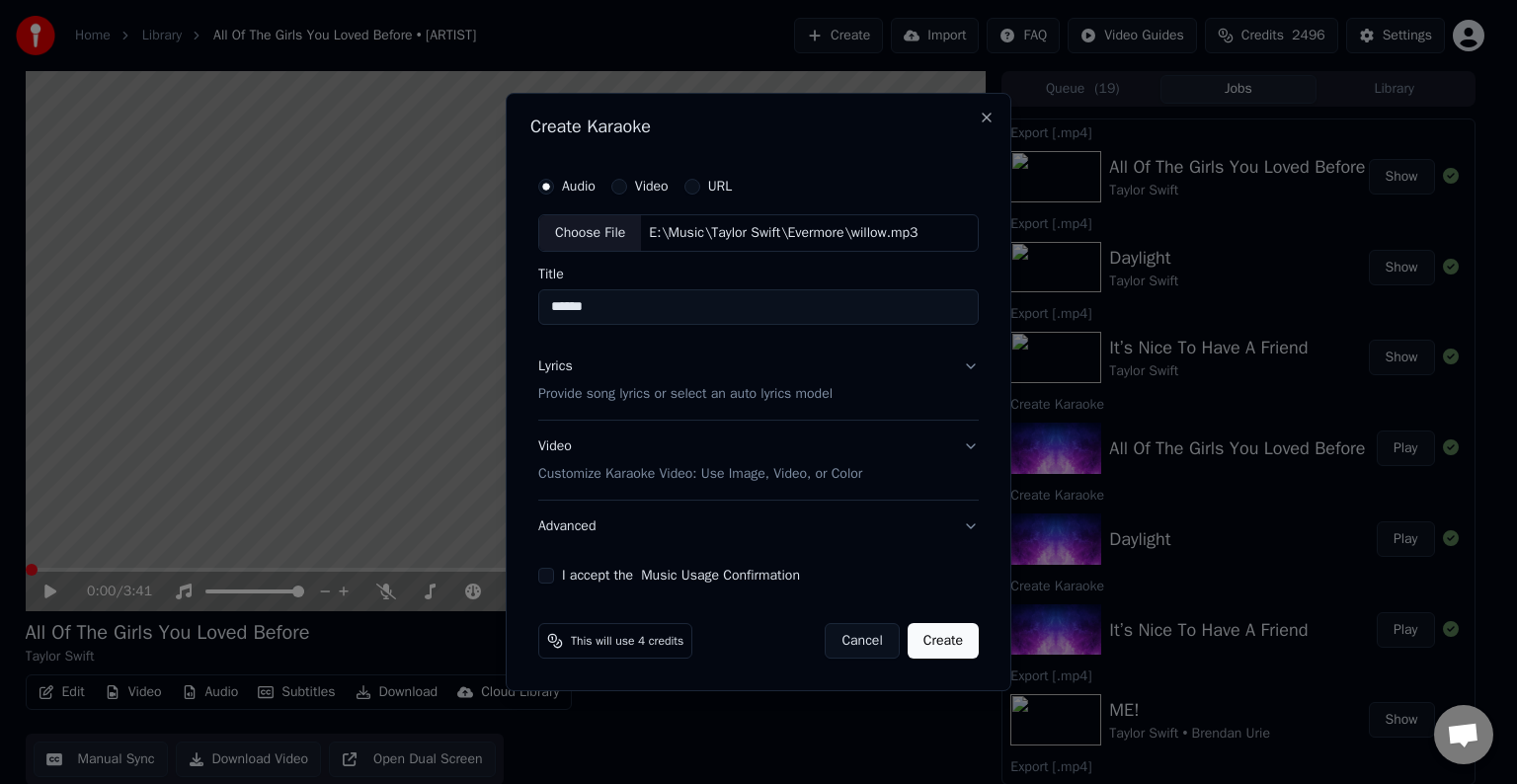 click on "Lyrics Provide song lyrics or select an auto lyrics model" at bounding box center [758, 380] 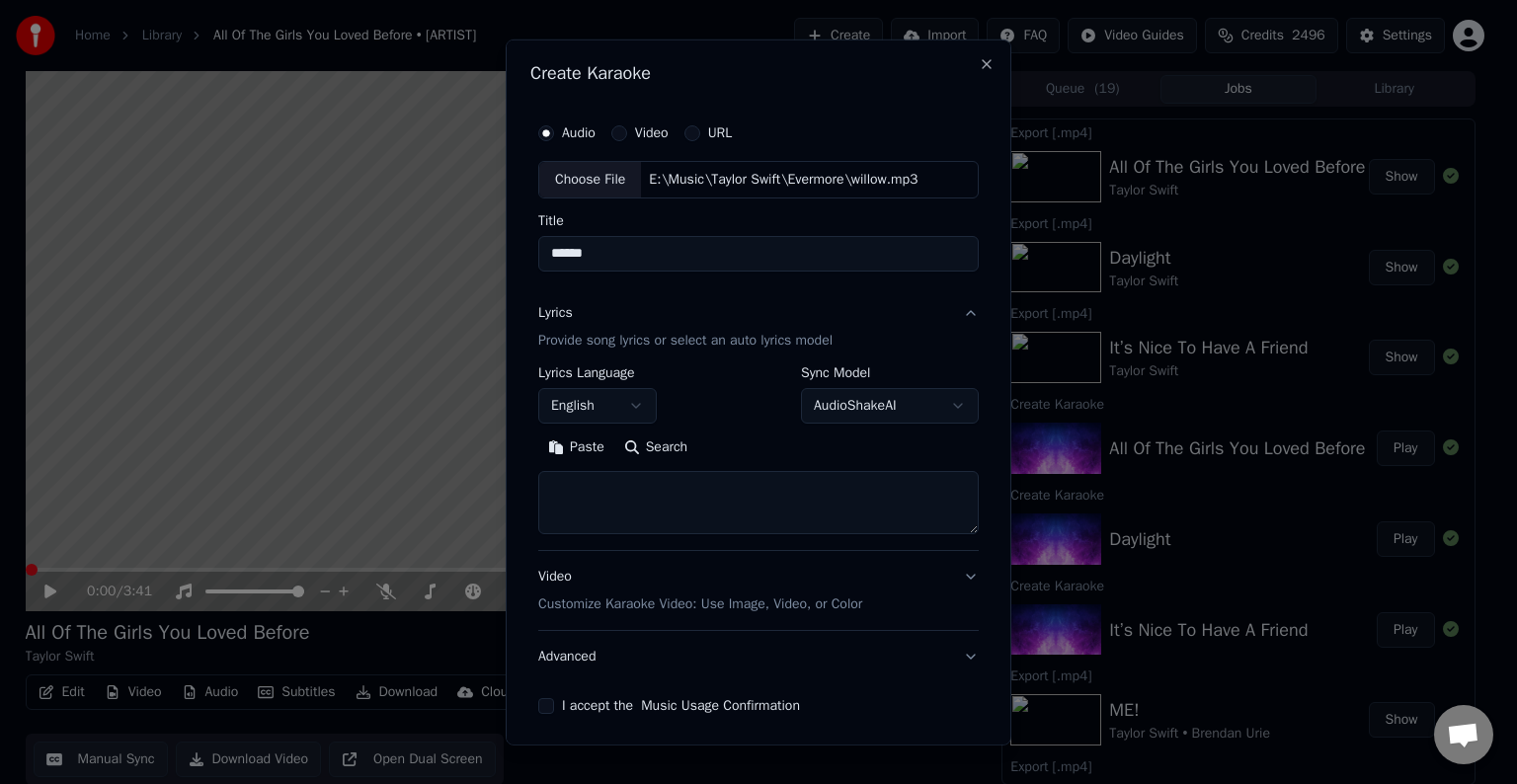 click at bounding box center (758, 503) 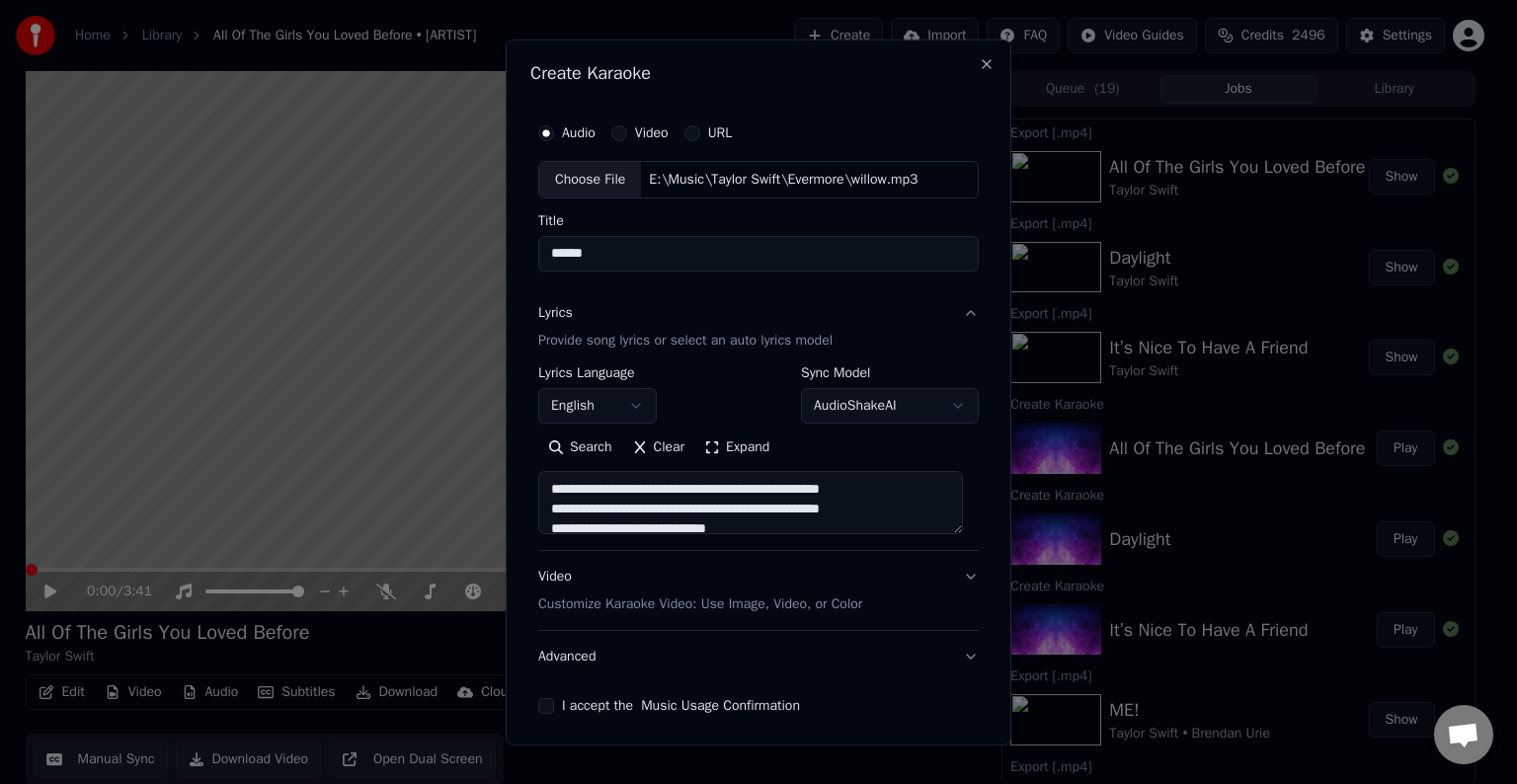 scroll, scrollTop: 63, scrollLeft: 0, axis: vertical 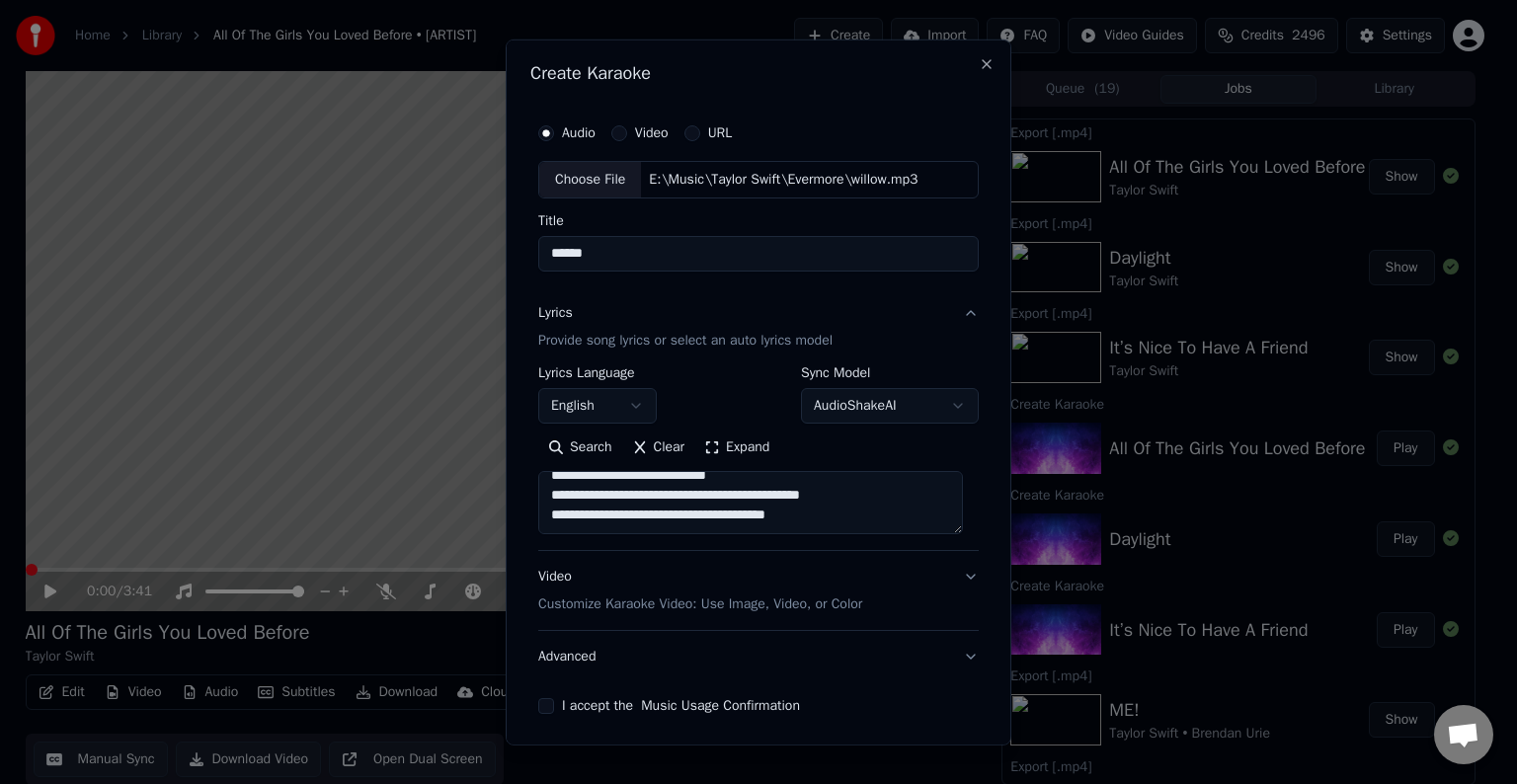 paste on "**********" 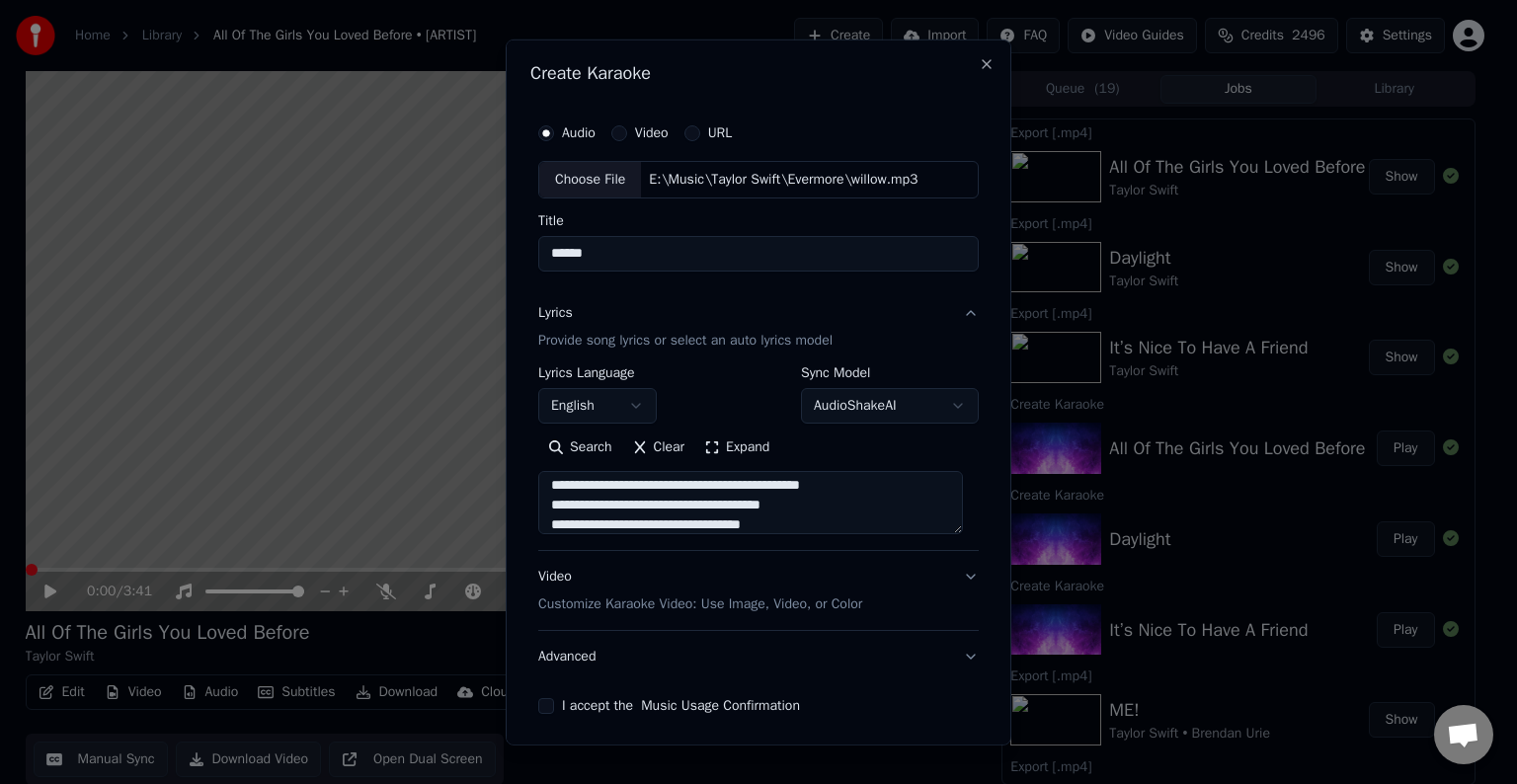 scroll, scrollTop: 142, scrollLeft: 0, axis: vertical 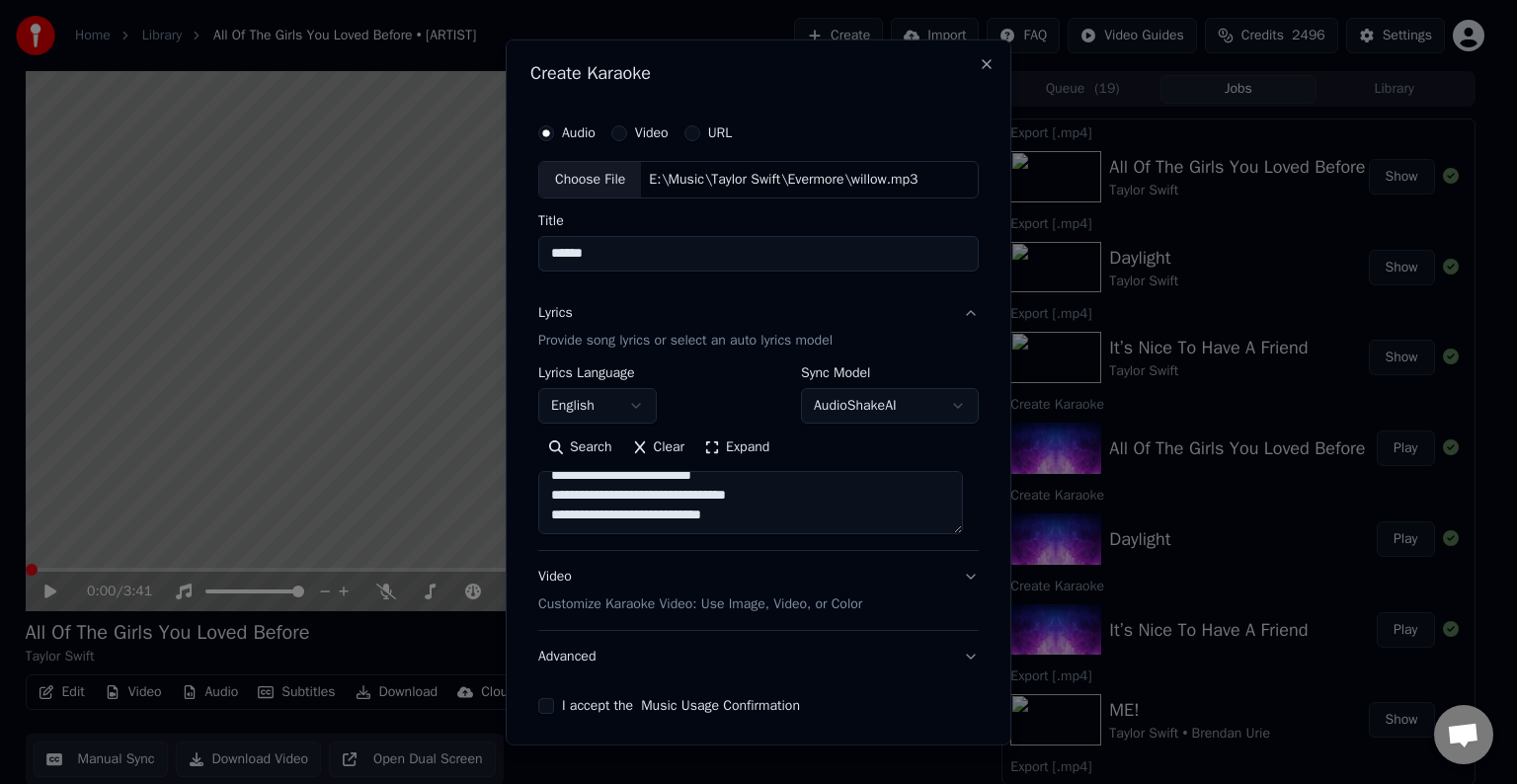 paste on "**********" 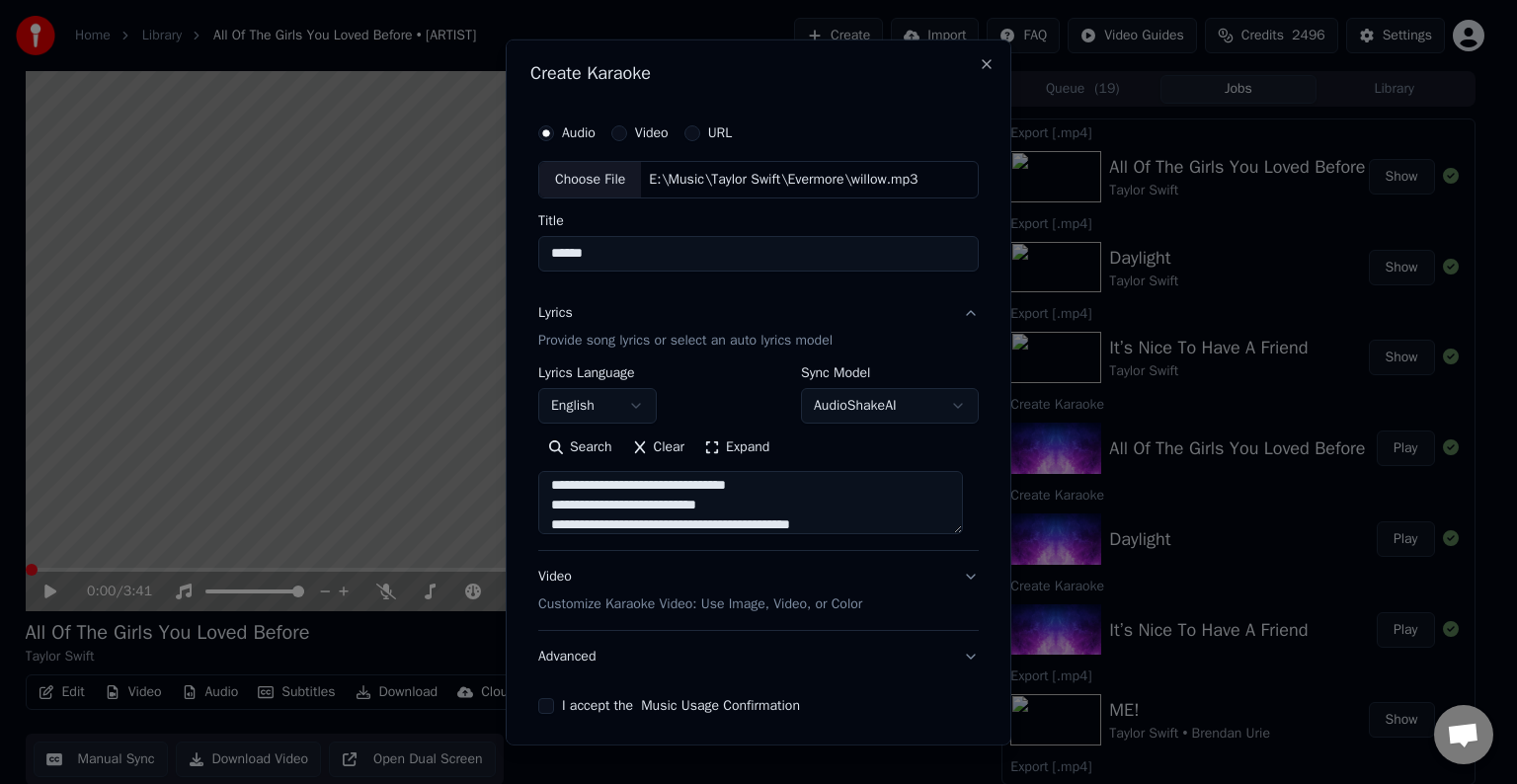 scroll, scrollTop: 241, scrollLeft: 0, axis: vertical 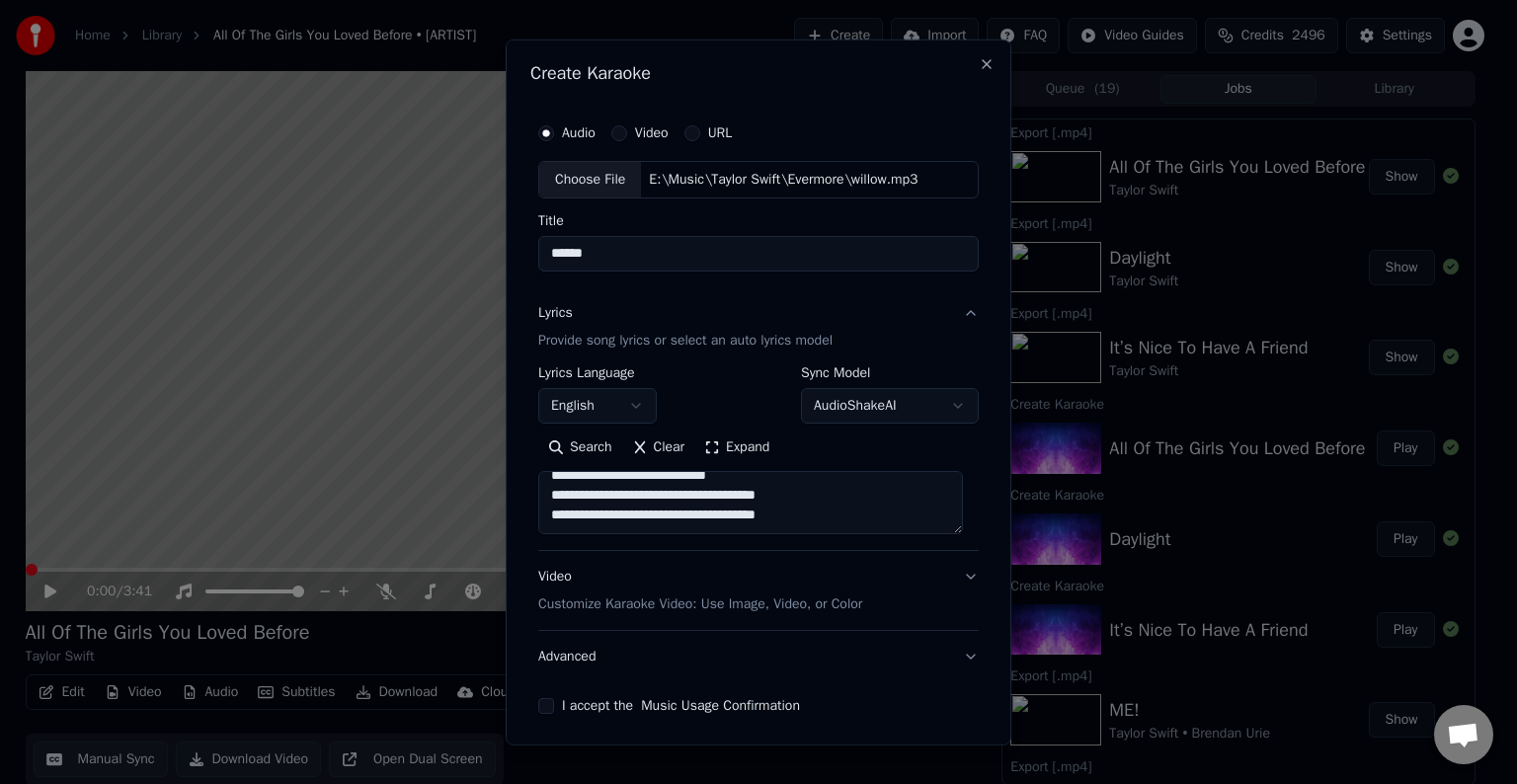 paste on "**********" 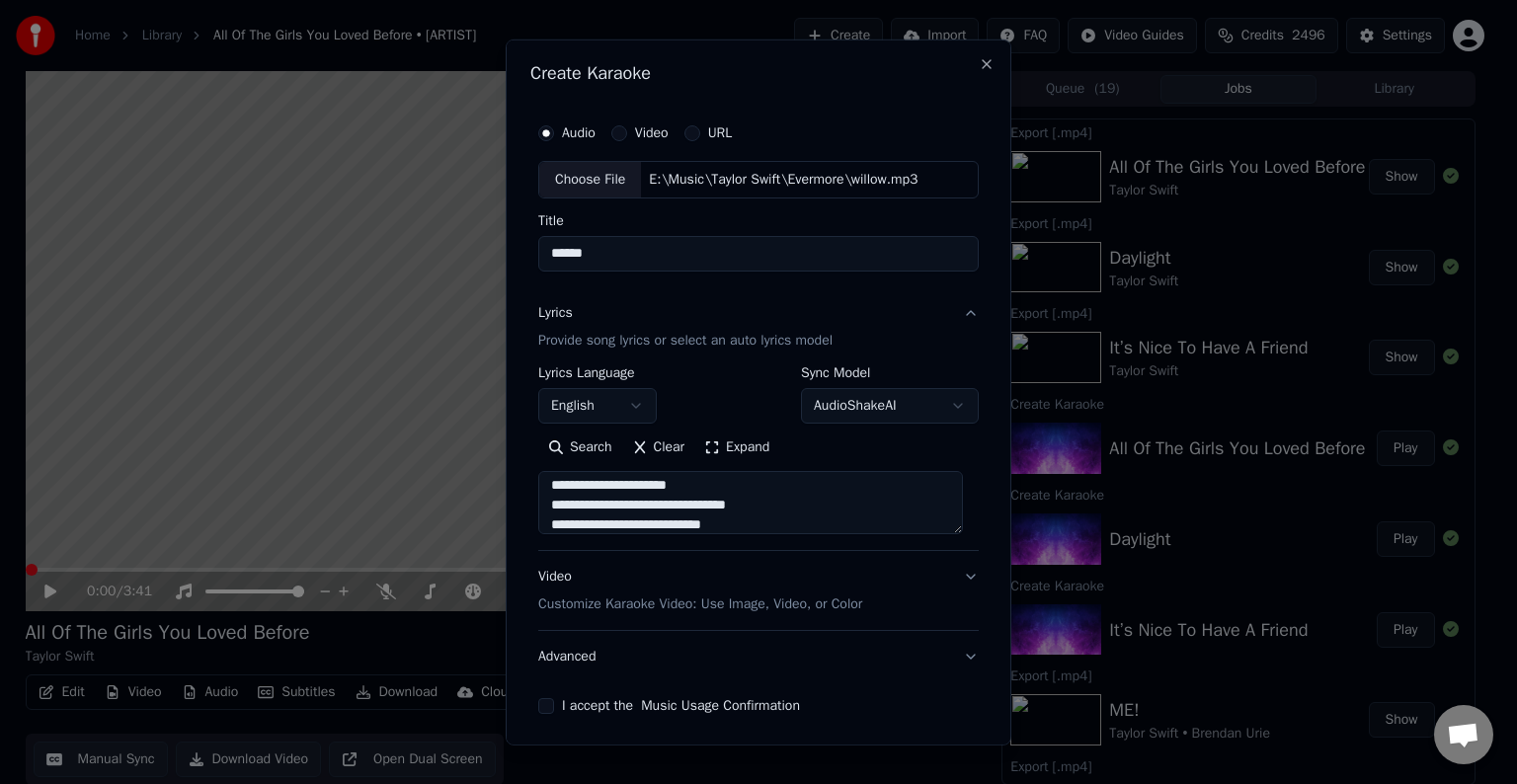 scroll, scrollTop: 399, scrollLeft: 0, axis: vertical 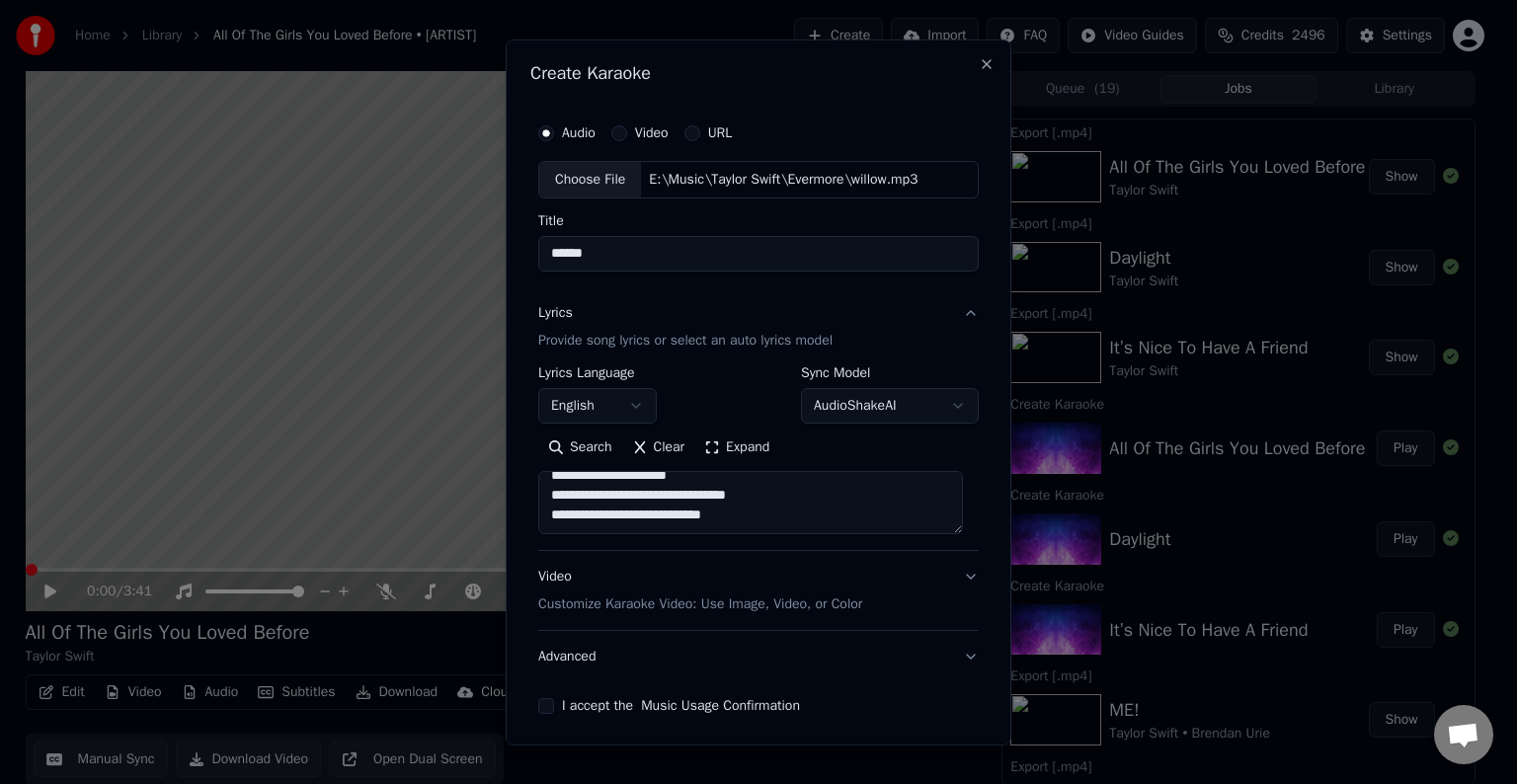 paste on "**********" 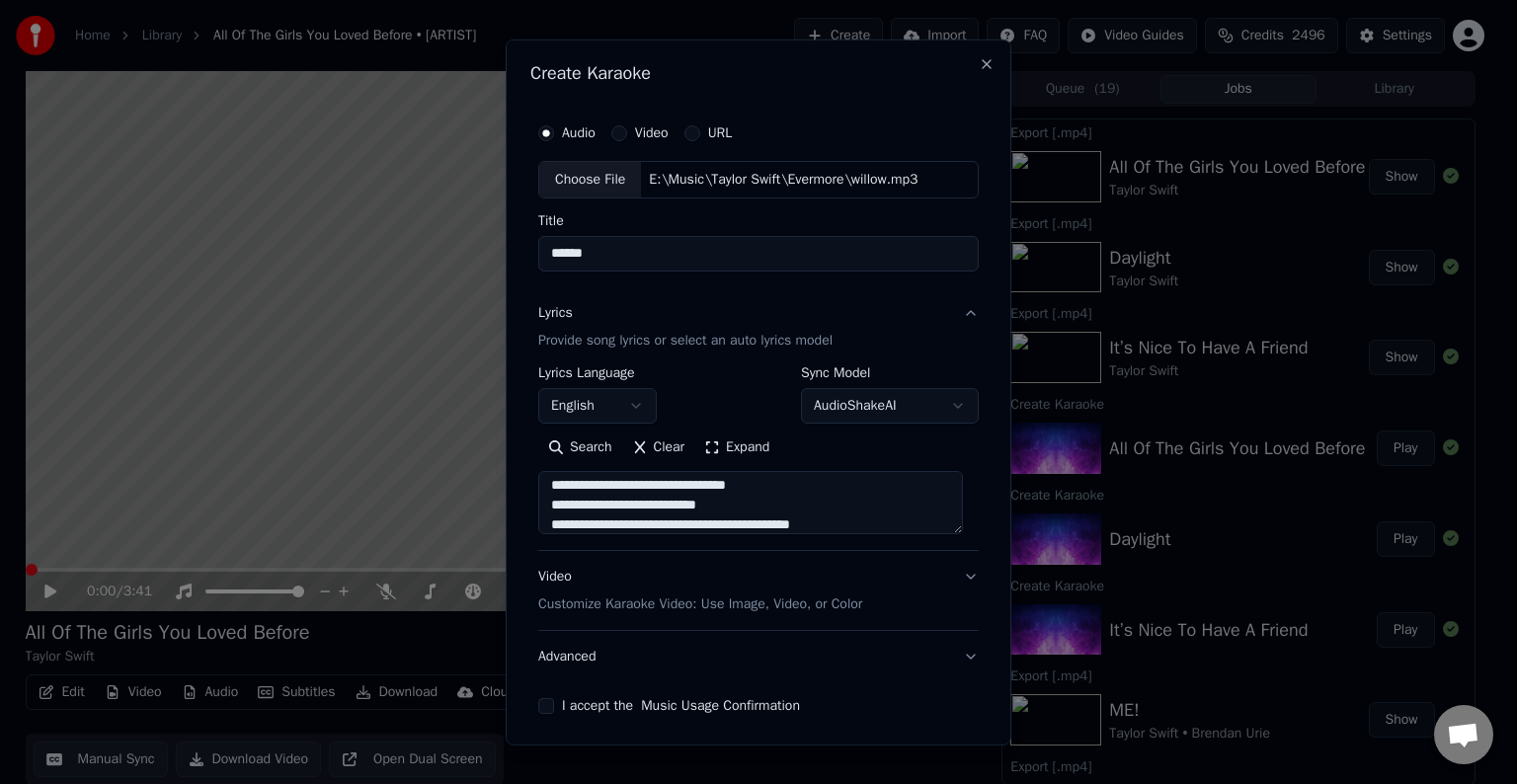 scroll, scrollTop: 478, scrollLeft: 0, axis: vertical 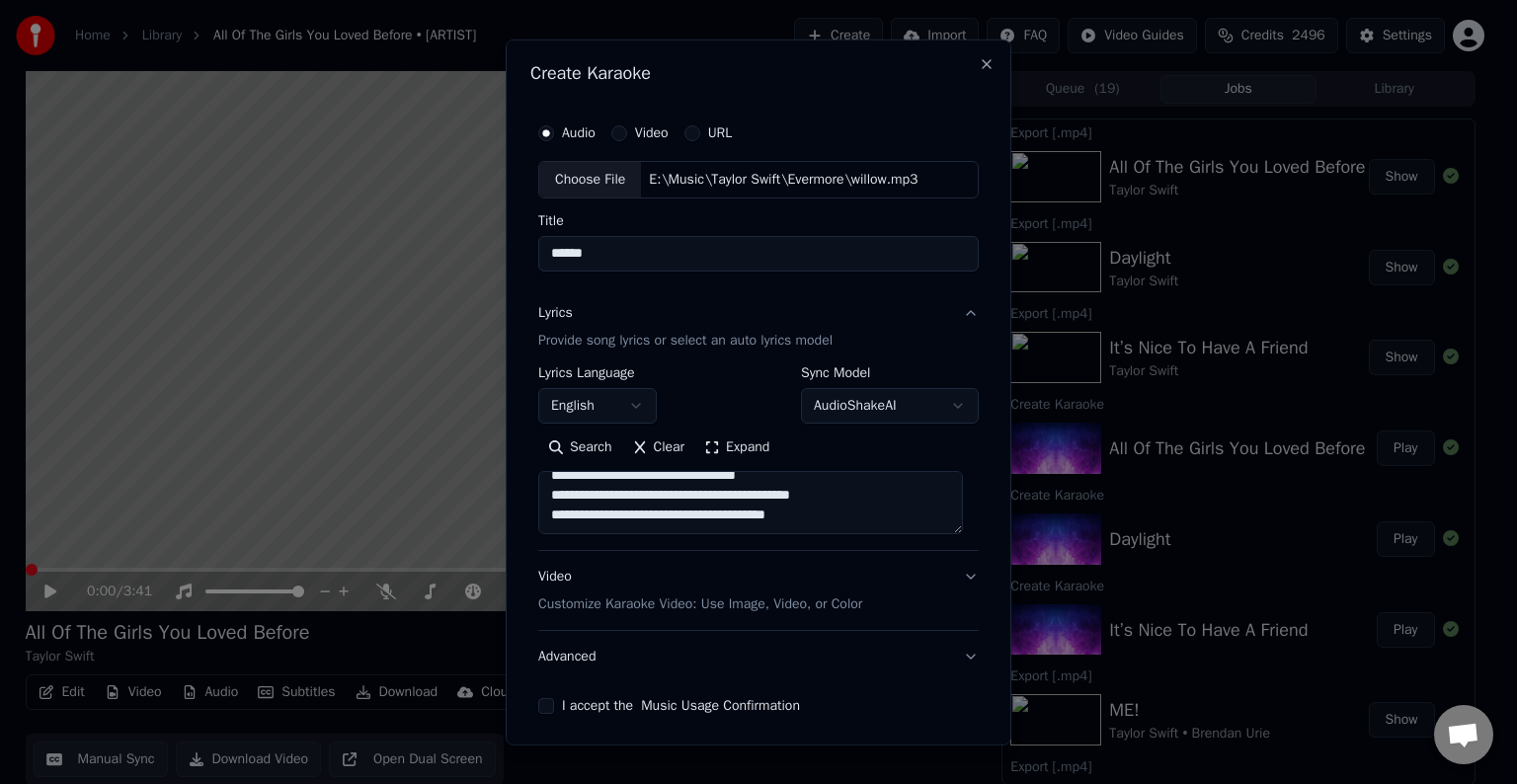 paste on "**********" 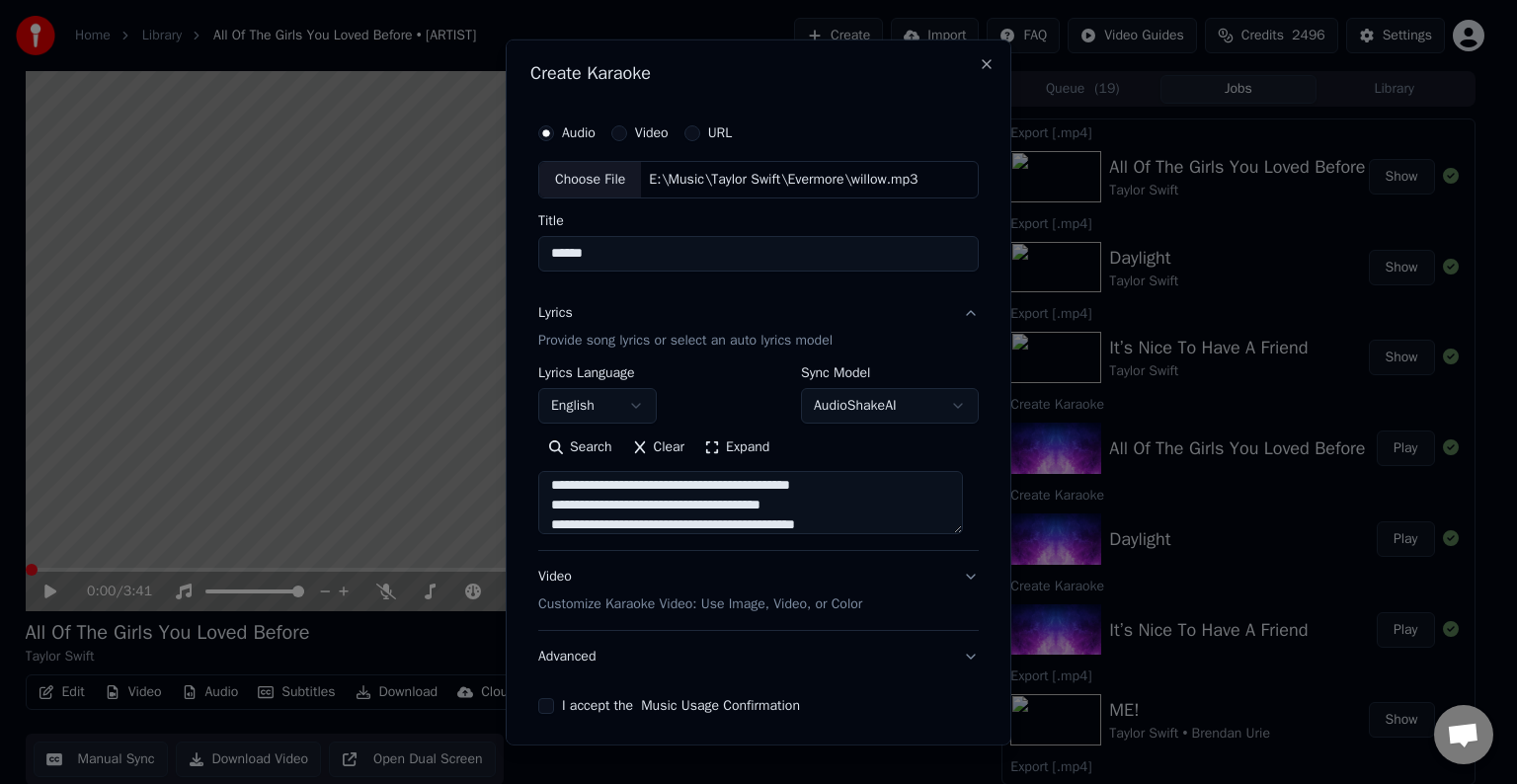 scroll, scrollTop: 577, scrollLeft: 0, axis: vertical 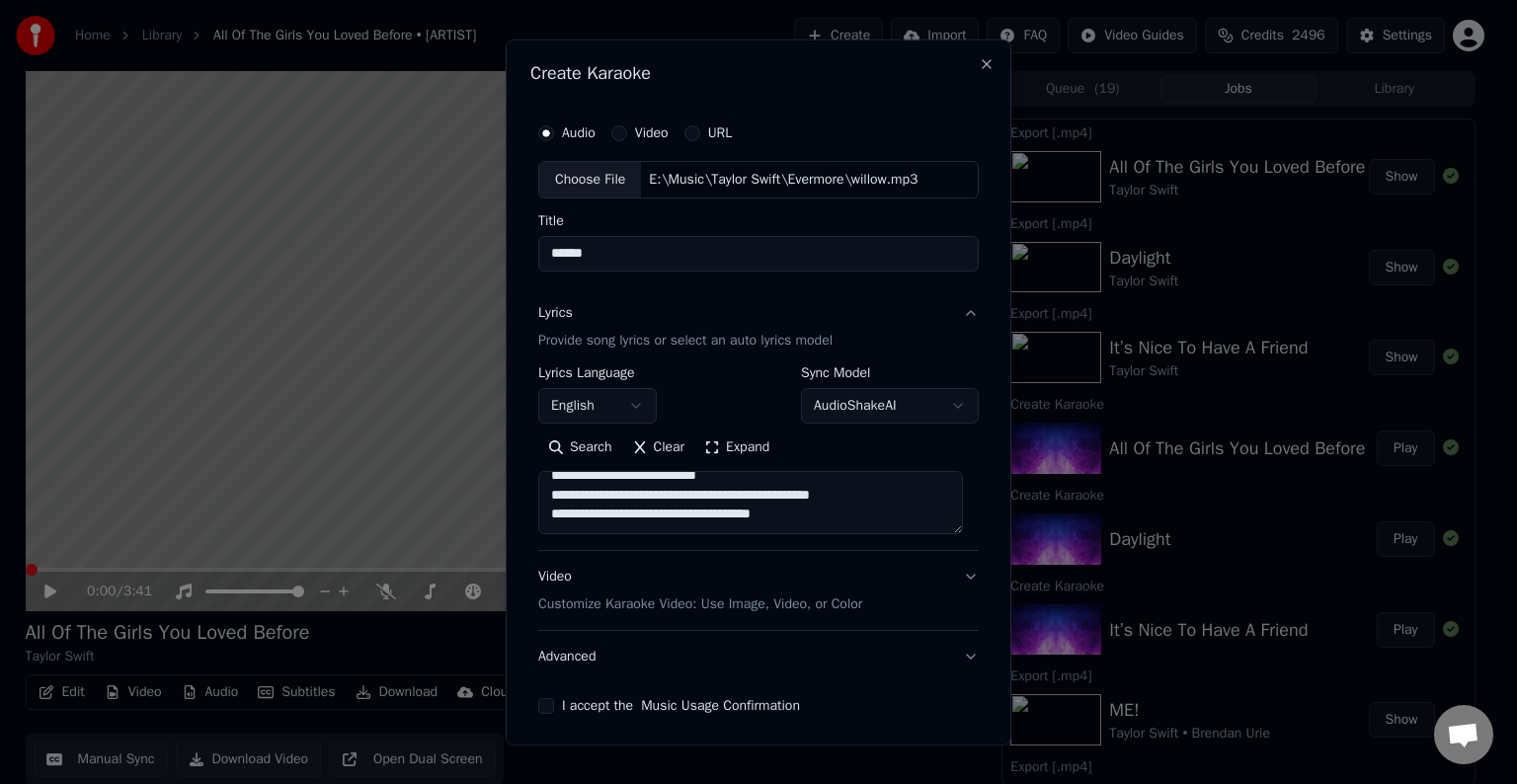paste on "**********" 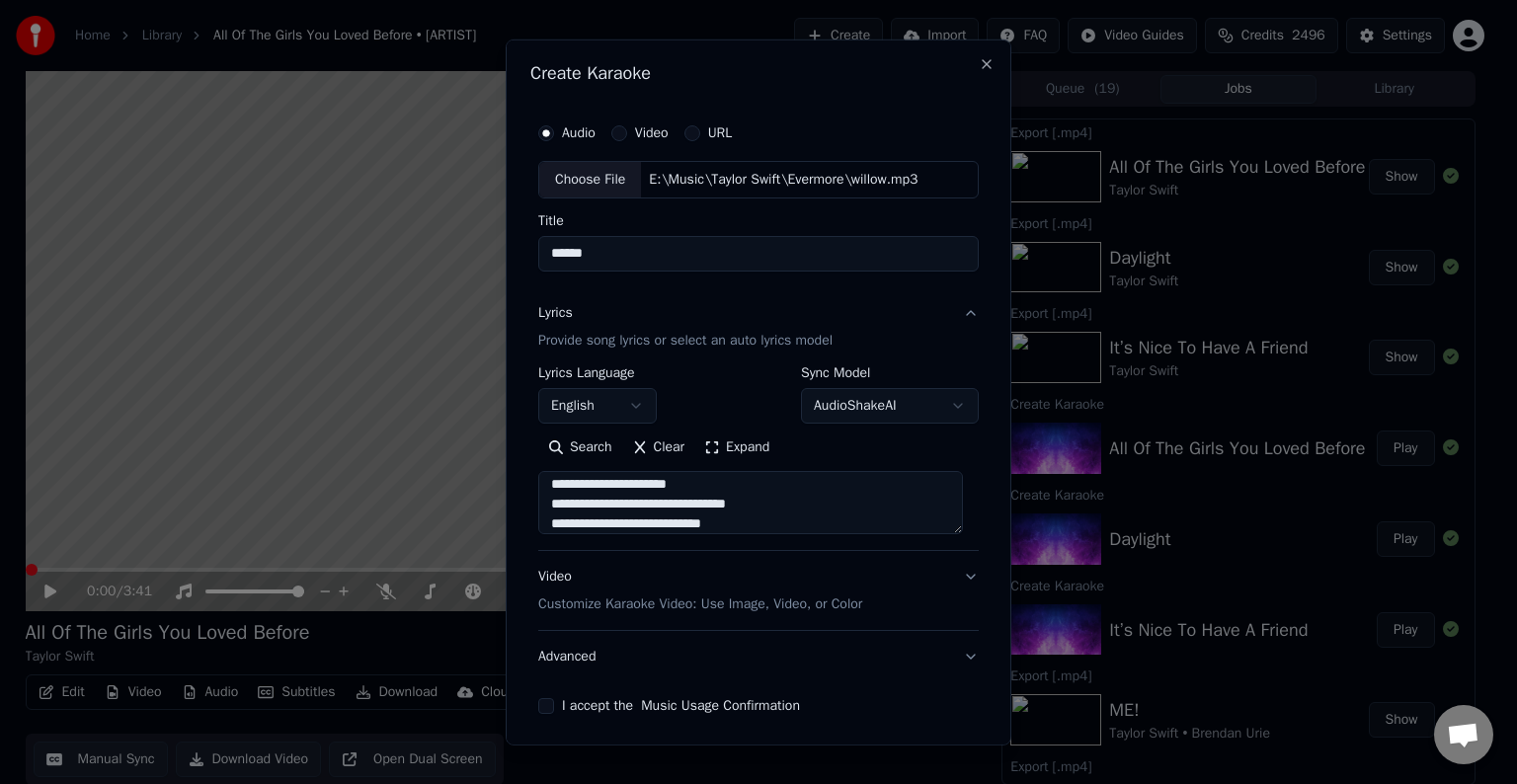 scroll, scrollTop: 893, scrollLeft: 0, axis: vertical 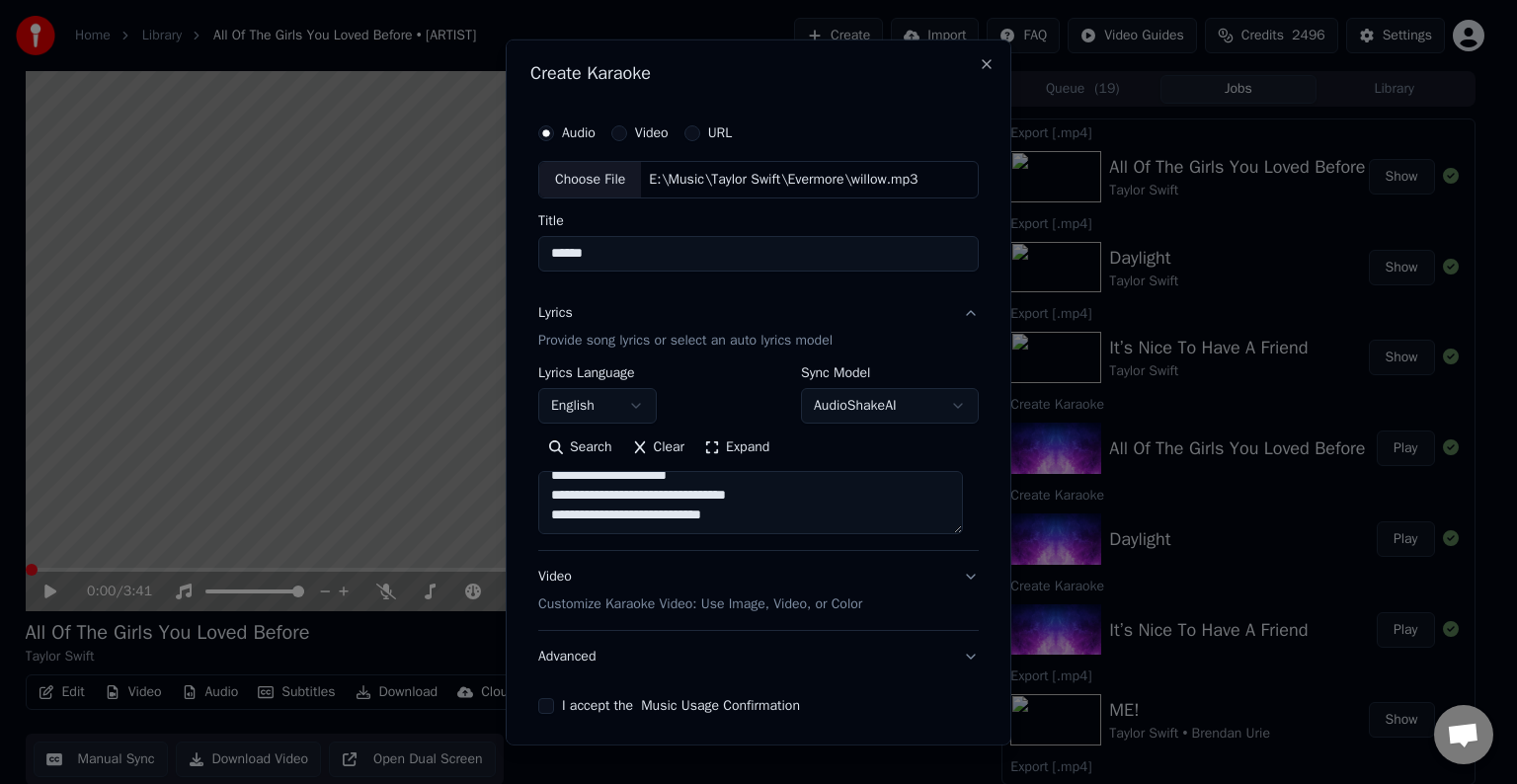 paste on "**********" 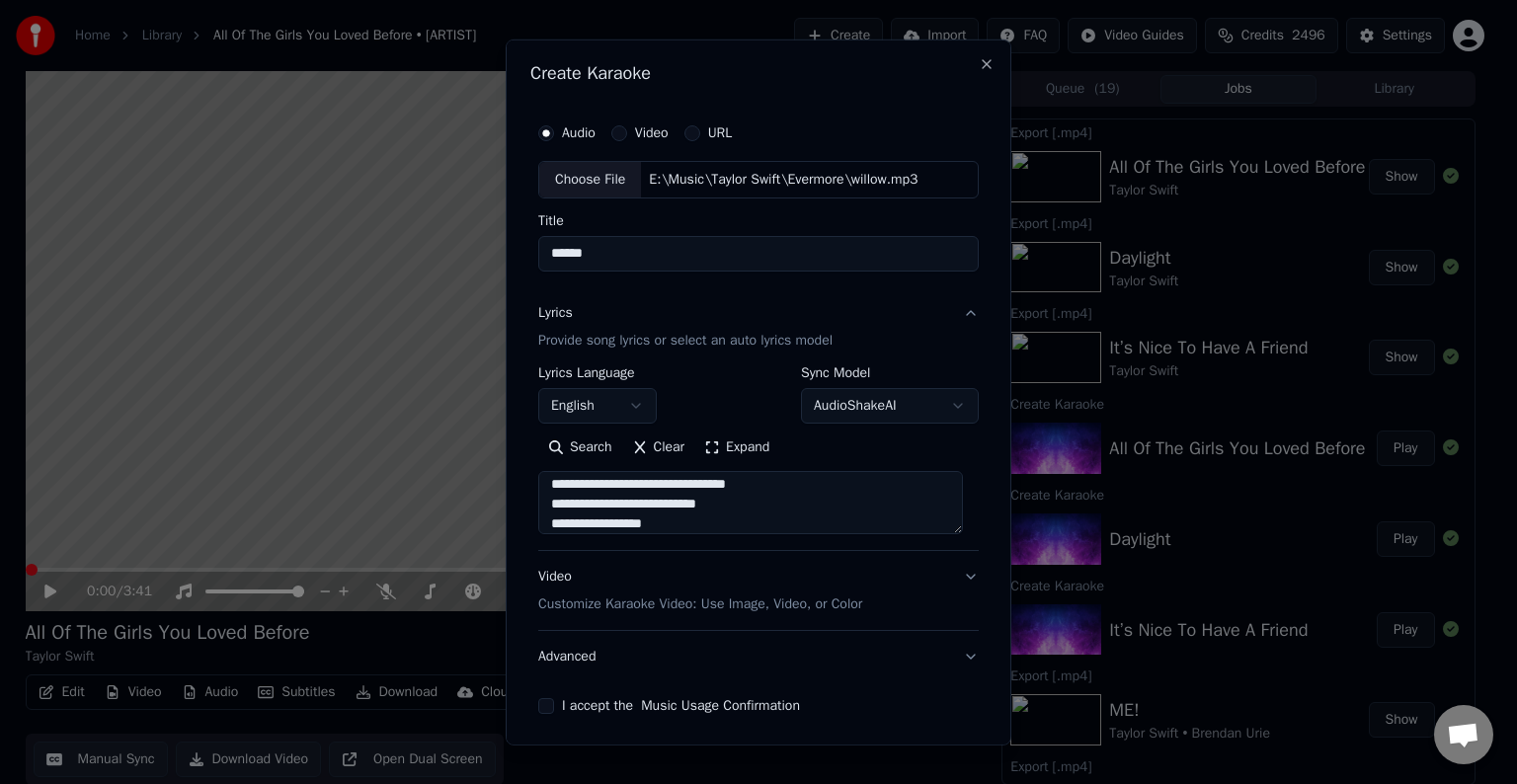 scroll, scrollTop: 1031, scrollLeft: 0, axis: vertical 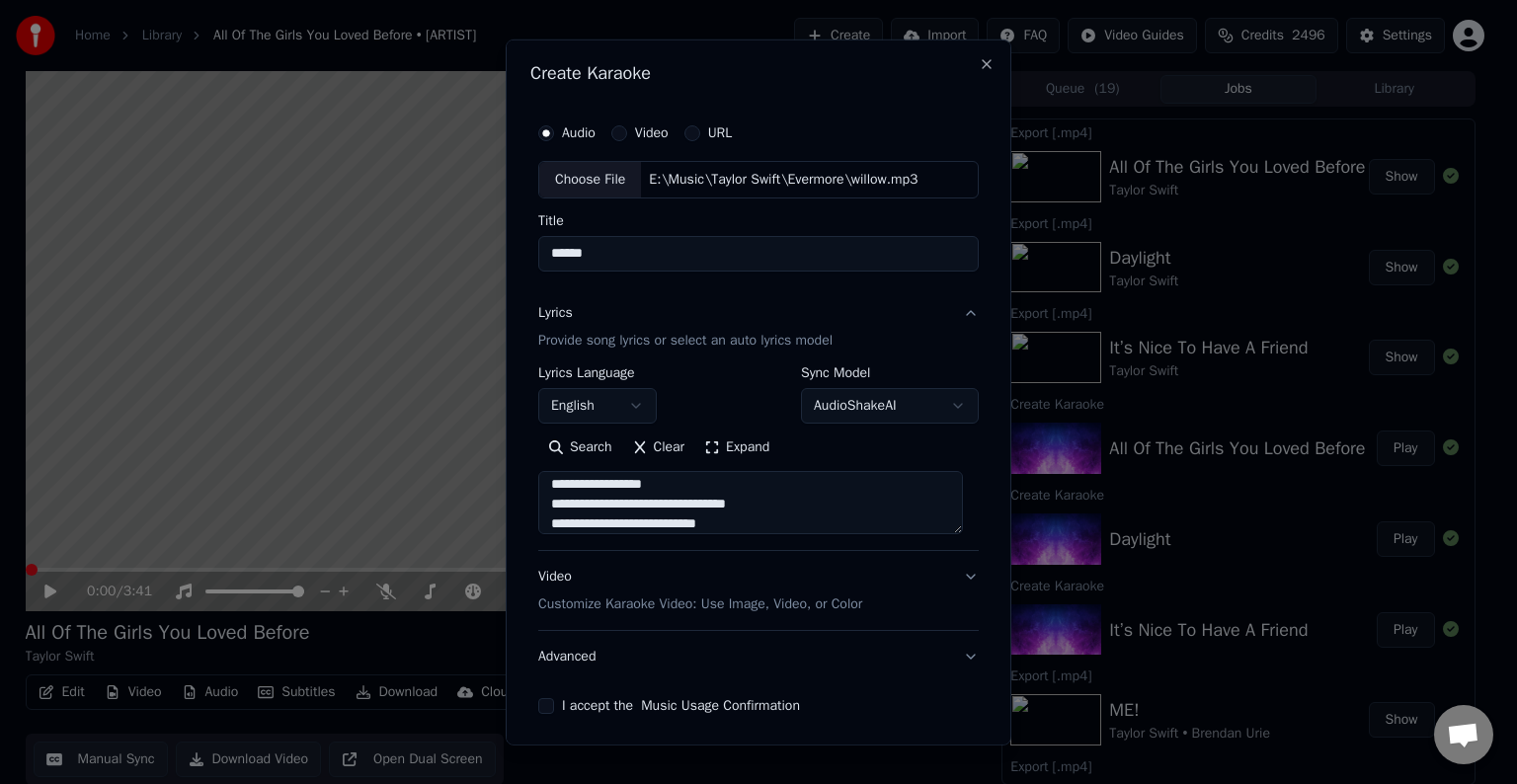 type on "**********" 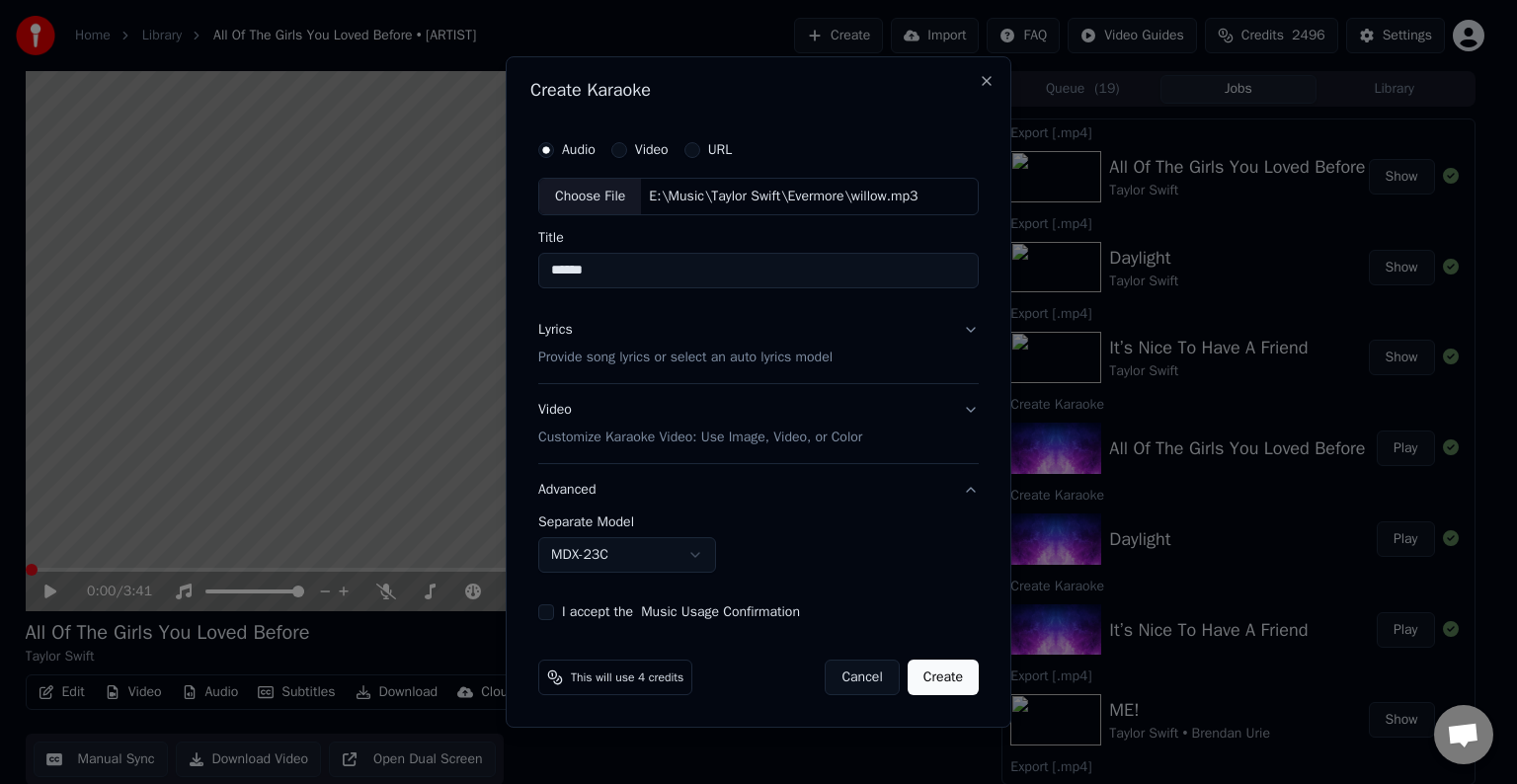 click on "Home Library All Of The Girls You Loved Before • Taylor Swift Create Import FAQ Video Guides Credits 2496 Settings 0:00  /  3:41 All Of The Girls You Loved Before Taylor Swift BPM 128 Key D Edit Video Audio Subtitles Download Cloud Library Manual Sync Download Video Open Dual Screen Queue ( 19 ) Jobs Library Export [.mp4] All Of The Girls You Loved Before Taylor Swift Show Export [.mp4] Daylight Taylor Swift Show Export [.mp4] It’s Nice To Have A Friend Taylor Swift Show Create Karaoke All Of The Girls You Loved Before Play Create Karaoke Daylight Play Create Karaoke It’s Nice To Have A Friend Play Export [.mp4] ME! Taylor Swift • Brendan Urie Show Export [.mp4] Afterglow Taylor Swift Show Export [.mp4] You Need To Calm Down Taylor Swift Show Export [.mp4] False God Taylor Swift Show Export [.mp4] Soon You’ll Get Better Taylor Swift • The Chicks Show Create Karaoke ME! (feat. Brendon Urie of Panic! At The Disco) Play Create Karaoke Afterglow Play Create Karaoke You Need To Calm Down Play False God" at bounding box center [750, 392] 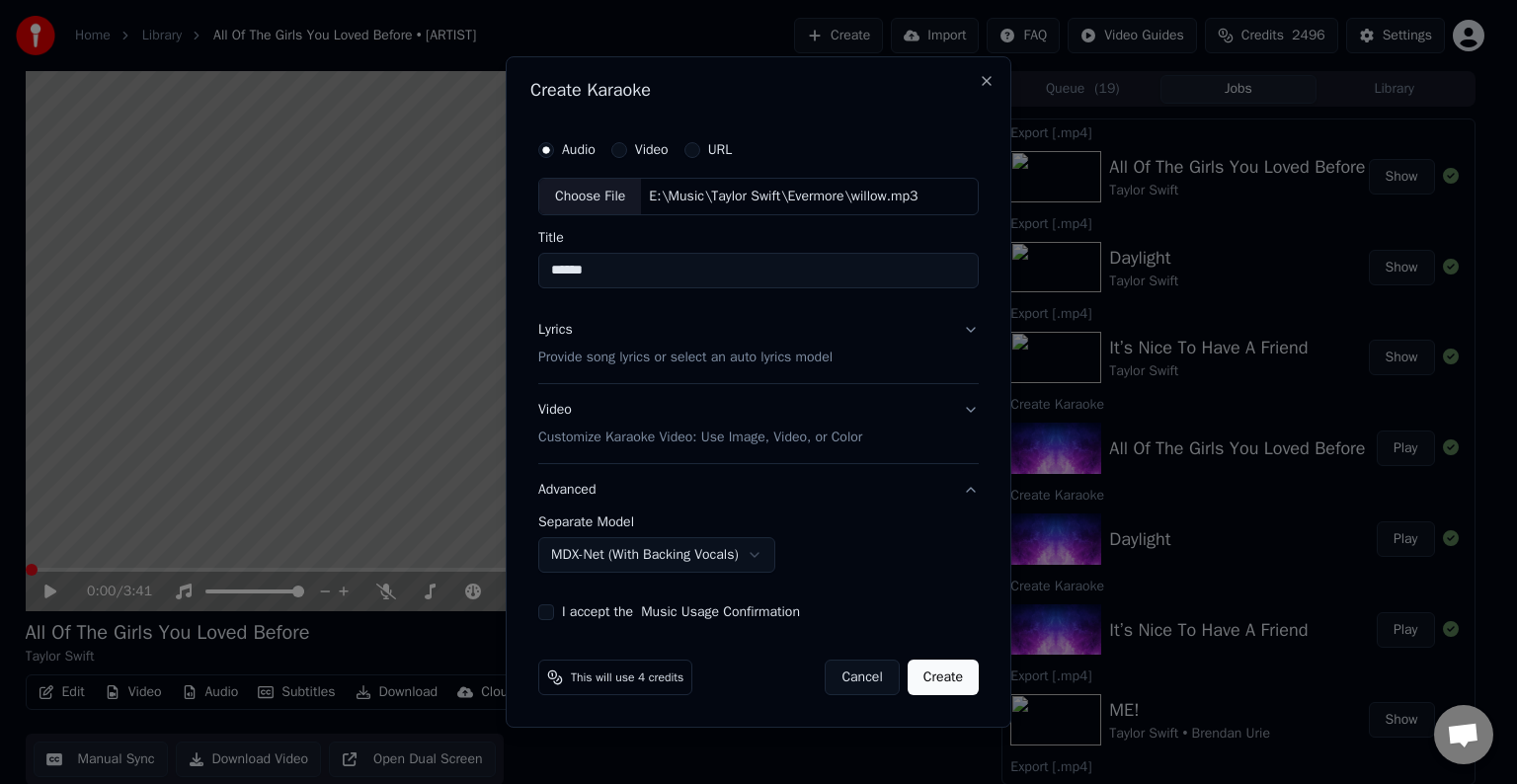 click on "I accept the   Music Usage Confirmation" at bounding box center (546, 612) 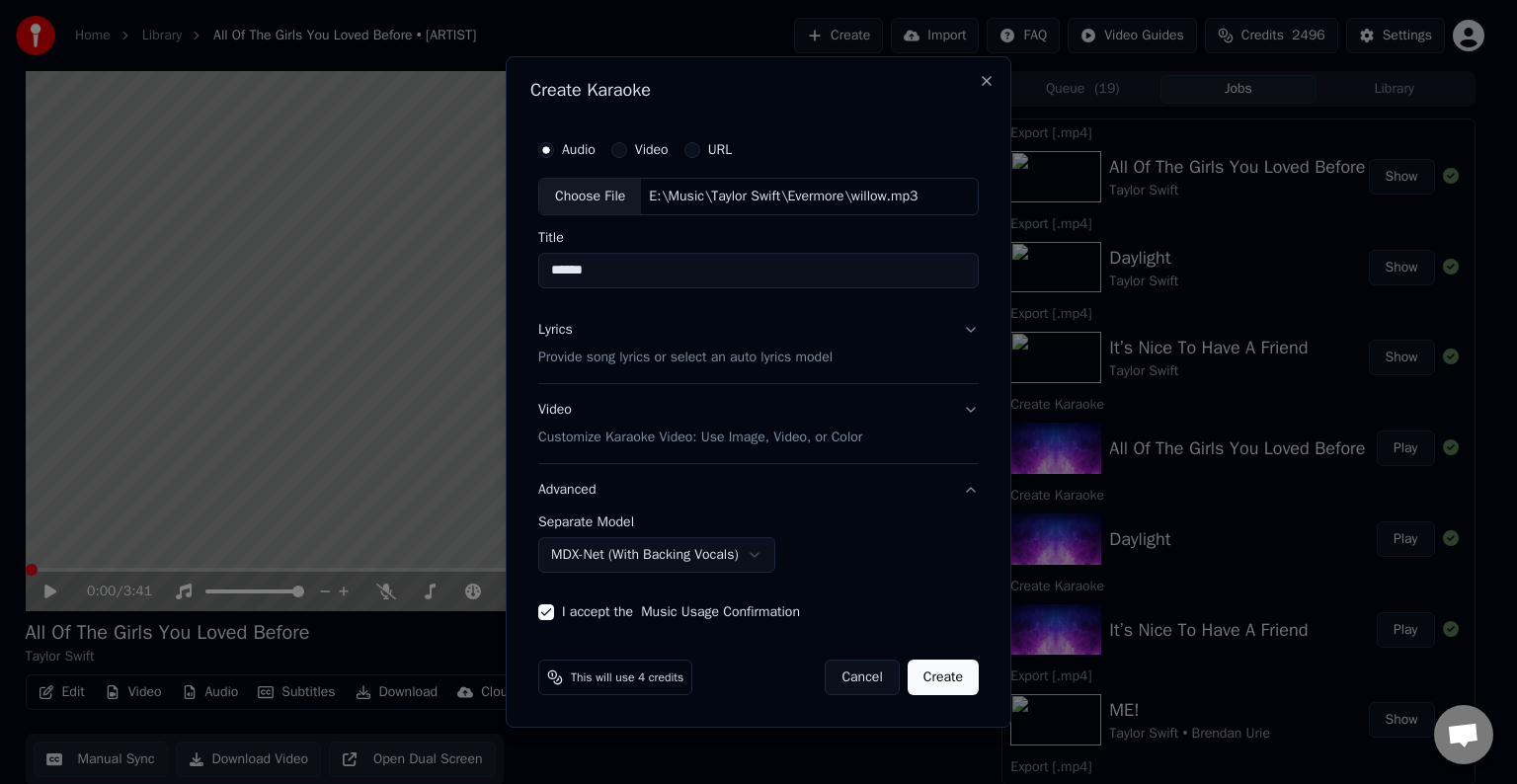 click on "Create" at bounding box center [943, 677] 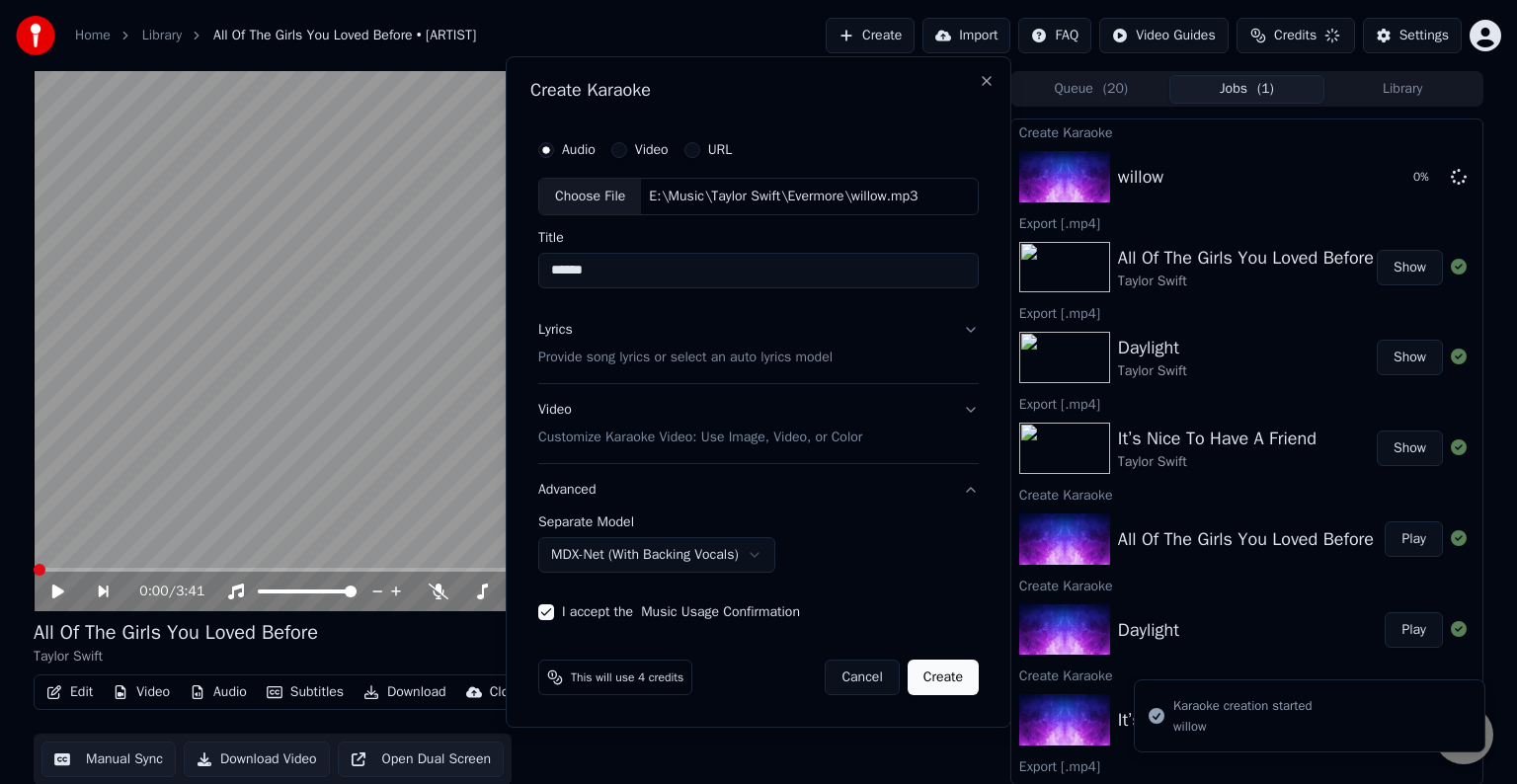 select on "******" 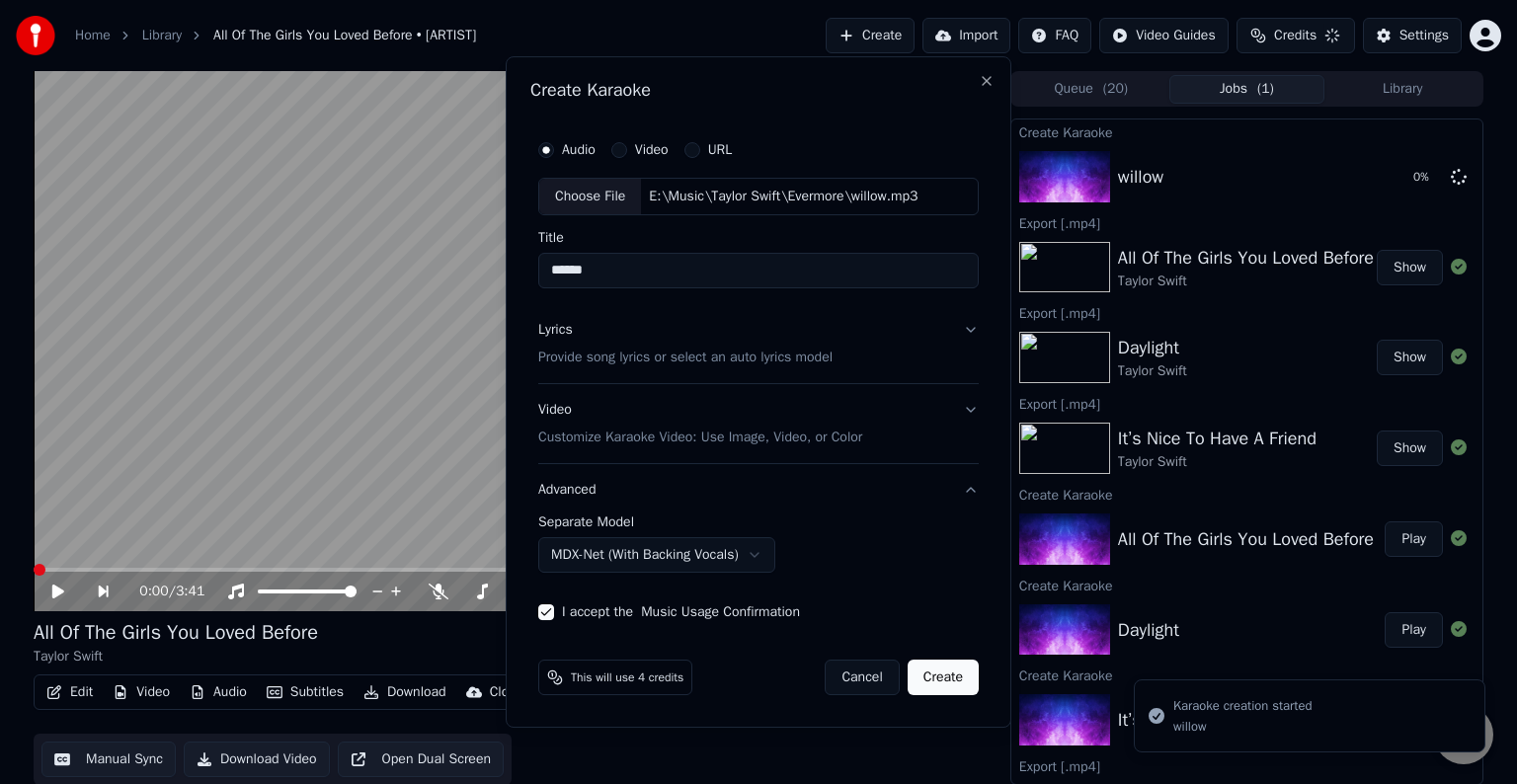 type 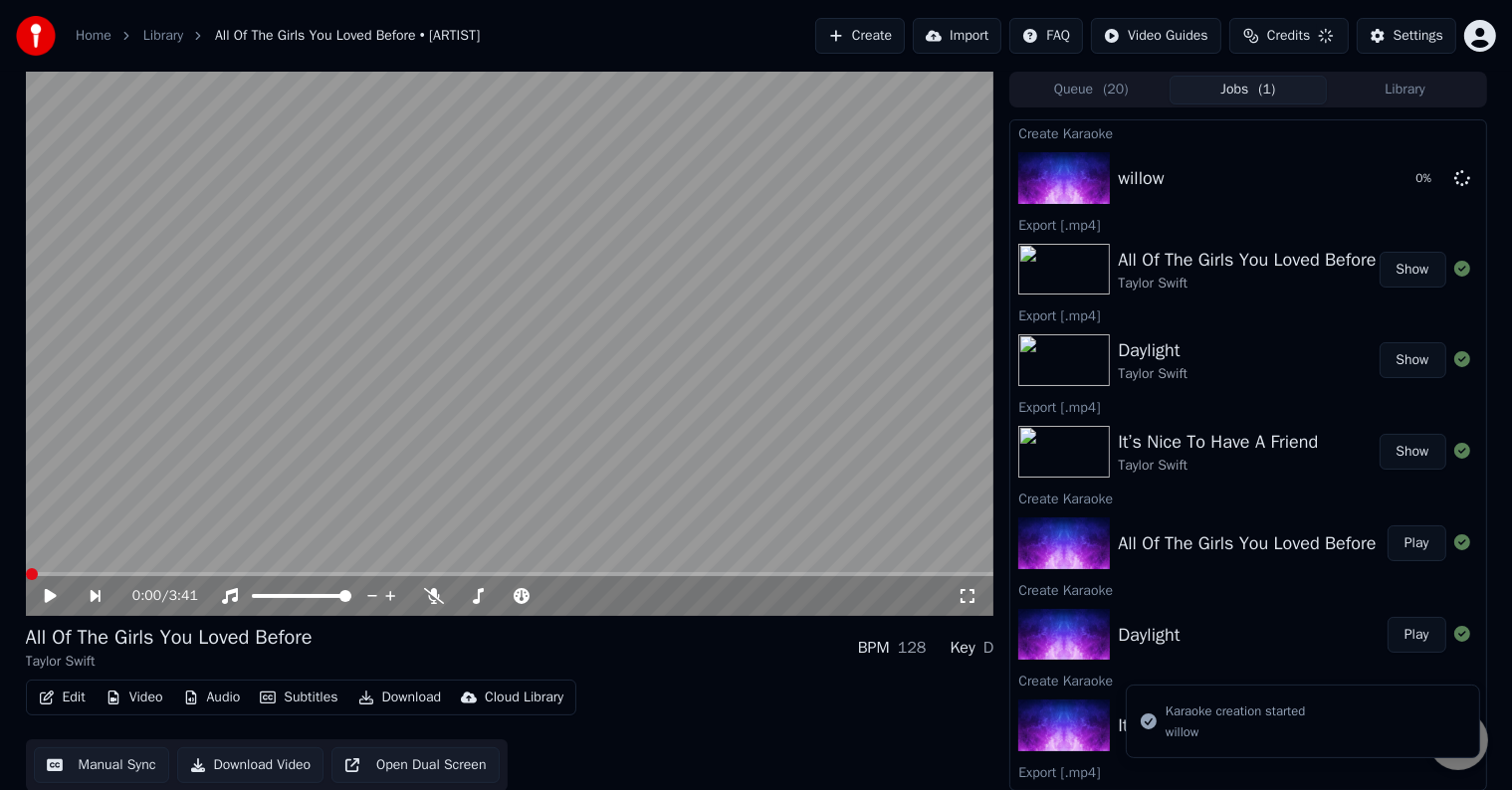 click on "Create" at bounding box center (860, 36) 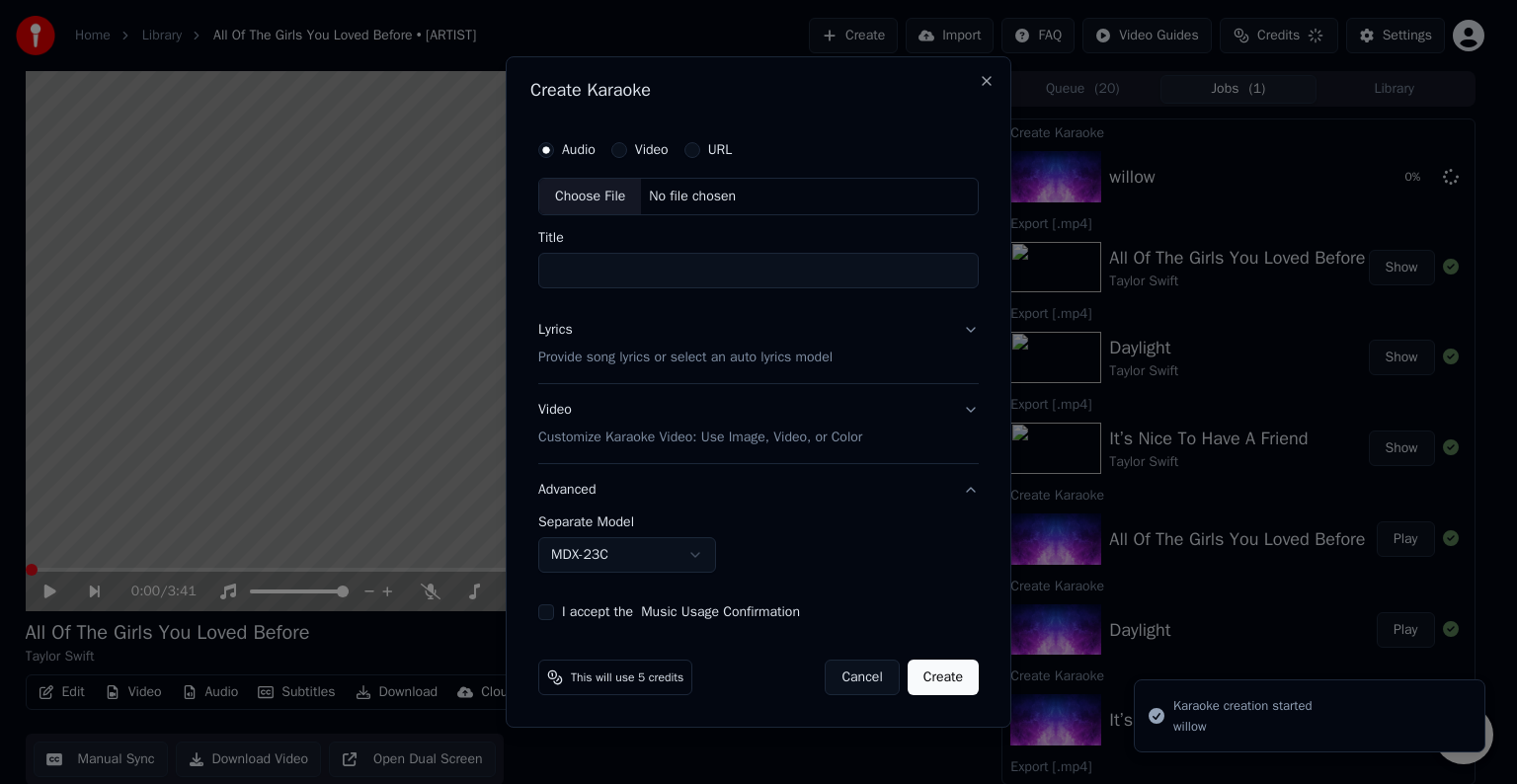 click on "Choose File" at bounding box center [590, 196] 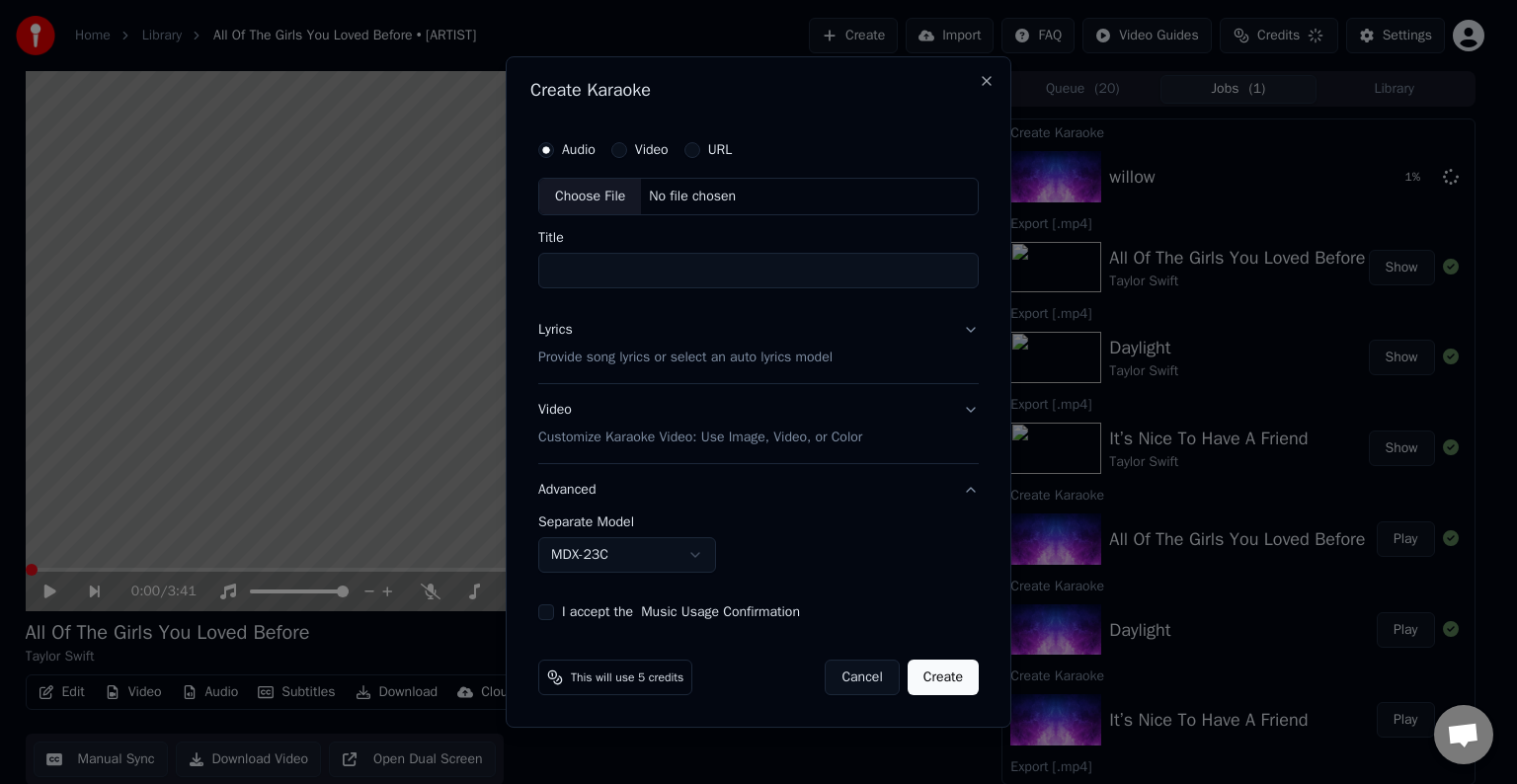 click on "Lyrics Provide song lyrics or select an auto lyrics model" at bounding box center [758, 344] 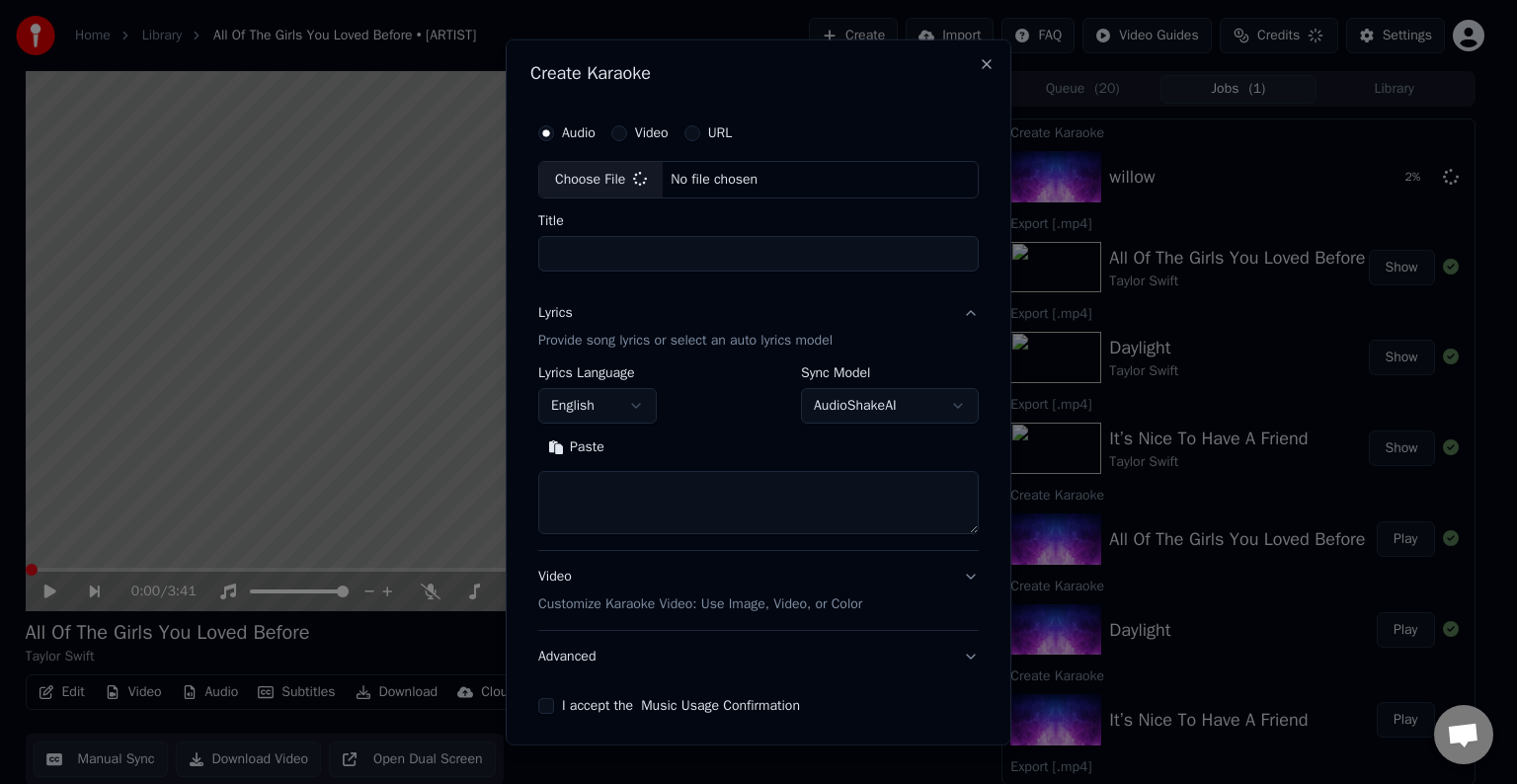 click at bounding box center (758, 503) 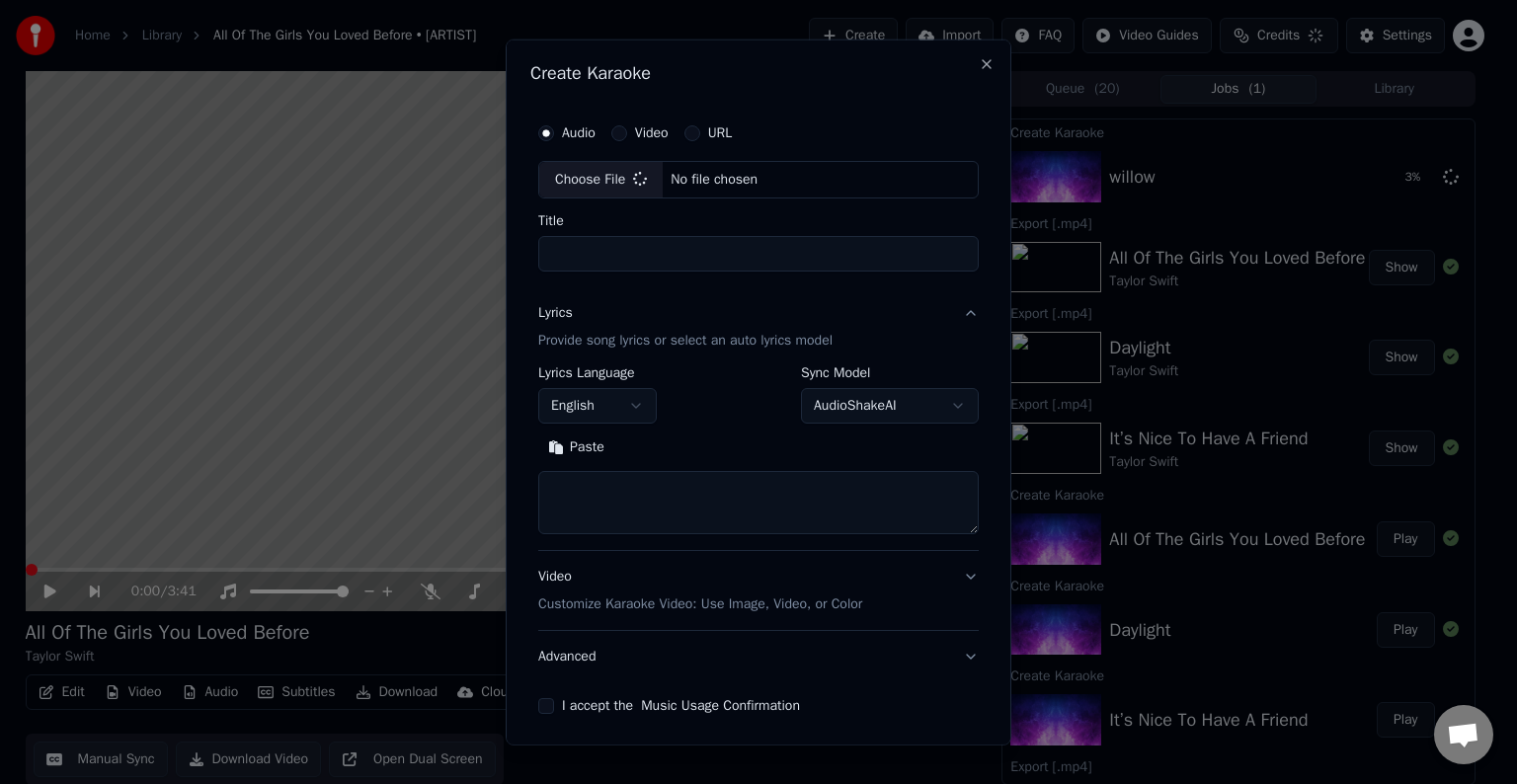 click at bounding box center [758, 503] 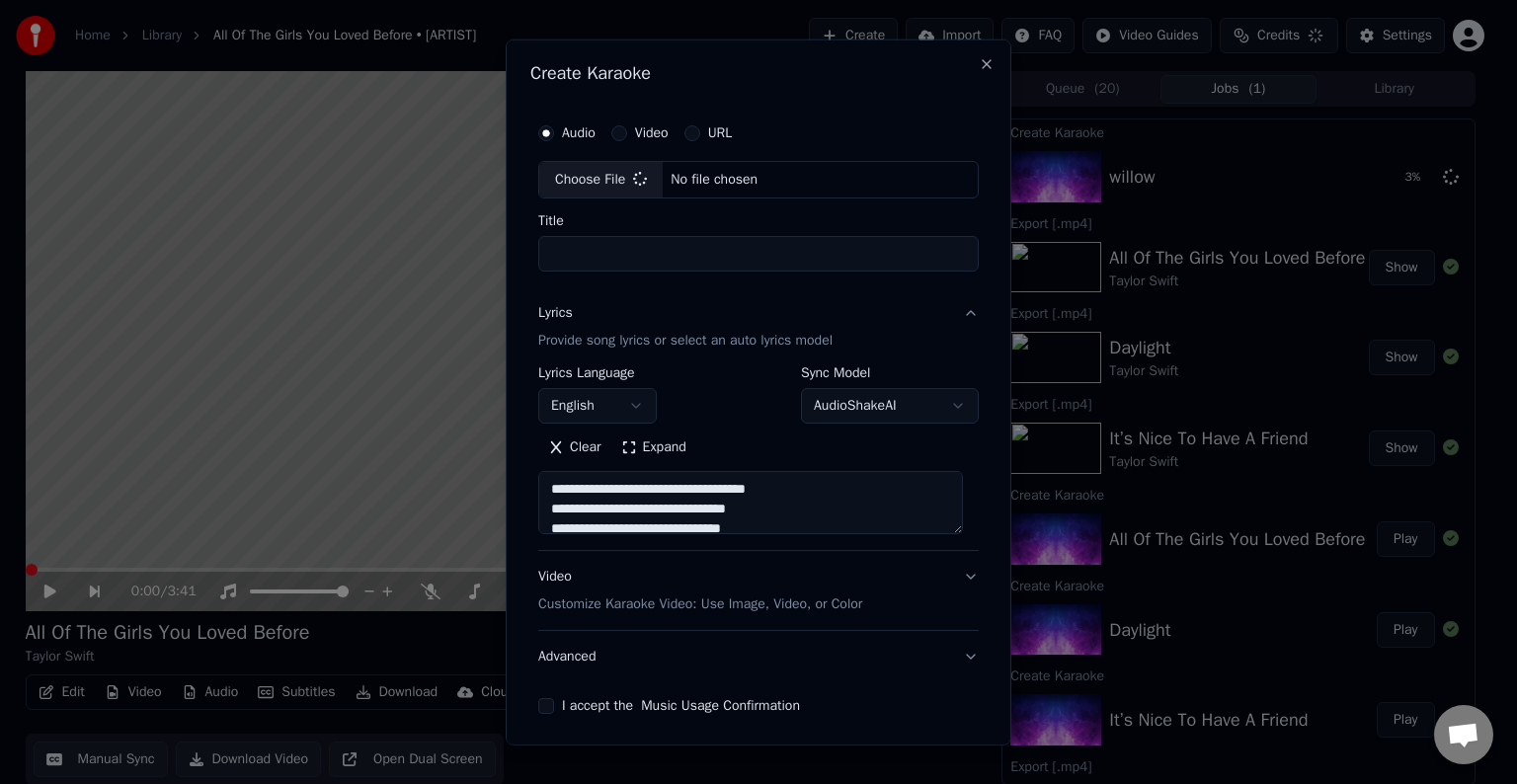 scroll, scrollTop: 43, scrollLeft: 0, axis: vertical 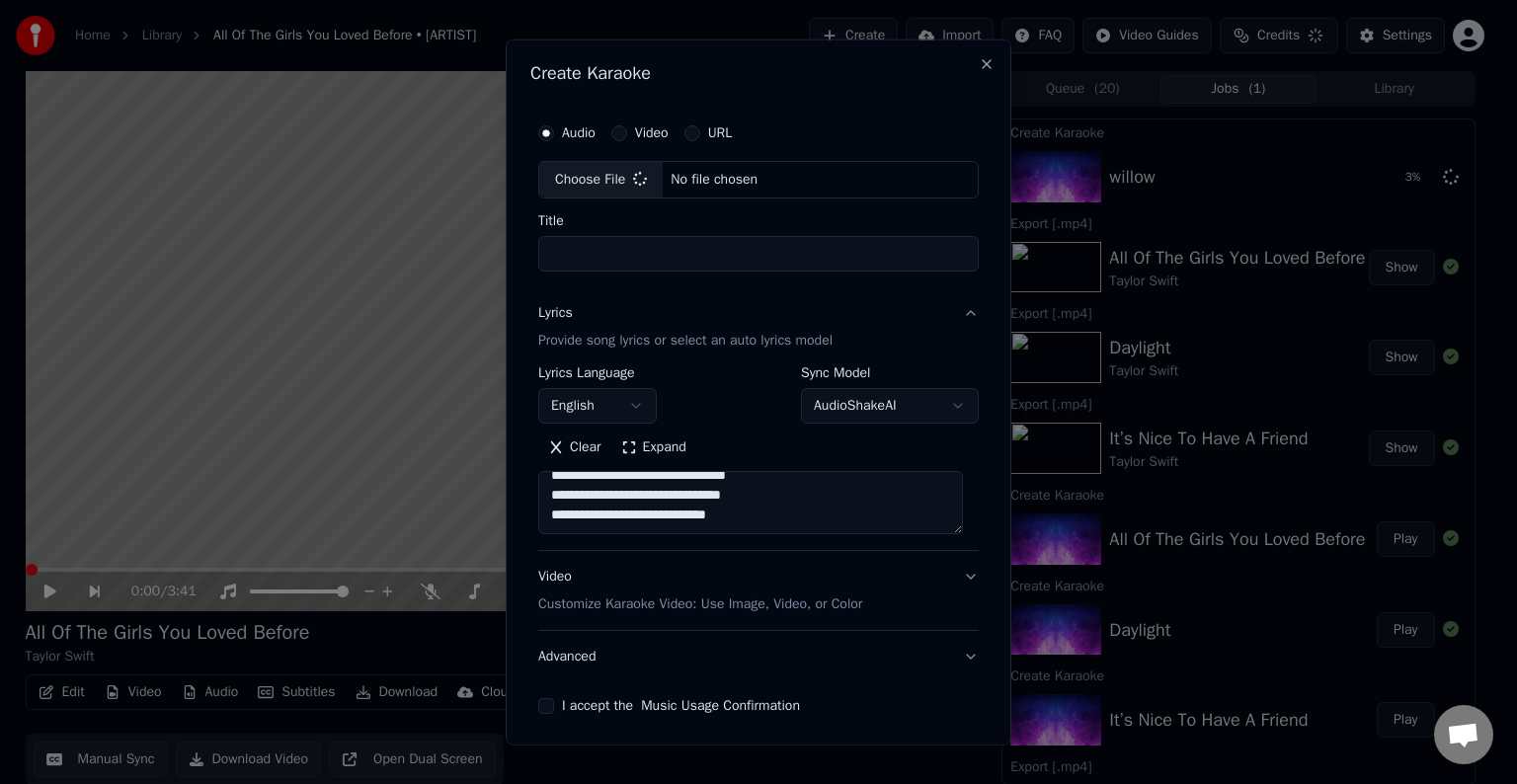 type on "**********" 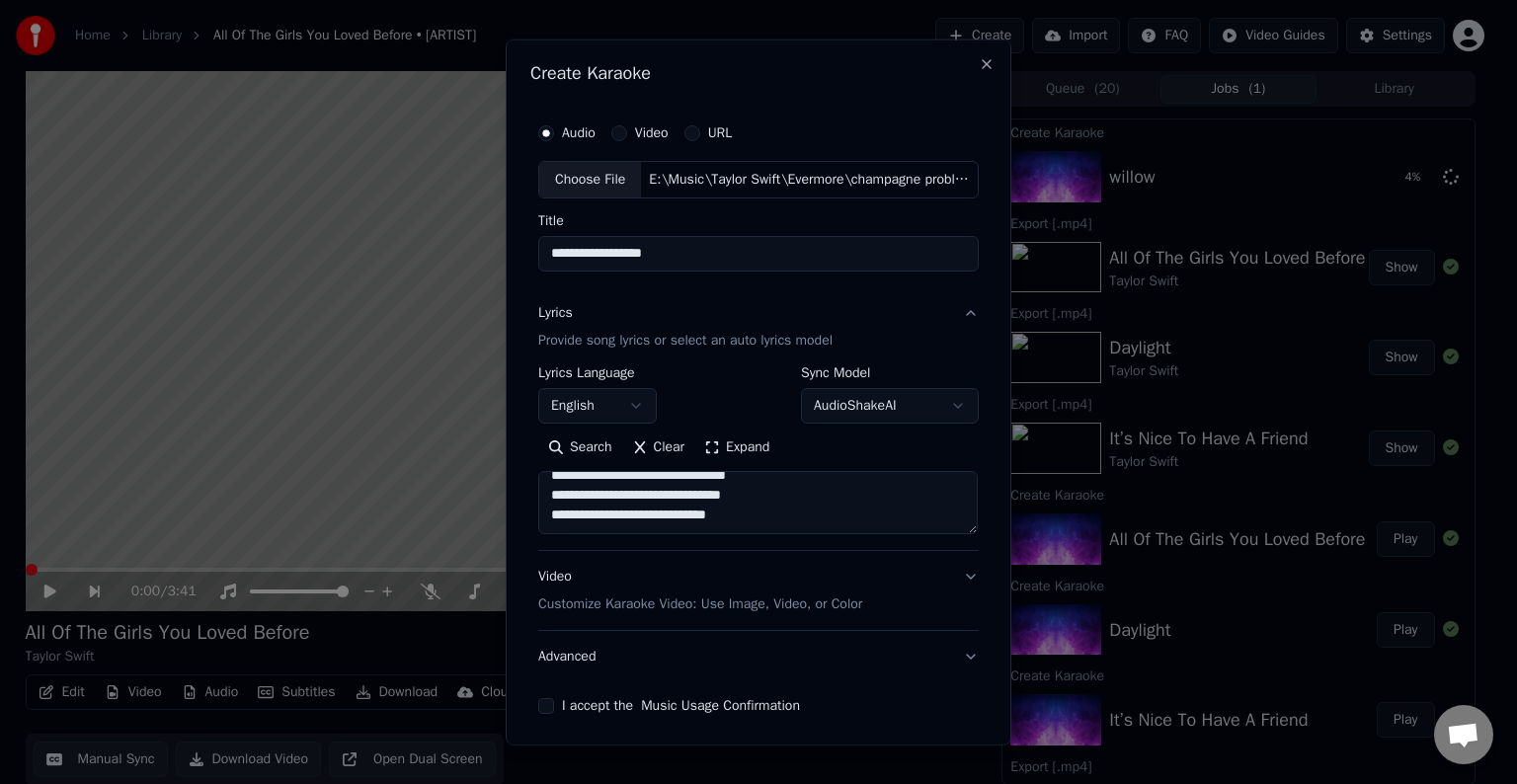 paste on "**********" 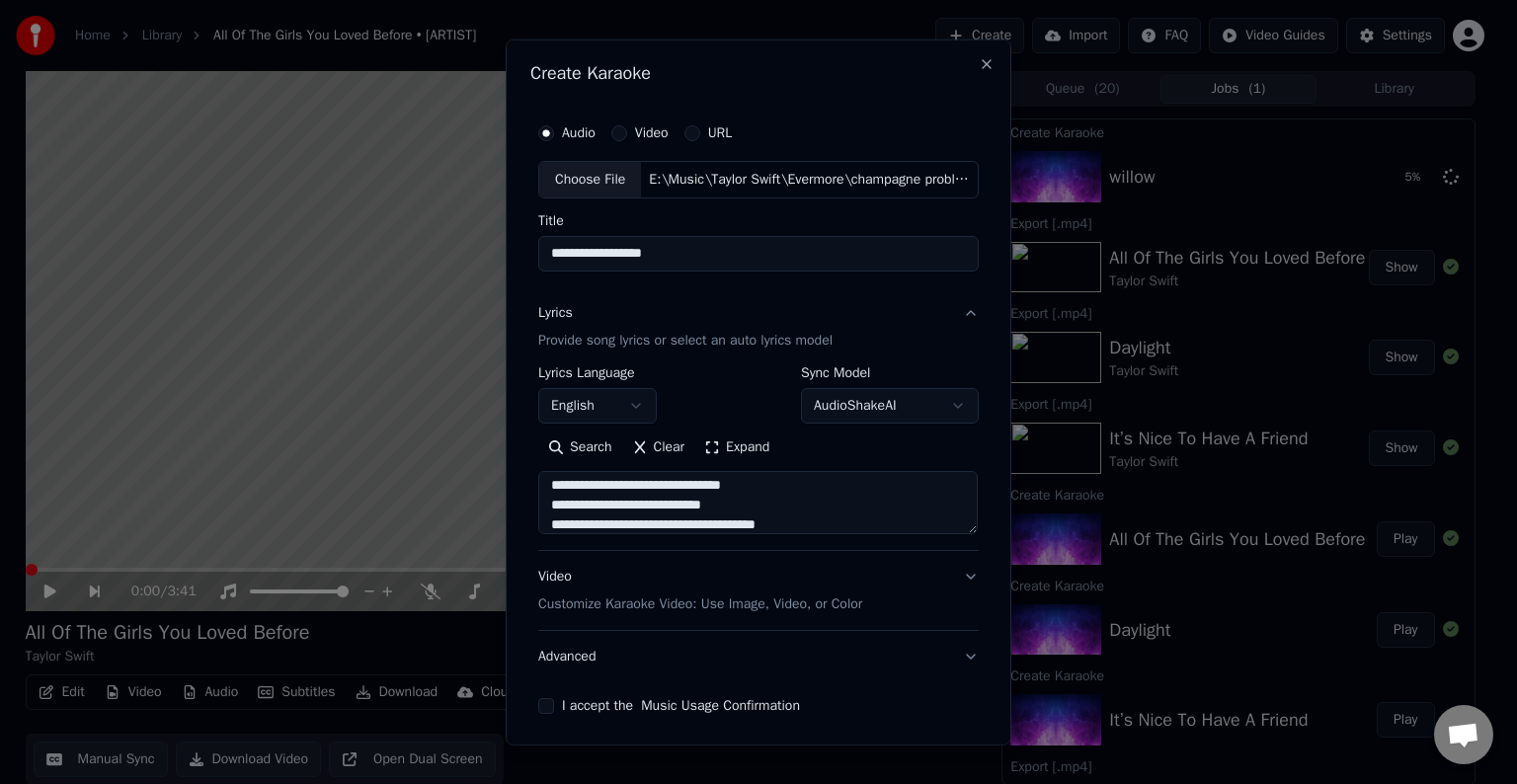 paste on "**********" 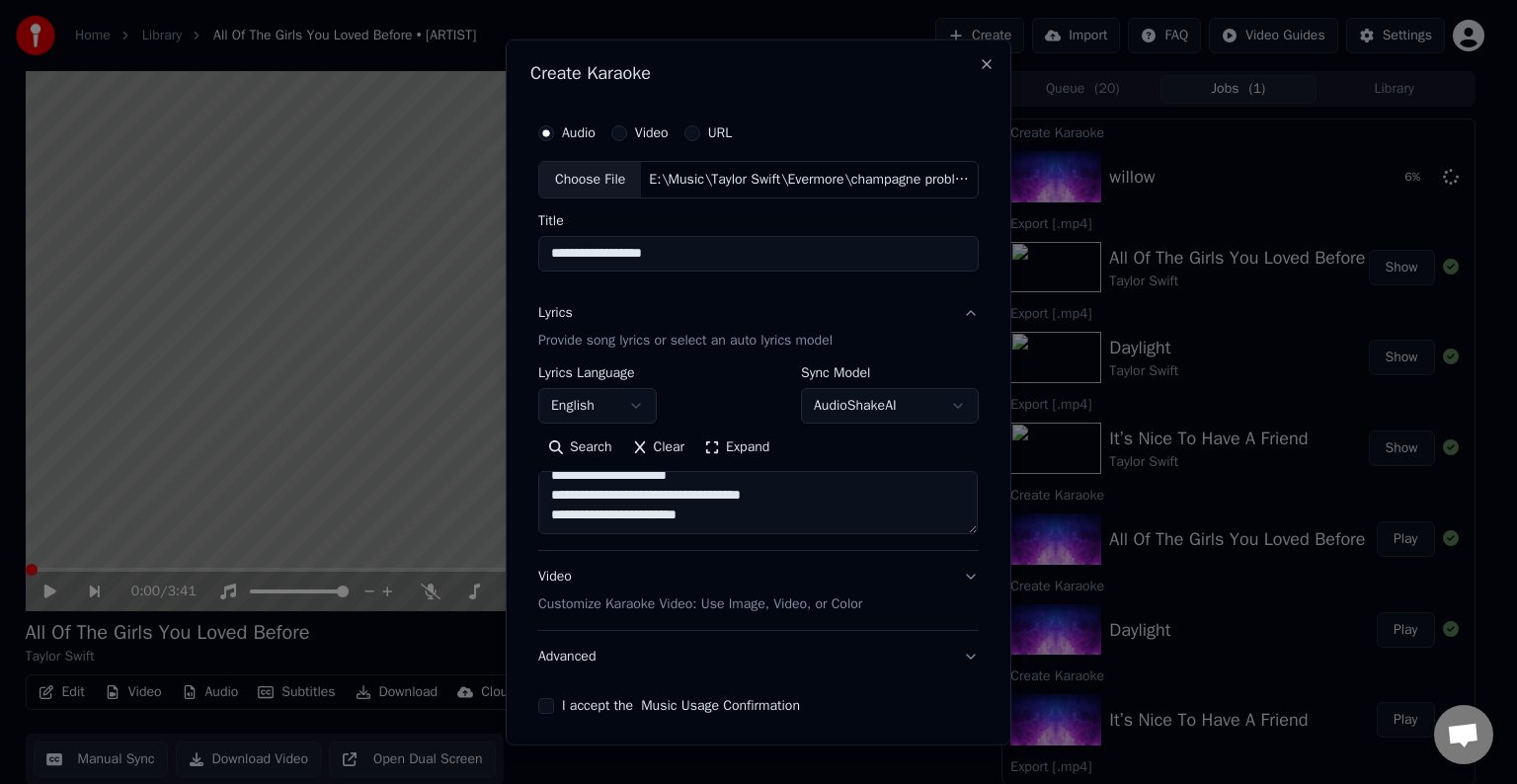 paste on "**********" 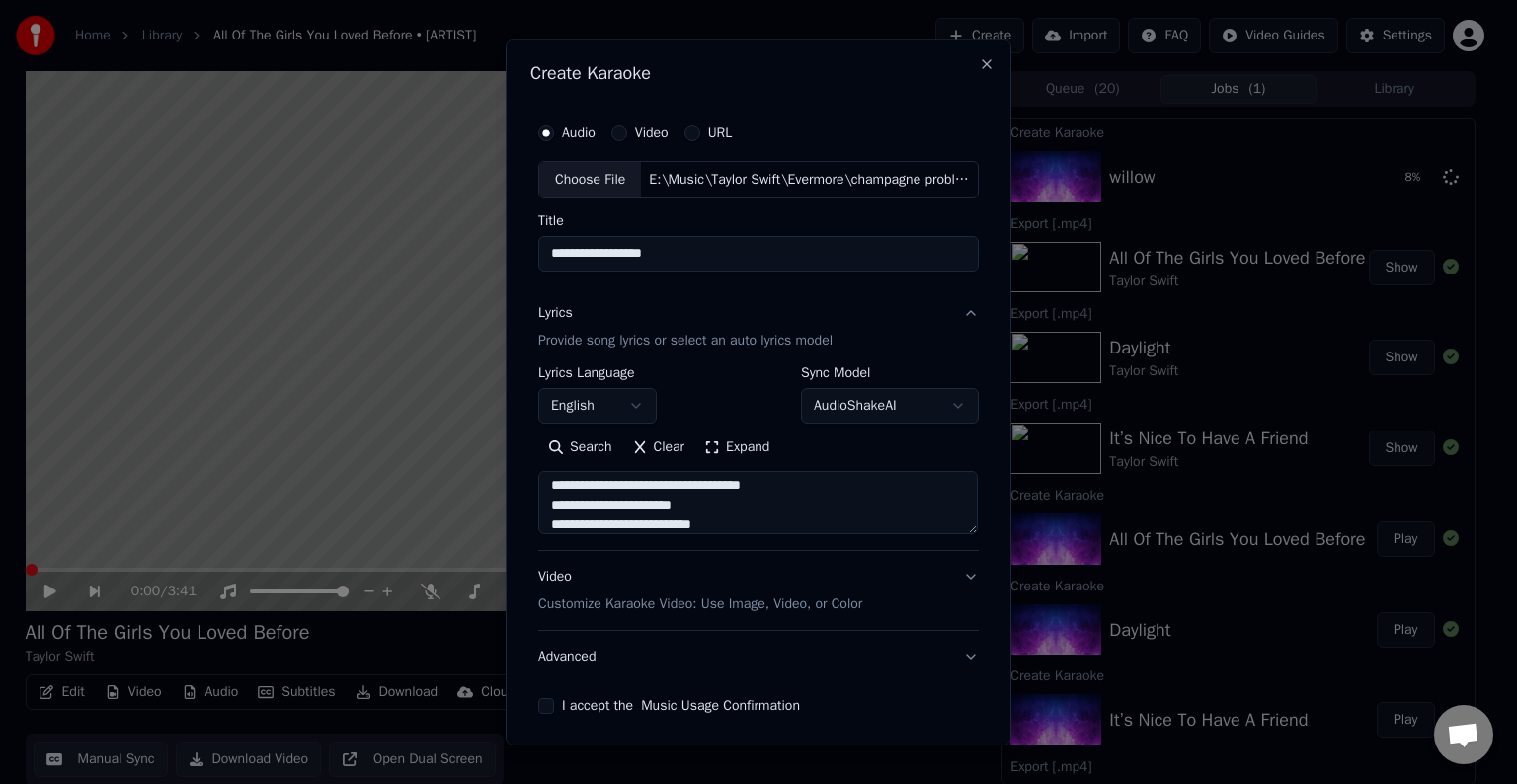 scroll, scrollTop: 438, scrollLeft: 0, axis: vertical 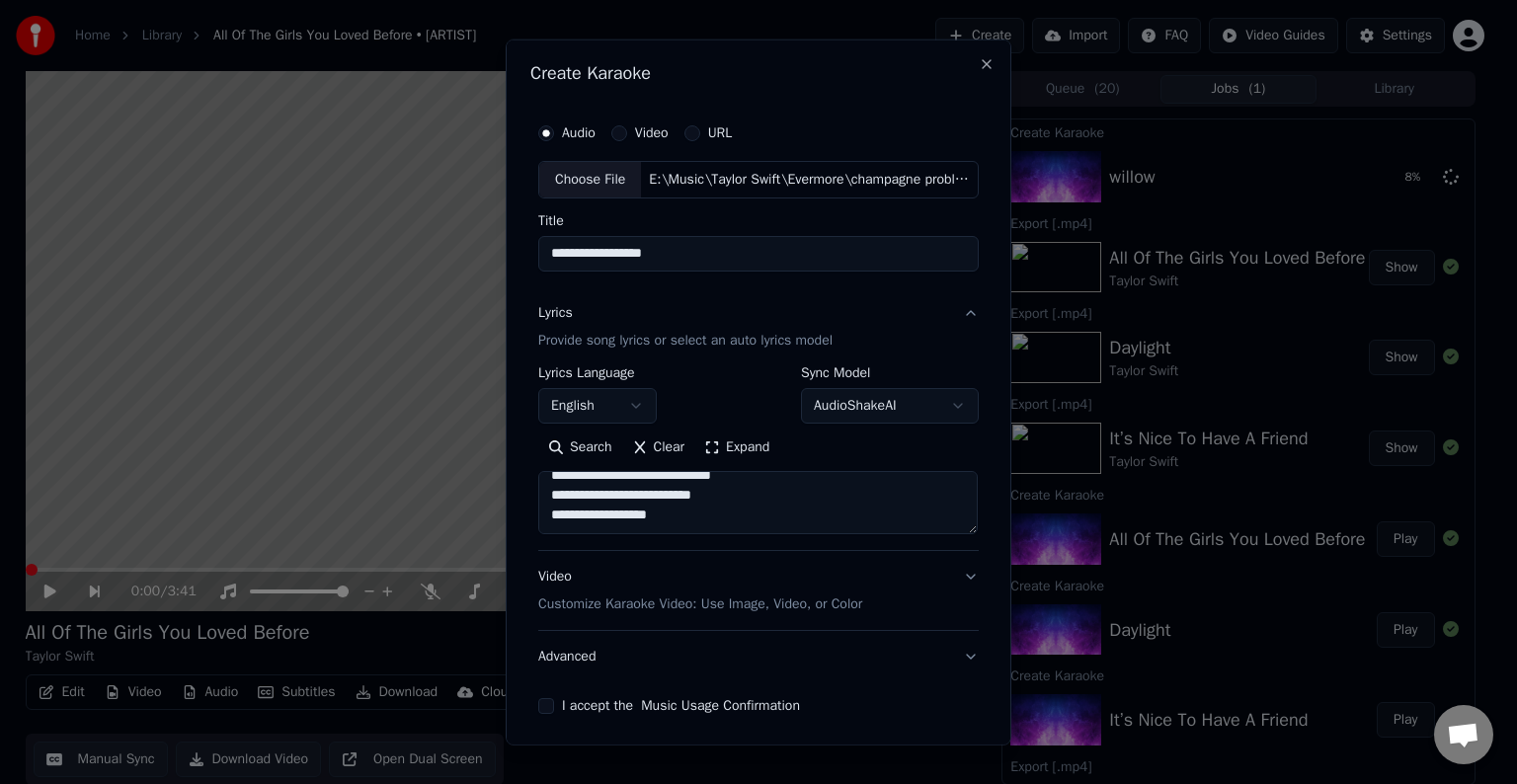 paste on "**********" 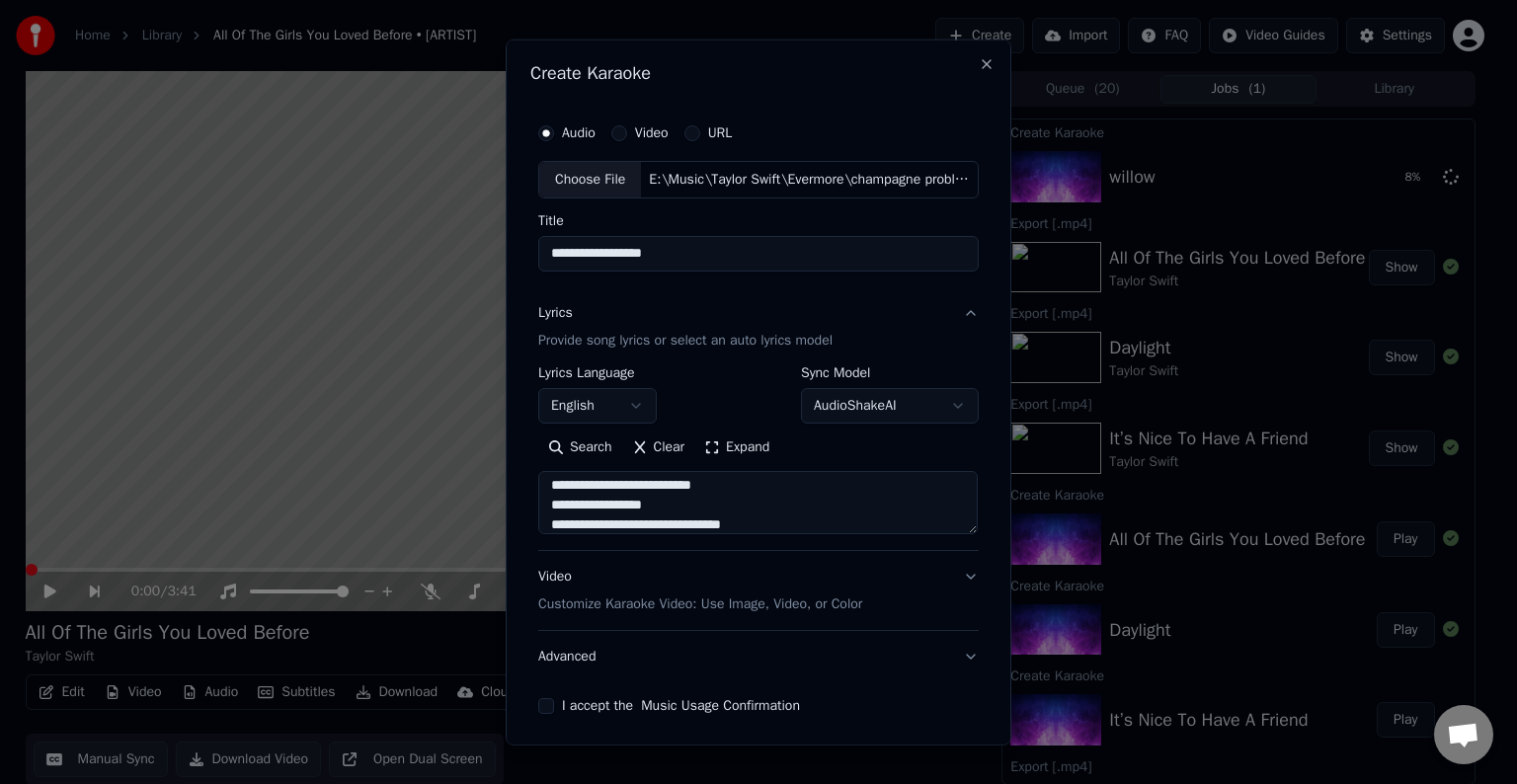 scroll, scrollTop: 754, scrollLeft: 0, axis: vertical 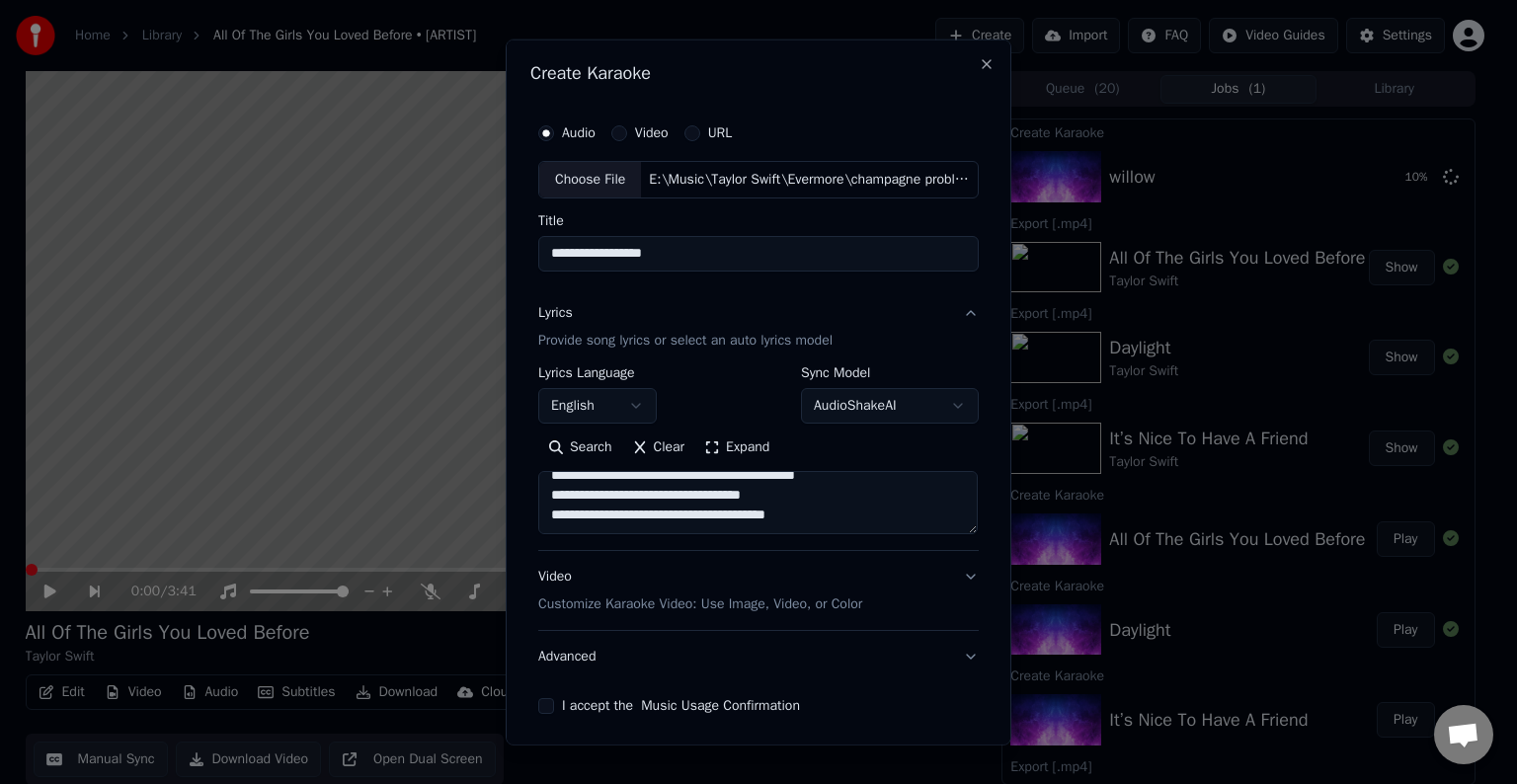 paste on "**********" 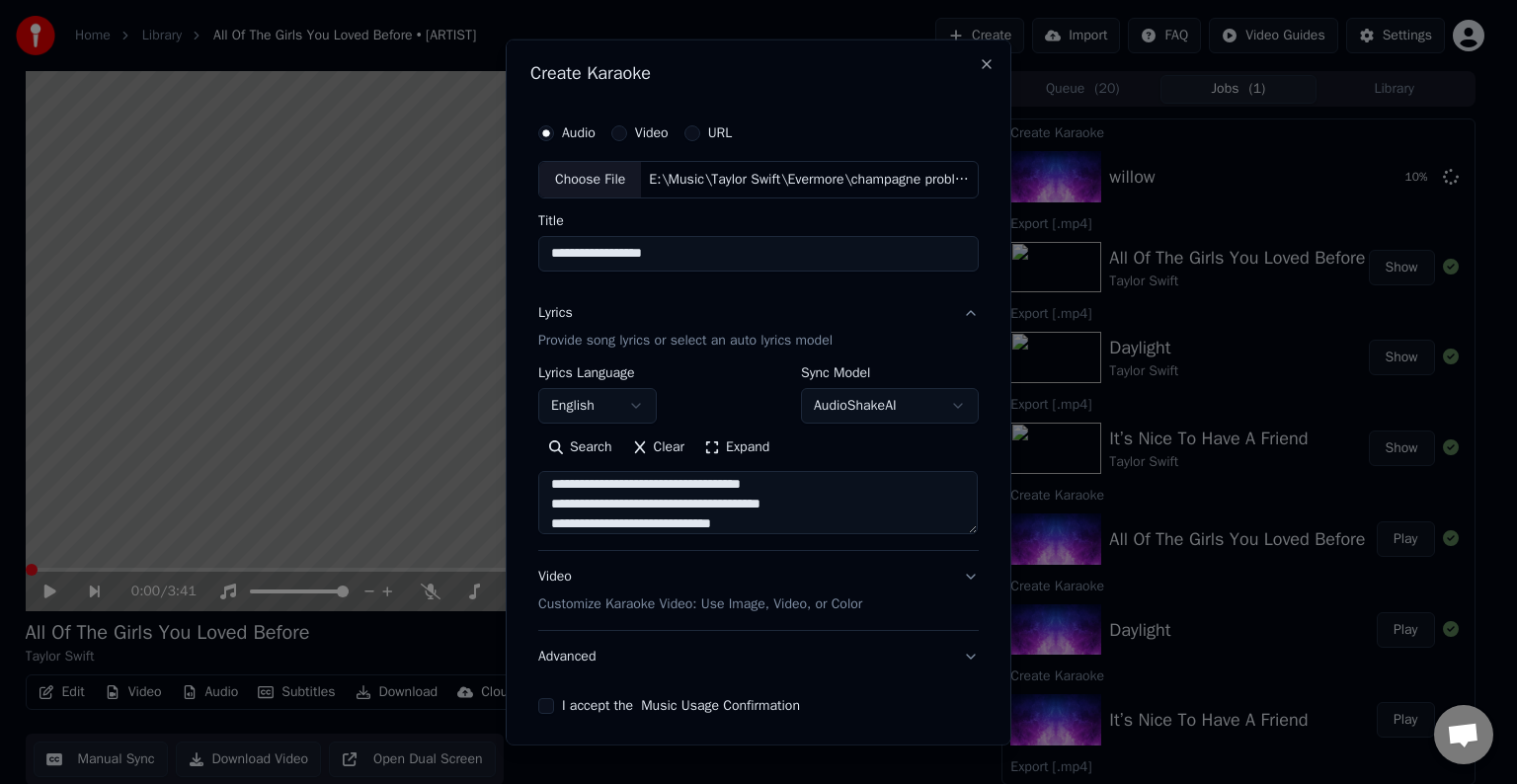 scroll, scrollTop: 893, scrollLeft: 0, axis: vertical 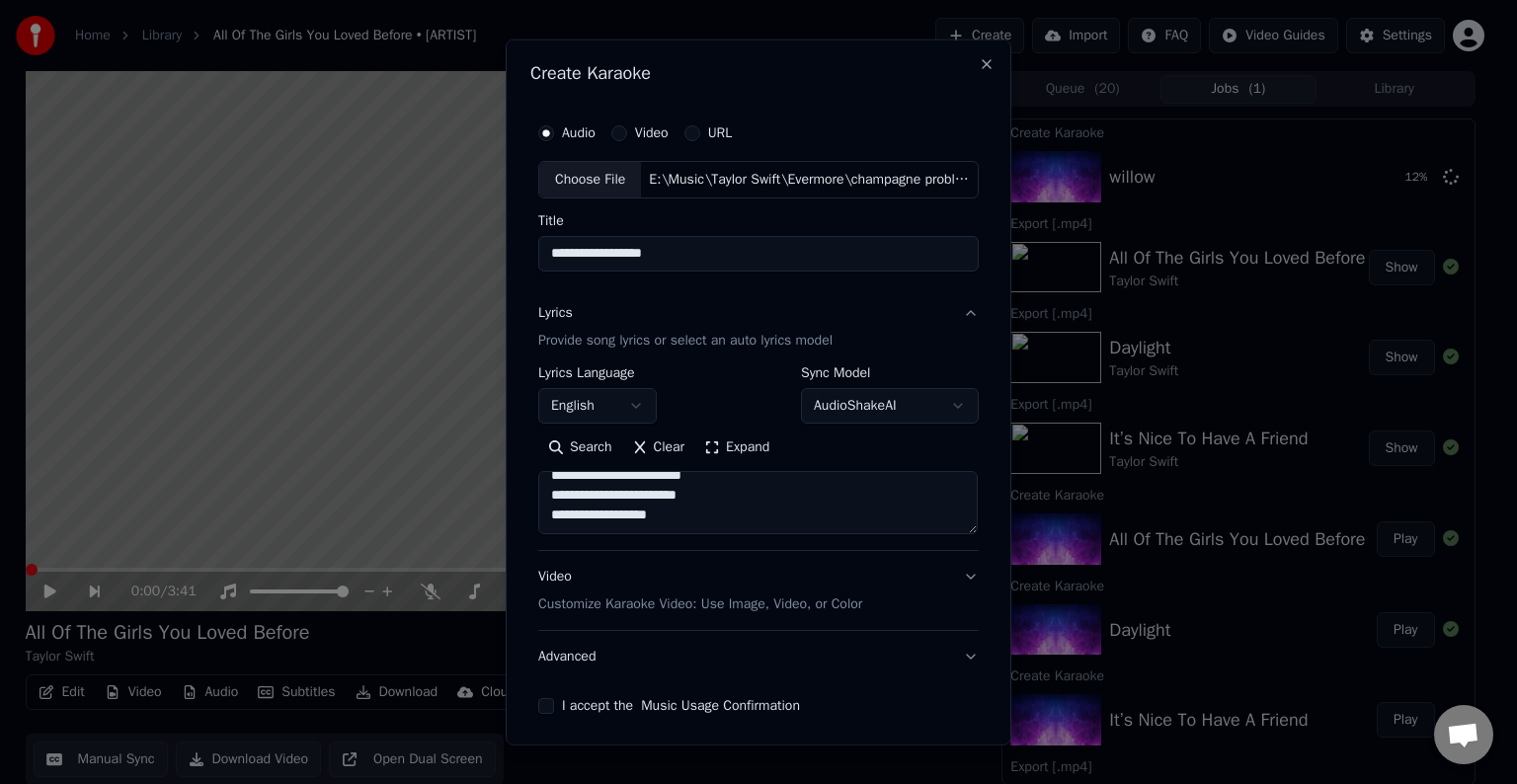 paste on "**********" 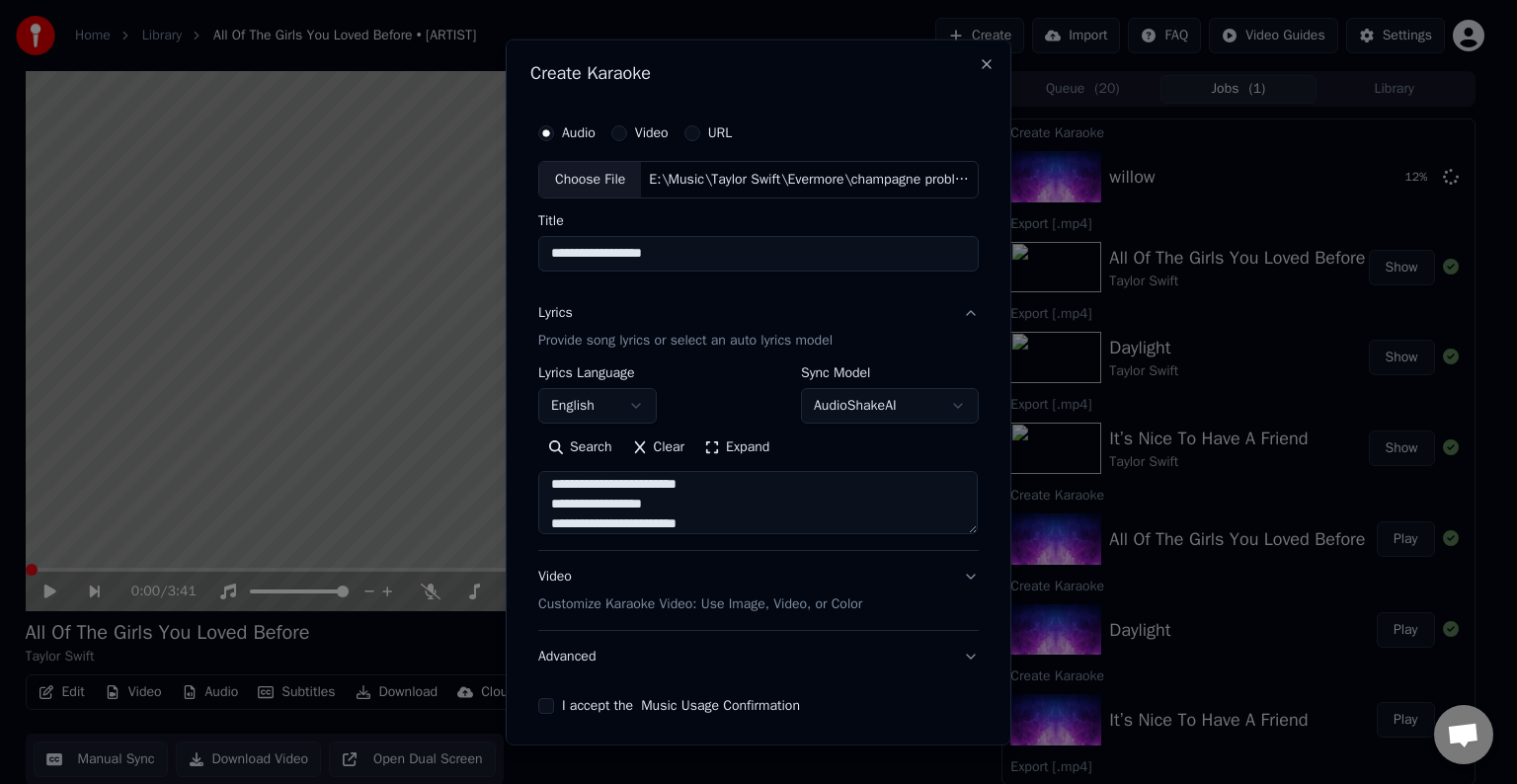 scroll, scrollTop: 932, scrollLeft: 0, axis: vertical 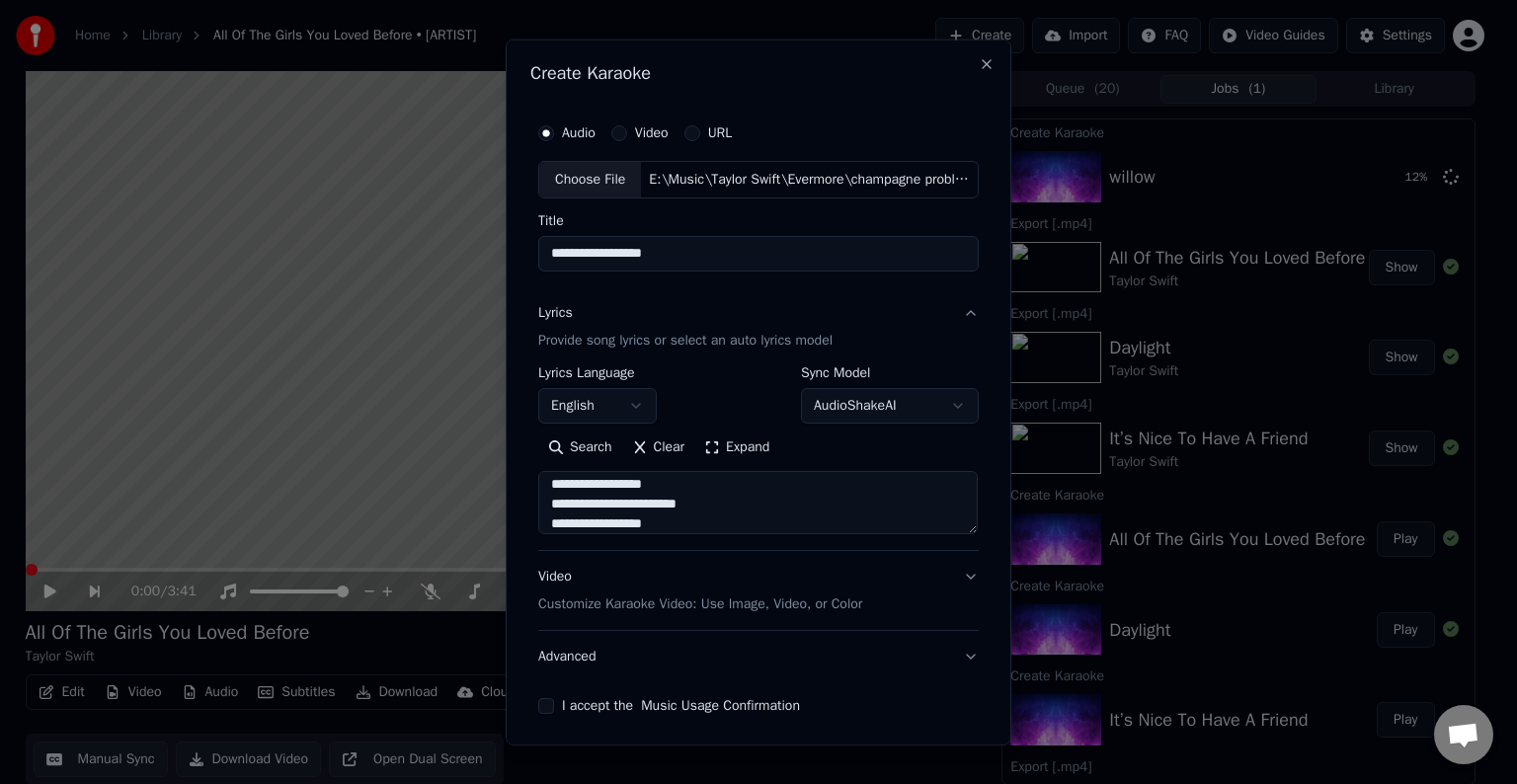 type on "**********" 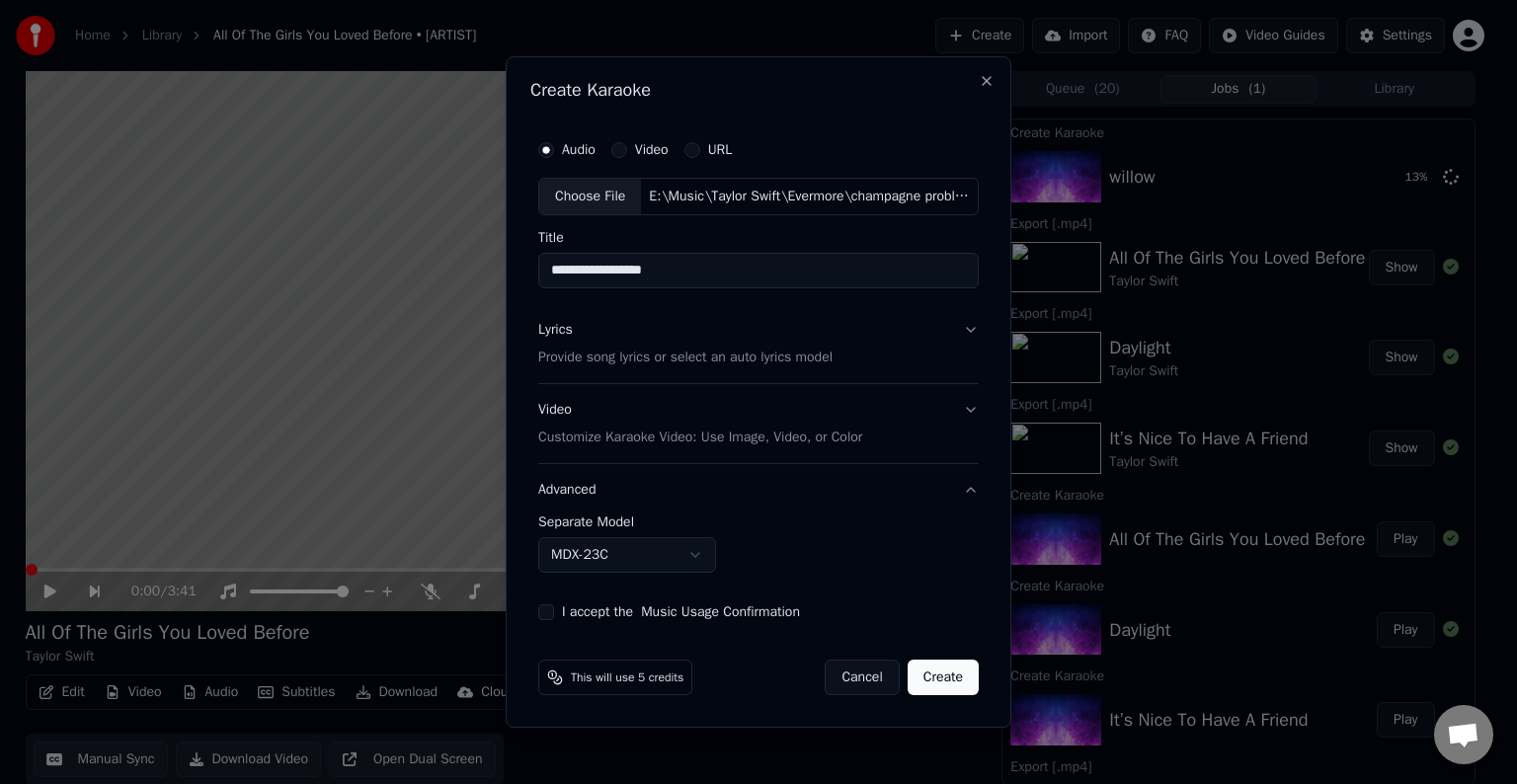 click on "Home Library All Of The Girls You Loved Before • [ARTIST] Create Import FAQ Video Guides Settings 0:00  /  3:41 All Of The Girls You Loved Before [ARTIST] BPM 128 Key D Edit Video Audio Subtitles Download Cloud Library Manual Sync Download Video Open Dual Screen Queue ( 20 ) Jobs ( 1 ) Library Create Karaoke willow 13 % Export [.mp4] All Of The Girls You Loved Before [ARTIST] Show Export [.mp4] Daylight [ARTIST] Show Export [.mp4] It’s Nice To Have A Friend [ARTIST] Show Create Karaoke All Of The Girls You Loved Before Play Create Karaoke Daylight Play Create Karaoke It’s Nice To Have A Friend Play Export [.mp4] ME! [ARTIST] • [ARTIST] Show Export [.mp4] Afterglow [ARTIST] Show Export [.mp4] You Need To Calm Down [ARTIST] Show Export [.mp4] False God [ARTIST] Show Export [.mp4] Soon You’ll Get Better [ARTIST] • [ARTIST] Show Create Karaoke ME! (feat. [ARTIST] of [BRAND] ) Play Create Karaoke Afterglow Play Create Karaoke Play False God" at bounding box center [750, 392] 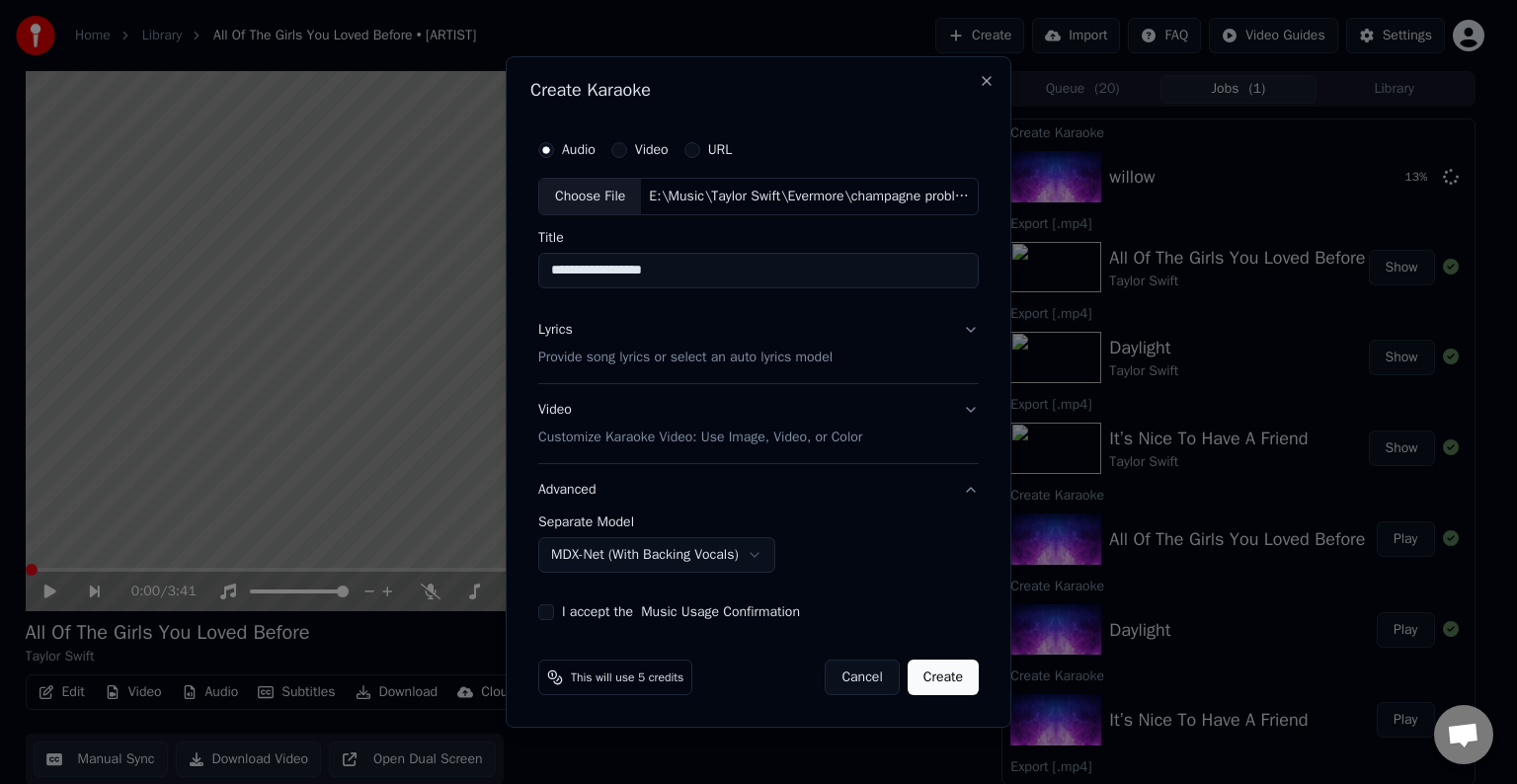 click on "**********" at bounding box center [758, 375] 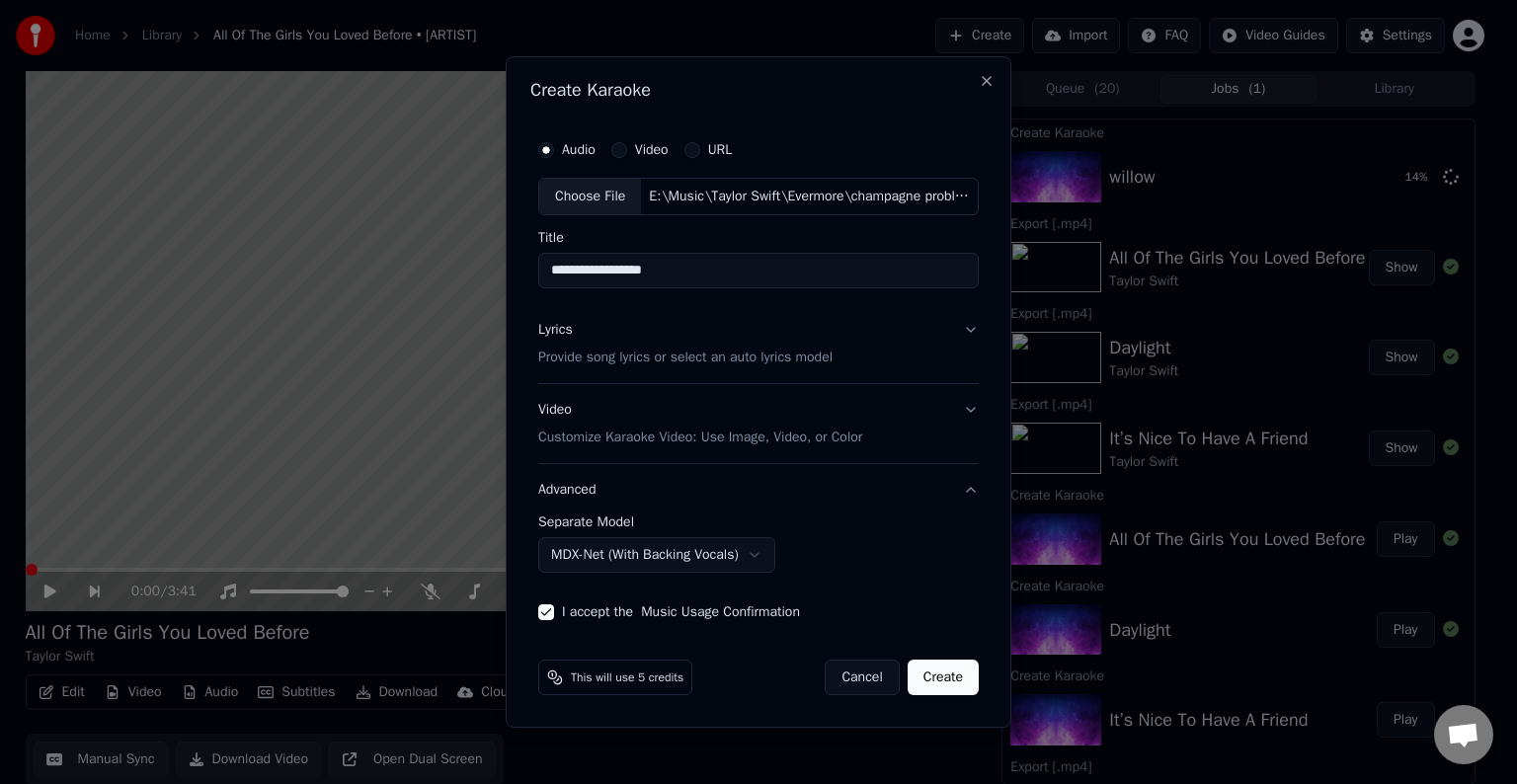 click on "Create" at bounding box center [943, 677] 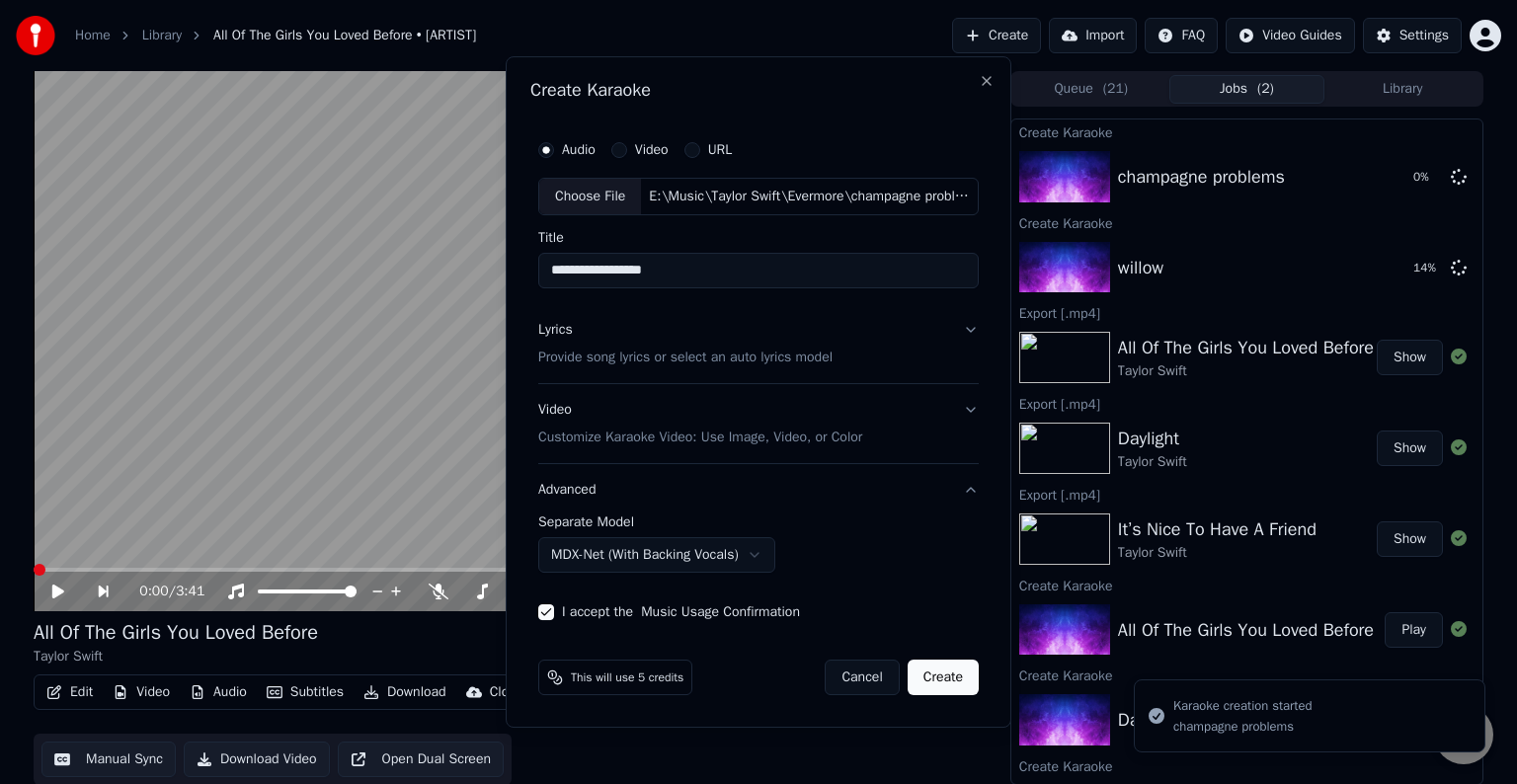 select on "******" 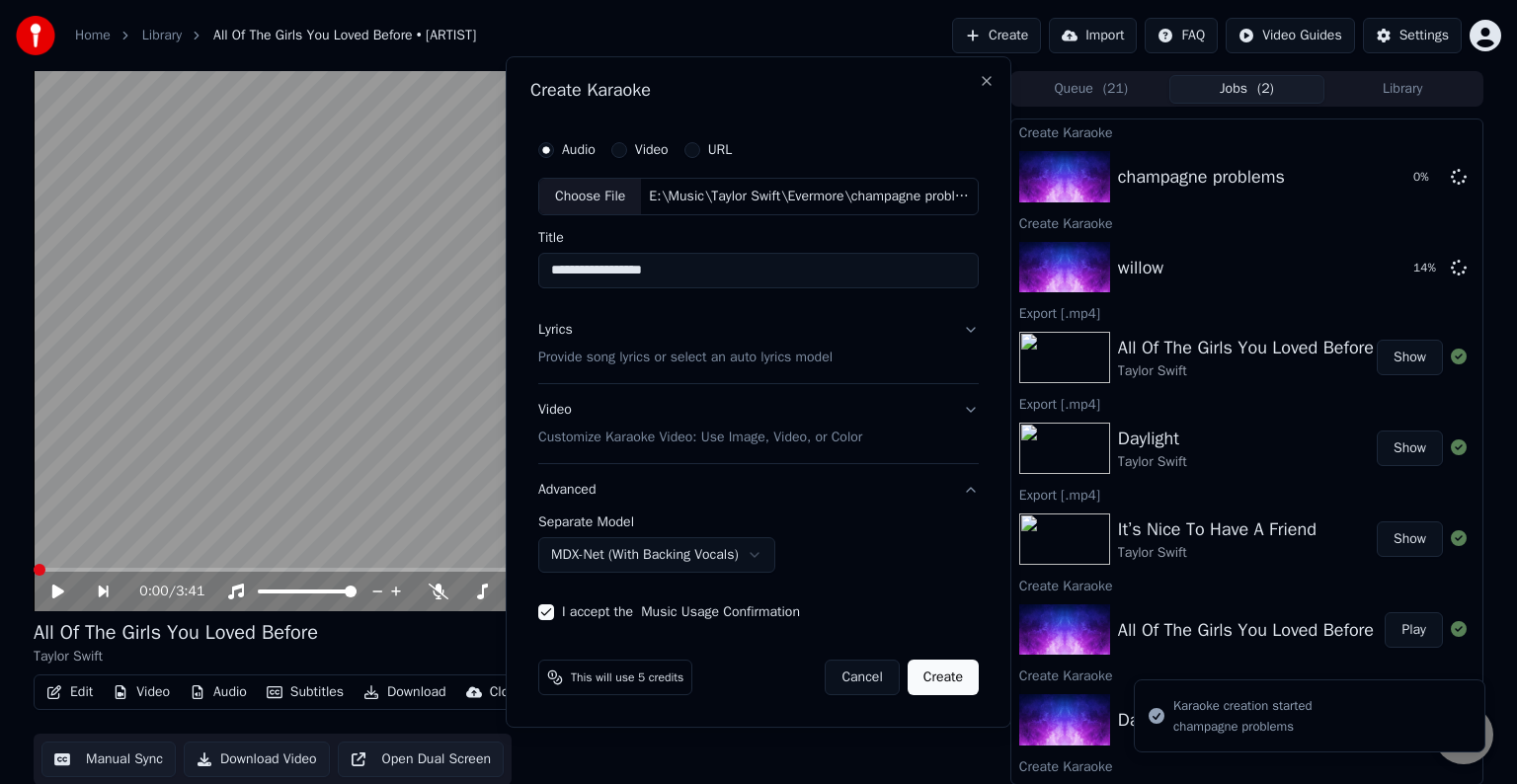 type 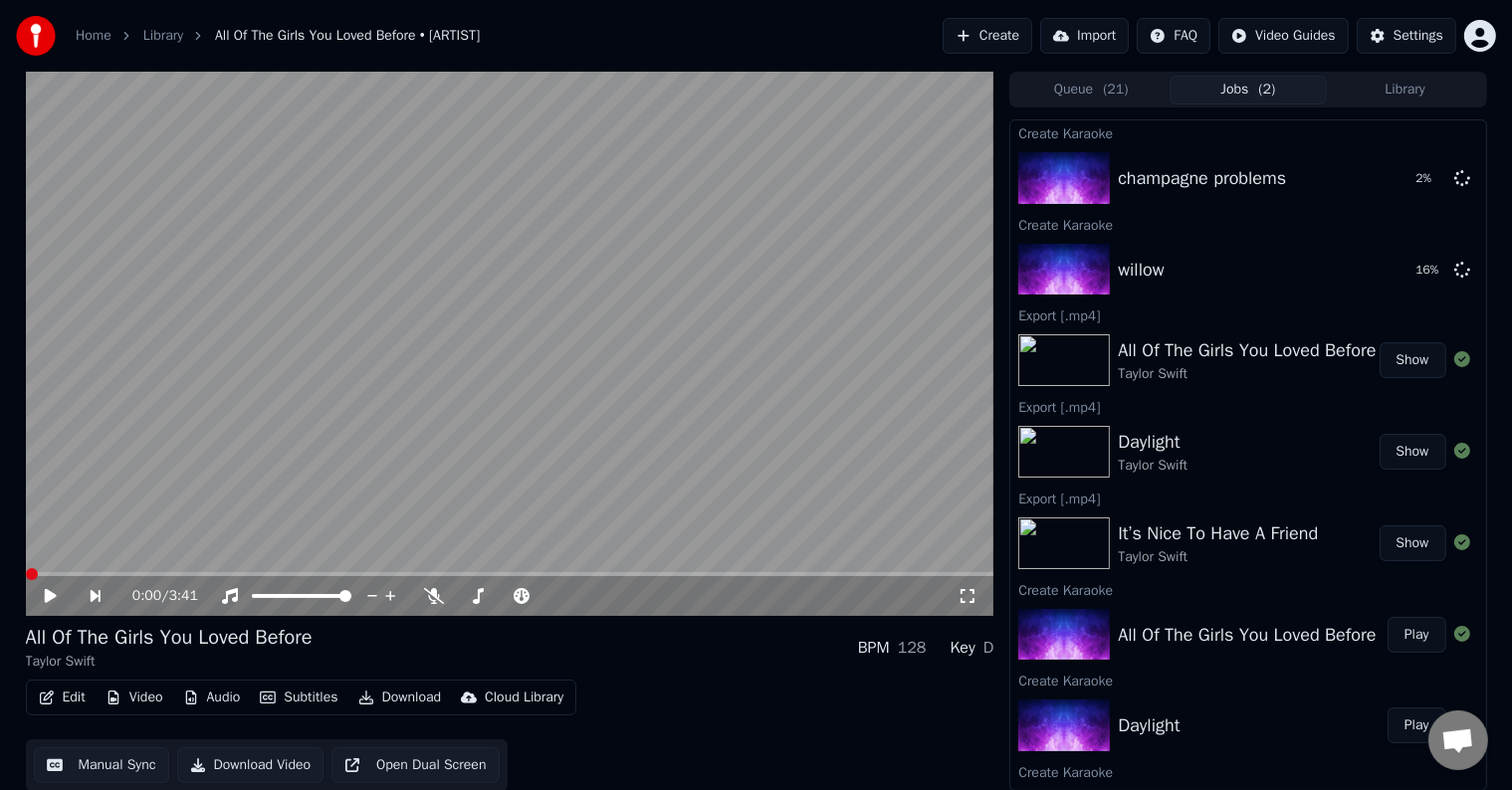 click on "Create" at bounding box center (987, 36) 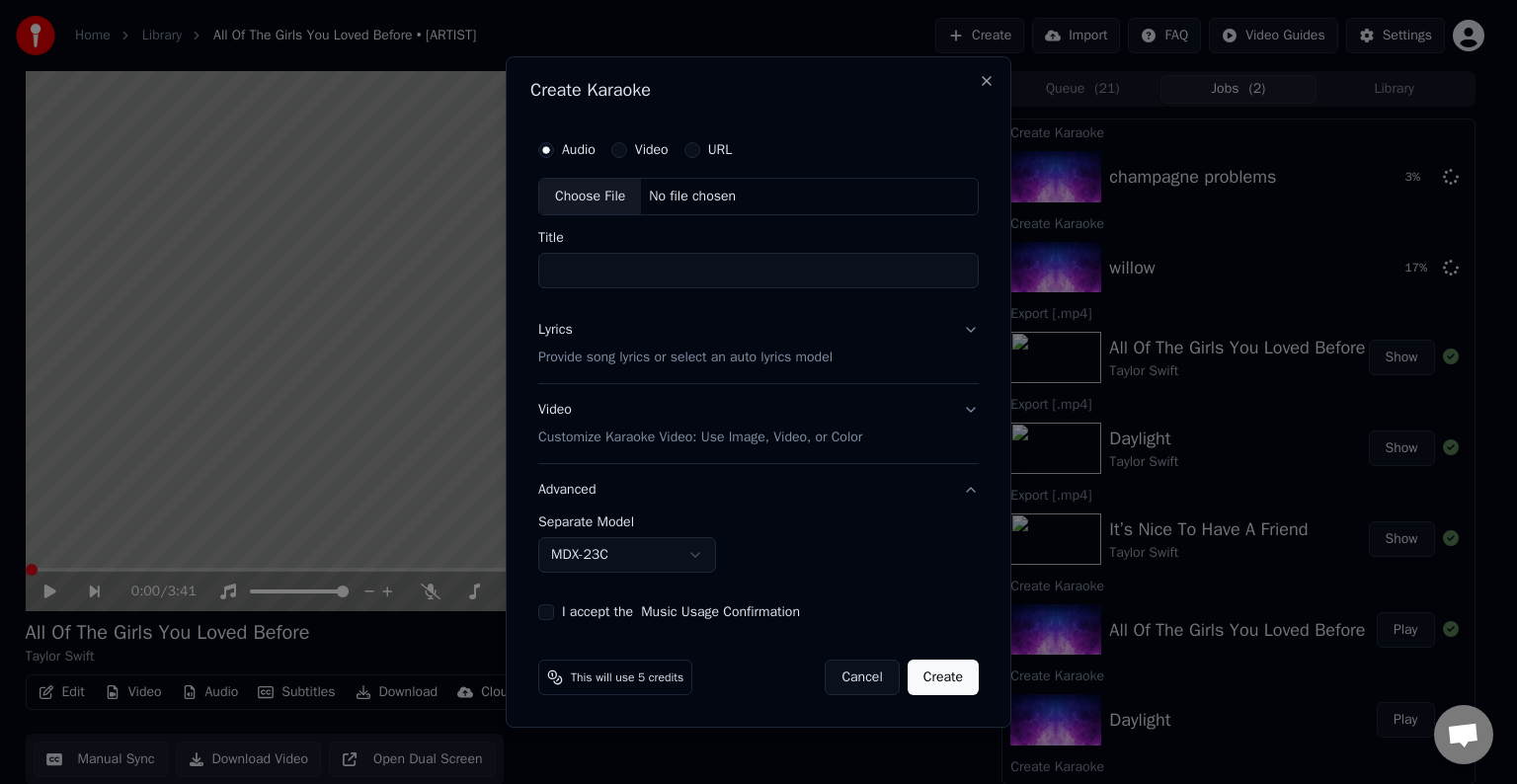 click on "Choose File" at bounding box center [590, 196] 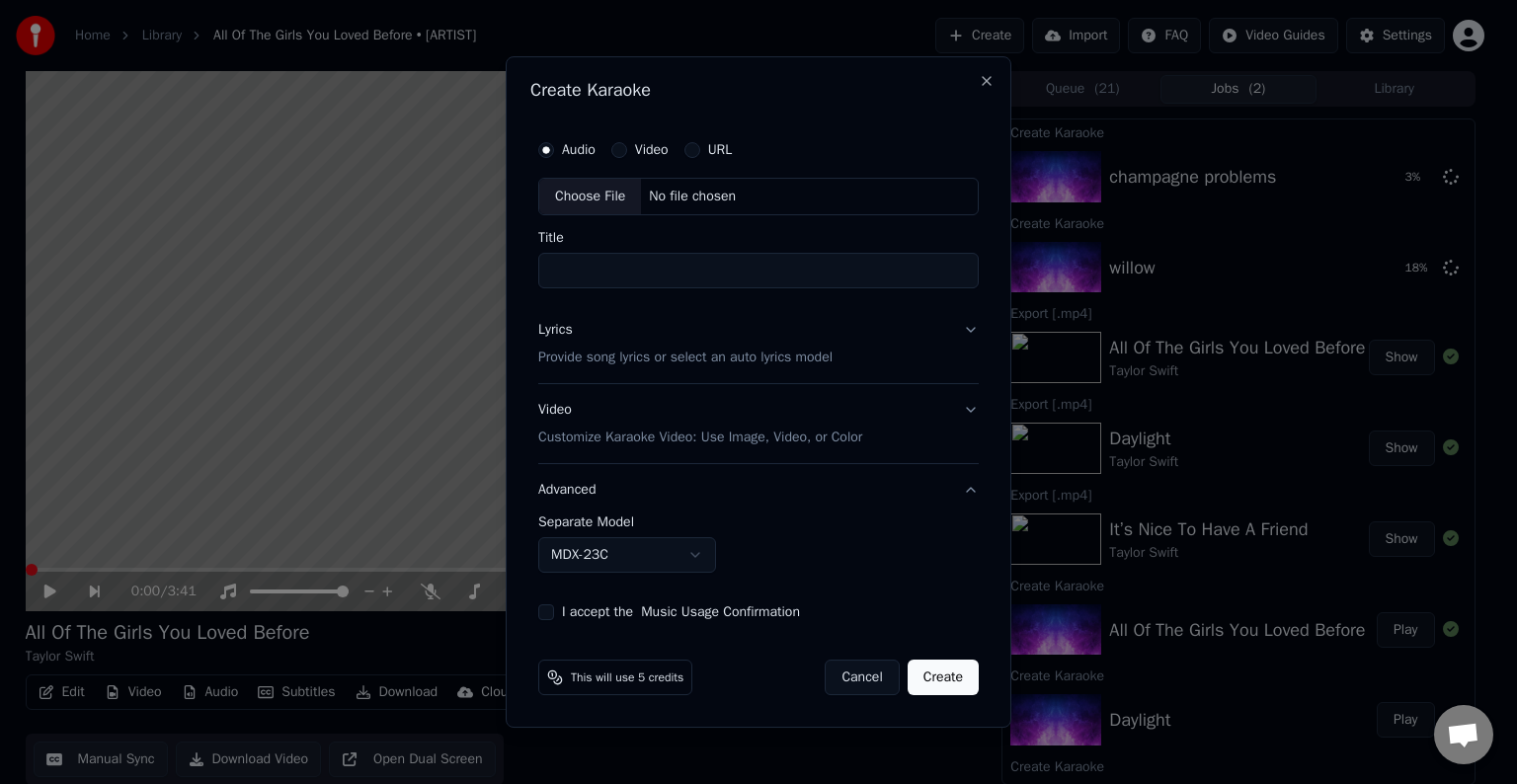 click on "Lyrics Provide song lyrics or select an auto lyrics model" at bounding box center [758, 344] 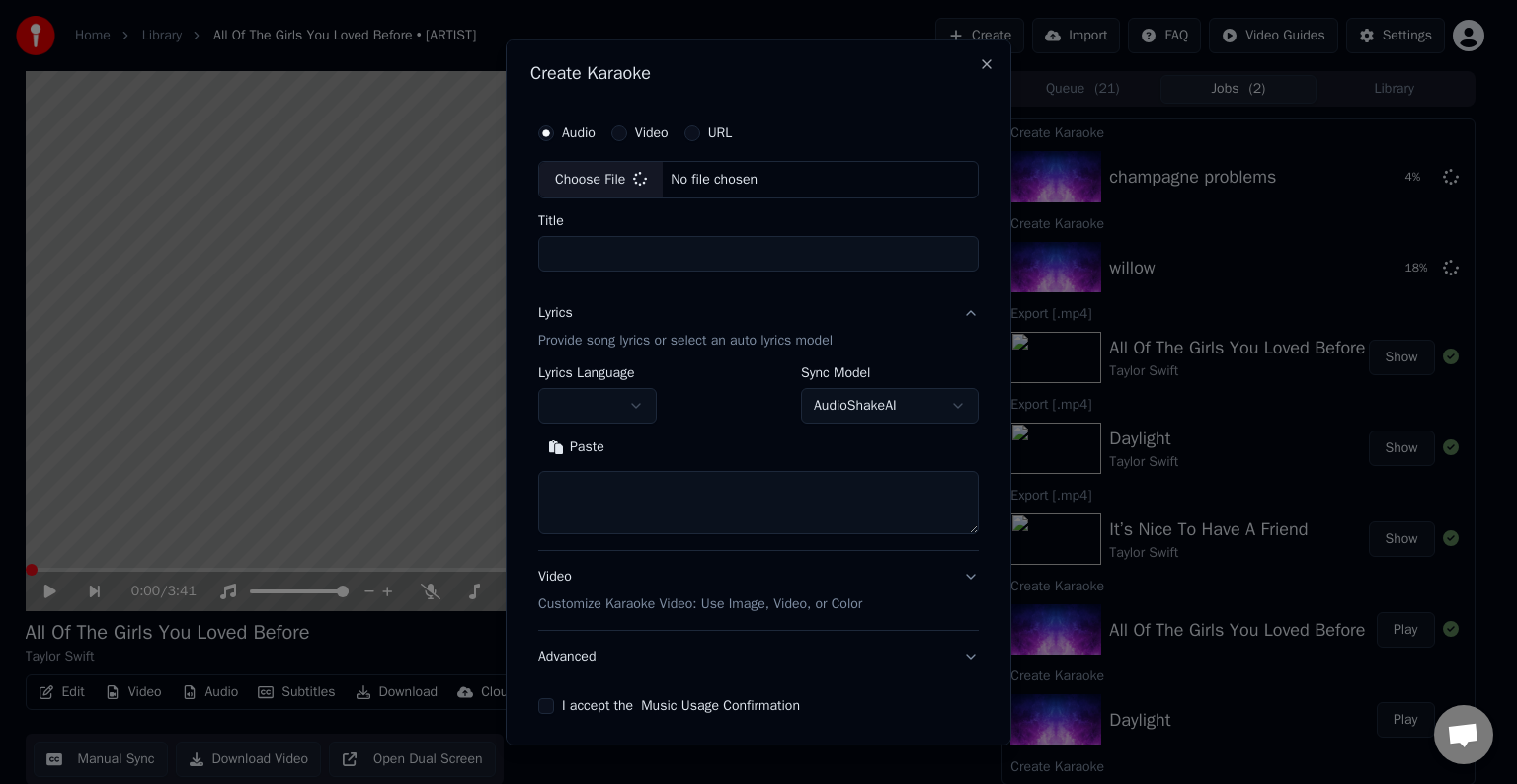 click at bounding box center (758, 503) 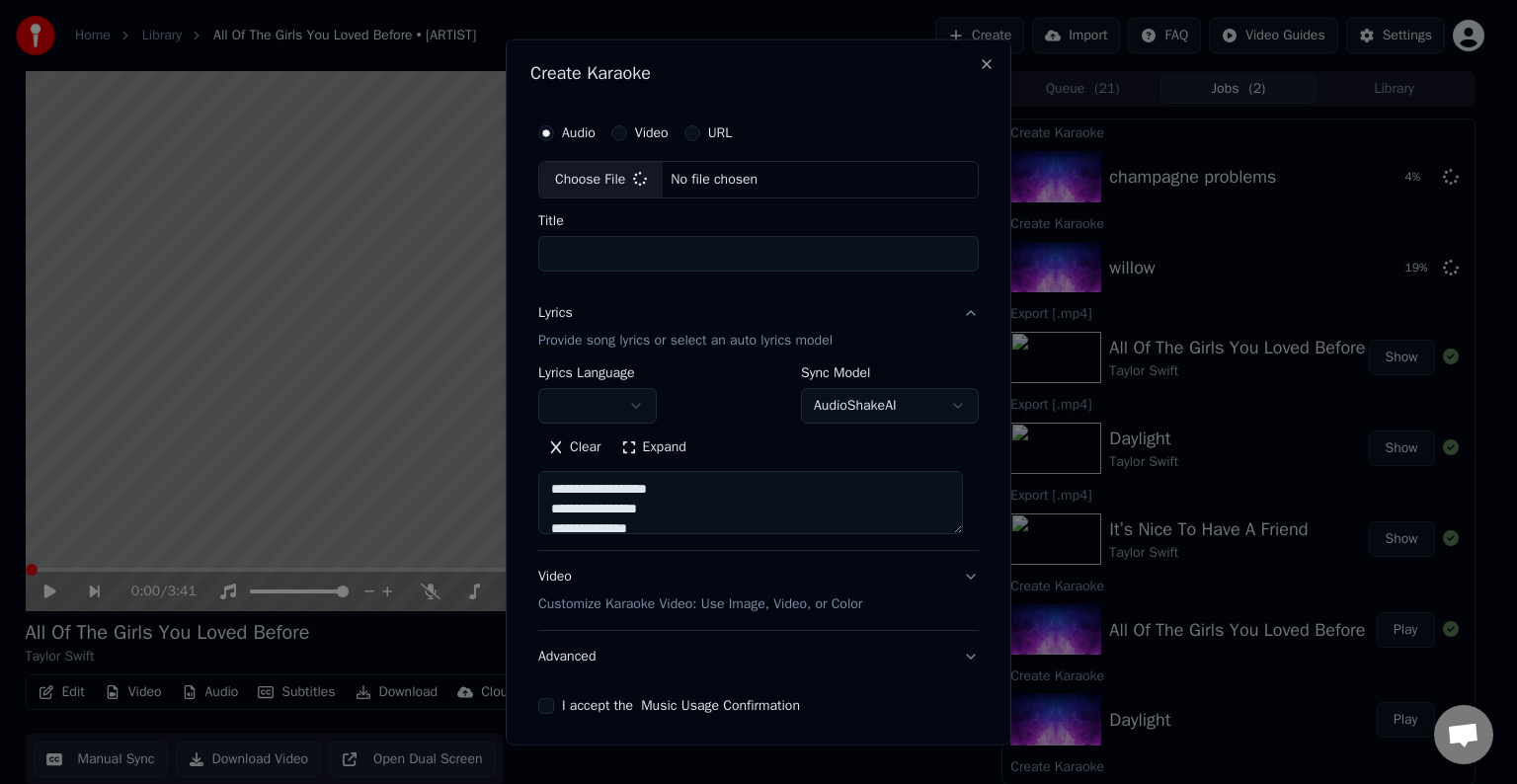 scroll, scrollTop: 43, scrollLeft: 0, axis: vertical 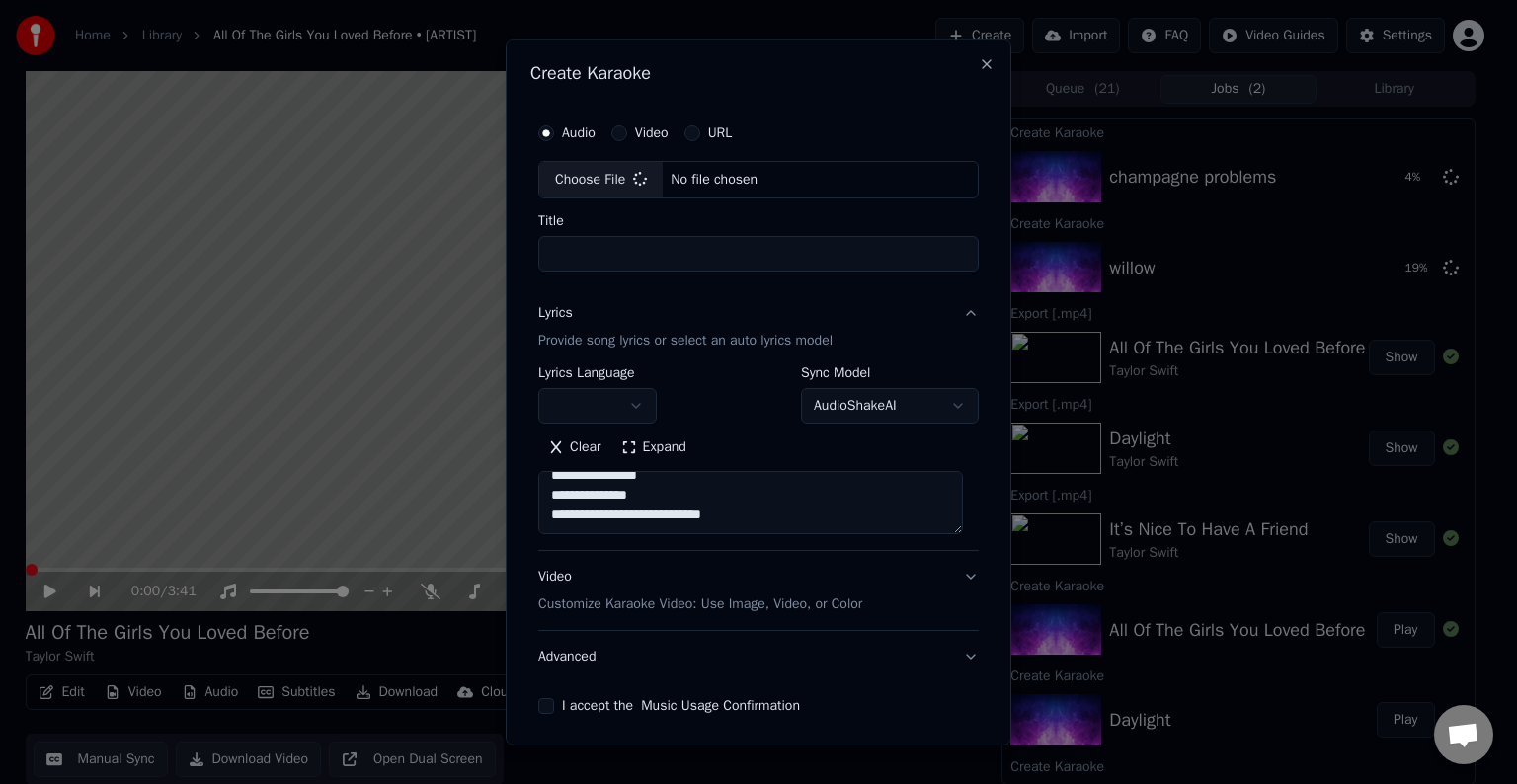 type on "*********" 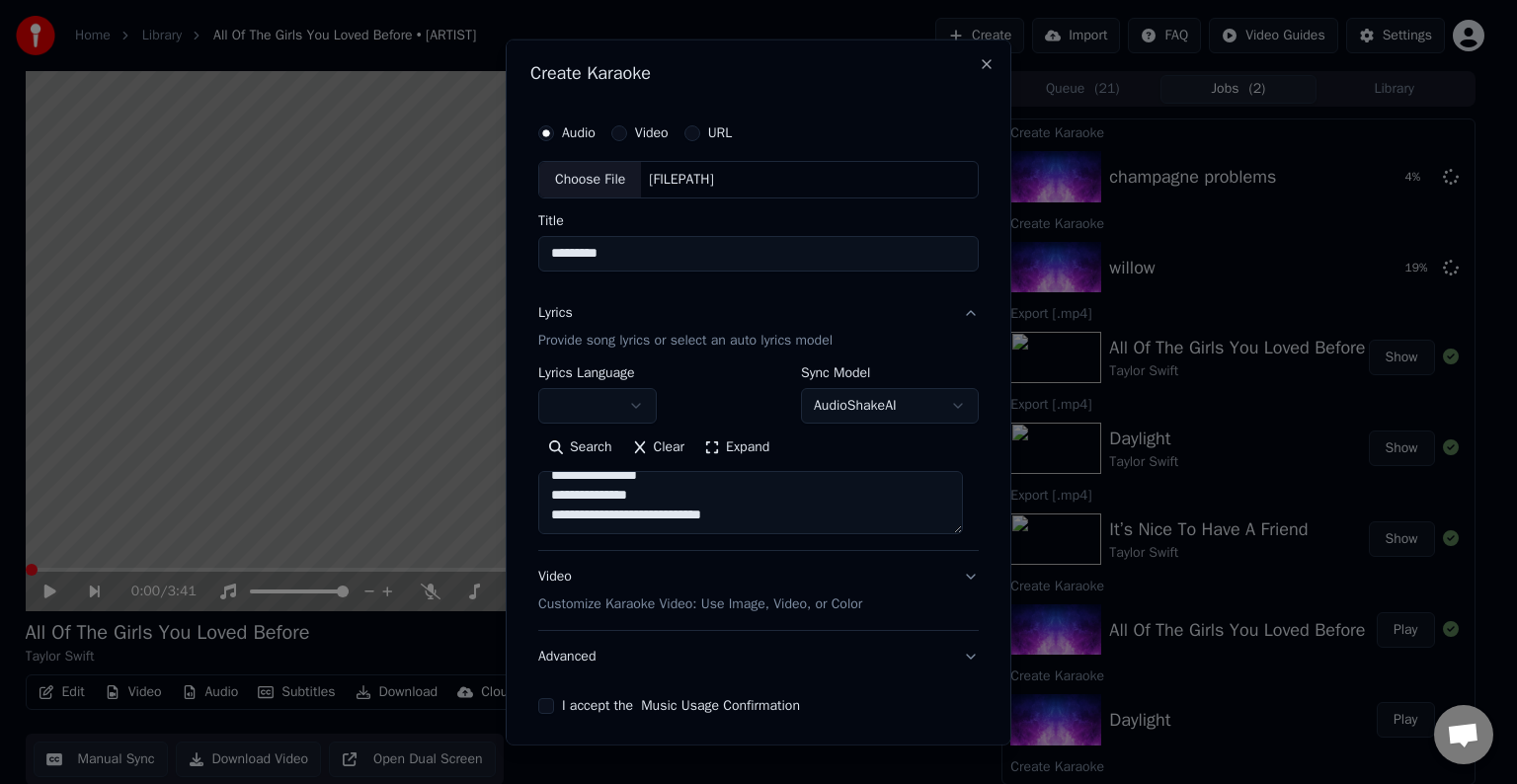 paste on "**********" 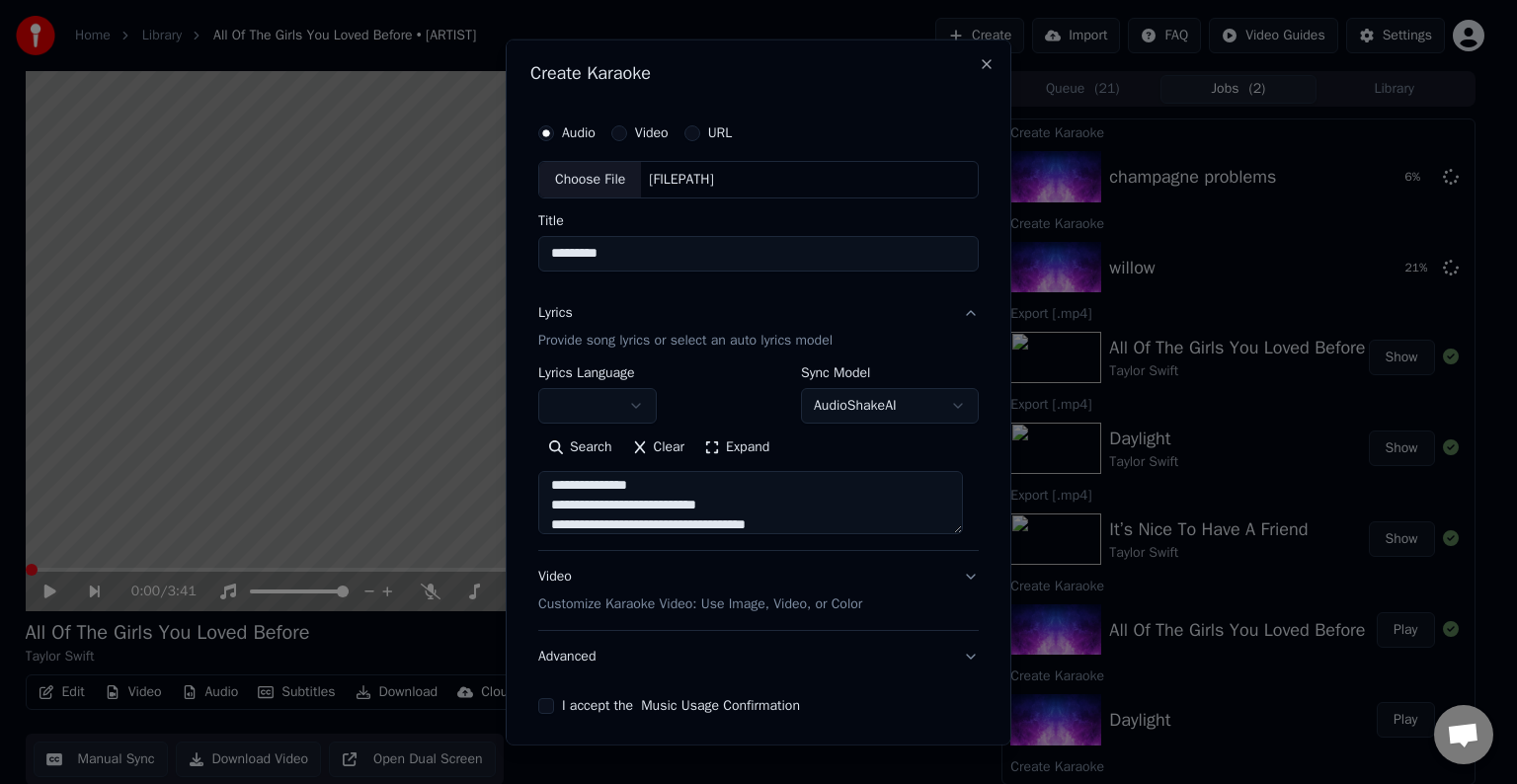 scroll, scrollTop: 241, scrollLeft: 0, axis: vertical 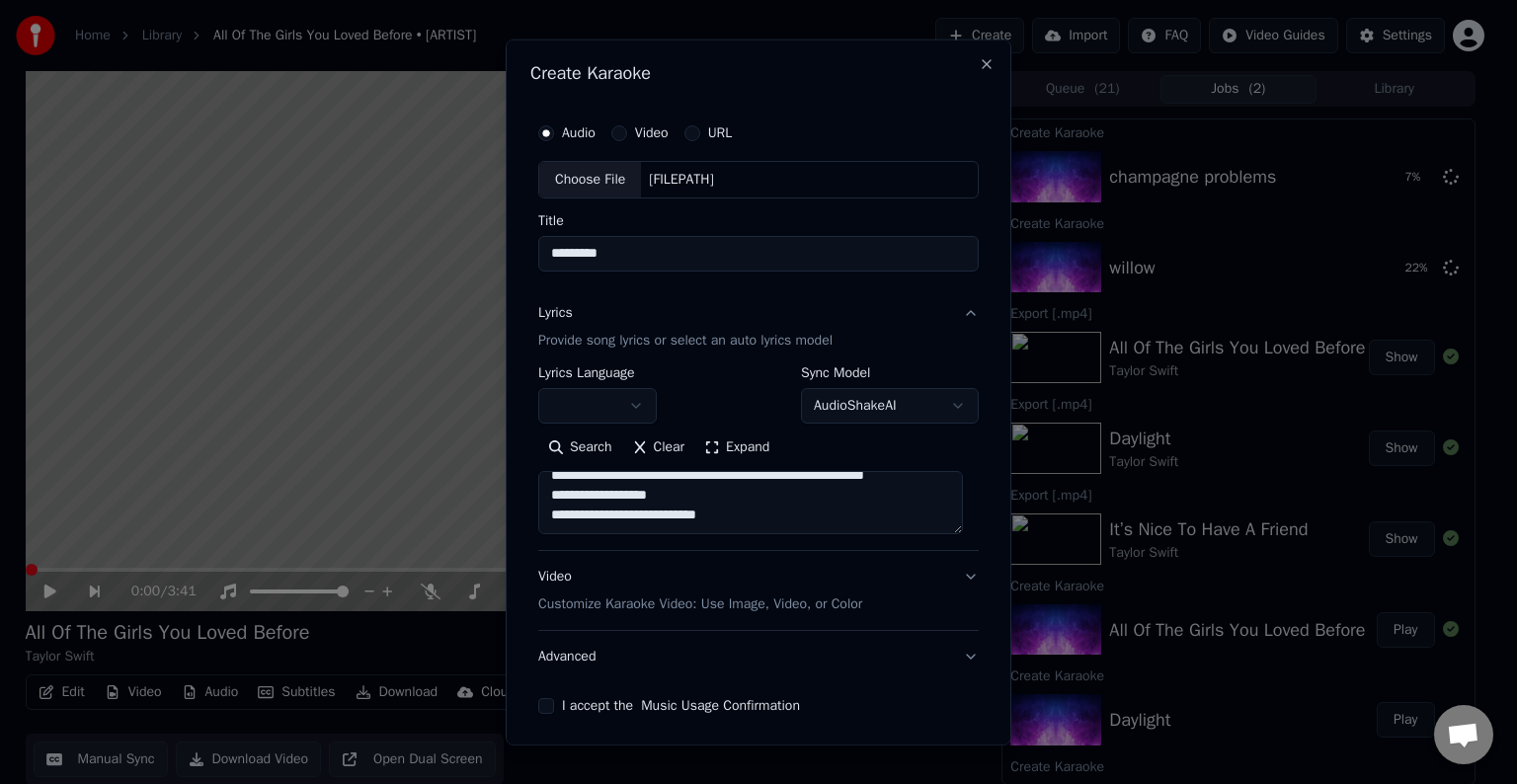 paste on "**********" 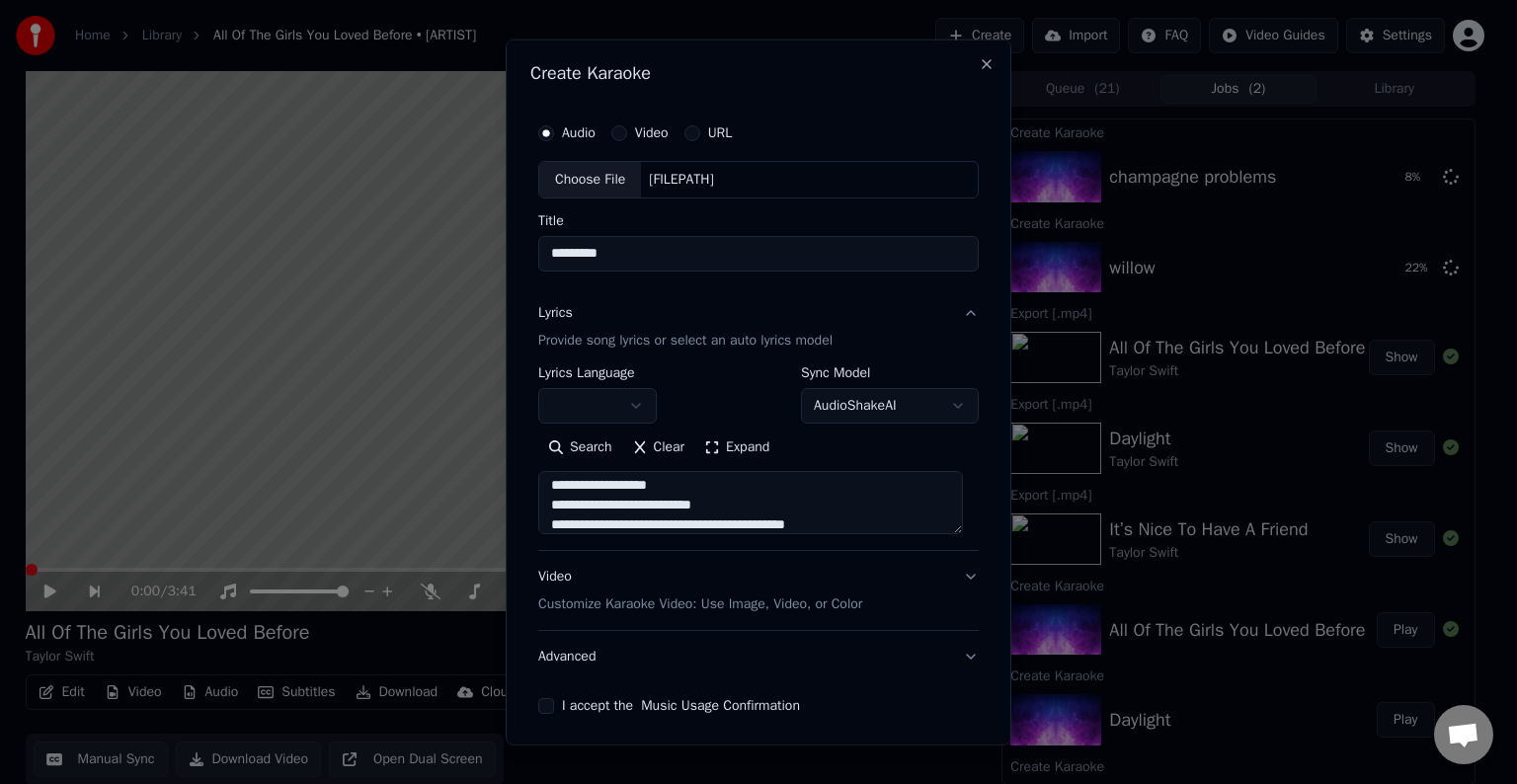 scroll, scrollTop: 320, scrollLeft: 0, axis: vertical 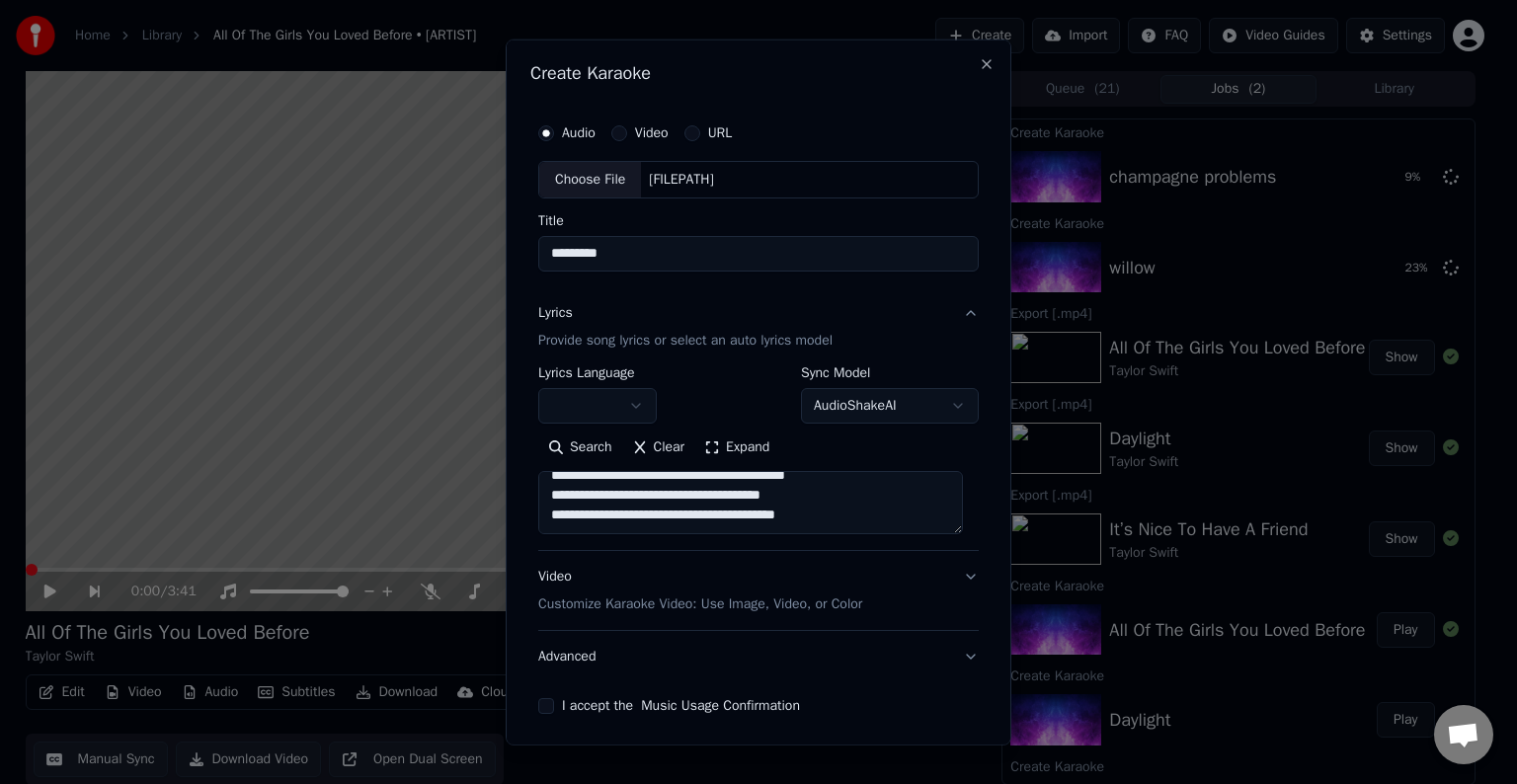 paste on "**********" 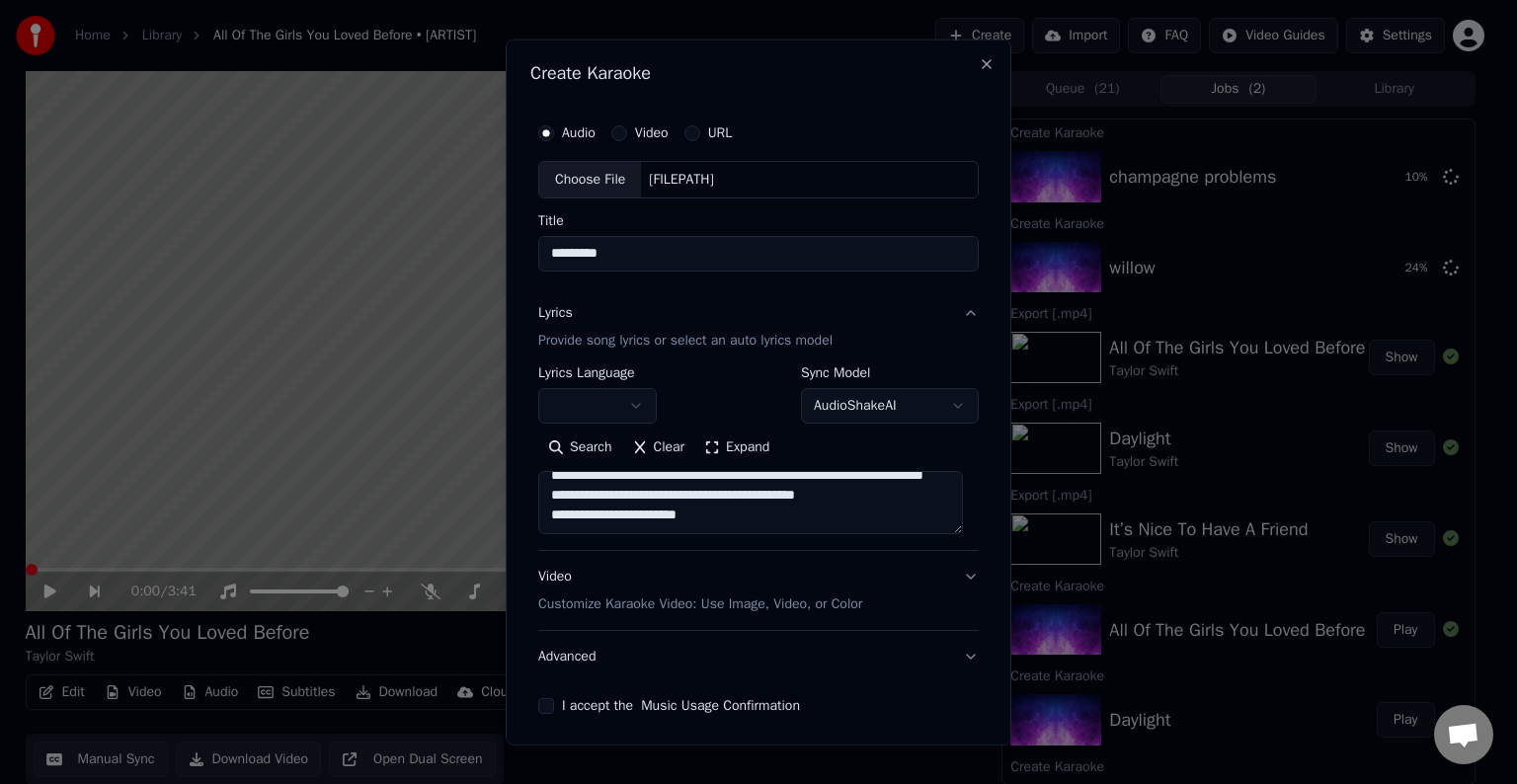 scroll, scrollTop: 419, scrollLeft: 0, axis: vertical 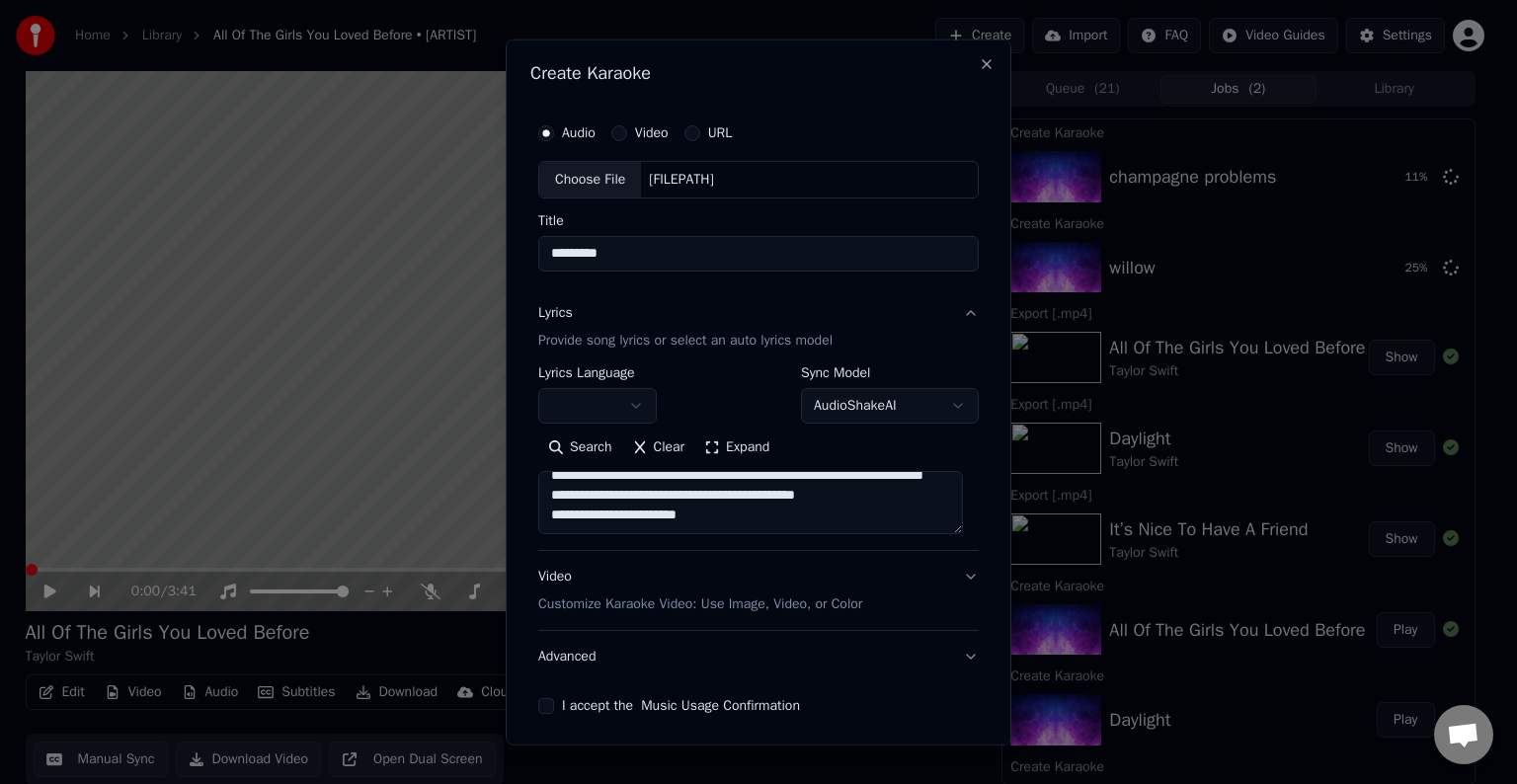 paste on "**********" 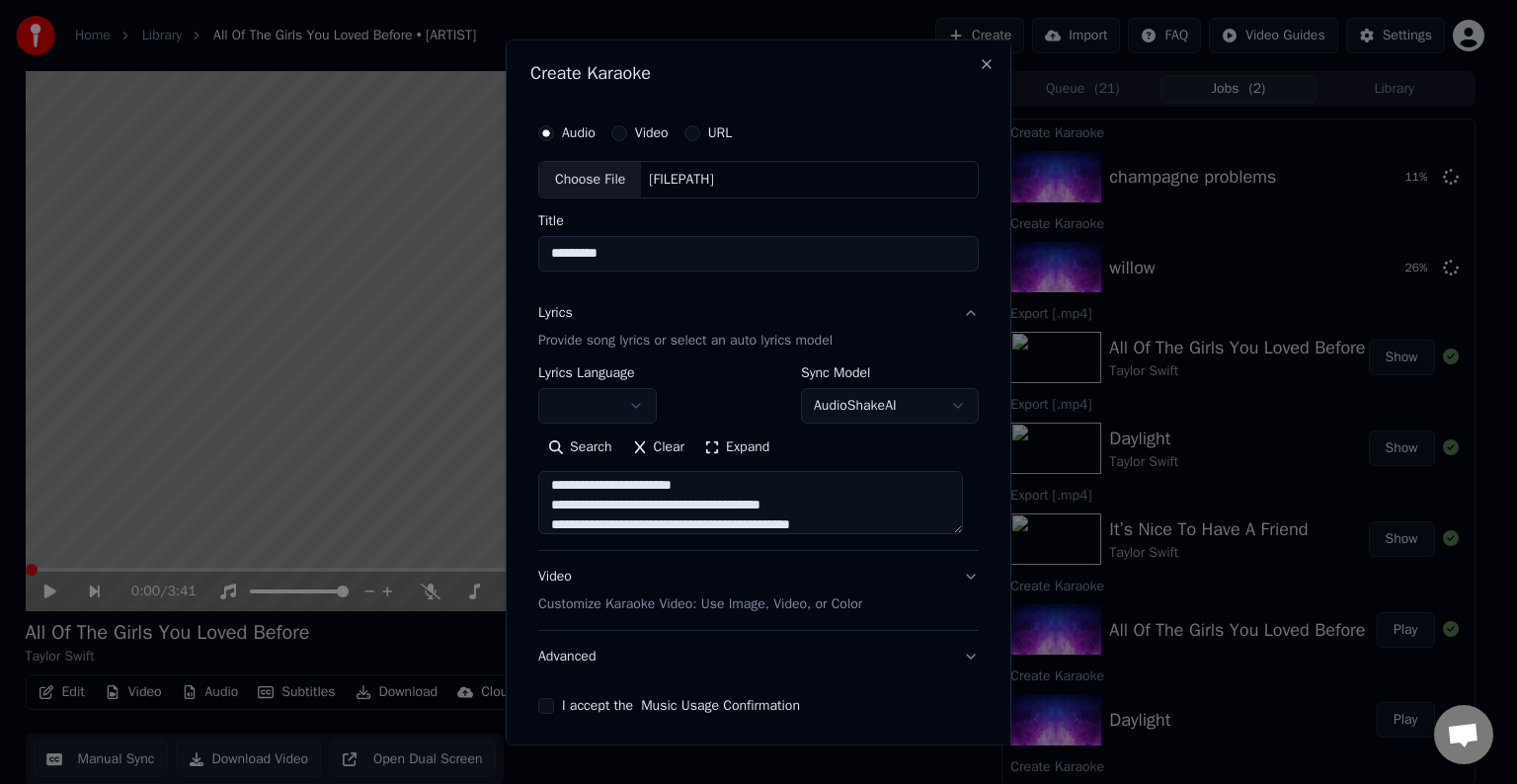 scroll, scrollTop: 616, scrollLeft: 0, axis: vertical 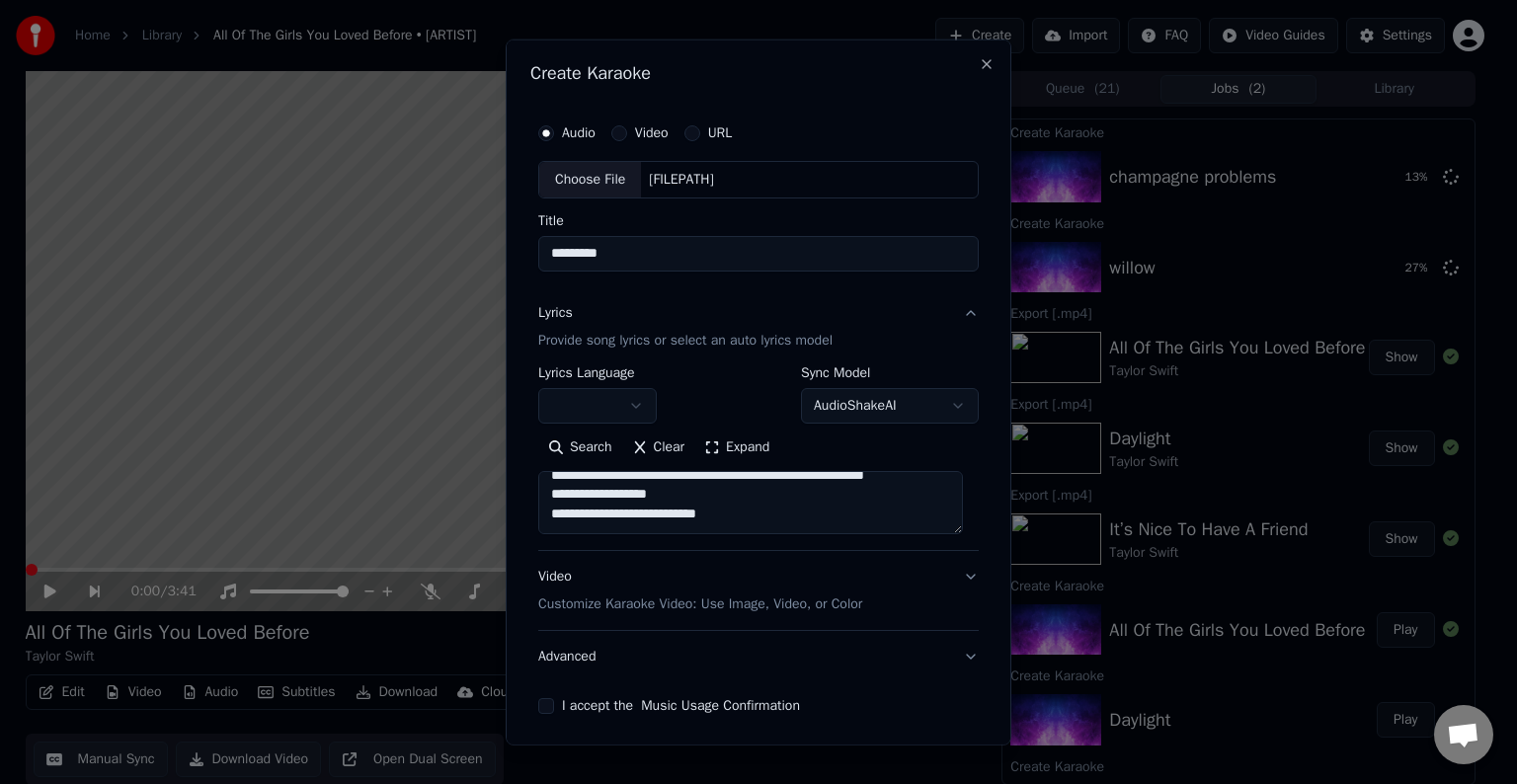 paste on "**********" 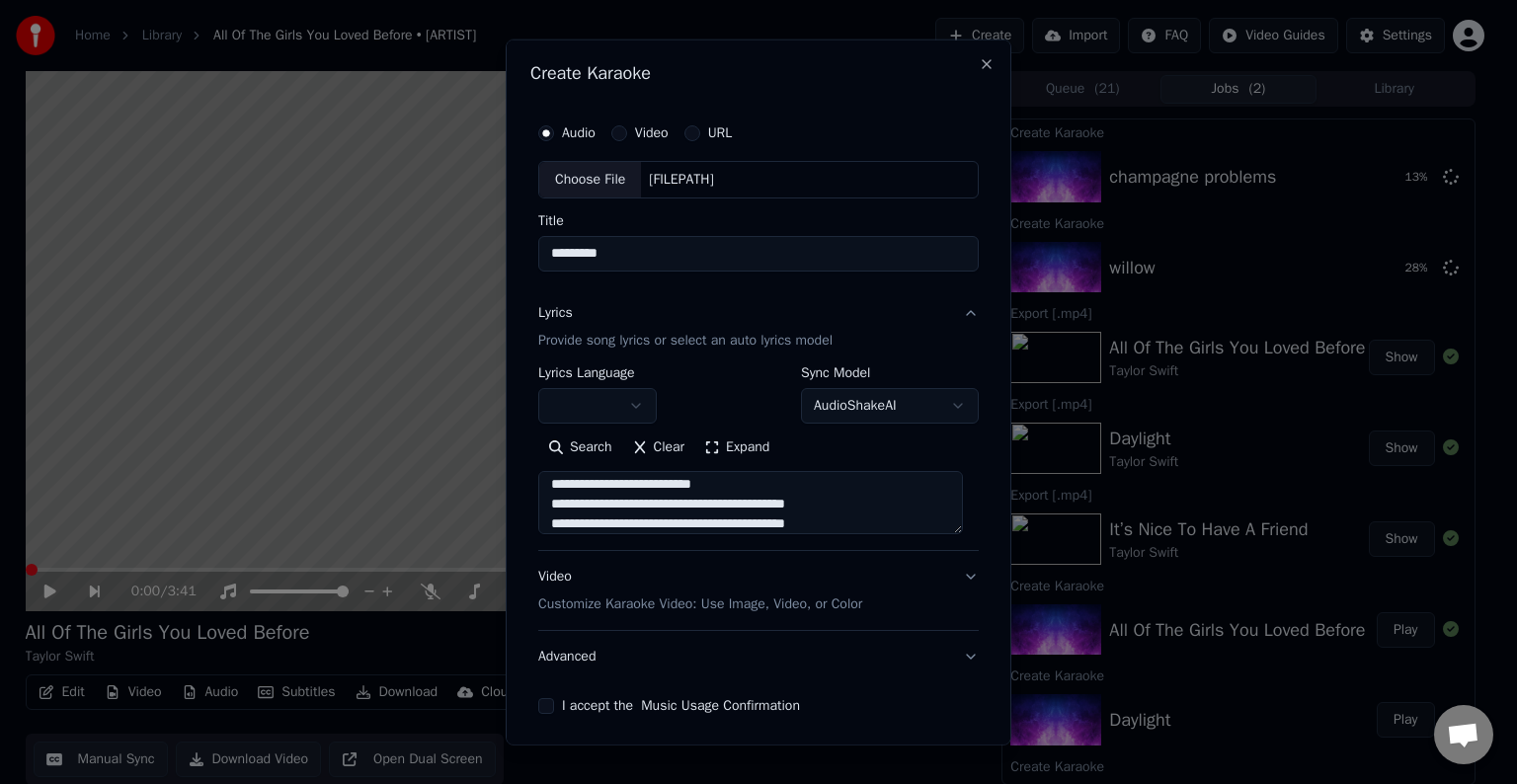 scroll, scrollTop: 695, scrollLeft: 0, axis: vertical 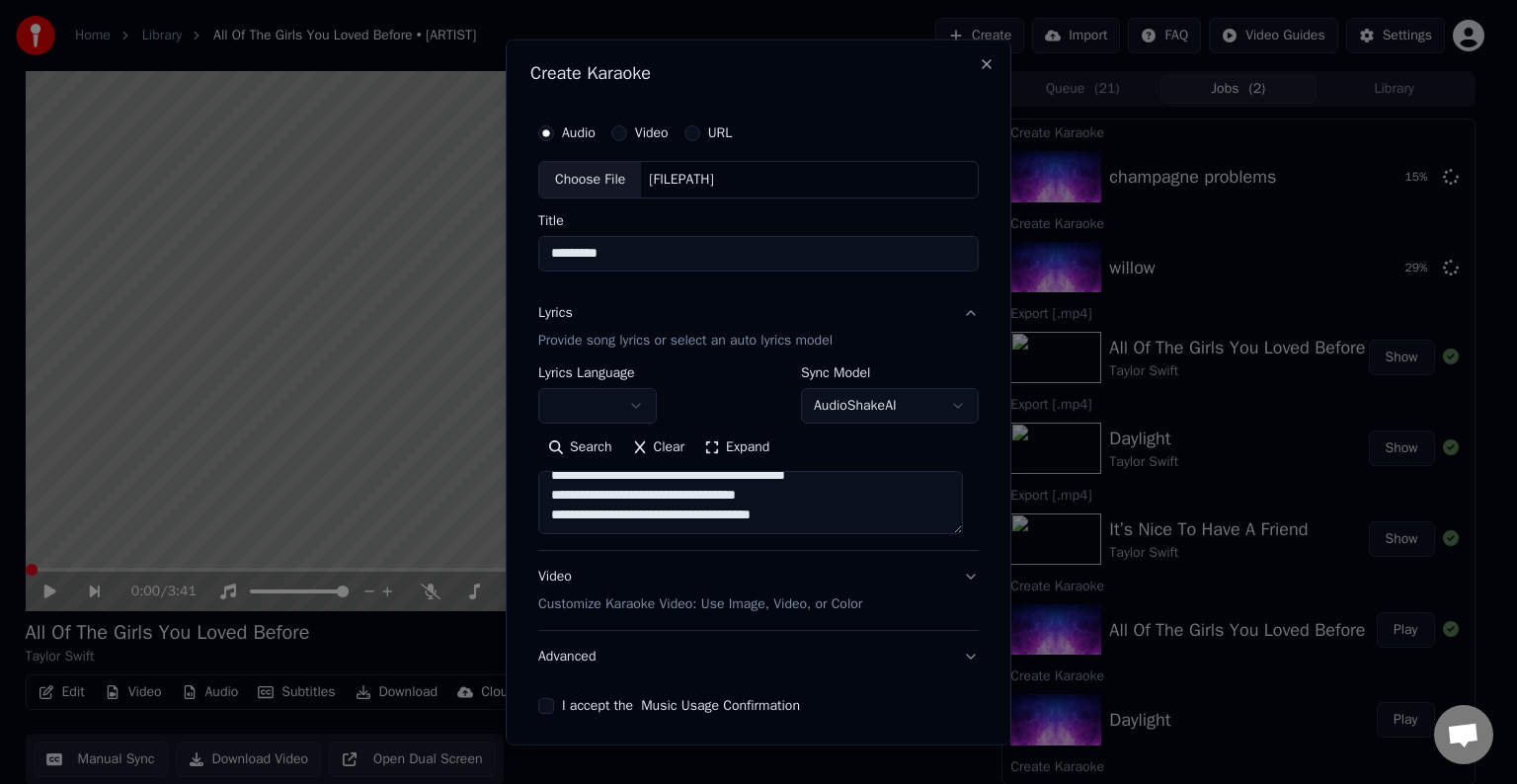 paste on "**********" 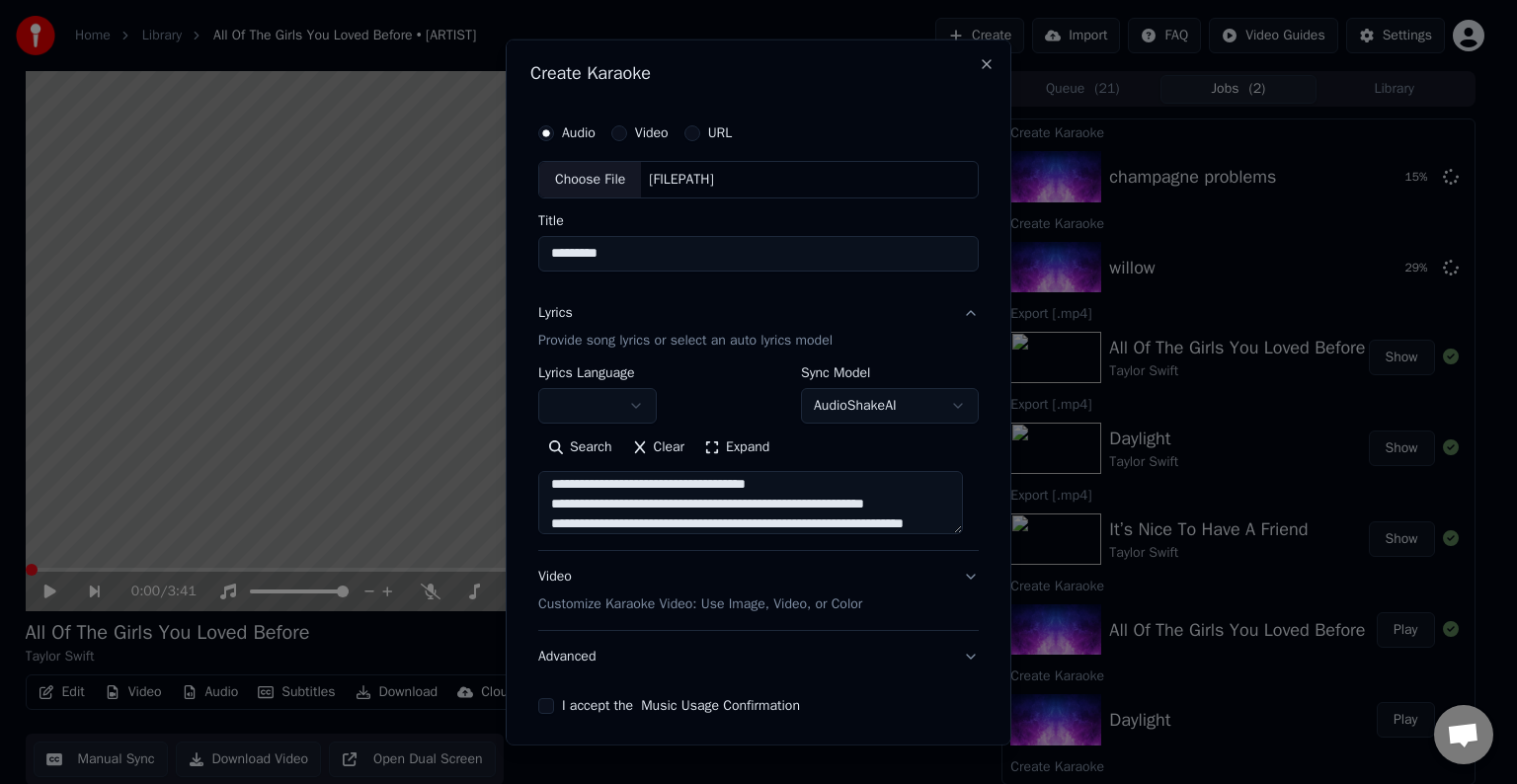 scroll, scrollTop: 794, scrollLeft: 0, axis: vertical 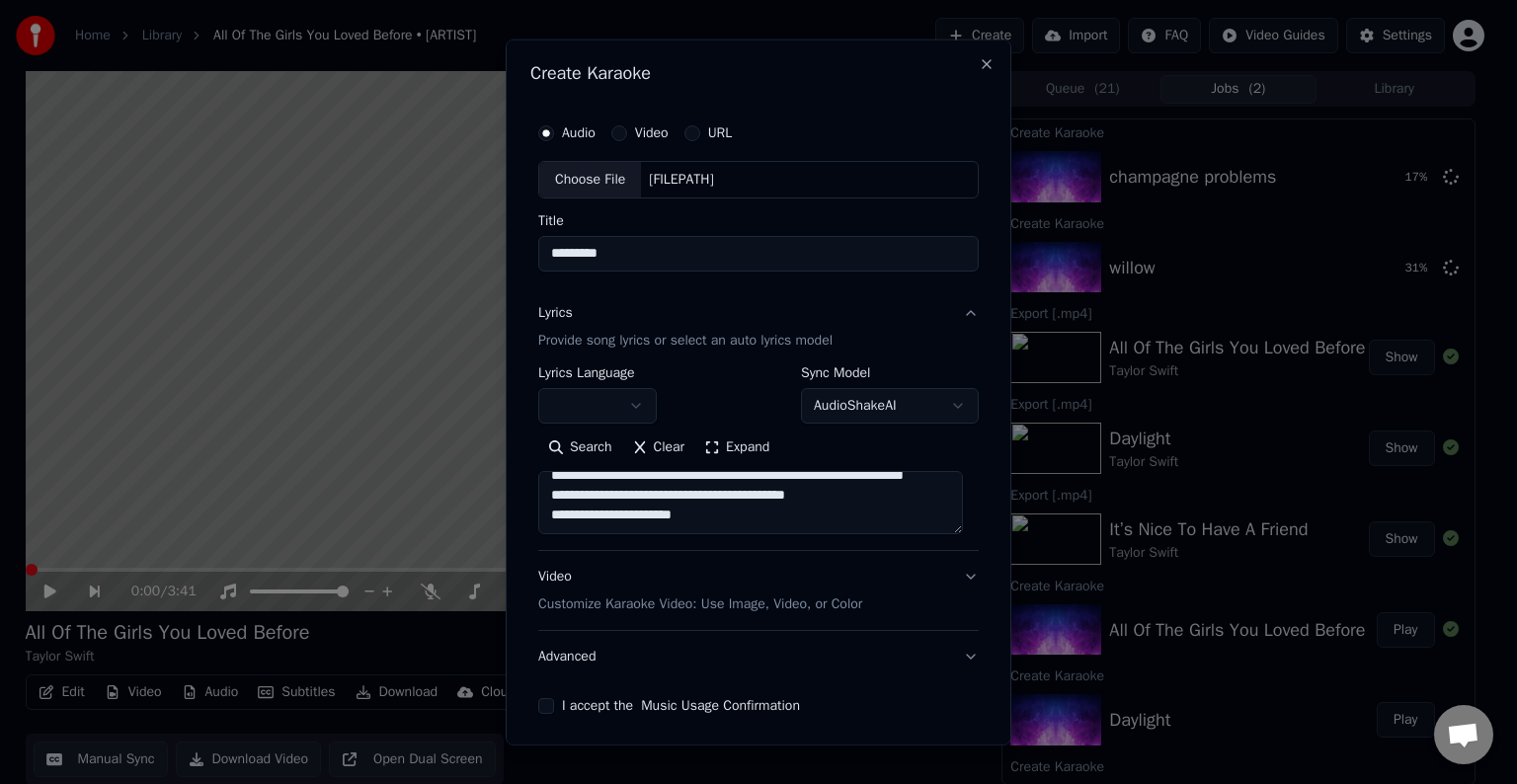 paste on "**********" 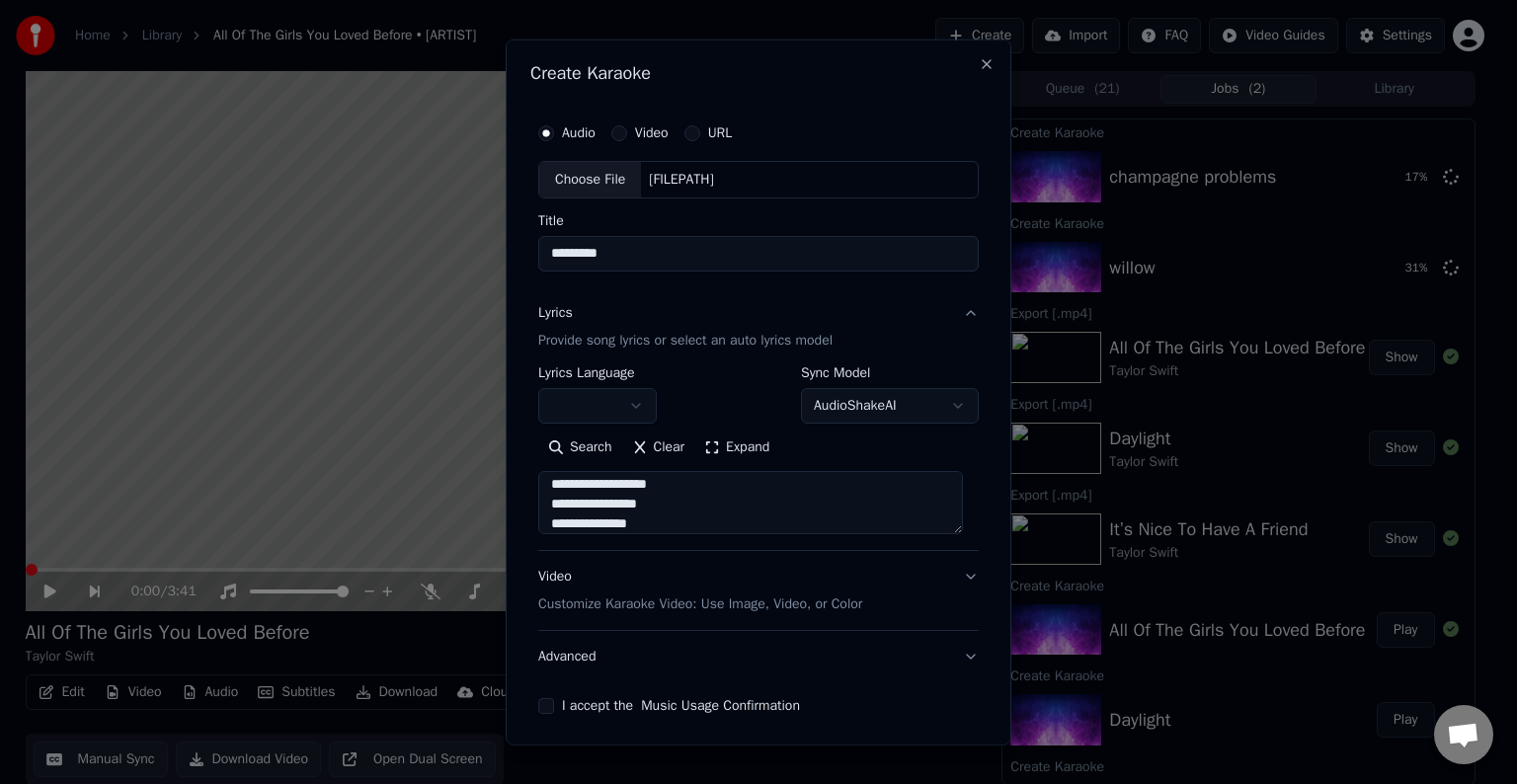 scroll, scrollTop: 853, scrollLeft: 0, axis: vertical 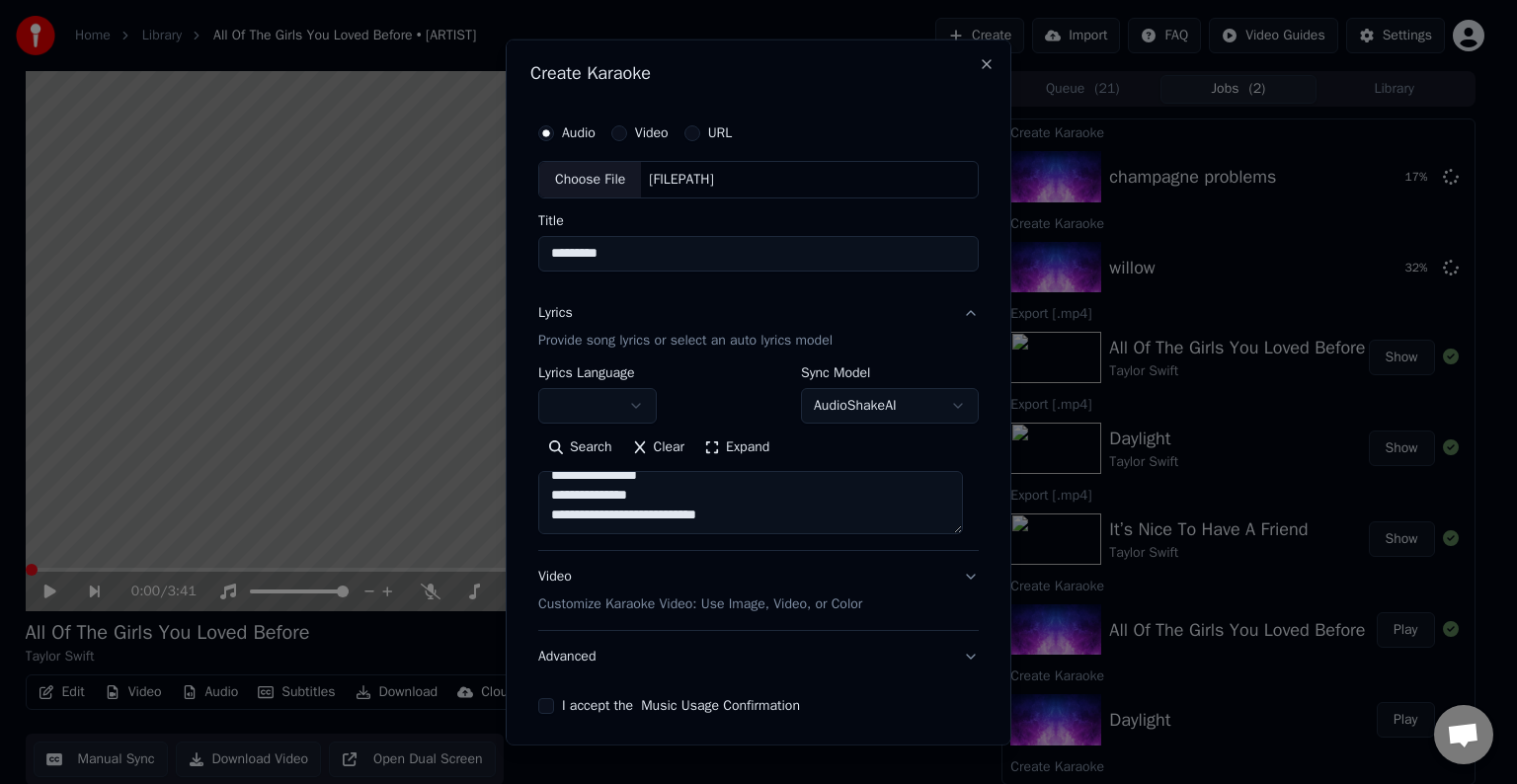 type on "**********" 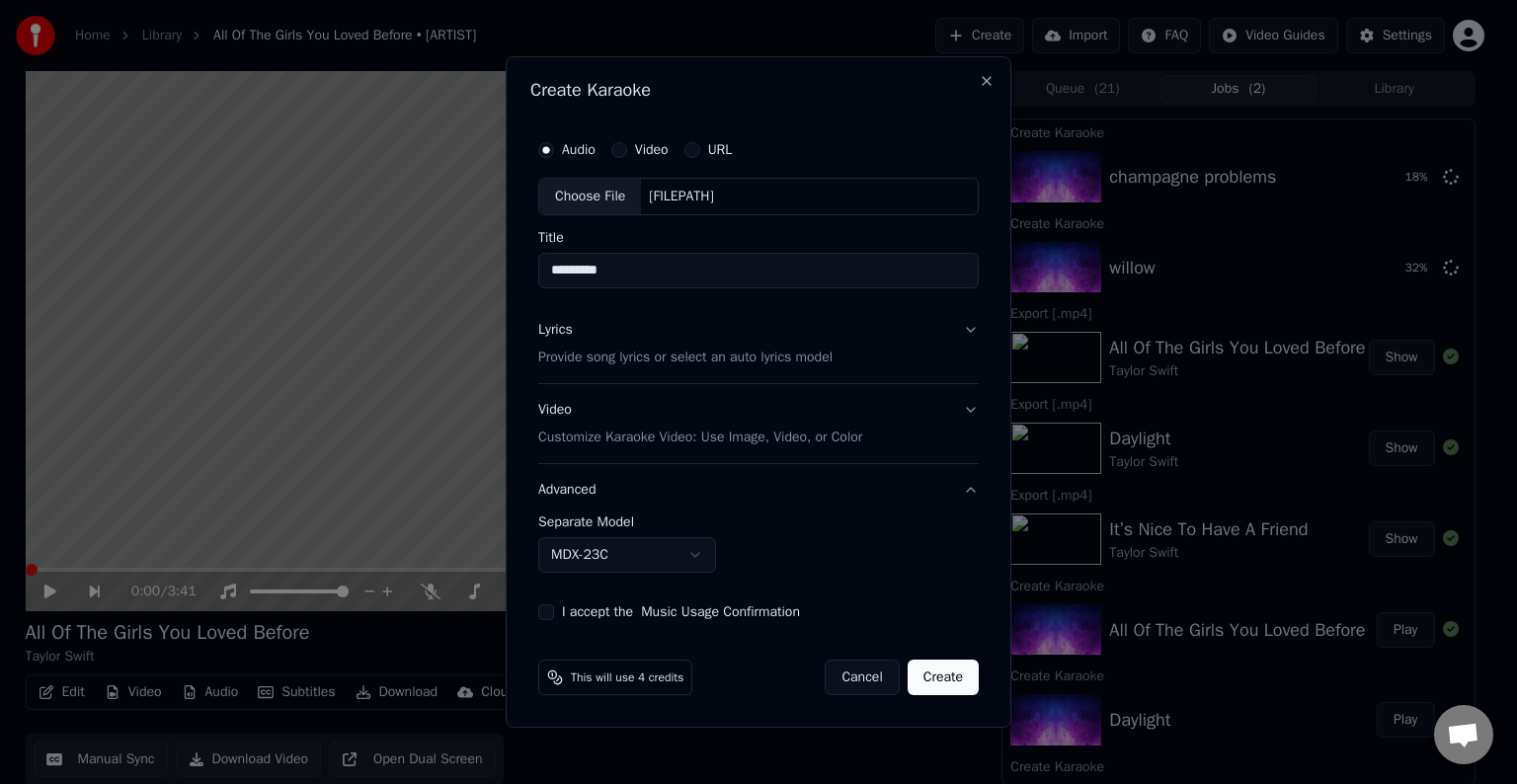 click on "MDX-23C" at bounding box center [627, 555] 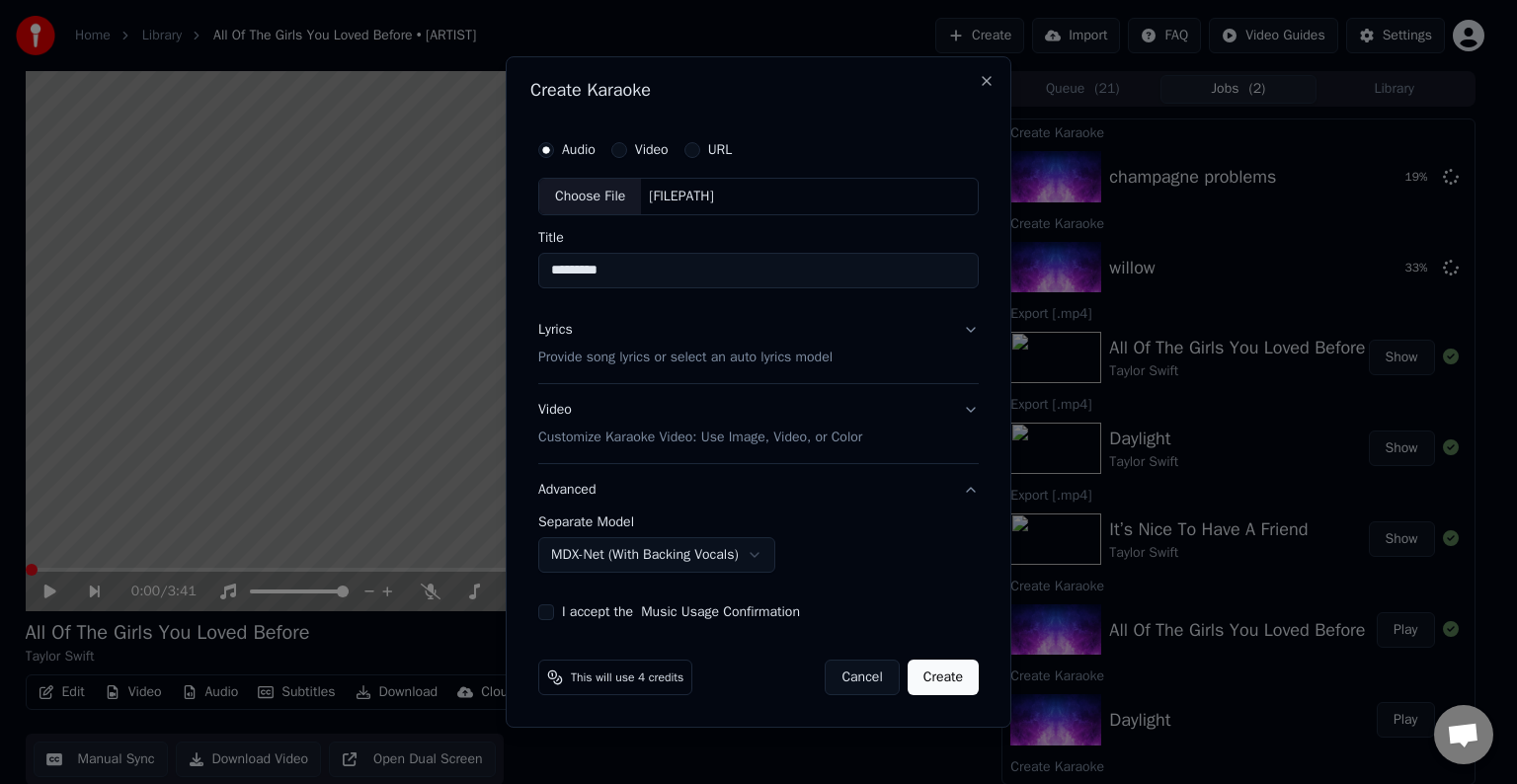 click on "I accept the   Music Usage Confirmation" at bounding box center [546, 612] 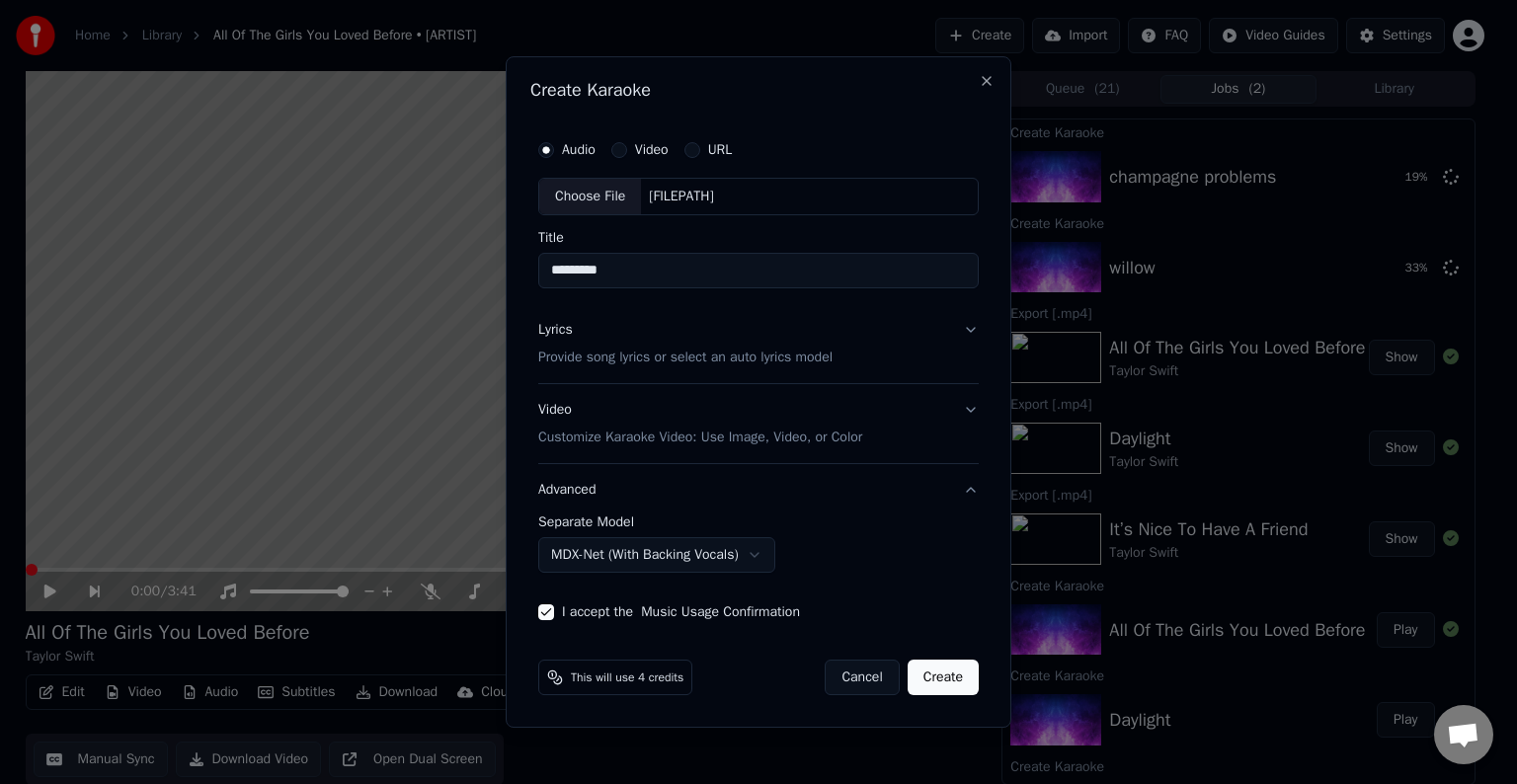 click on "Create" at bounding box center [943, 677] 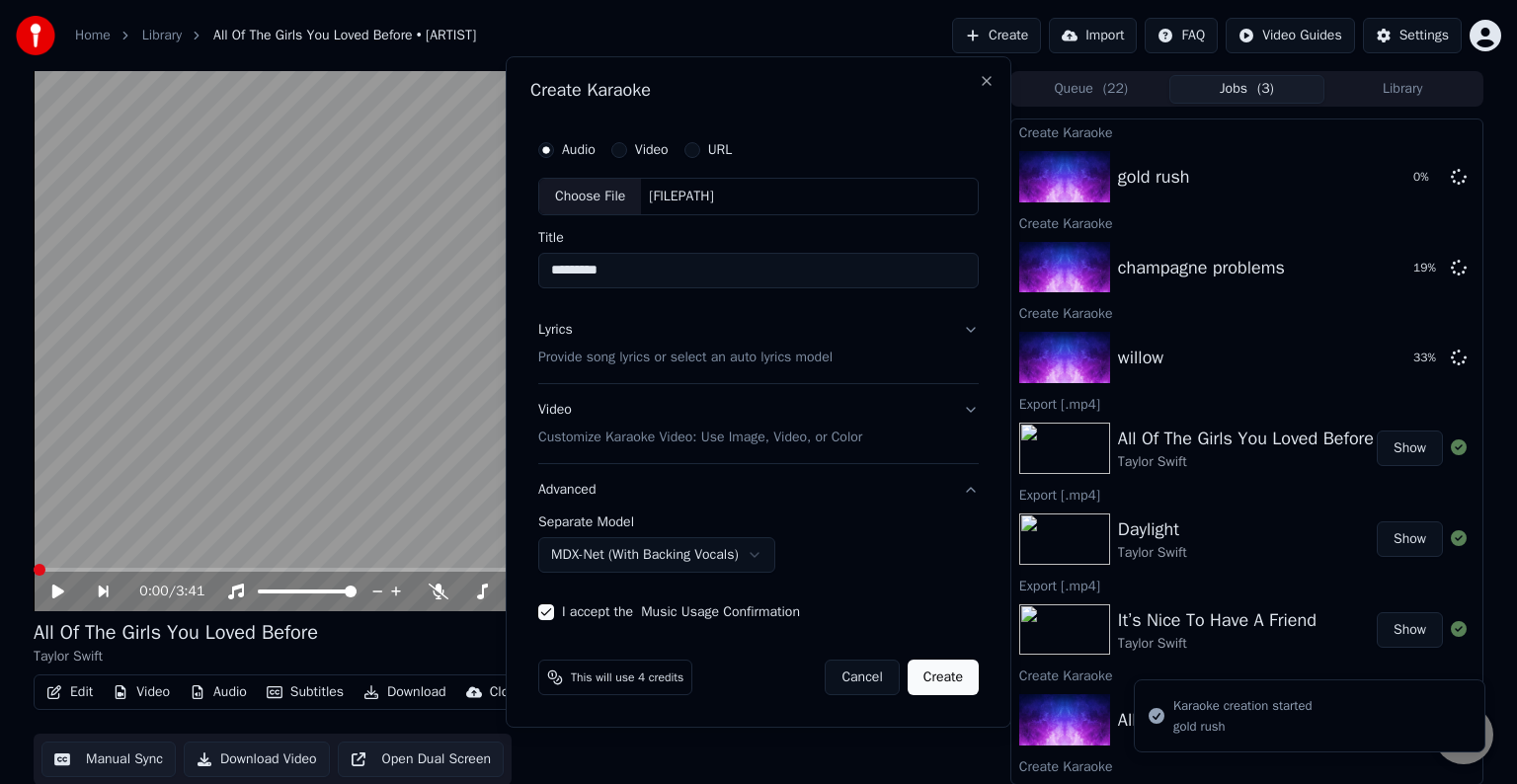 select on "******" 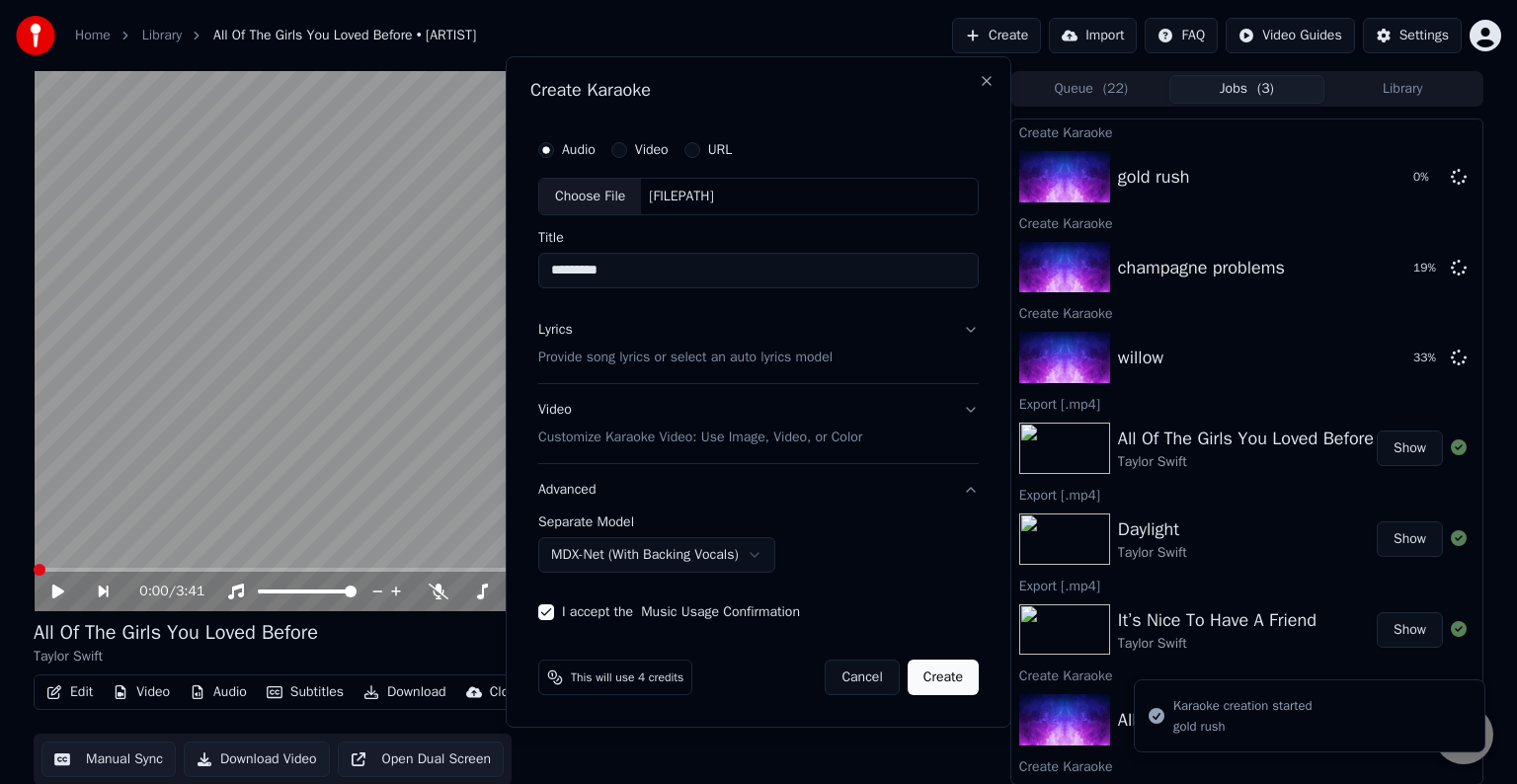 type 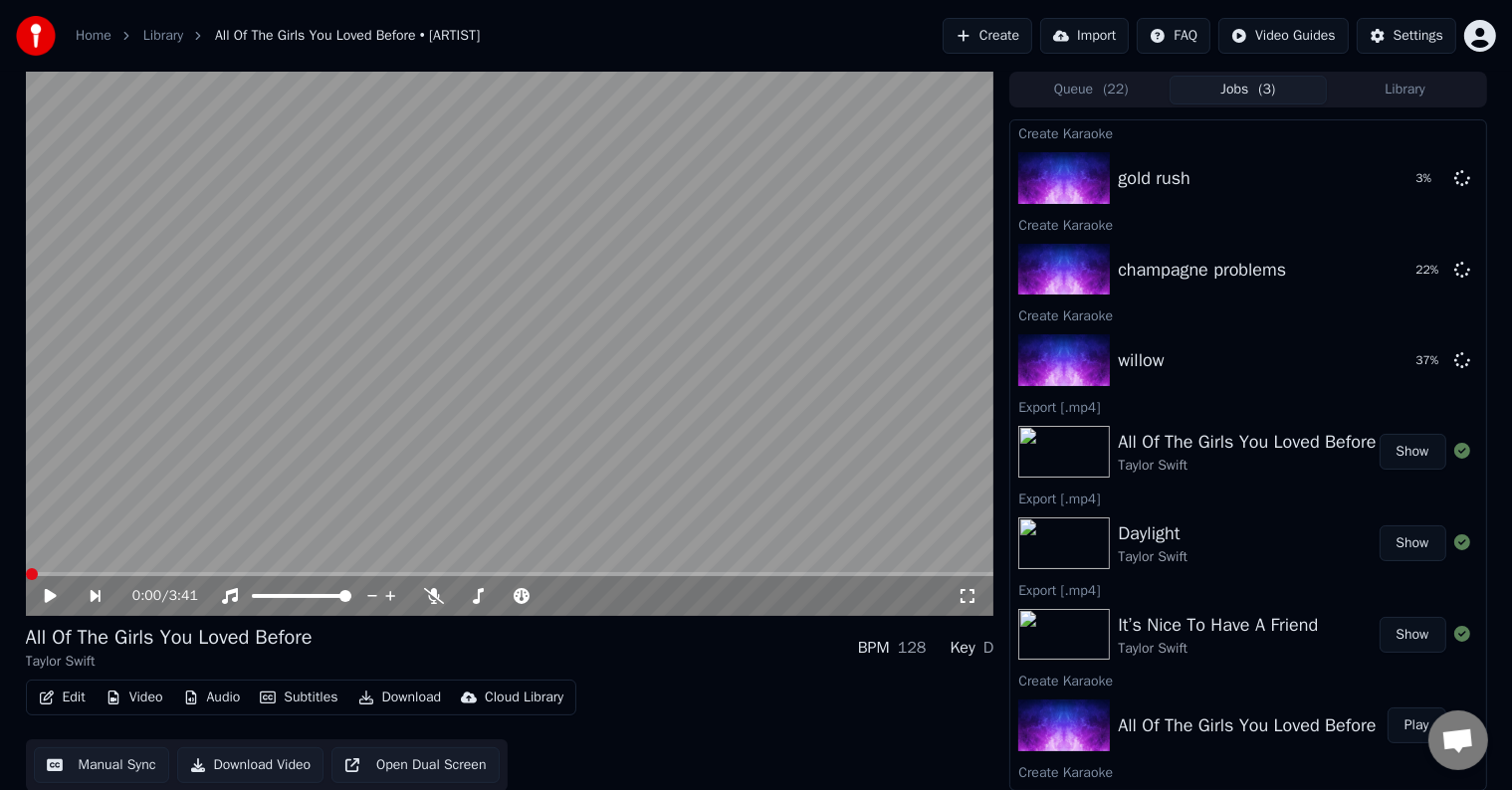 click on "Create" at bounding box center (987, 36) 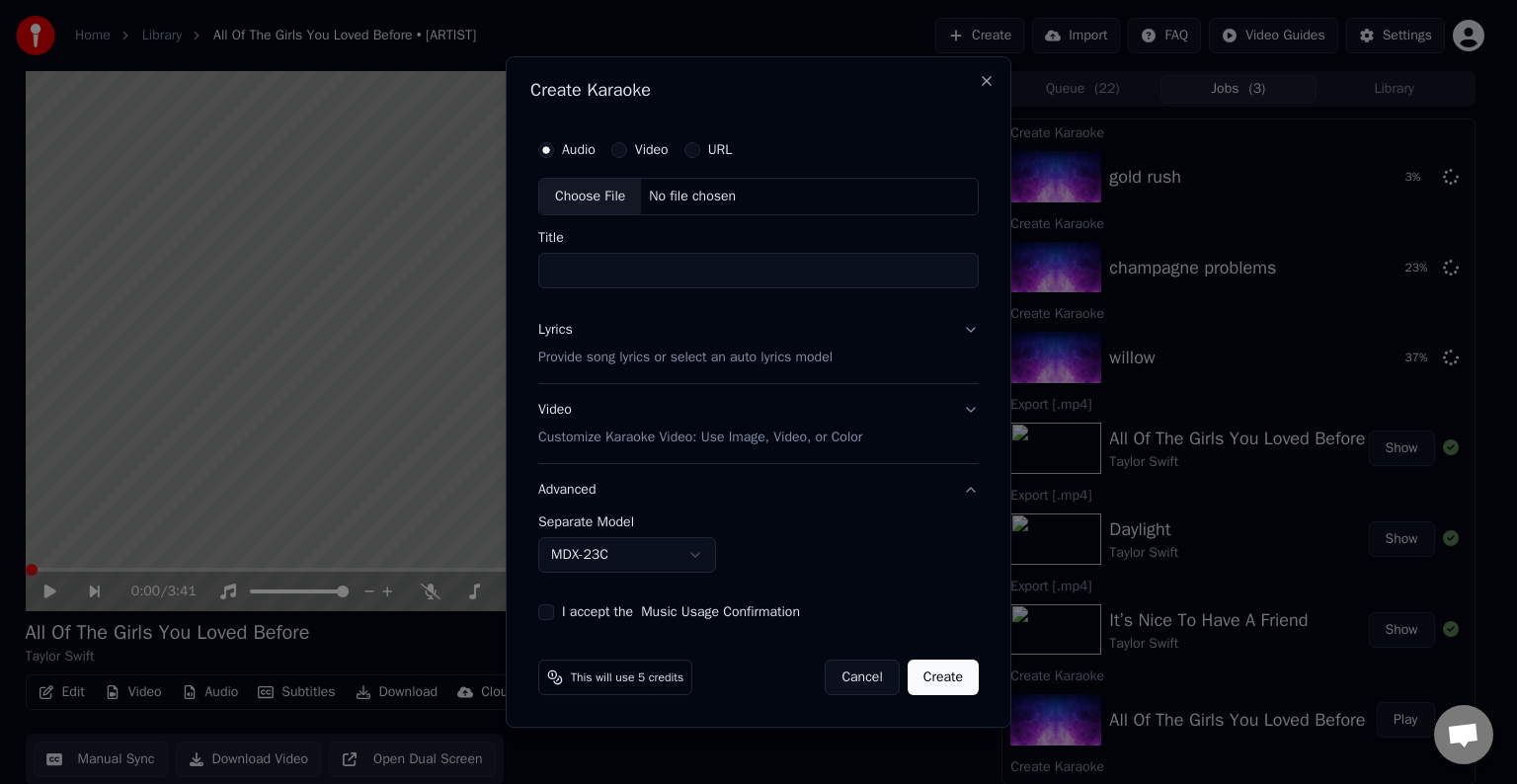 click on "Choose File" at bounding box center [590, 196] 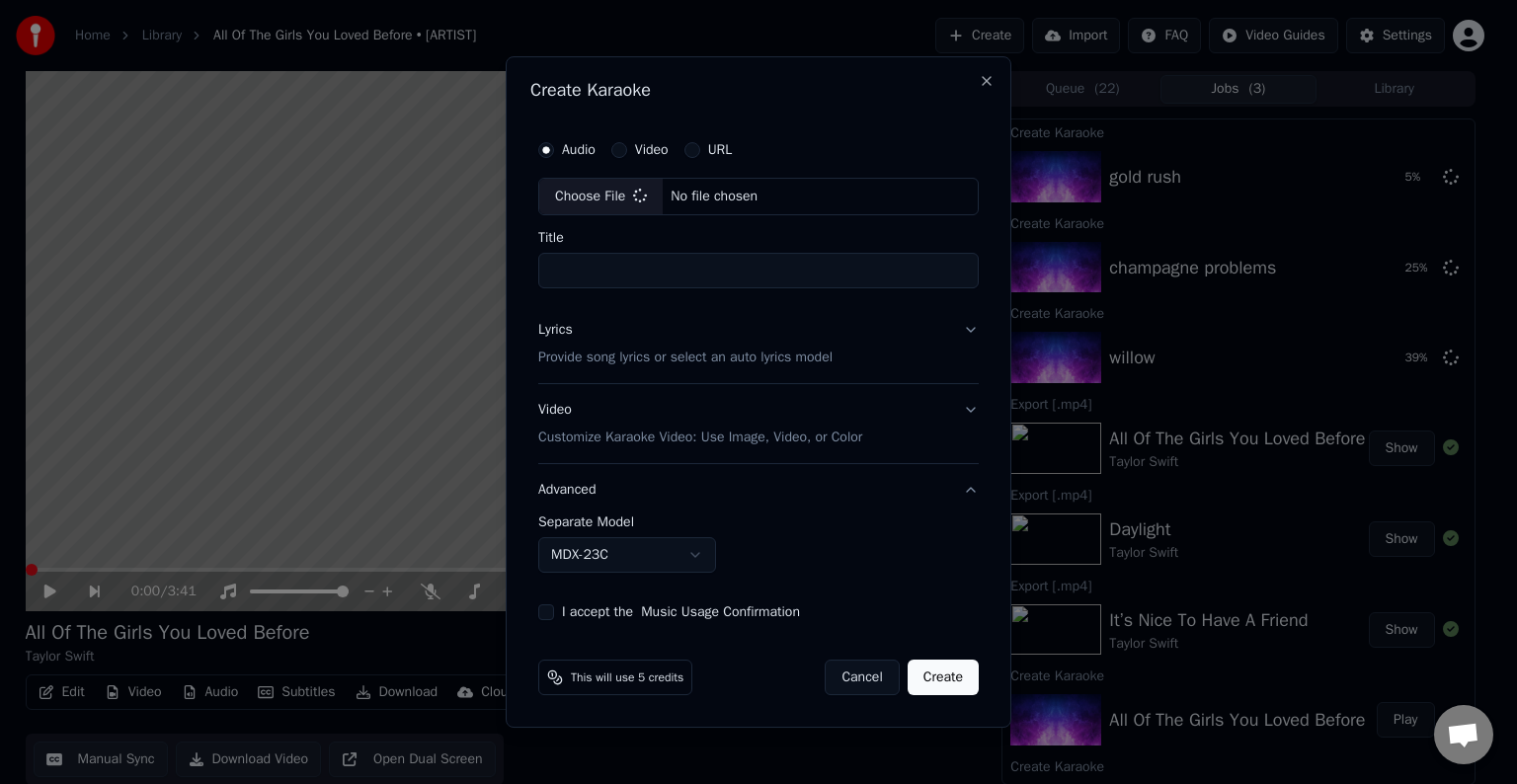 click on "Lyrics Provide song lyrics or select an auto lyrics model" at bounding box center [758, 344] 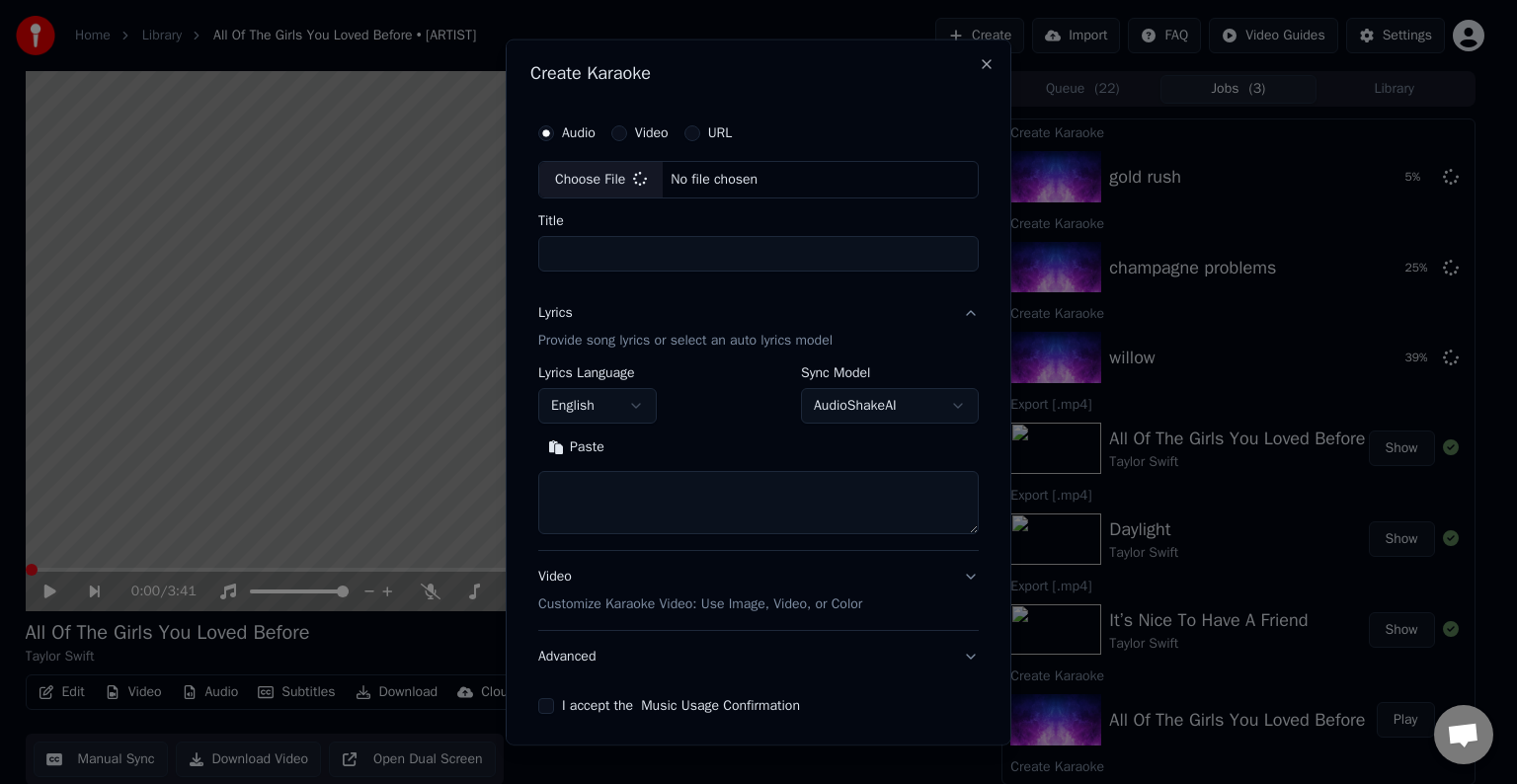 click at bounding box center [758, 503] 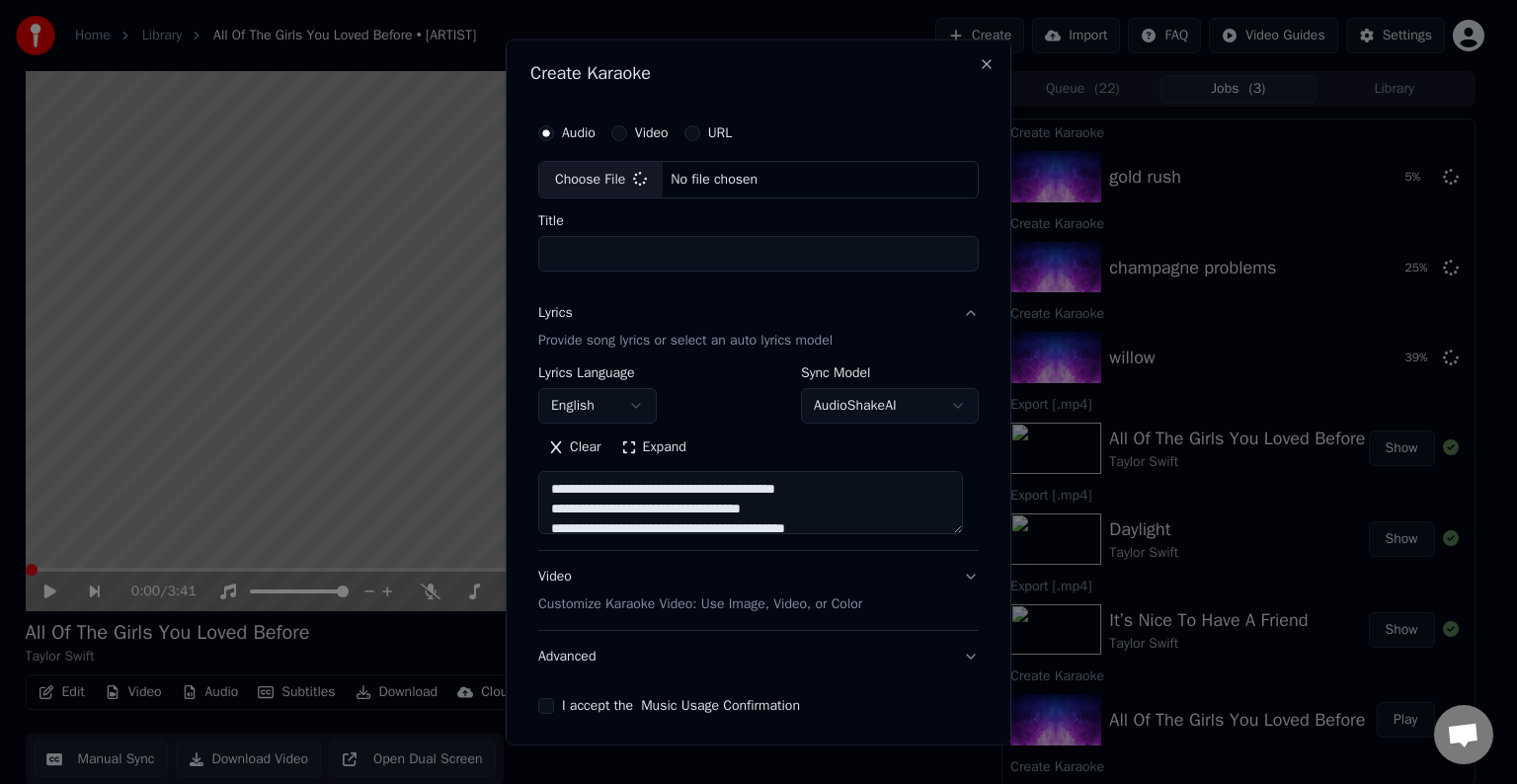 scroll, scrollTop: 103, scrollLeft: 0, axis: vertical 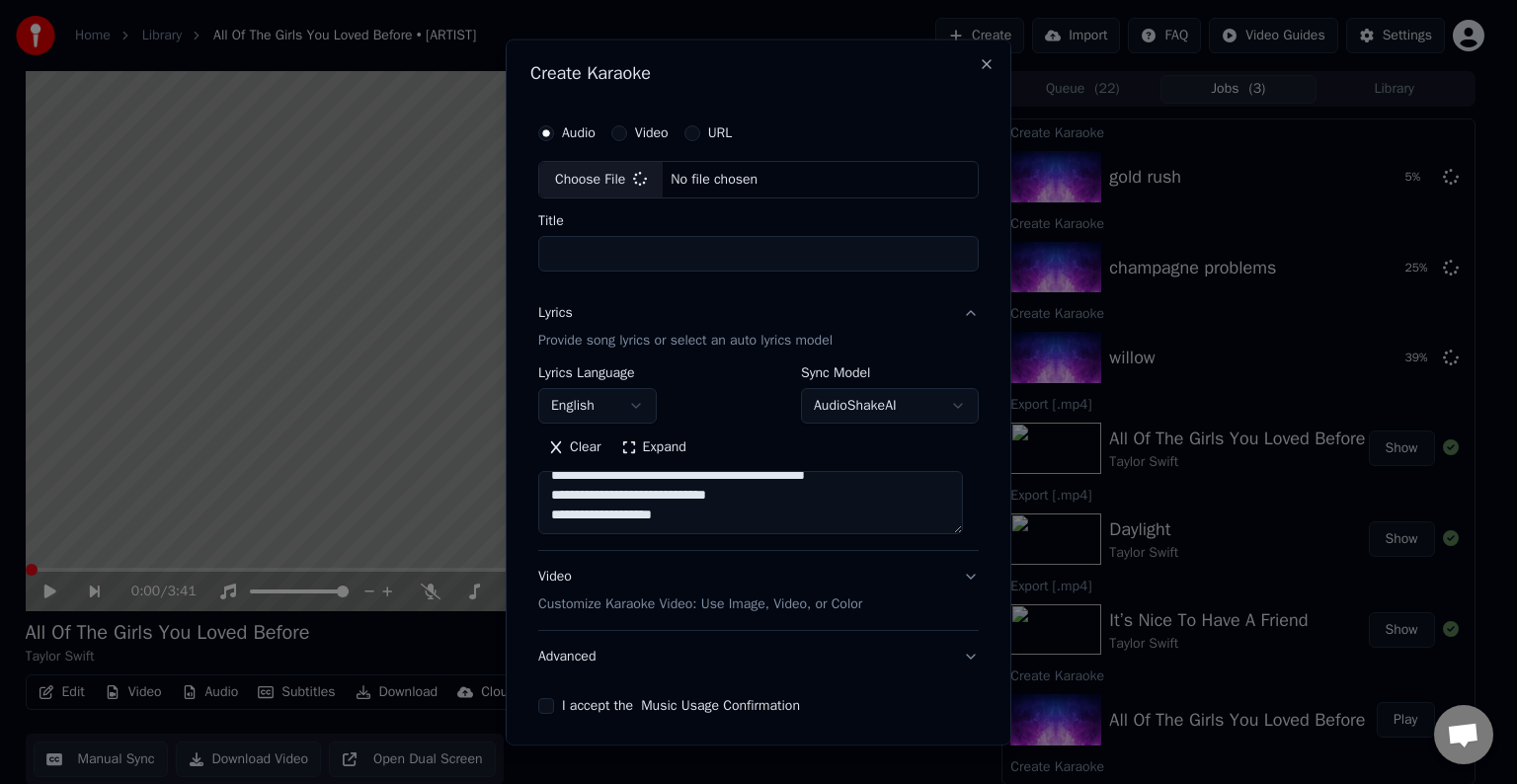 type on "**********" 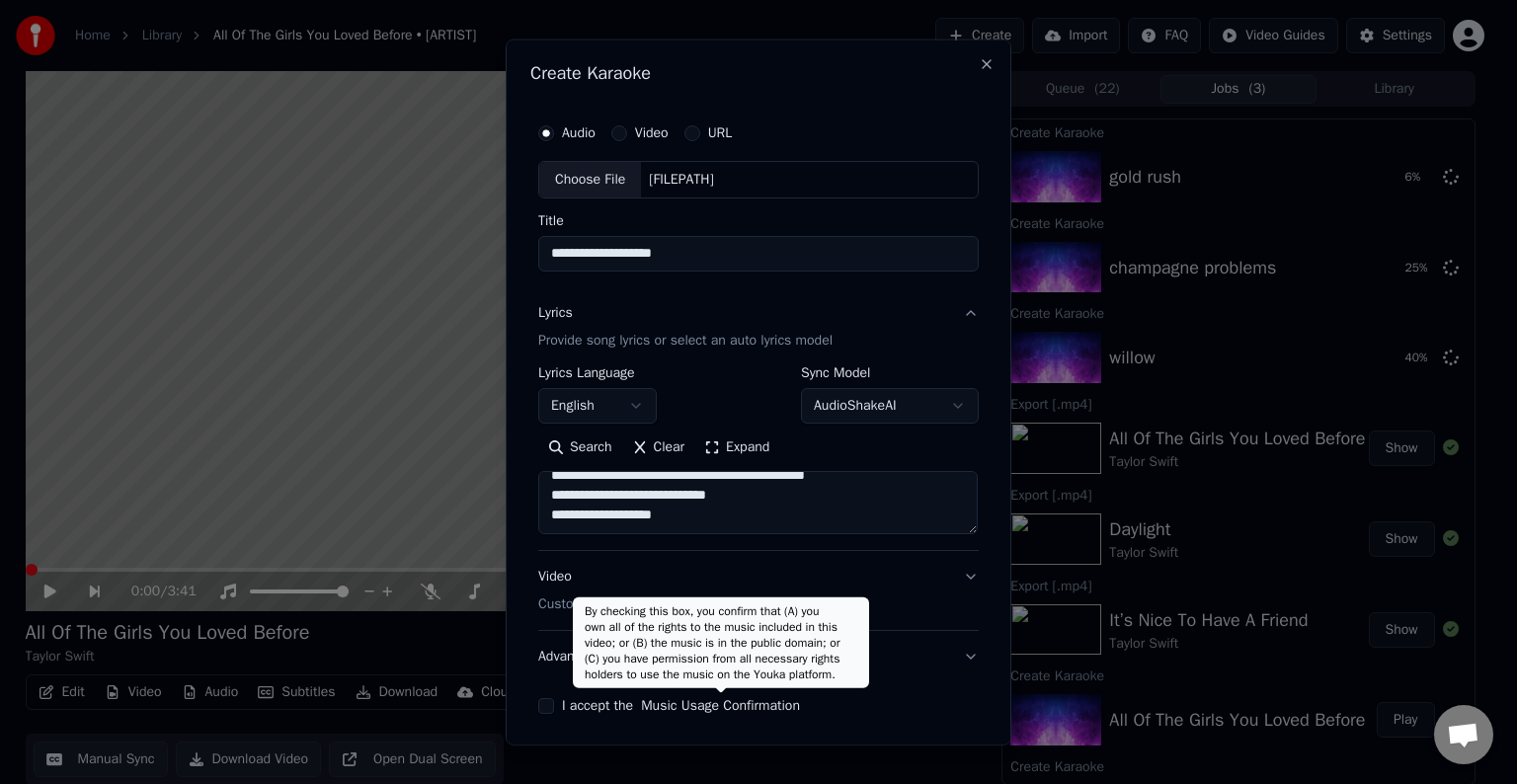 click on "**********" at bounding box center [758, 503] 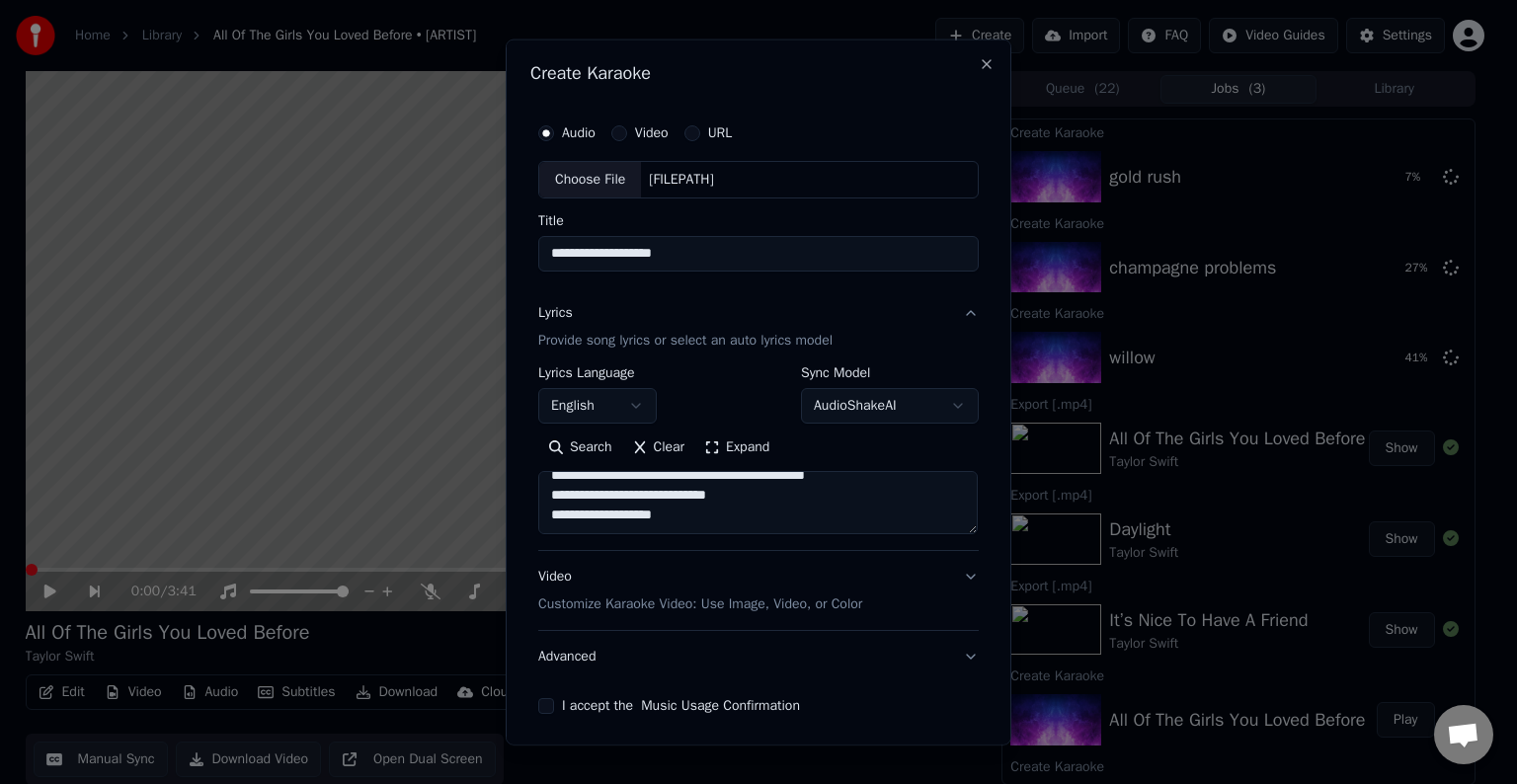 paste on "**********" 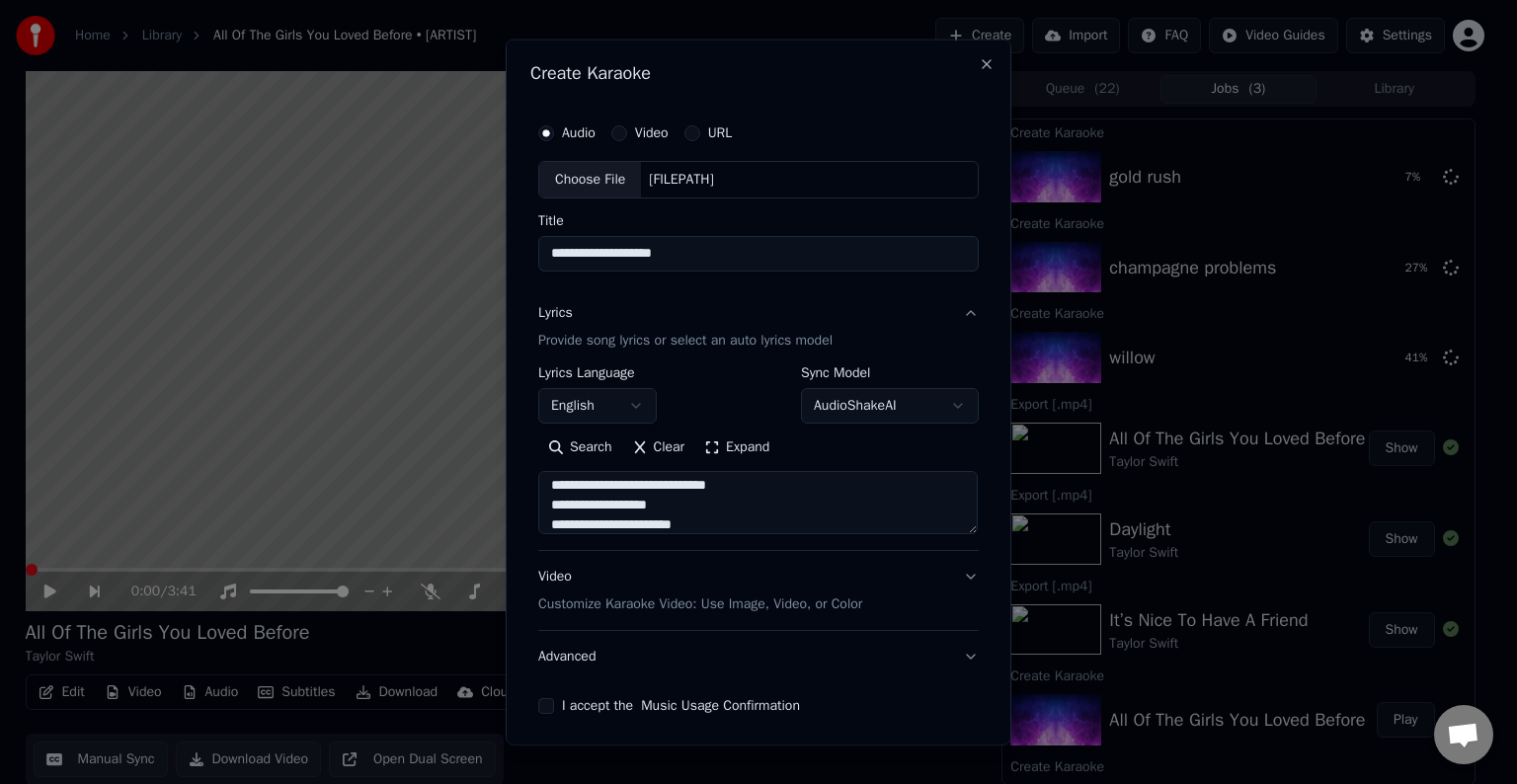 scroll, scrollTop: 221, scrollLeft: 0, axis: vertical 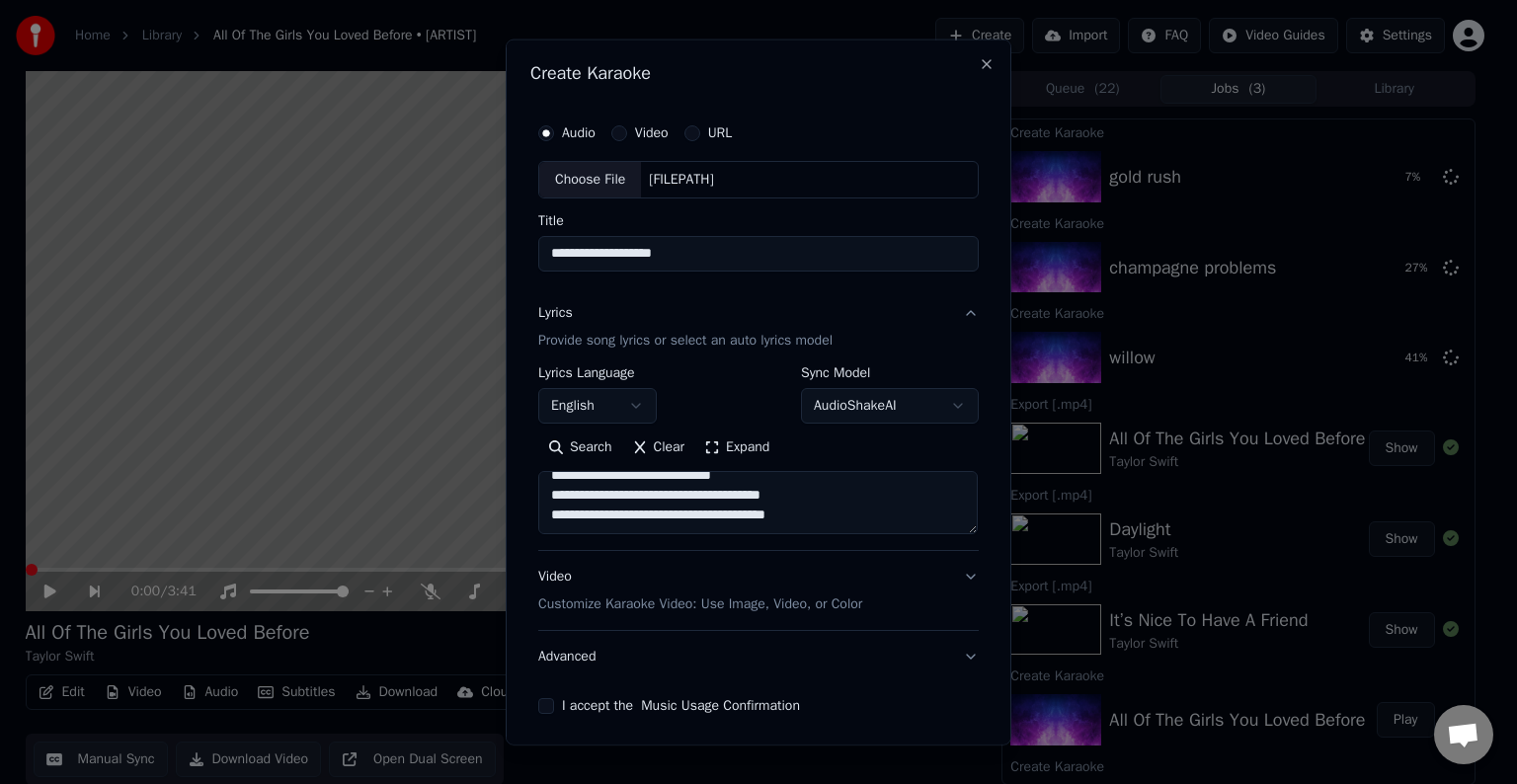 paste on "**********" 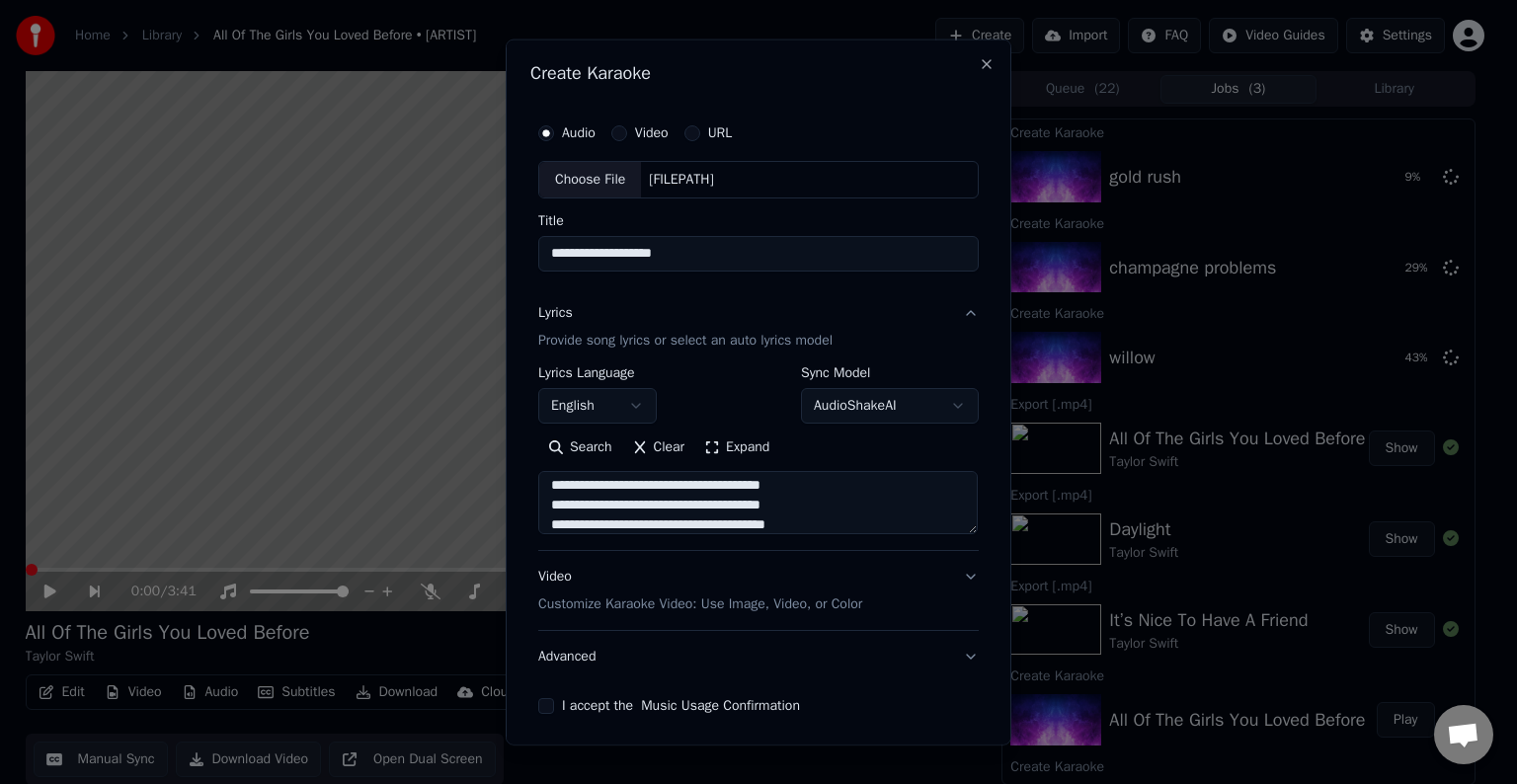 paste on "**********" 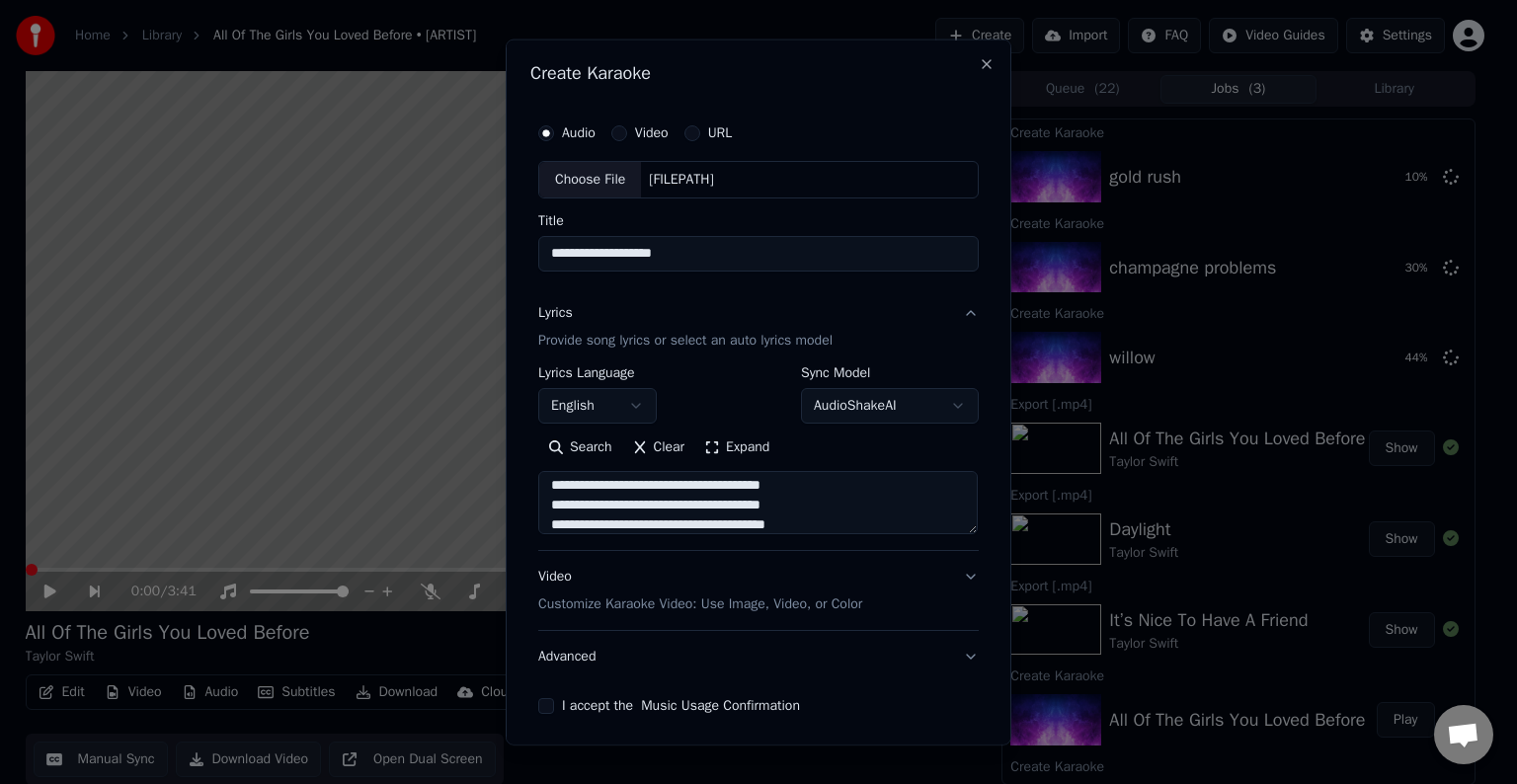 scroll, scrollTop: 517, scrollLeft: 0, axis: vertical 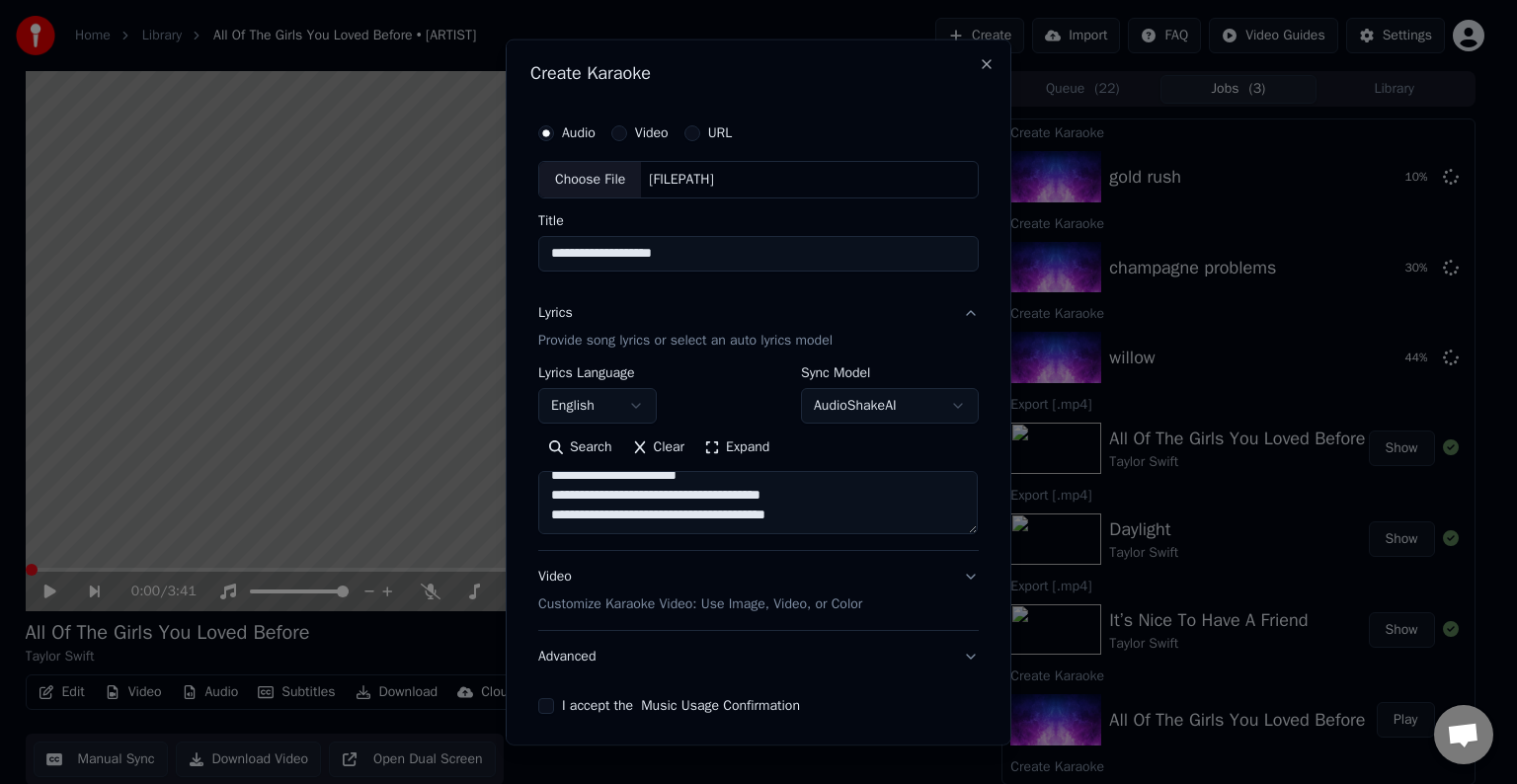 paste on "**********" 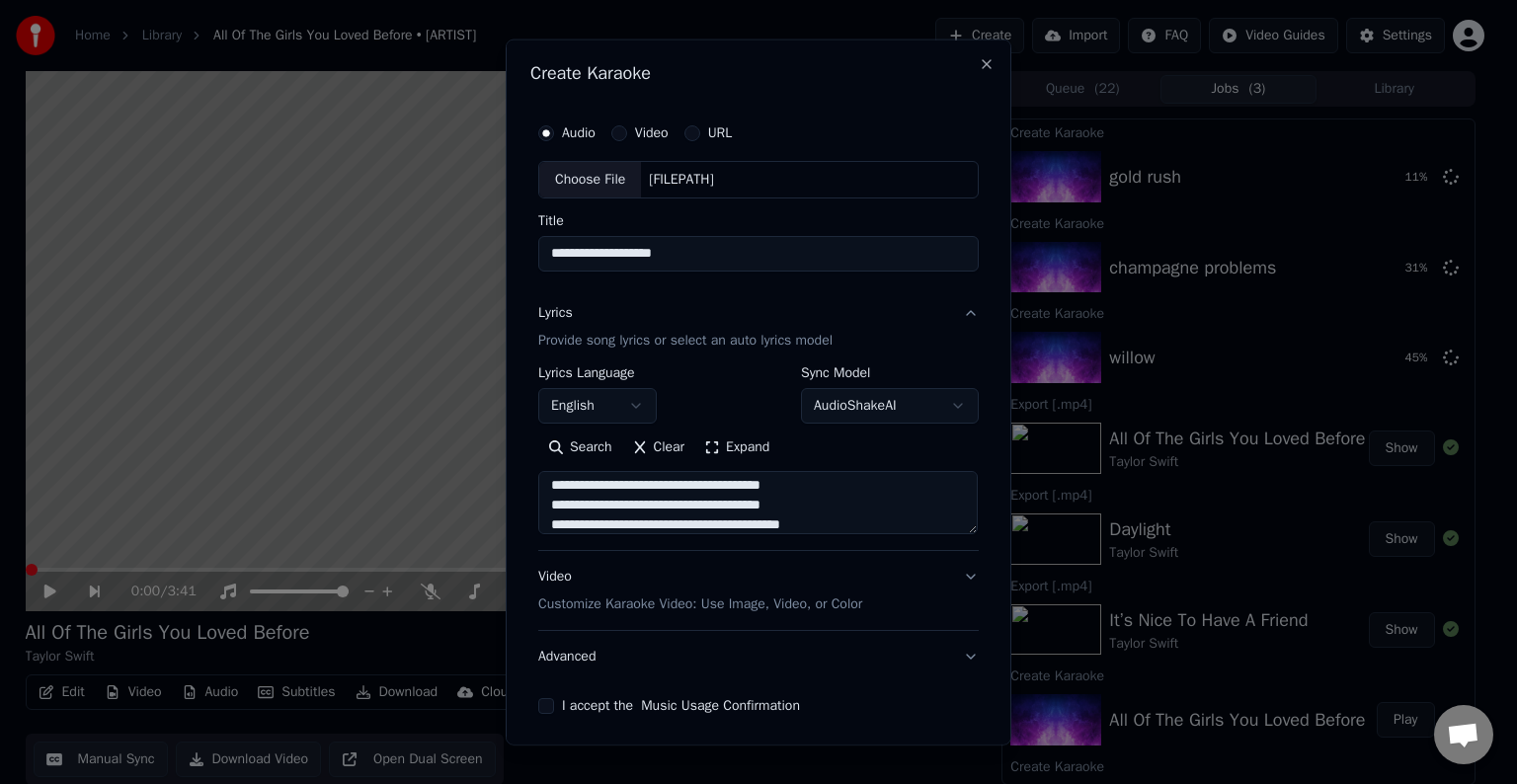 paste on "**********" 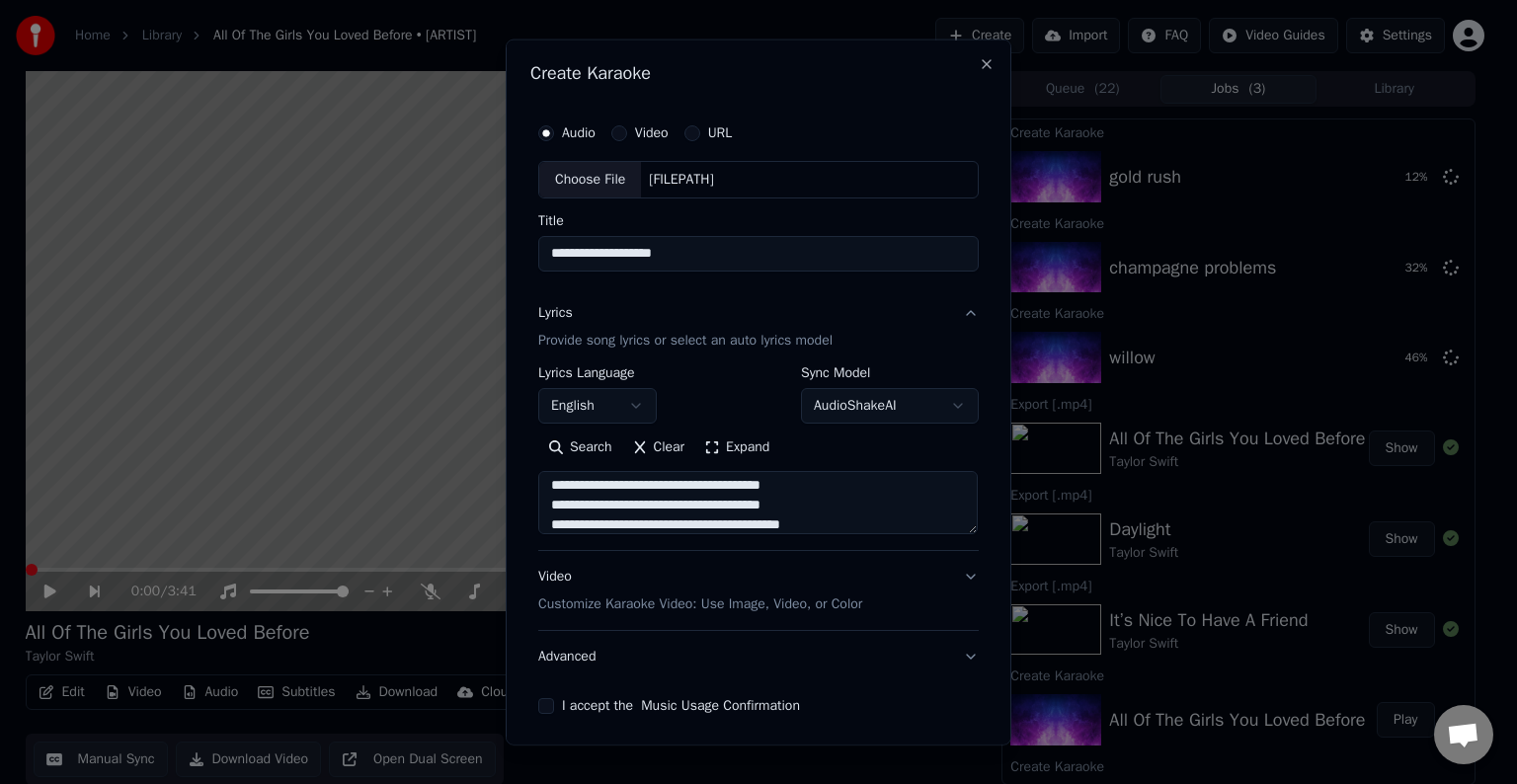 scroll, scrollTop: 972, scrollLeft: 0, axis: vertical 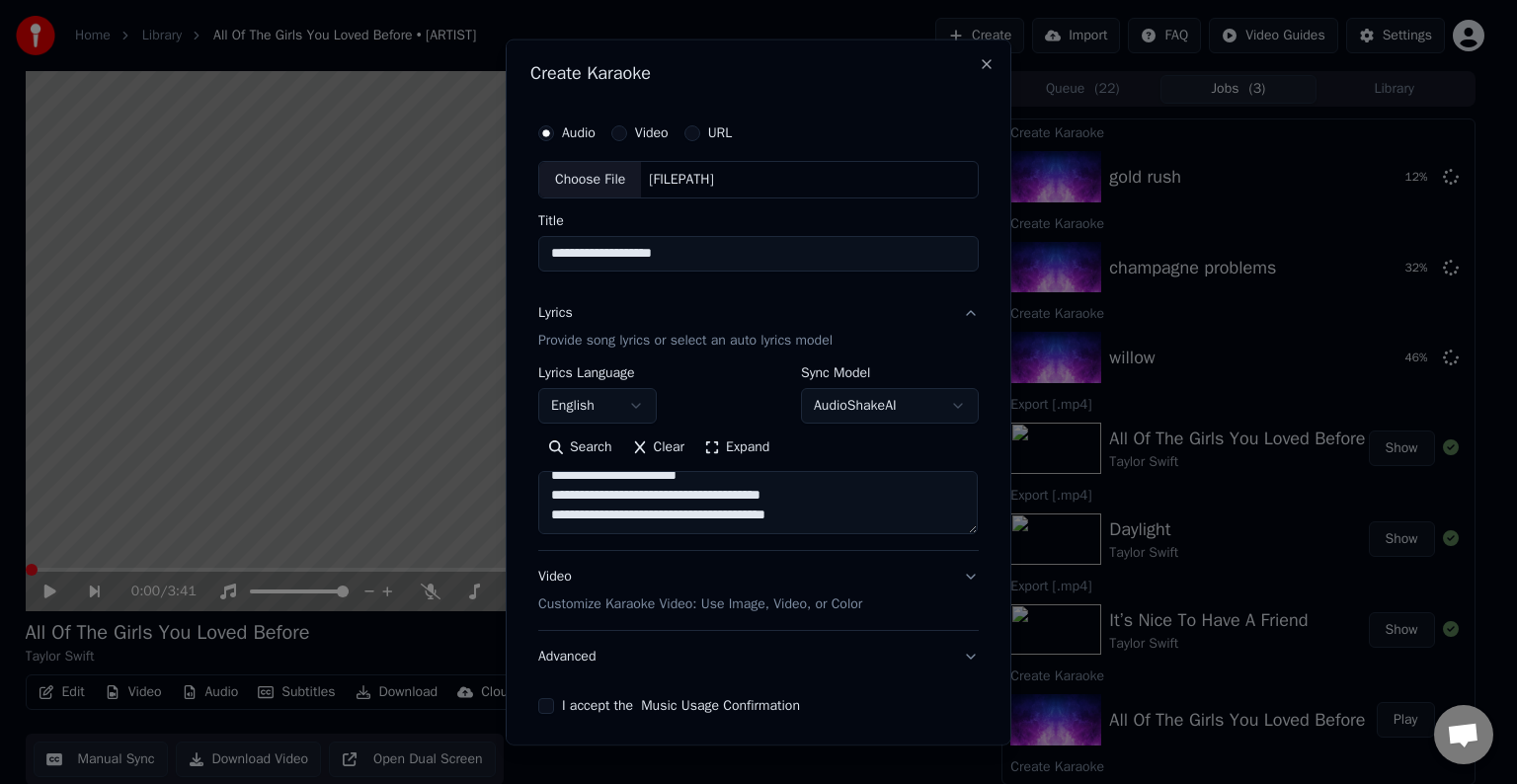paste on "**********" 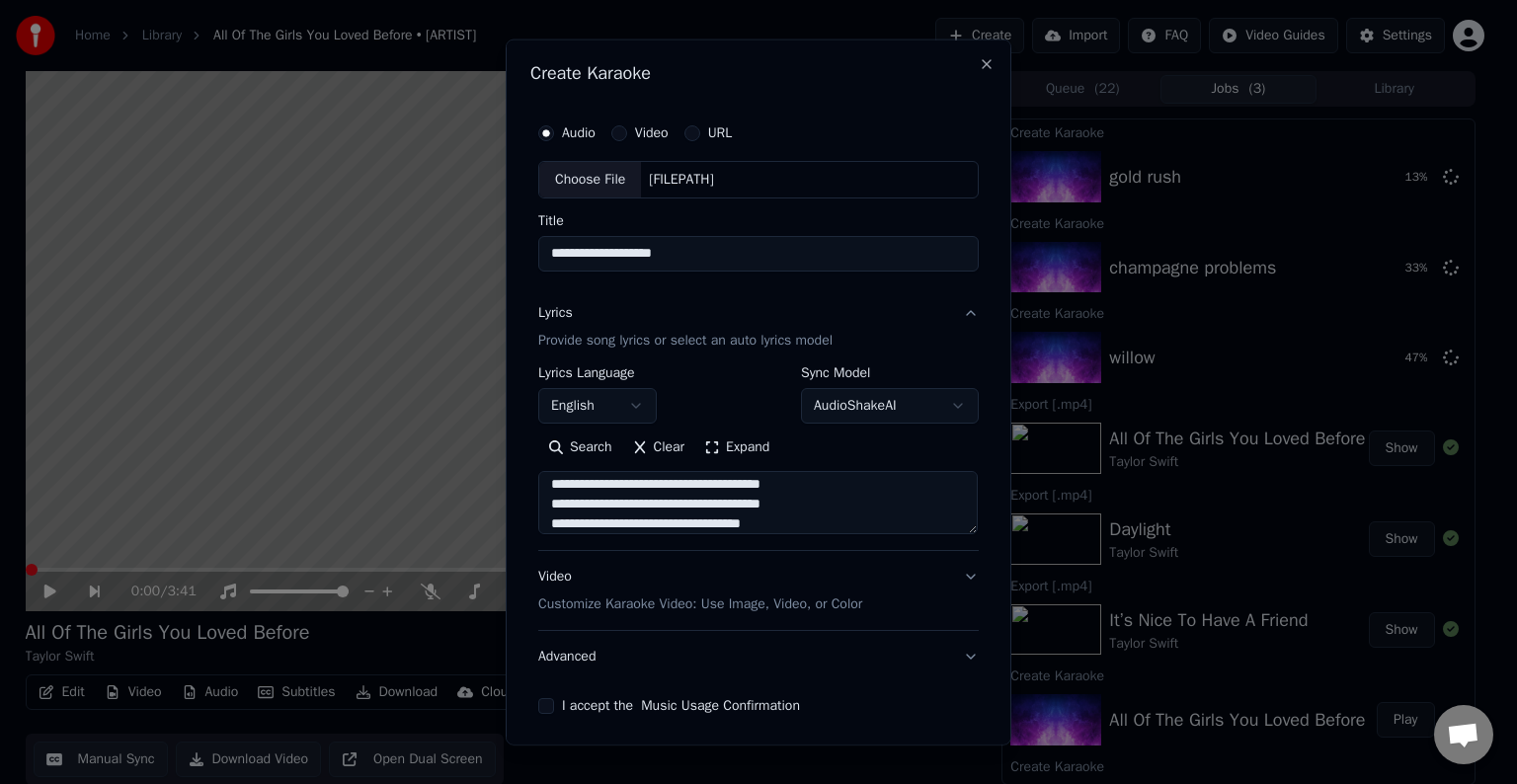type on "**********" 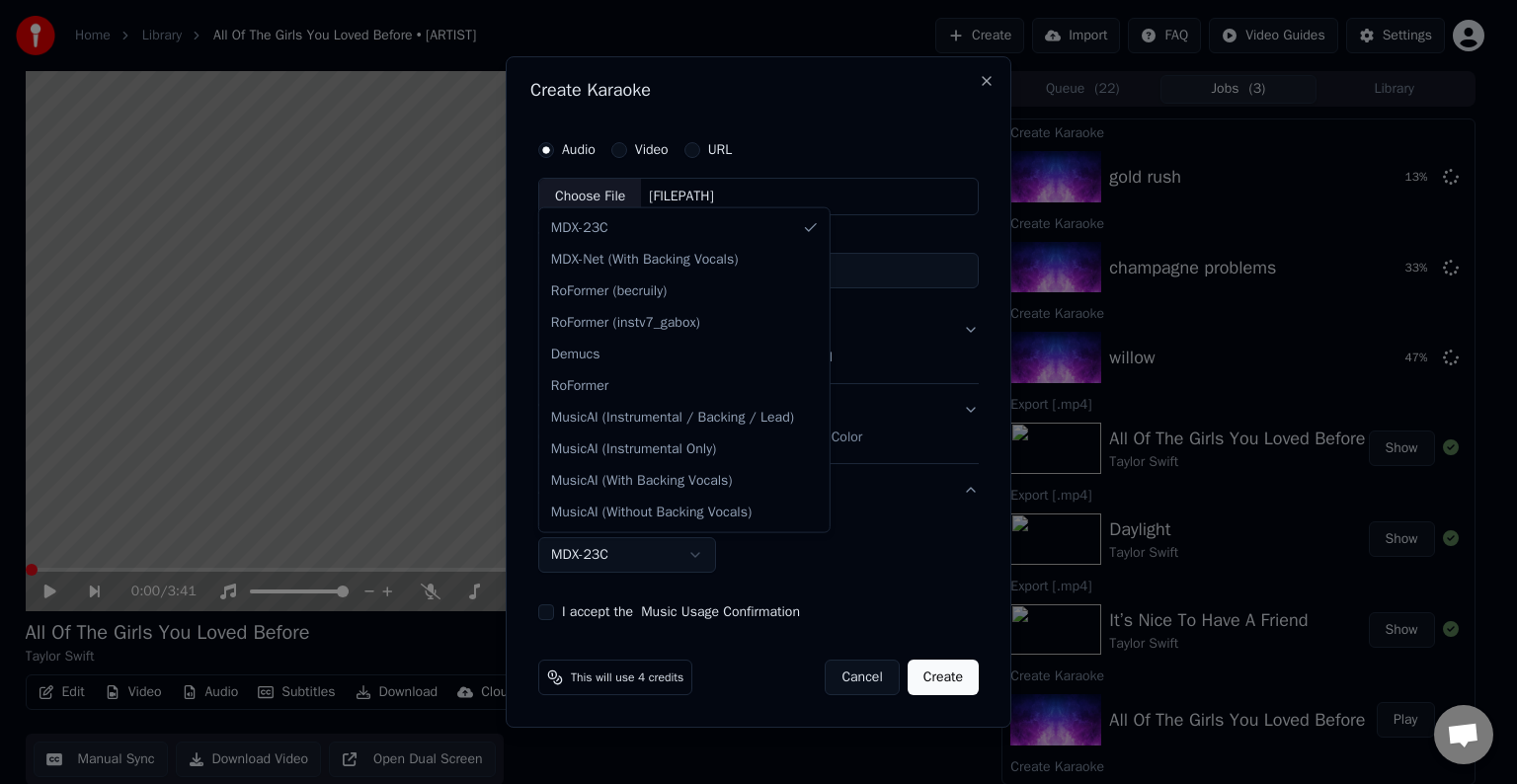 click on "MDX-23C" at bounding box center [627, 555] 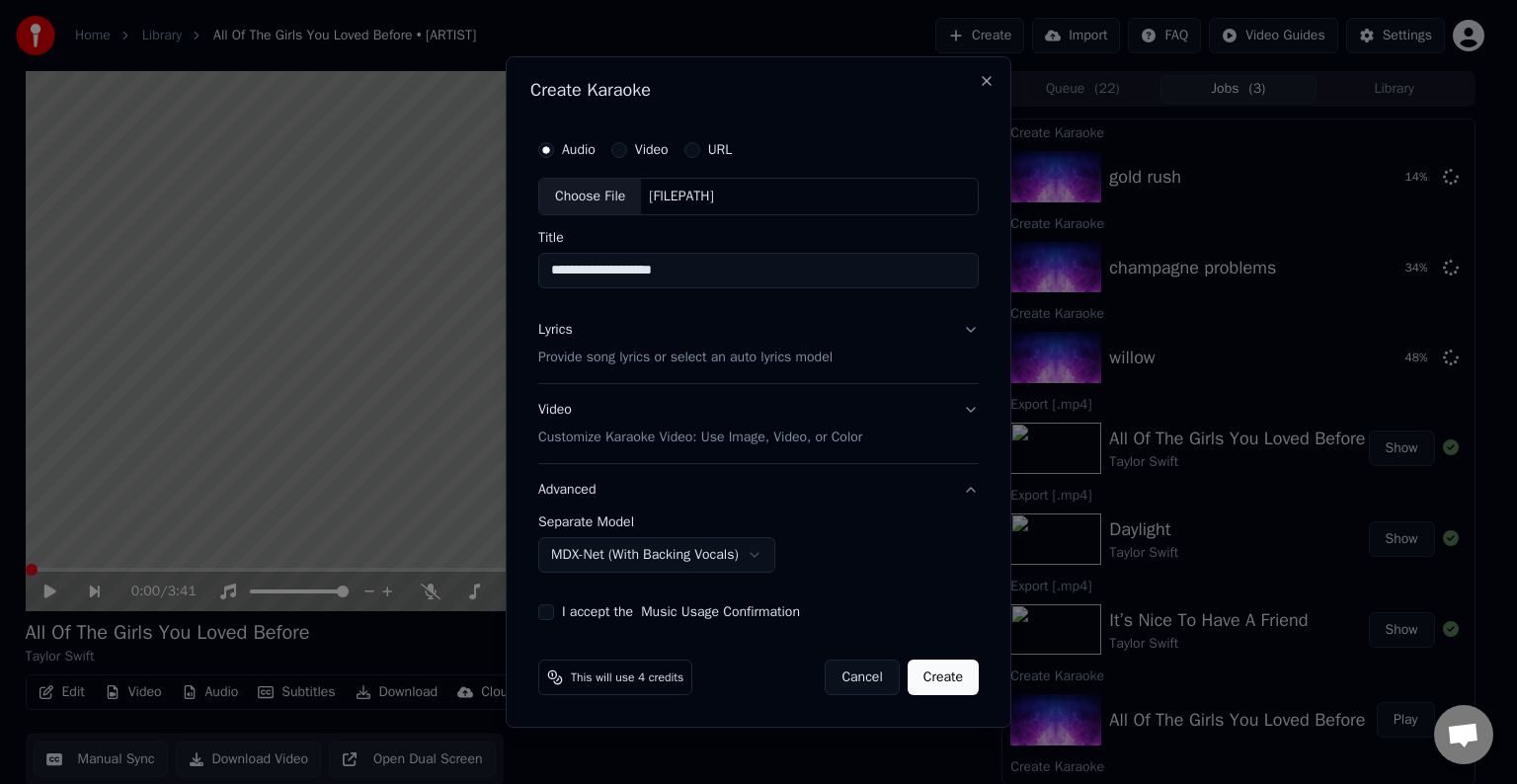click on "I accept the   Music Usage Confirmation" at bounding box center [546, 612] 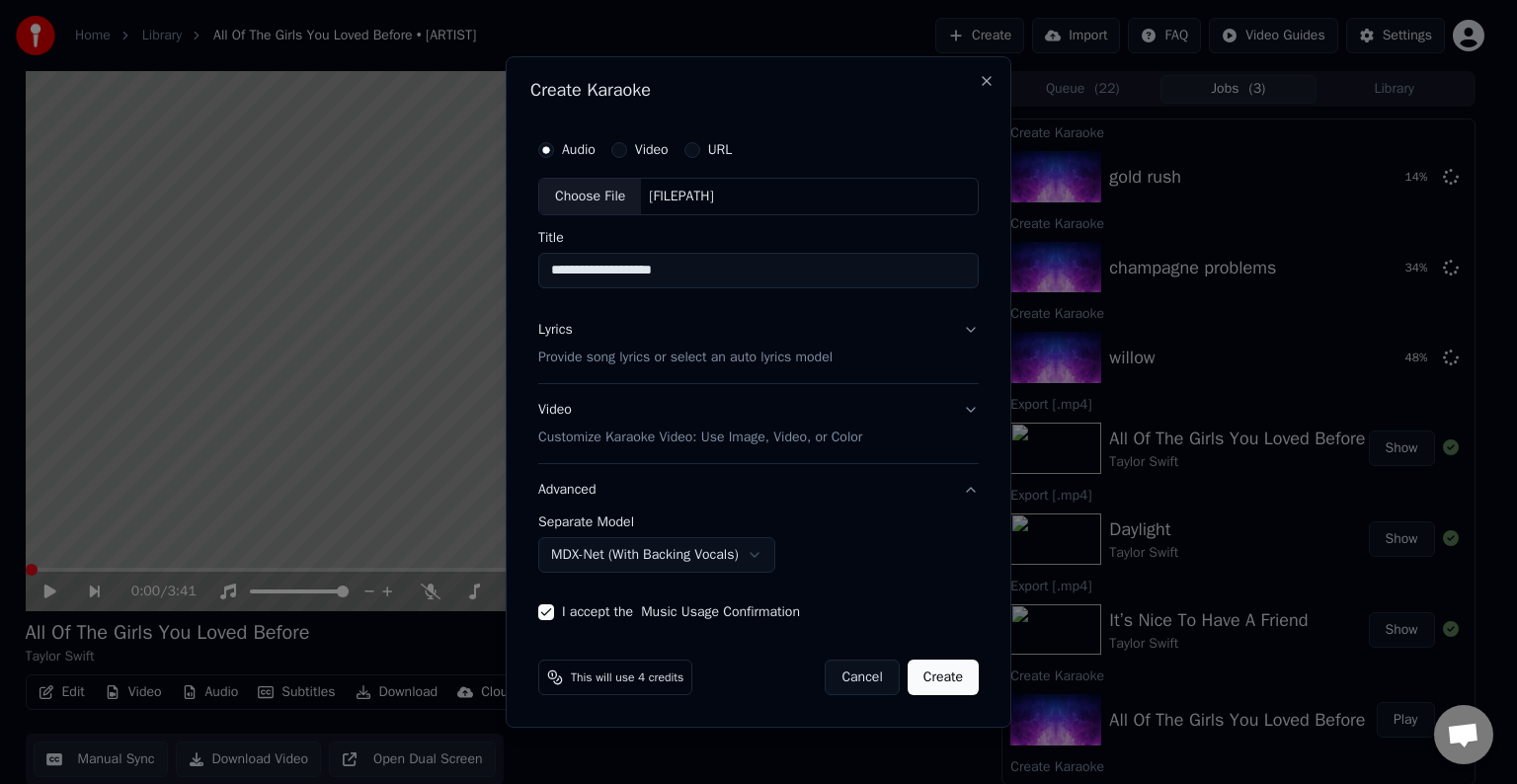 click on "Create" at bounding box center [943, 677] 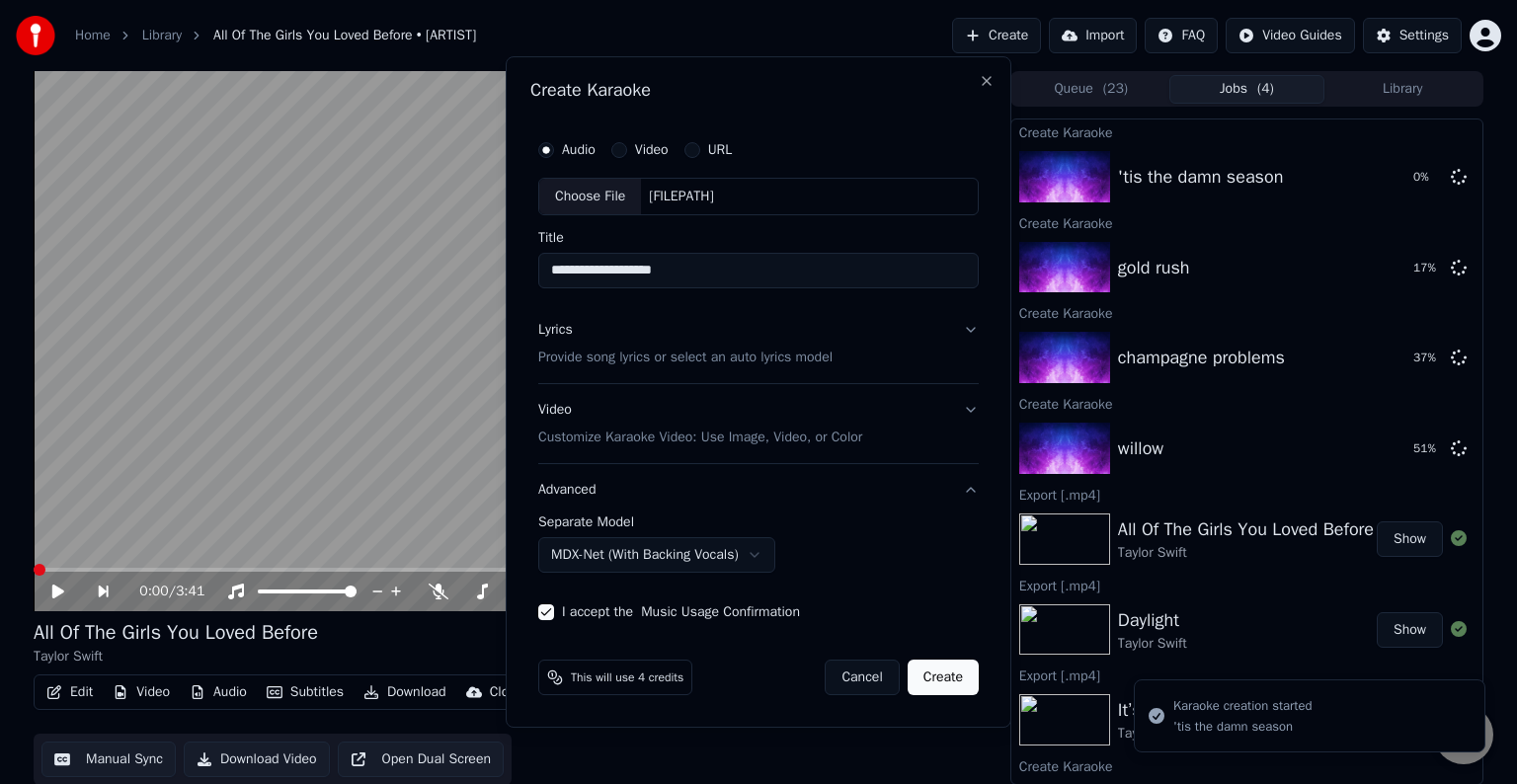select on "******" 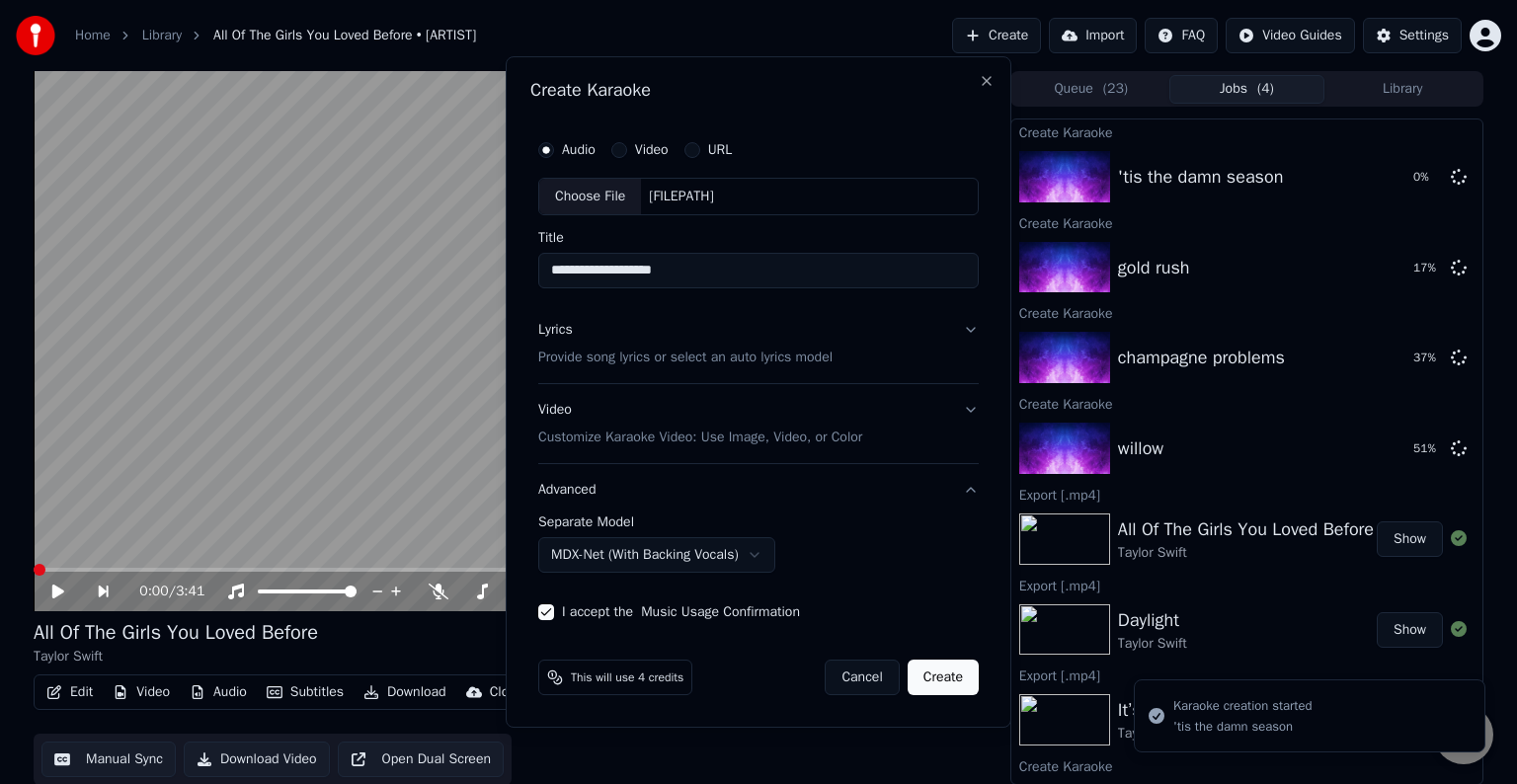 type 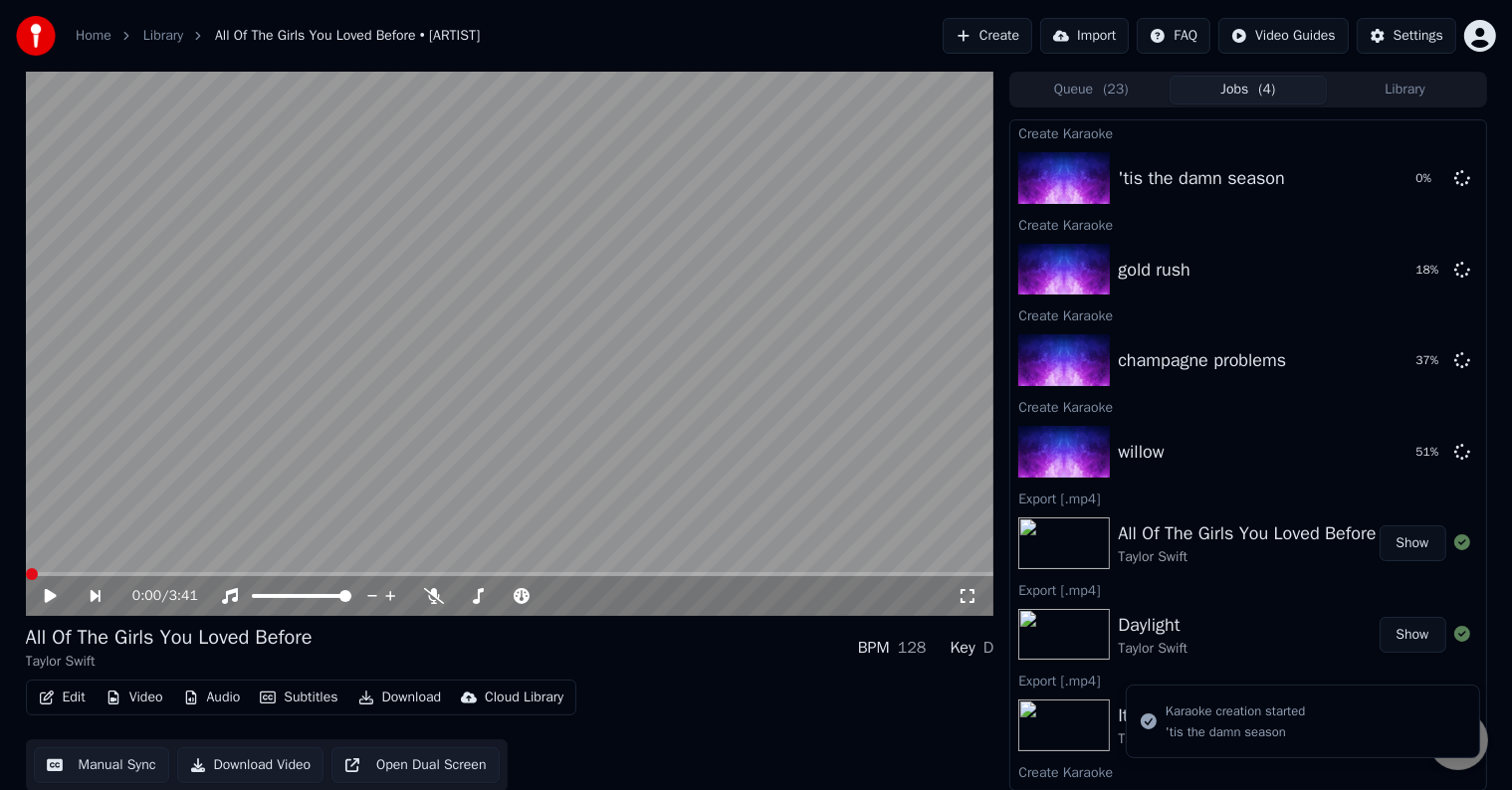 click on "Create" at bounding box center [987, 36] 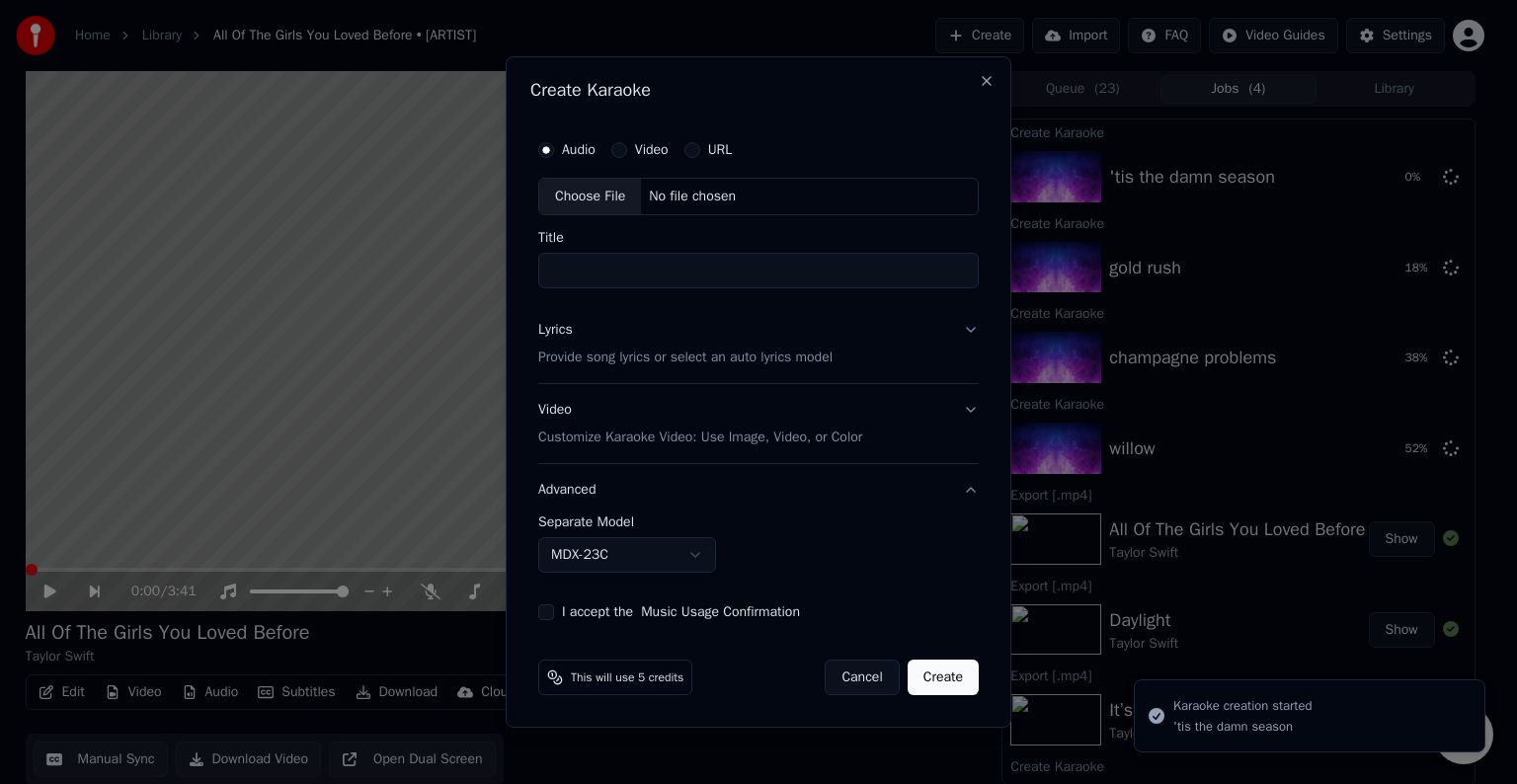 click on "Choose File" at bounding box center [590, 196] 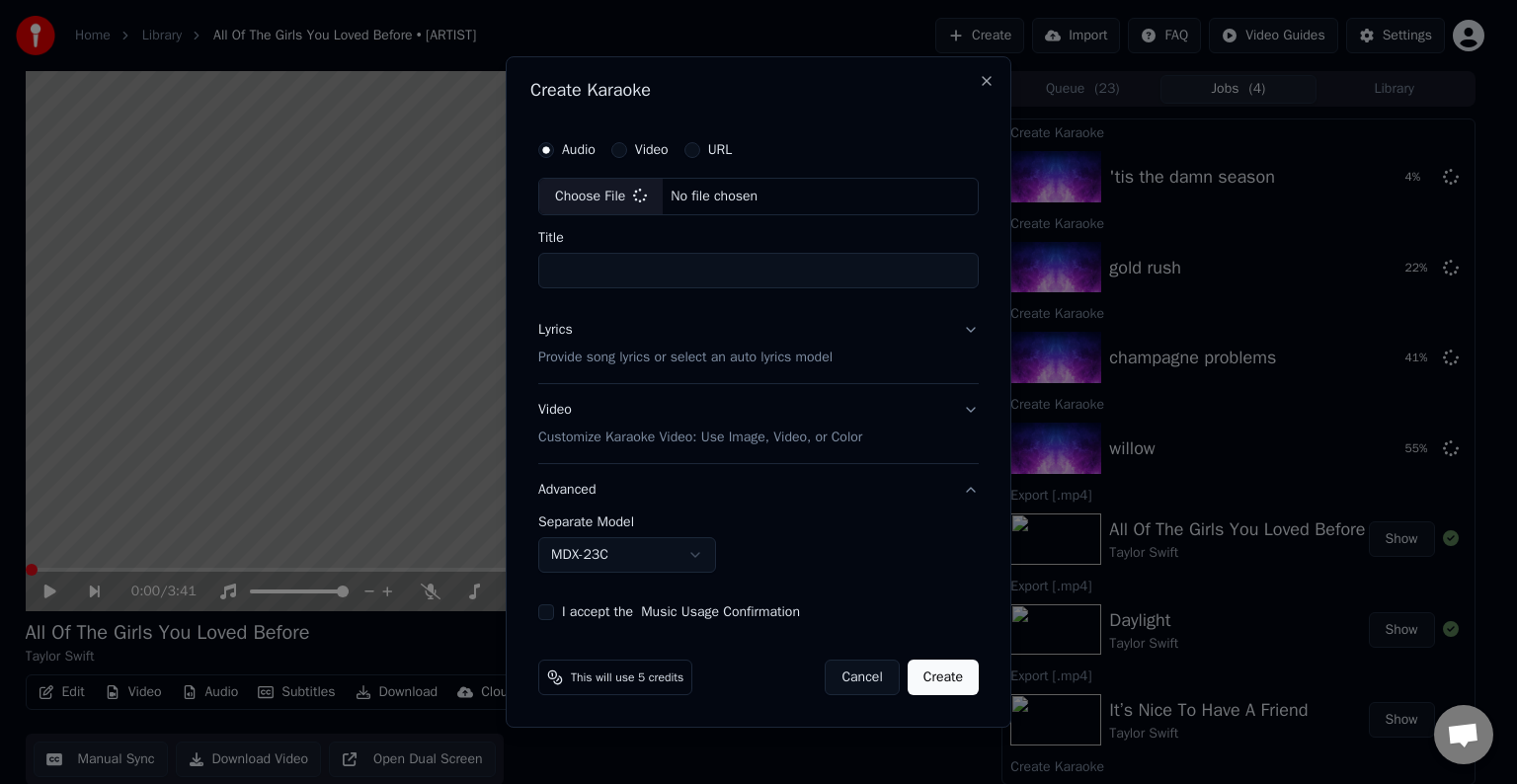type on "**********" 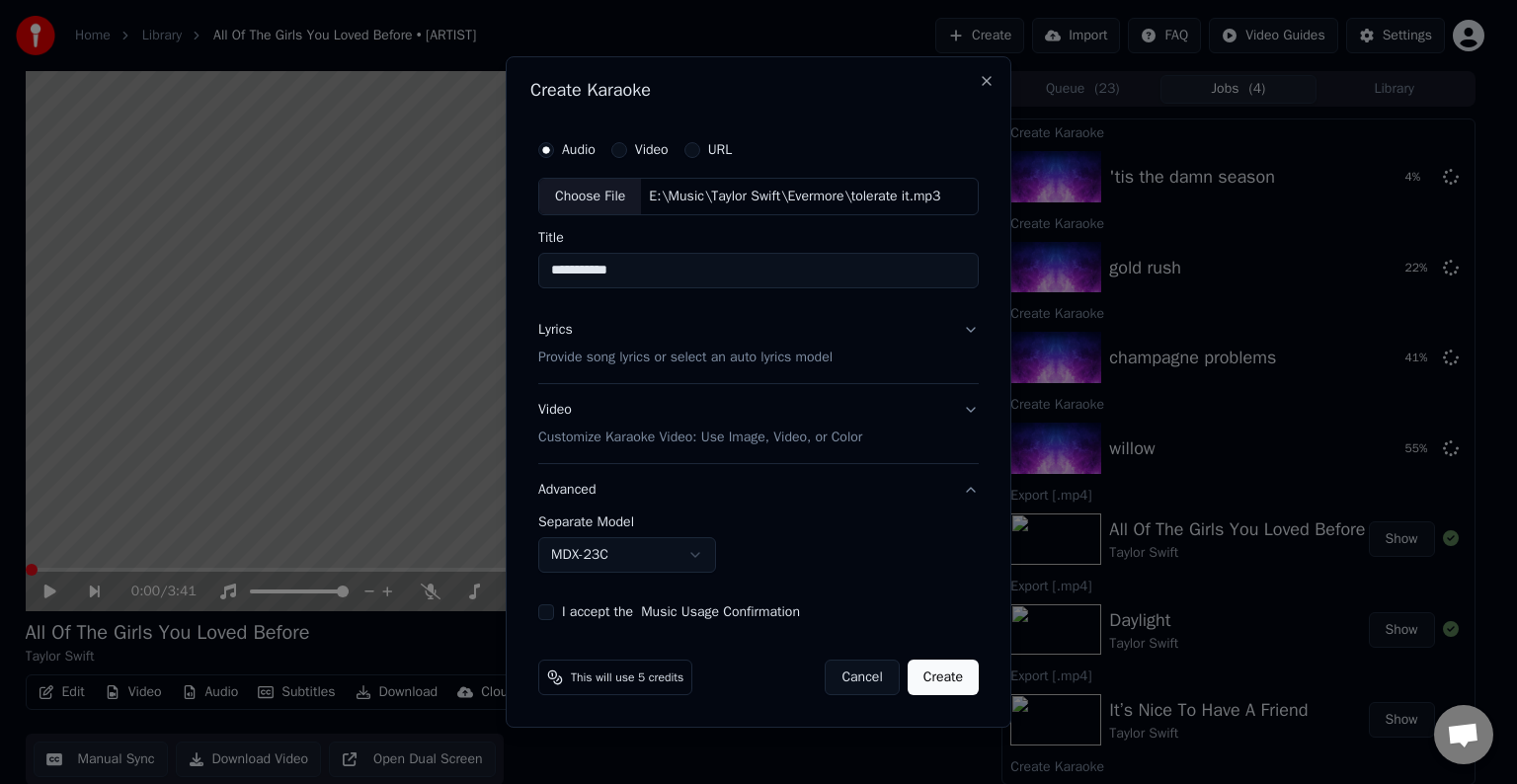 click on "Lyrics Provide song lyrics or select an auto lyrics model" at bounding box center [758, 344] 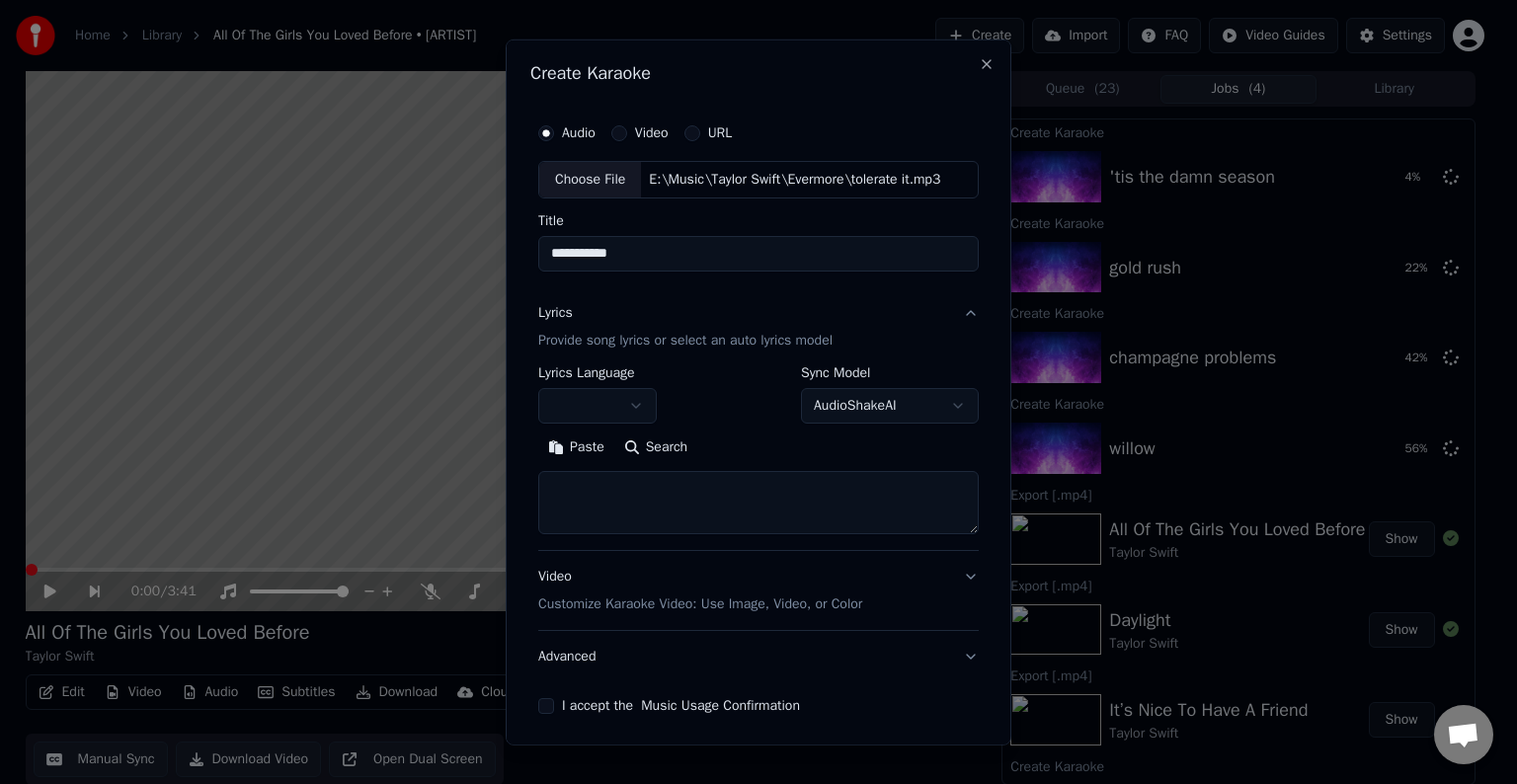 click at bounding box center [758, 503] 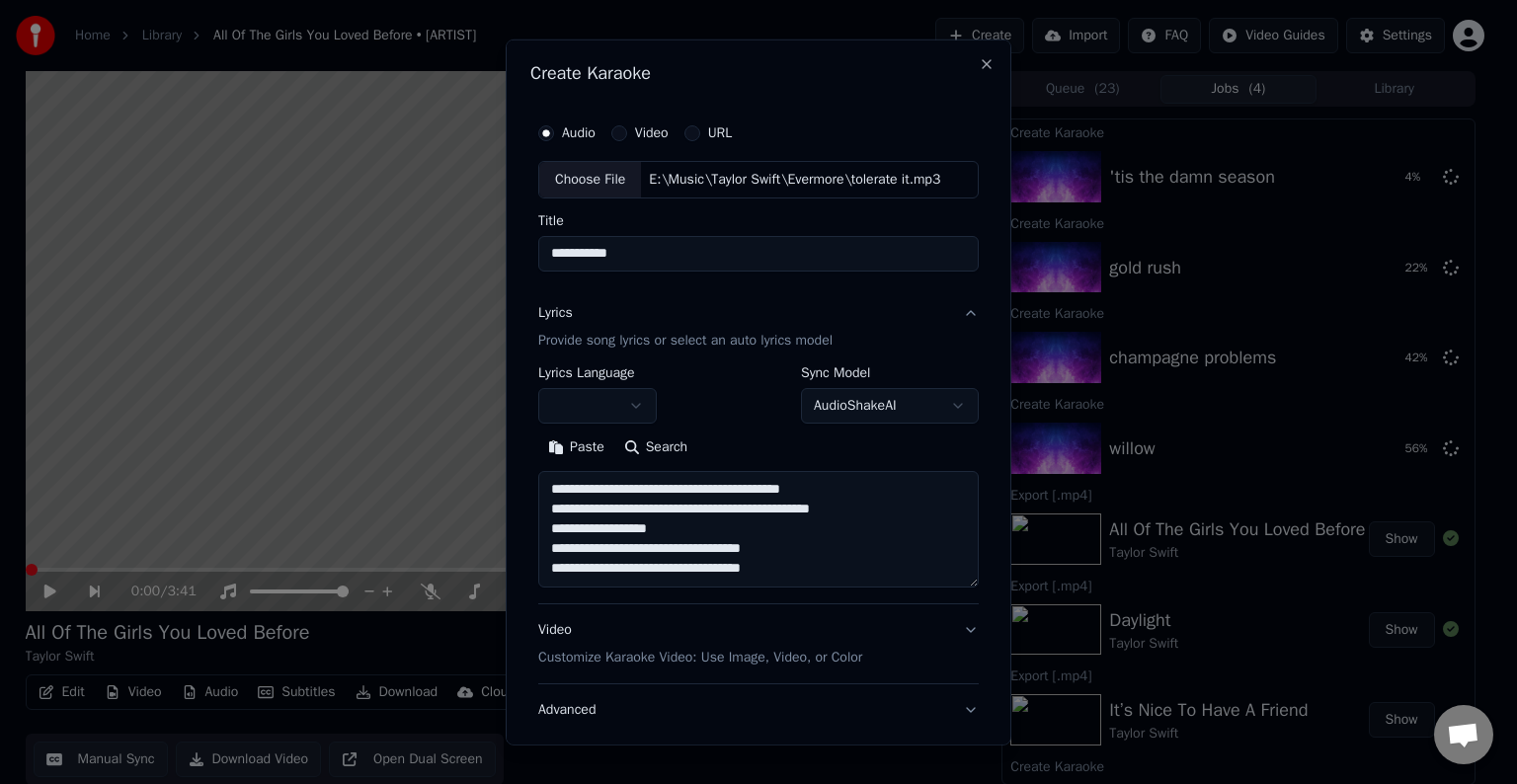 scroll, scrollTop: 63, scrollLeft: 0, axis: vertical 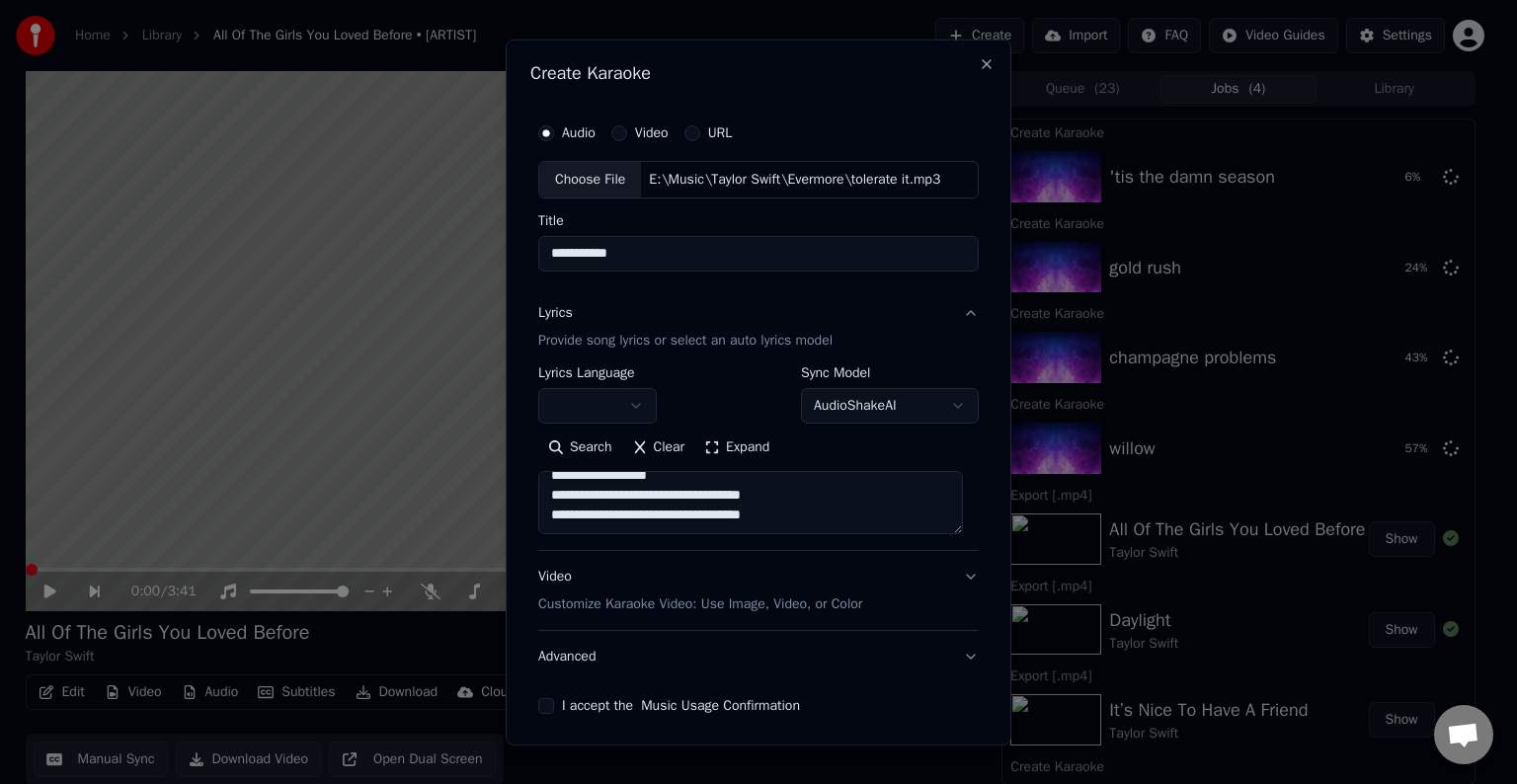 paste on "**********" 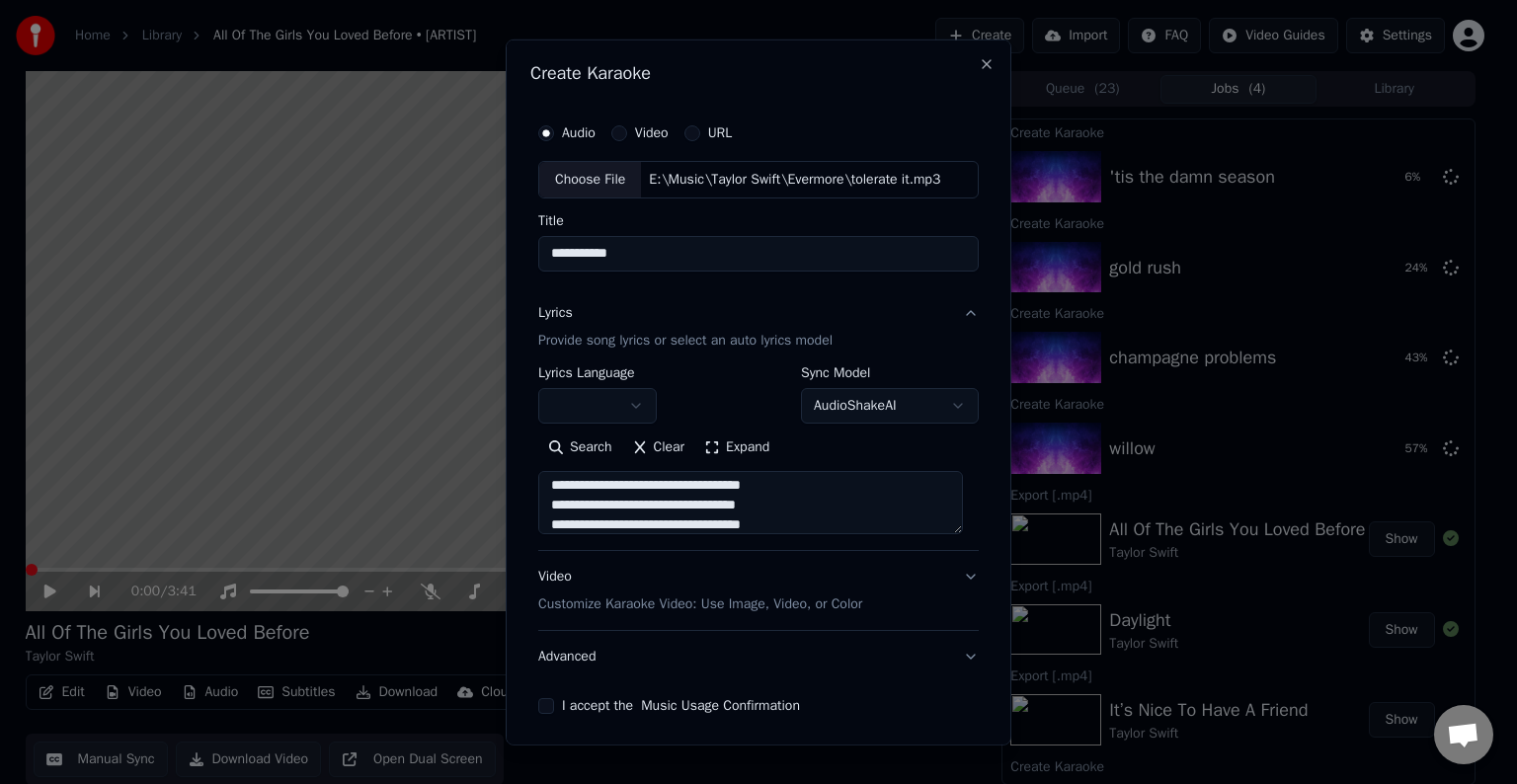 scroll, scrollTop: 221, scrollLeft: 0, axis: vertical 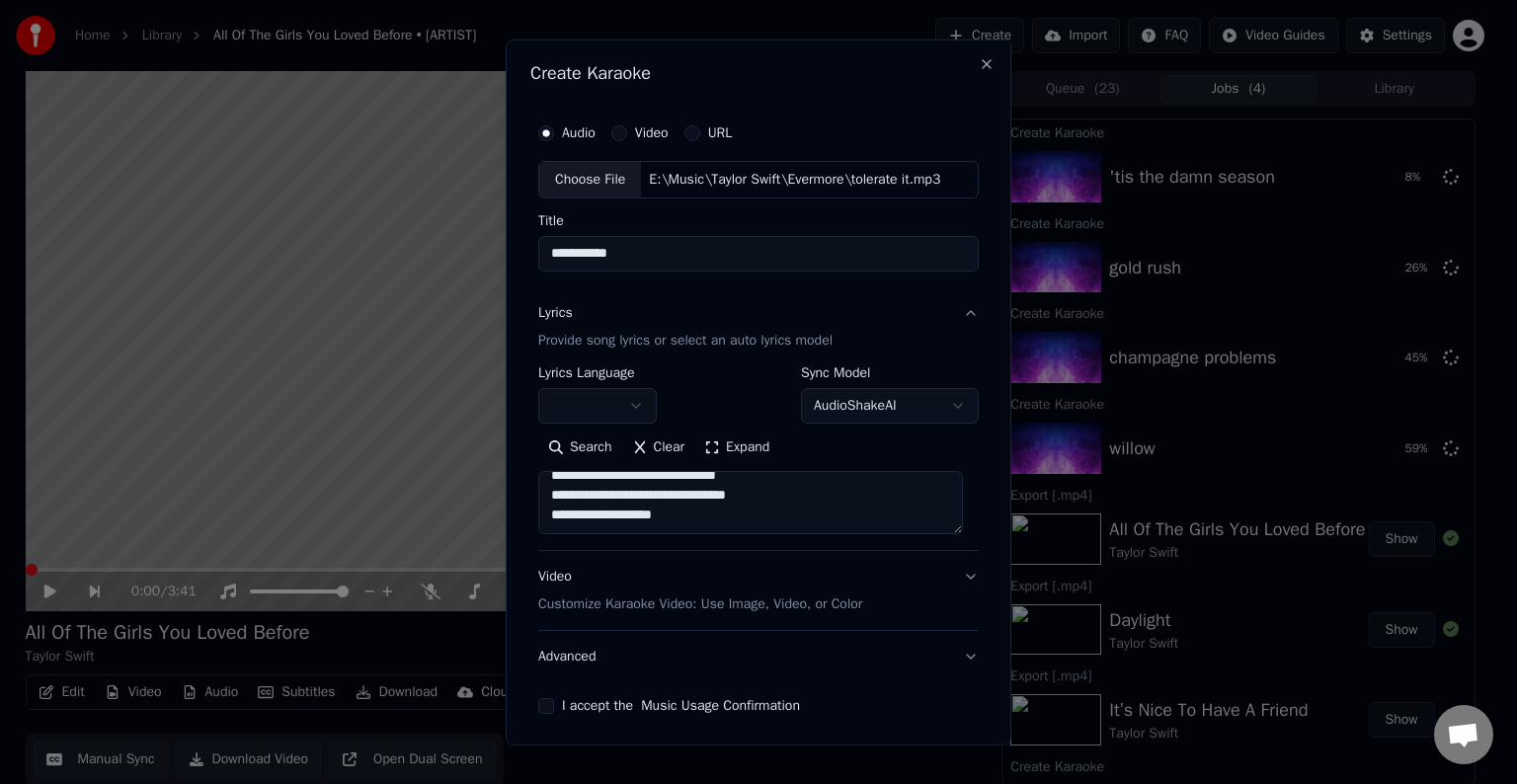 paste on "**********" 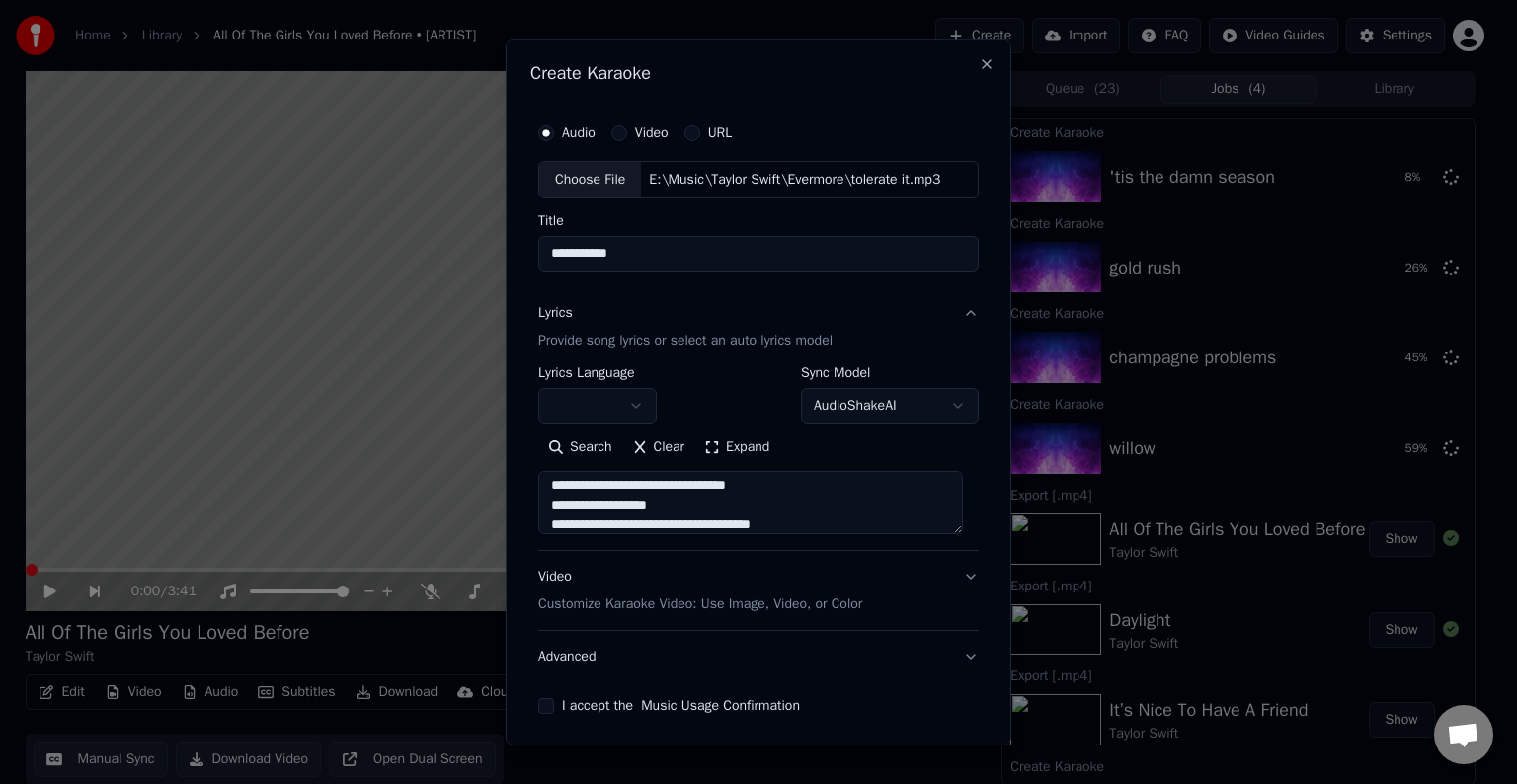 scroll, scrollTop: 320, scrollLeft: 0, axis: vertical 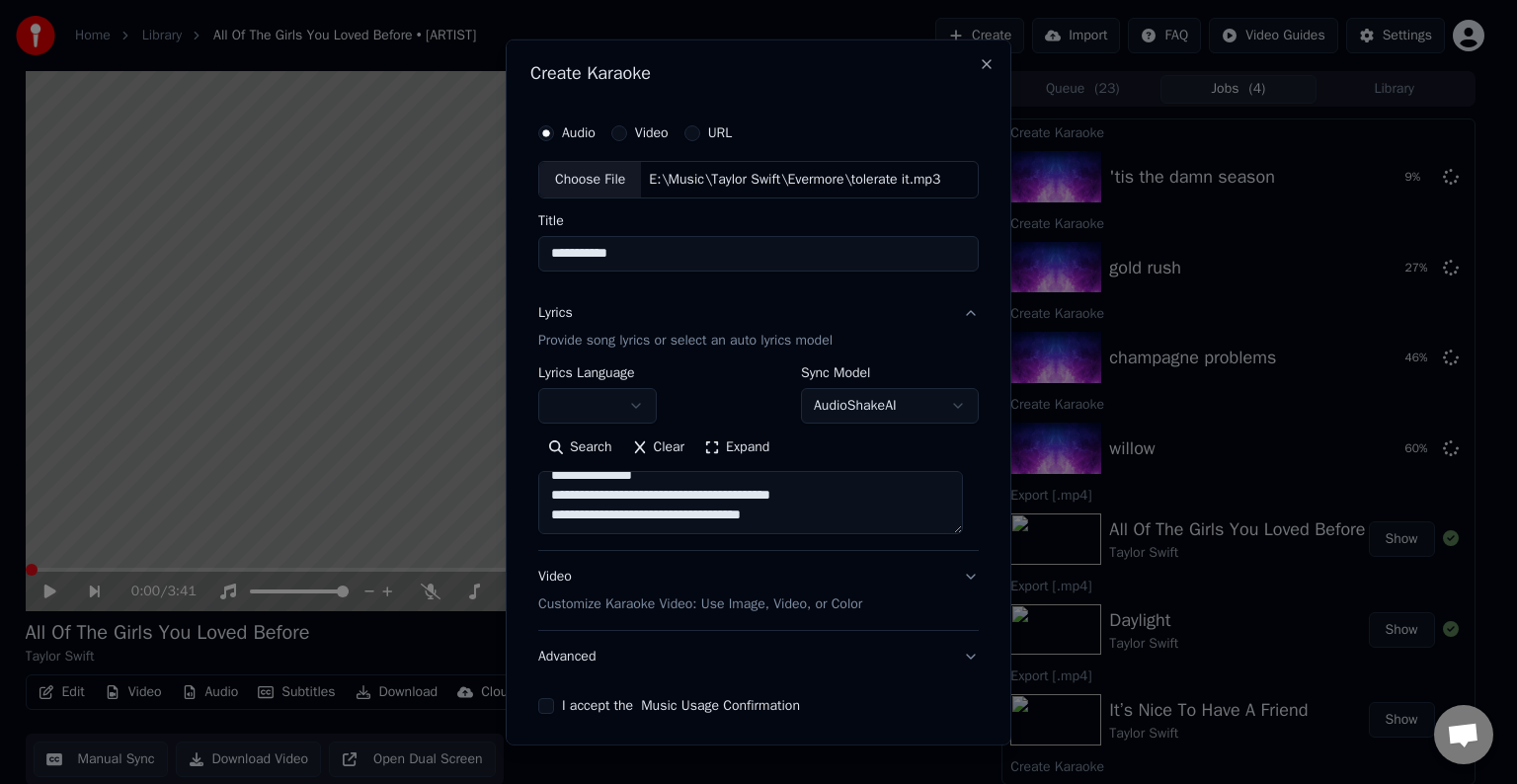paste on "**********" 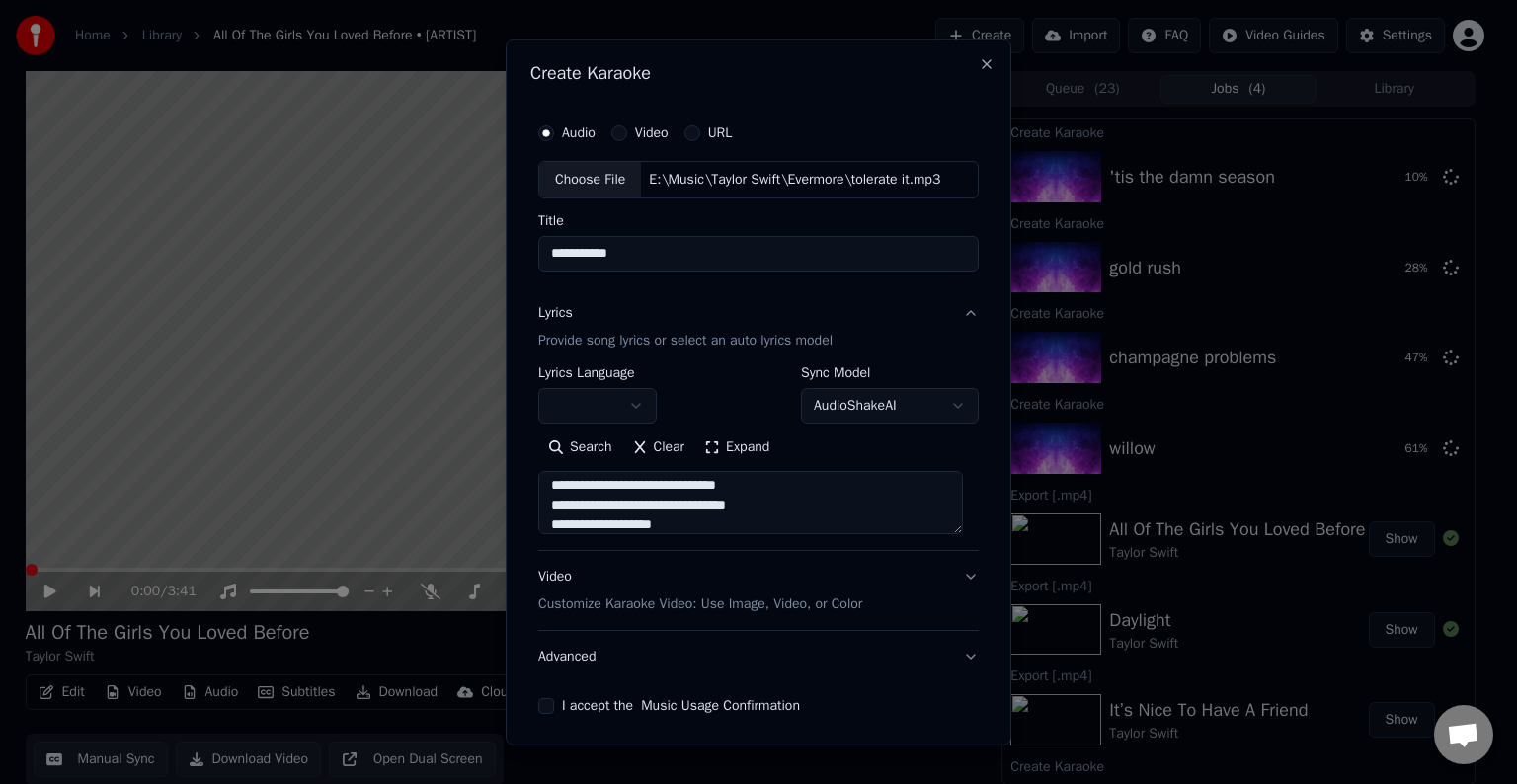 scroll, scrollTop: 478, scrollLeft: 0, axis: vertical 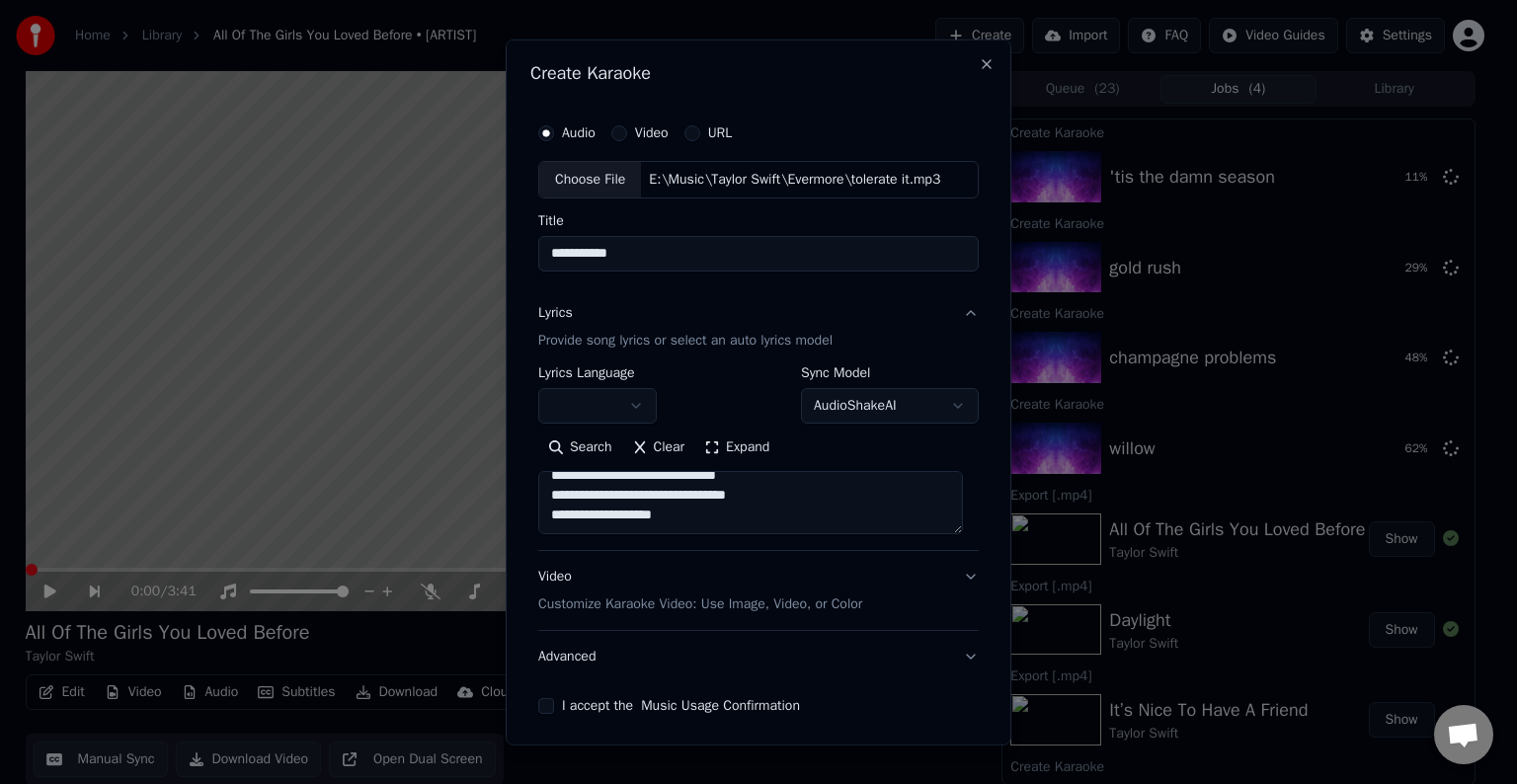 paste on "**********" 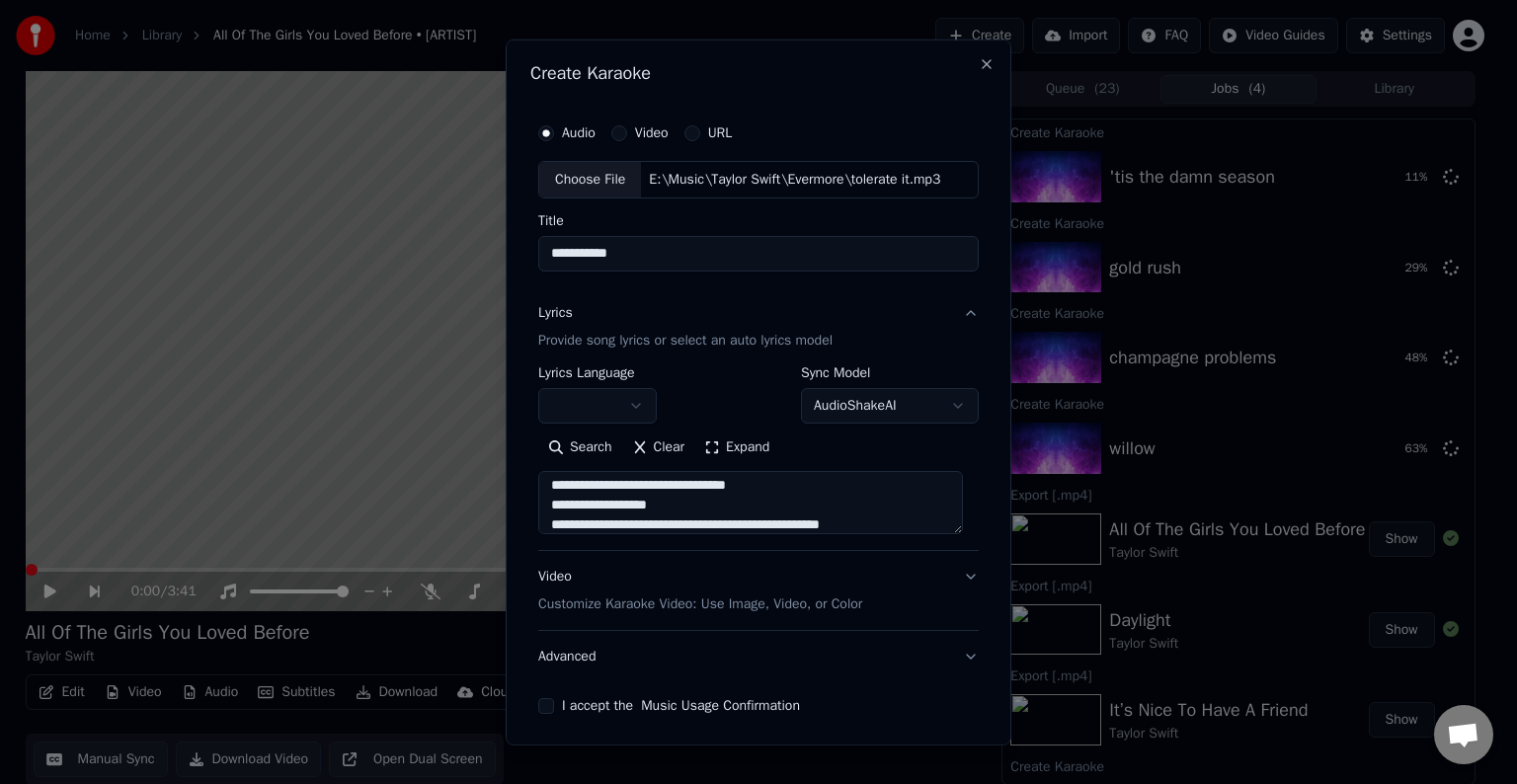 scroll, scrollTop: 616, scrollLeft: 0, axis: vertical 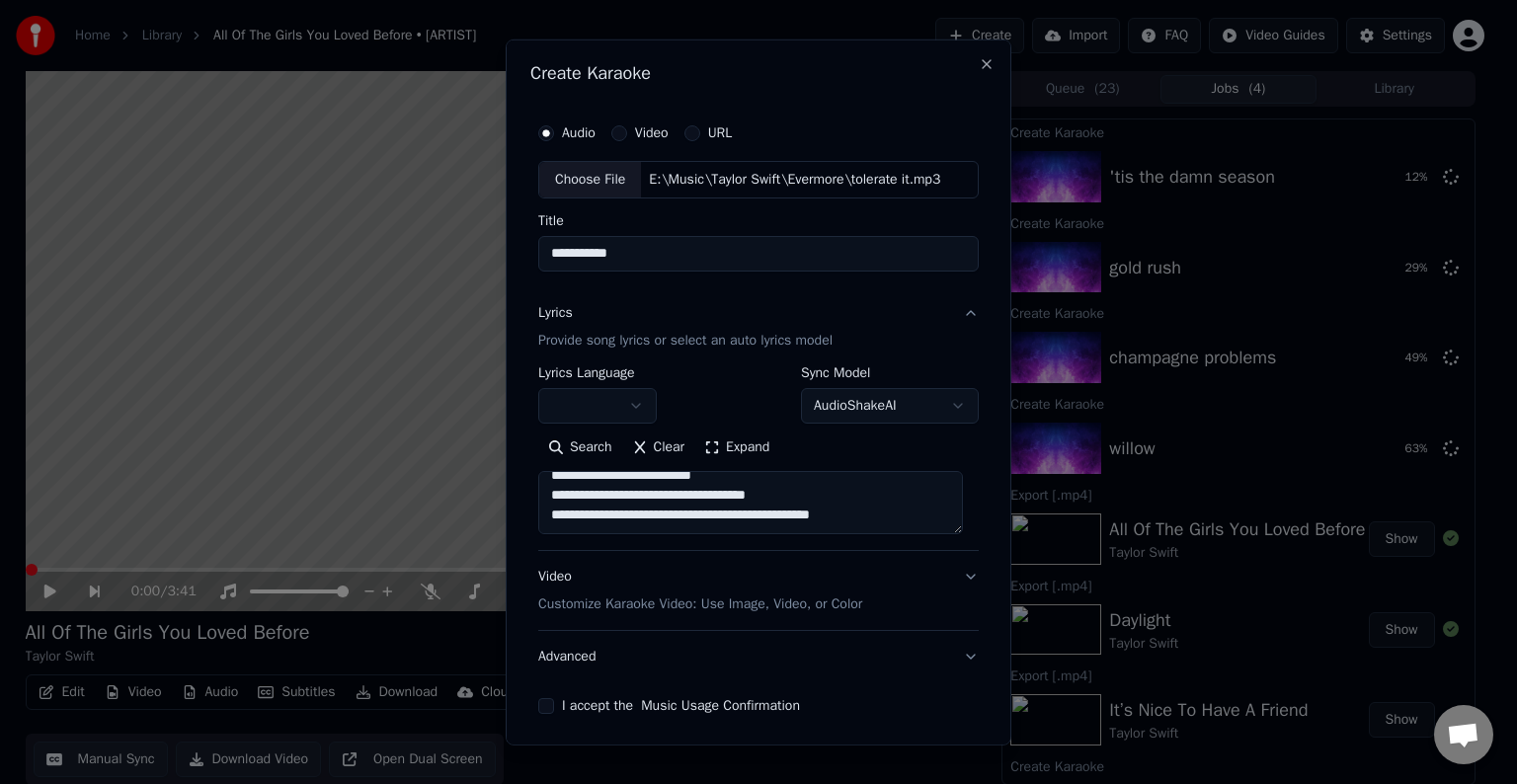 click at bounding box center [751, 503] 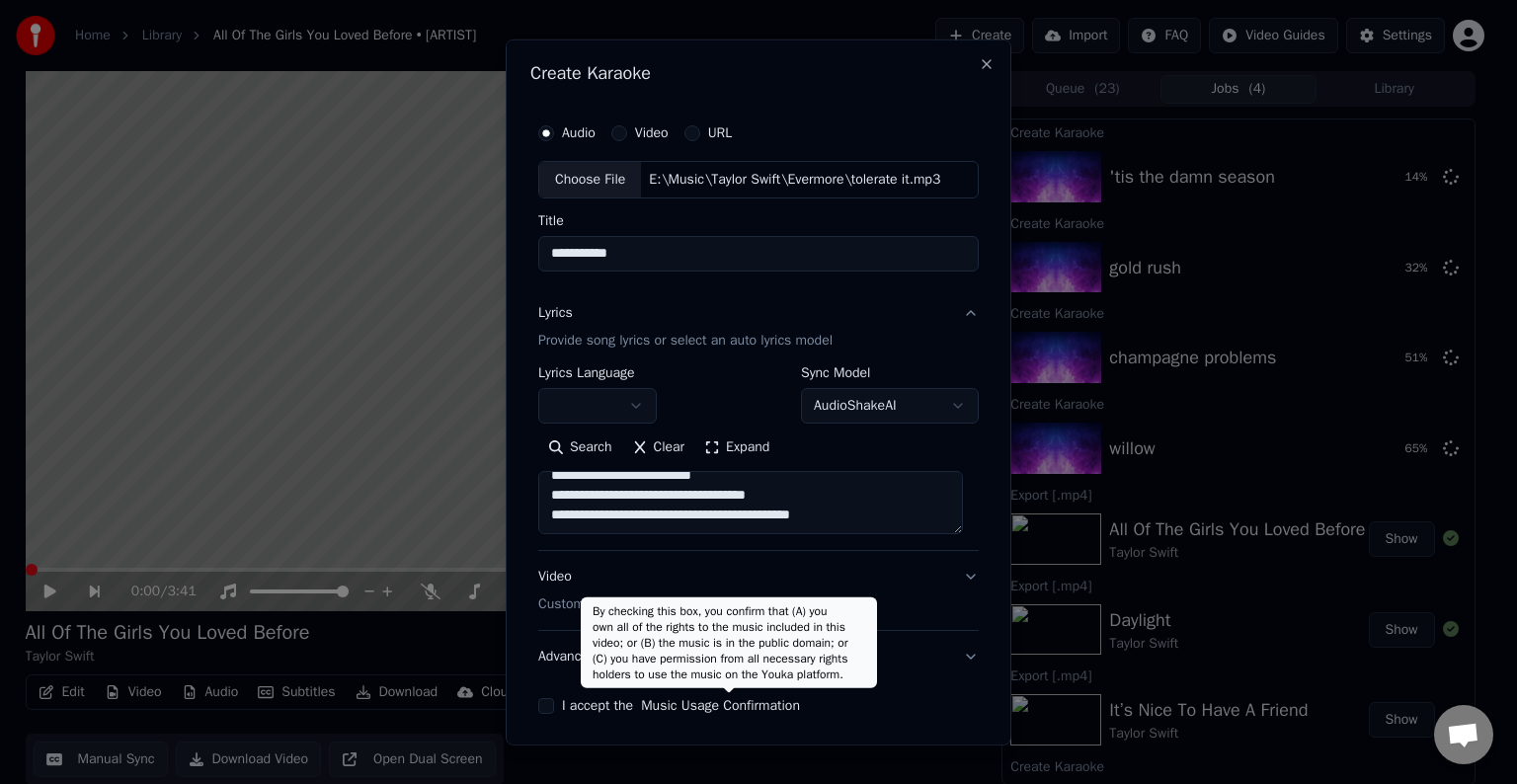 paste on "**********" 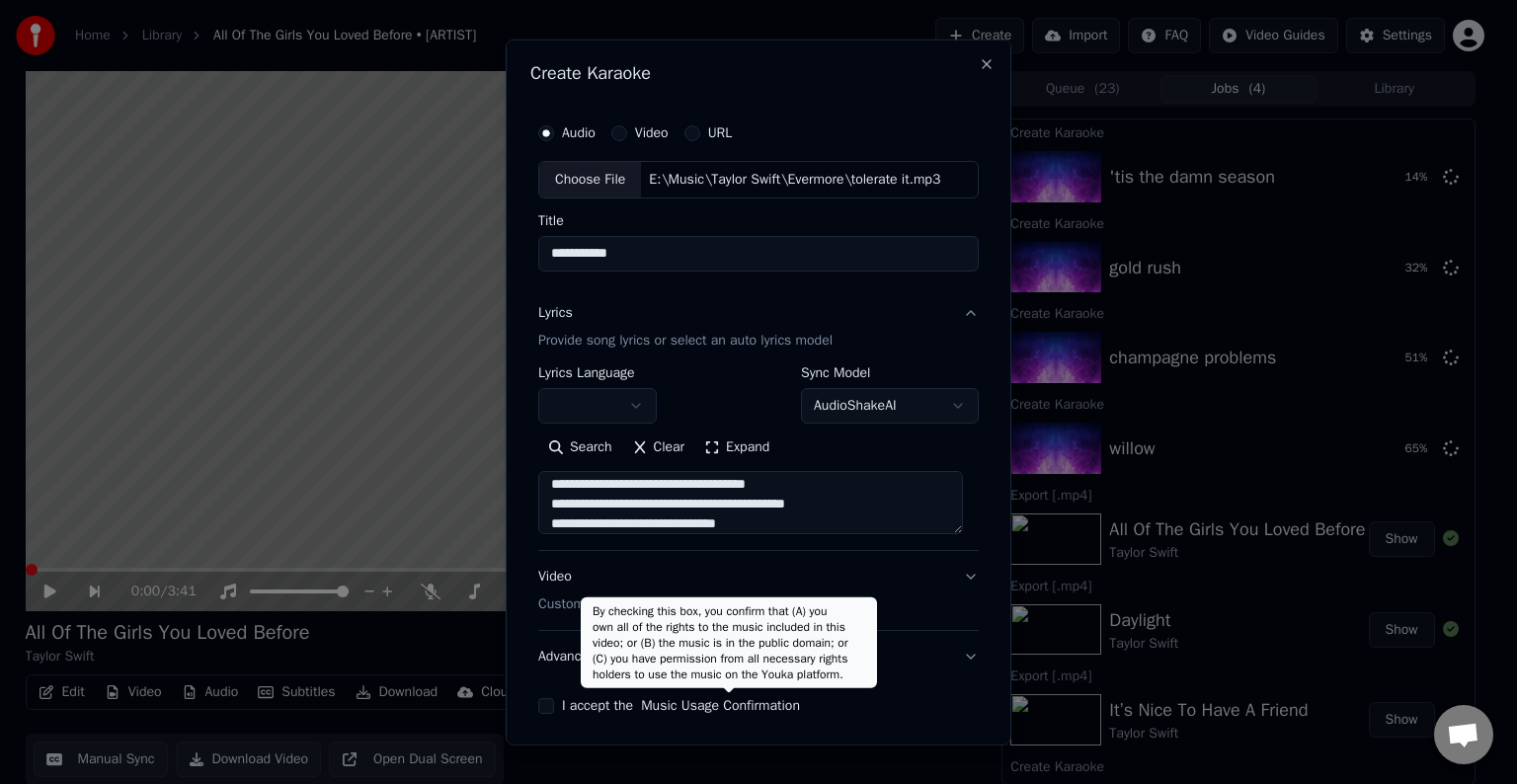 scroll, scrollTop: 774, scrollLeft: 0, axis: vertical 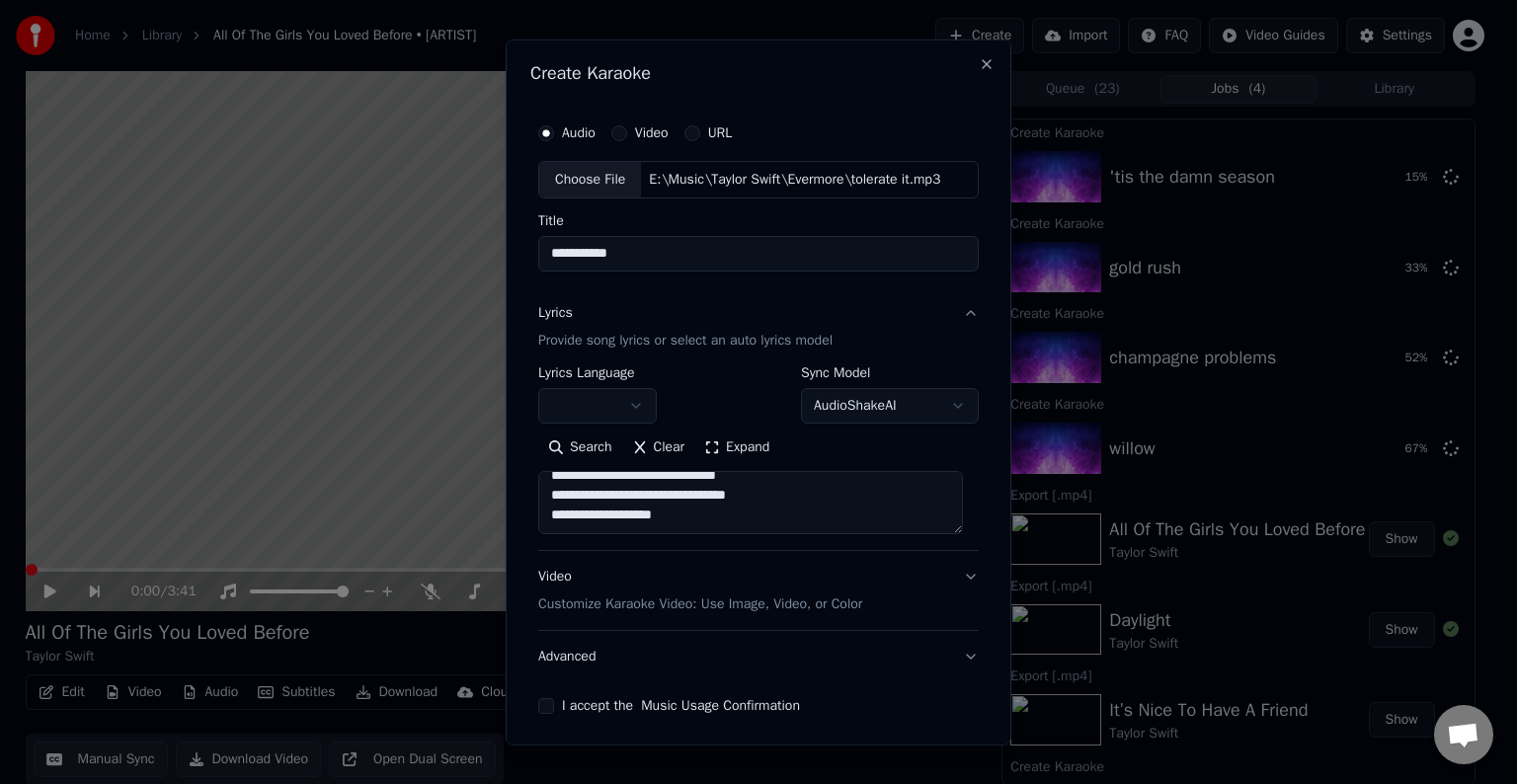 paste on "**********" 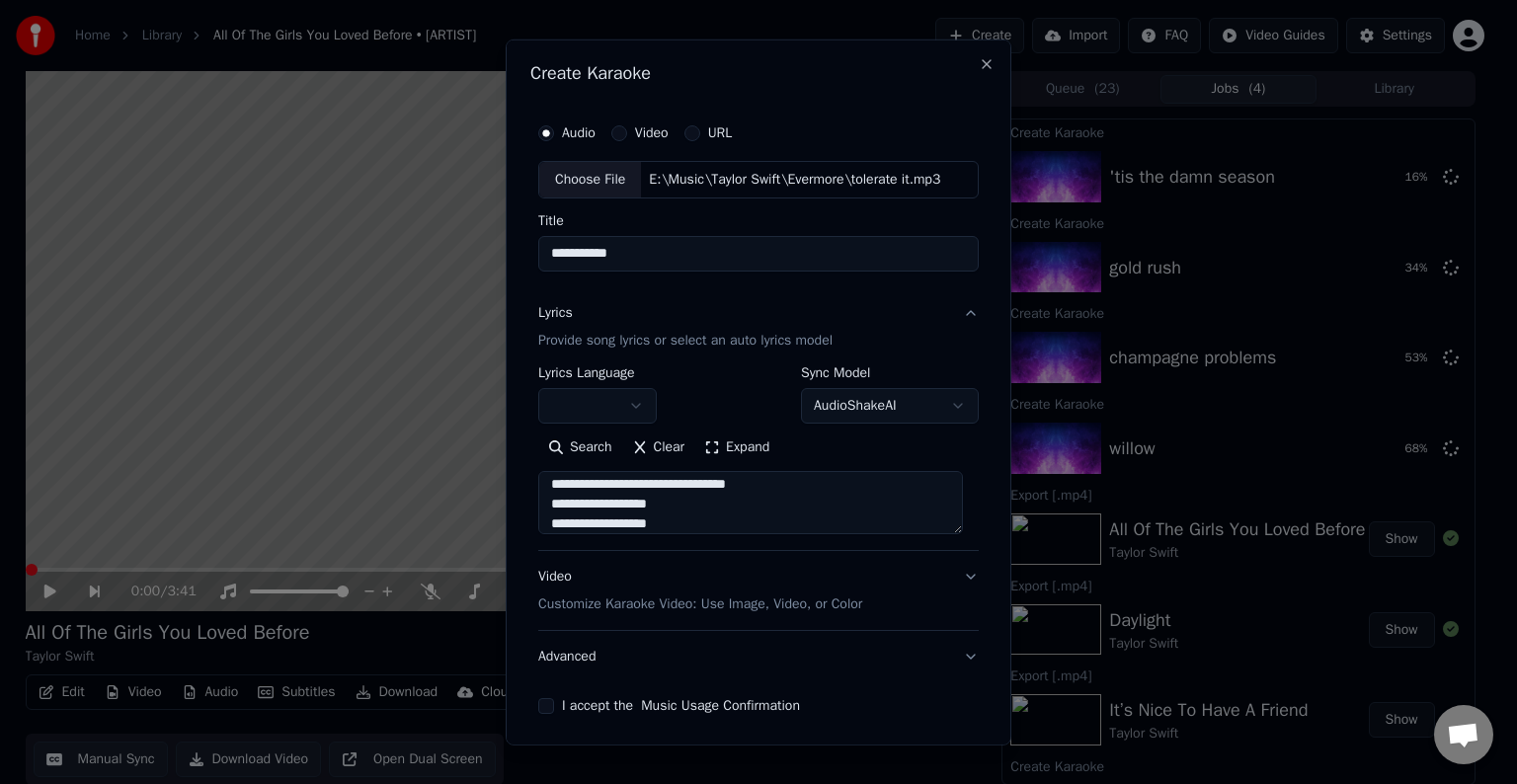 type on "**********" 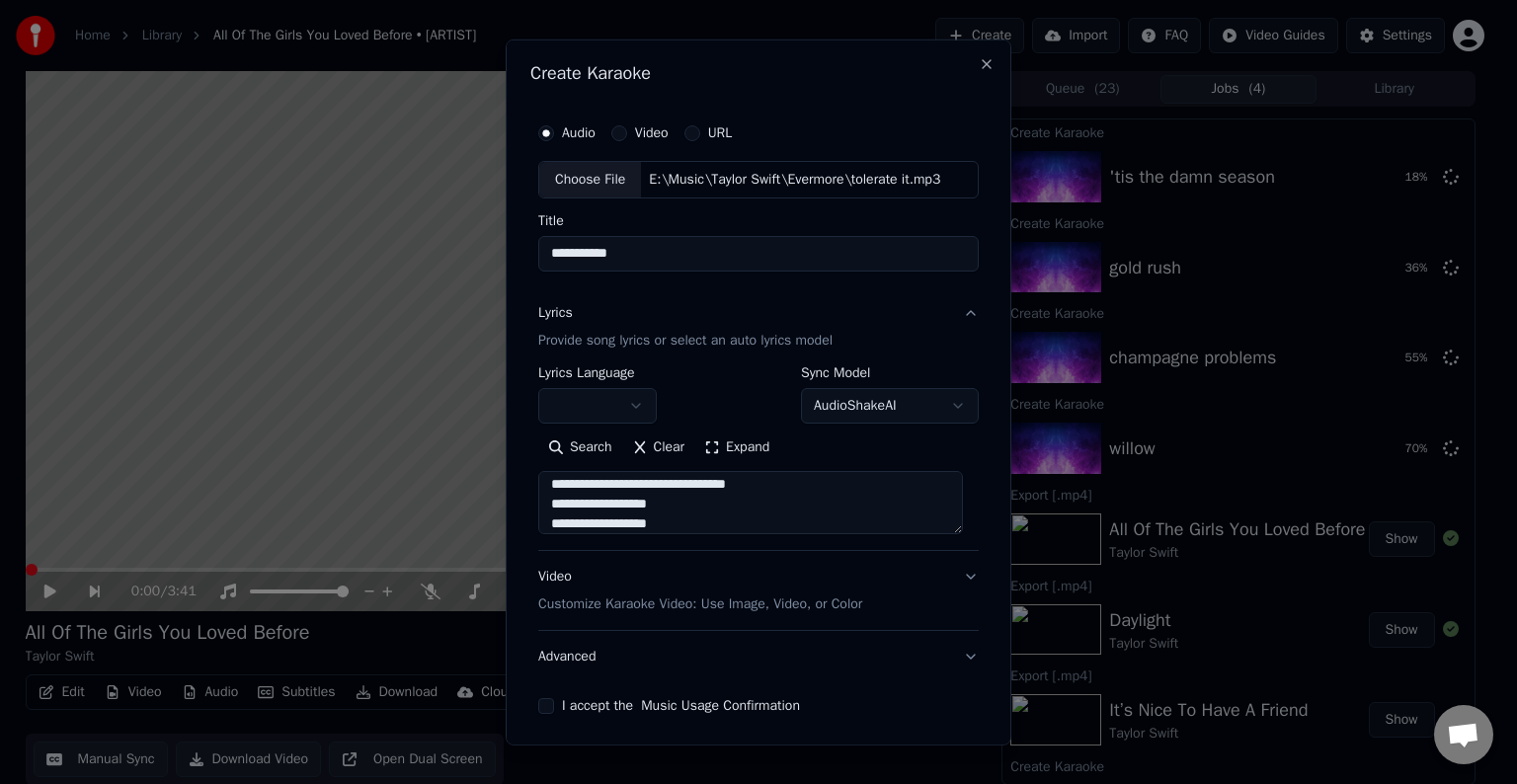 click on "Advanced" at bounding box center [758, 657] 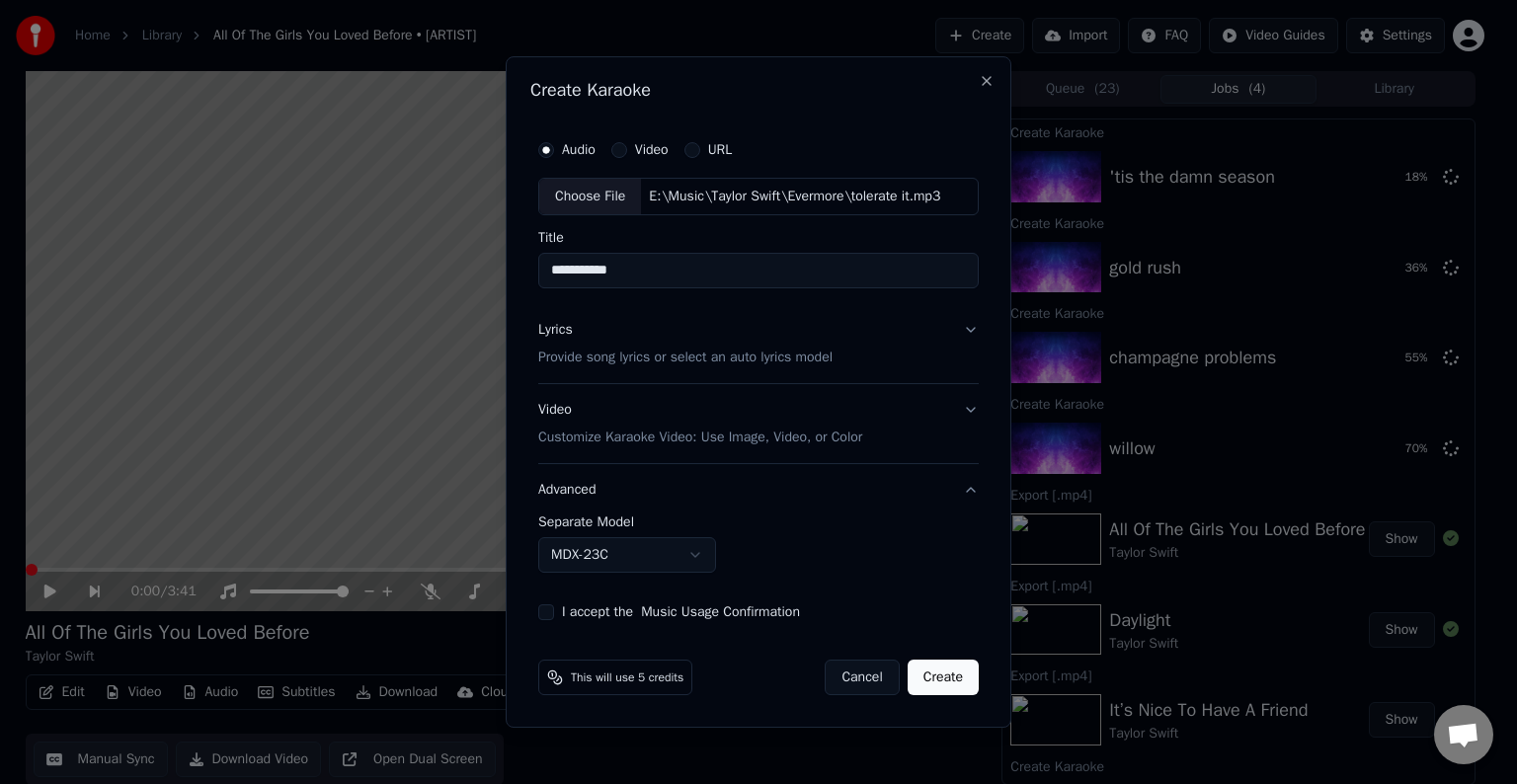 click on "Home Library All Of The Girls You Loved Before • Taylor Swift Create Import FAQ Video Guides Settings 0:00  /  3:41 All Of The Girls You Loved Before Taylor Swift BPM 128 Key D Edit Video Audio Subtitles Download Cloud Library Manual Sync Download Video Open Dual Screen Queue ( 23 ) Jobs ( 4 ) Library Create Karaoke 'tis the damn season 18 % Create Karaoke gold rush 36 % Create Karaoke champagne problems 55 % Create Karaoke willow 70 % Export [.mp4] All Of The Girls You Loved Before Taylor Swift Show Export [.mp4] Daylight Taylor Swift Show Export [.mp4] It’s Nice To Have A Friend Taylor Swift Show Create Karaoke All Of The Girls You Loved Before Play Create Karaoke Daylight Play Create Karaoke It’s Nice To Have A Friend Play Export [.mp4] ME! Taylor Swift • Brendan Urie Show Export [.mp4] Afterglow Taylor Swift Show Export [.mp4] You Need To Calm Down Taylor Swift Show Export [.mp4] False God Taylor Swift Show Export [.mp4] Soon You’ll Get Better Taylor Swift • The Chicks Show Create Karaoke Play" at bounding box center [750, 392] 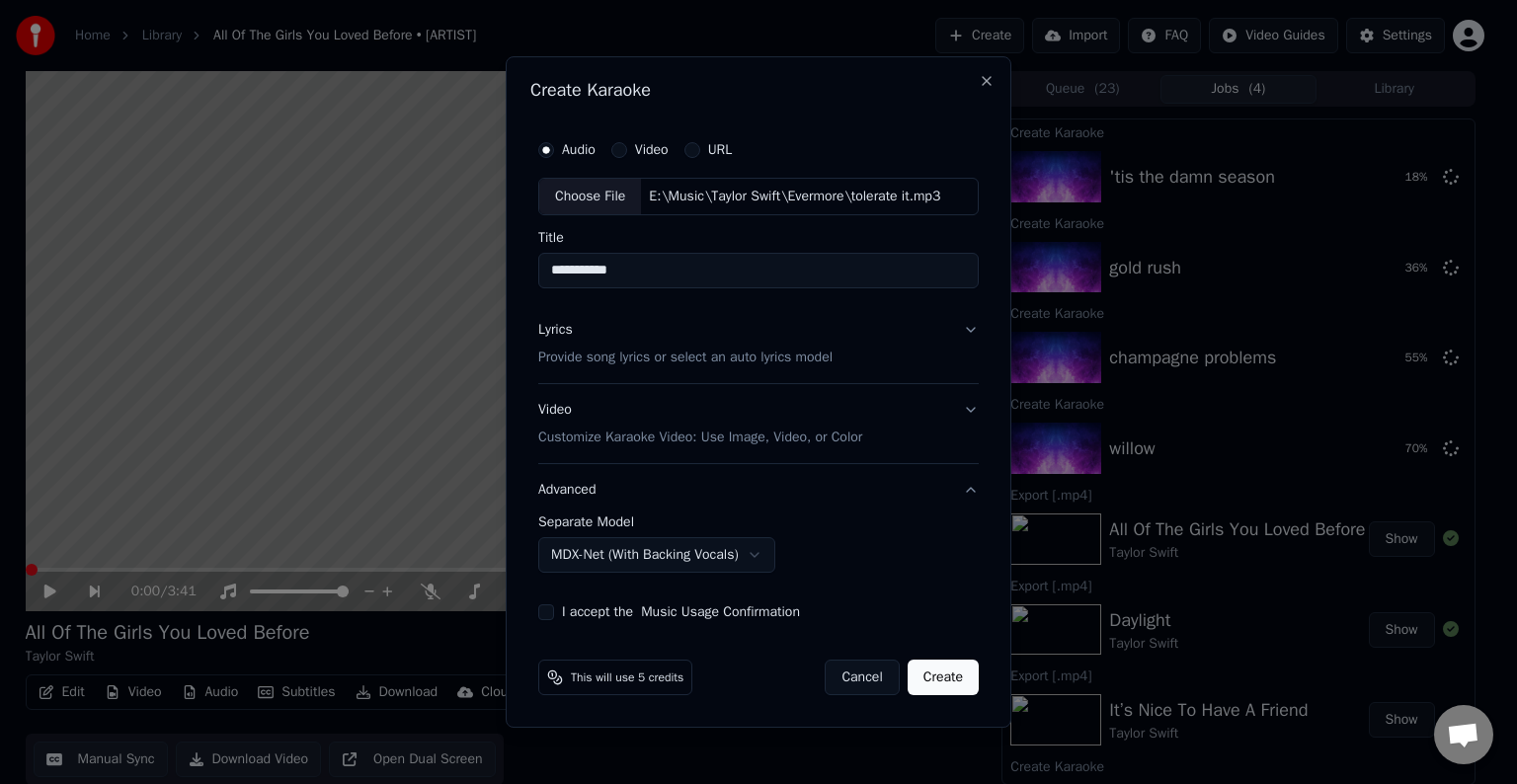 click on "I accept the   Music Usage Confirmation" at bounding box center [546, 612] 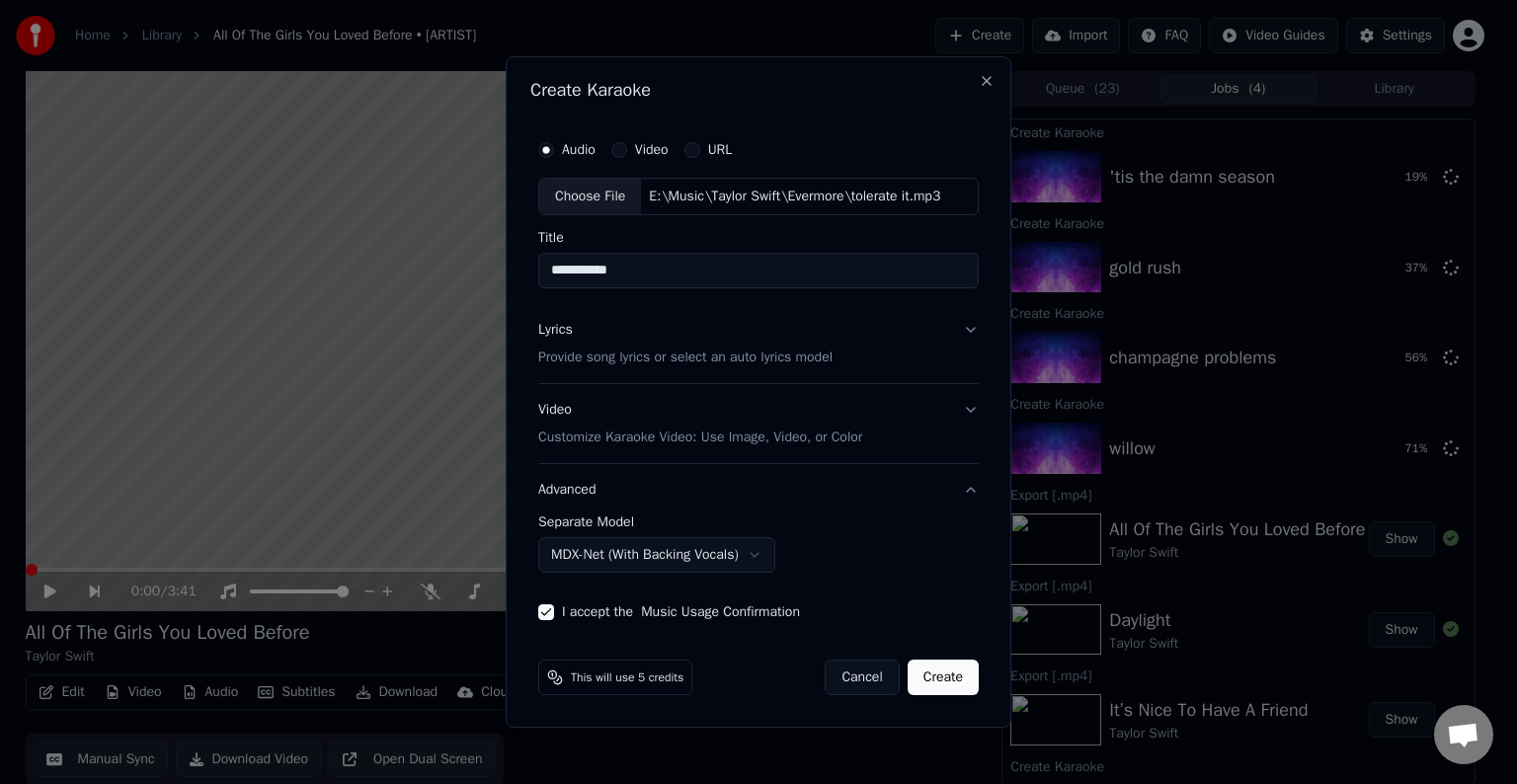click on "Create" at bounding box center [943, 677] 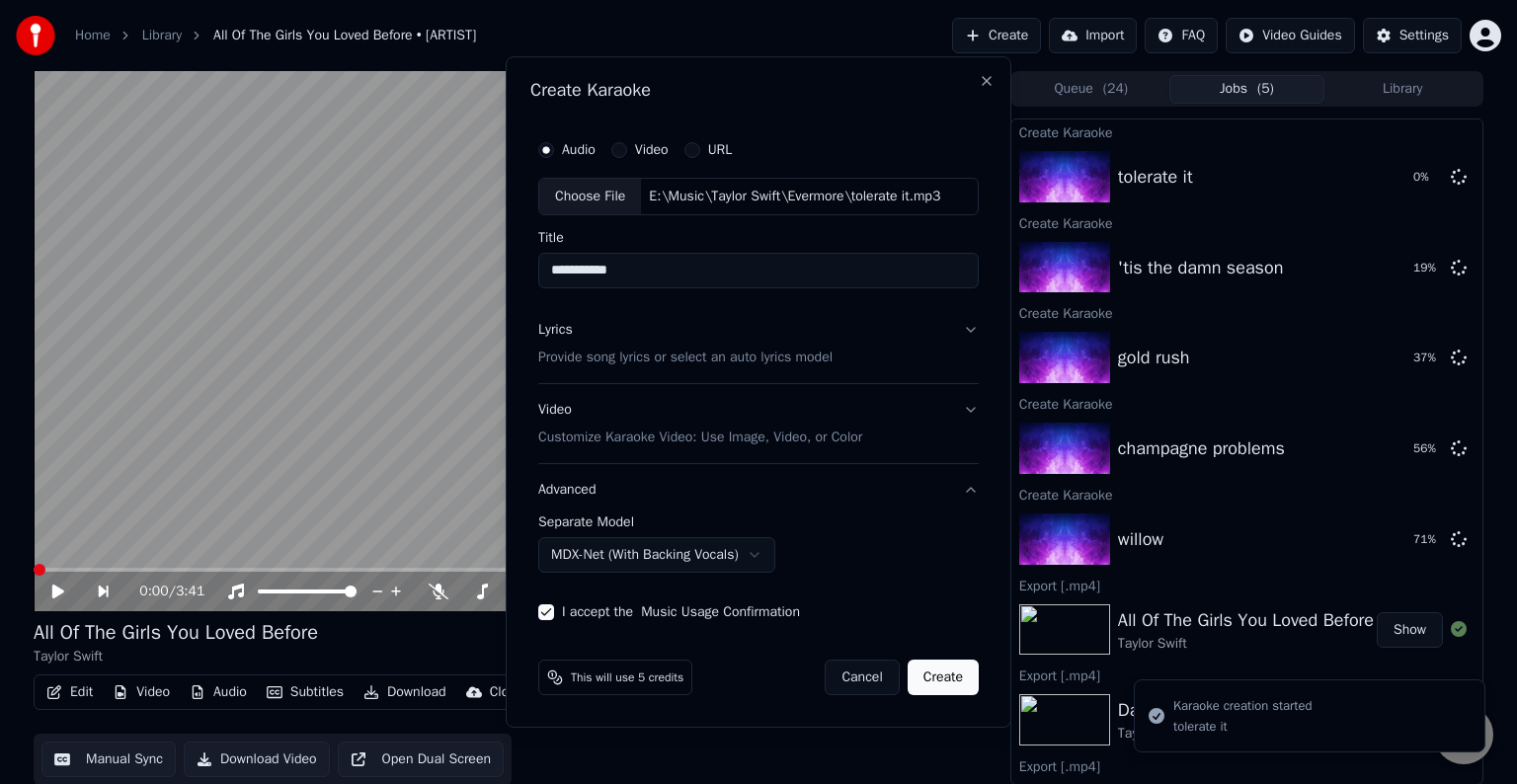 select on "******" 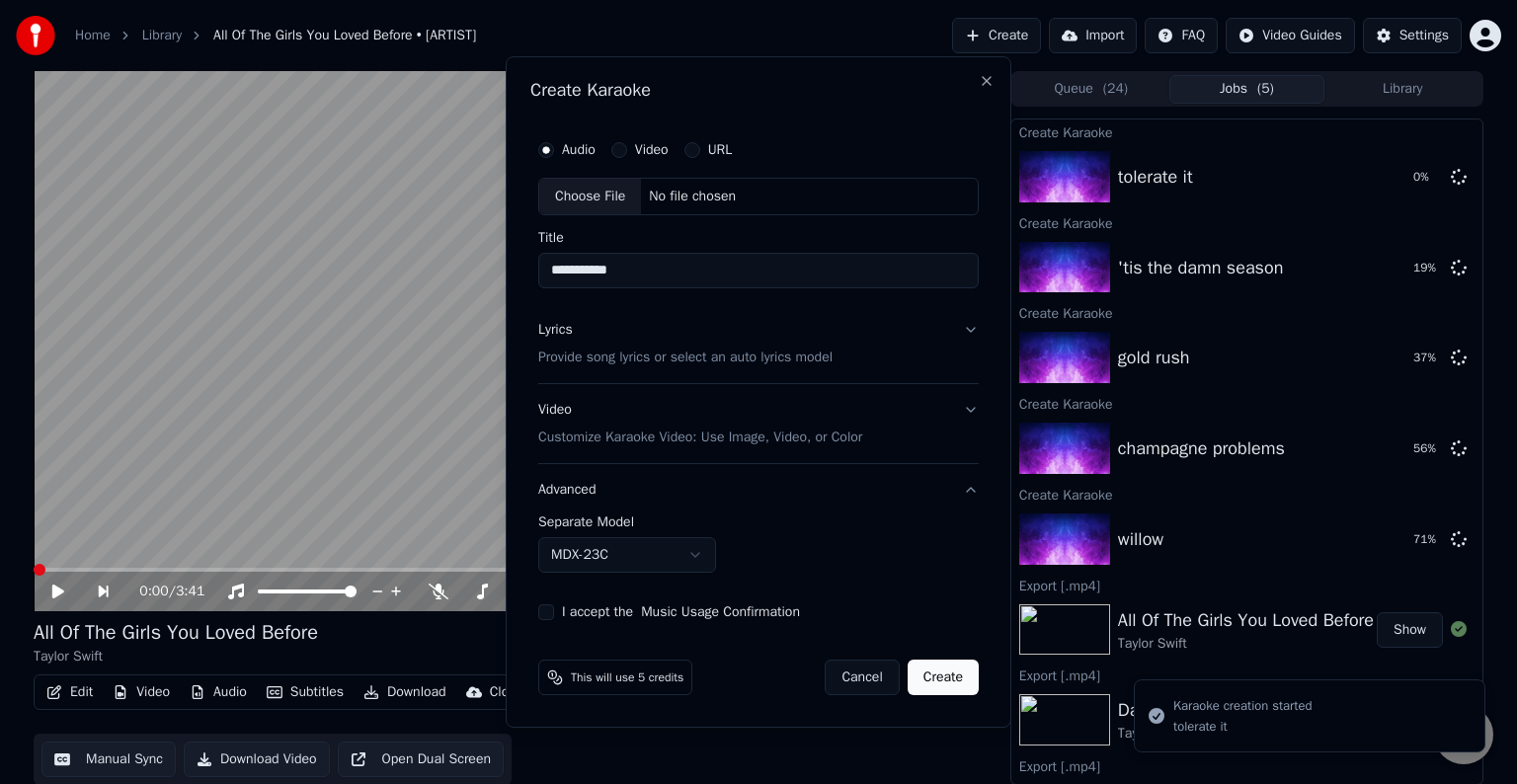 type 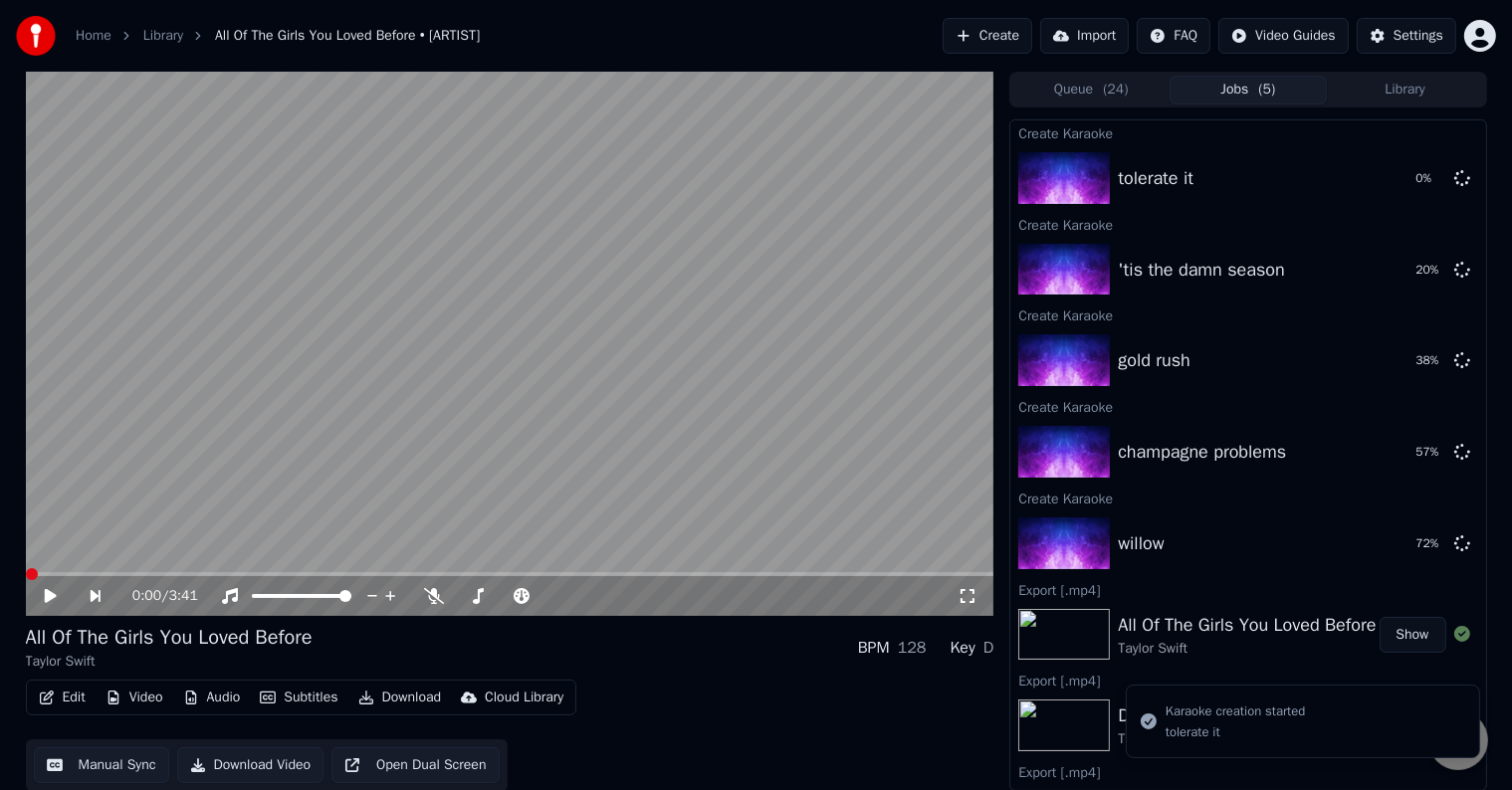 click on "Create" at bounding box center [987, 36] 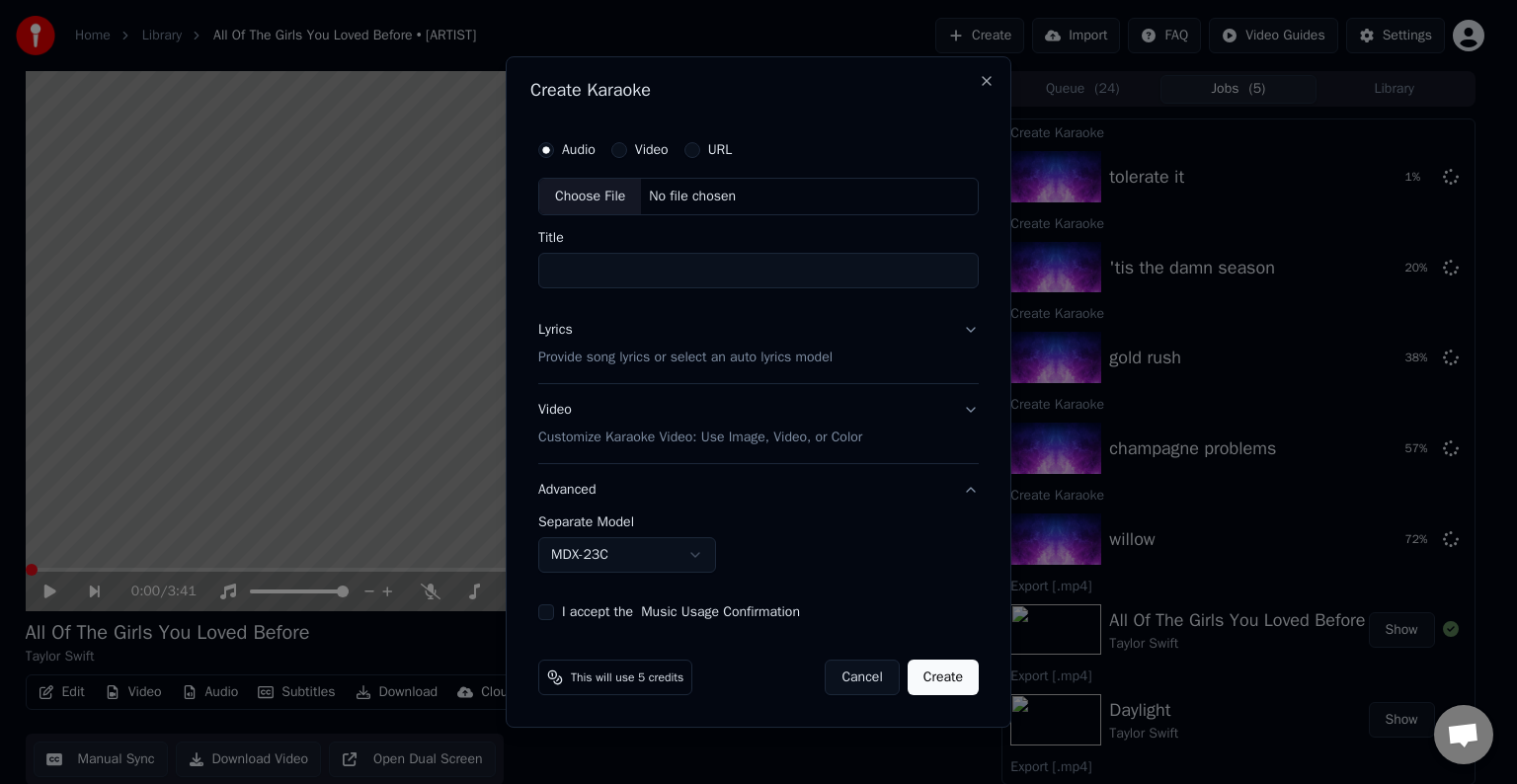 click on "Choose File" at bounding box center (590, 196) 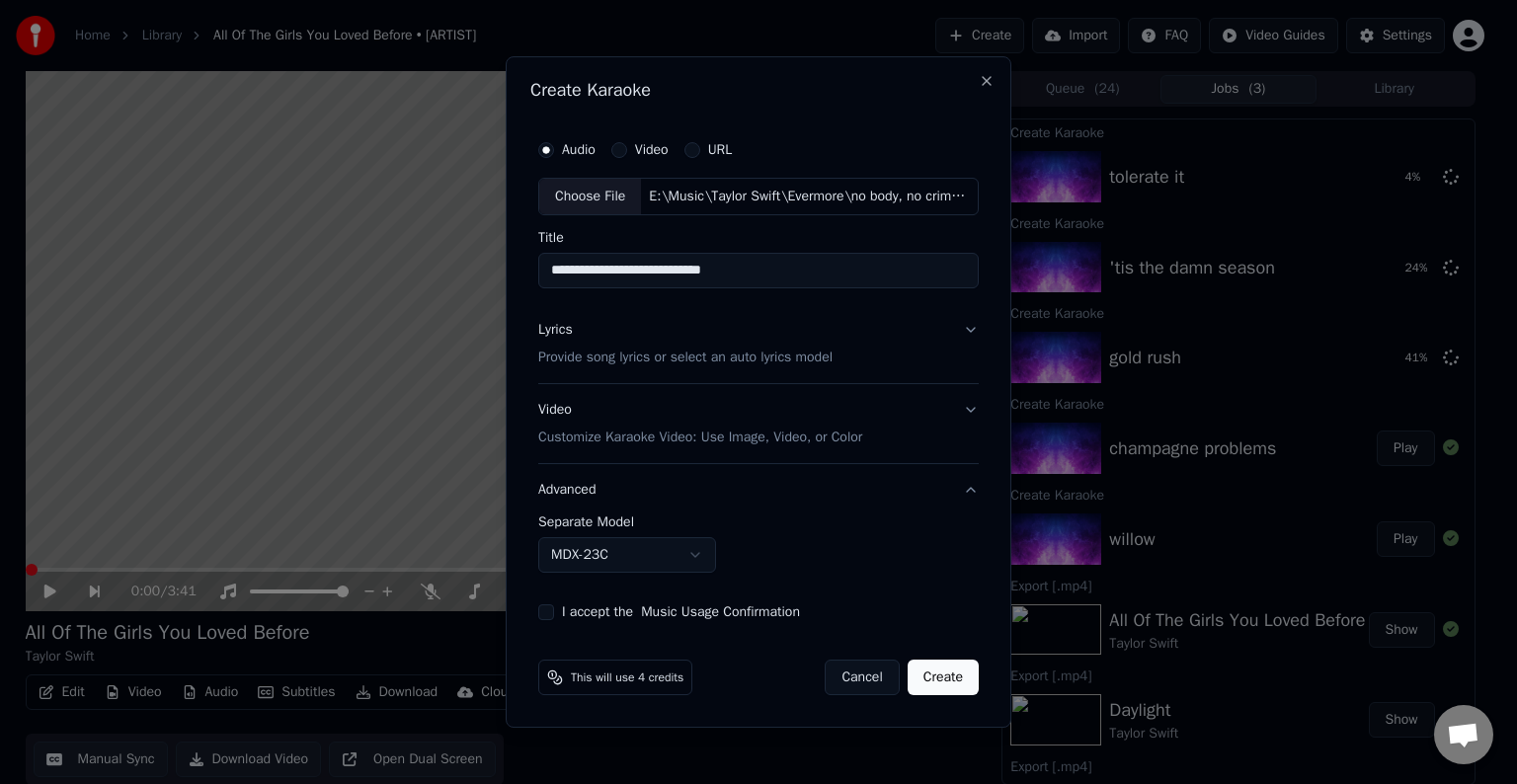 drag, startPoint x: 756, startPoint y: 270, endPoint x: 676, endPoint y: 280, distance: 80.6226 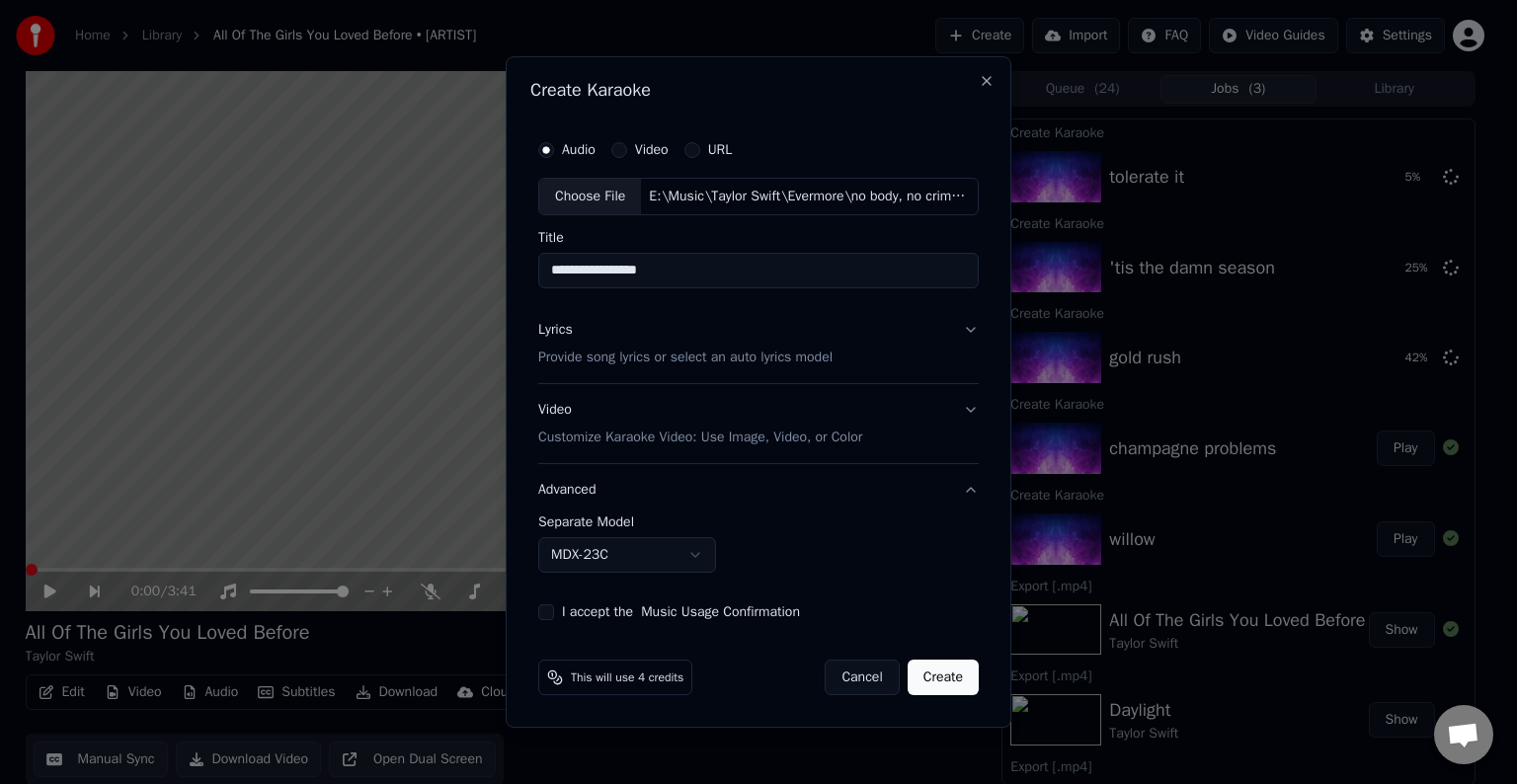 type on "**********" 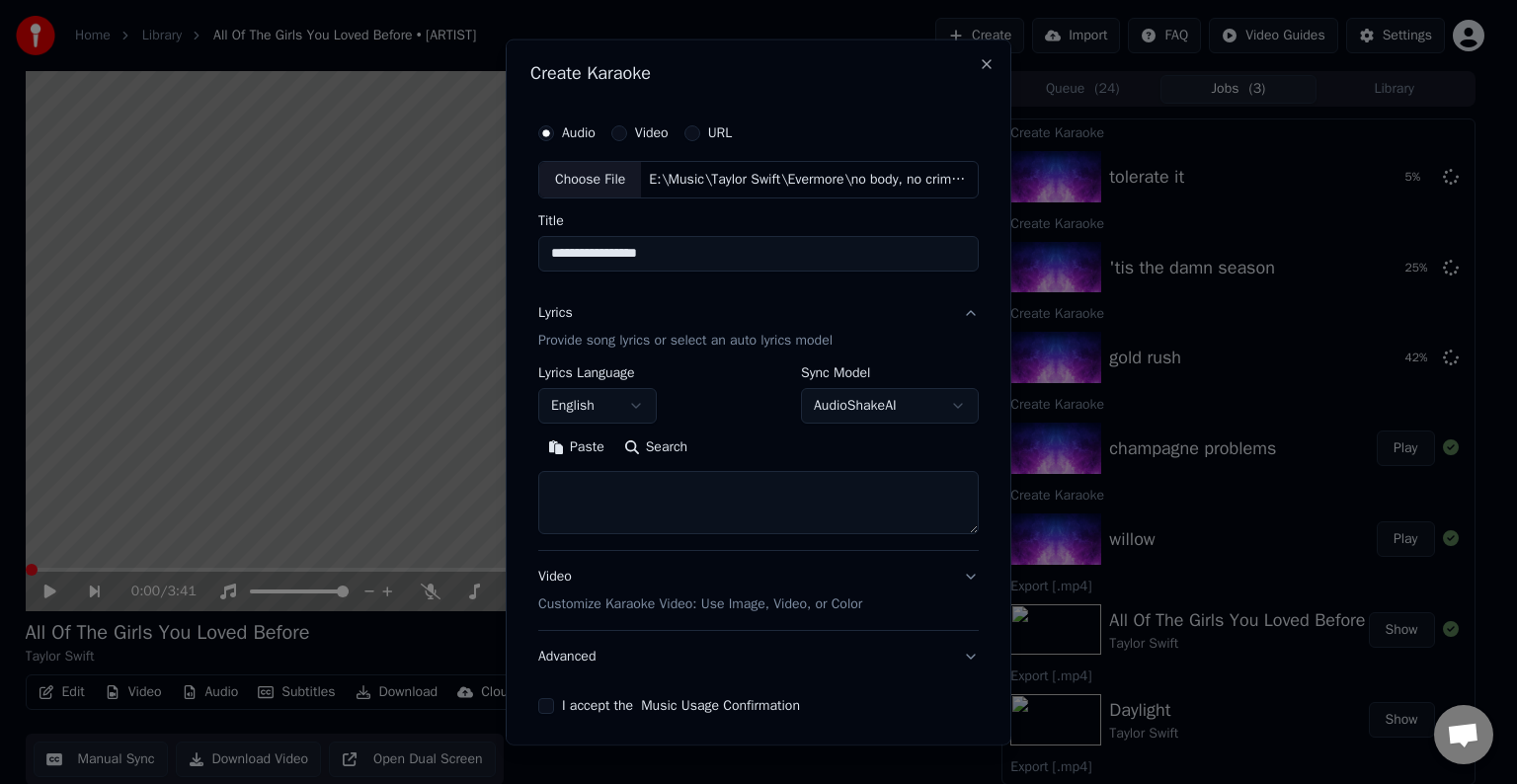 click at bounding box center (758, 503) 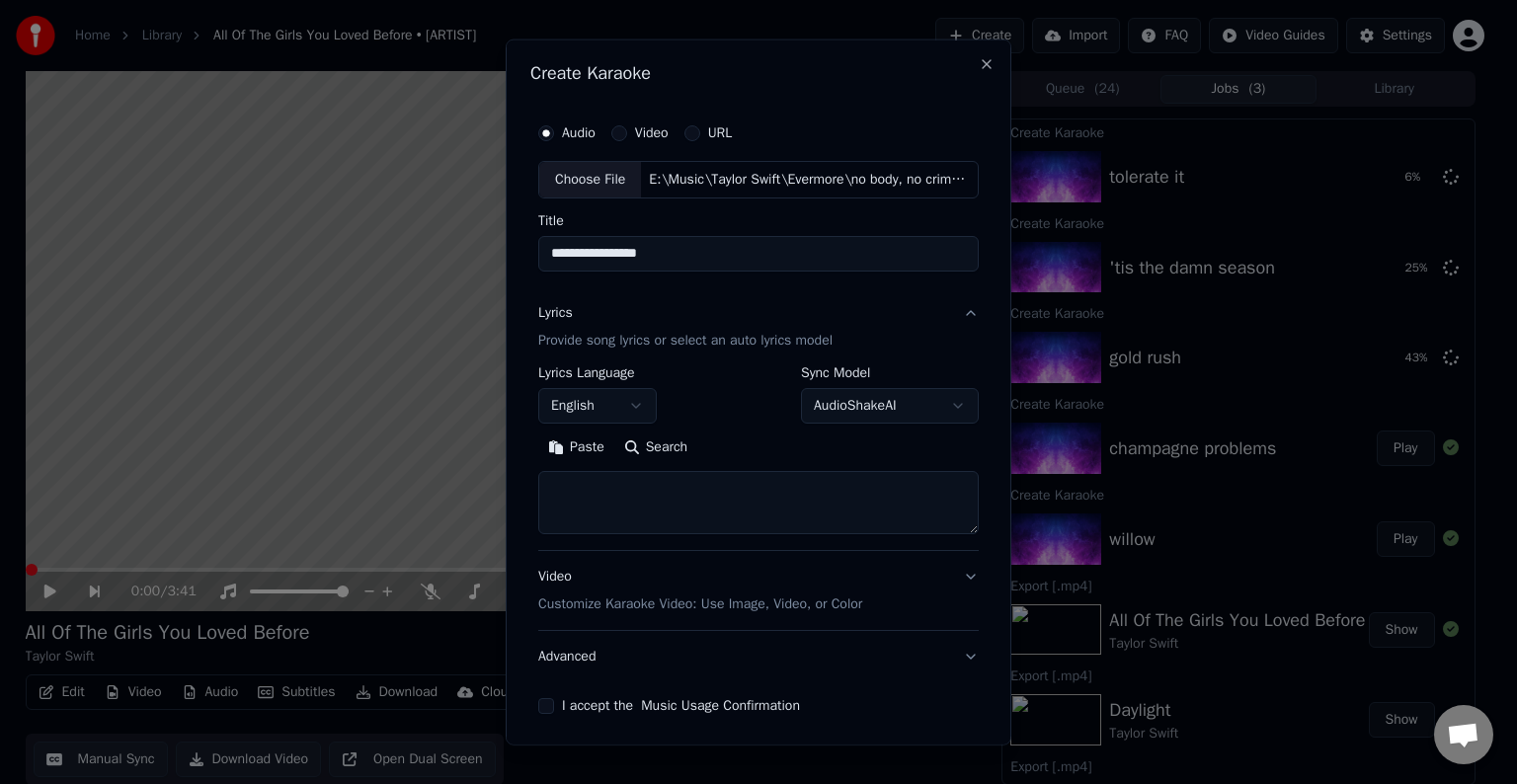paste on "**********" 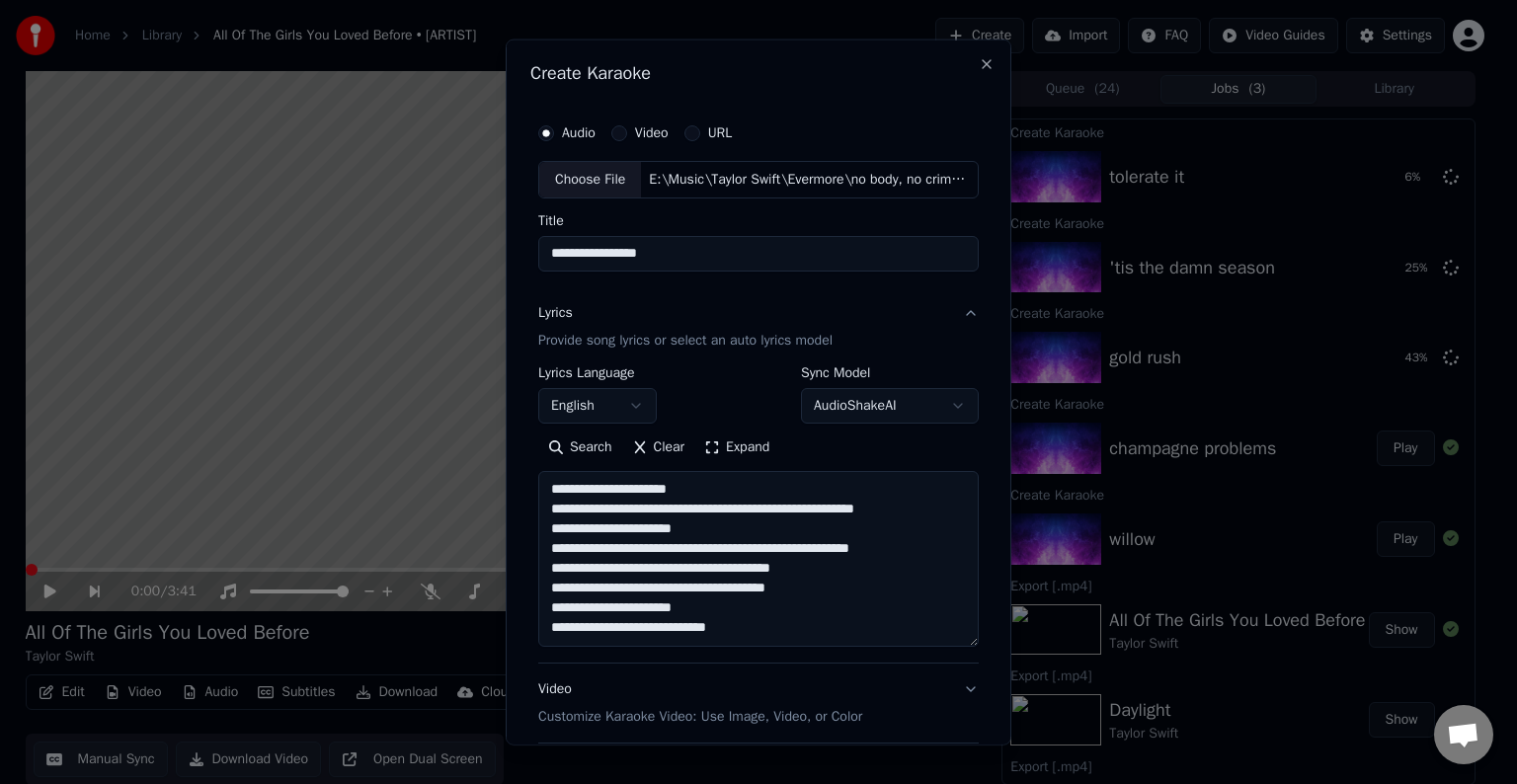 scroll, scrollTop: 122, scrollLeft: 0, axis: vertical 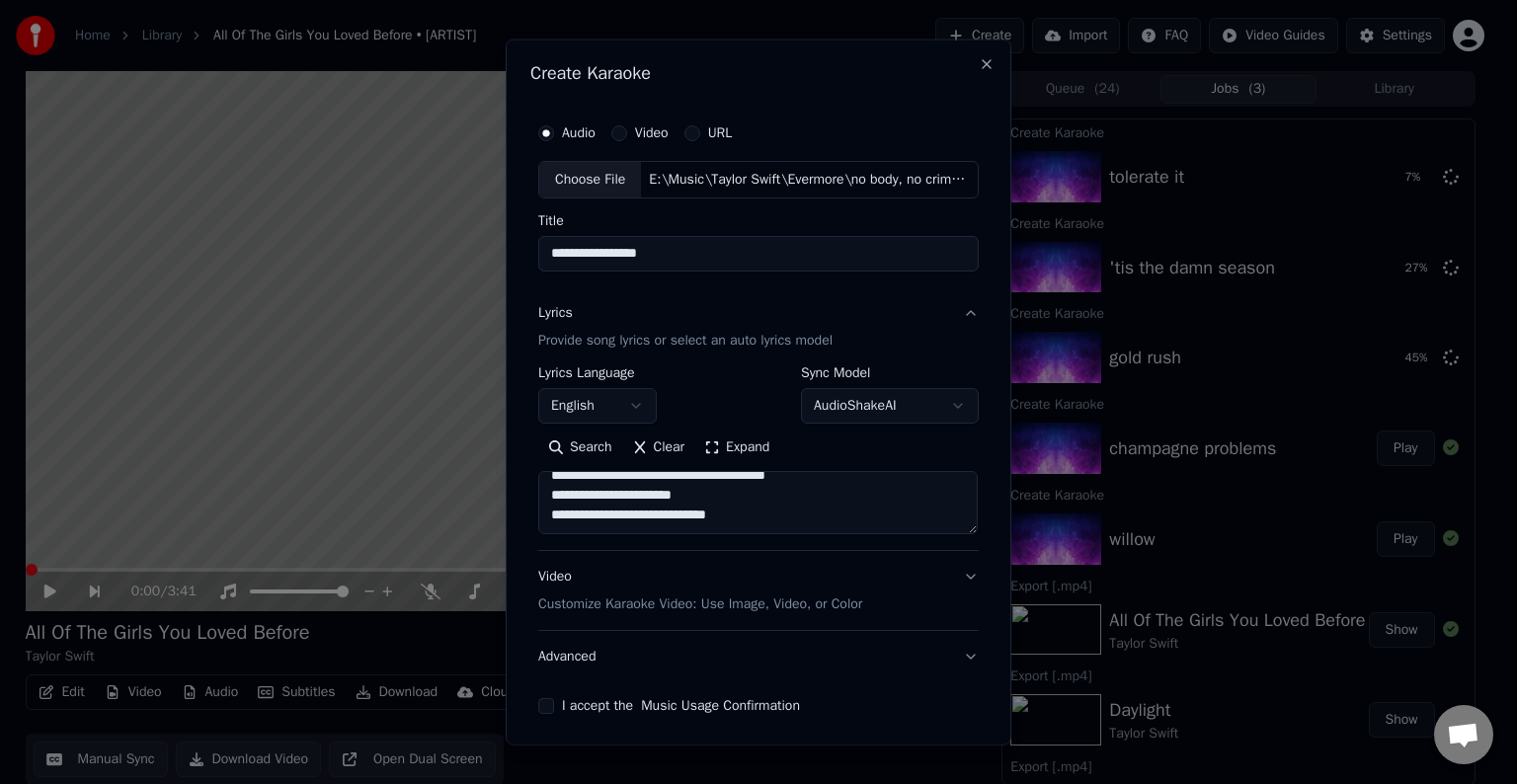 paste on "**********" 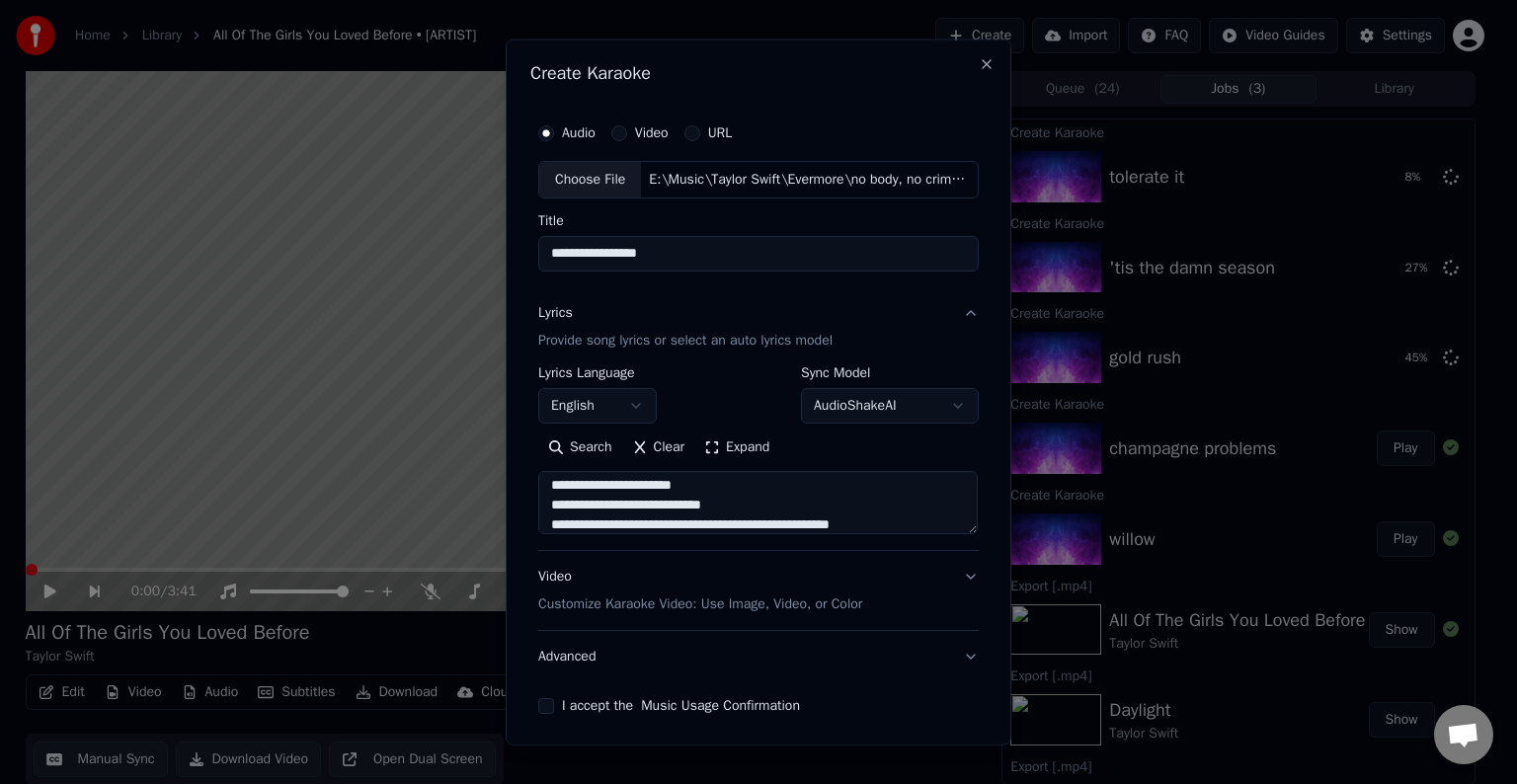 scroll, scrollTop: 221, scrollLeft: 0, axis: vertical 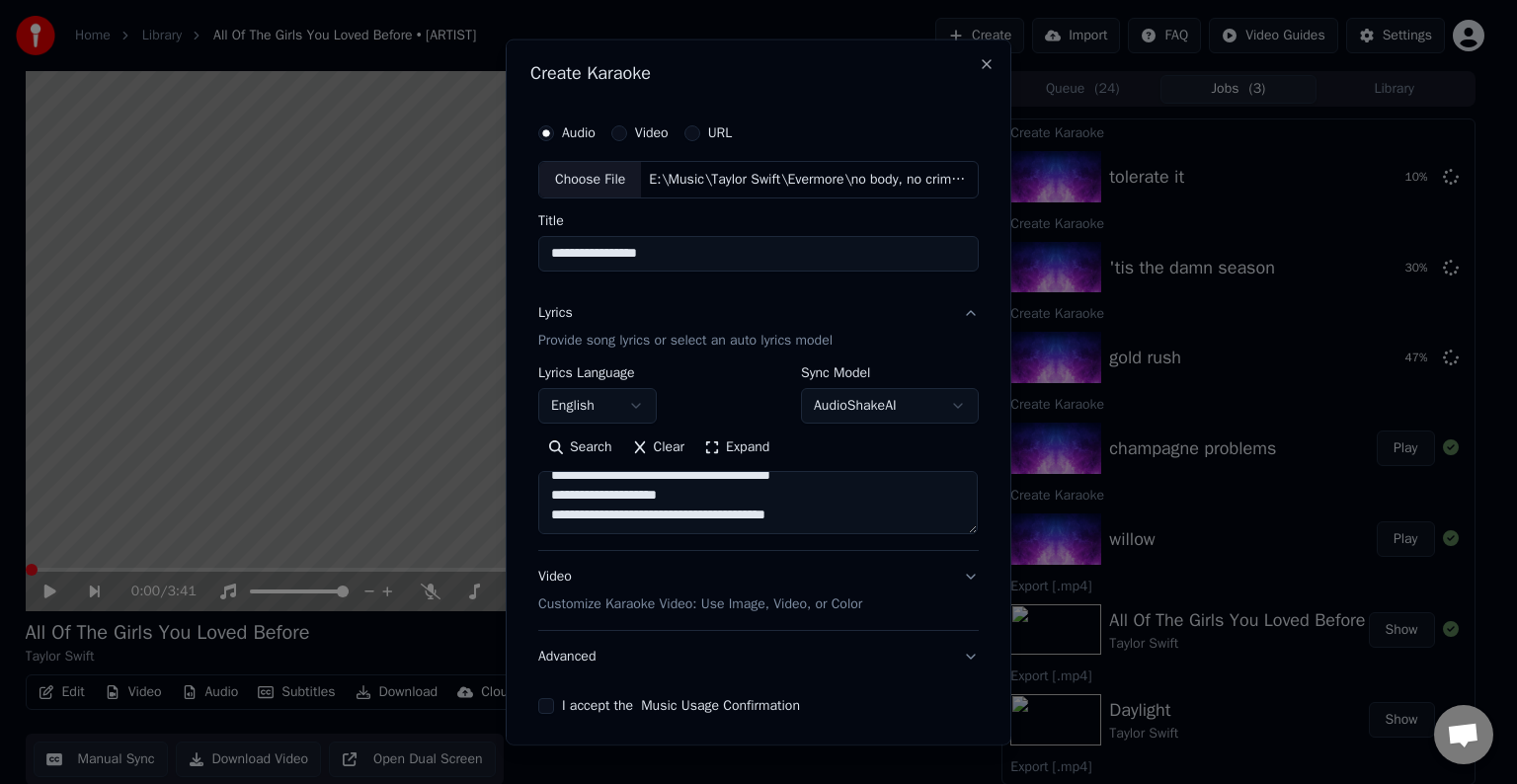 paste on "**********" 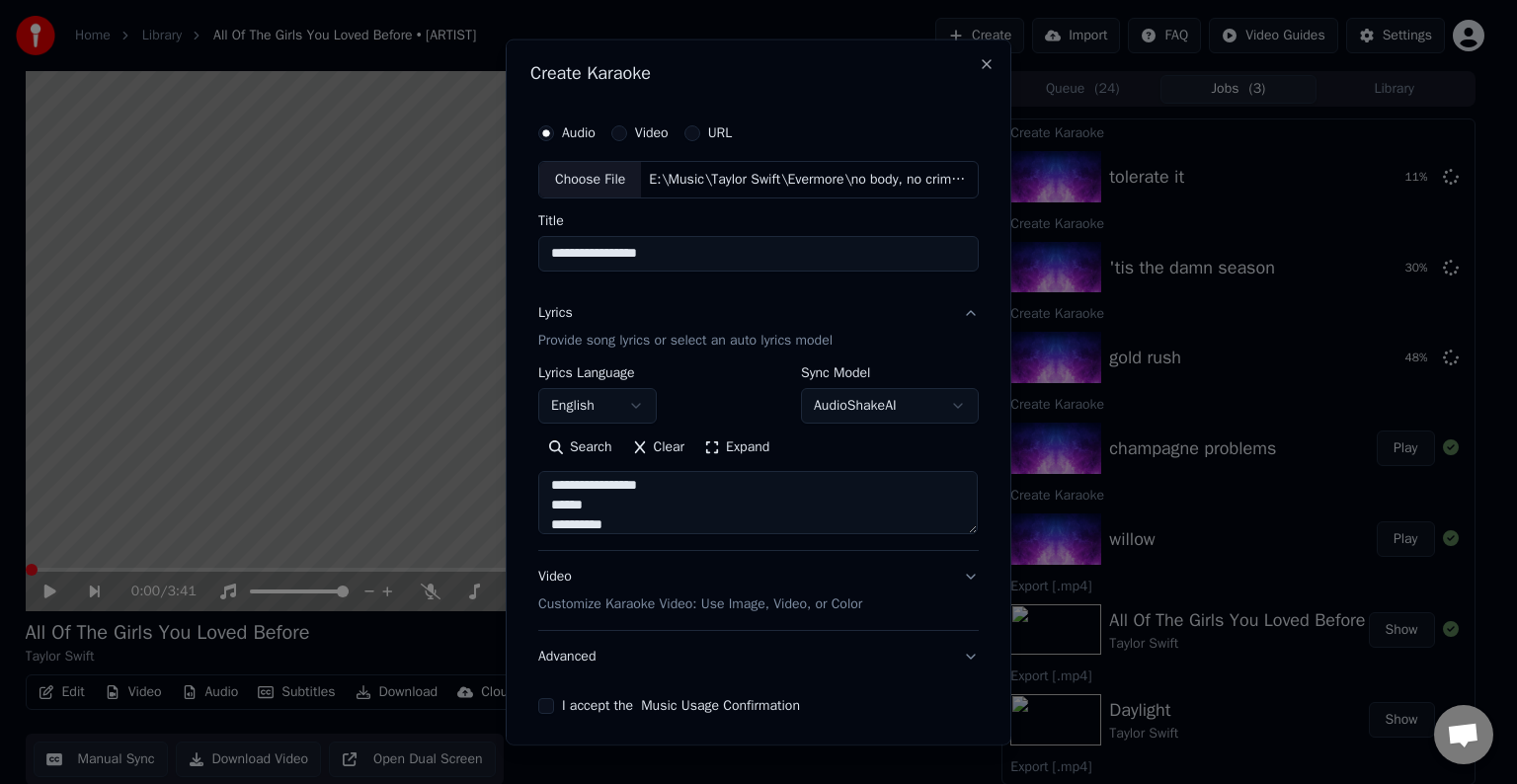 scroll, scrollTop: 300, scrollLeft: 0, axis: vertical 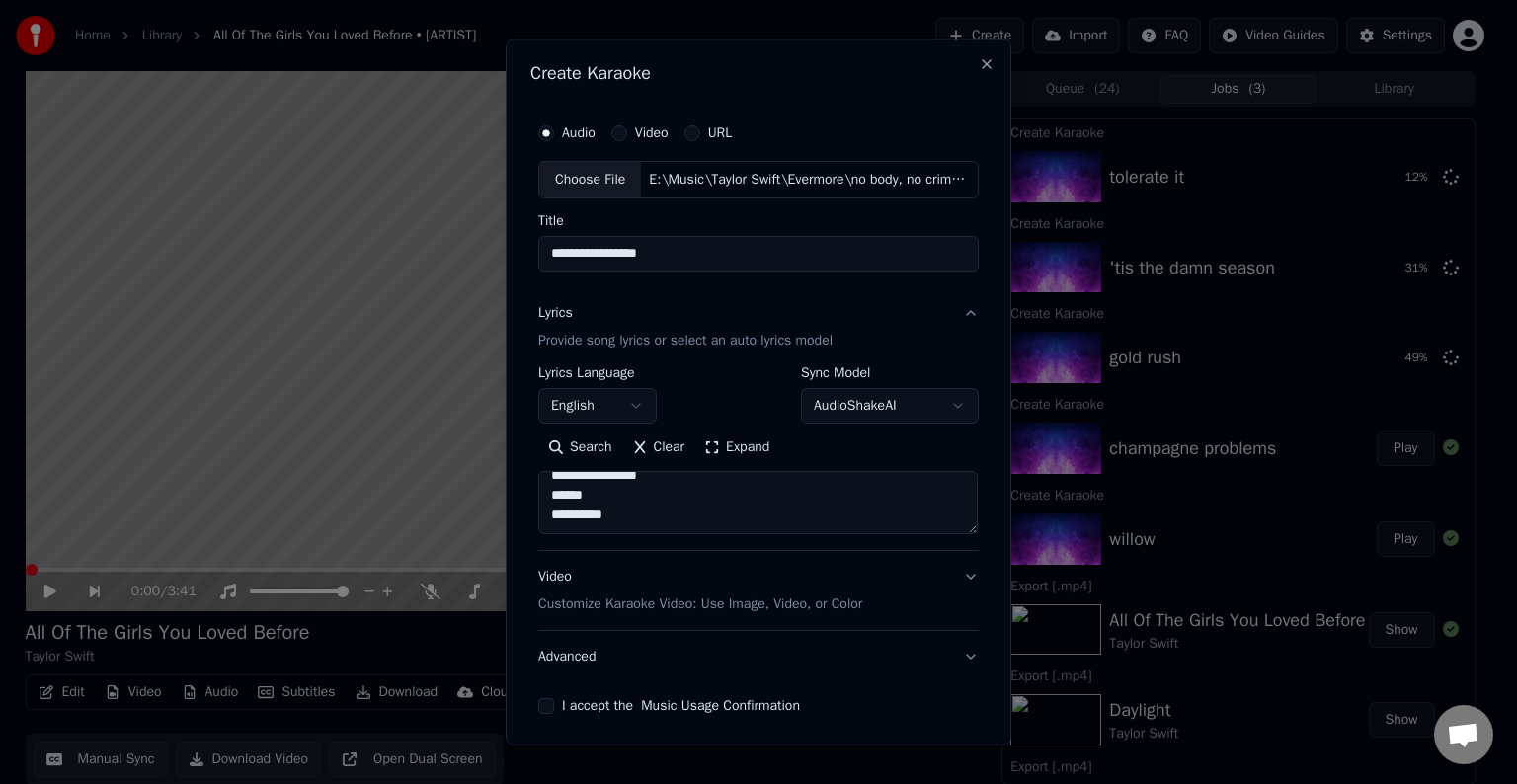 paste on "**********" 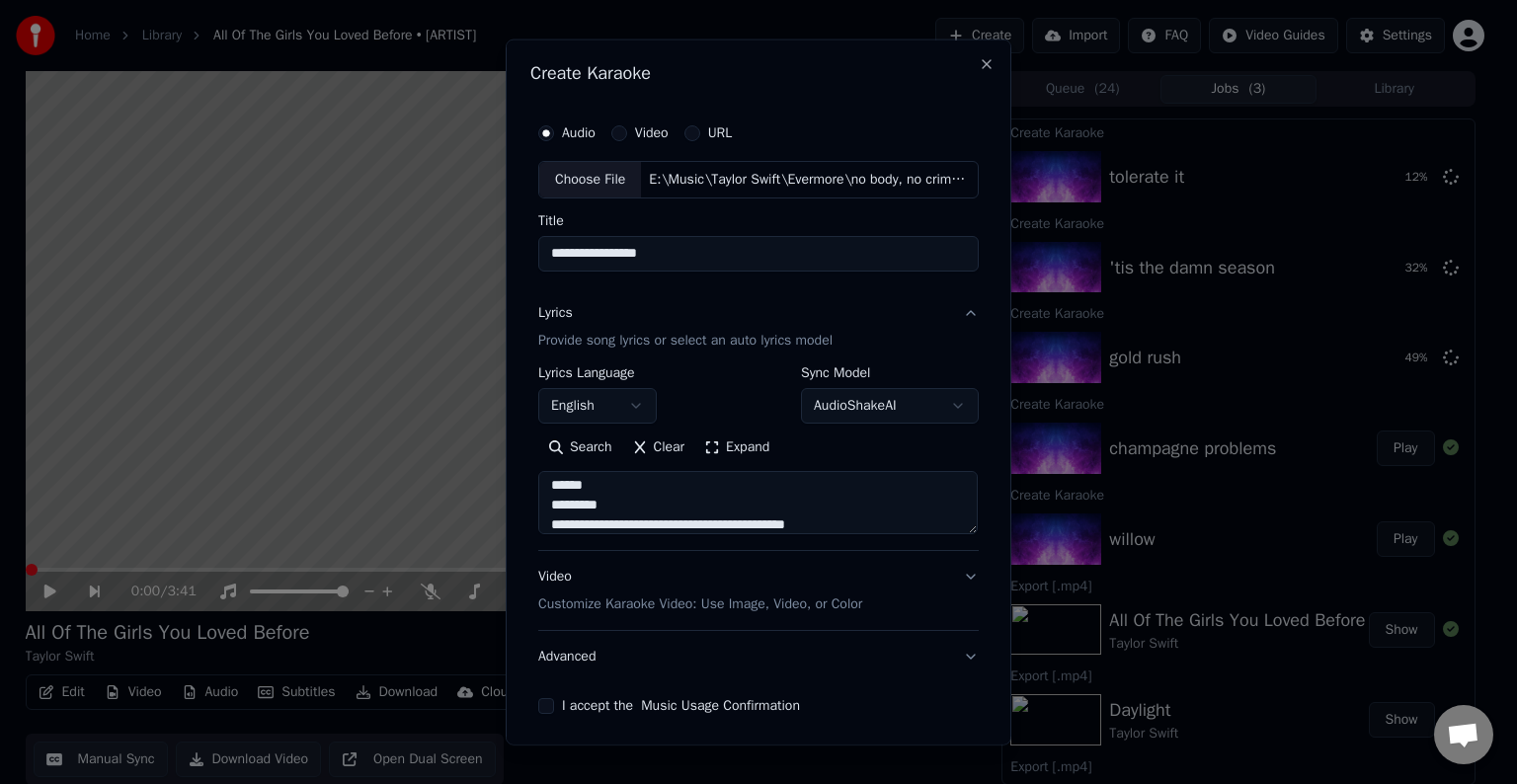 scroll, scrollTop: 478, scrollLeft: 0, axis: vertical 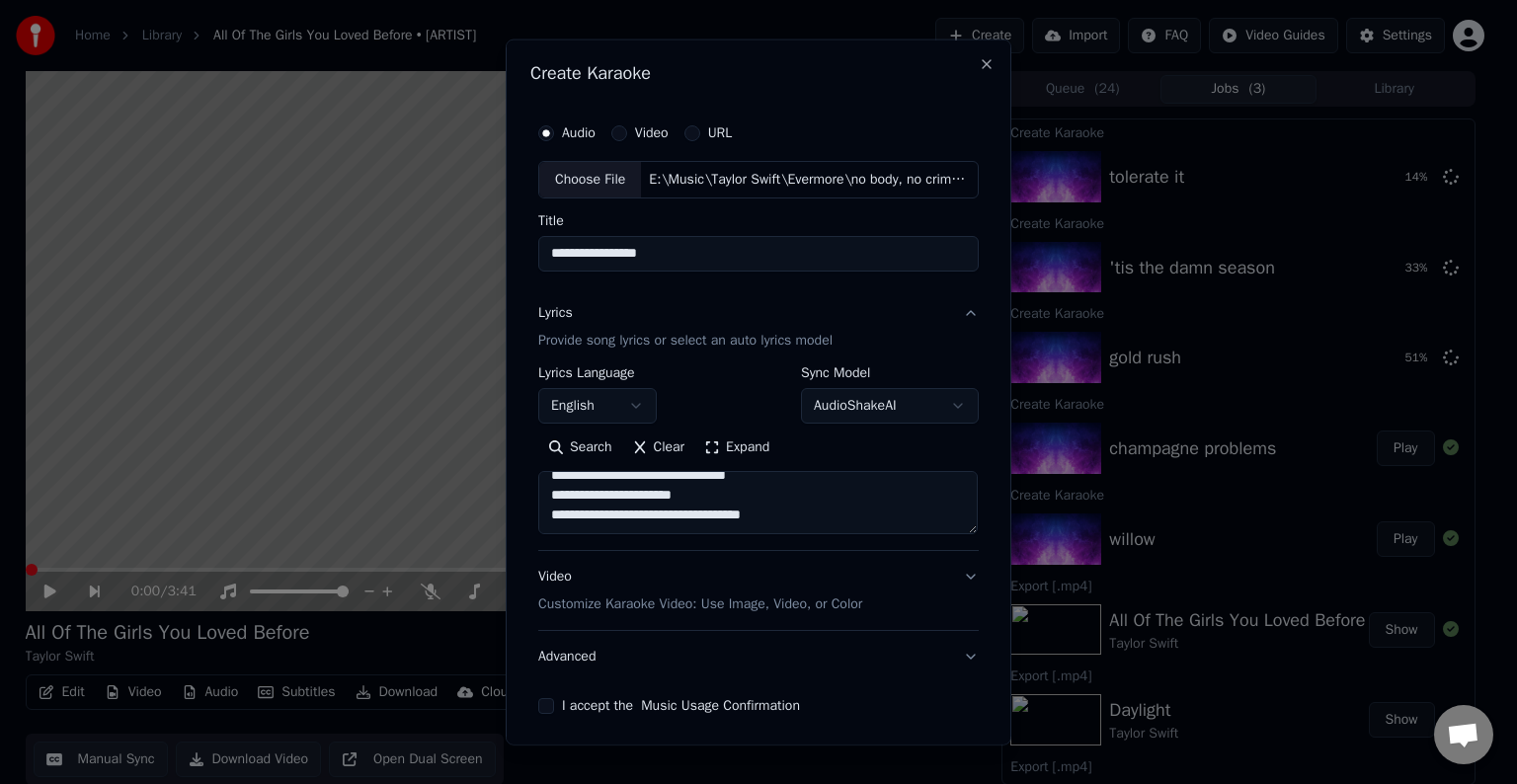 paste on "**********" 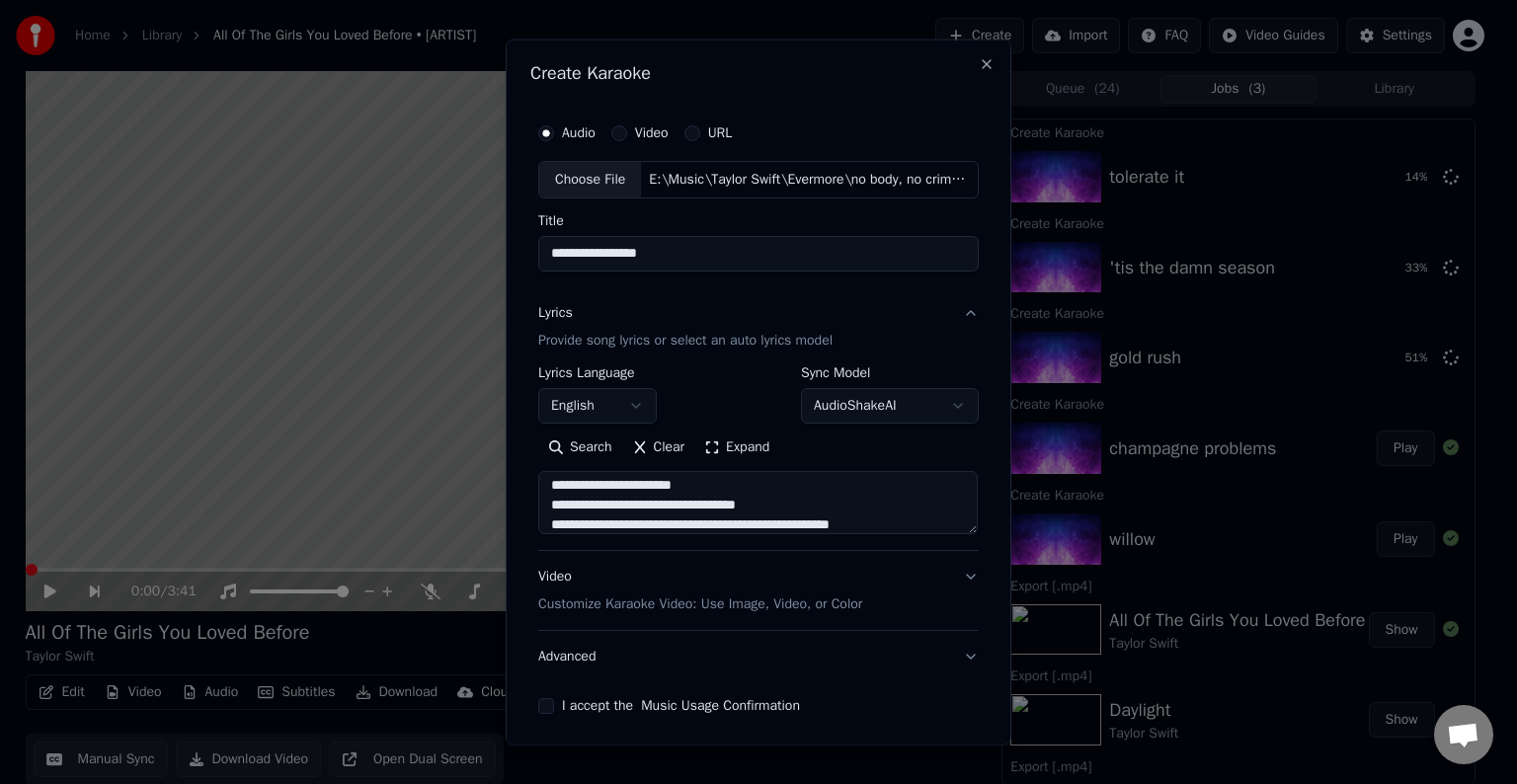 scroll, scrollTop: 577, scrollLeft: 0, axis: vertical 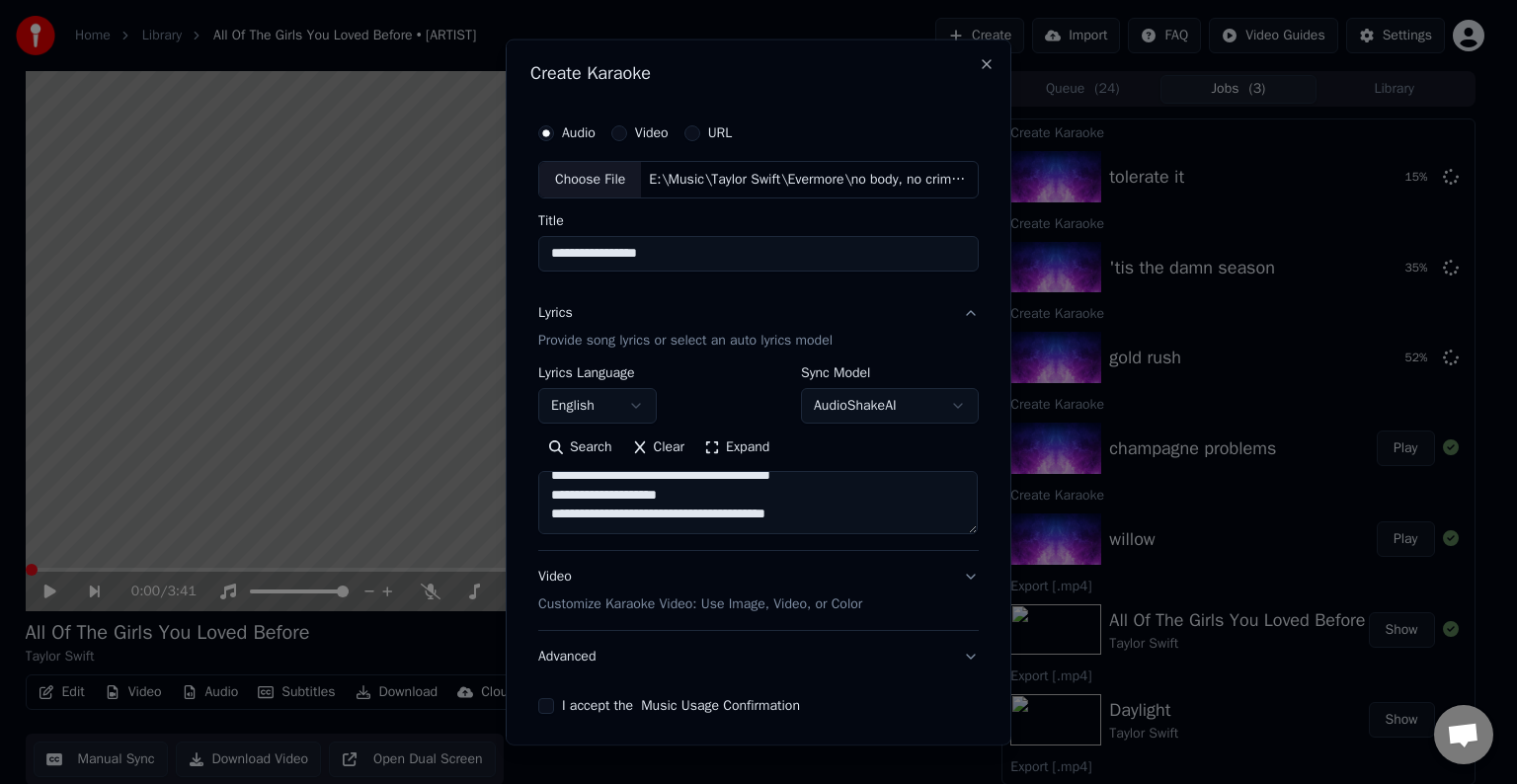 paste on "**********" 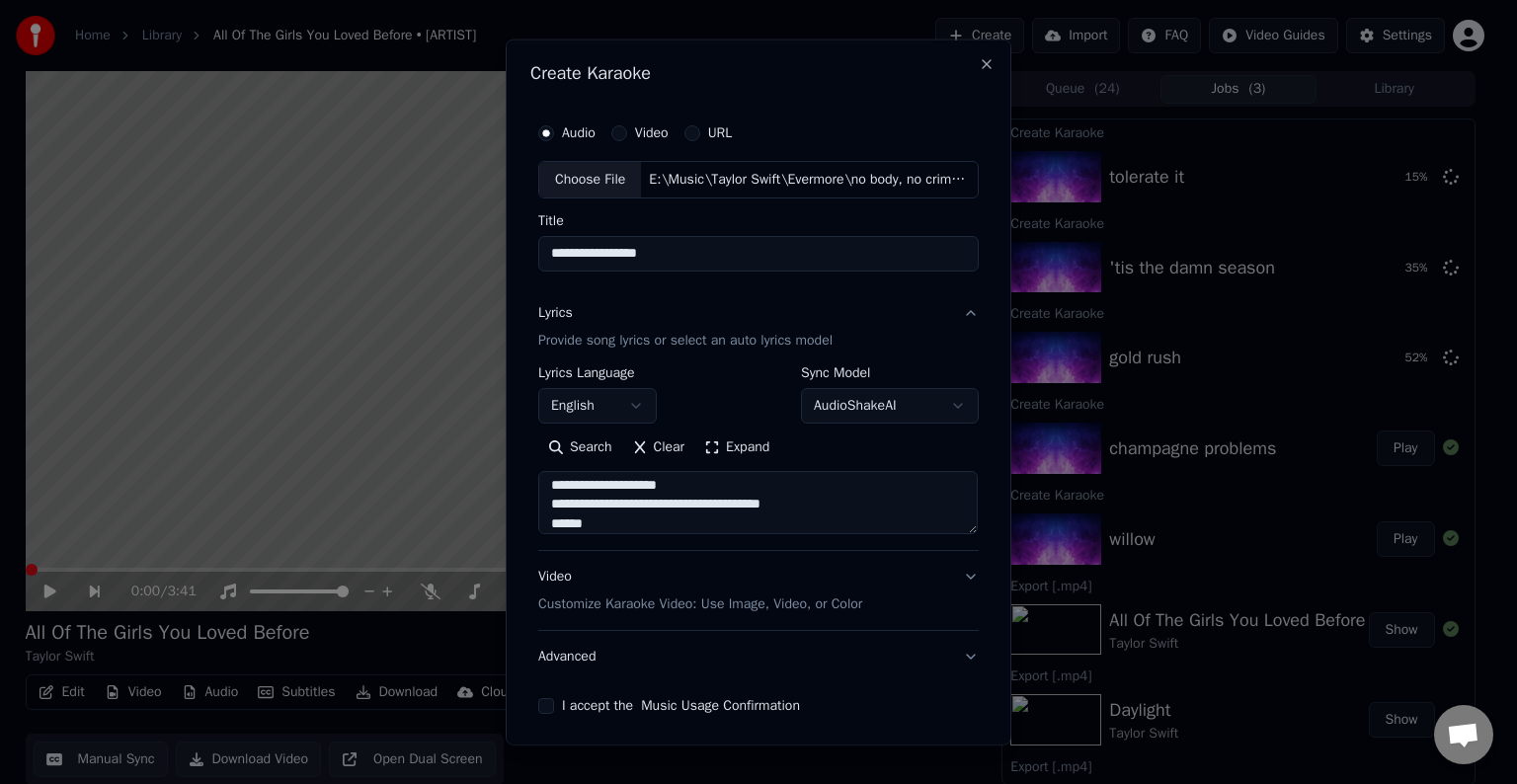scroll, scrollTop: 656, scrollLeft: 0, axis: vertical 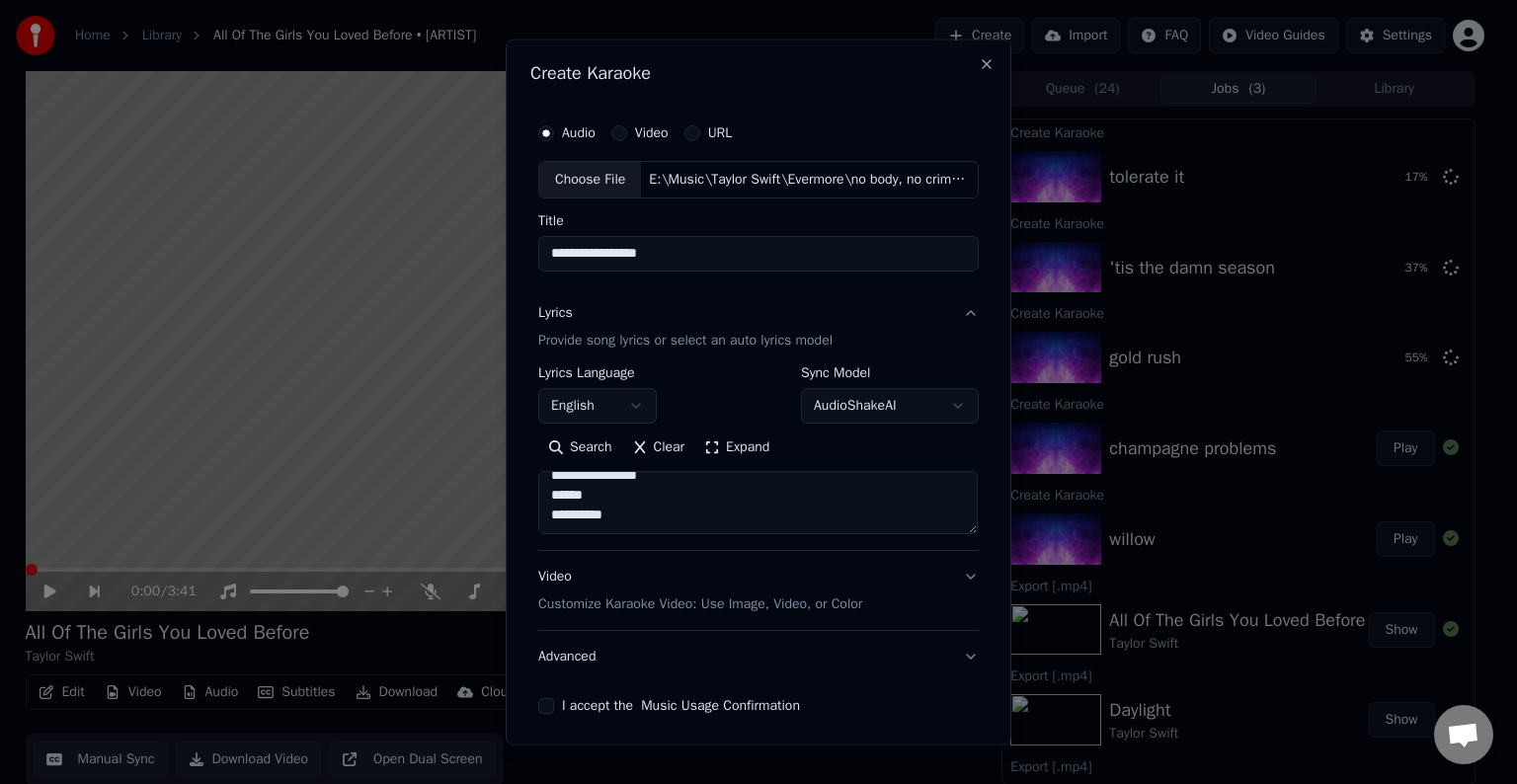 paste on "**********" 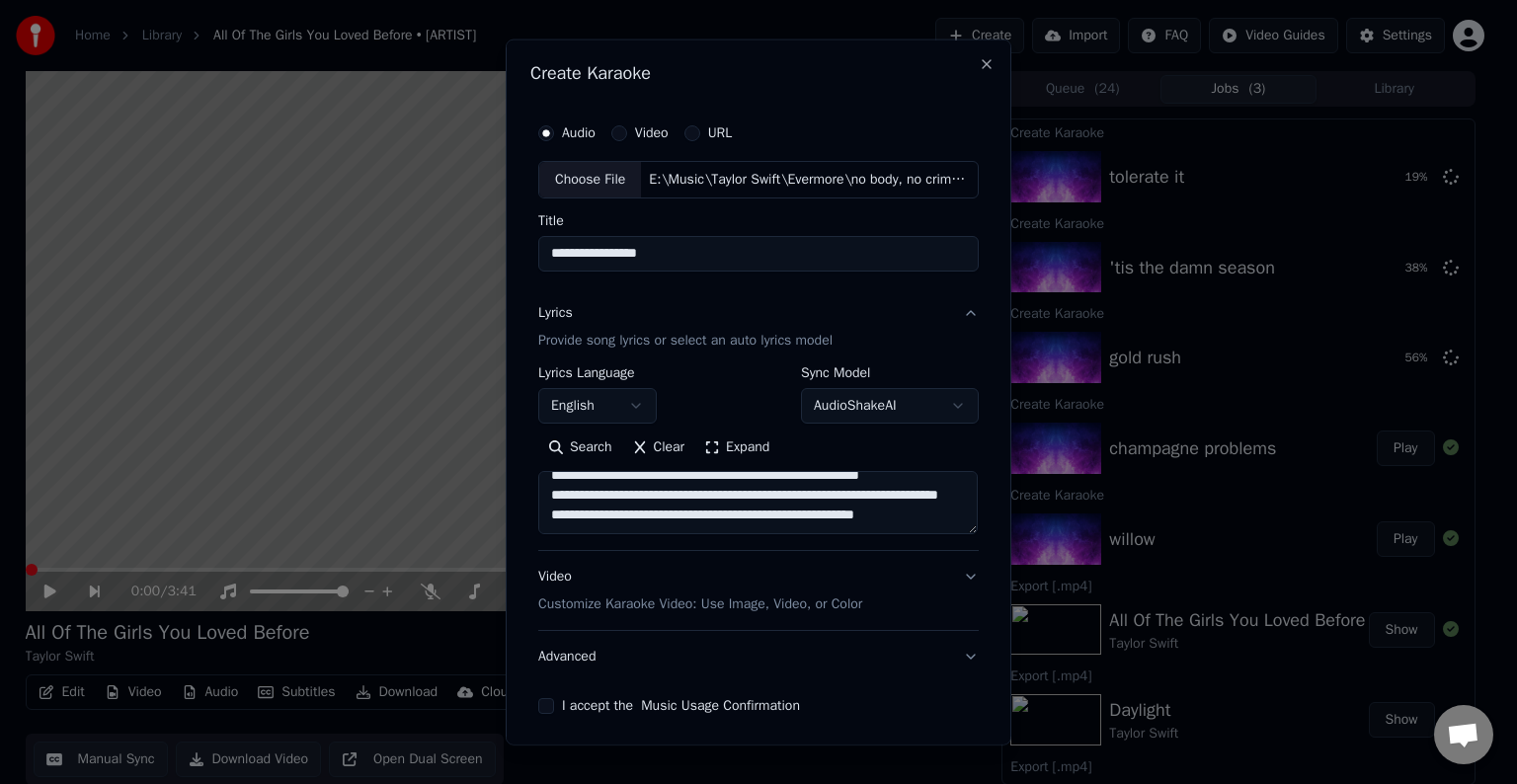 scroll, scrollTop: 760, scrollLeft: 0, axis: vertical 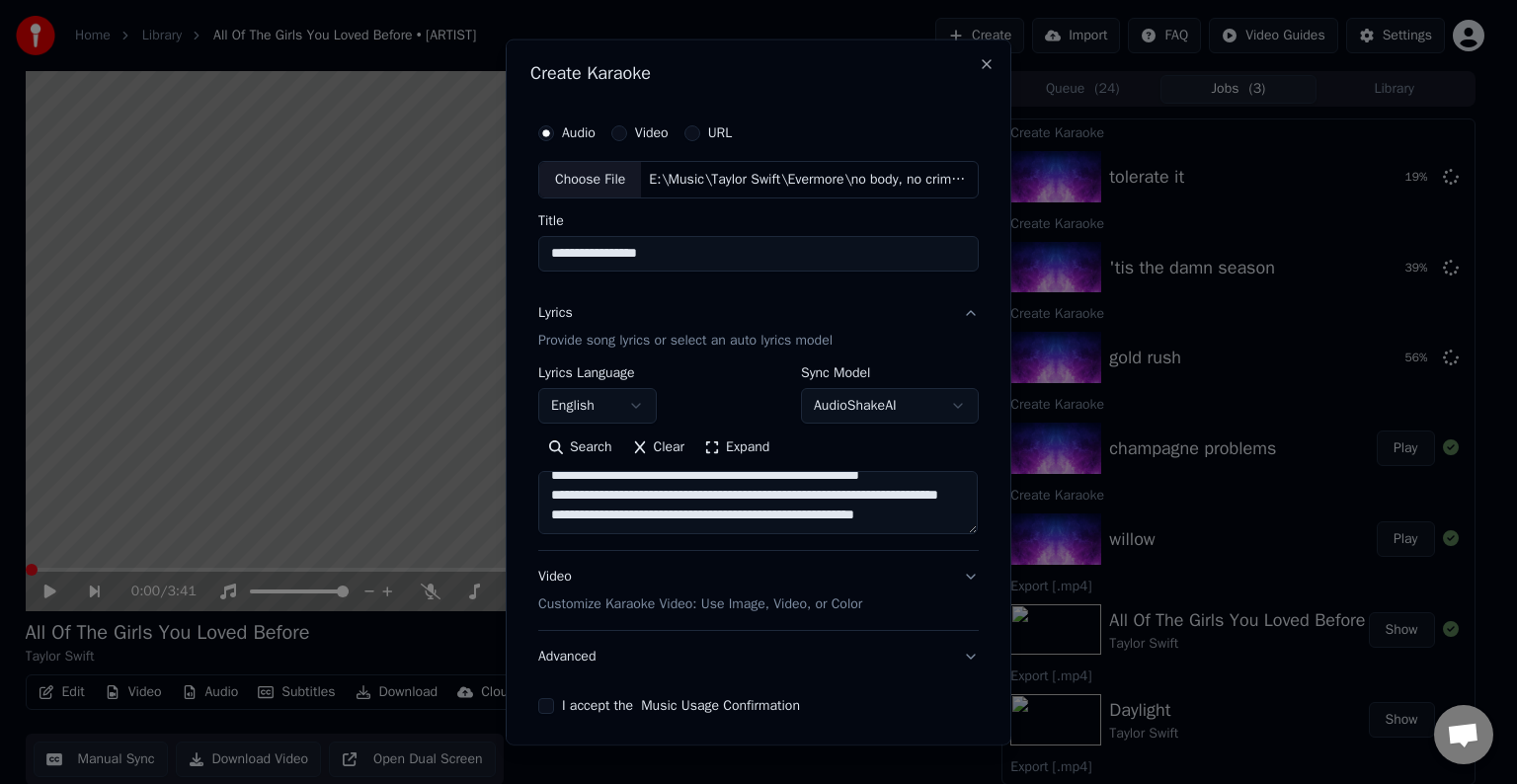 drag, startPoint x: 881, startPoint y: 500, endPoint x: 886, endPoint y: 510, distance: 11.18034 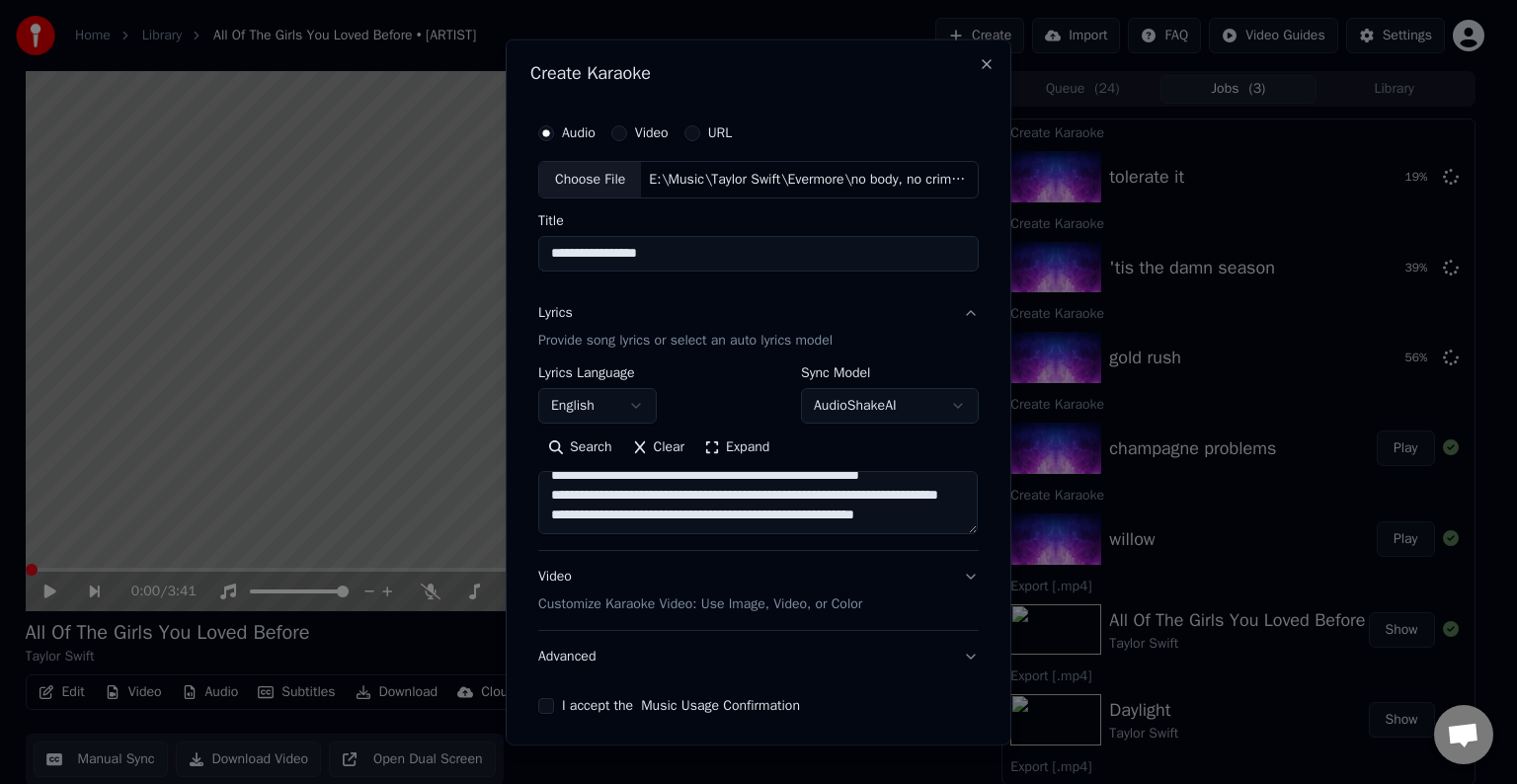 click at bounding box center (758, 503) 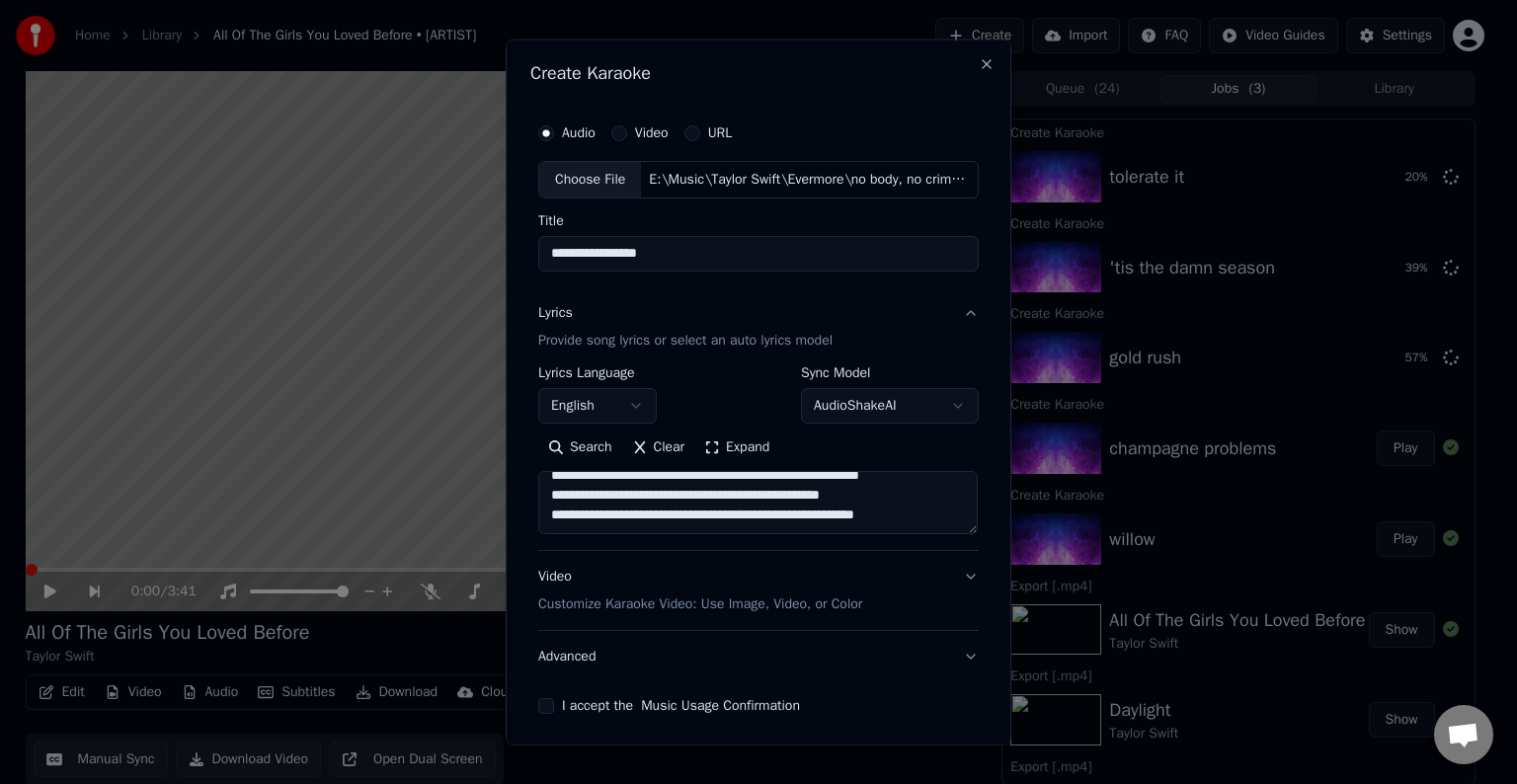 scroll, scrollTop: 782, scrollLeft: 0, axis: vertical 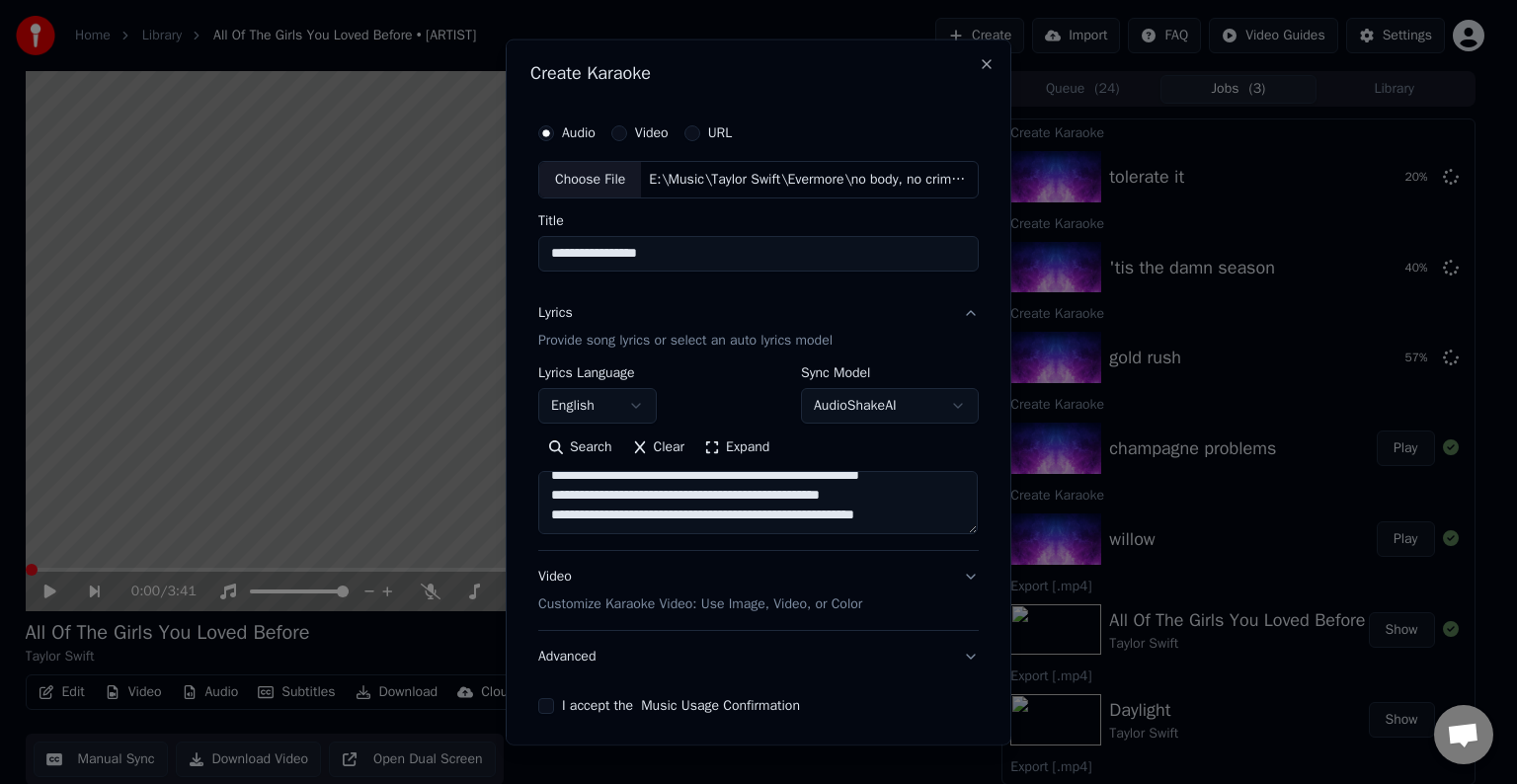 click at bounding box center (758, 503) 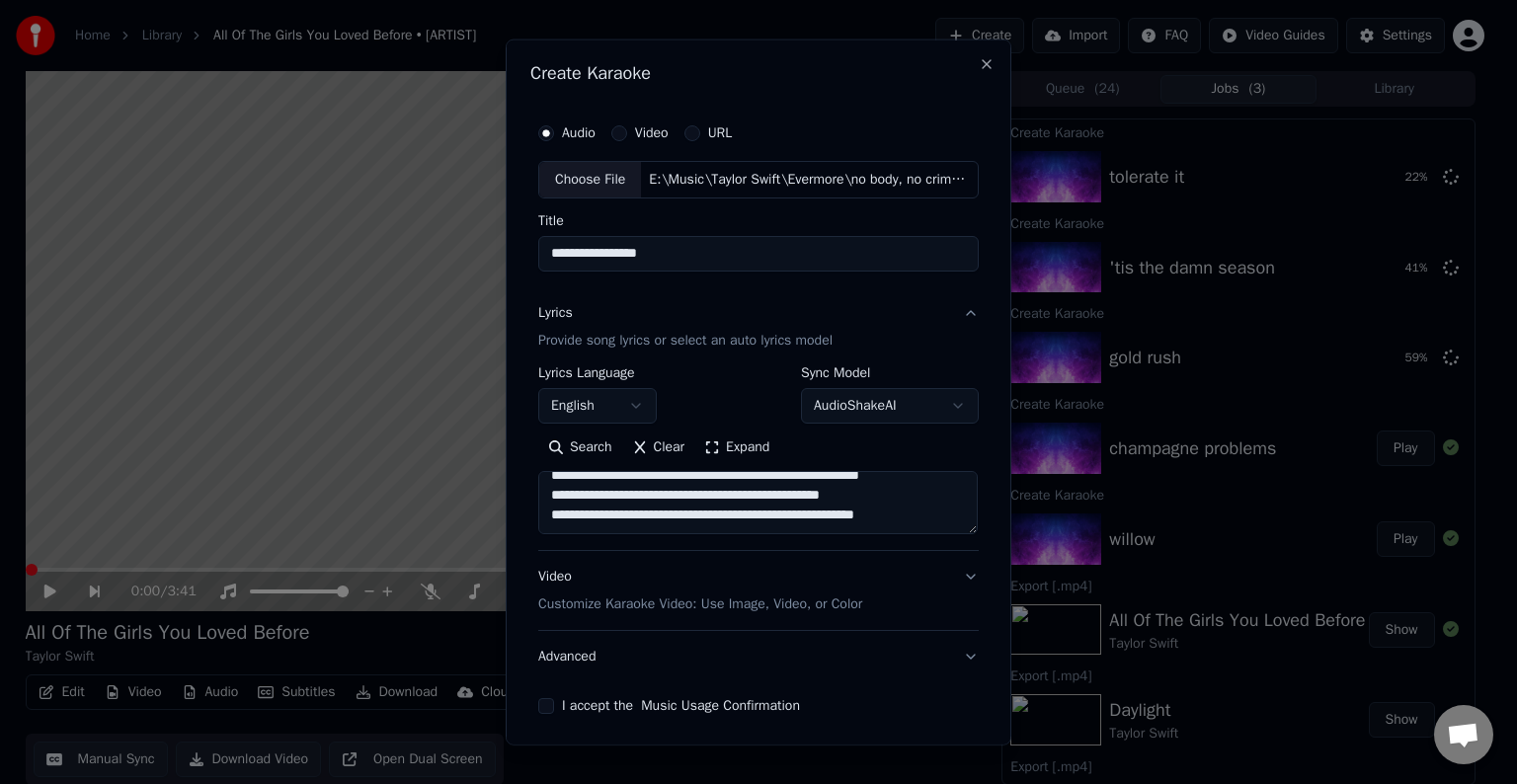 paste on "**********" 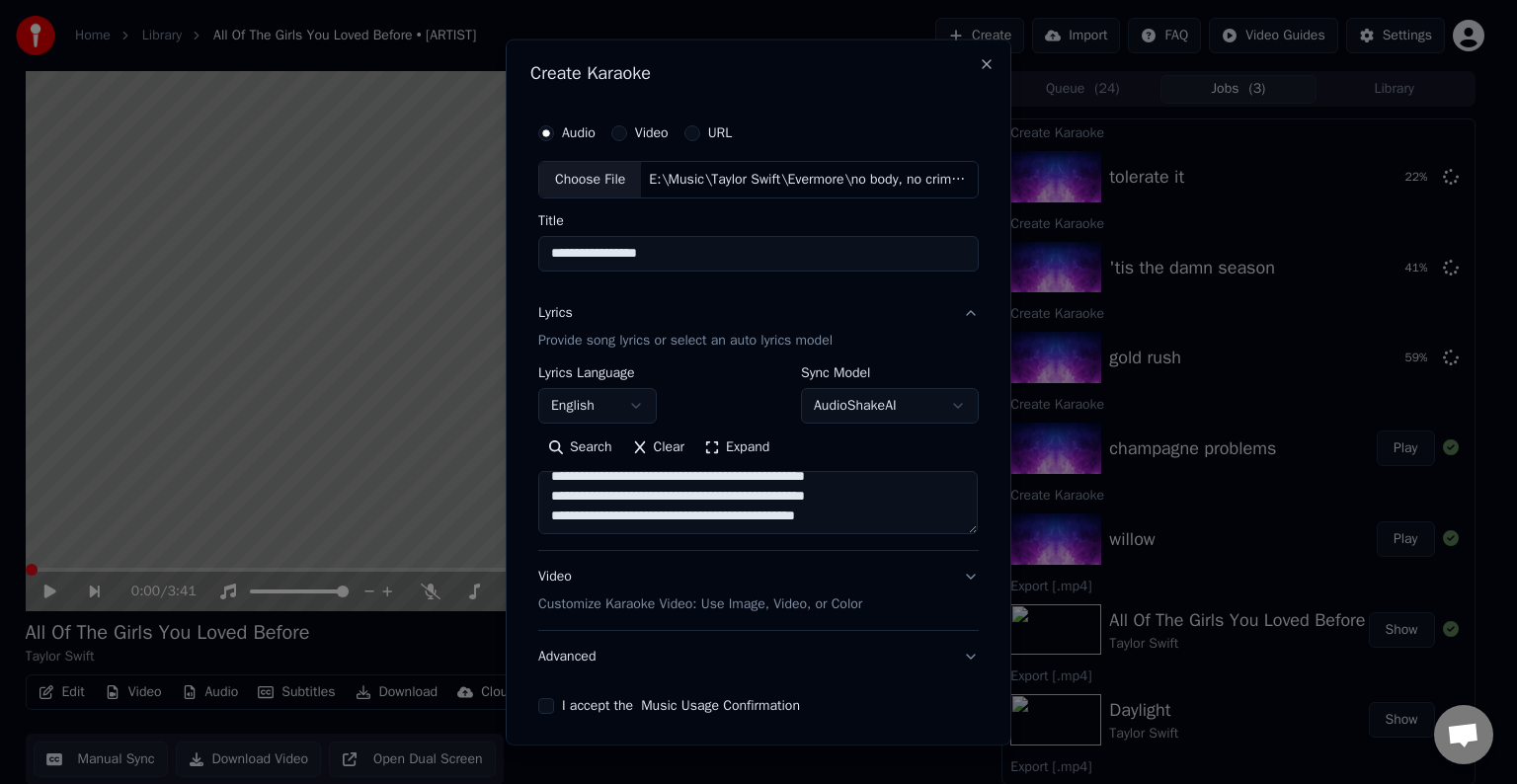 scroll, scrollTop: 833, scrollLeft: 0, axis: vertical 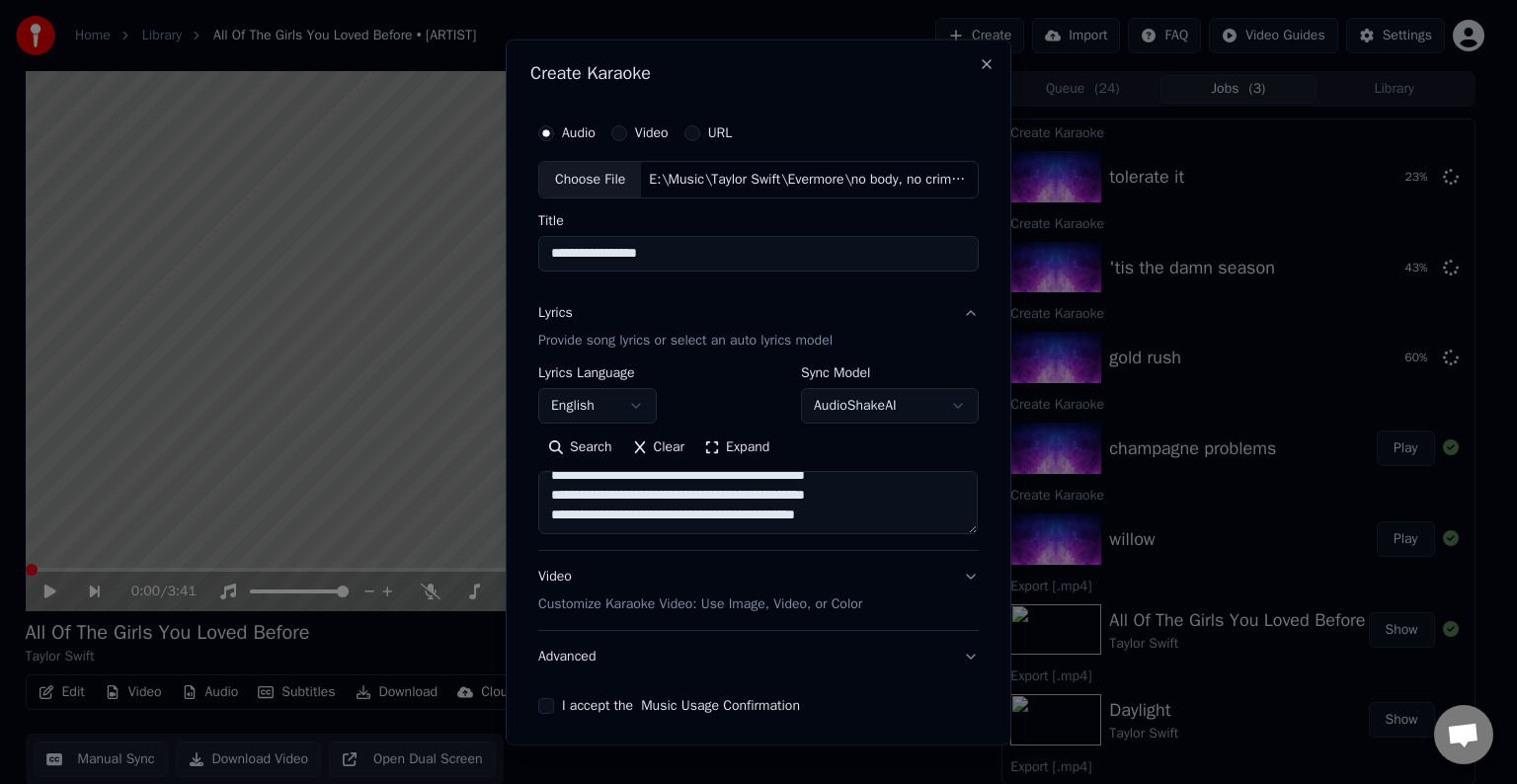 paste on "**********" 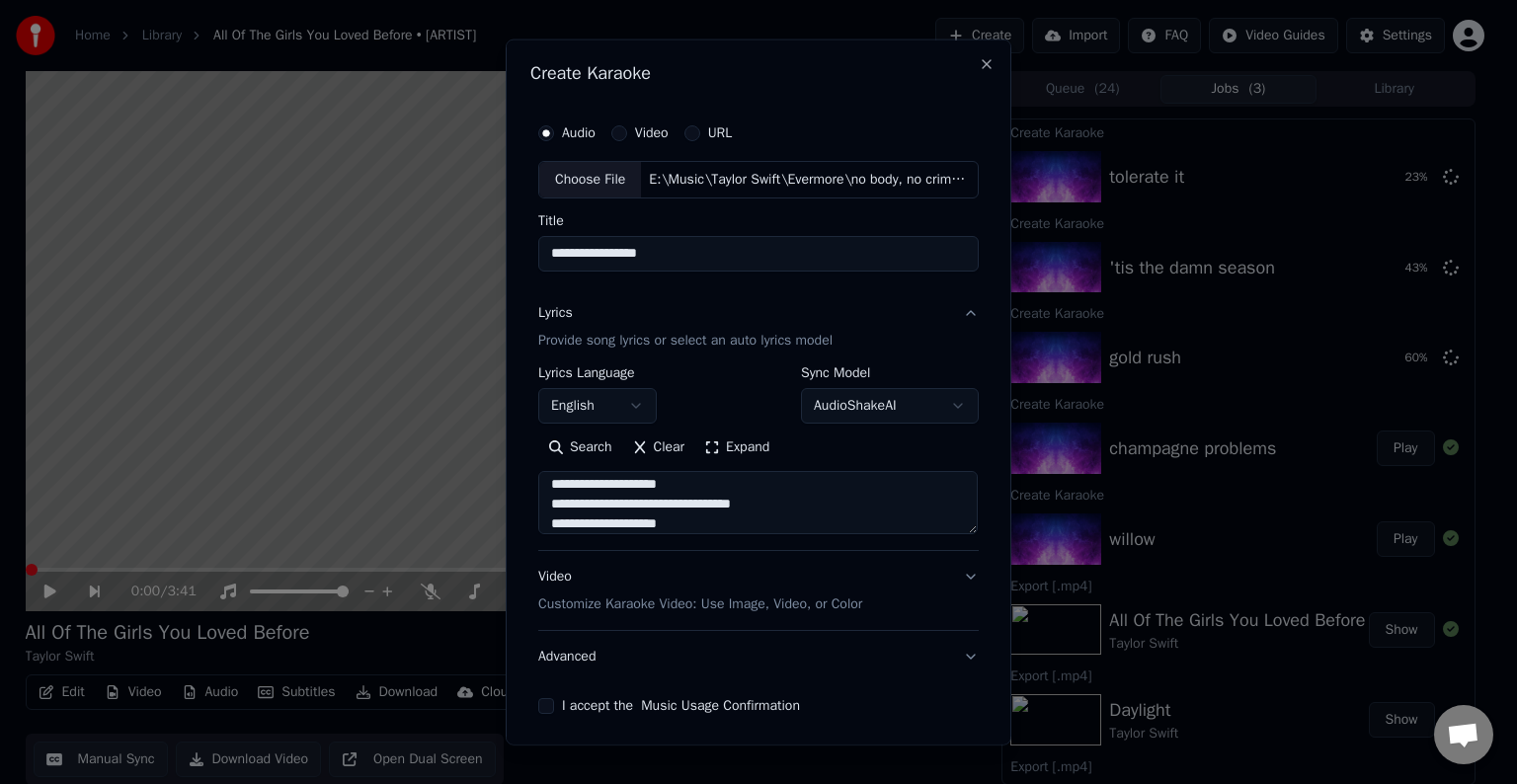 scroll, scrollTop: 932, scrollLeft: 0, axis: vertical 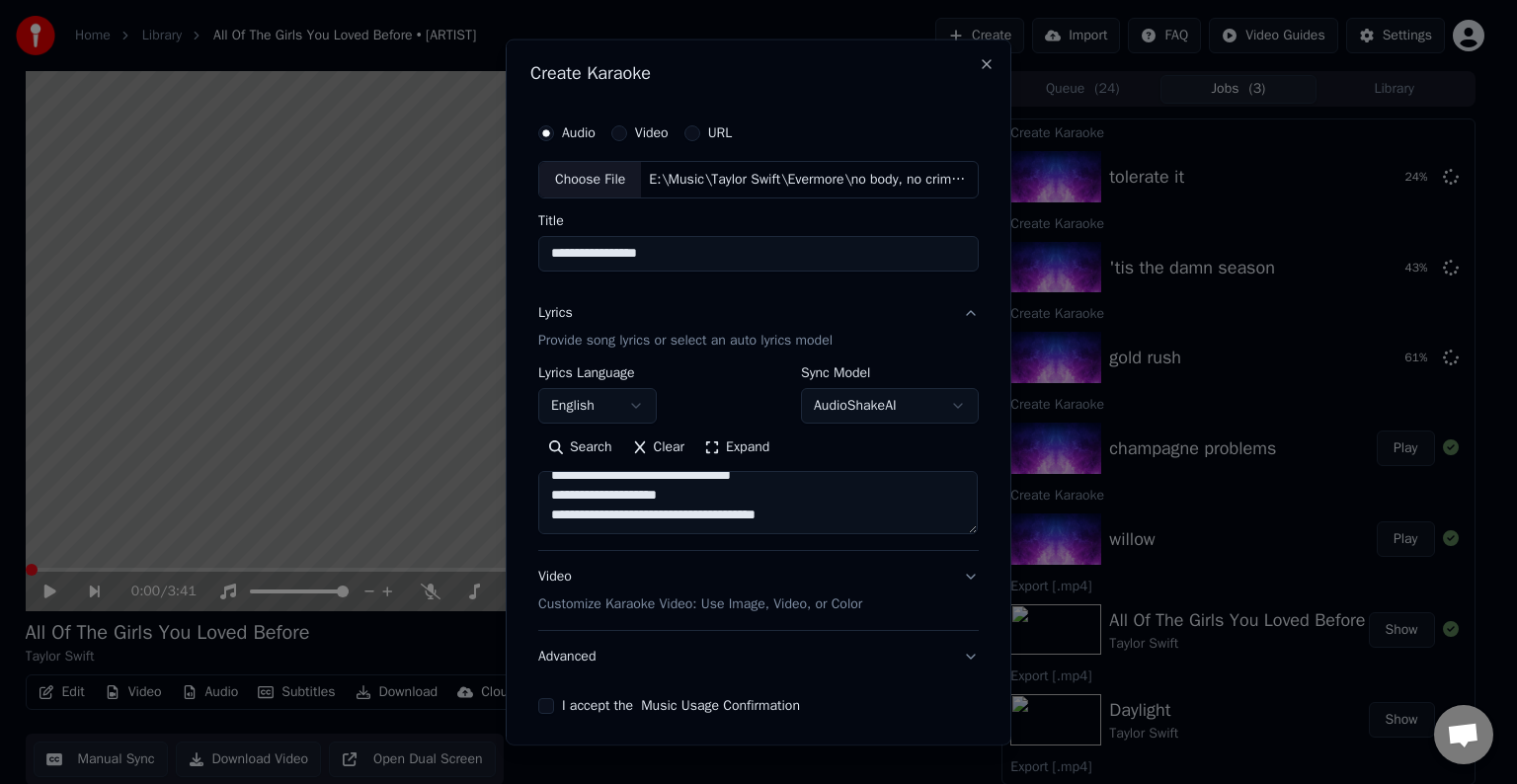type on "**********" 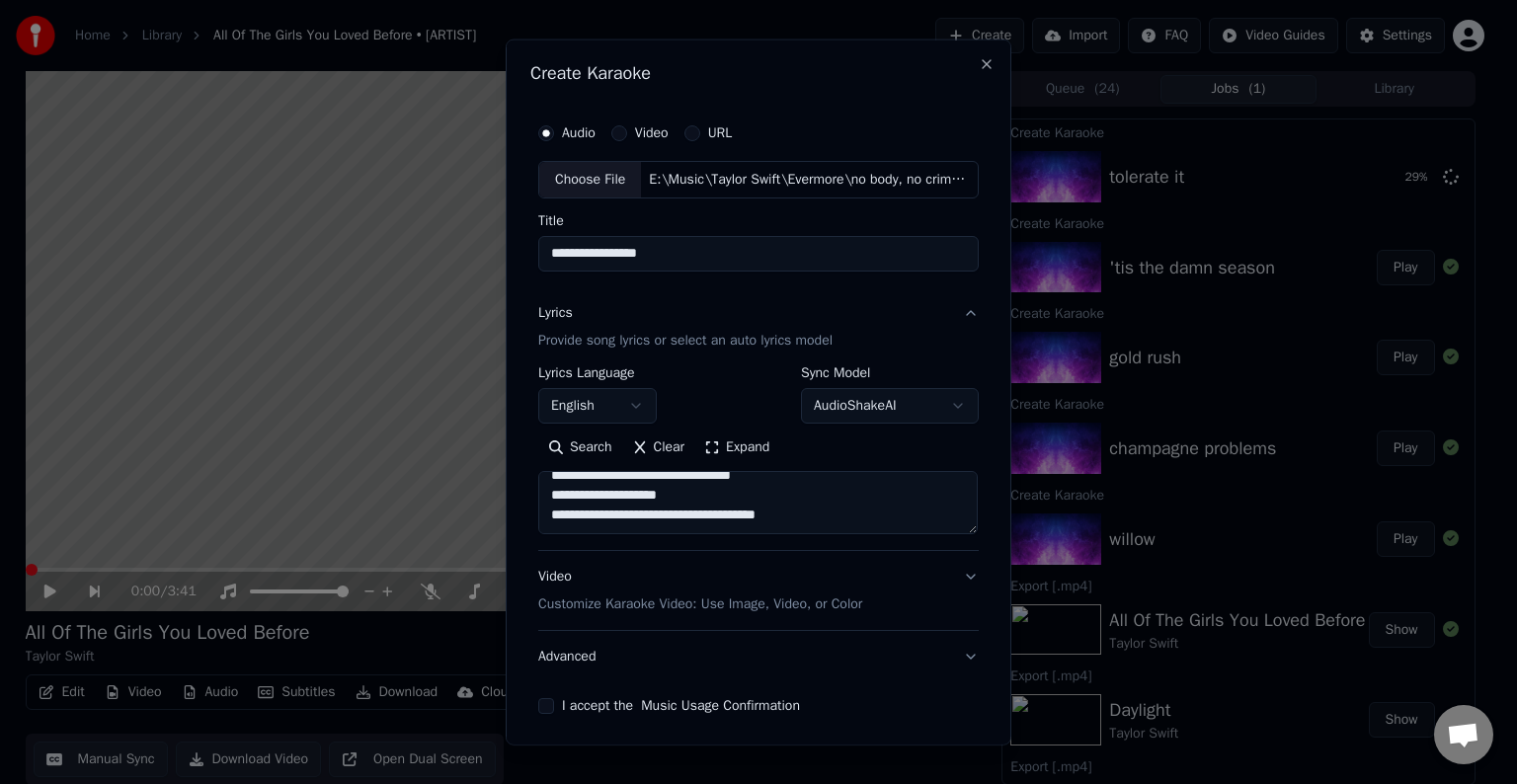 click on "Advanced" at bounding box center (758, 657) 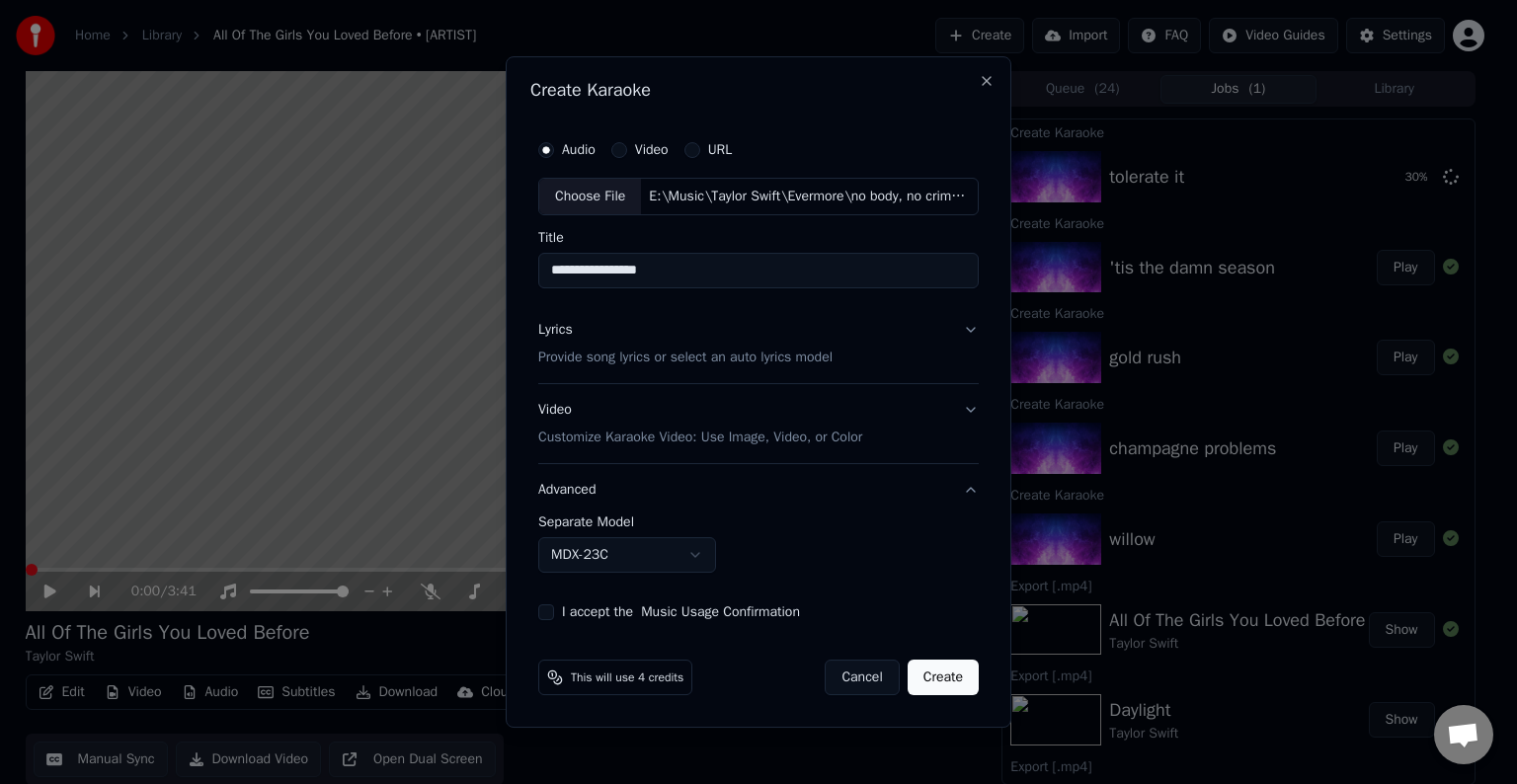 click on "Home Library All Of The Girls You Loved Before • Taylor Swift Create Import FAQ Video Guides Settings 0:00  /  3:41 All Of The Girls You Loved Before Taylor Swift BPM 128 Key D Edit Video Audio Subtitles Download Cloud Library Manual Sync Download Video Open Dual Screen Queue ( 24 ) Jobs ( 1 ) Library Create Karaoke tolerate it 30 % Create Karaoke 'tis the damn season Play Create Karaoke gold rush Play Create Karaoke champagne problems Play Create Karaoke willow Play Export [.mp4] All Of The Girls You Loved Before Taylor Swift Show Export [.mp4] Daylight Taylor Swift Show Export [.mp4] It’s Nice To Have A Friend Taylor Swift Show Create Karaoke All Of The Girls You Loved Before Play Create Karaoke Daylight Play Create Karaoke It’s Nice To Have A Friend Play Export [.mp4] ME! Taylor Swift • Brendan Urie Show Export [.mp4] Afterglow Taylor Swift Show Export [.mp4] You Need To Calm Down Taylor Swift Show Export [.mp4] False God Taylor Swift Show Export [.mp4] Soon You’ll Get Better Show Create Karaoke" at bounding box center [750, 392] 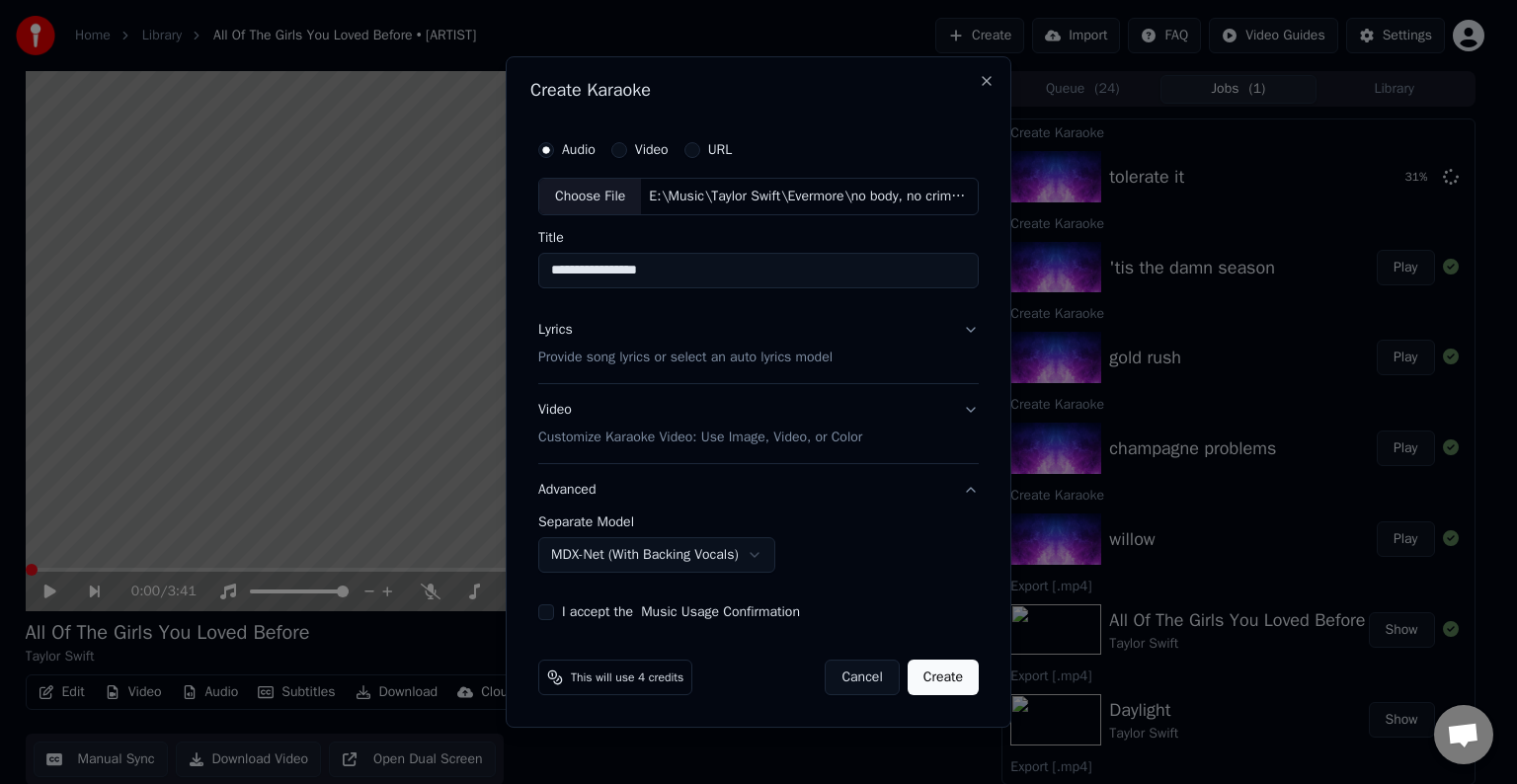 click on "I accept the   Music Usage Confirmation" at bounding box center [546, 612] 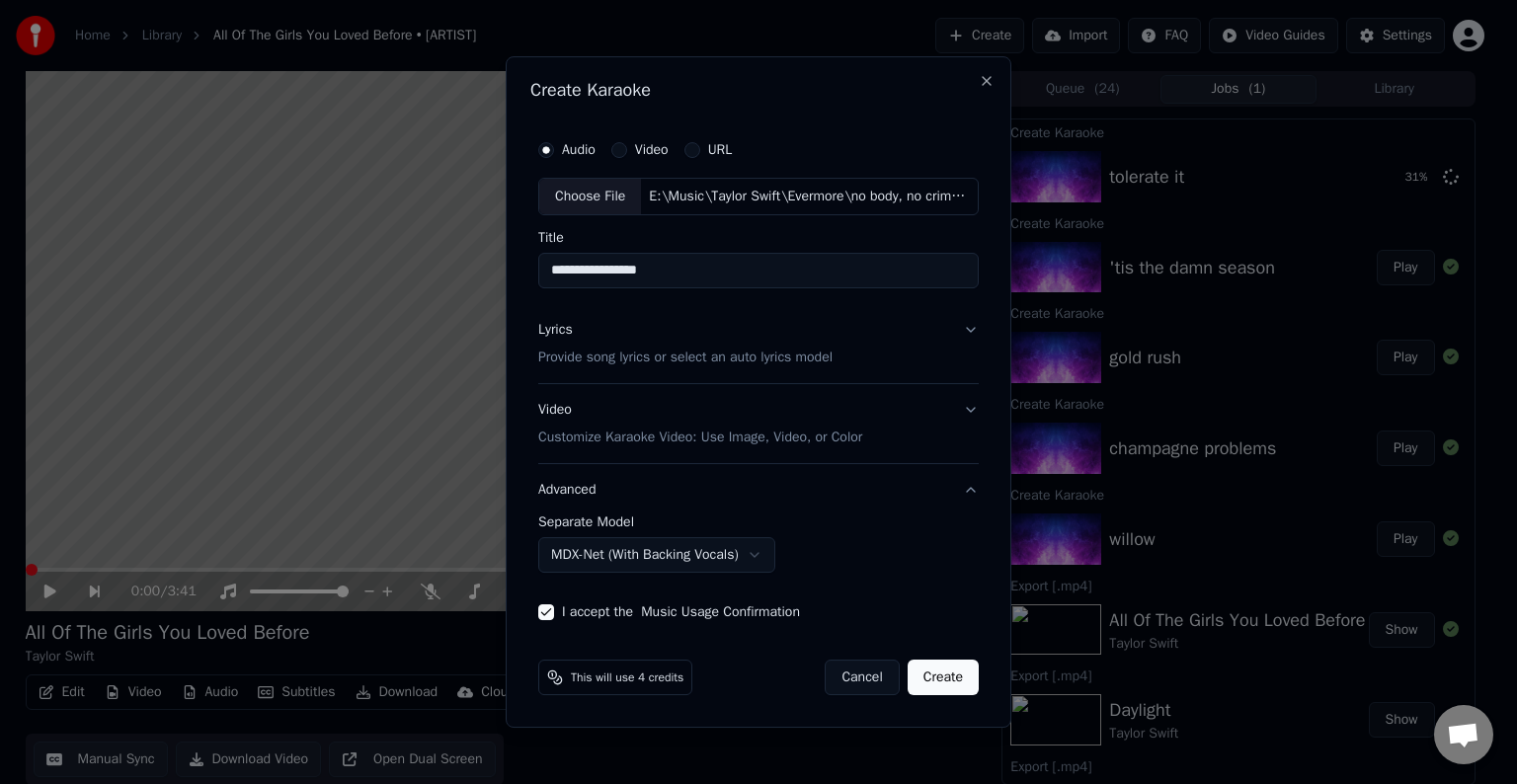click on "Create" at bounding box center (943, 677) 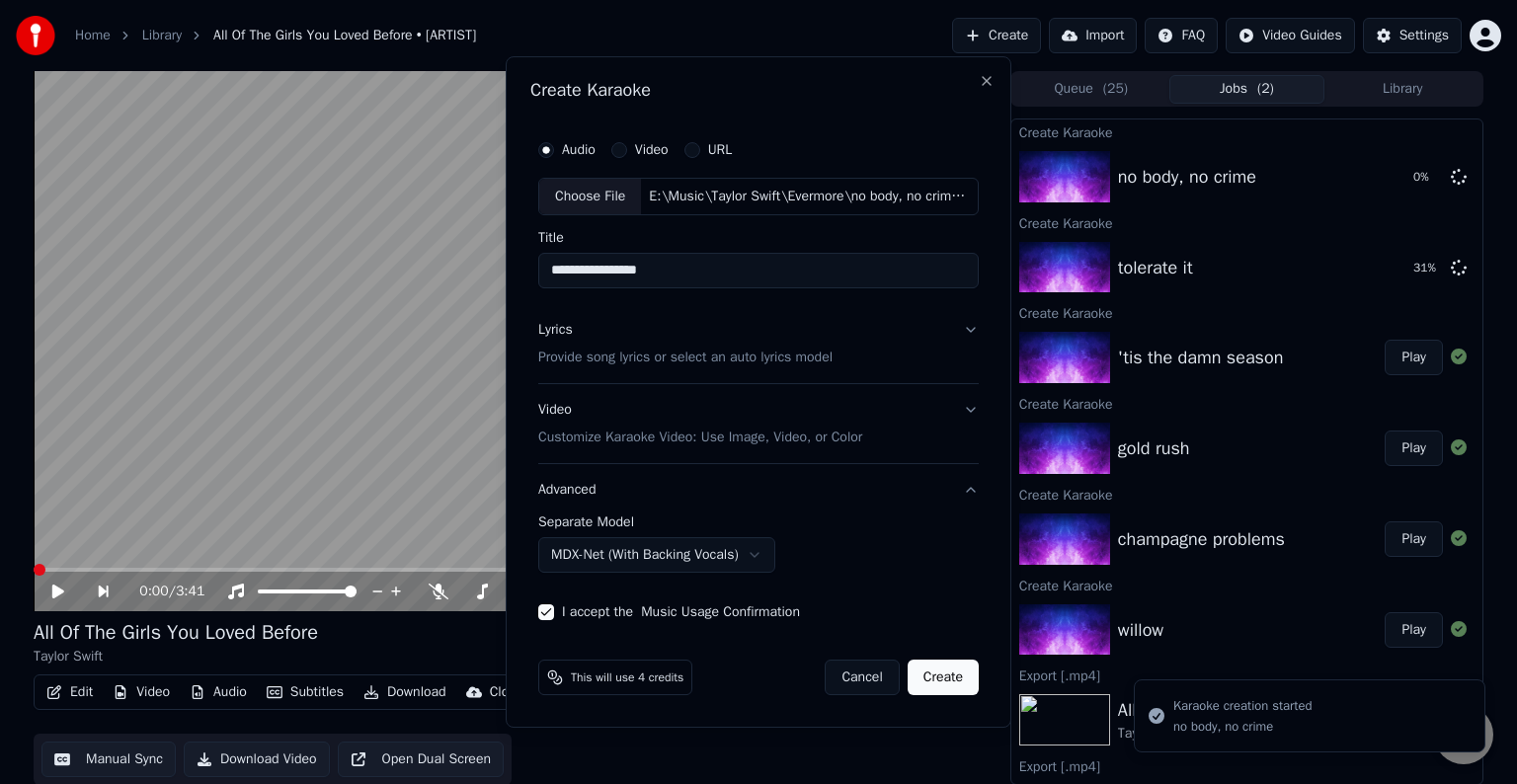 select on "******" 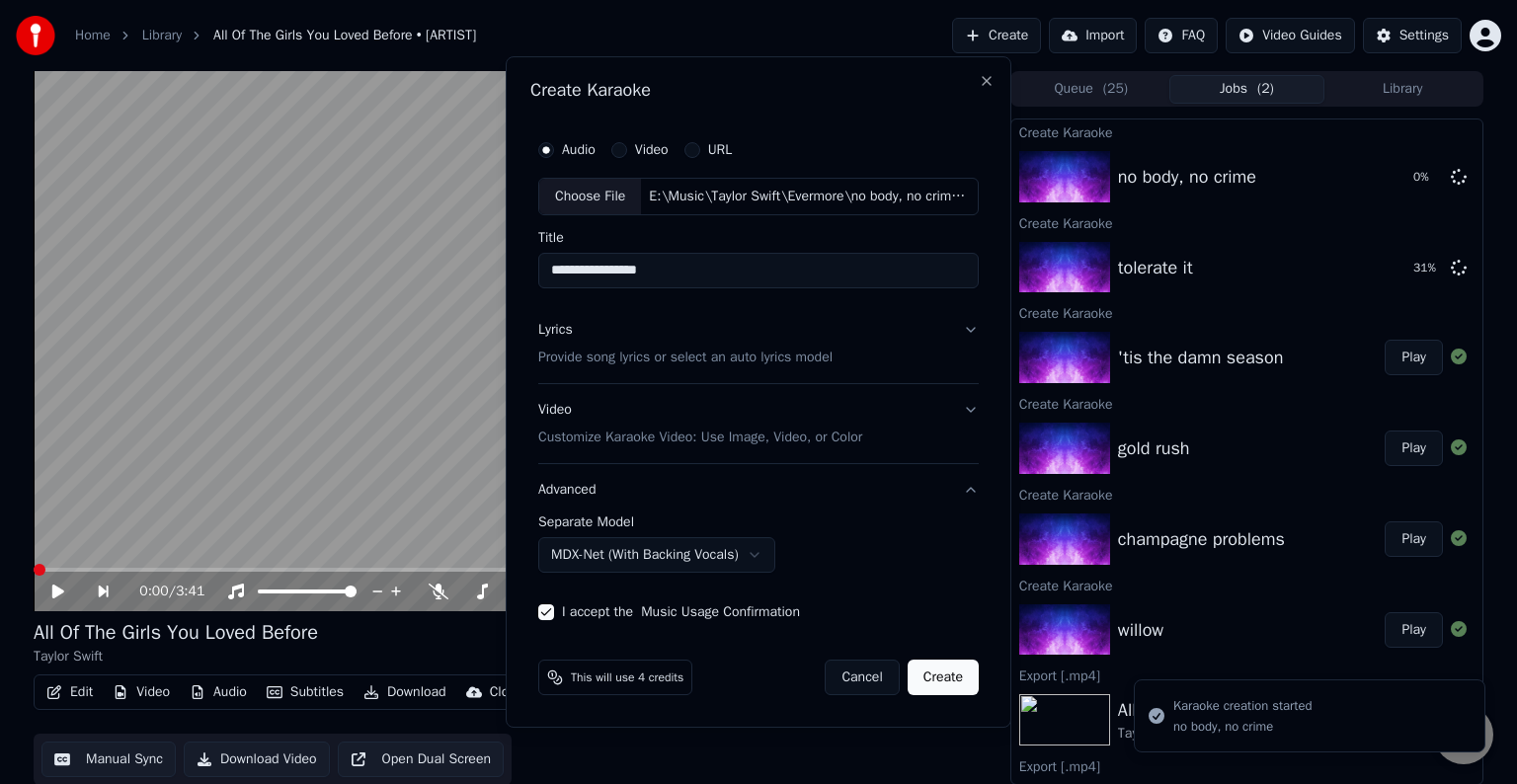 type 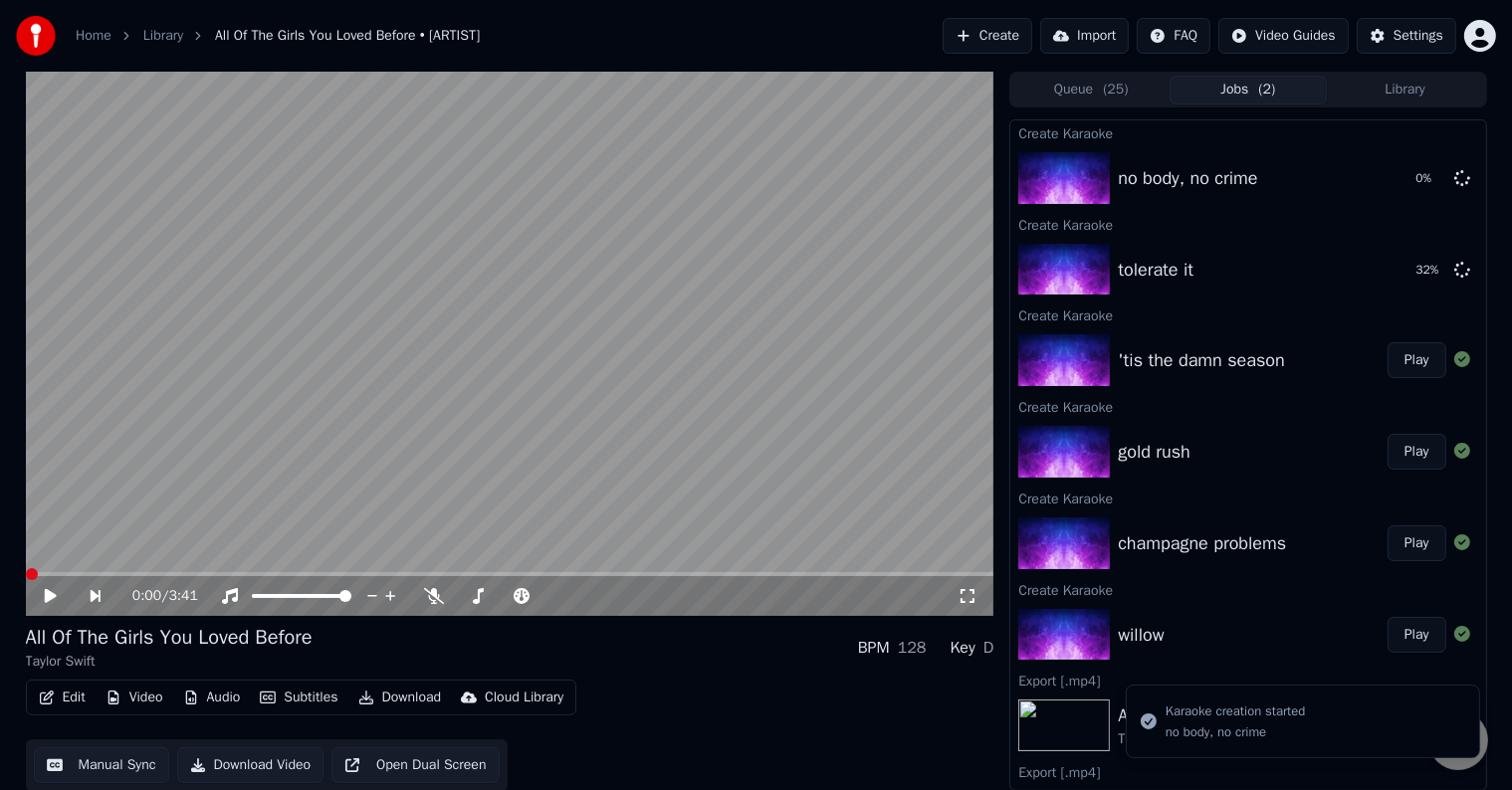 click on "Play" at bounding box center [1416, 635] 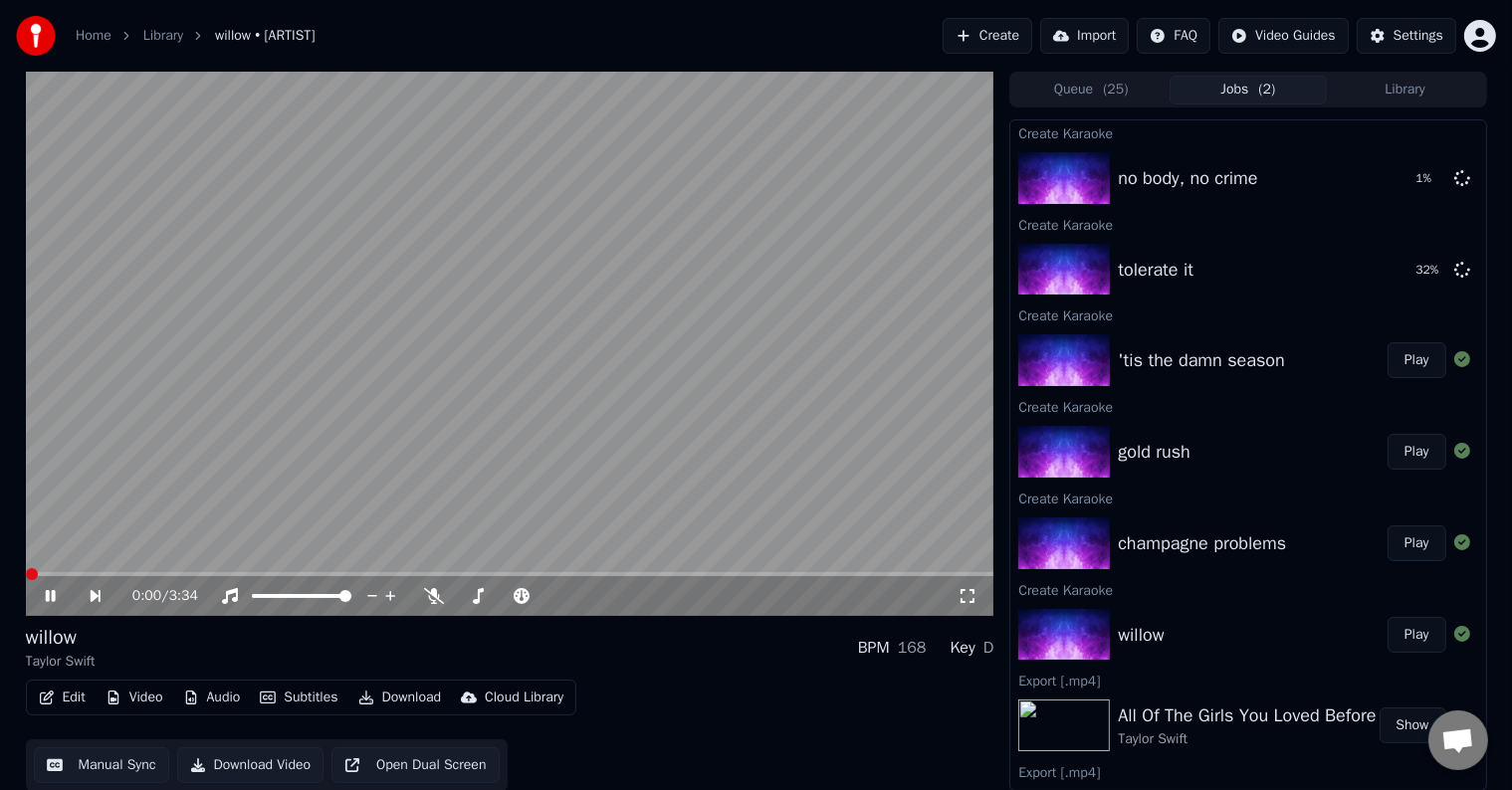 click on "Edit" at bounding box center [62, 697] 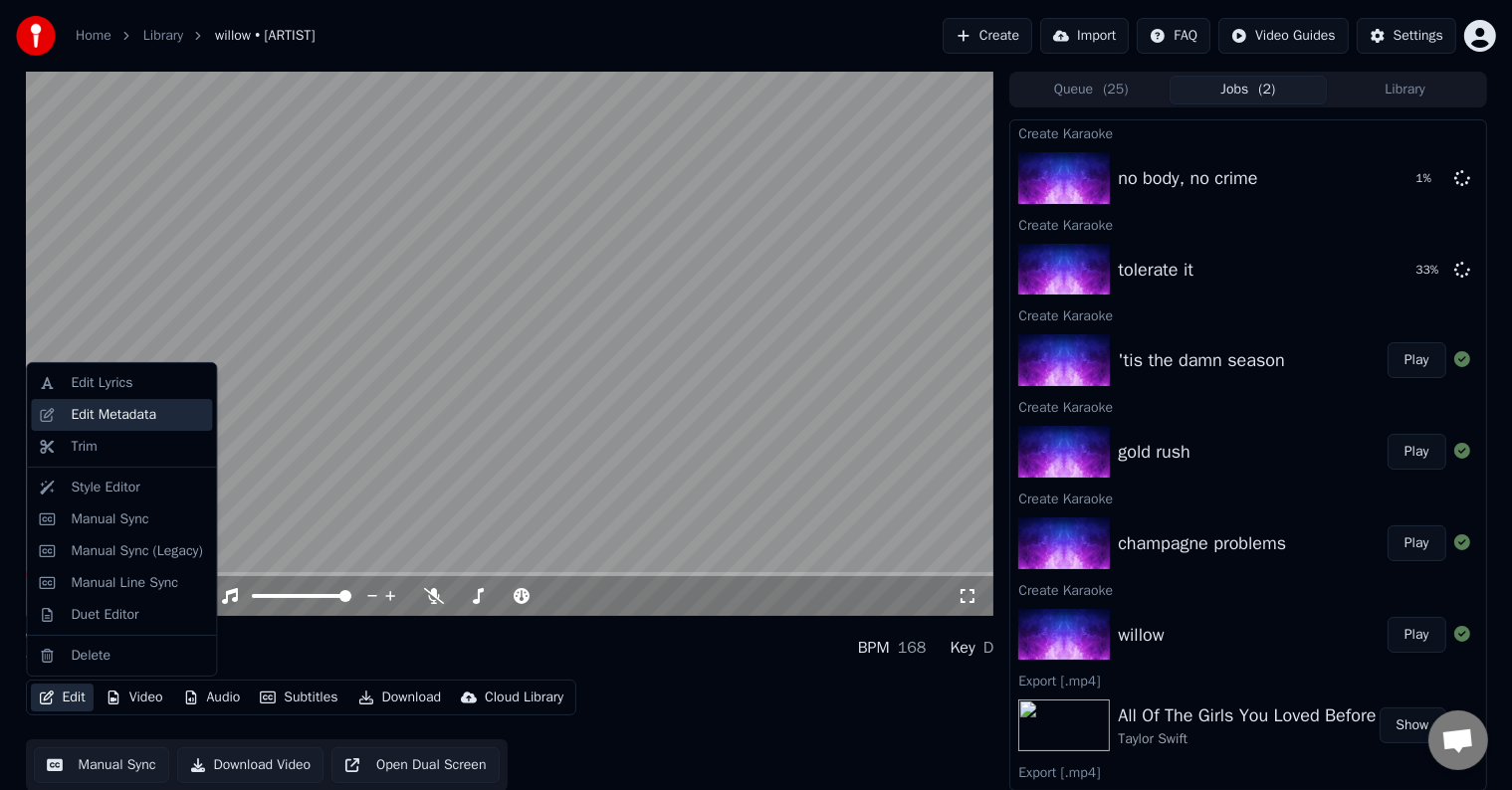click on "Edit Metadata" at bounding box center (113, 415) 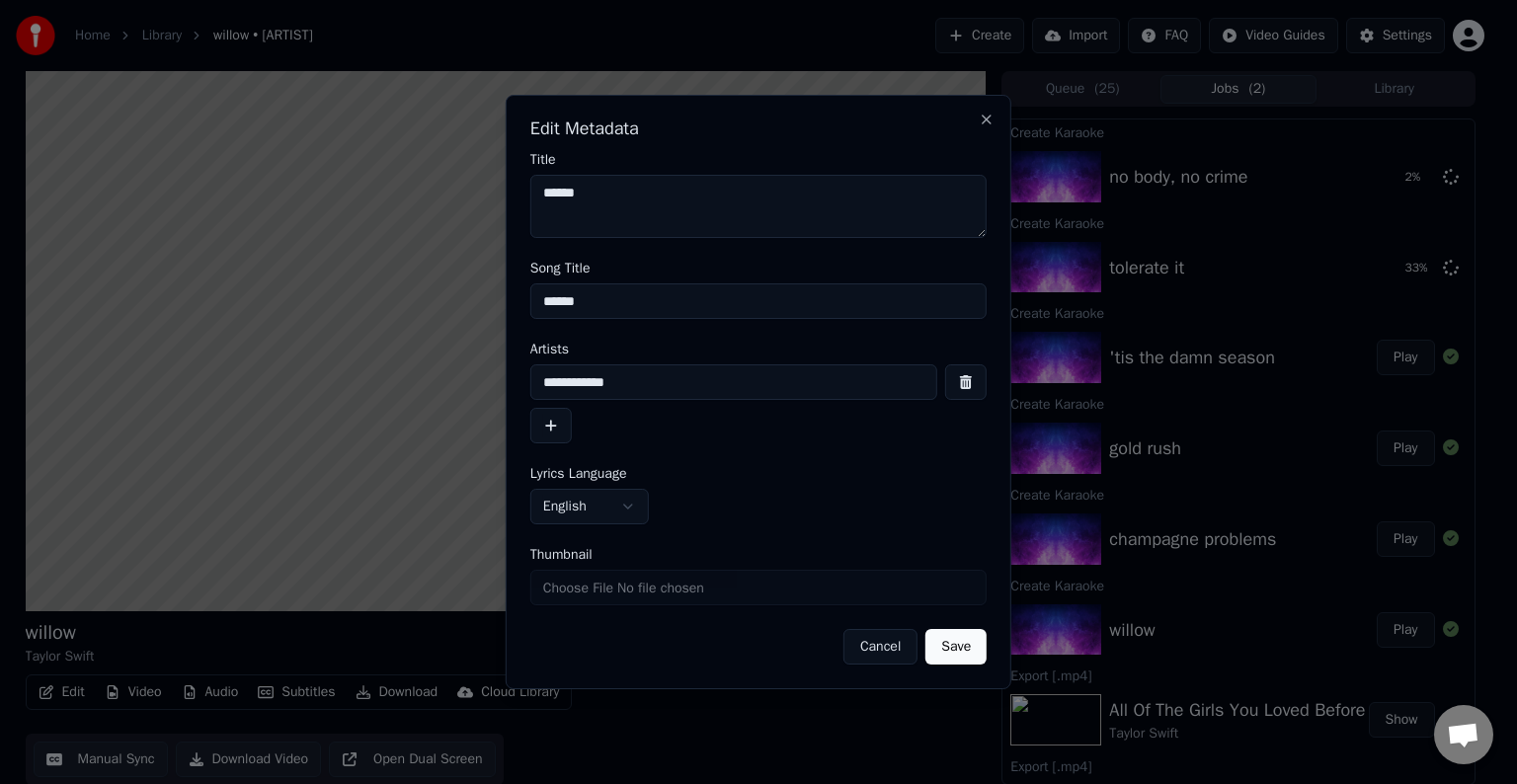 click on "Save" at bounding box center [956, 647] 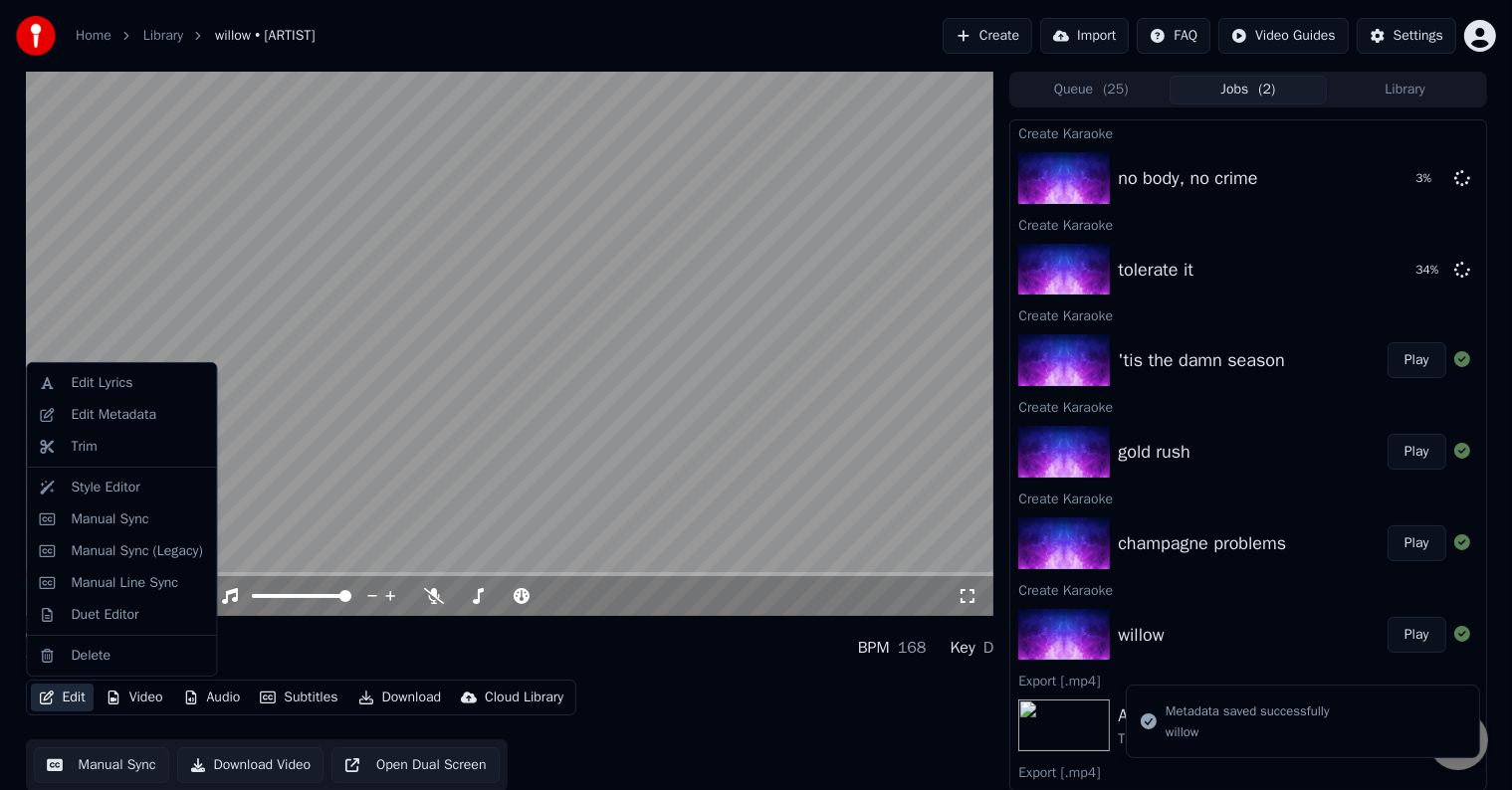click on "Edit" at bounding box center [62, 697] 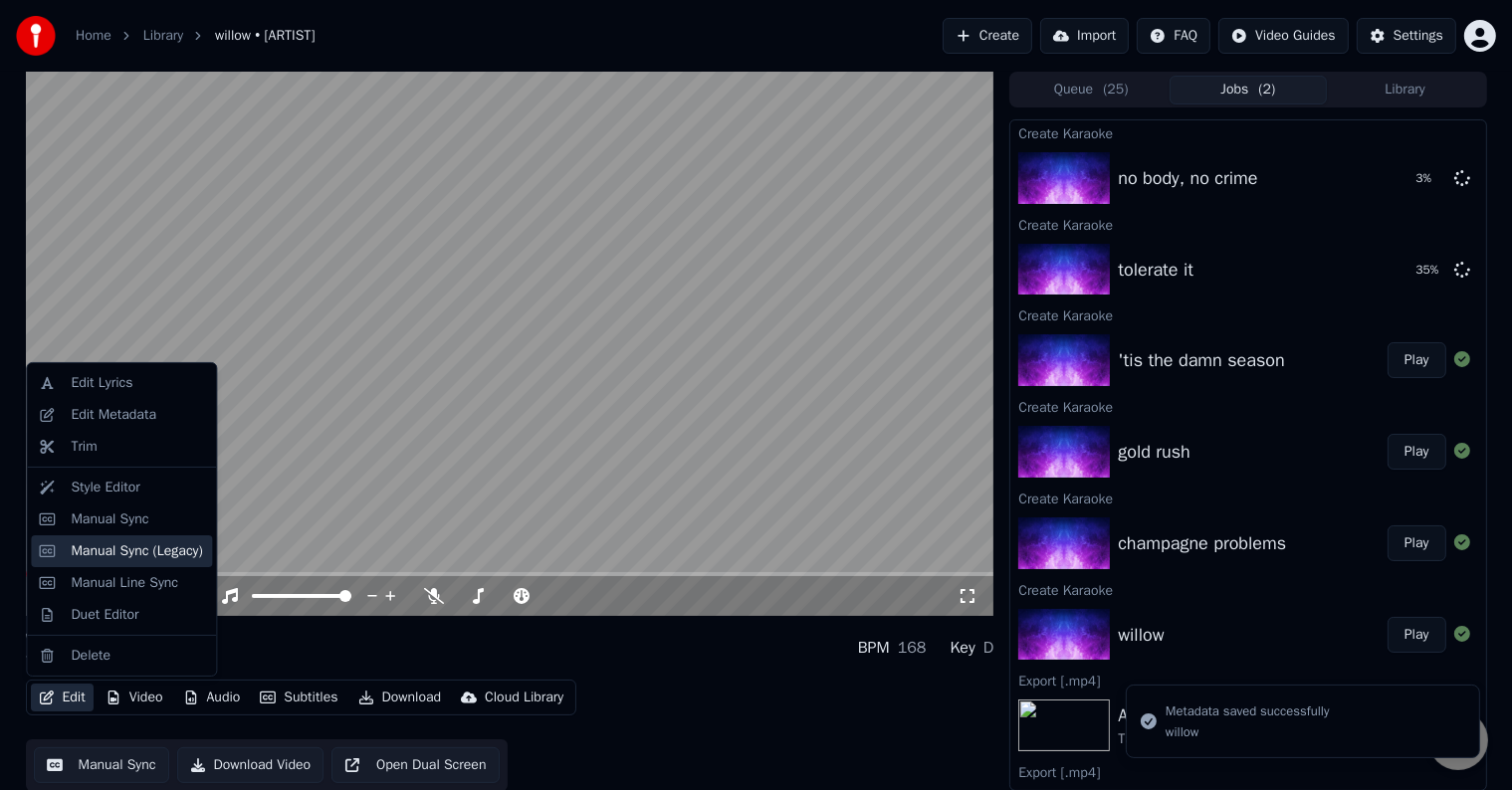 click on "Manual Sync (Legacy)" at bounding box center (136, 551) 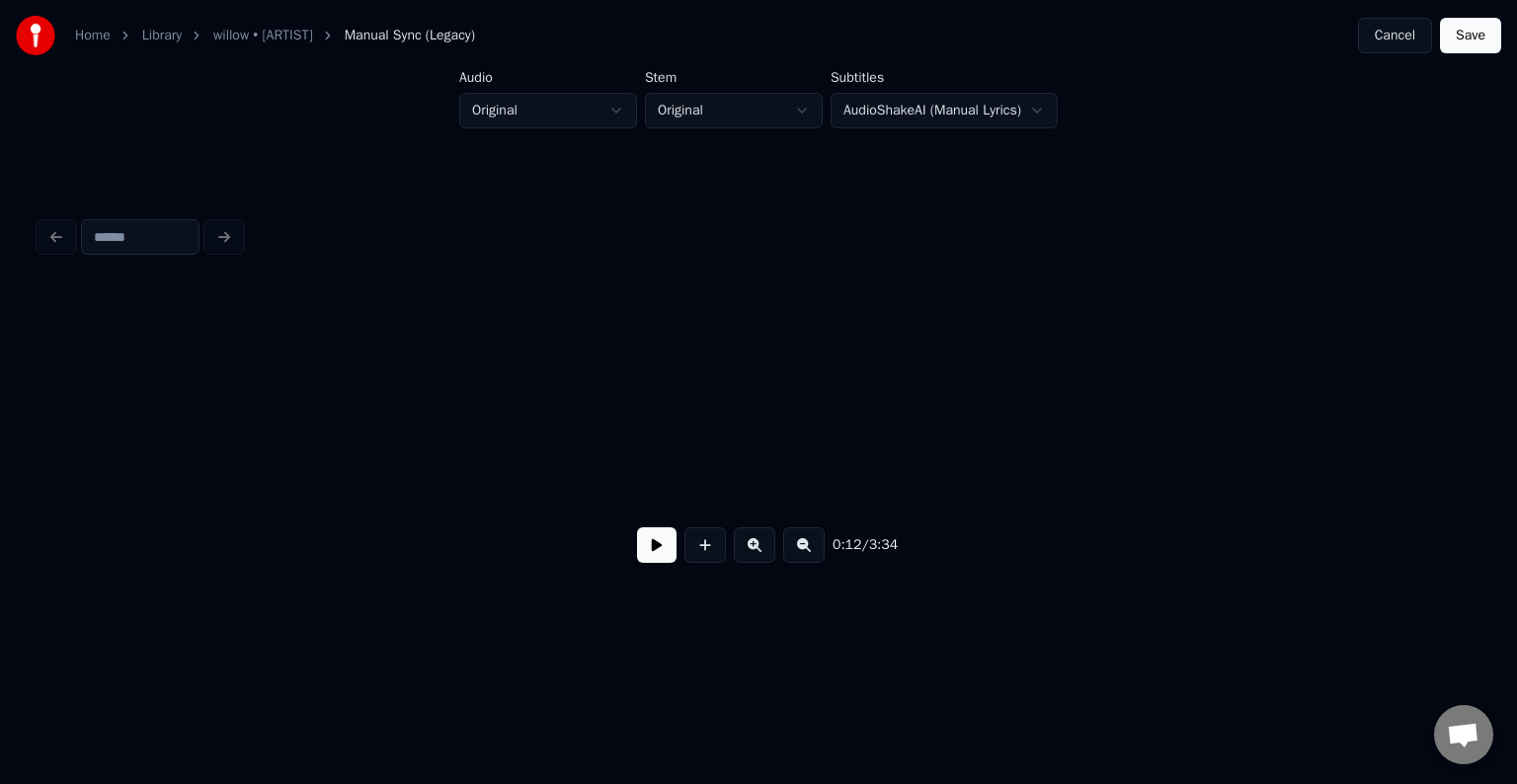 scroll, scrollTop: 0, scrollLeft: 1778, axis: horizontal 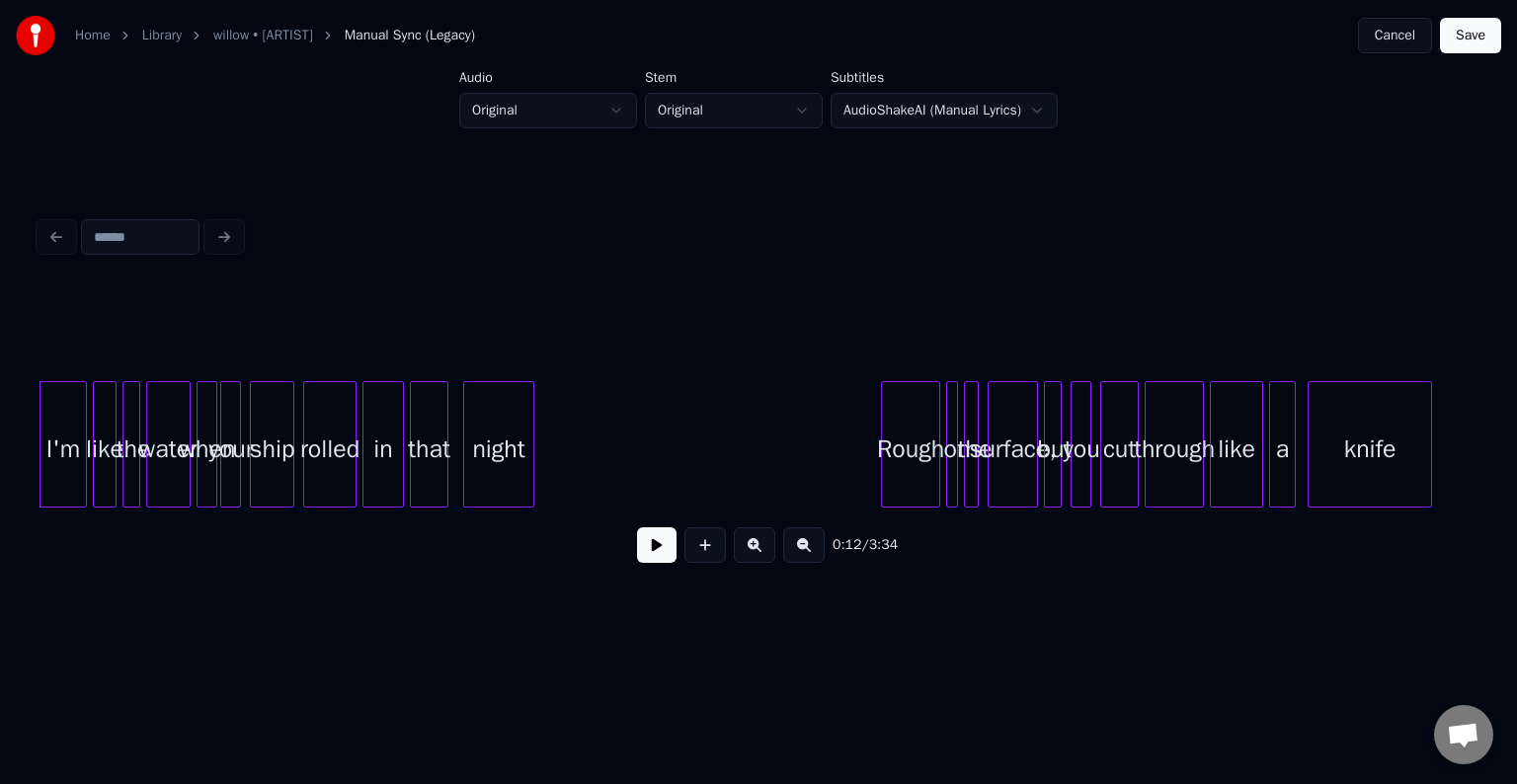 click on "0:12  /  3:34" at bounding box center [758, 545] 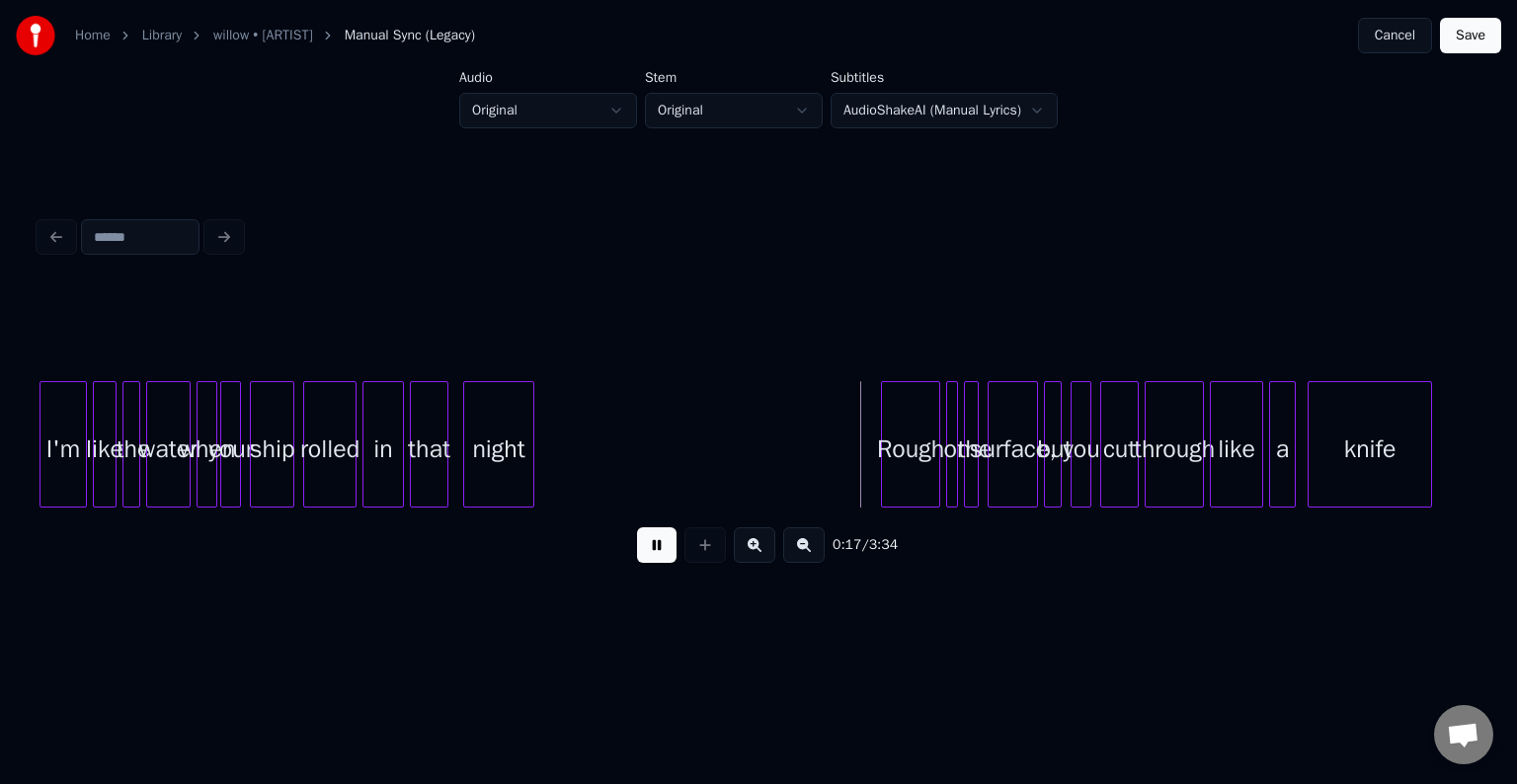 type 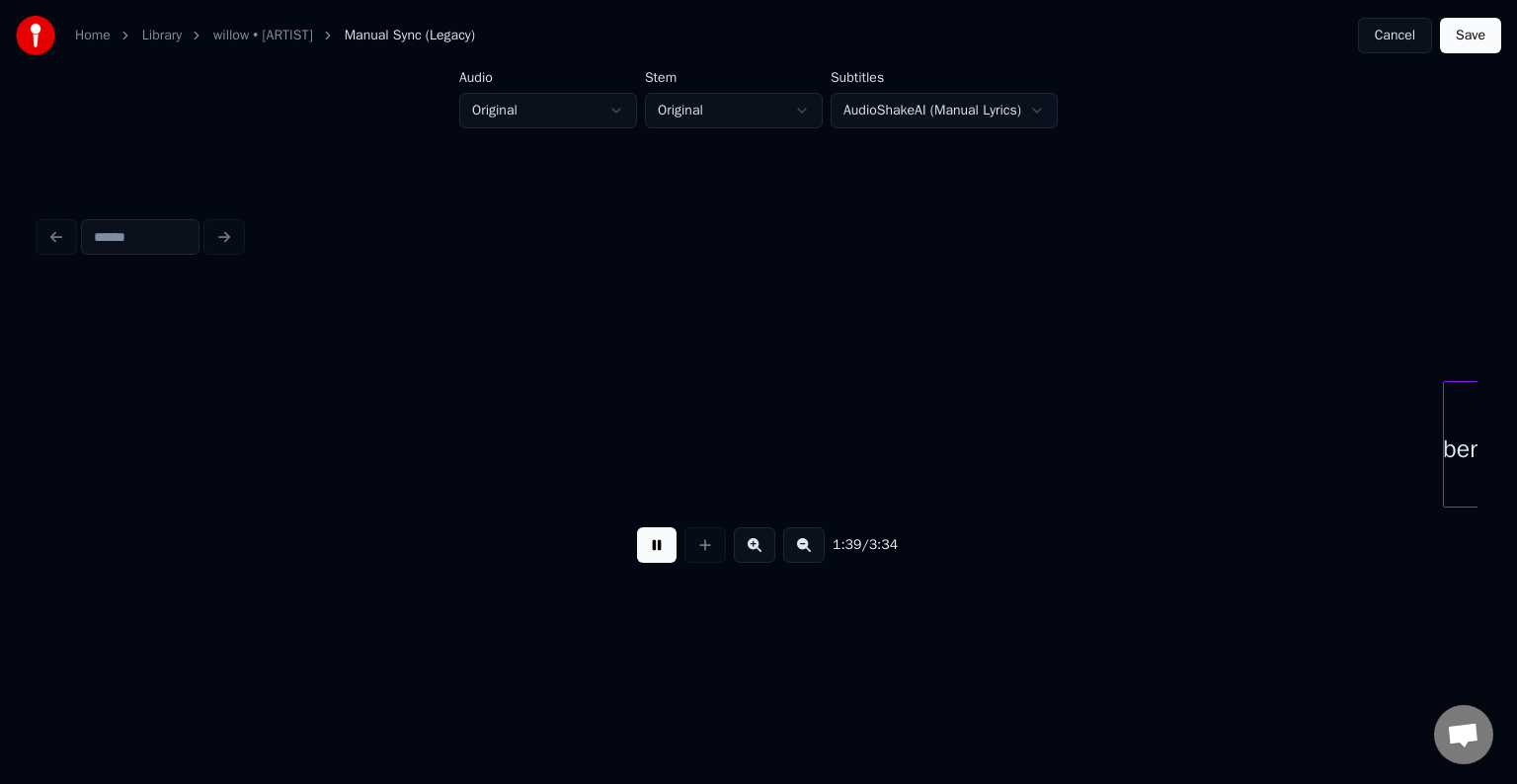 scroll, scrollTop: 0, scrollLeft: 14725, axis: horizontal 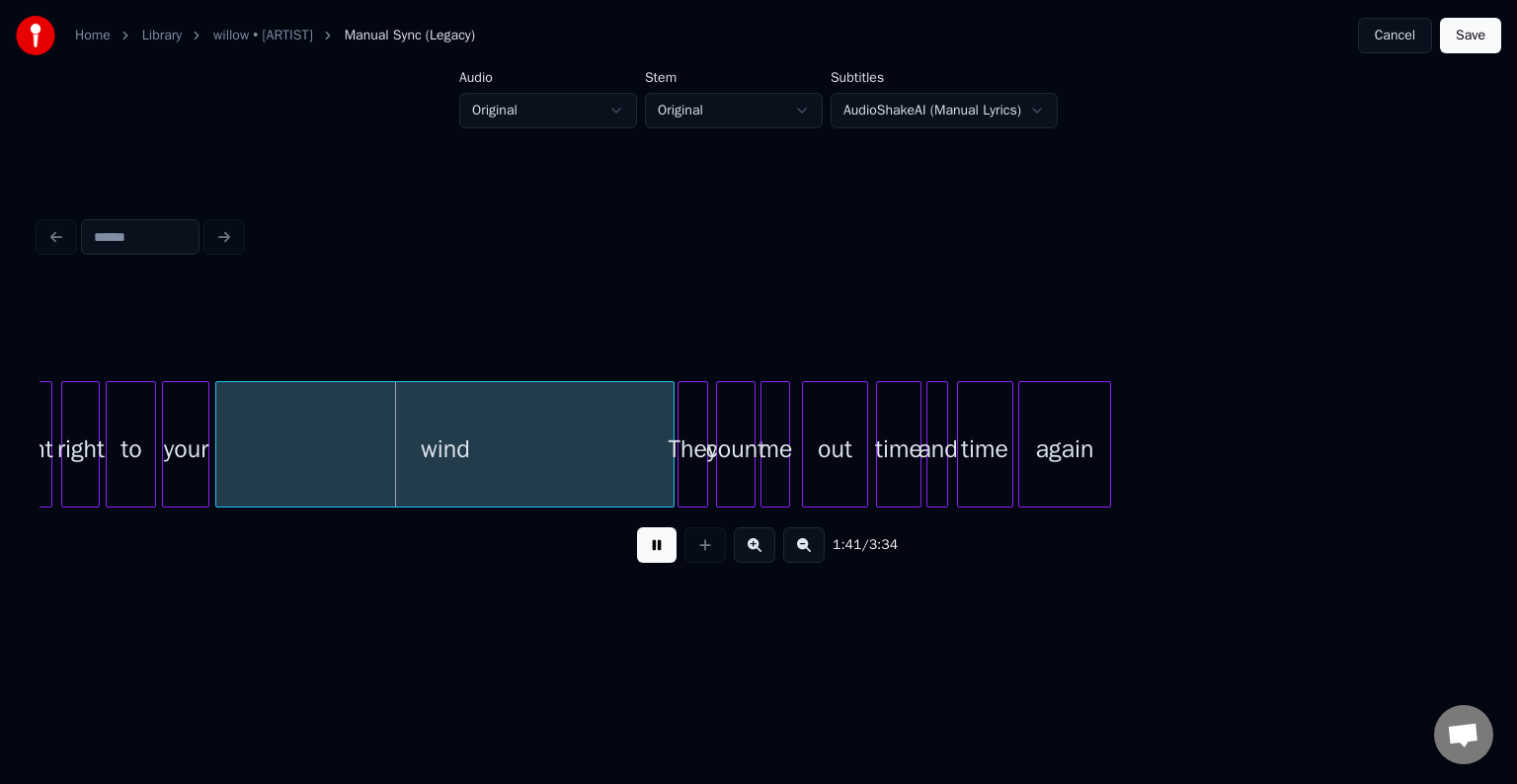 click at bounding box center [657, 545] 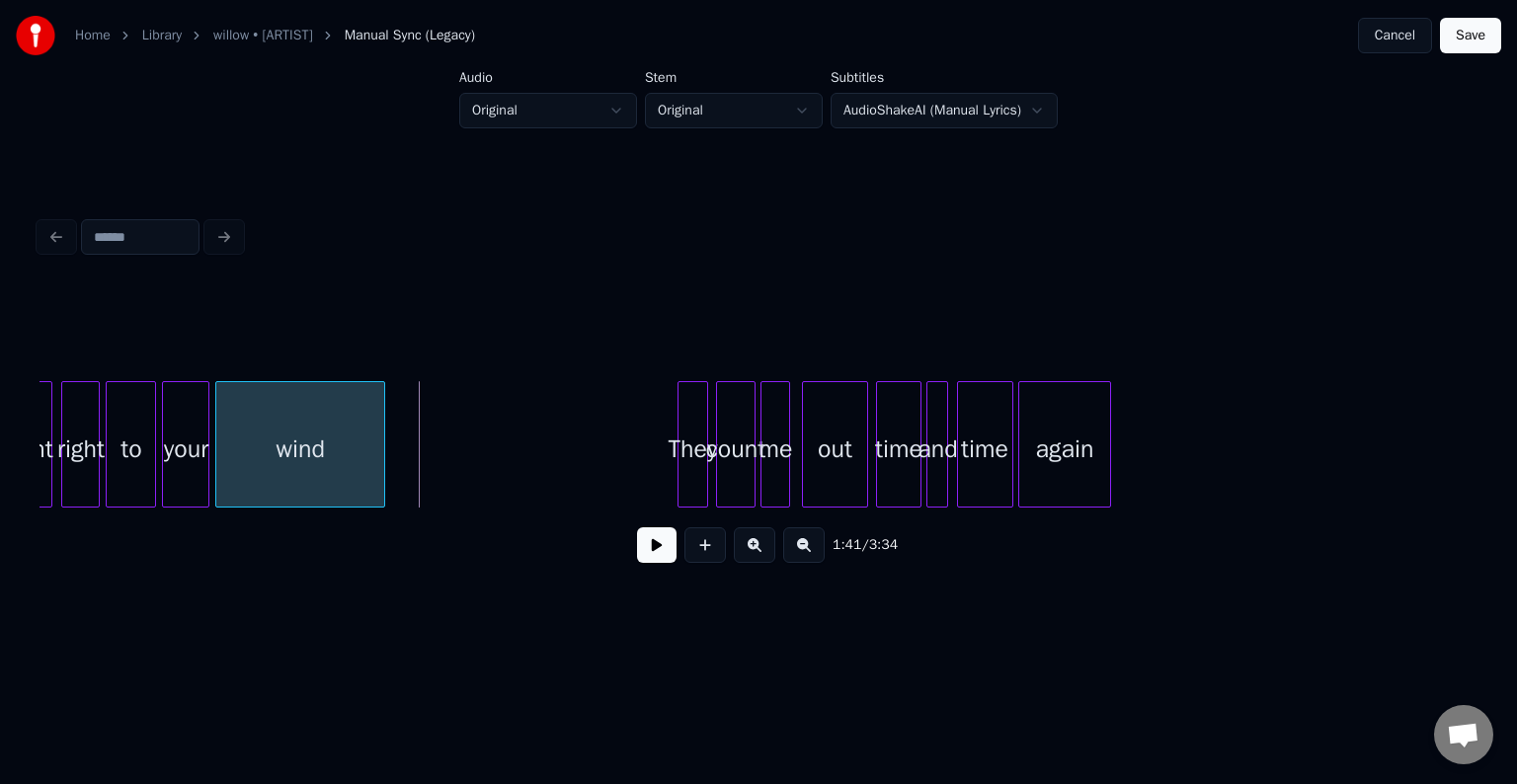 click at bounding box center [381, 444] 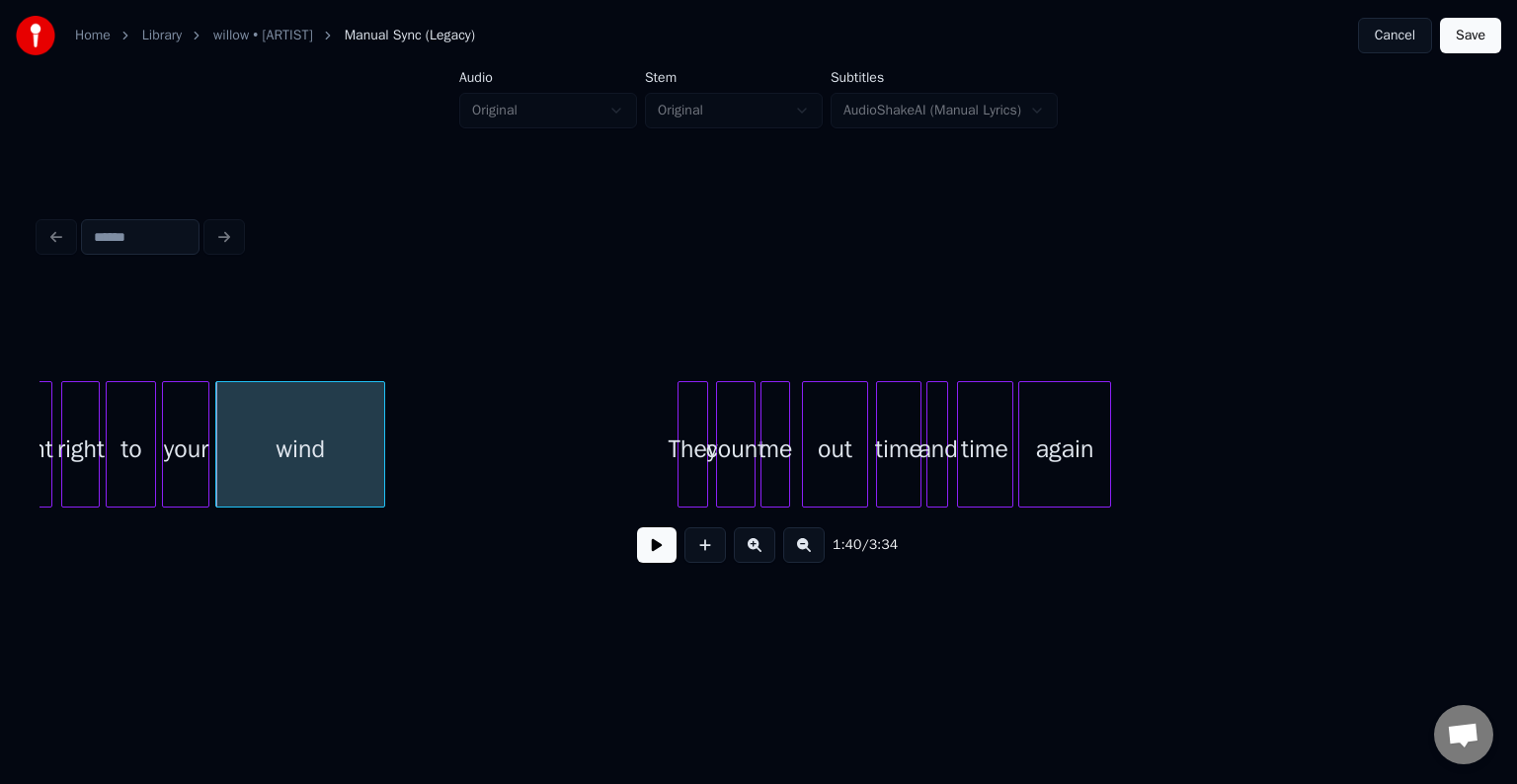 click at bounding box center (657, 545) 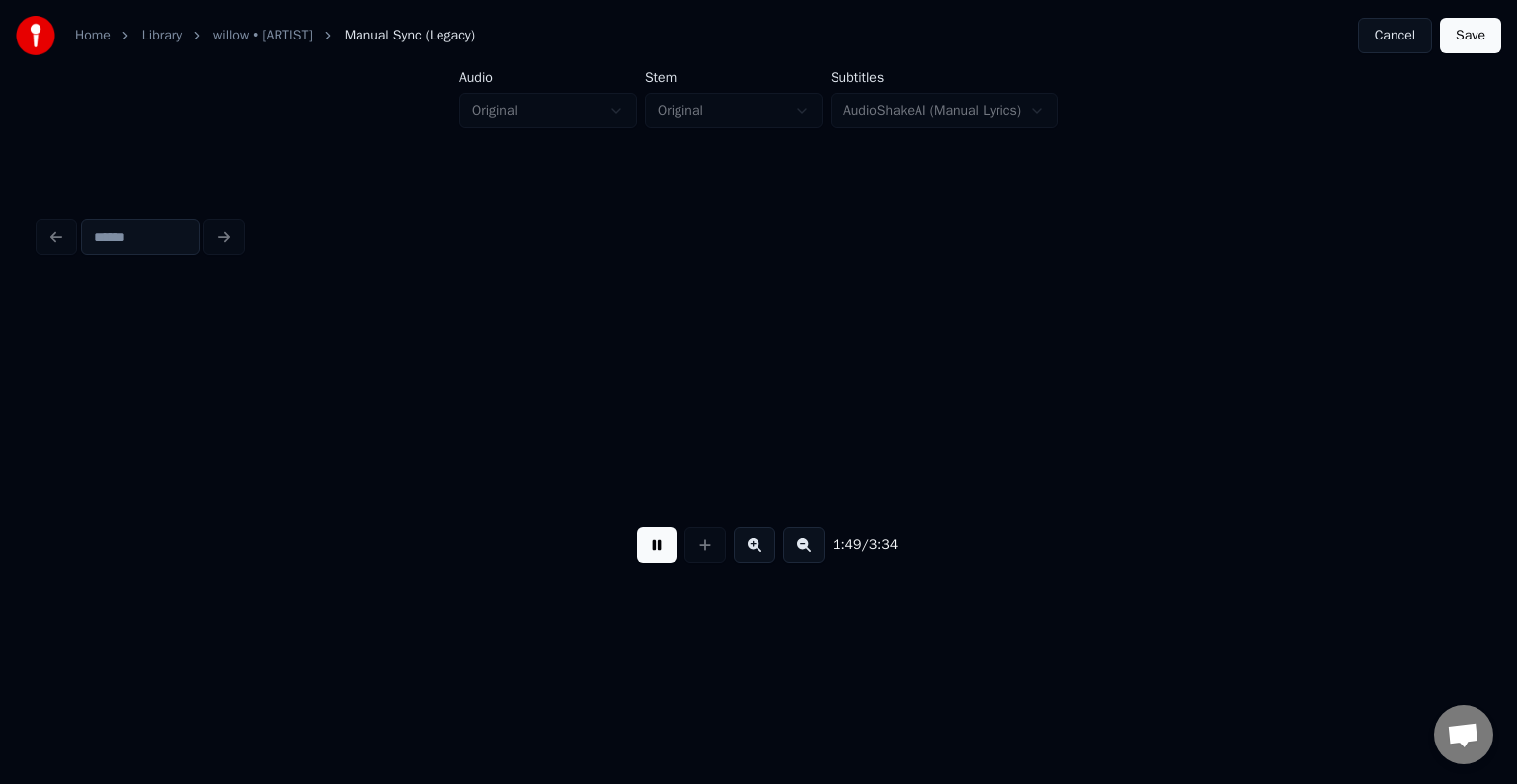 scroll, scrollTop: 0, scrollLeft: 16166, axis: horizontal 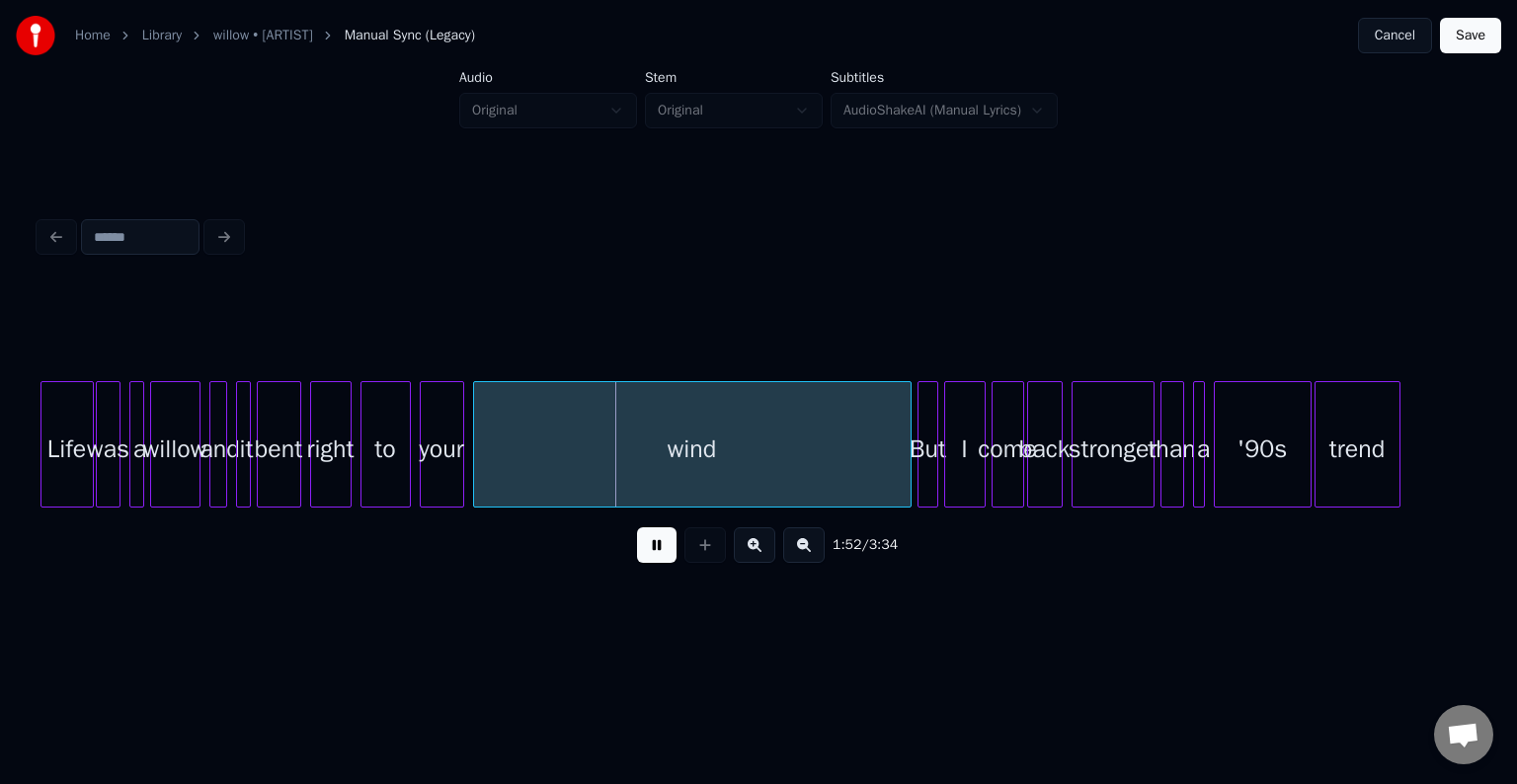 click at bounding box center [657, 545] 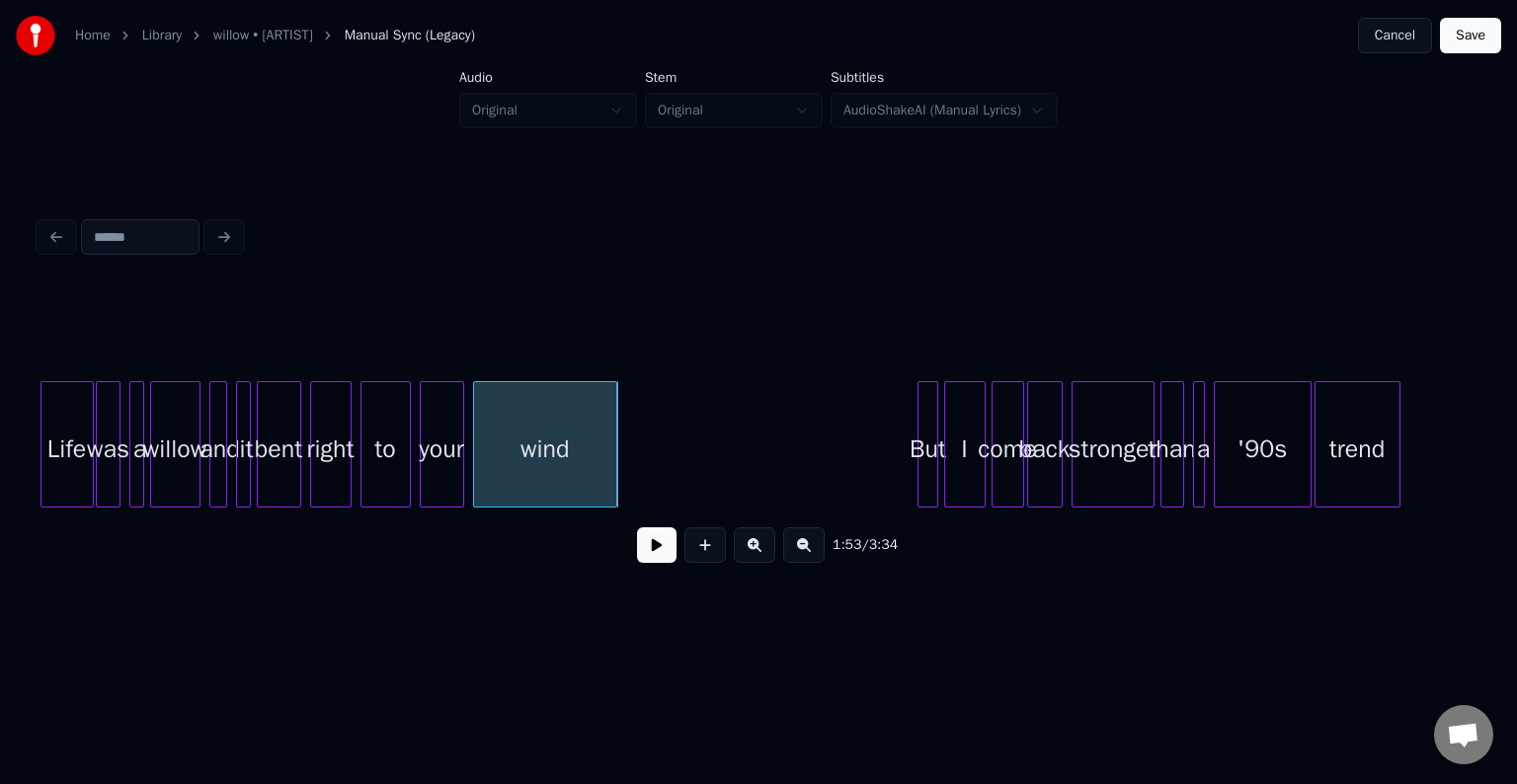 click at bounding box center (613, 444) 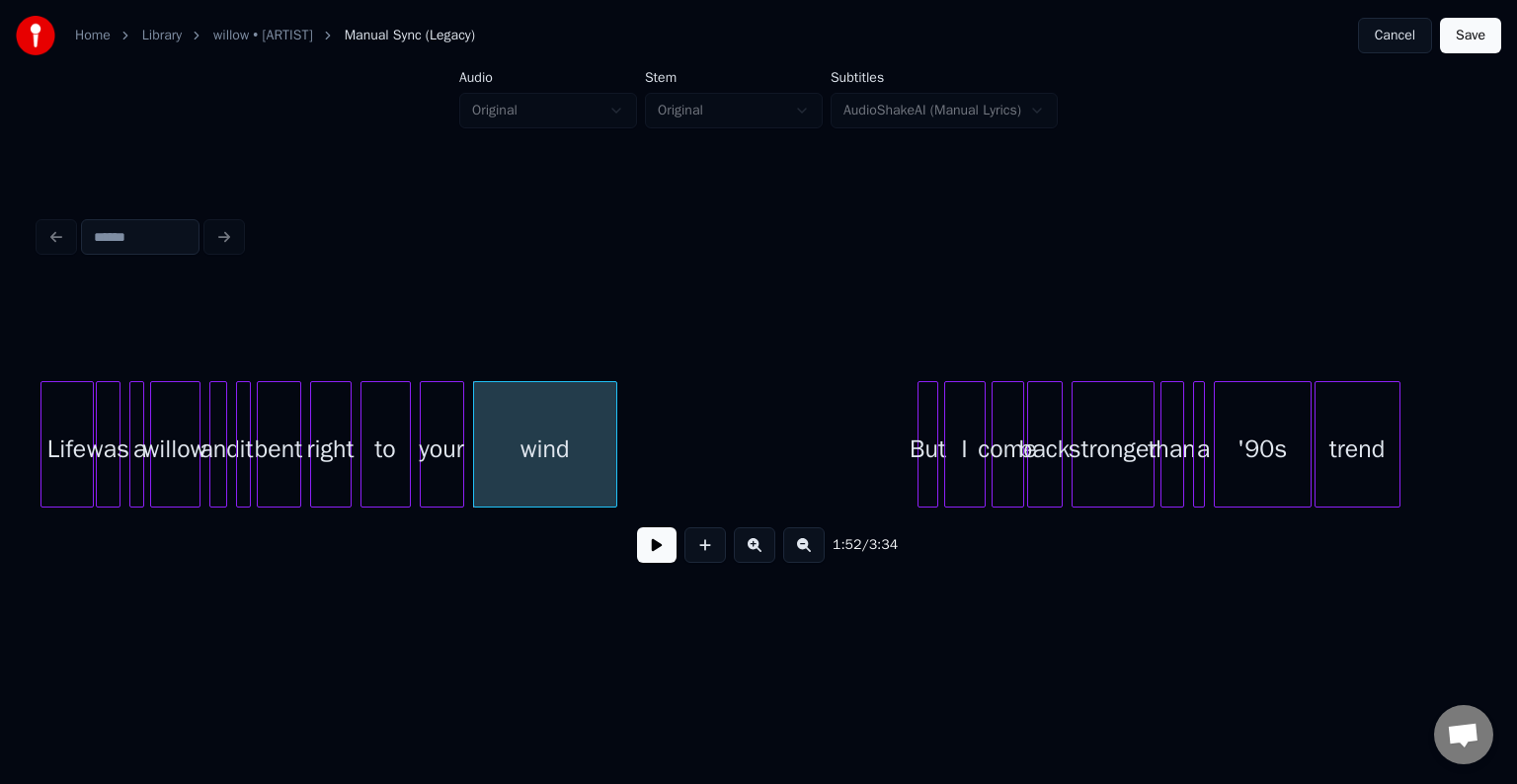 click at bounding box center [657, 545] 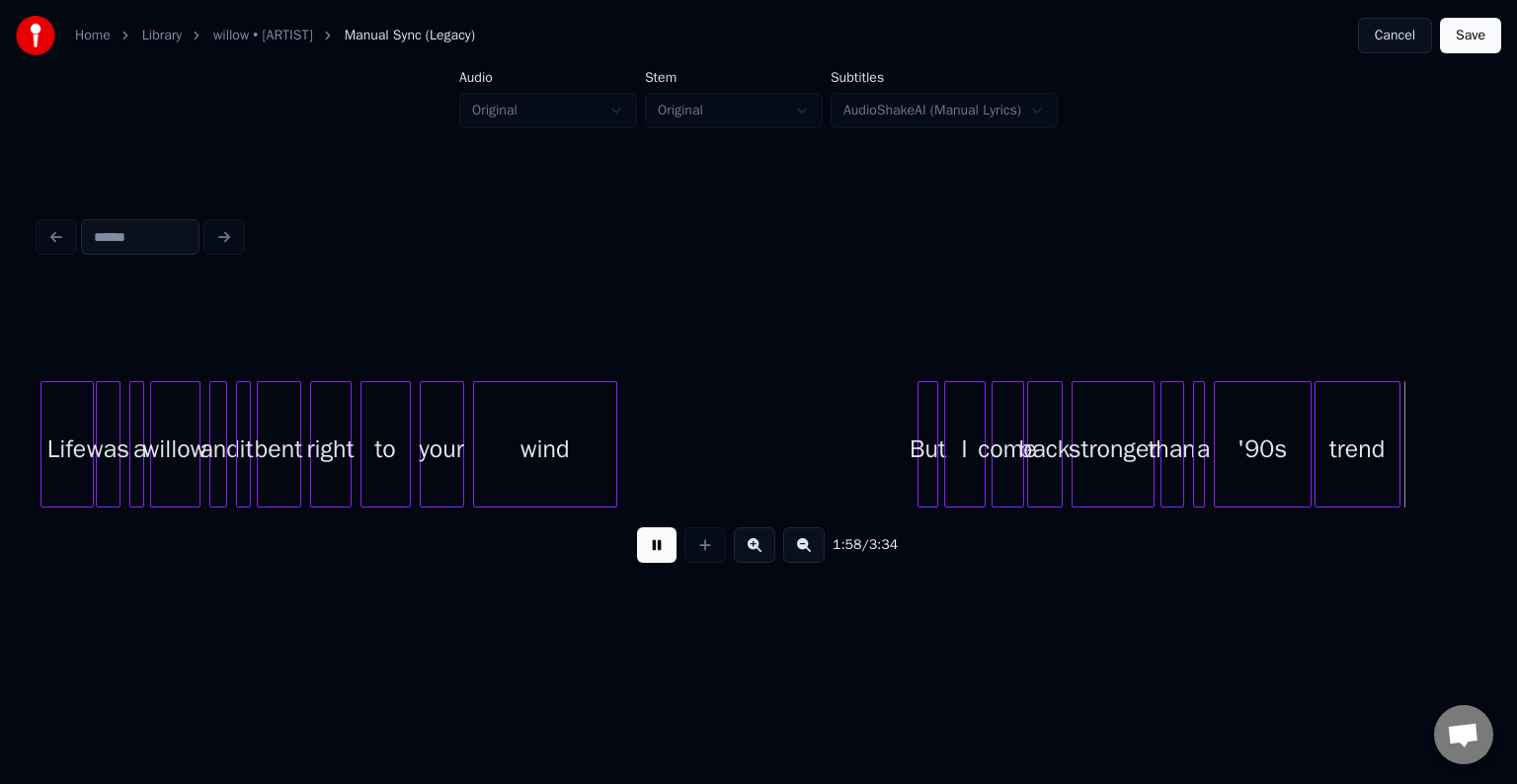 click at bounding box center (657, 545) 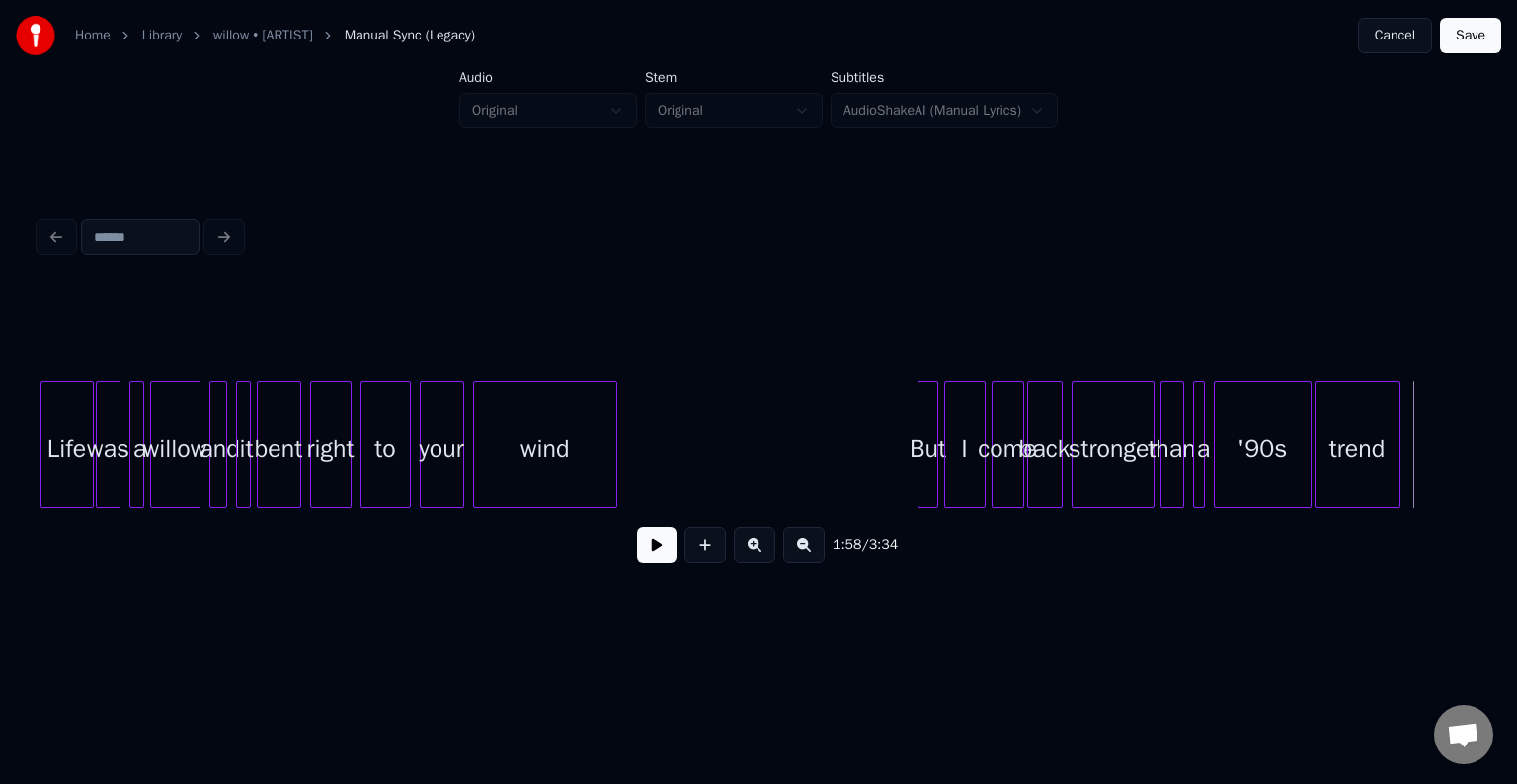 click on "than" at bounding box center (1172, 449) 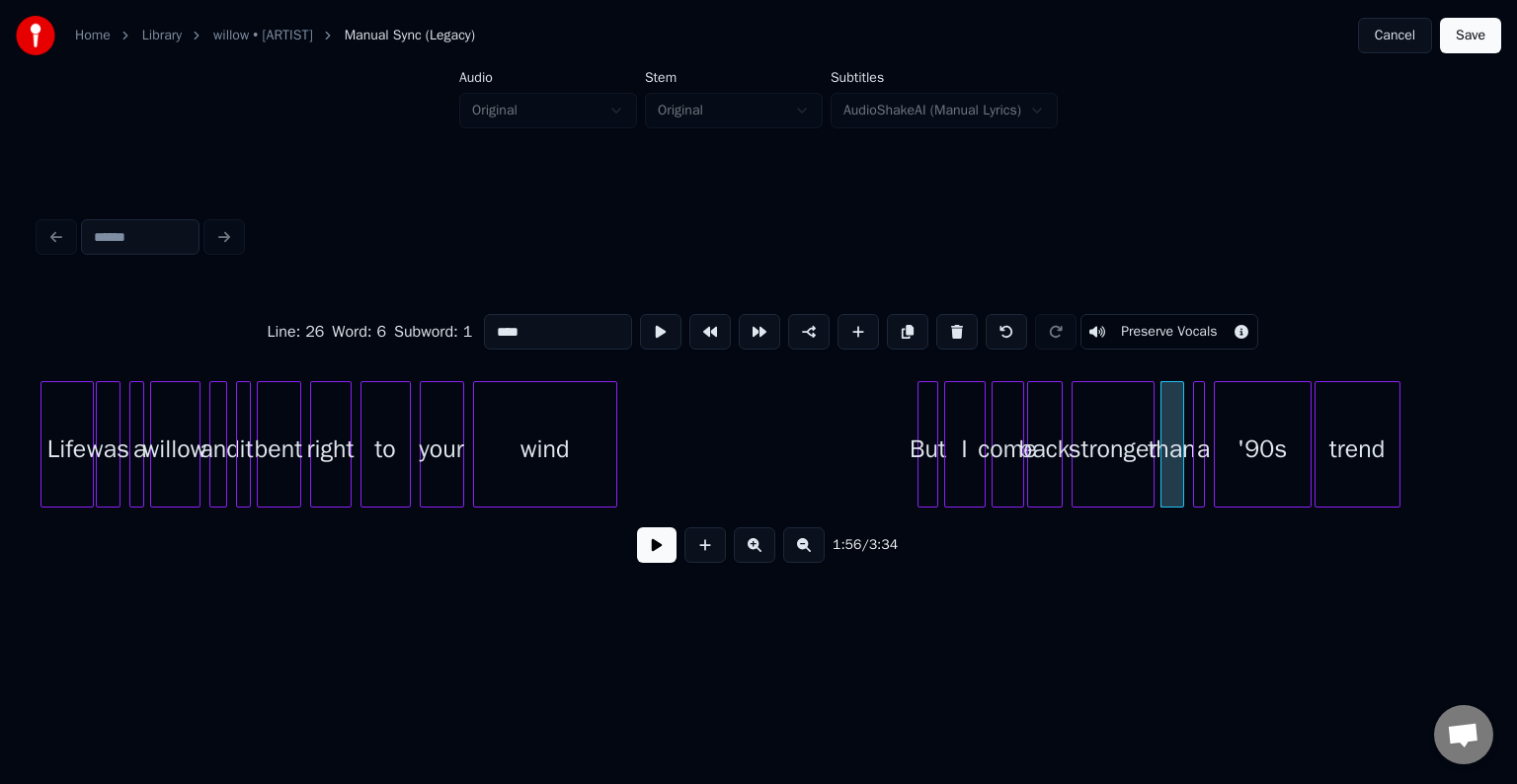 click at bounding box center [1201, 444] 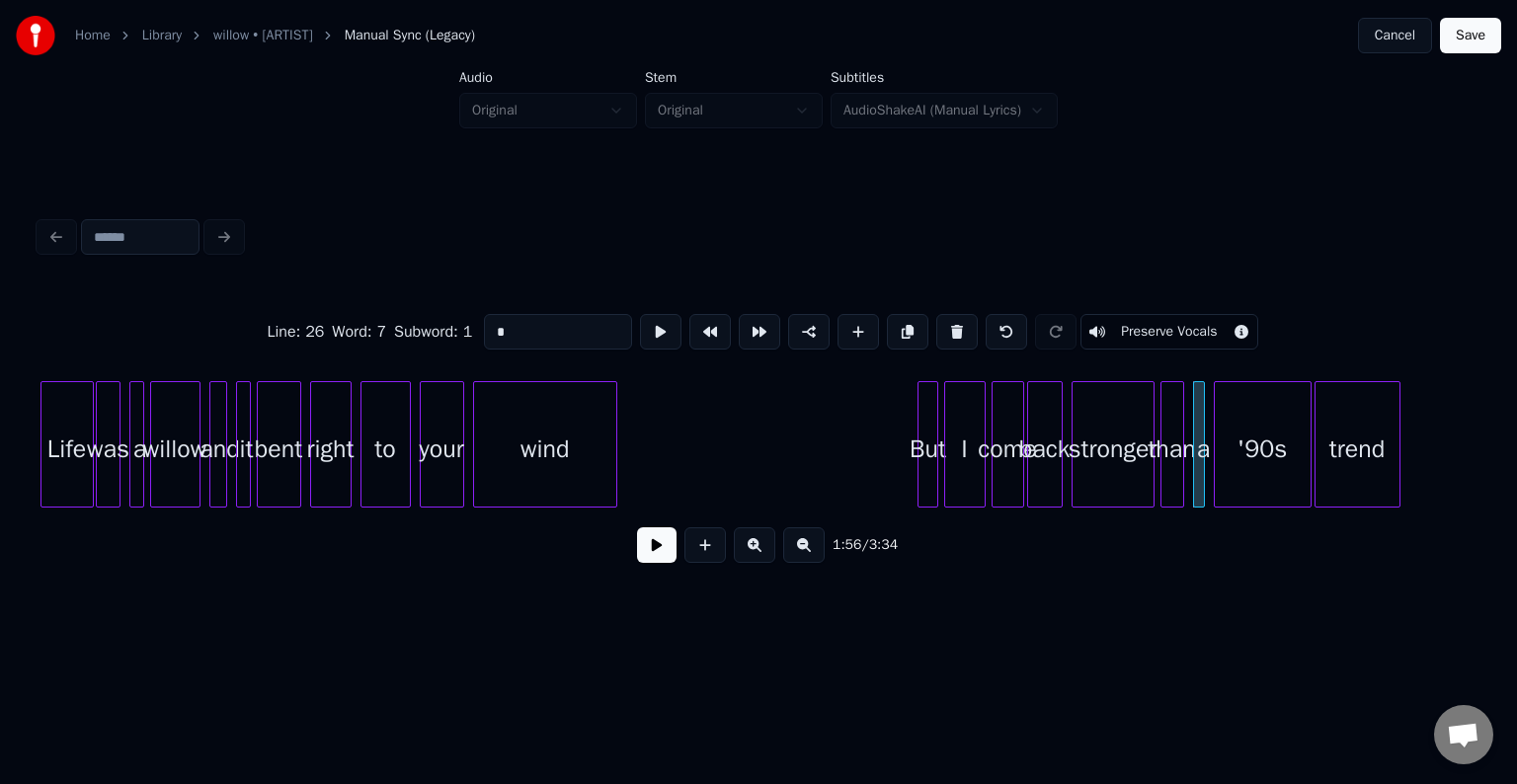 click at bounding box center [657, 545] 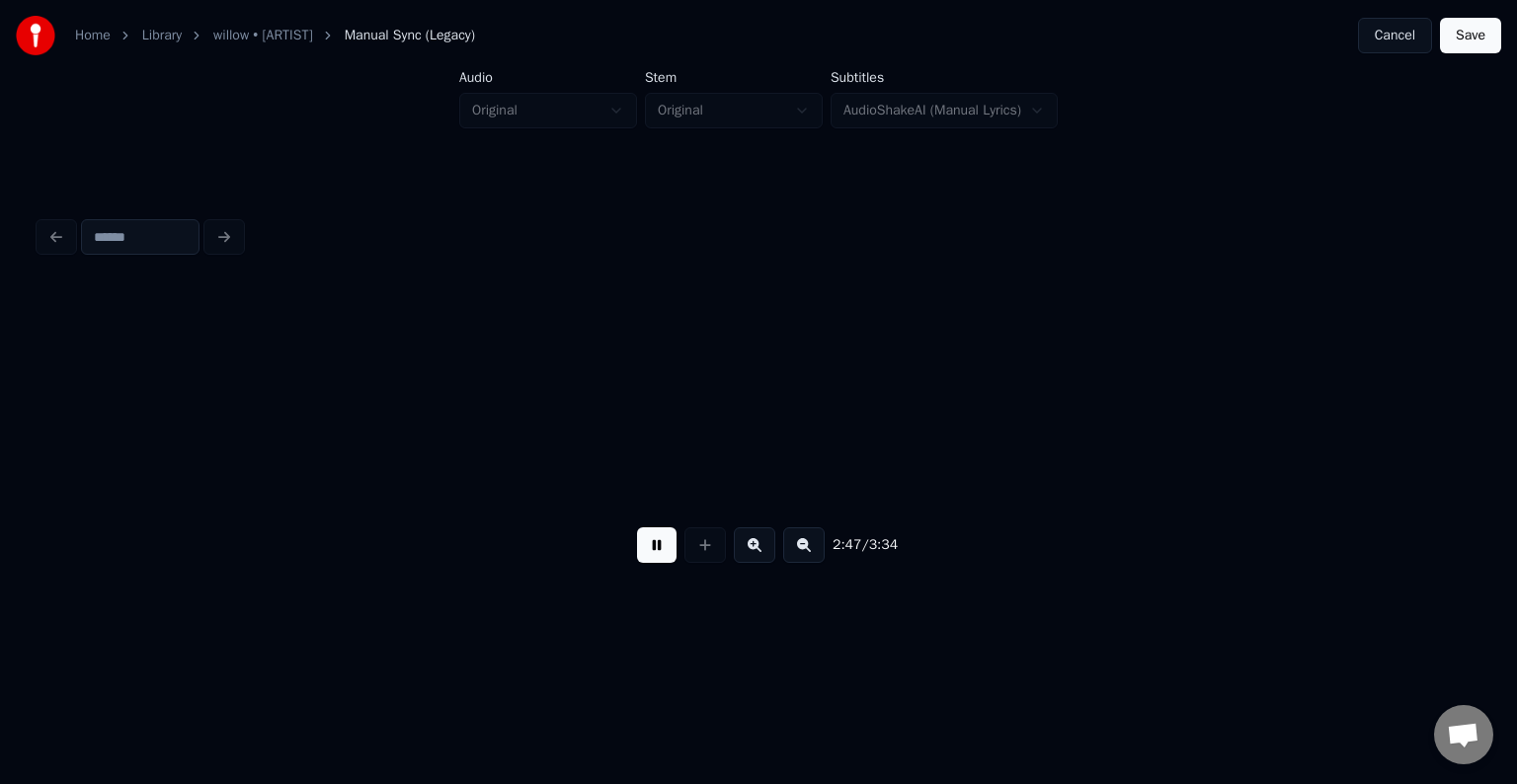 scroll, scrollTop: 0, scrollLeft: 24797, axis: horizontal 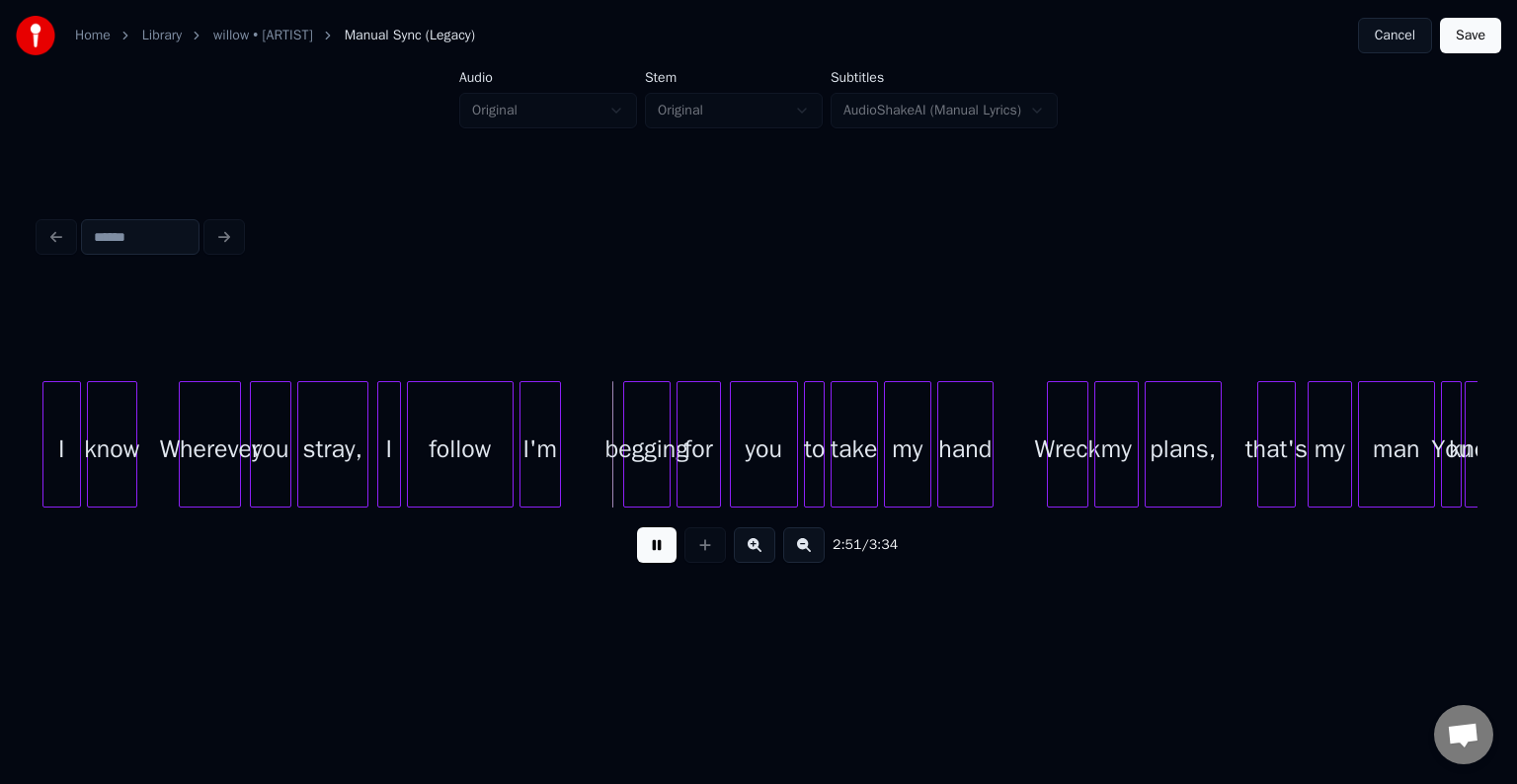 click at bounding box center [657, 545] 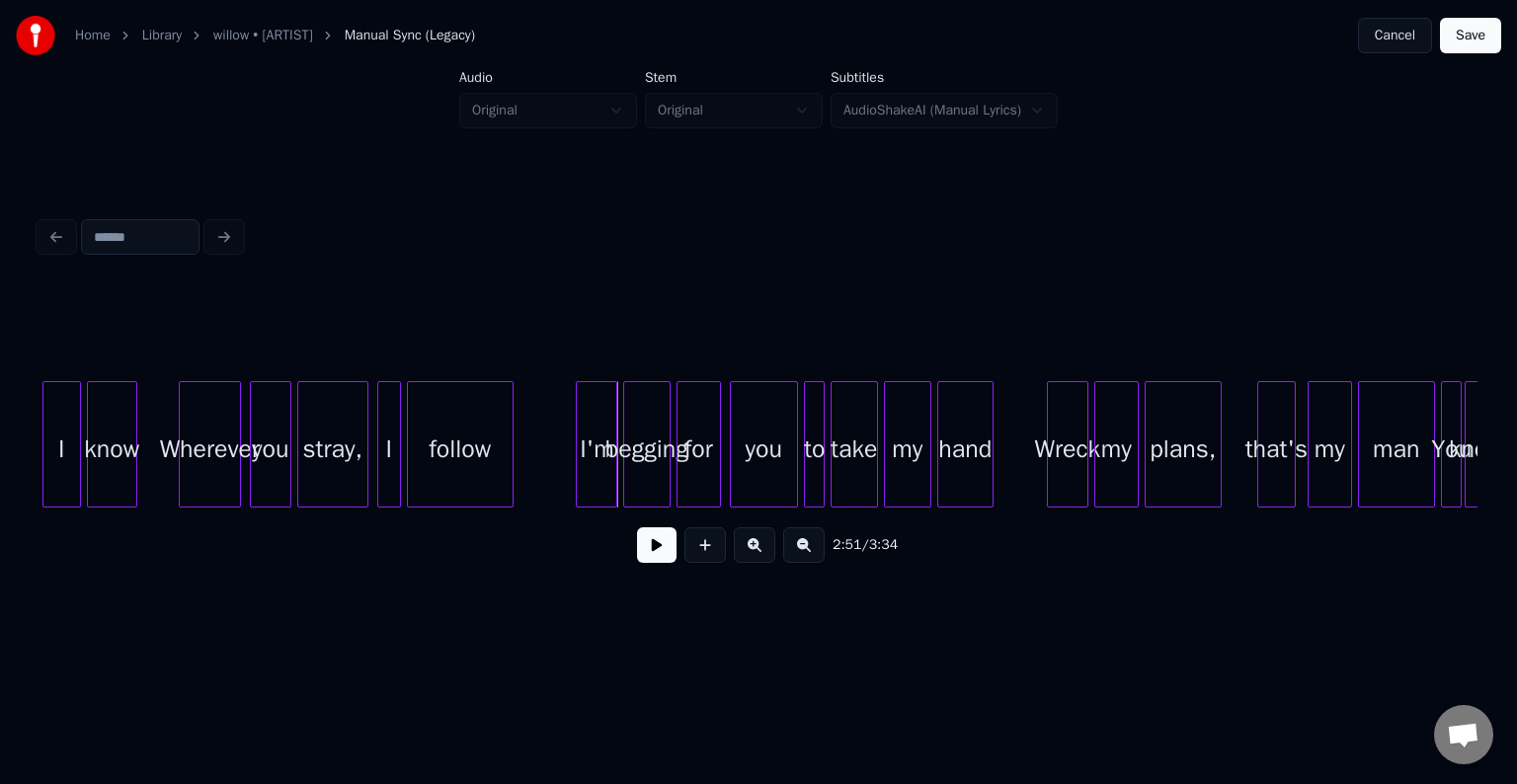 click on "I'm" at bounding box center [597, 449] 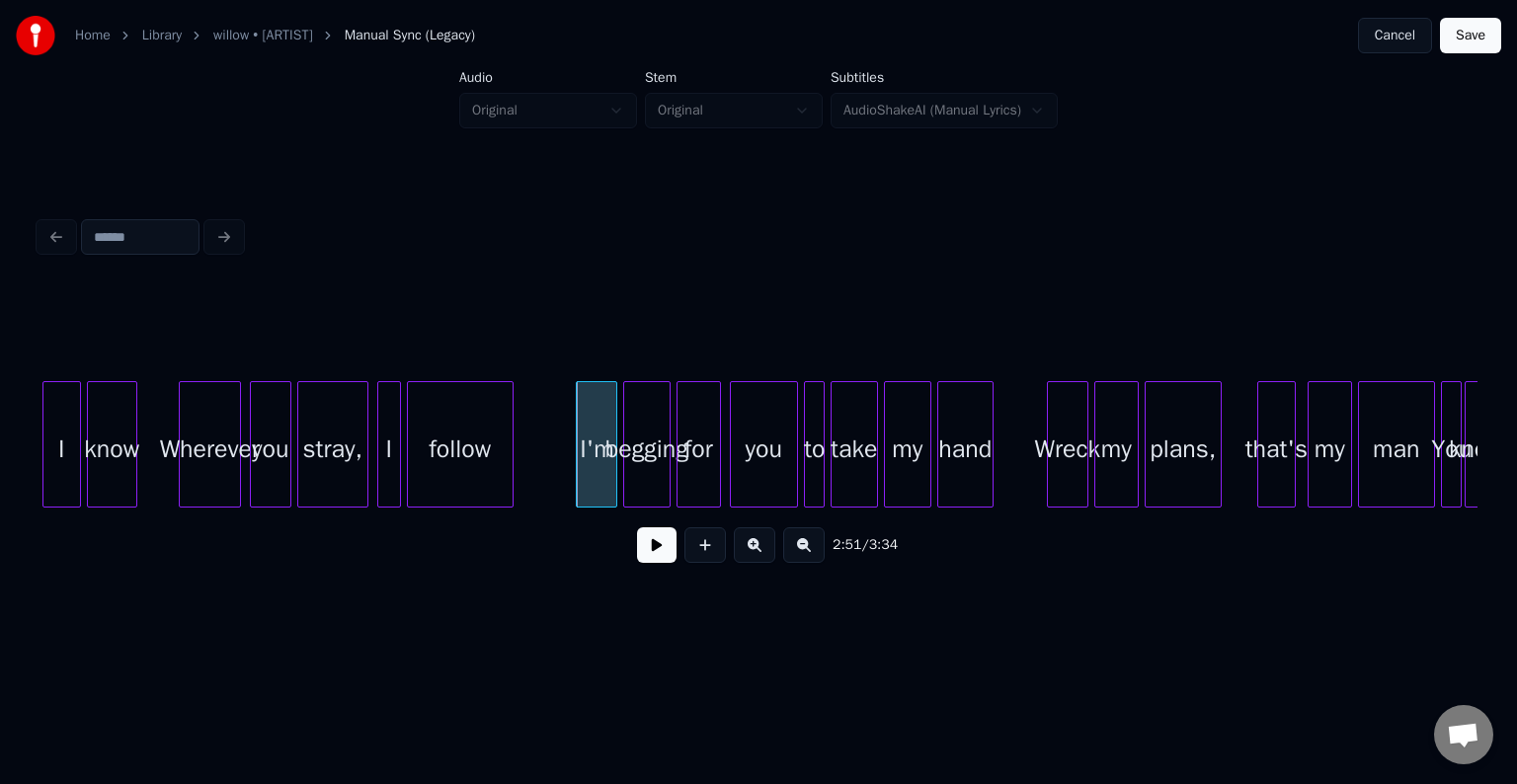 click on "follow" at bounding box center [460, 449] 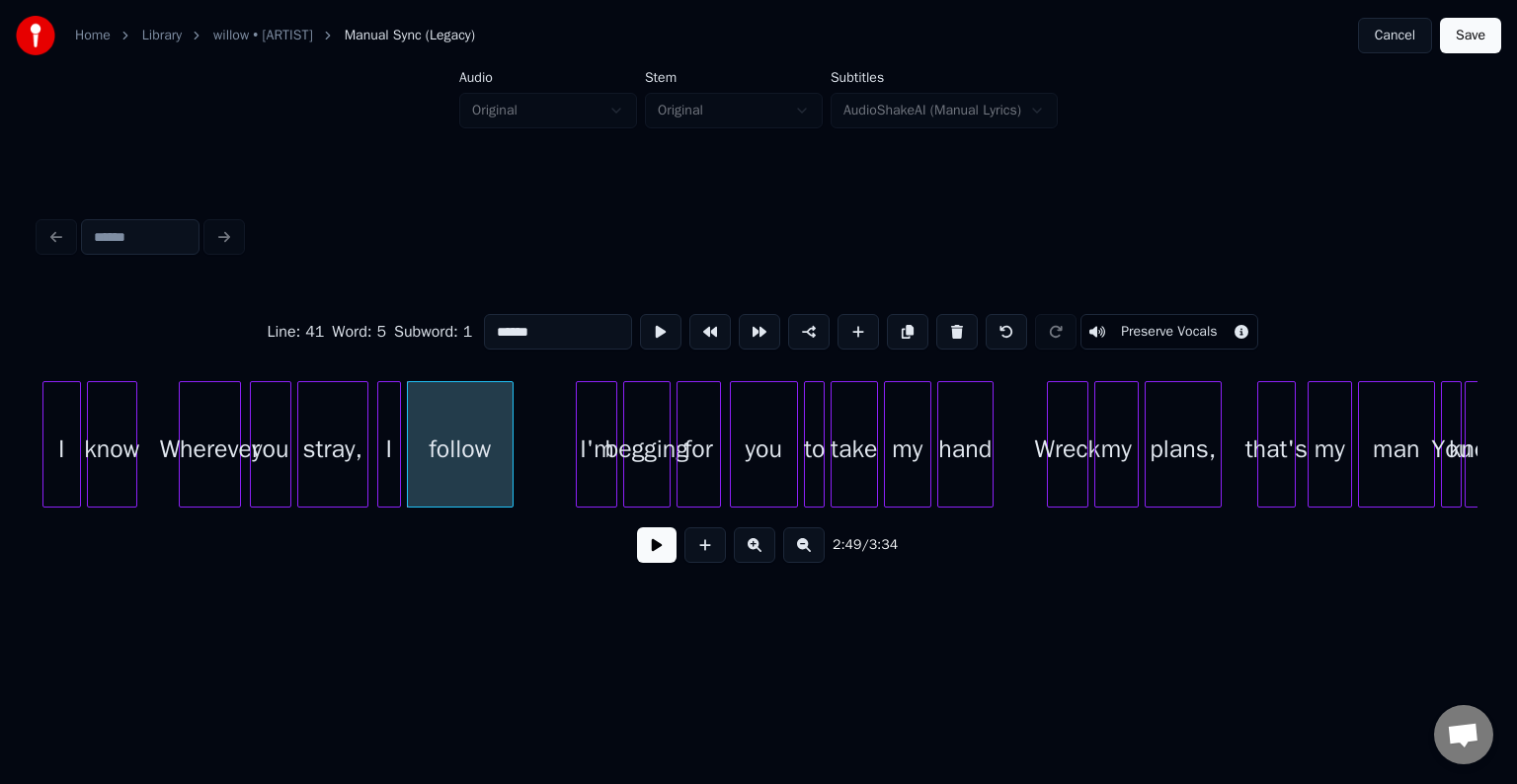 click at bounding box center (657, 545) 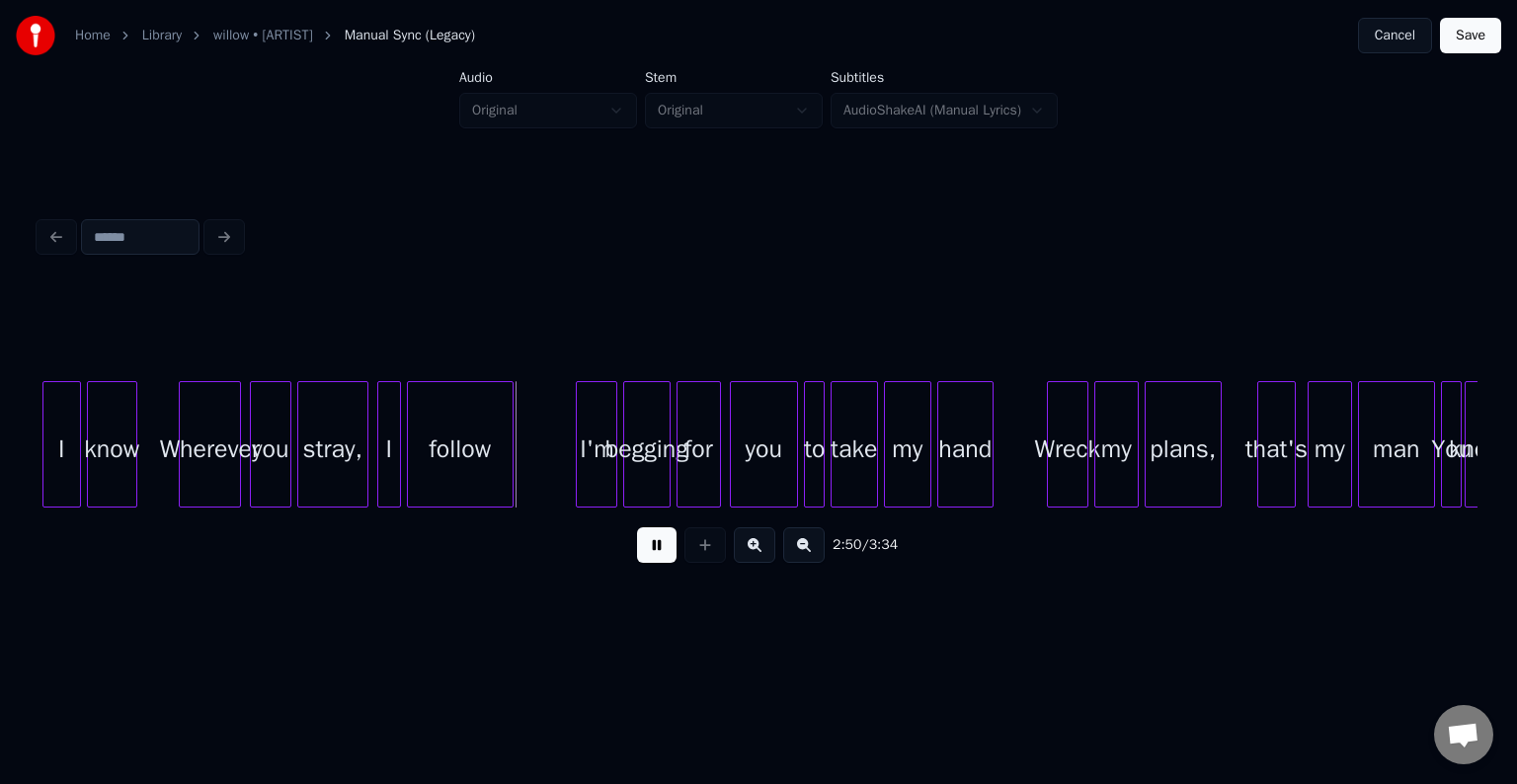 click at bounding box center (657, 545) 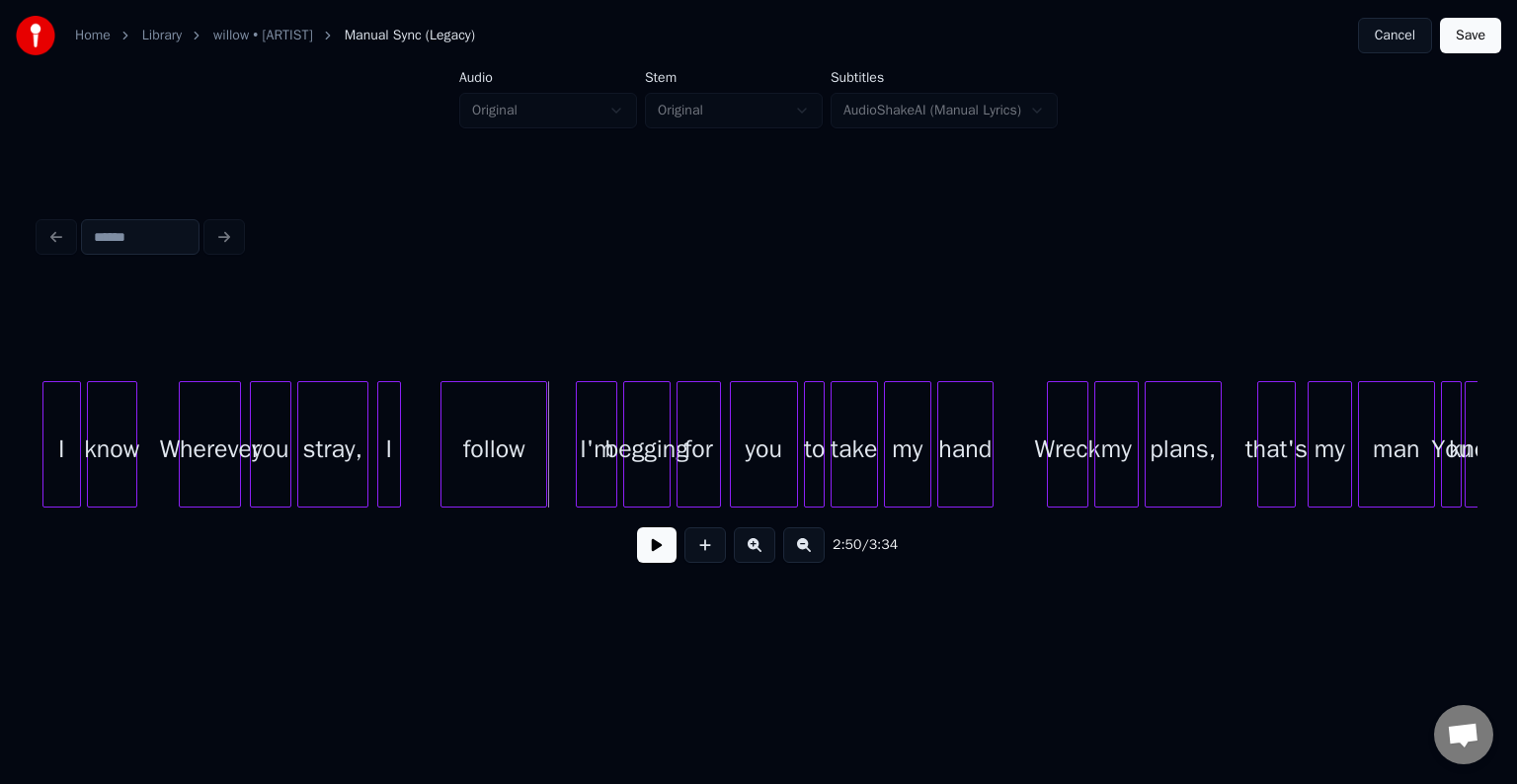 click on "follow" at bounding box center [494, 449] 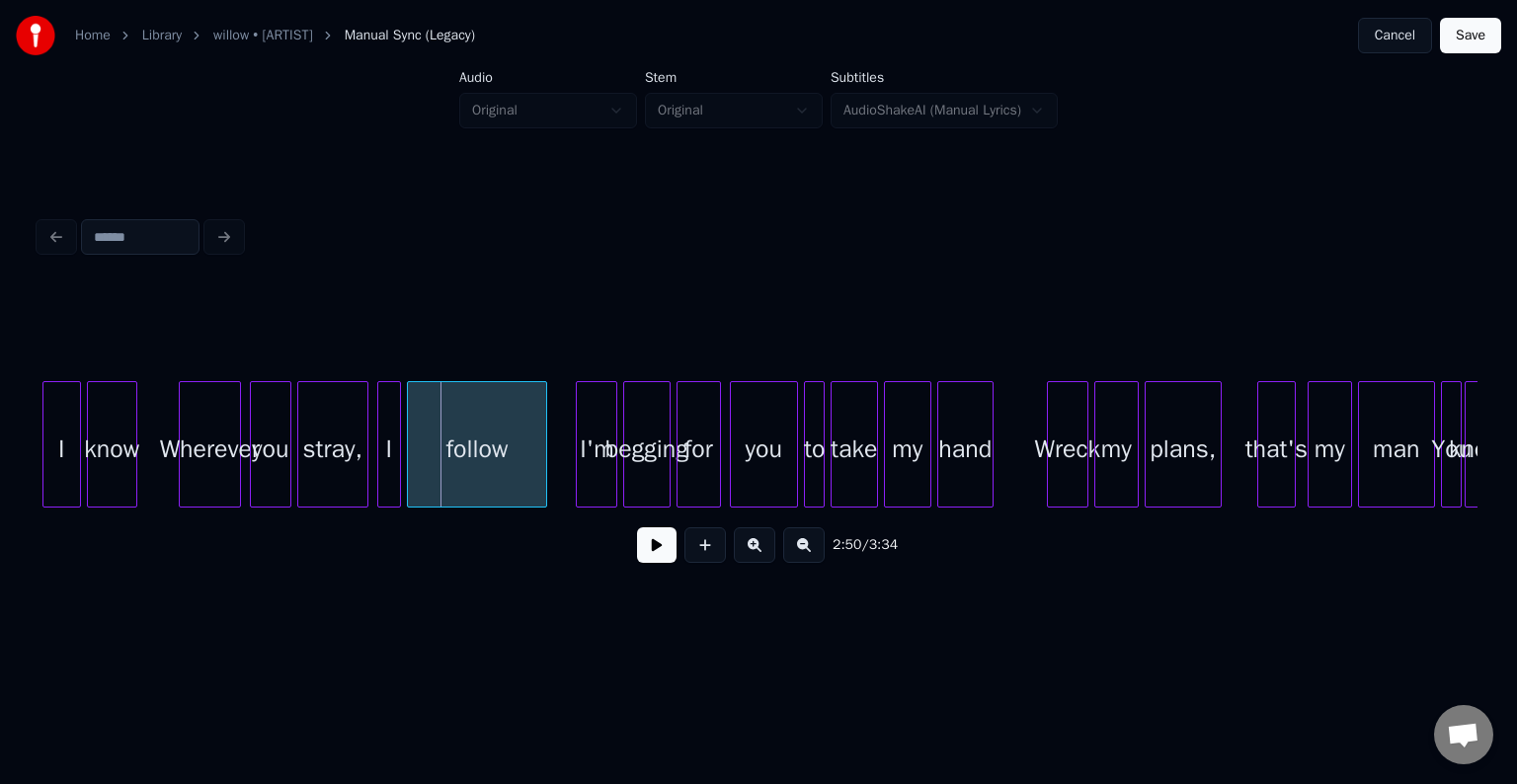 click at bounding box center [411, 444] 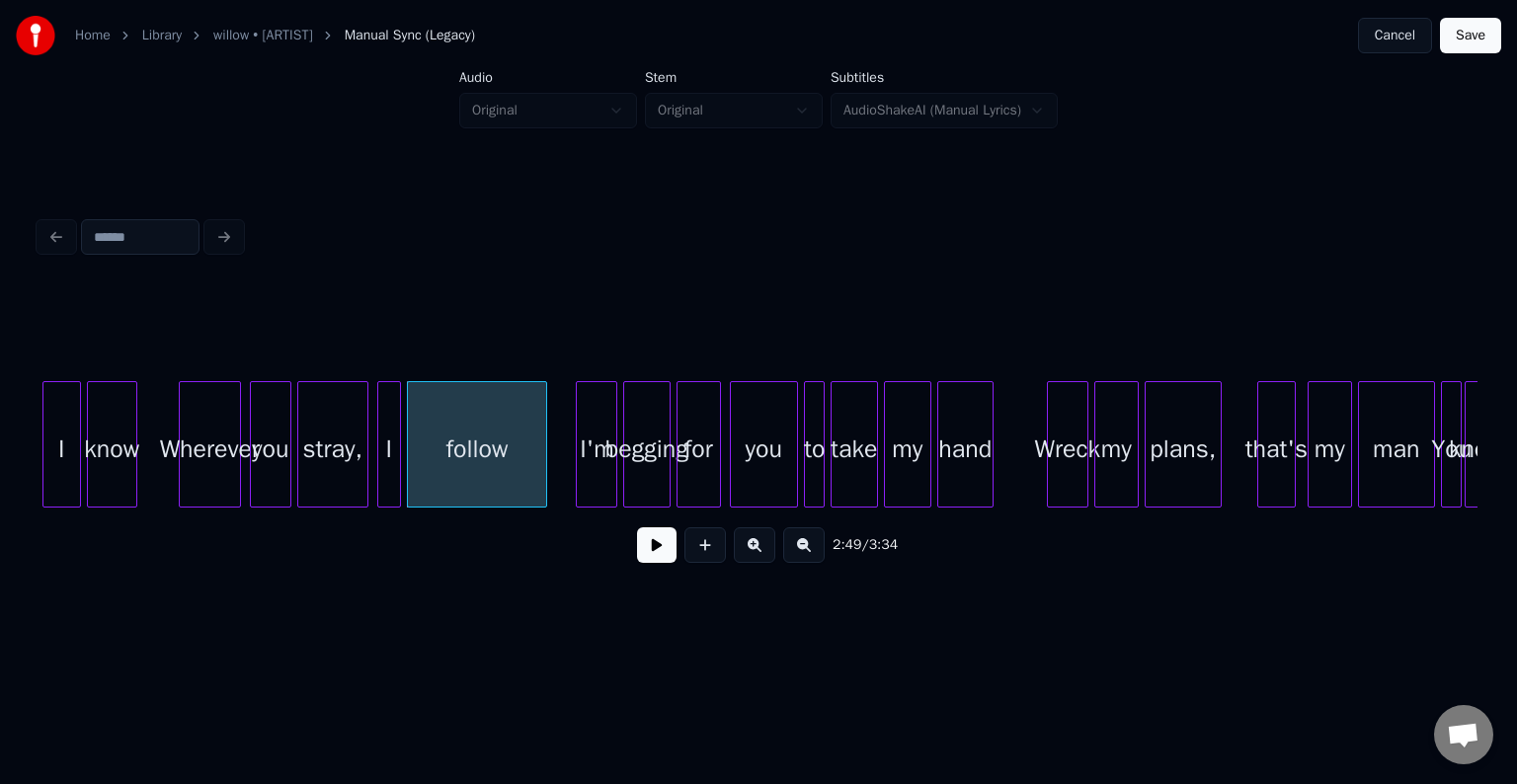 click at bounding box center (657, 545) 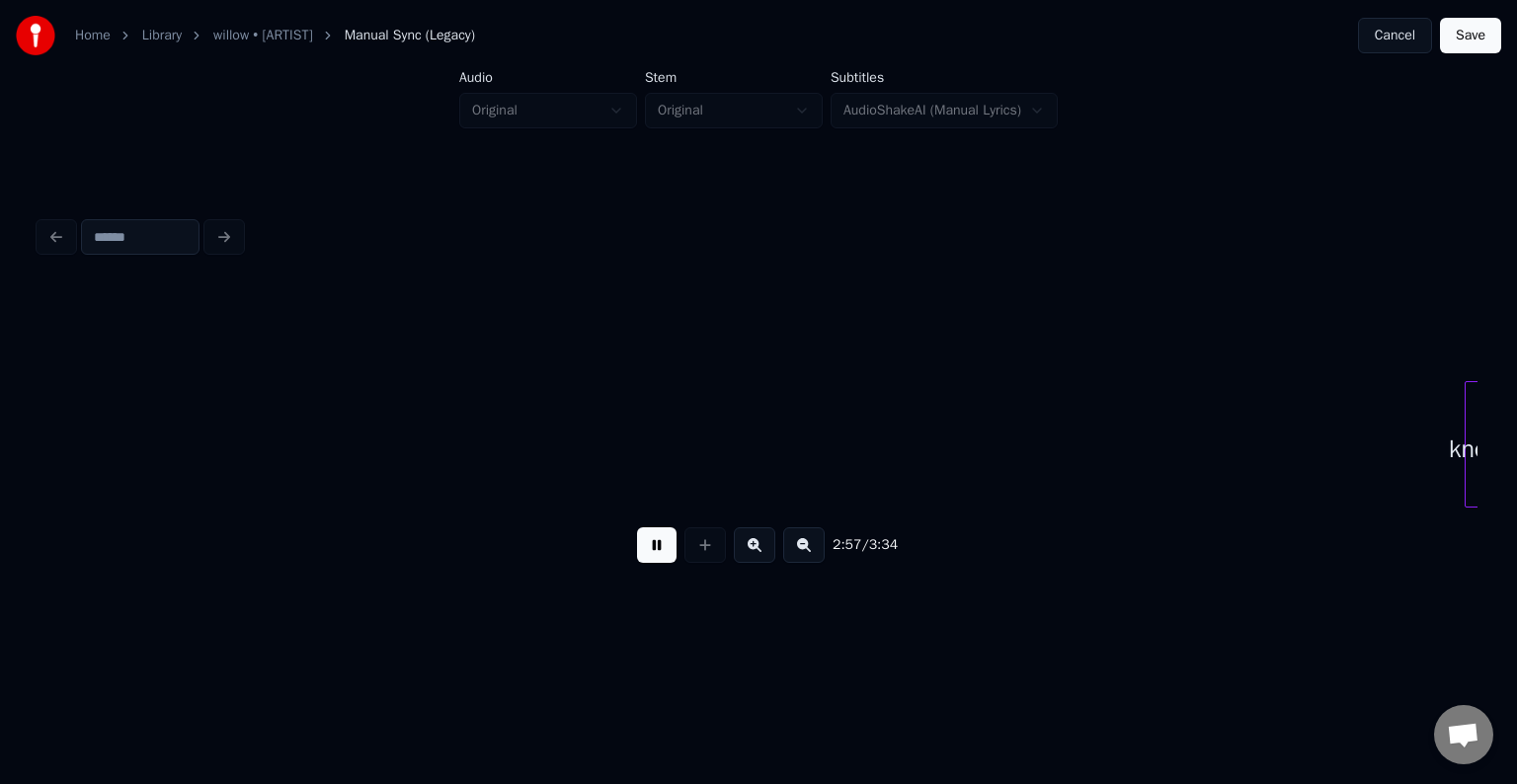 scroll, scrollTop: 0, scrollLeft: 26235, axis: horizontal 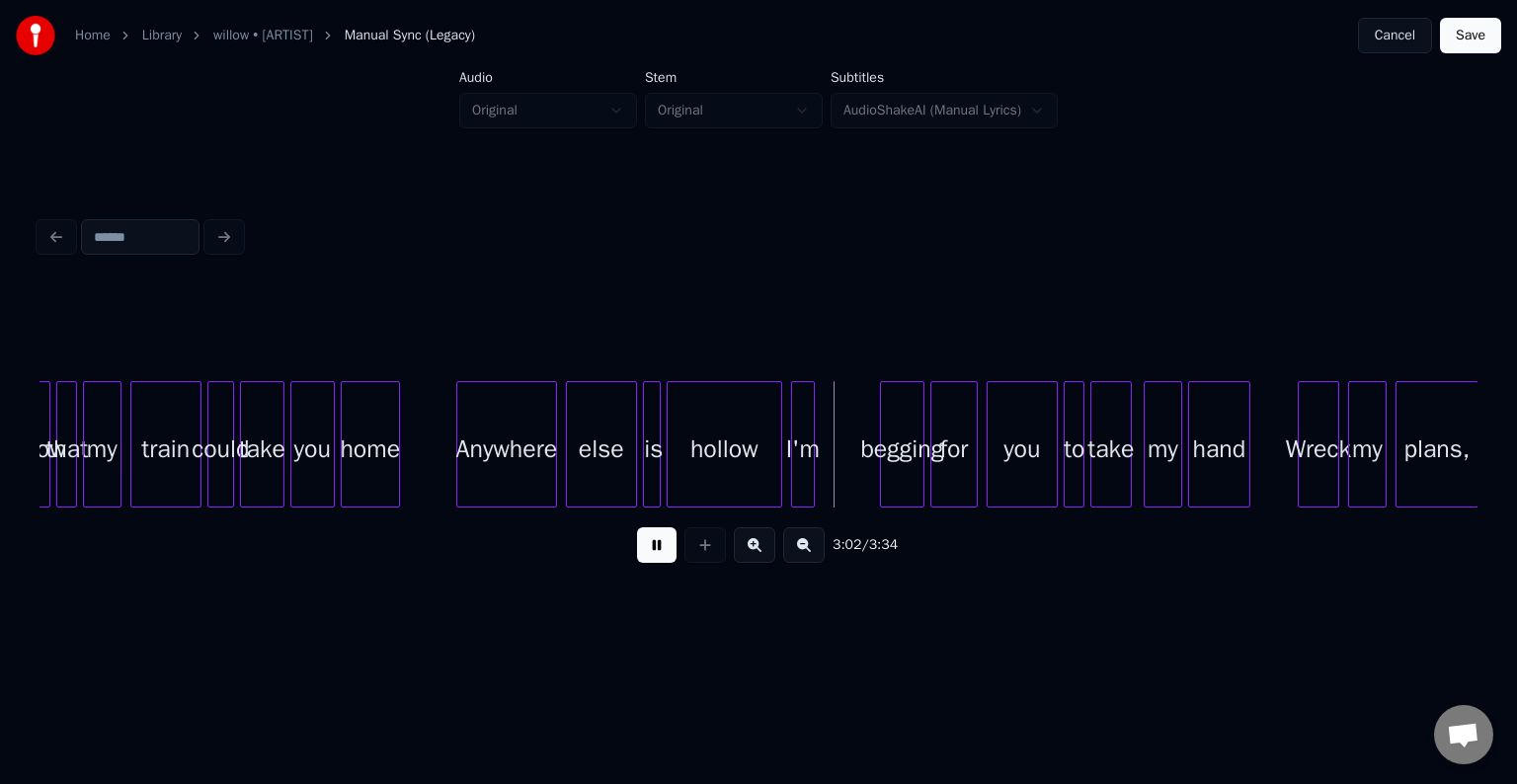 click at bounding box center [657, 545] 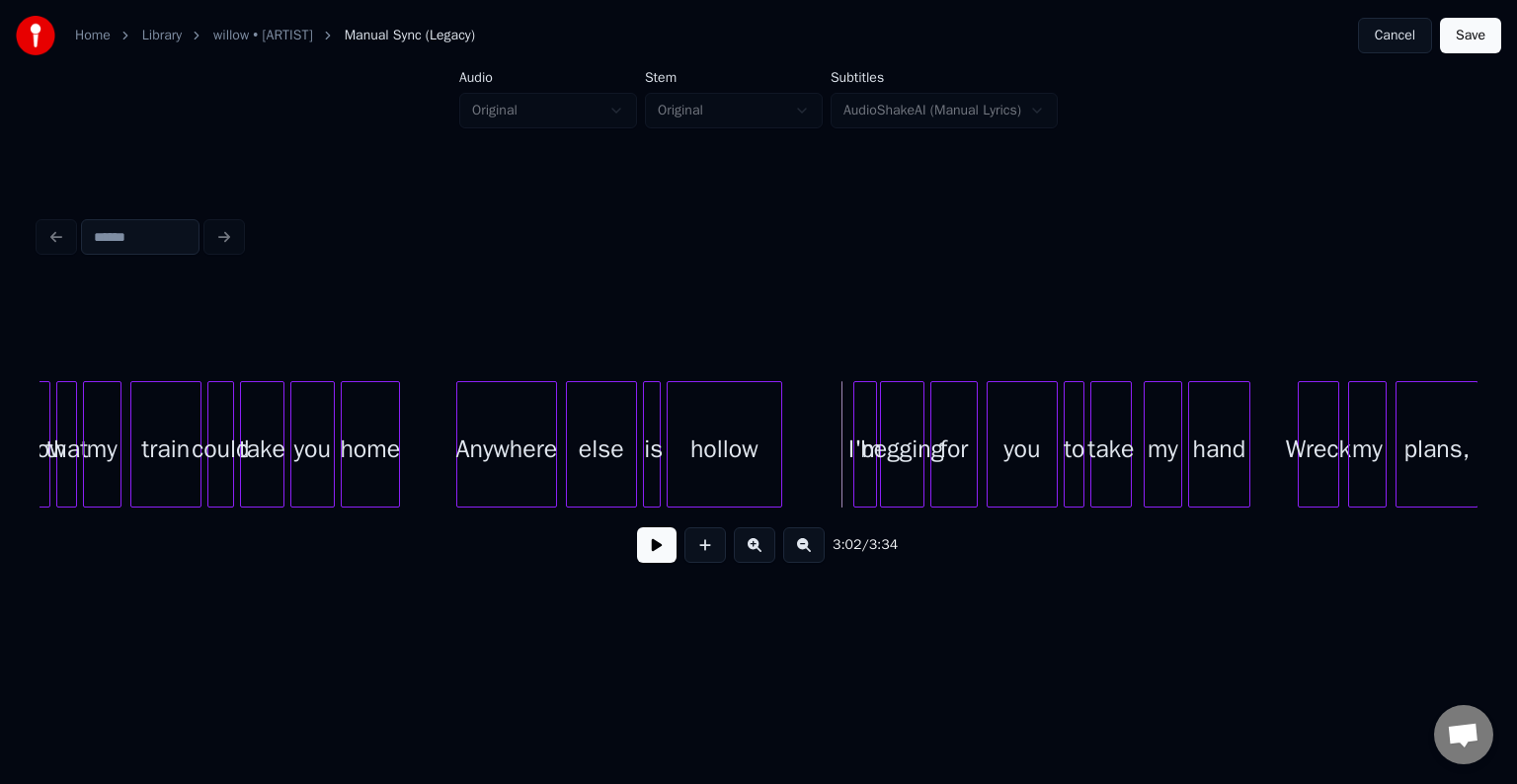 click on "I'm" at bounding box center [865, 449] 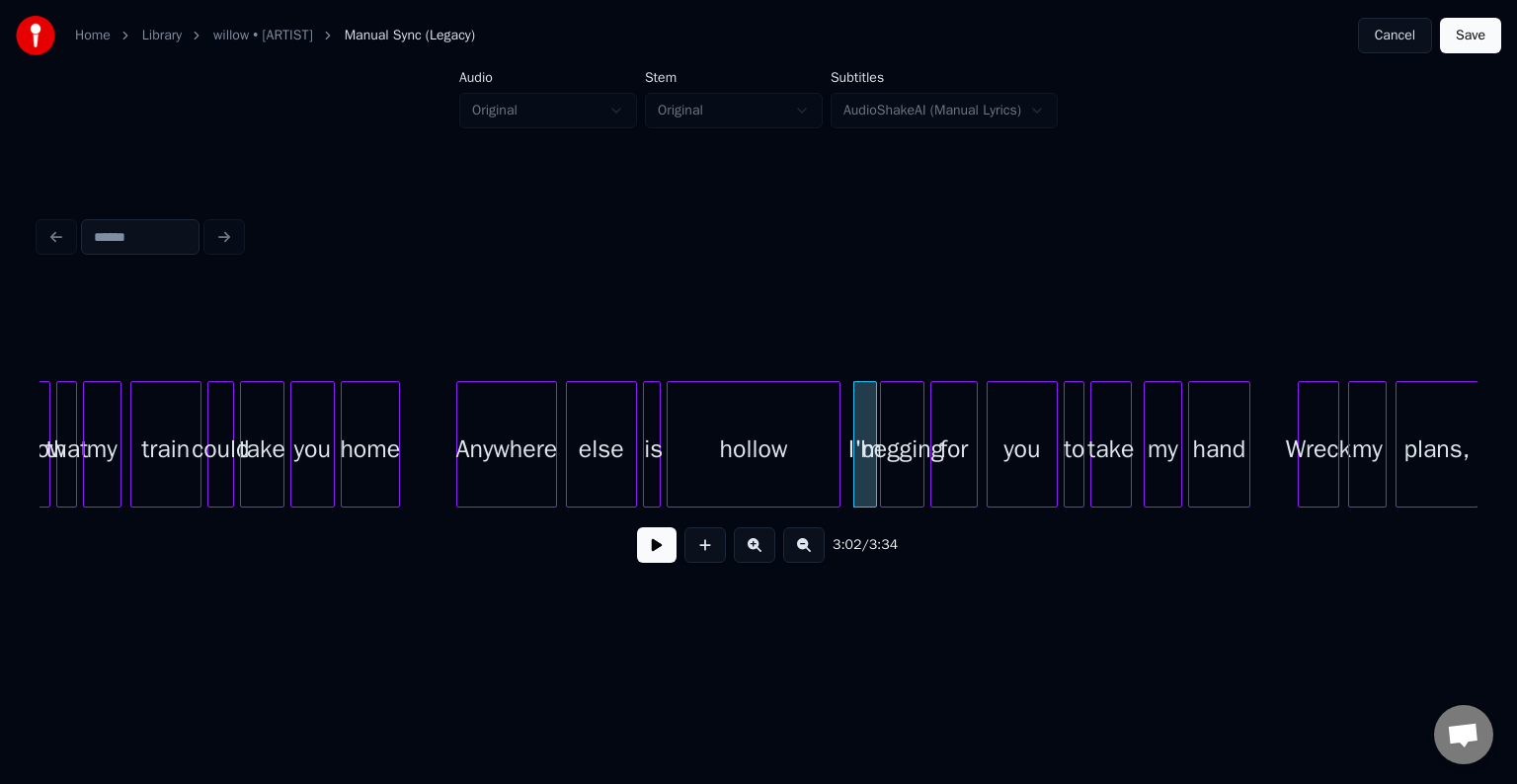 click at bounding box center (837, 444) 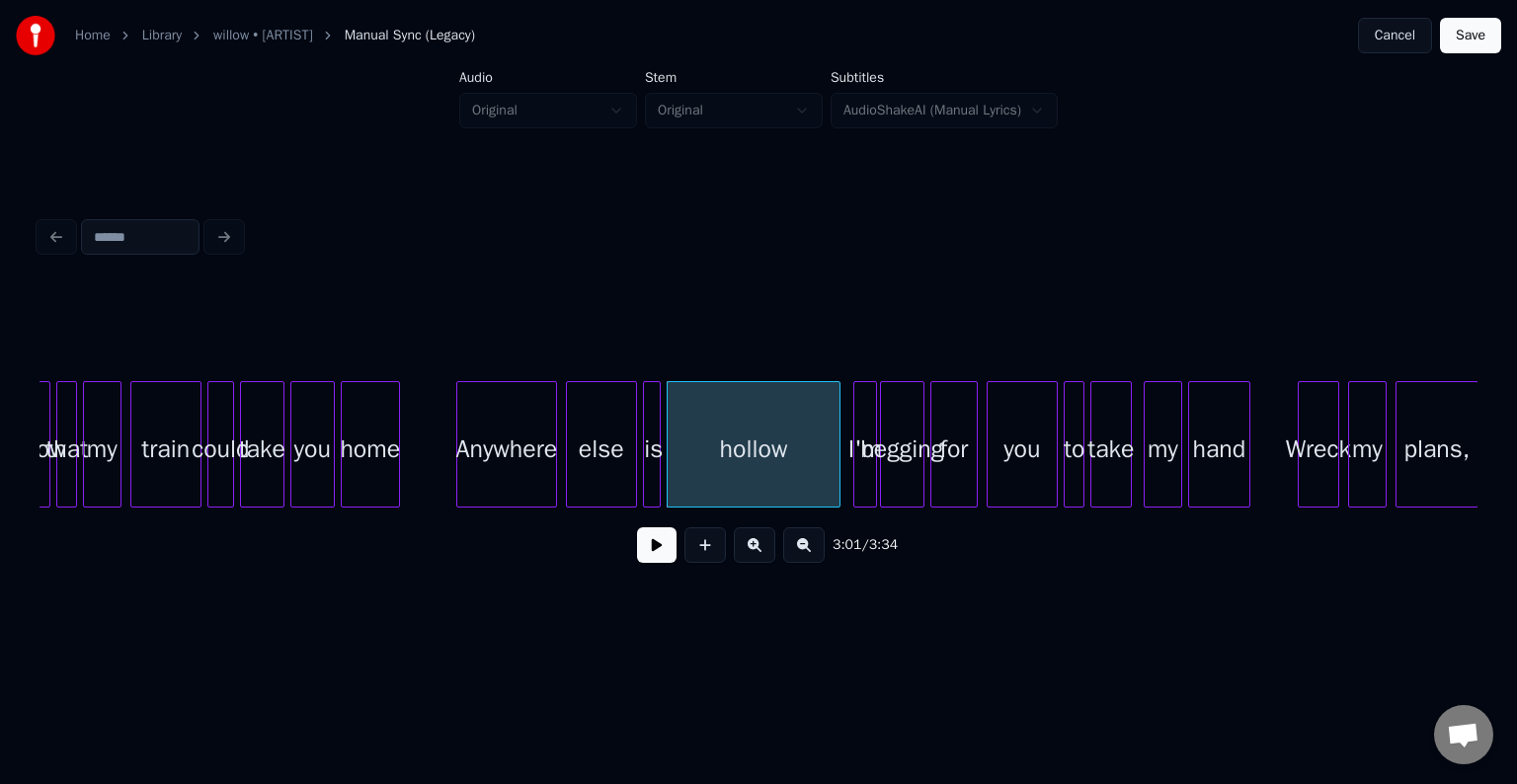 click at bounding box center (657, 545) 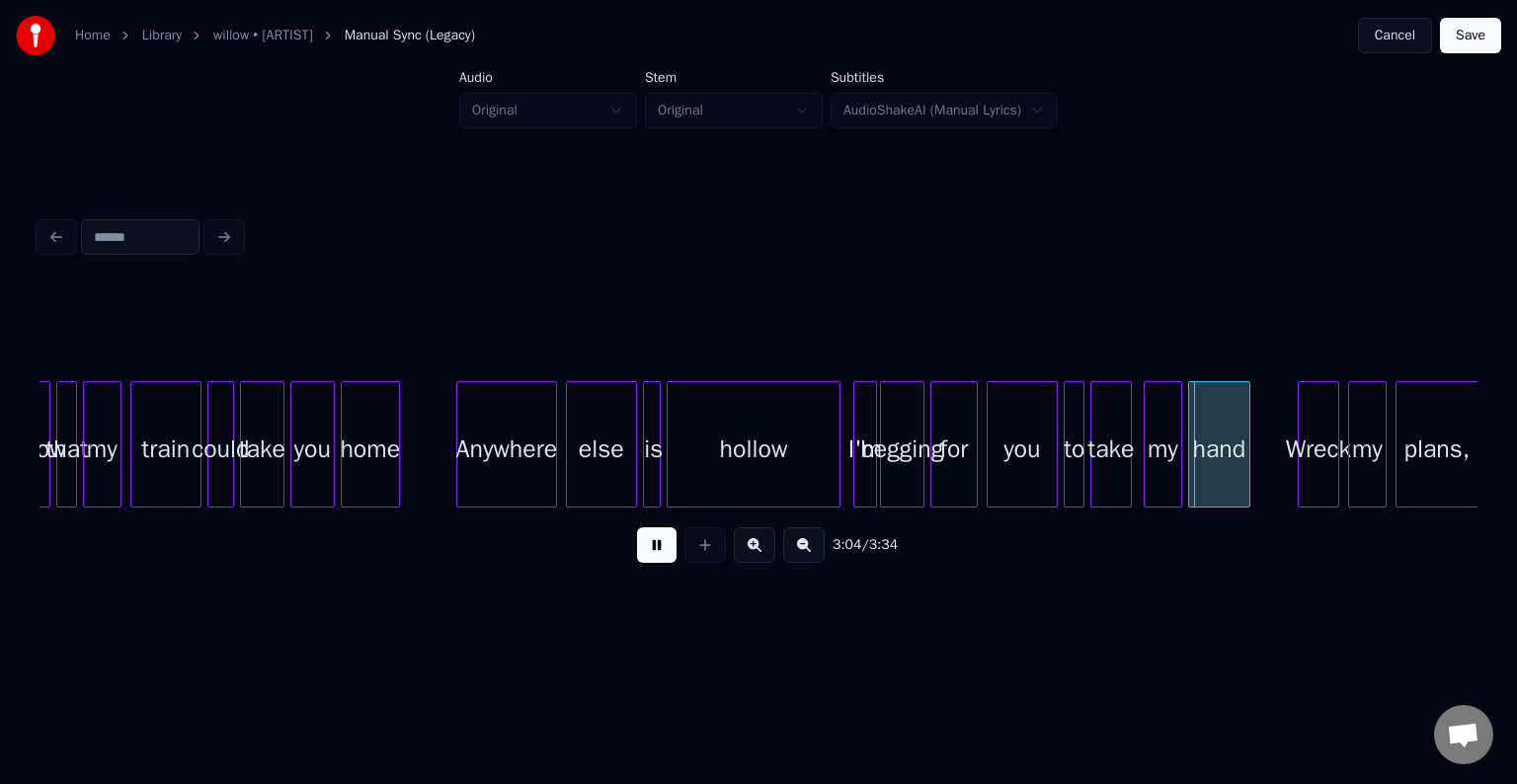 click at bounding box center (657, 545) 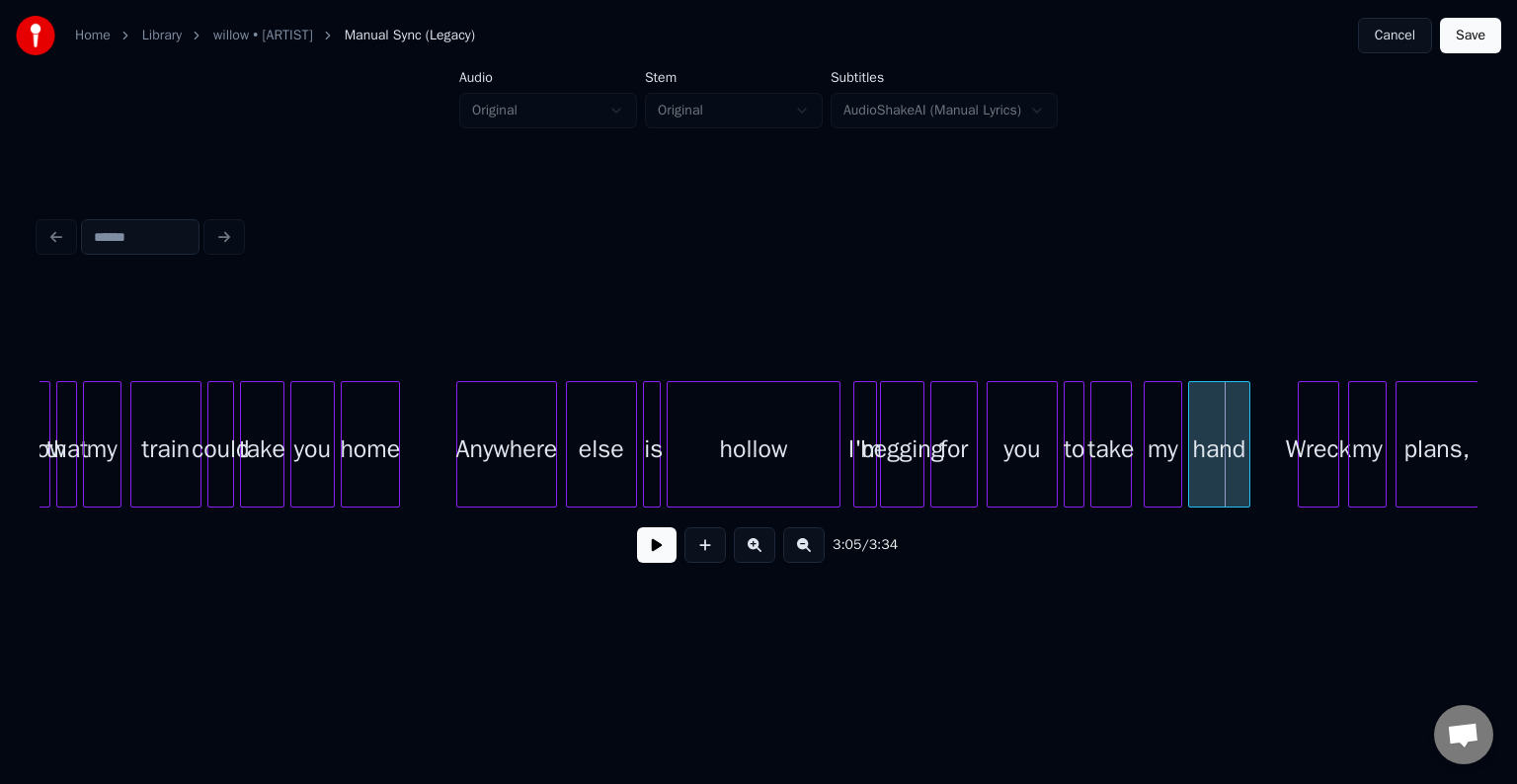 click on "I'm" at bounding box center [865, 444] 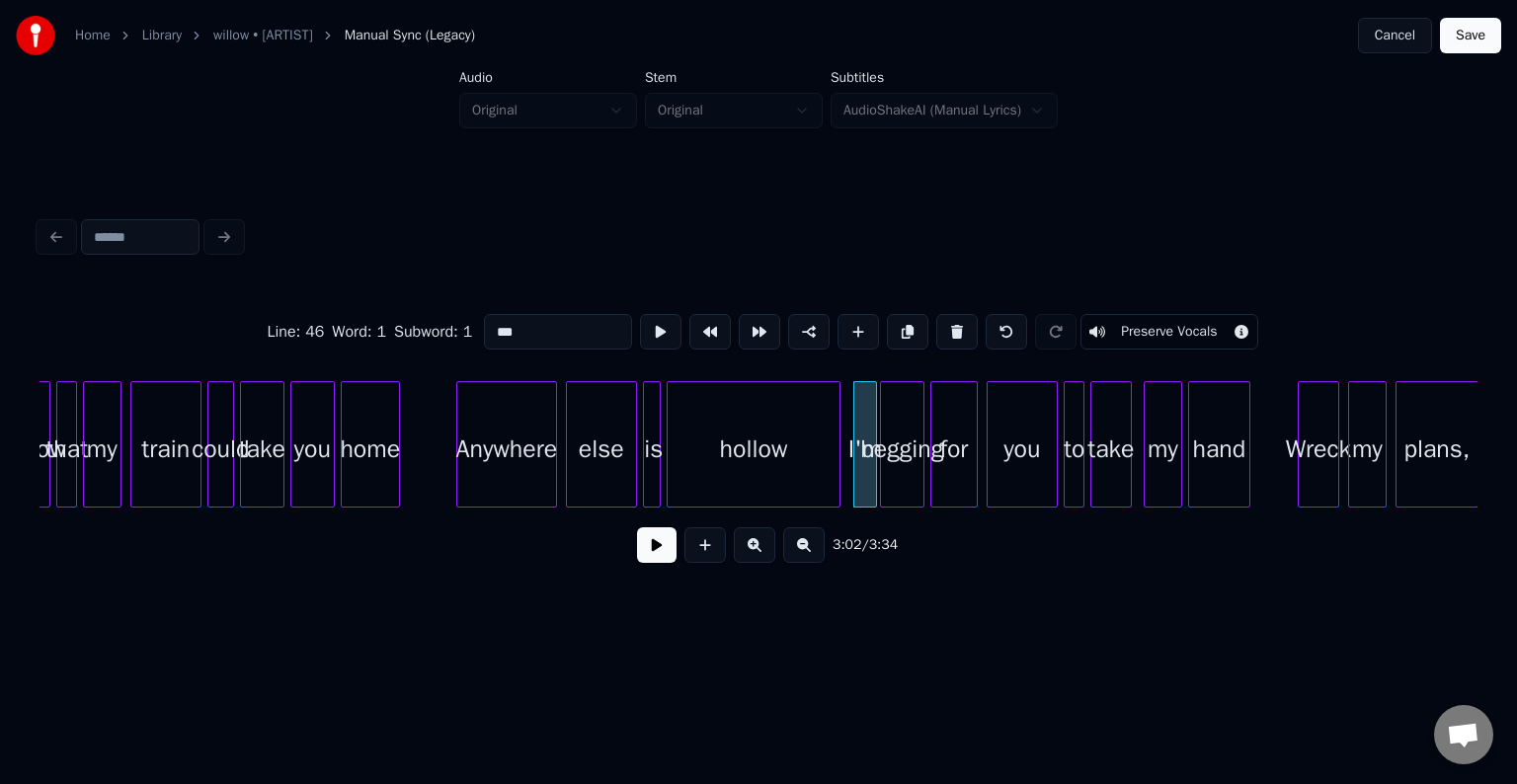 click at bounding box center (657, 545) 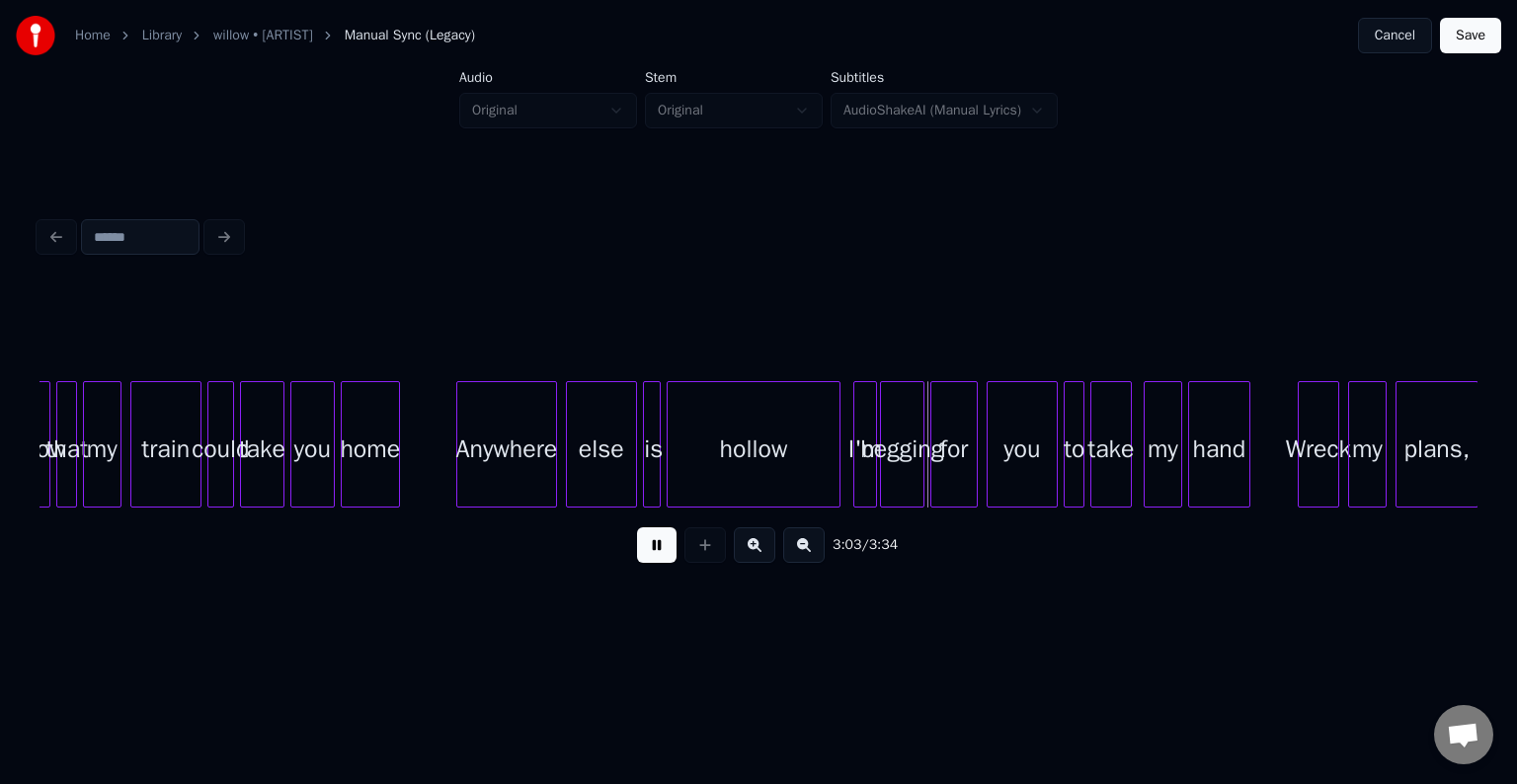 click at bounding box center [657, 545] 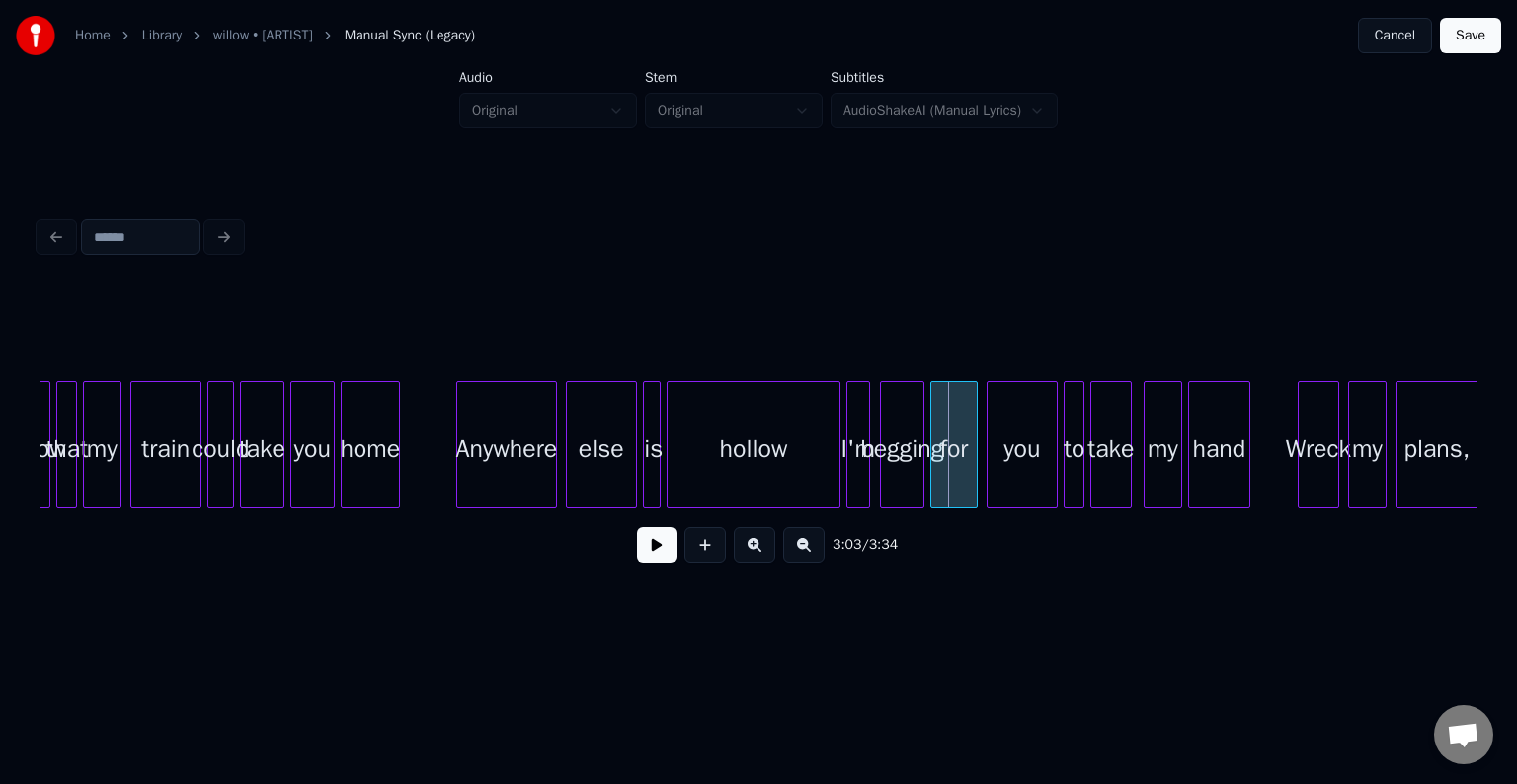 click on "I'm" at bounding box center (858, 449) 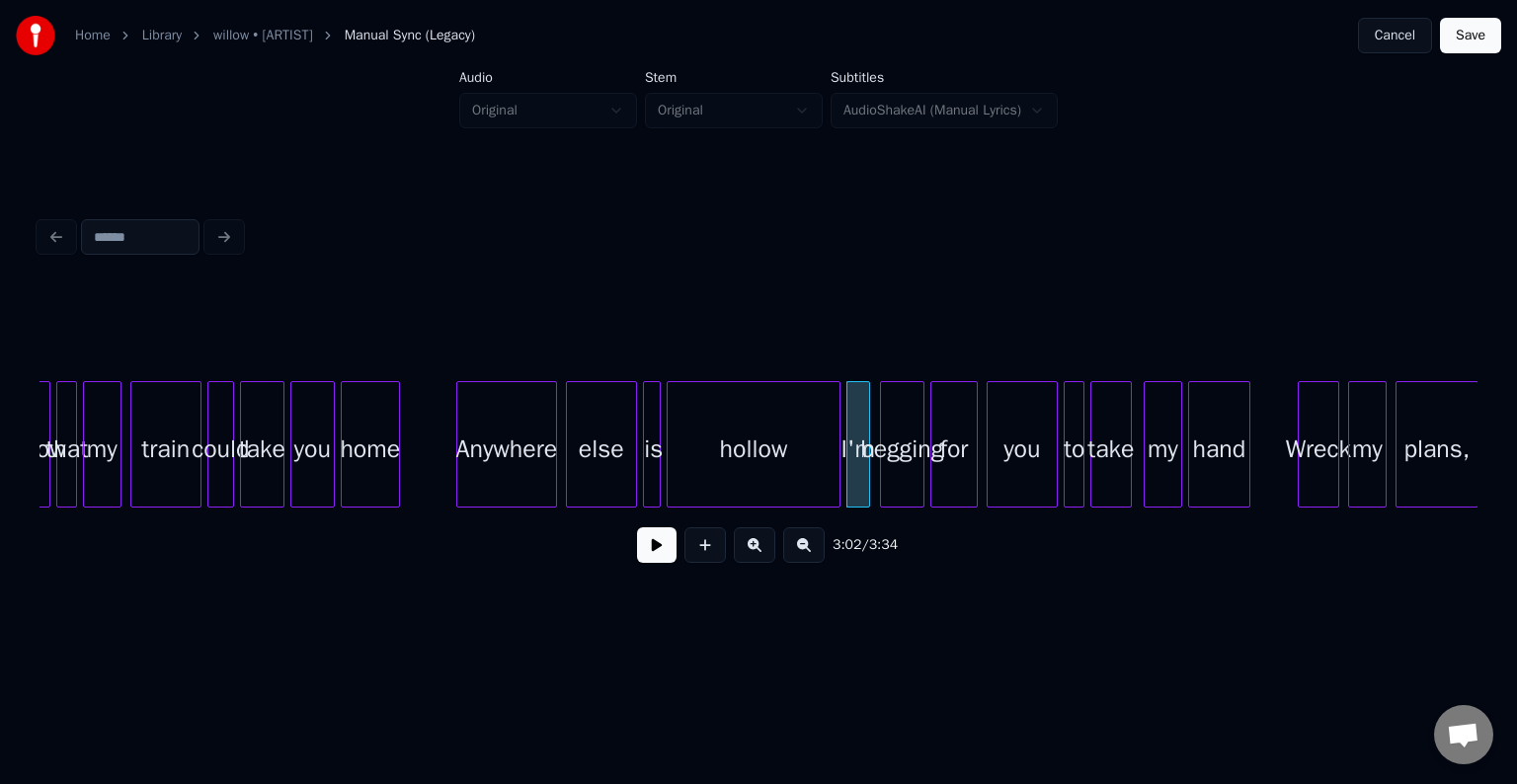 click at bounding box center [657, 545] 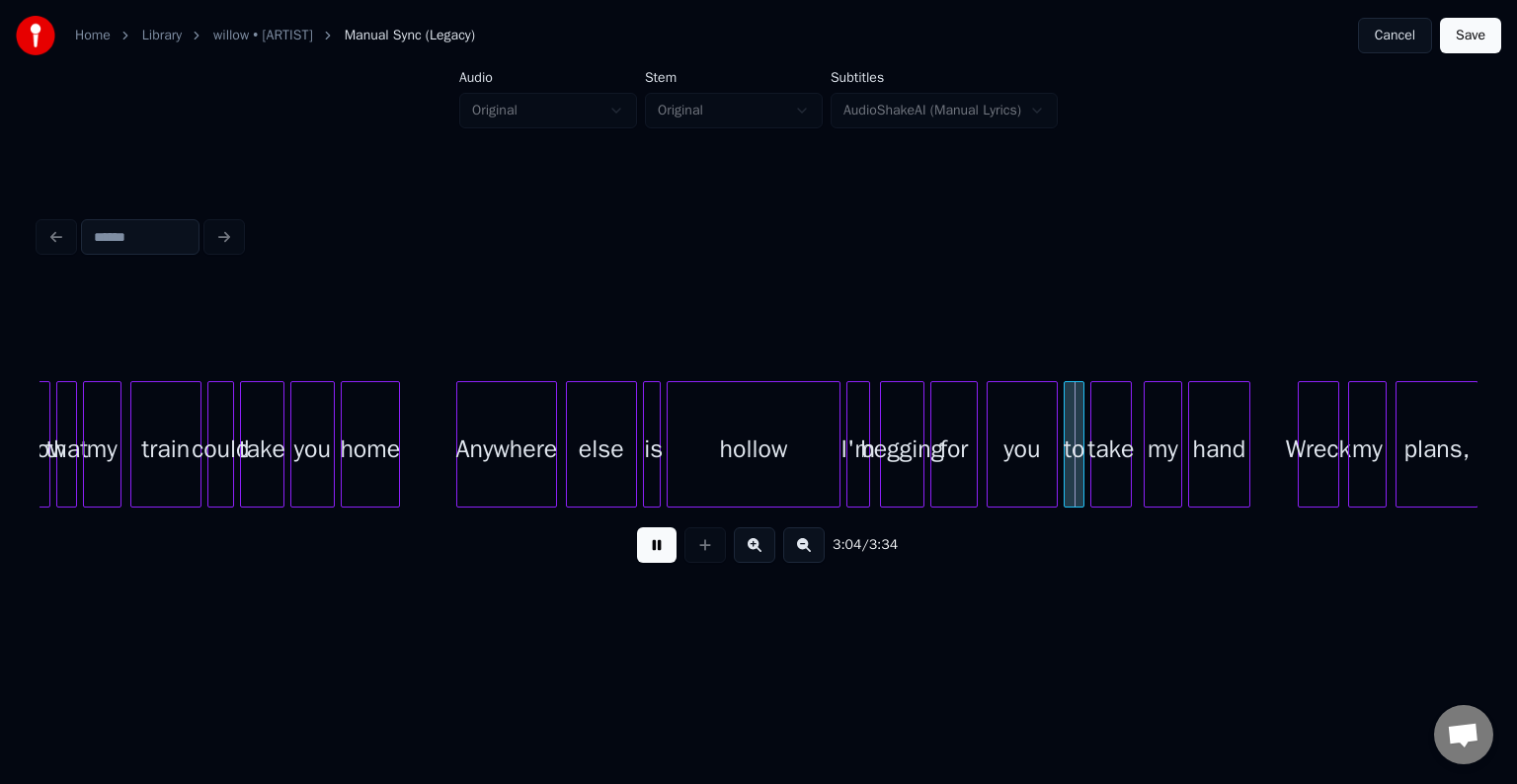 click on "I'm" at bounding box center [858, 449] 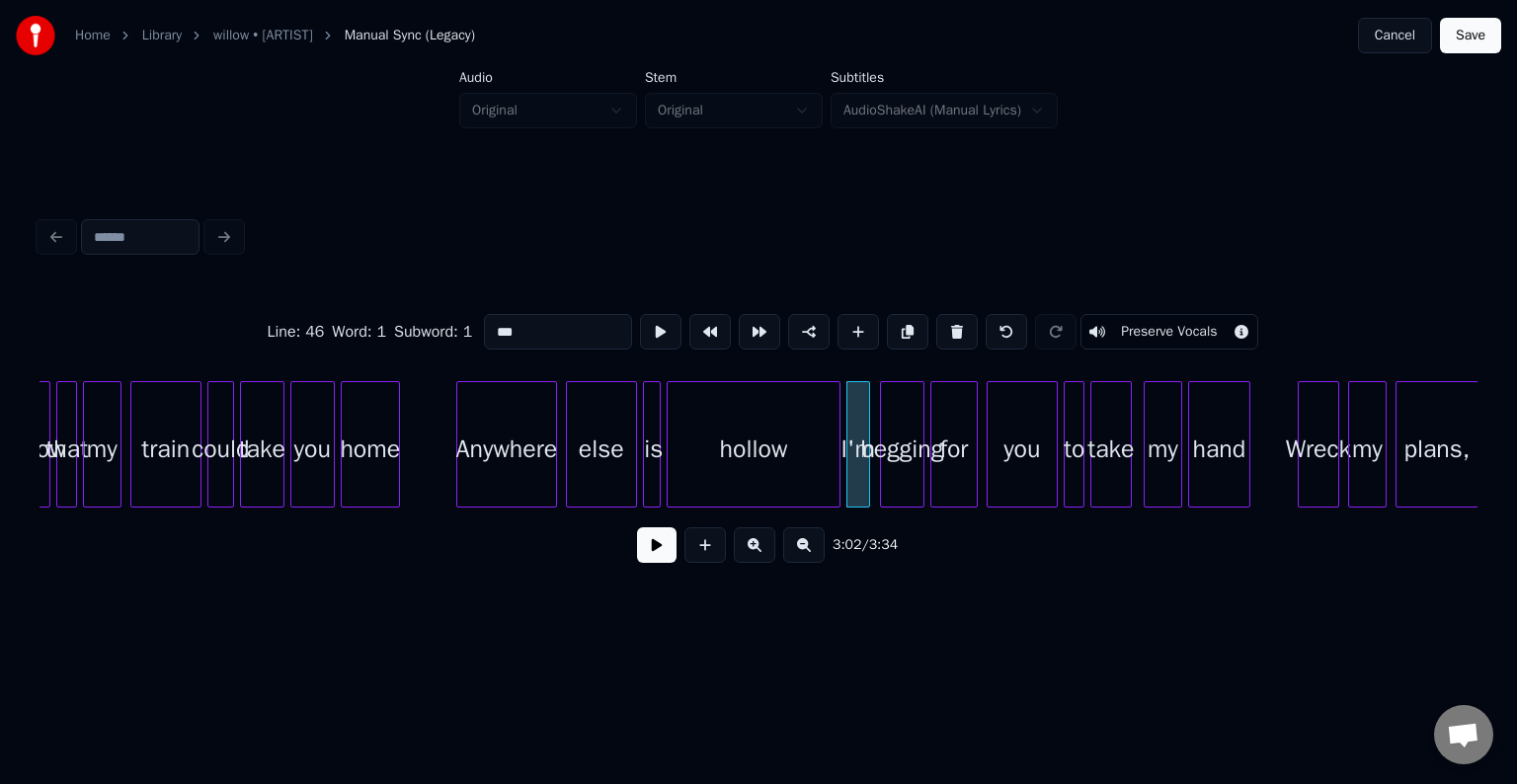 click at bounding box center (657, 545) 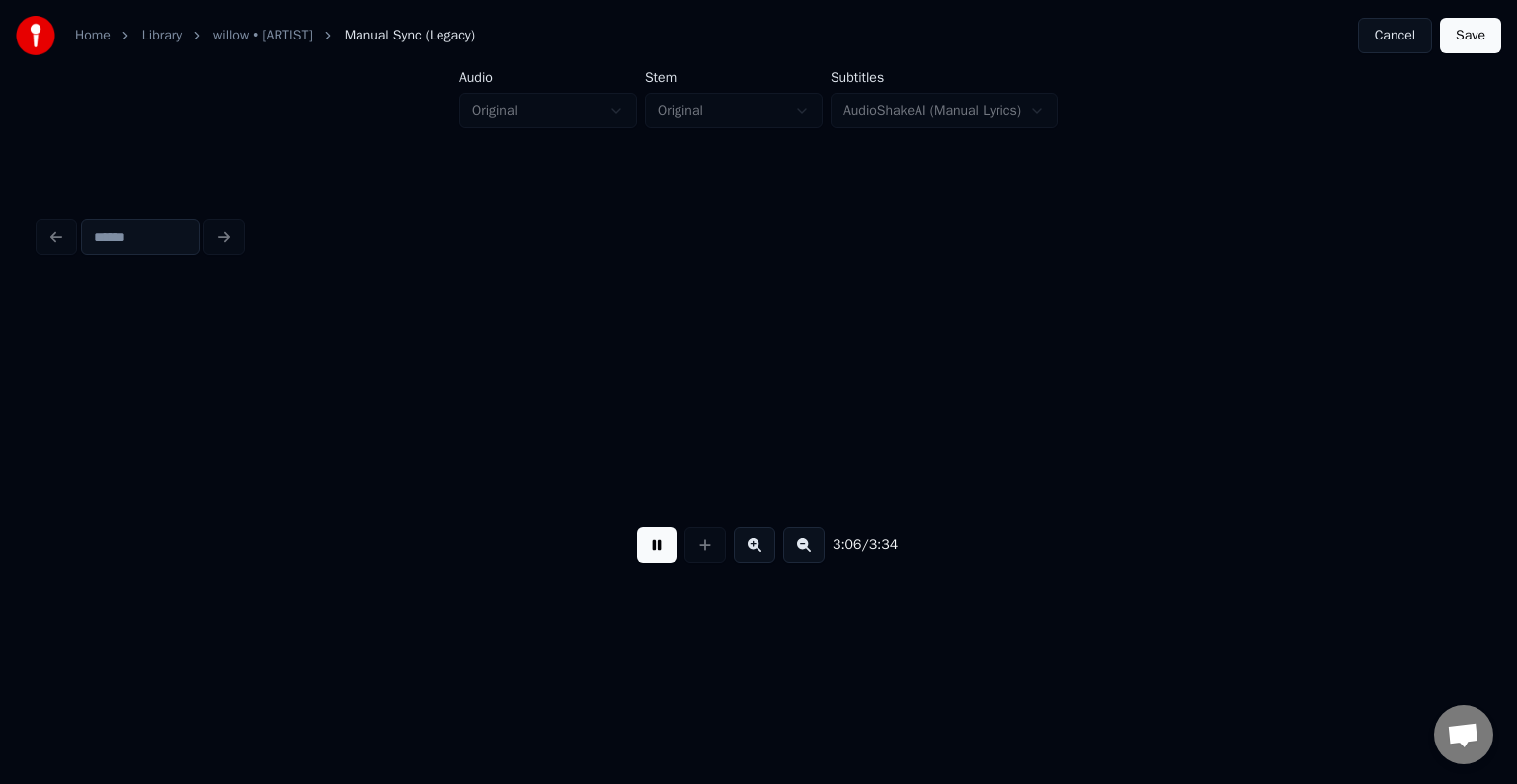scroll, scrollTop: 0, scrollLeft: 27675, axis: horizontal 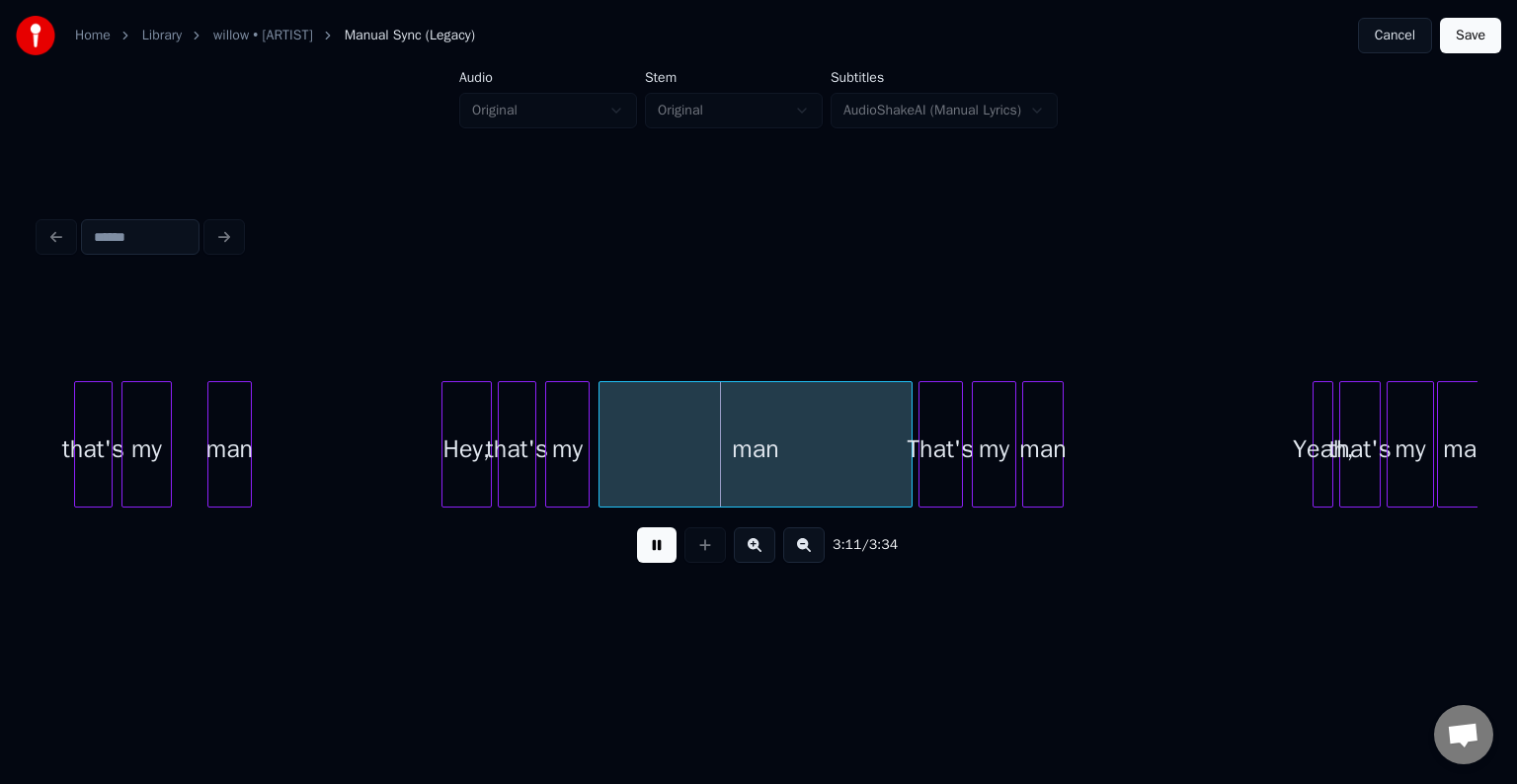click at bounding box center [657, 545] 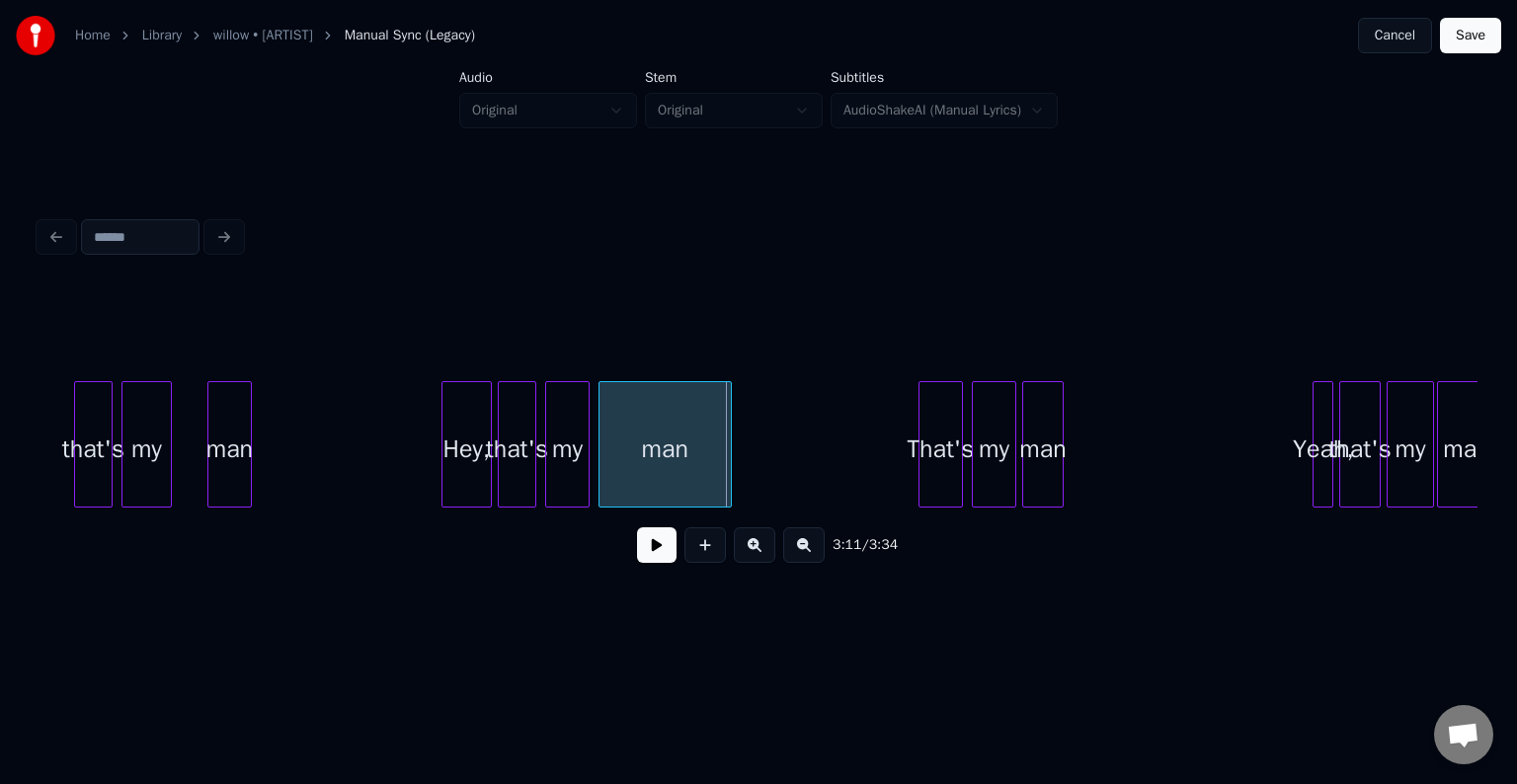 click at bounding box center [728, 444] 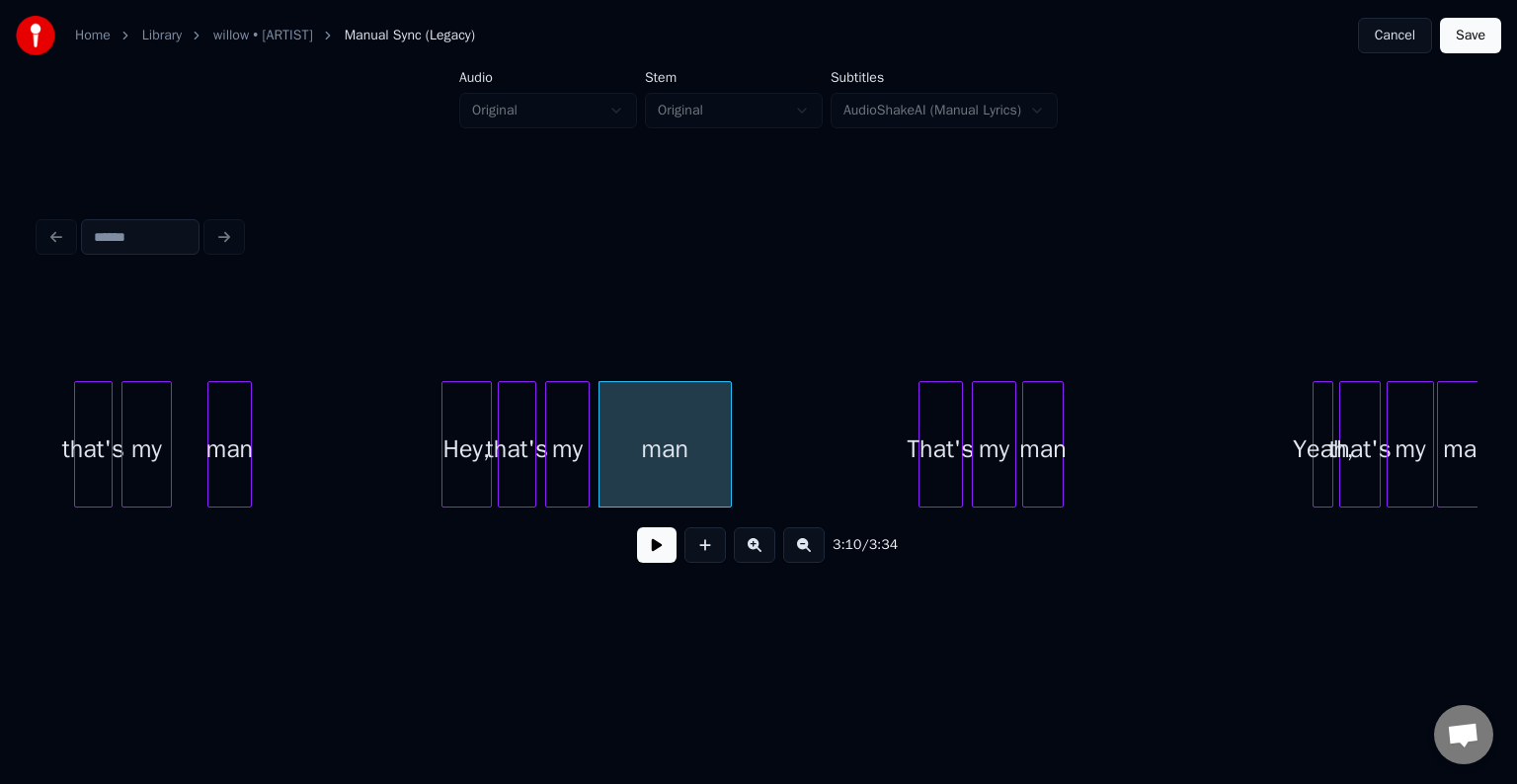 click at bounding box center (657, 545) 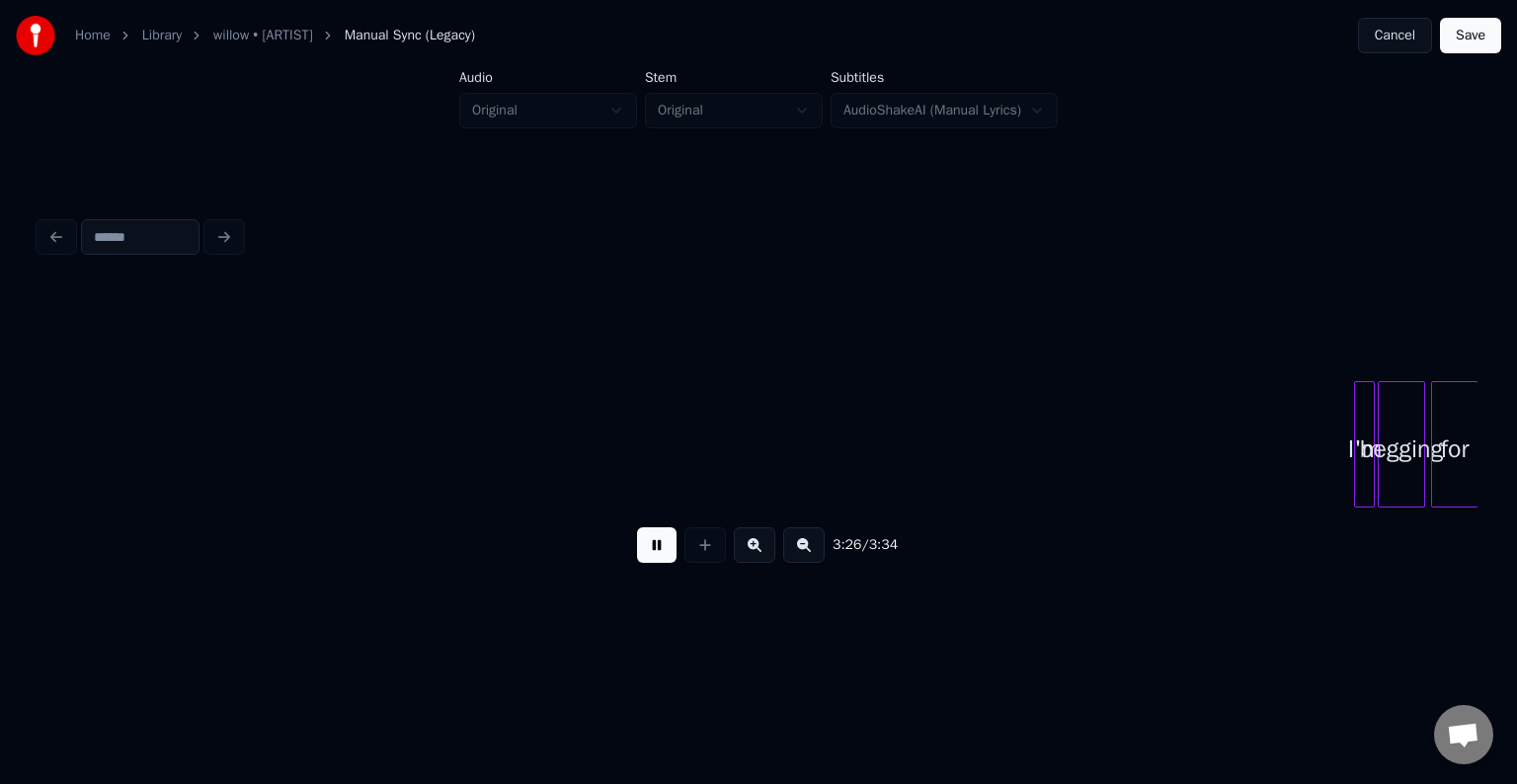 scroll, scrollTop: 0, scrollLeft: 30379, axis: horizontal 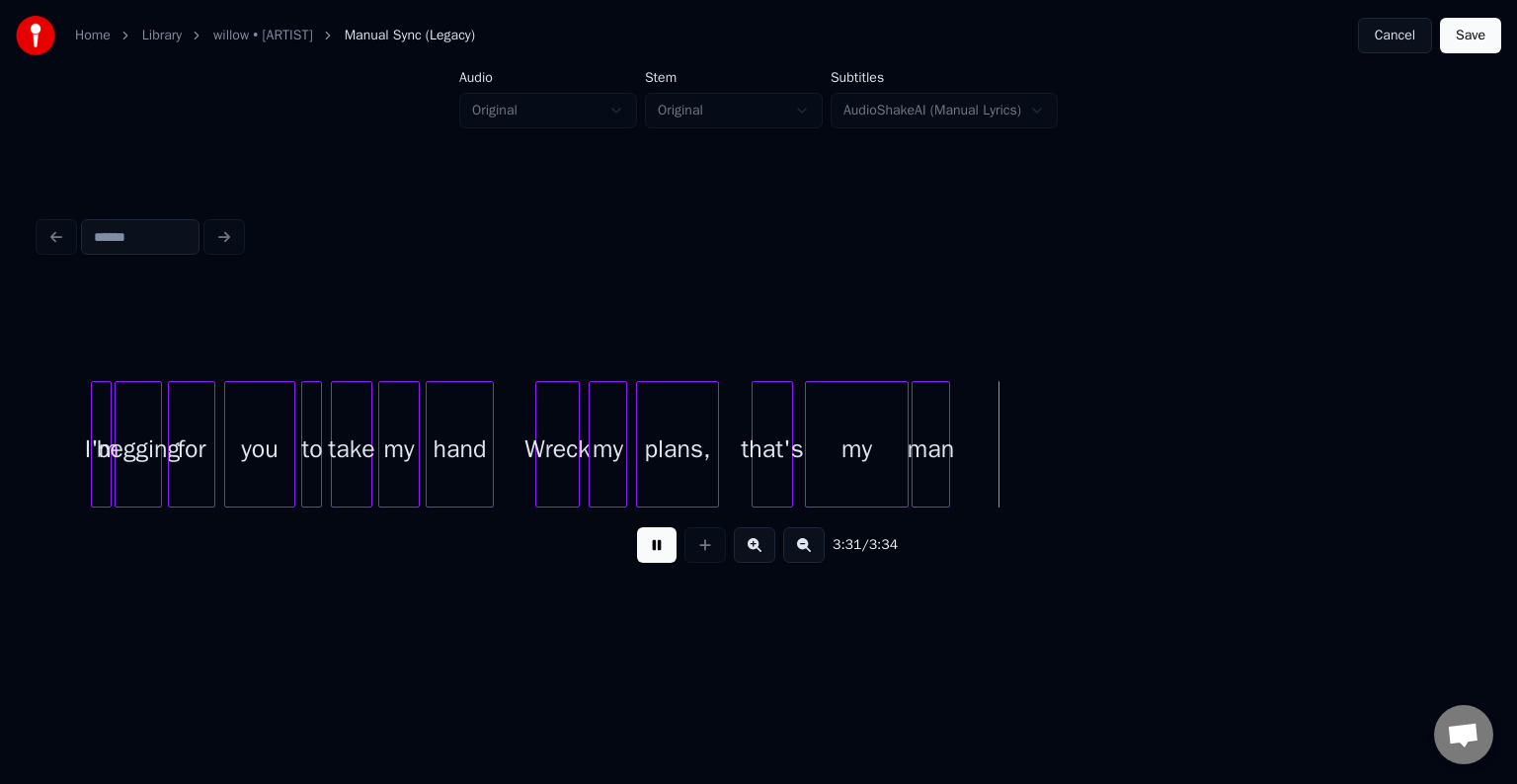 click at bounding box center (657, 545) 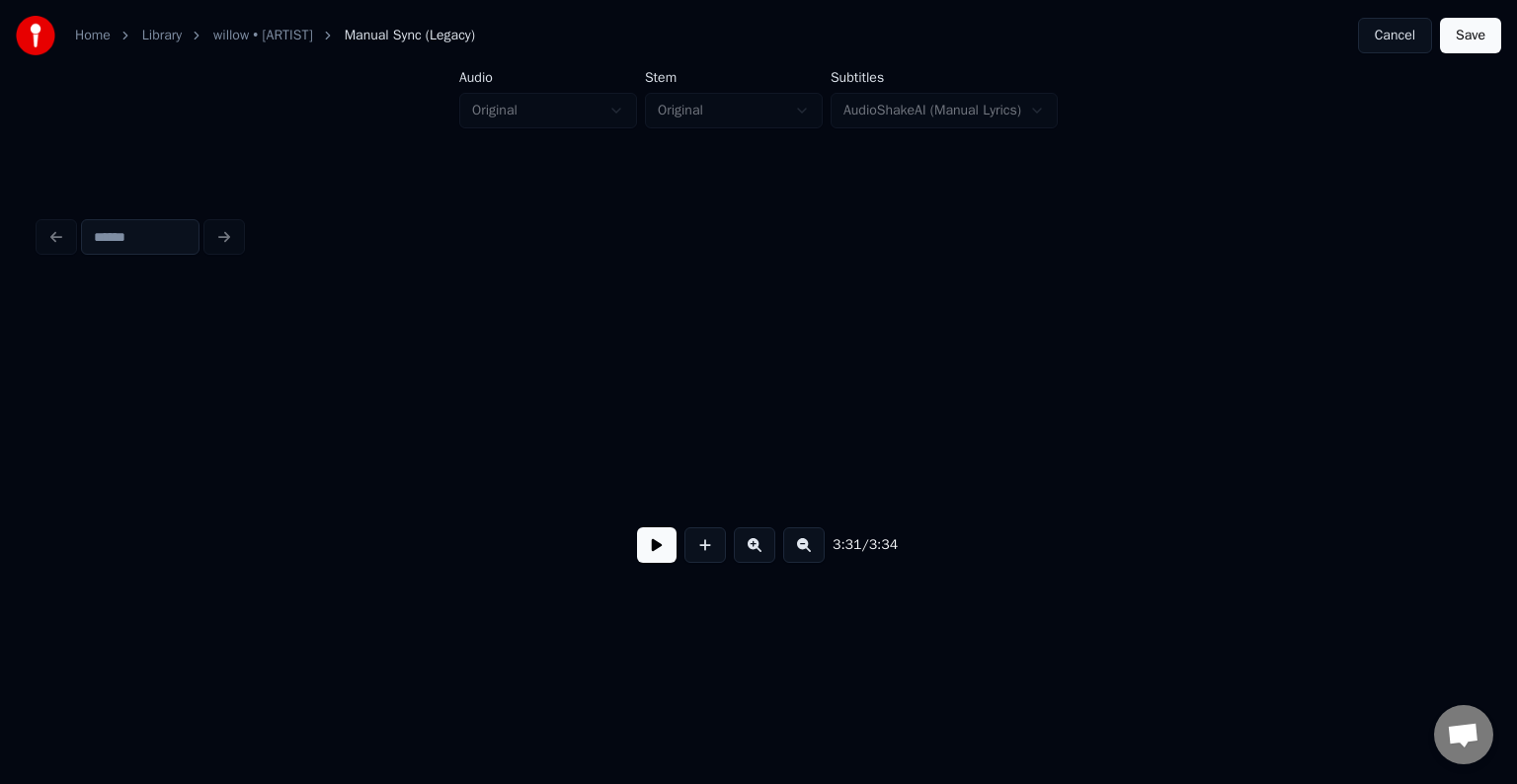 scroll, scrollTop: 0, scrollLeft: 13526, axis: horizontal 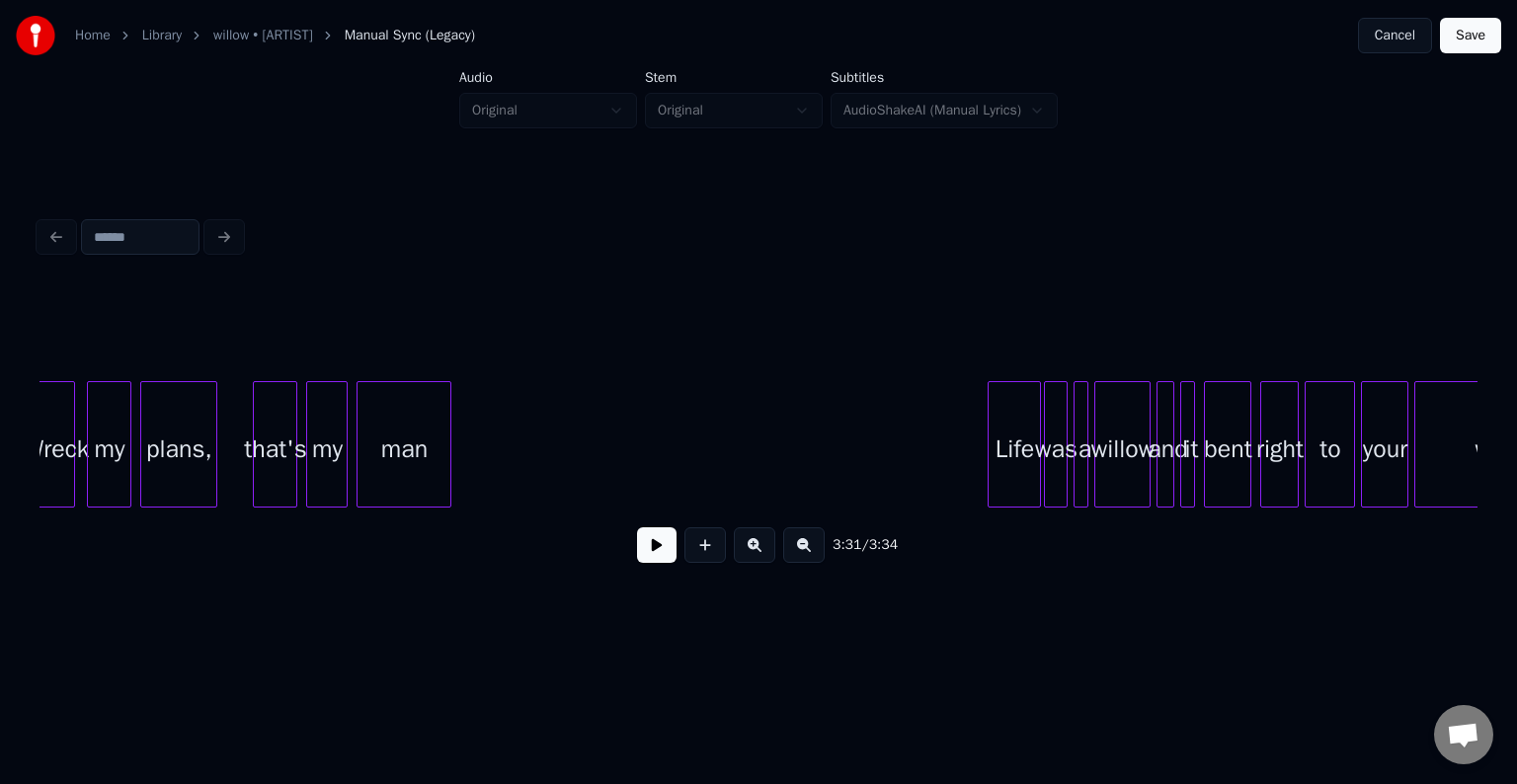 click on "Save" at bounding box center (1471, 36) 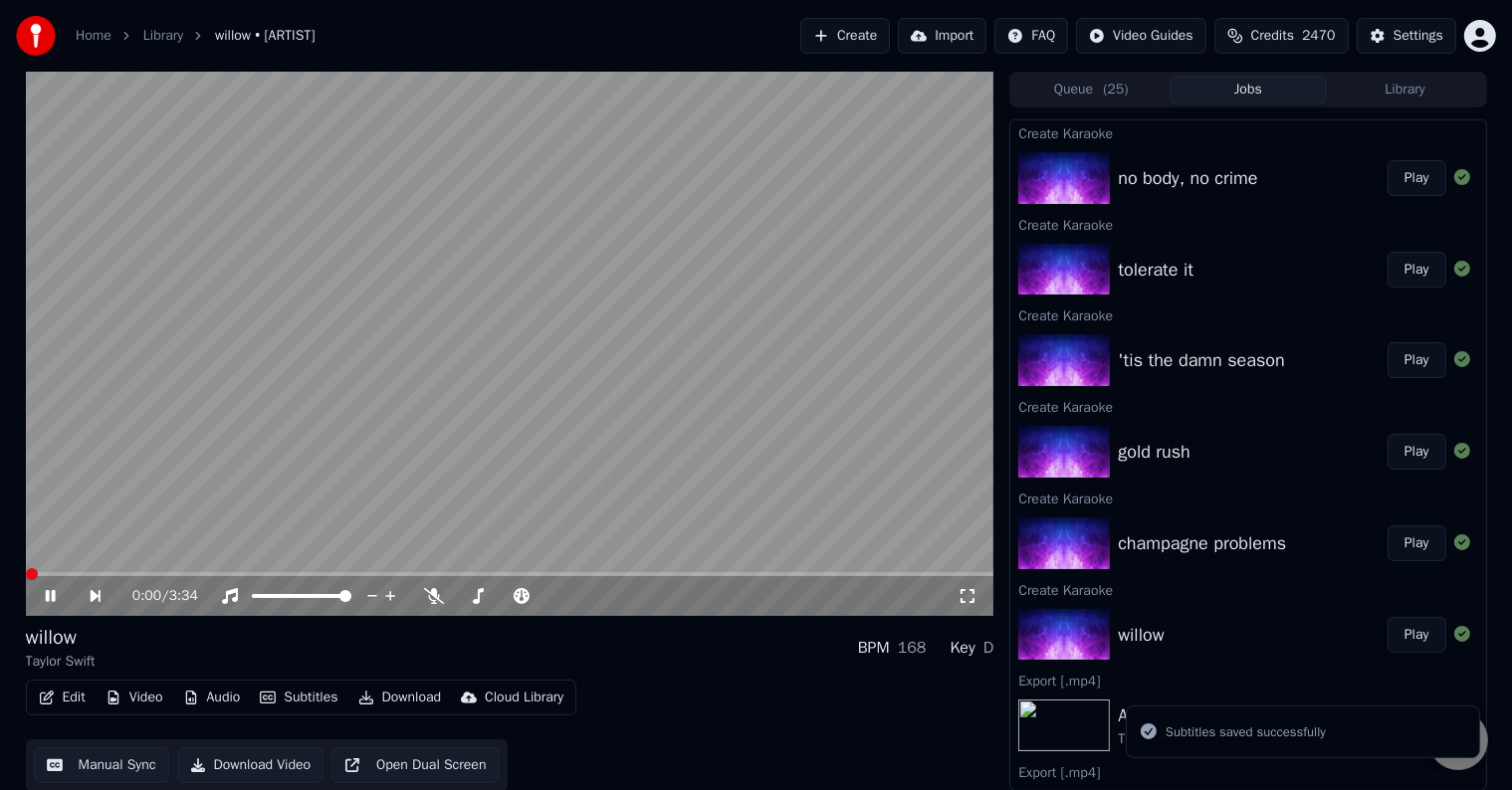 click 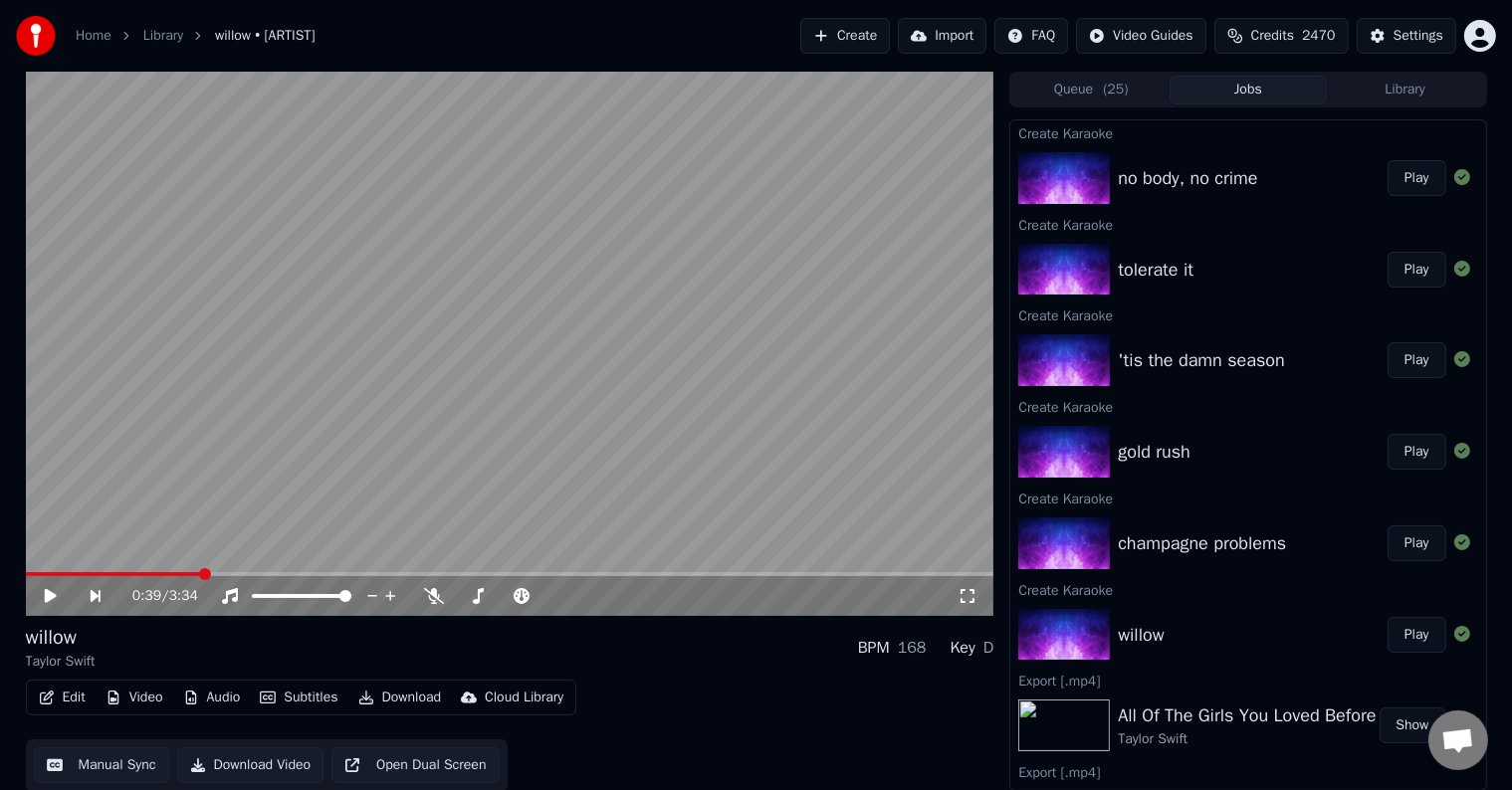 click at bounding box center [510, 574] 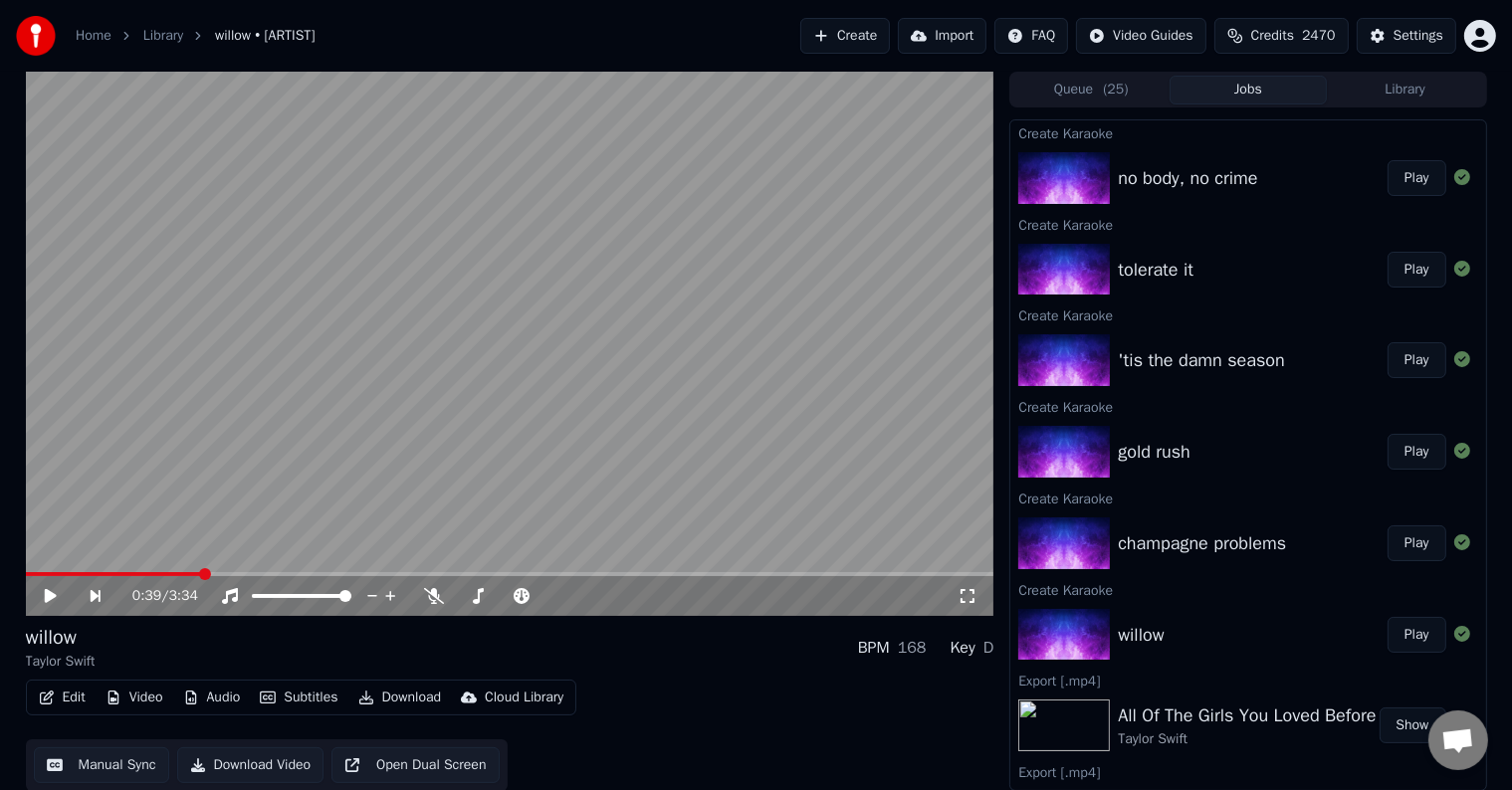 click 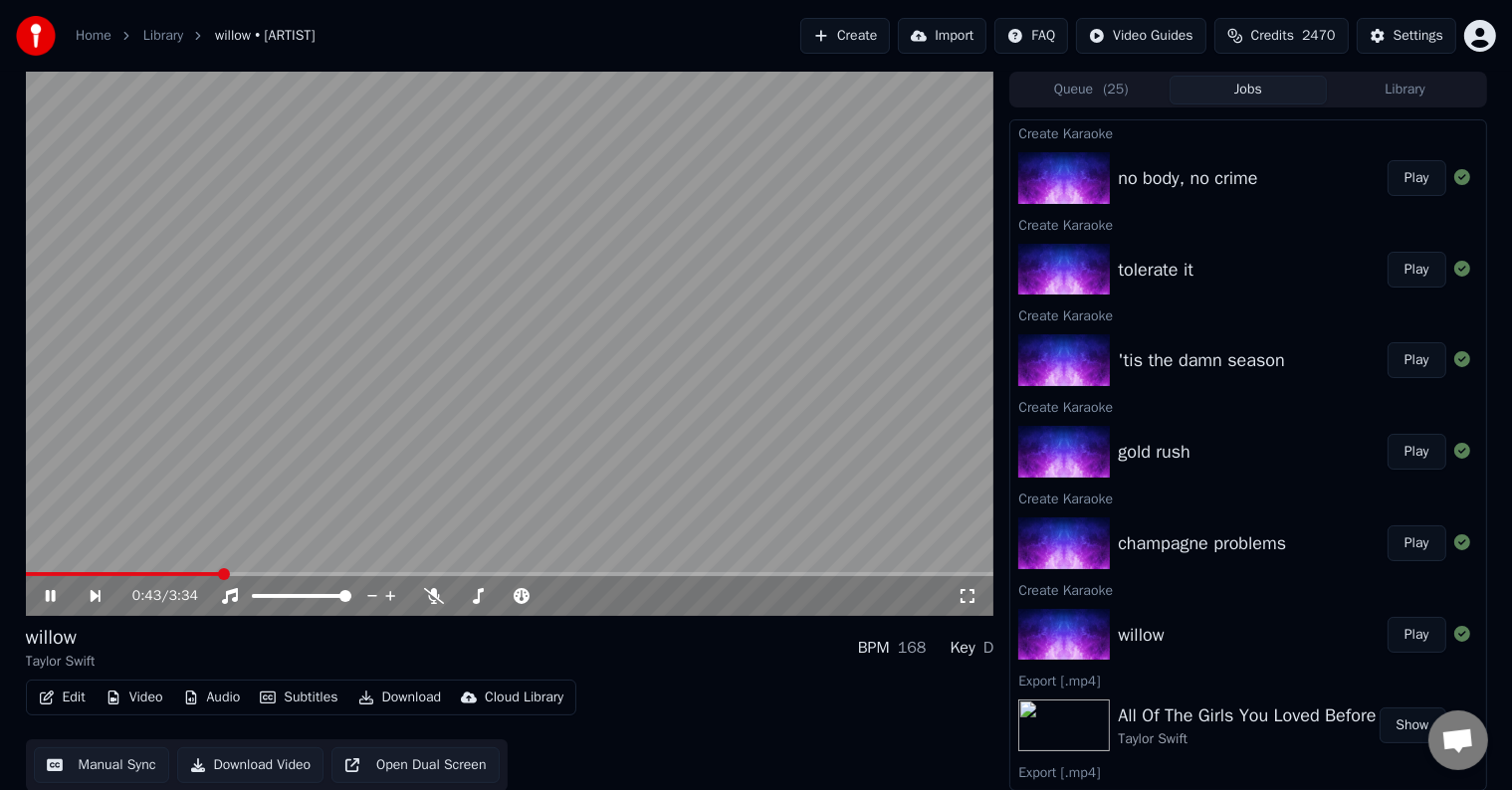 click 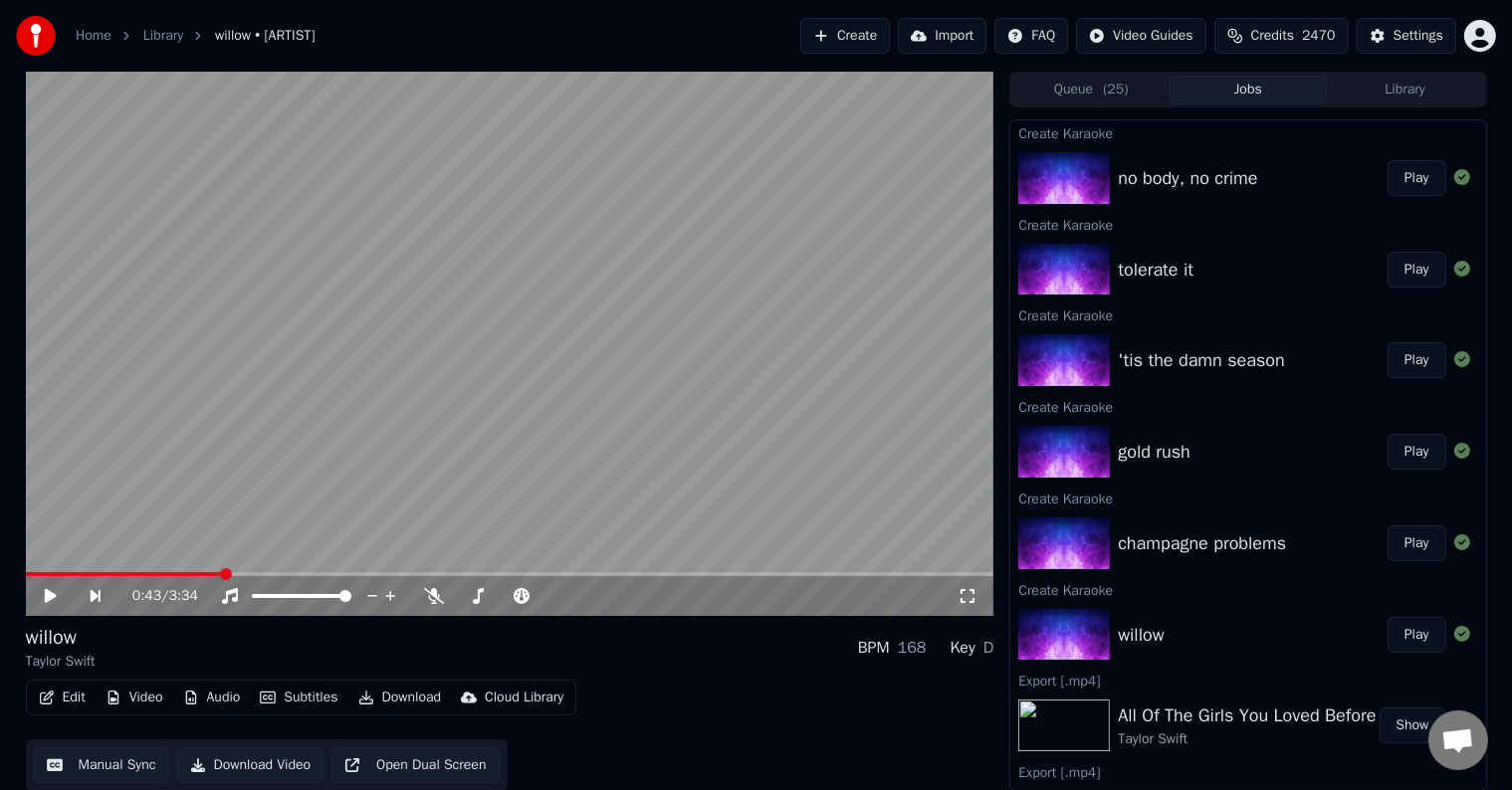click on "Download" at bounding box center (400, 697) 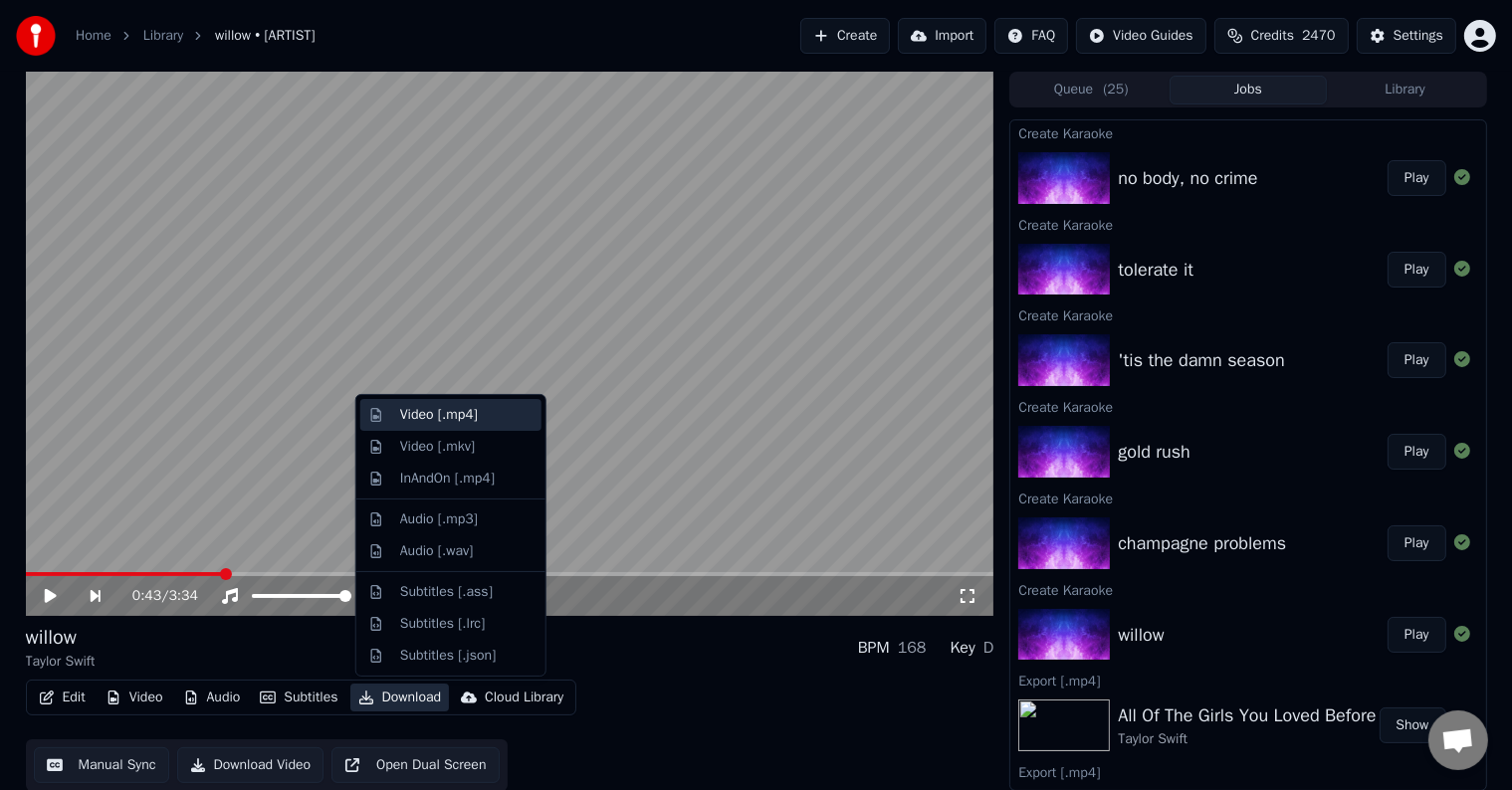 click on "Video [.mp4]" at bounding box center [439, 415] 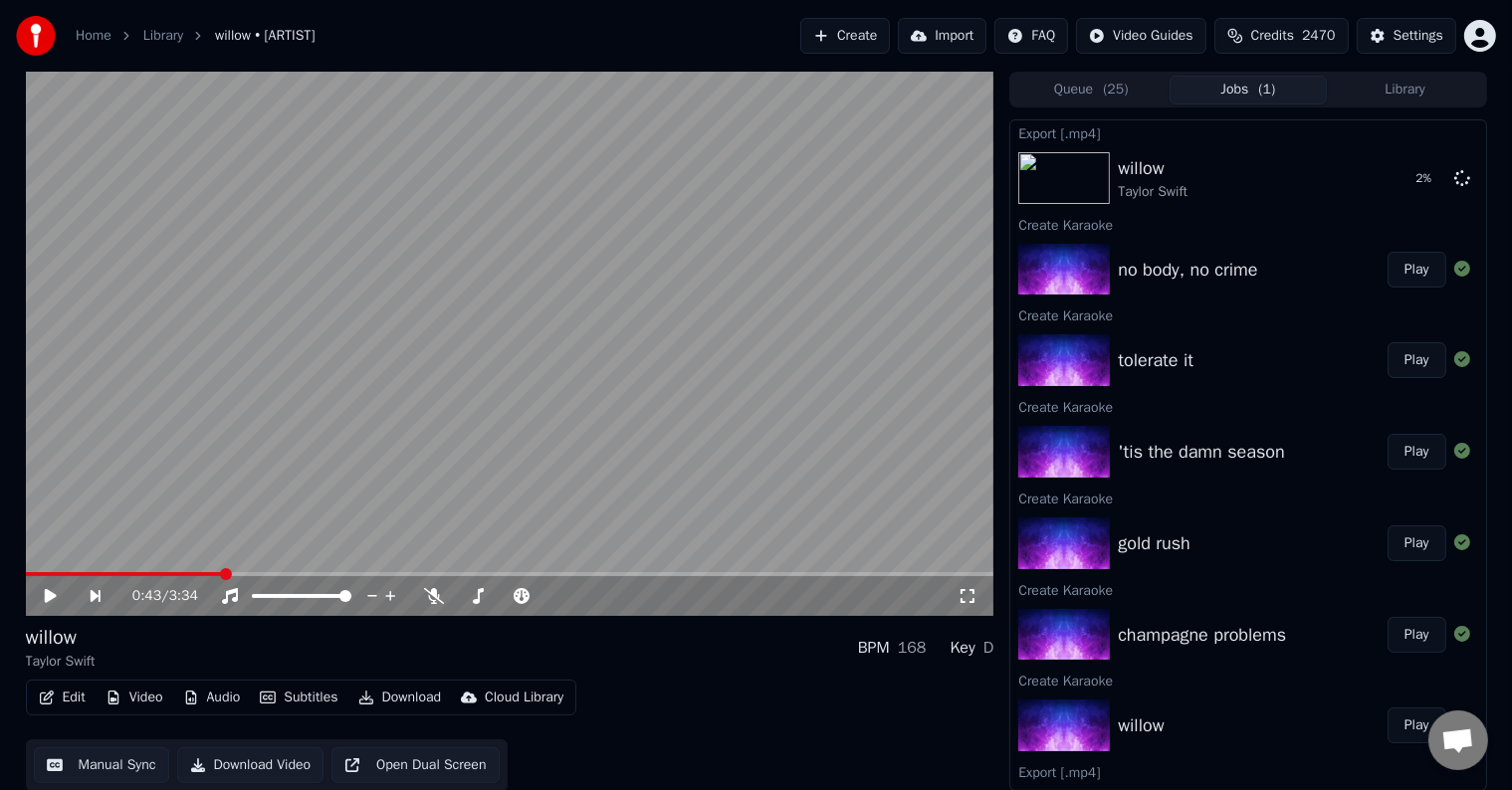click on "Play" at bounding box center (1416, 635) 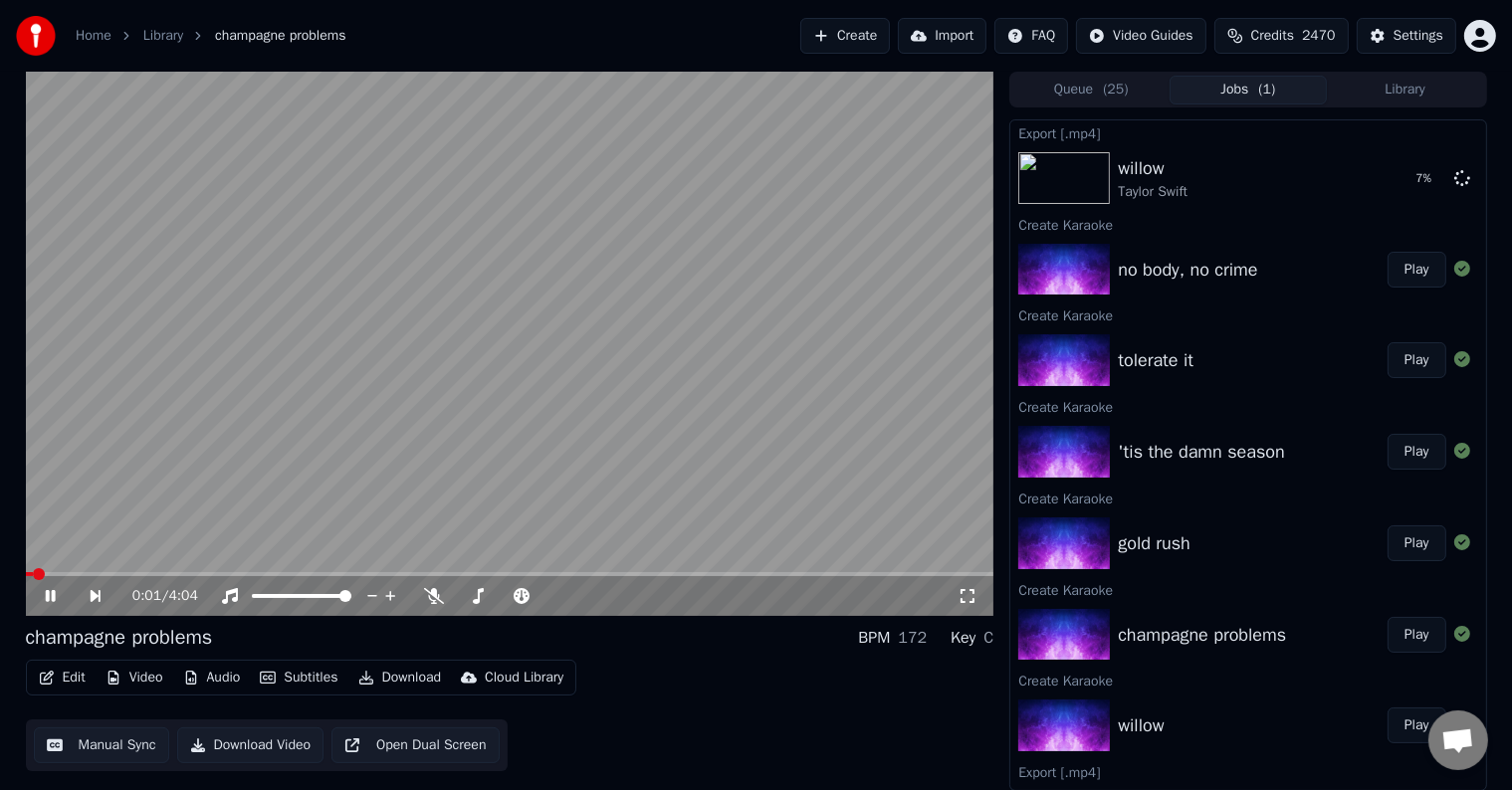 click 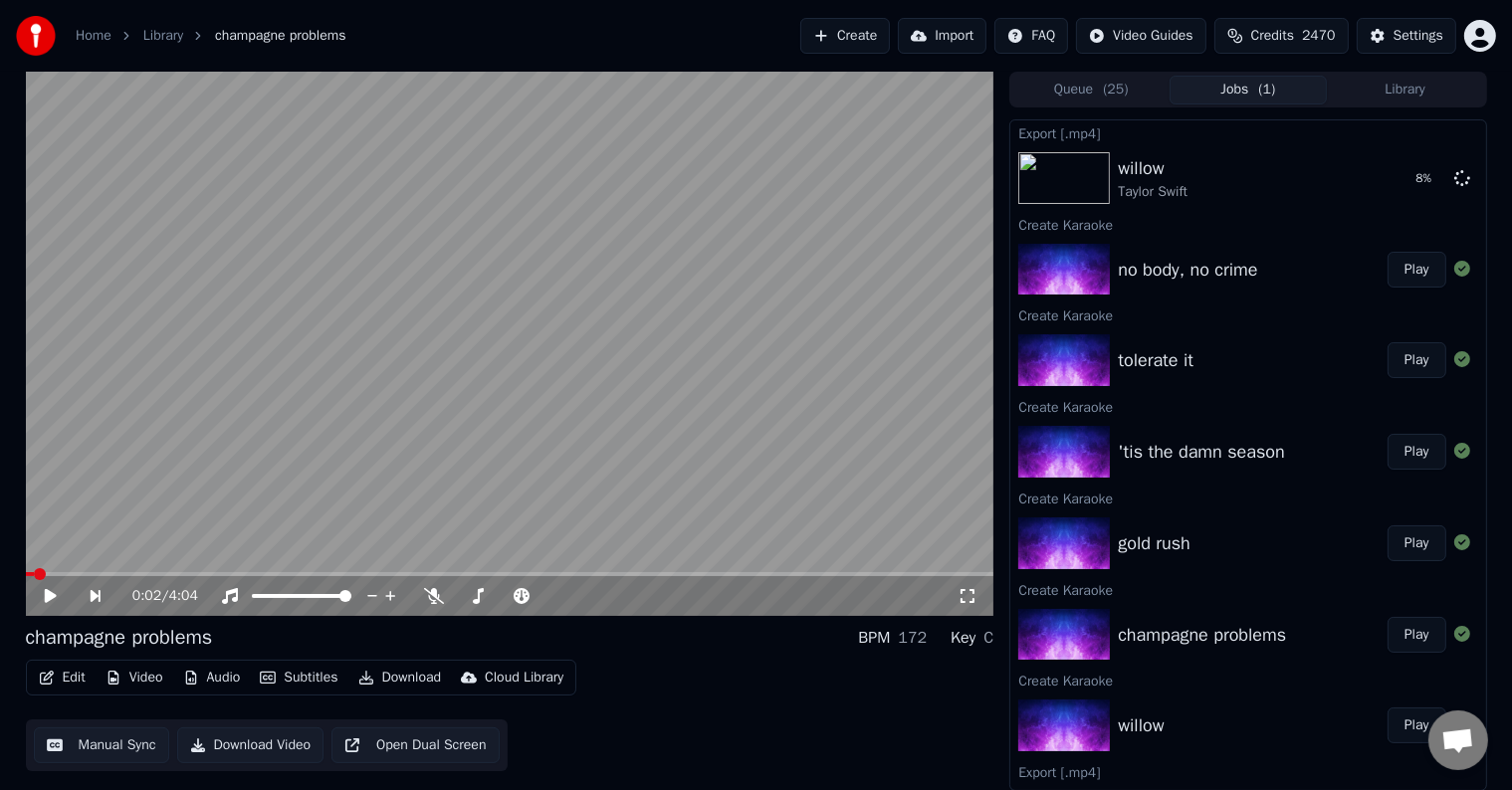 click 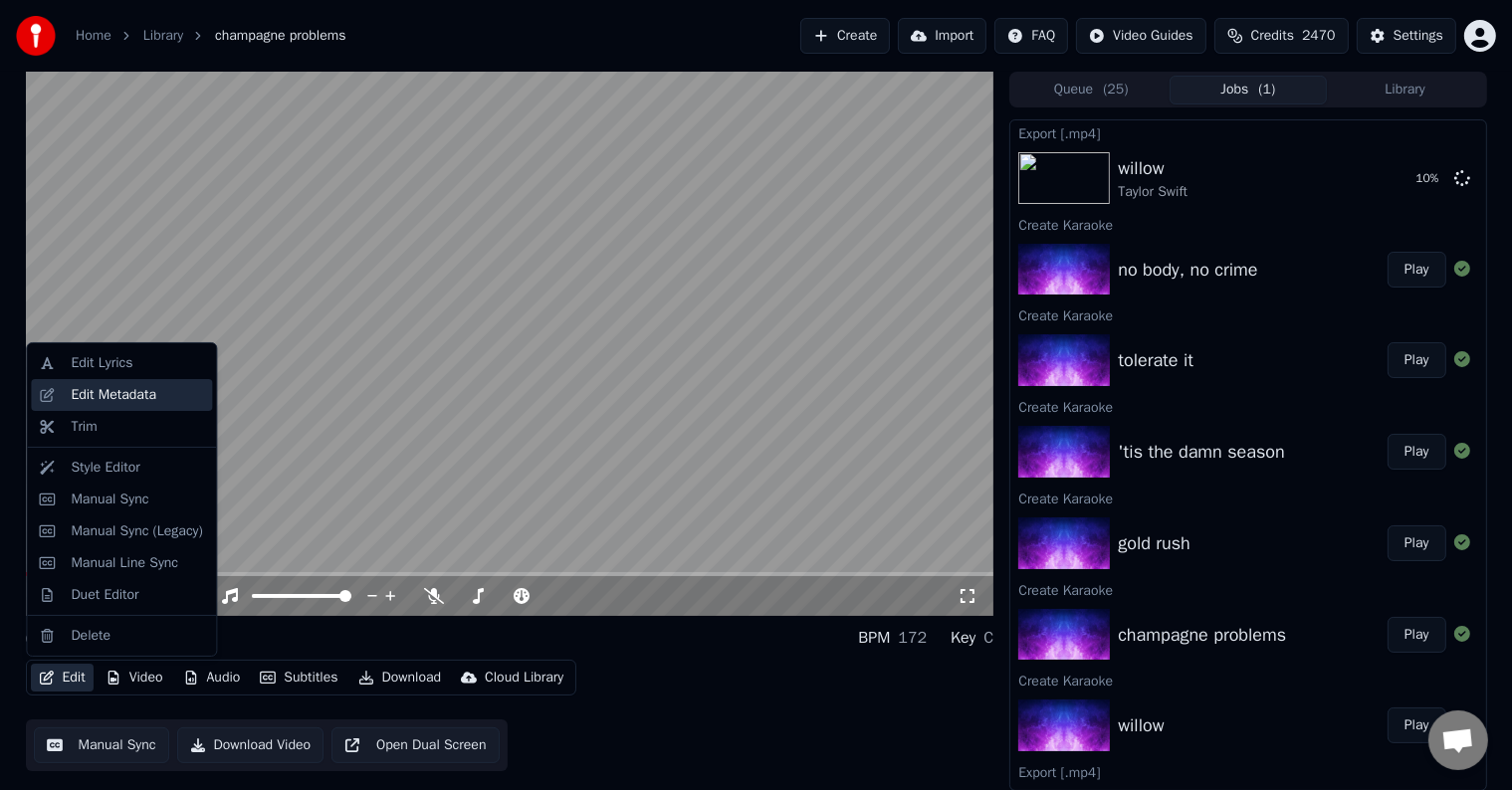 click on "Edit Metadata" at bounding box center [113, 395] 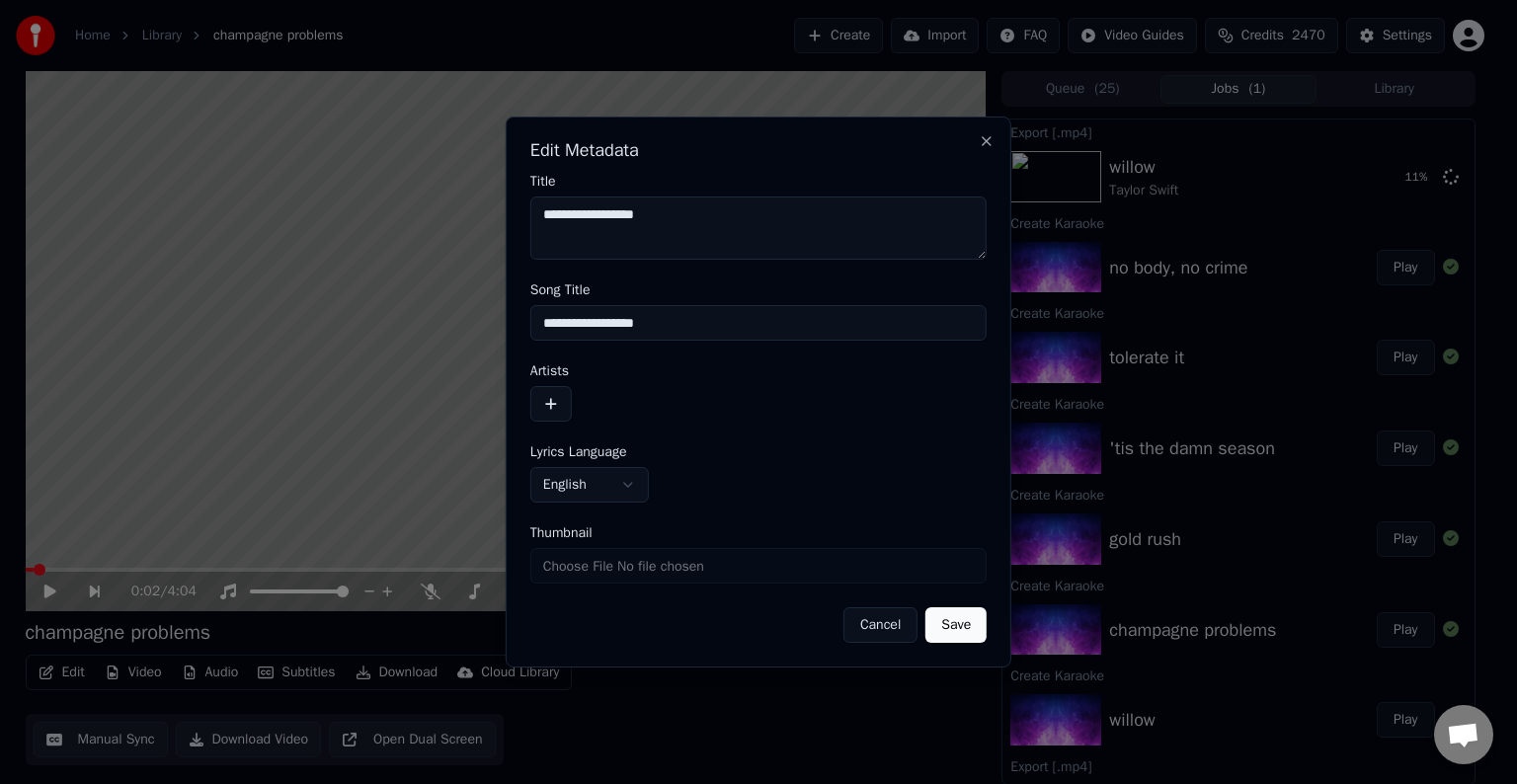 click at bounding box center [551, 404] 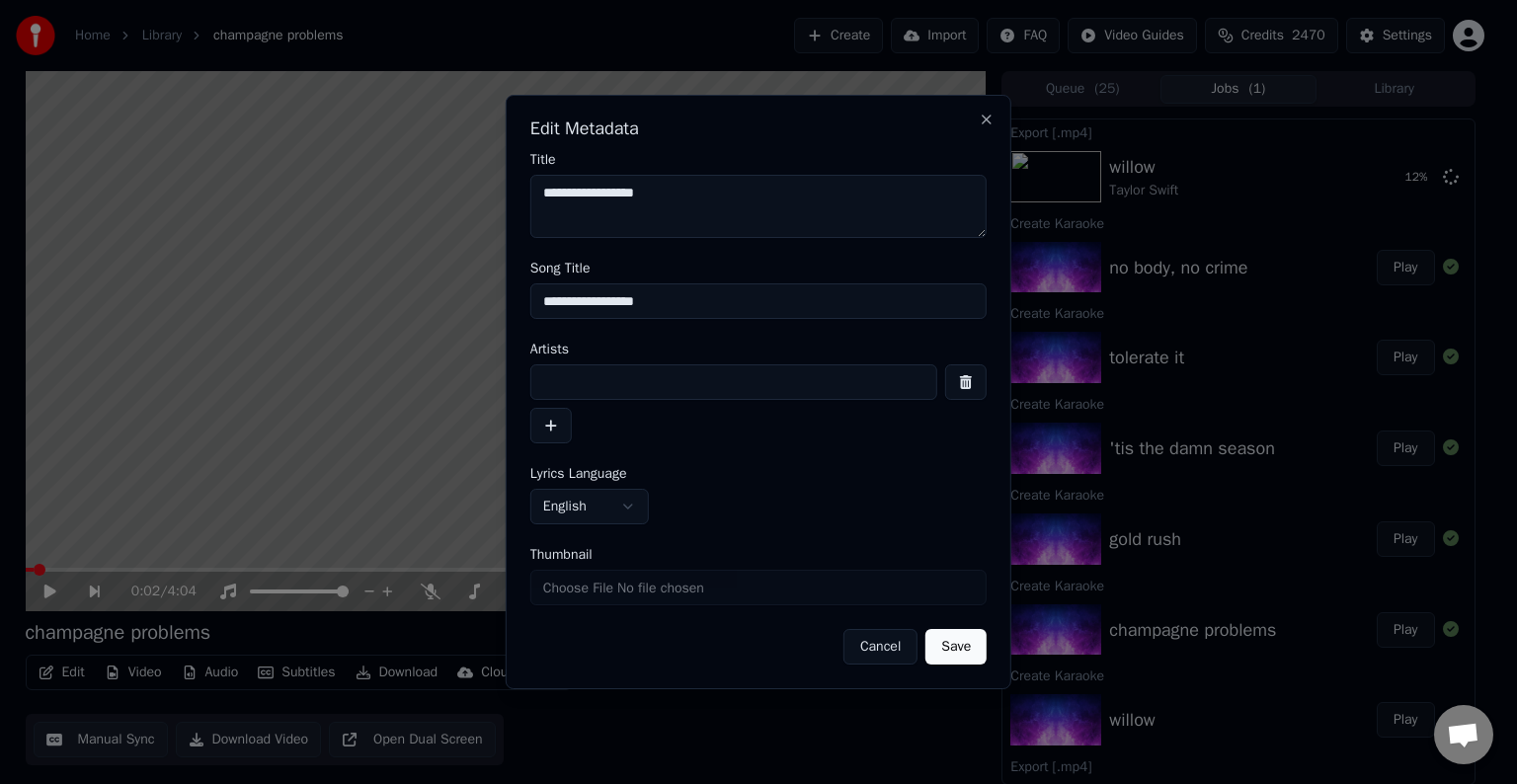 click at bounding box center [734, 382] 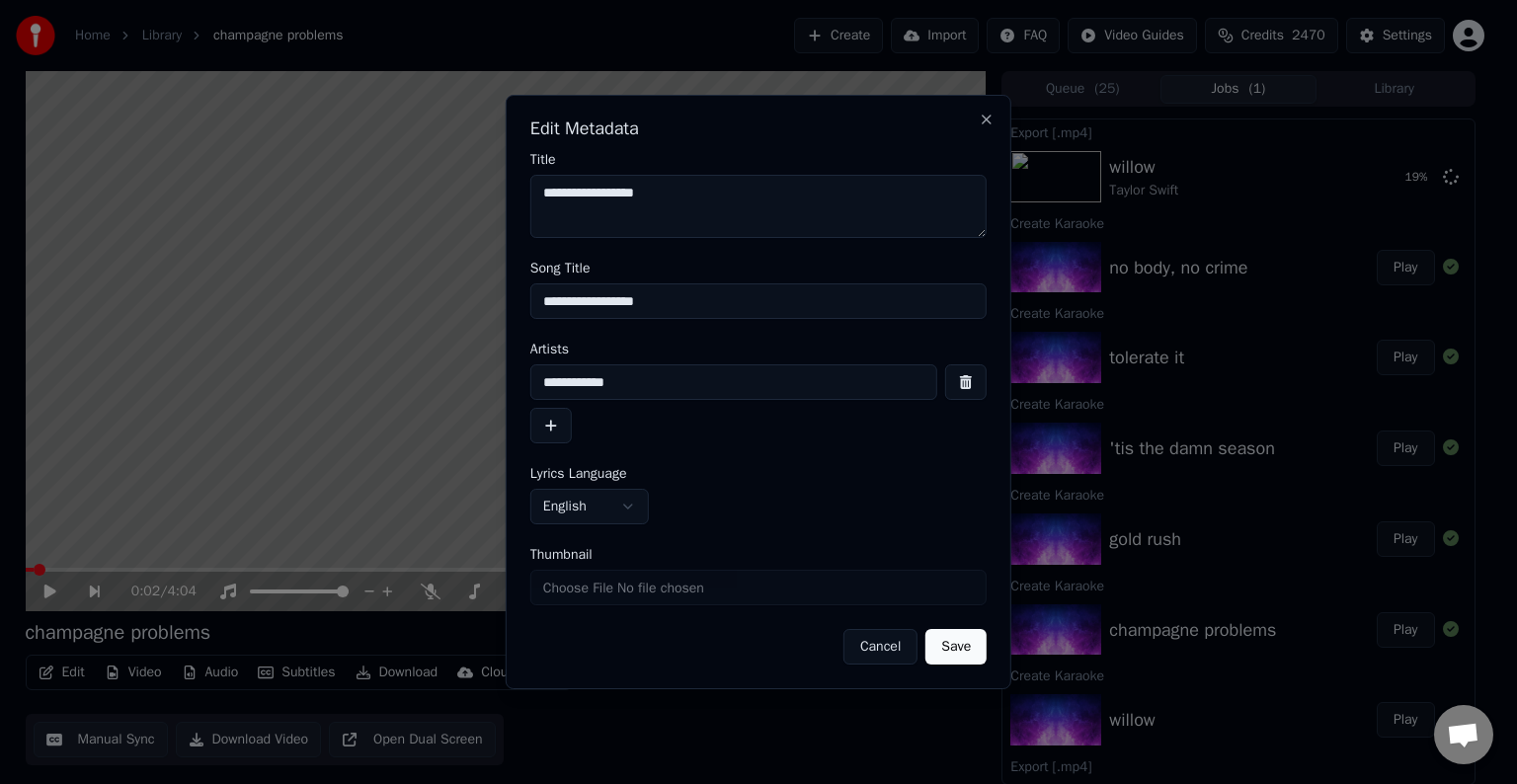 type on "**********" 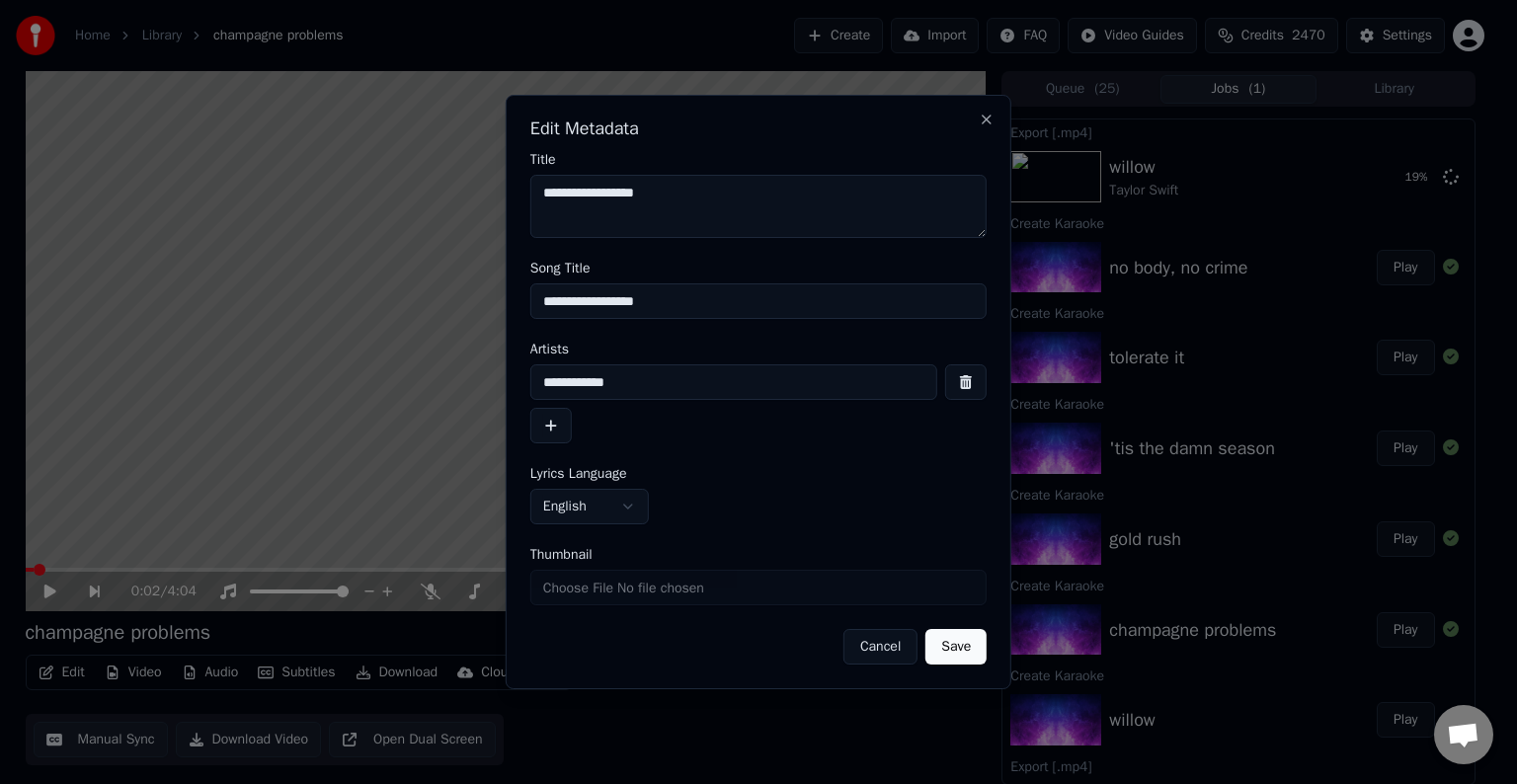 click on "Save" at bounding box center (956, 647) 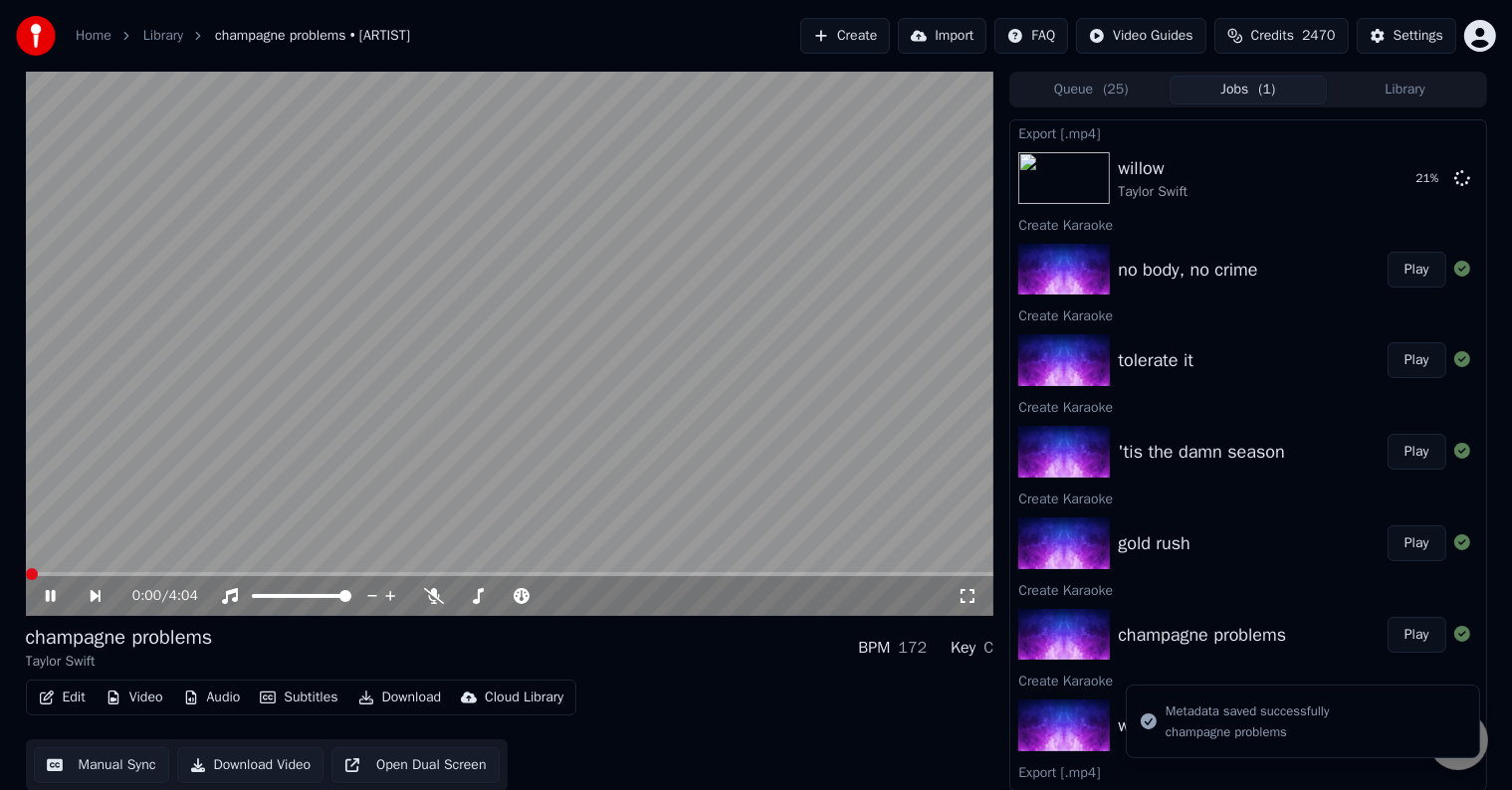 click on "Edit" at bounding box center [62, 697] 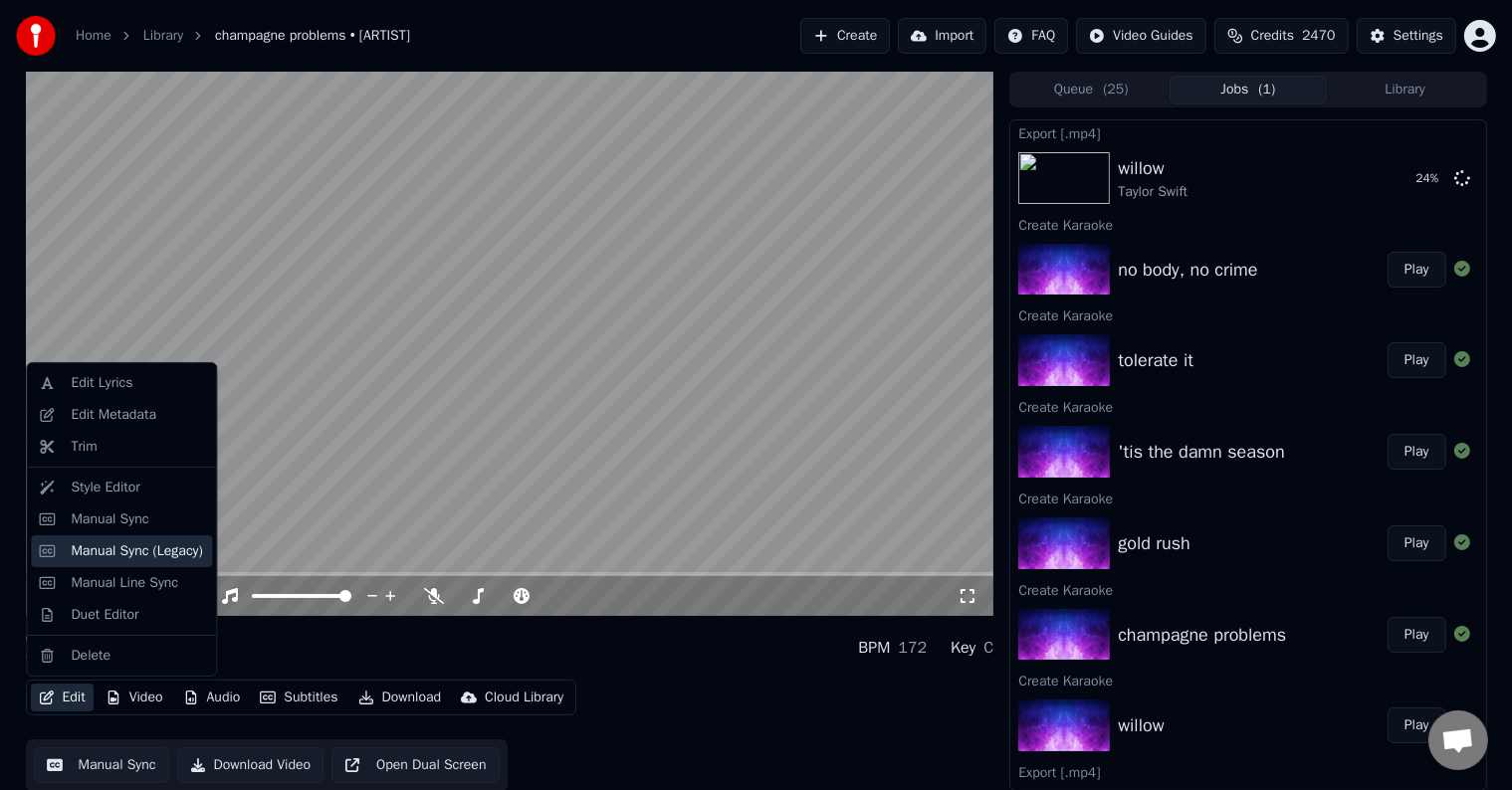 click on "Manual Sync (Legacy)" at bounding box center [136, 551] 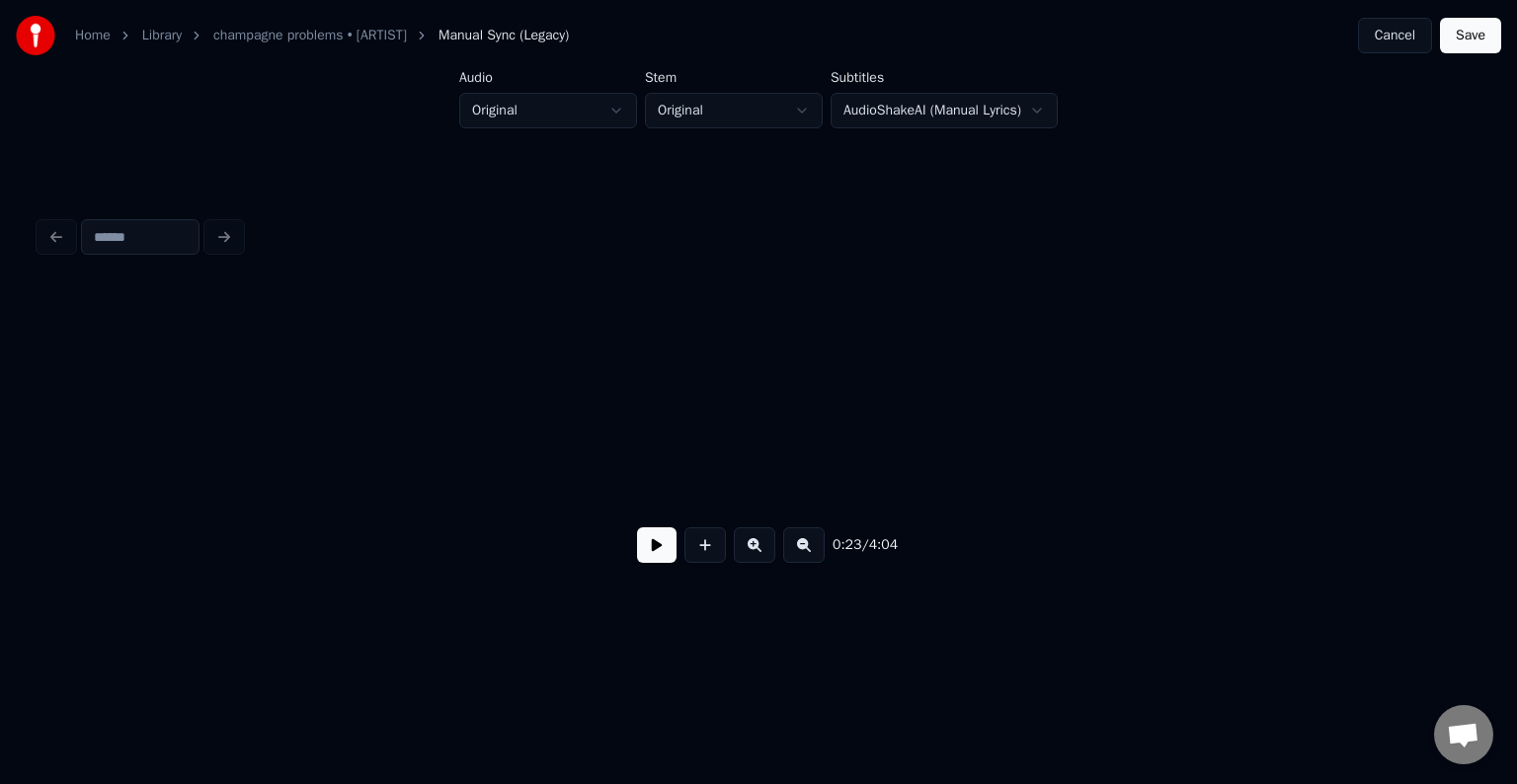 scroll, scrollTop: 0, scrollLeft: 3406, axis: horizontal 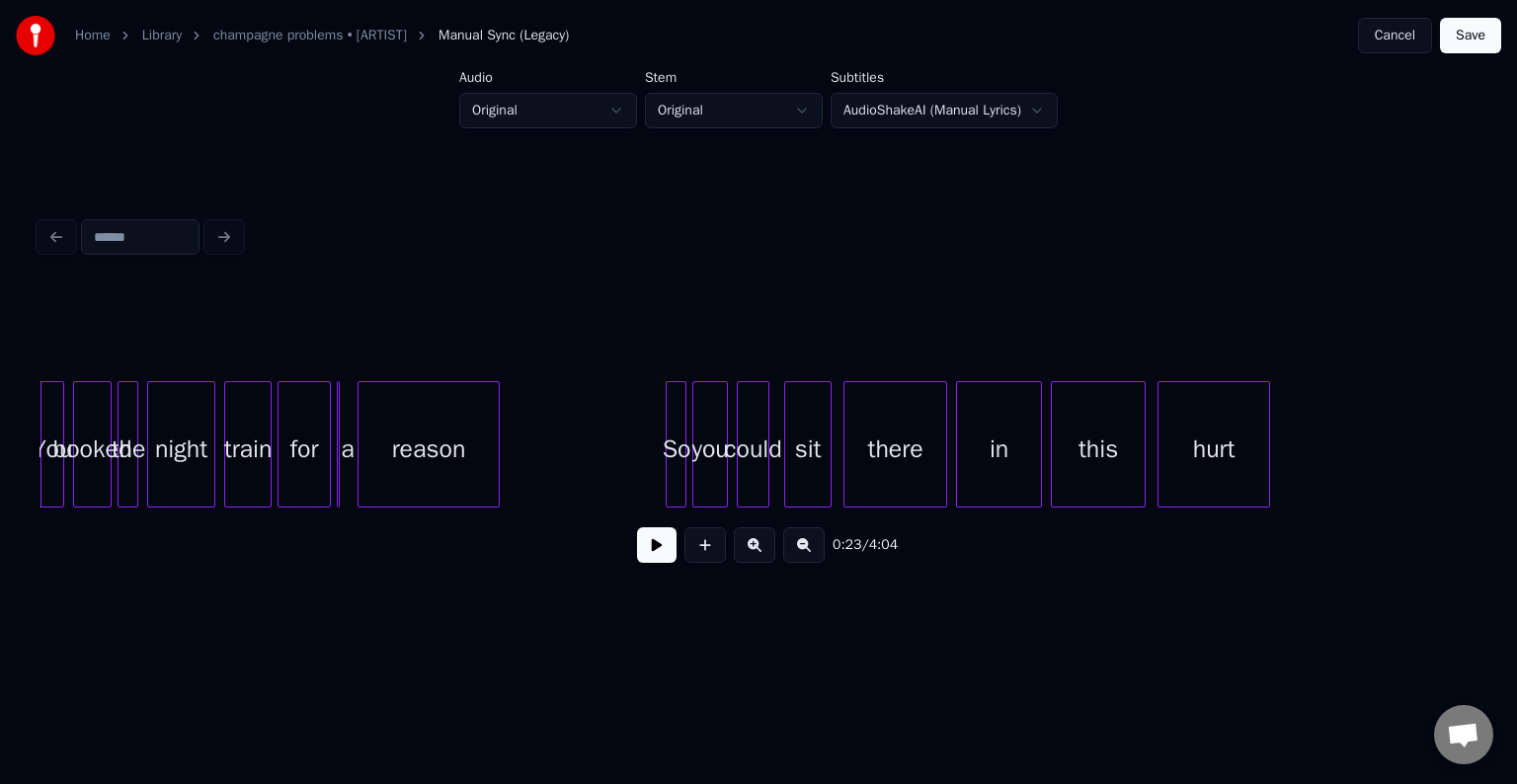 click at bounding box center (657, 545) 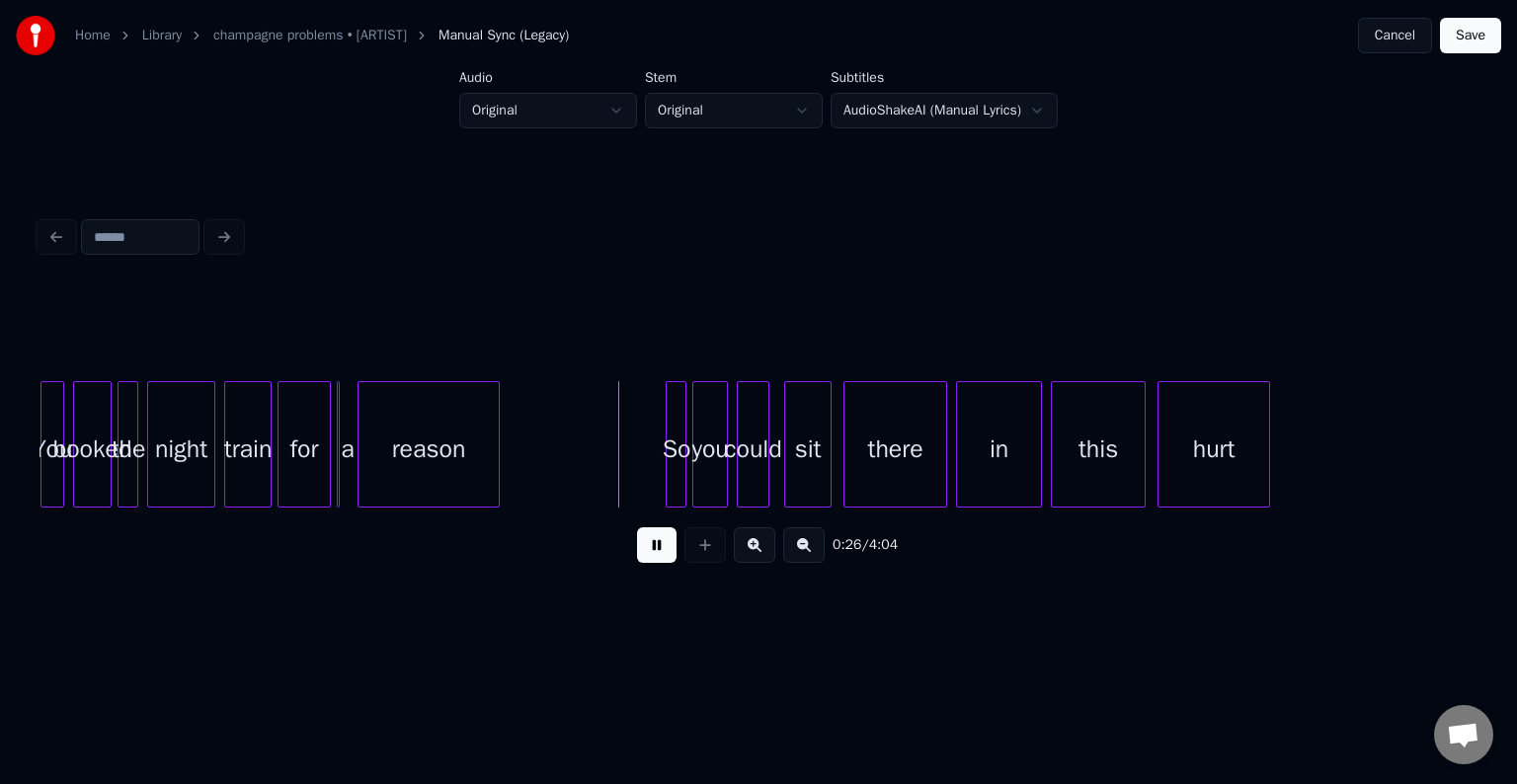 click at bounding box center (657, 545) 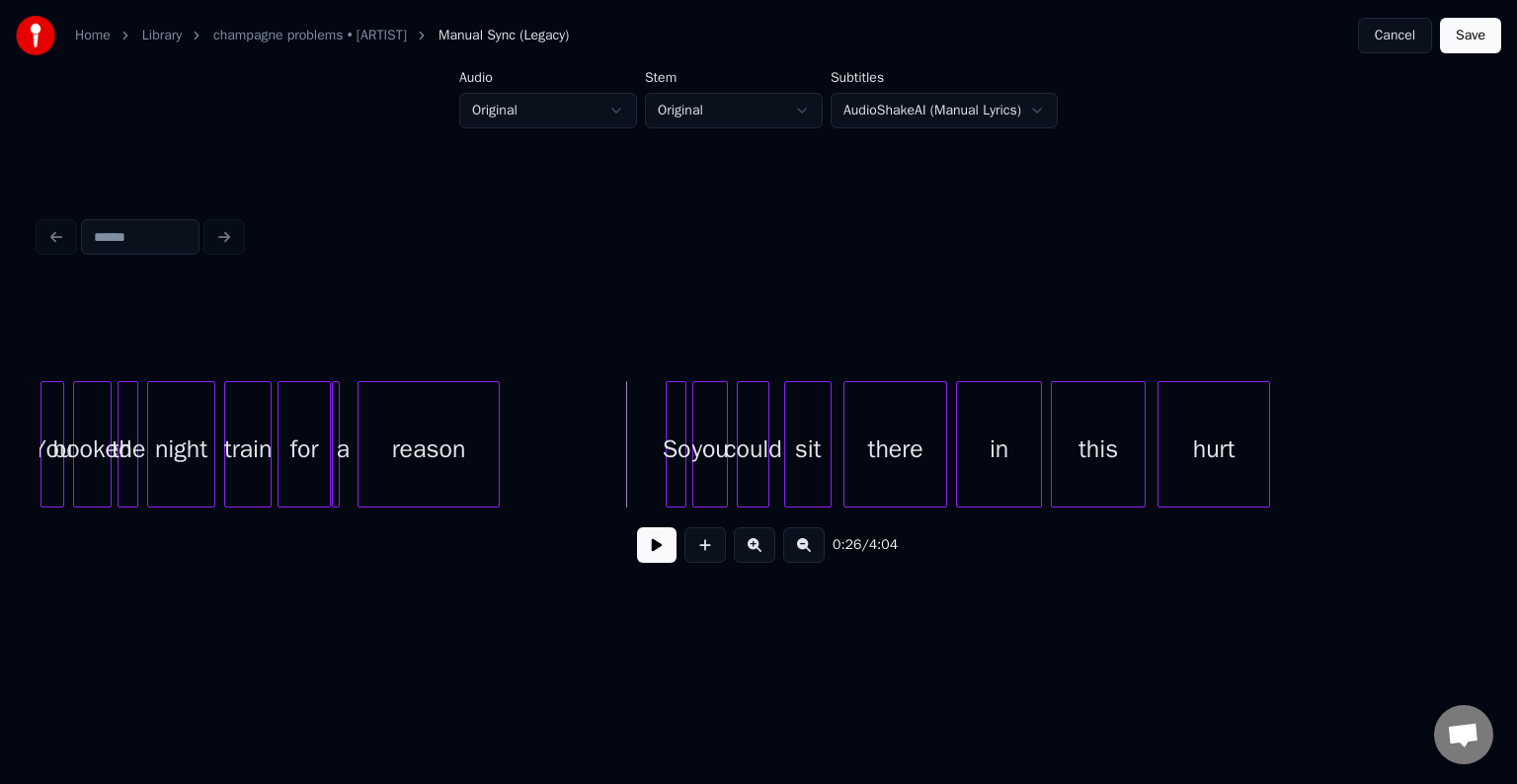click on "a" at bounding box center [336, 444] 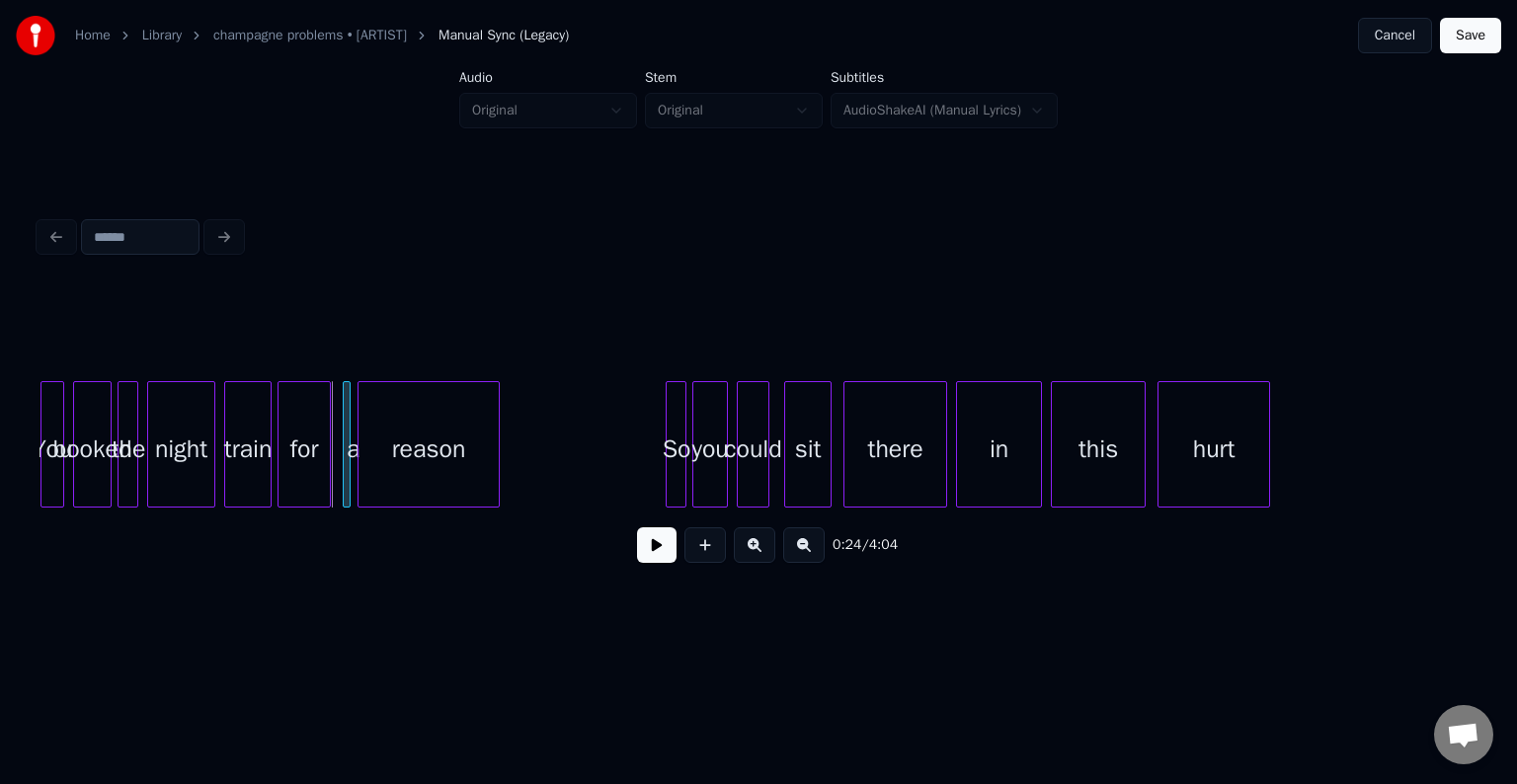 click on "a" at bounding box center (354, 449) 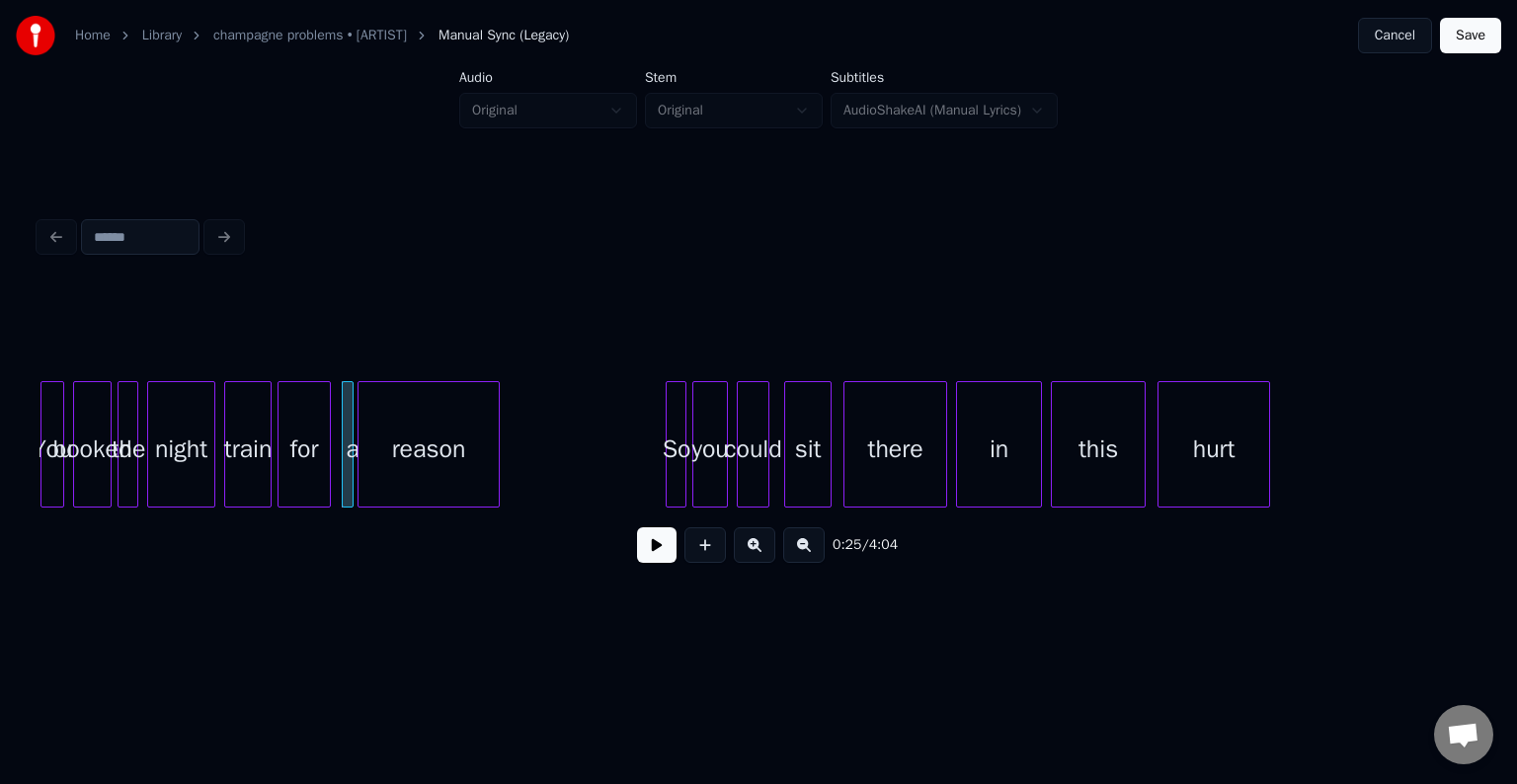 click at bounding box center (350, 444) 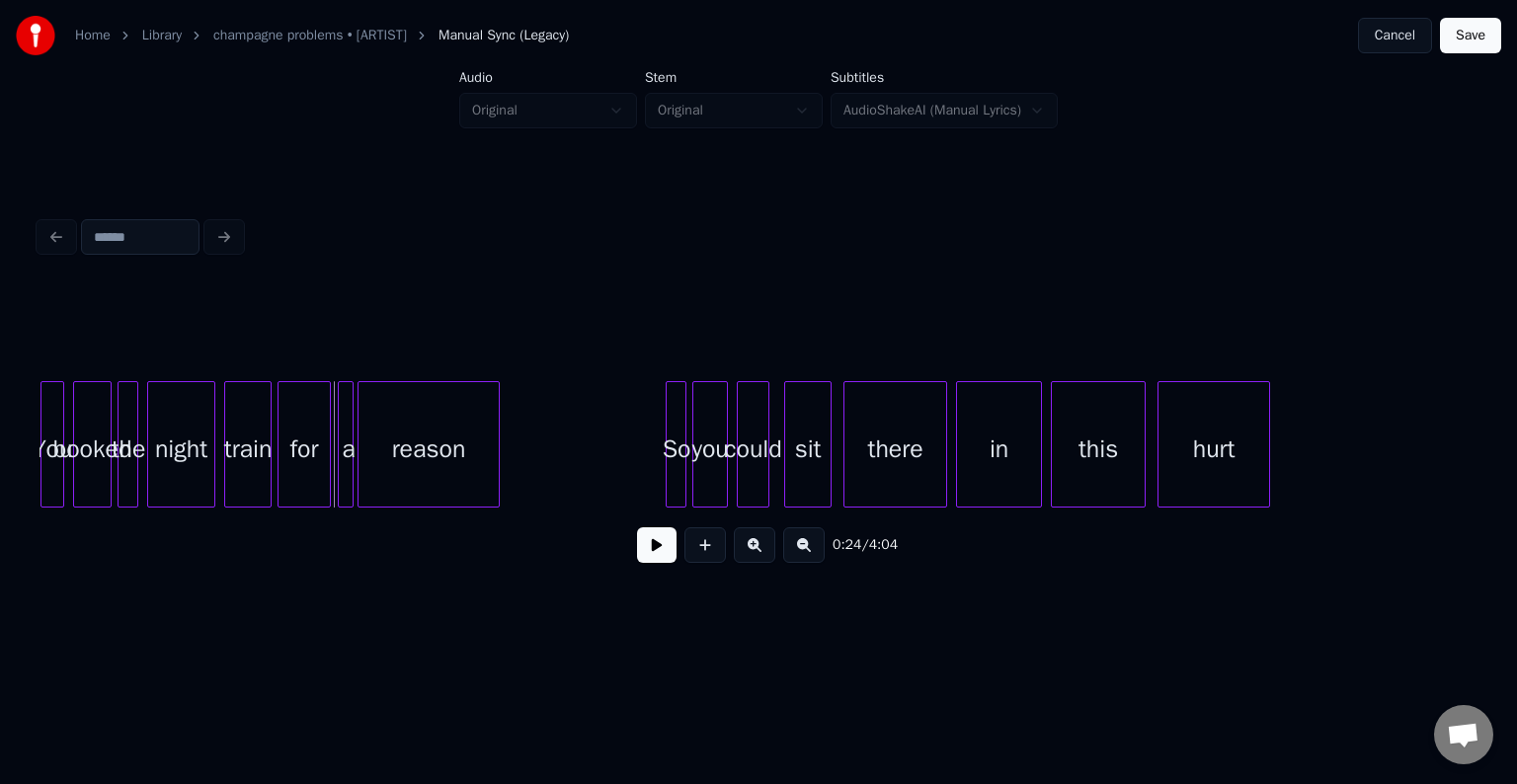 click at bounding box center [342, 444] 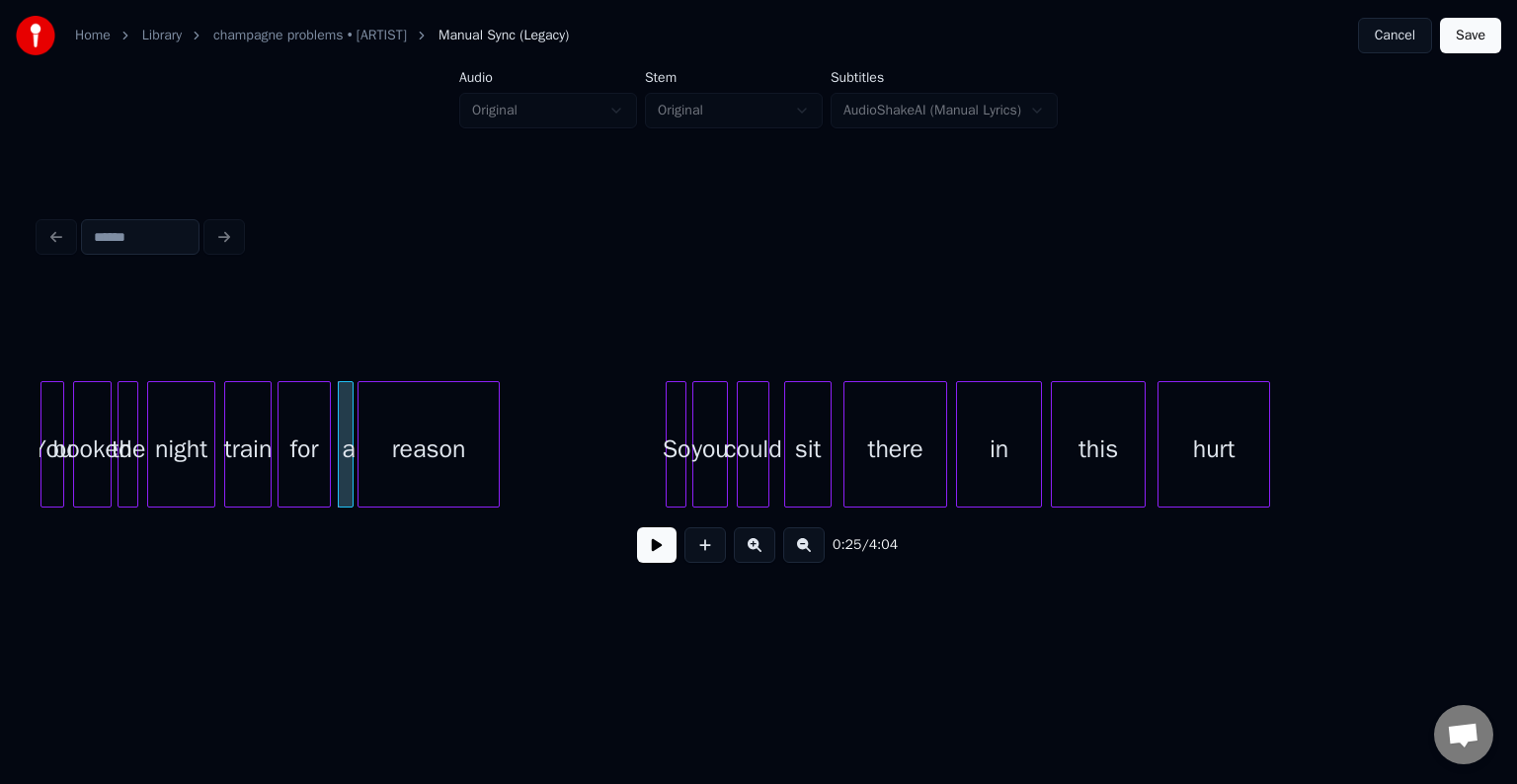 click at bounding box center (657, 545) 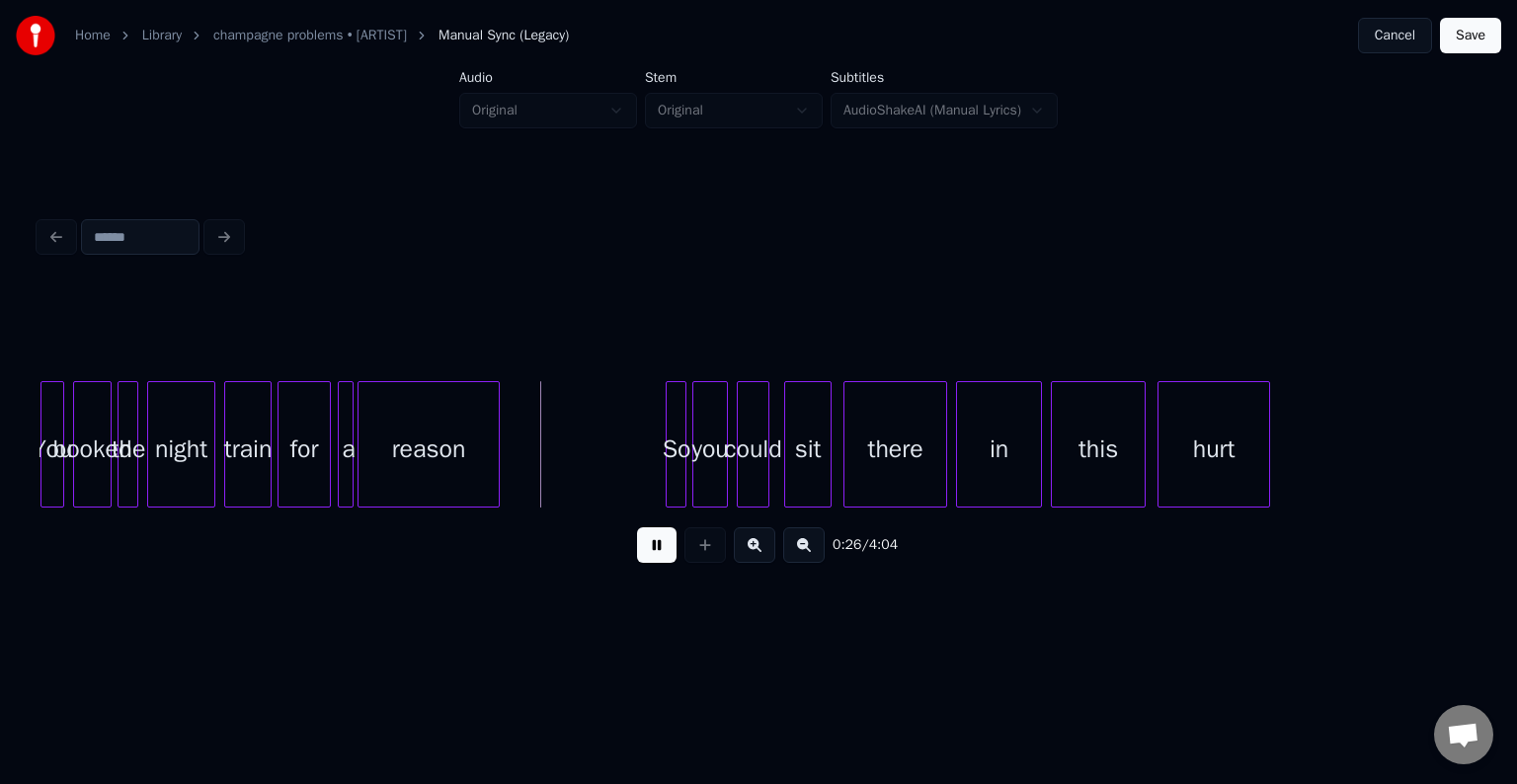click at bounding box center (657, 545) 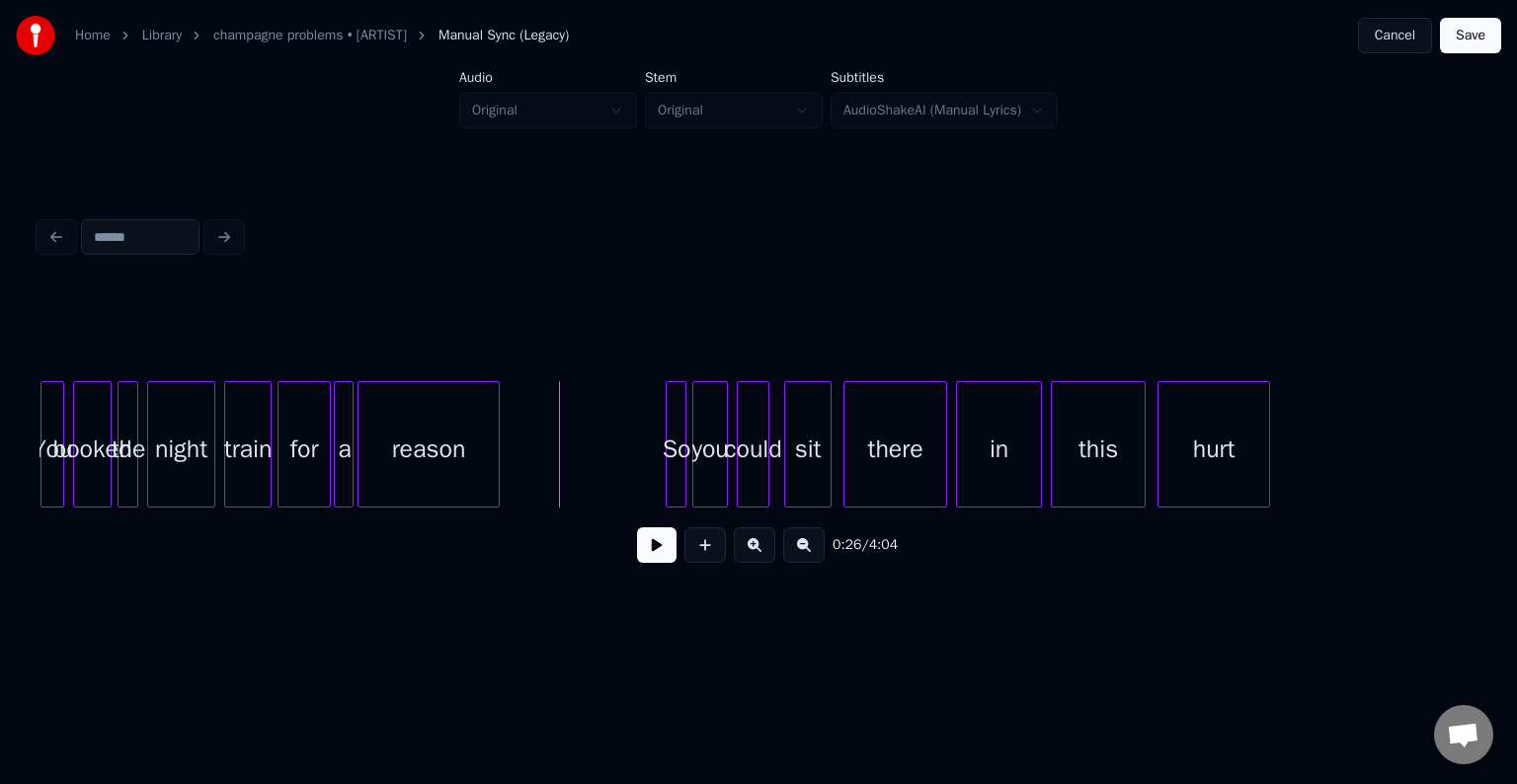 click at bounding box center (338, 444) 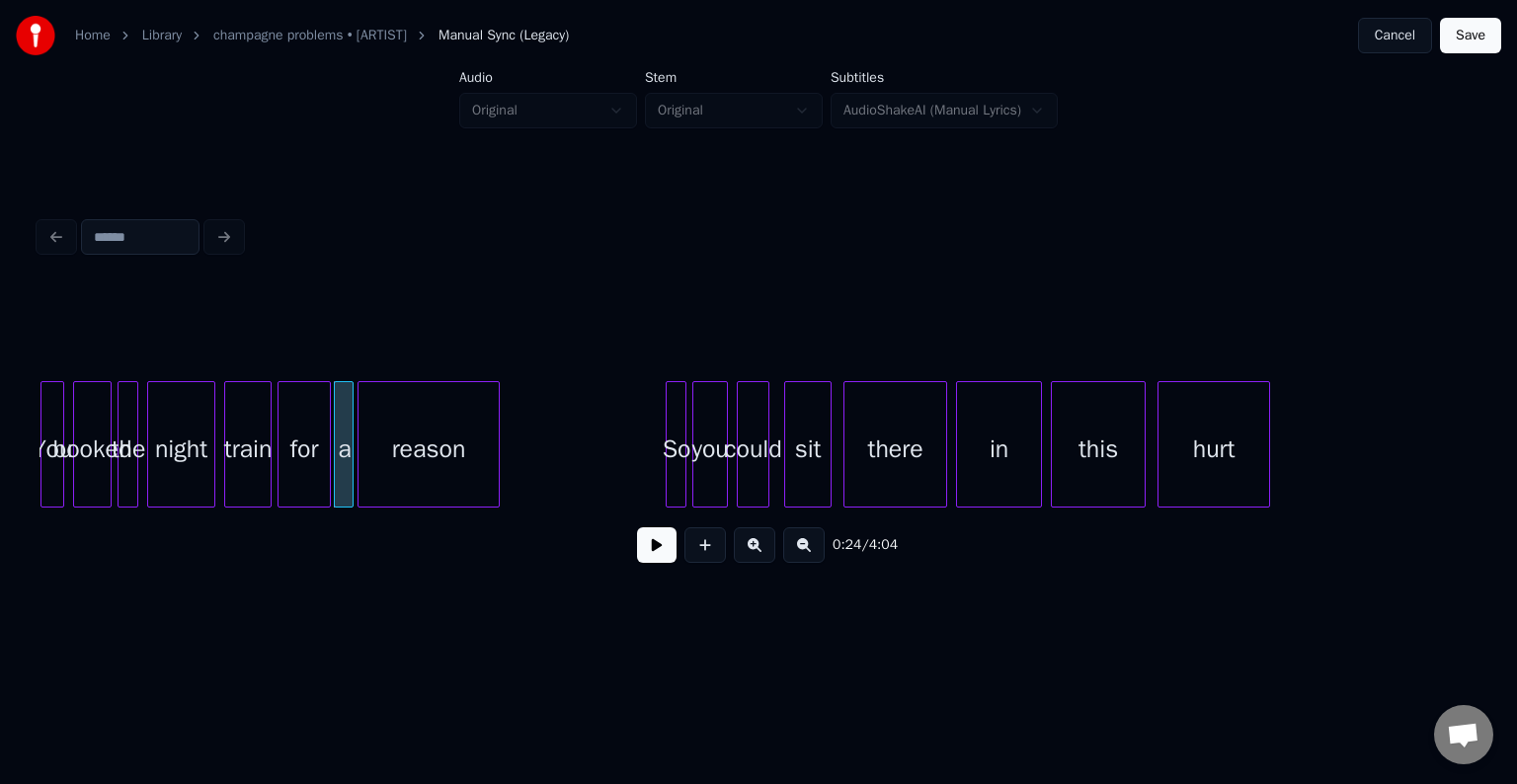 click on "for" at bounding box center (304, 449) 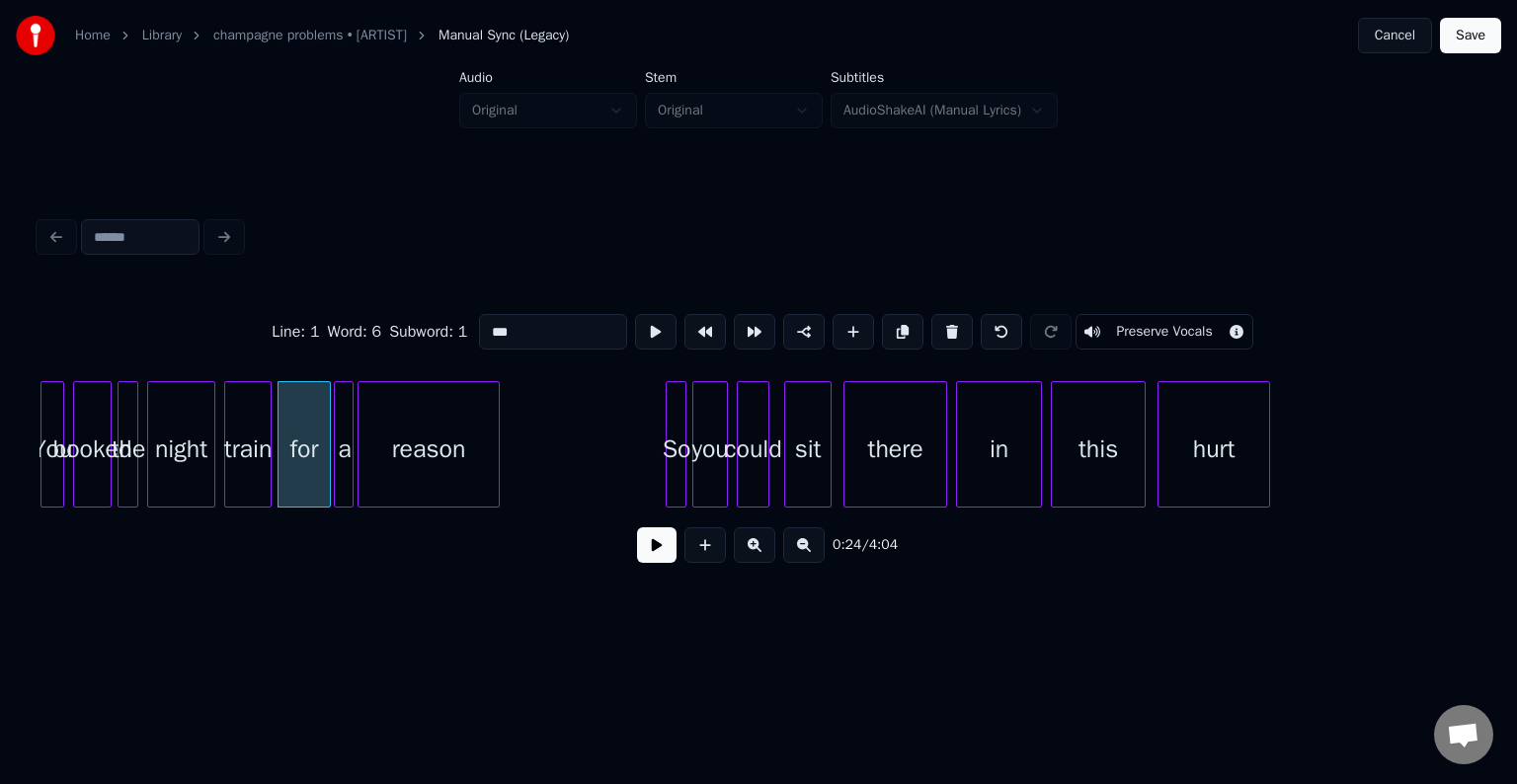 click at bounding box center (657, 545) 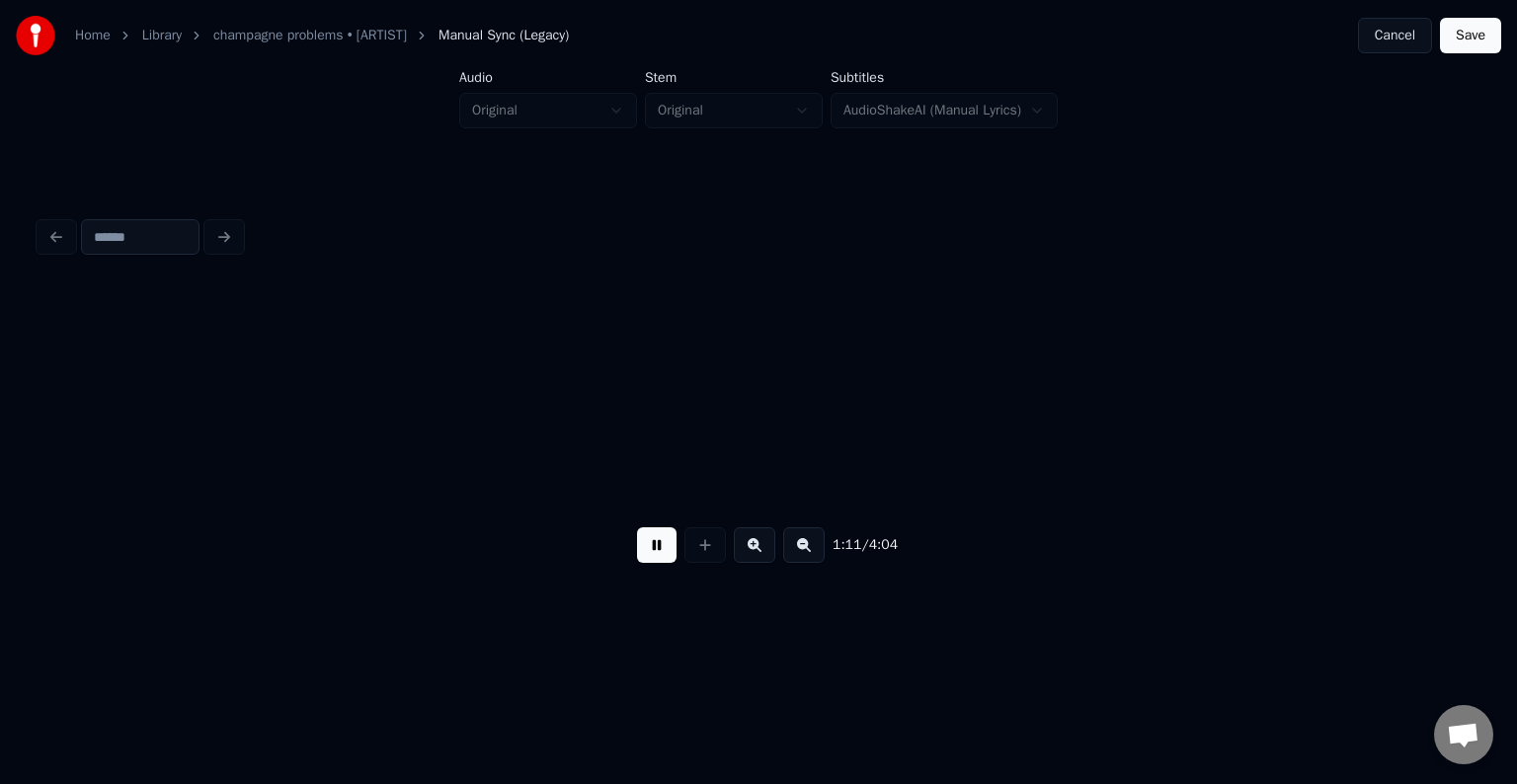 scroll, scrollTop: 0, scrollLeft: 10603, axis: horizontal 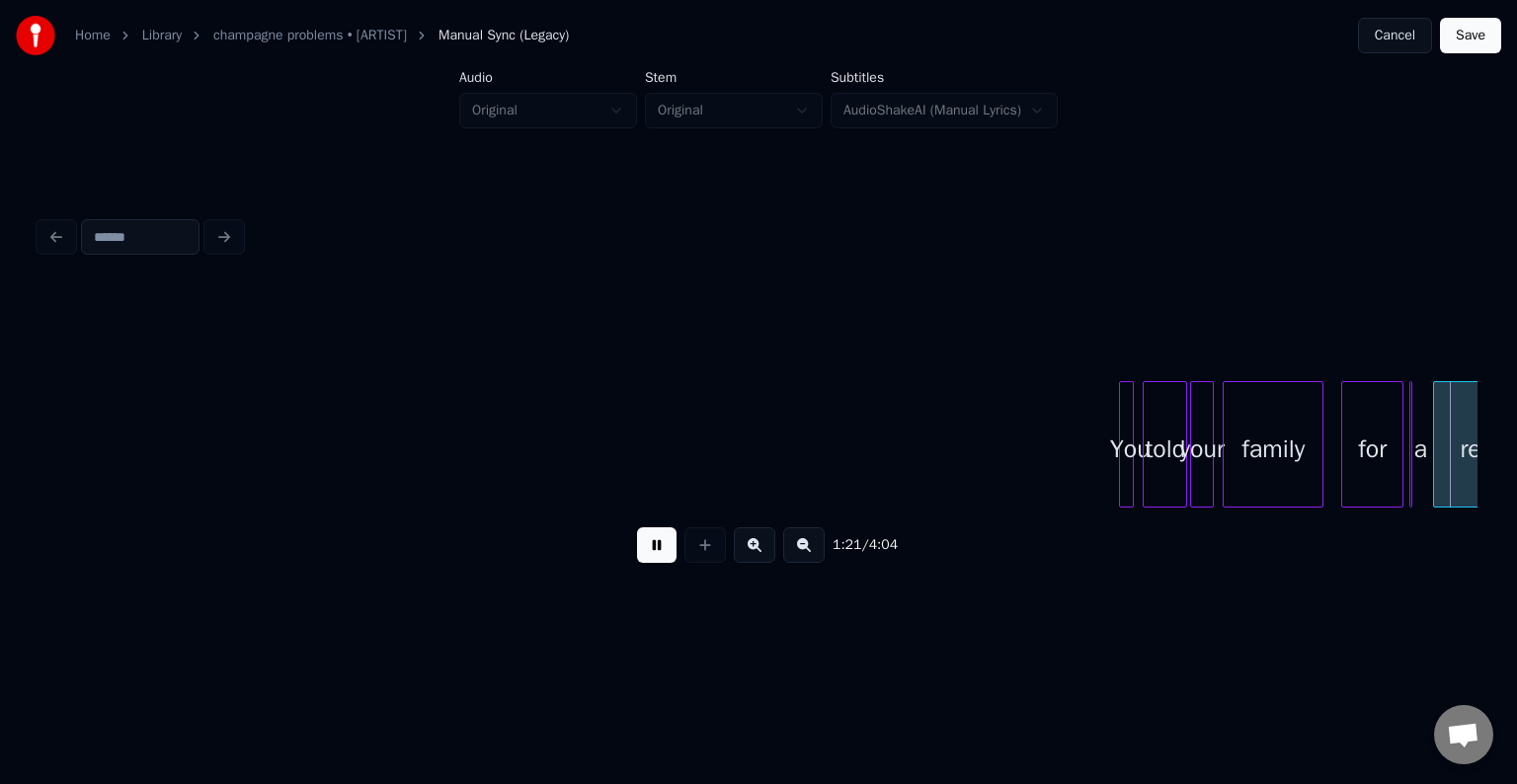 click at bounding box center (657, 545) 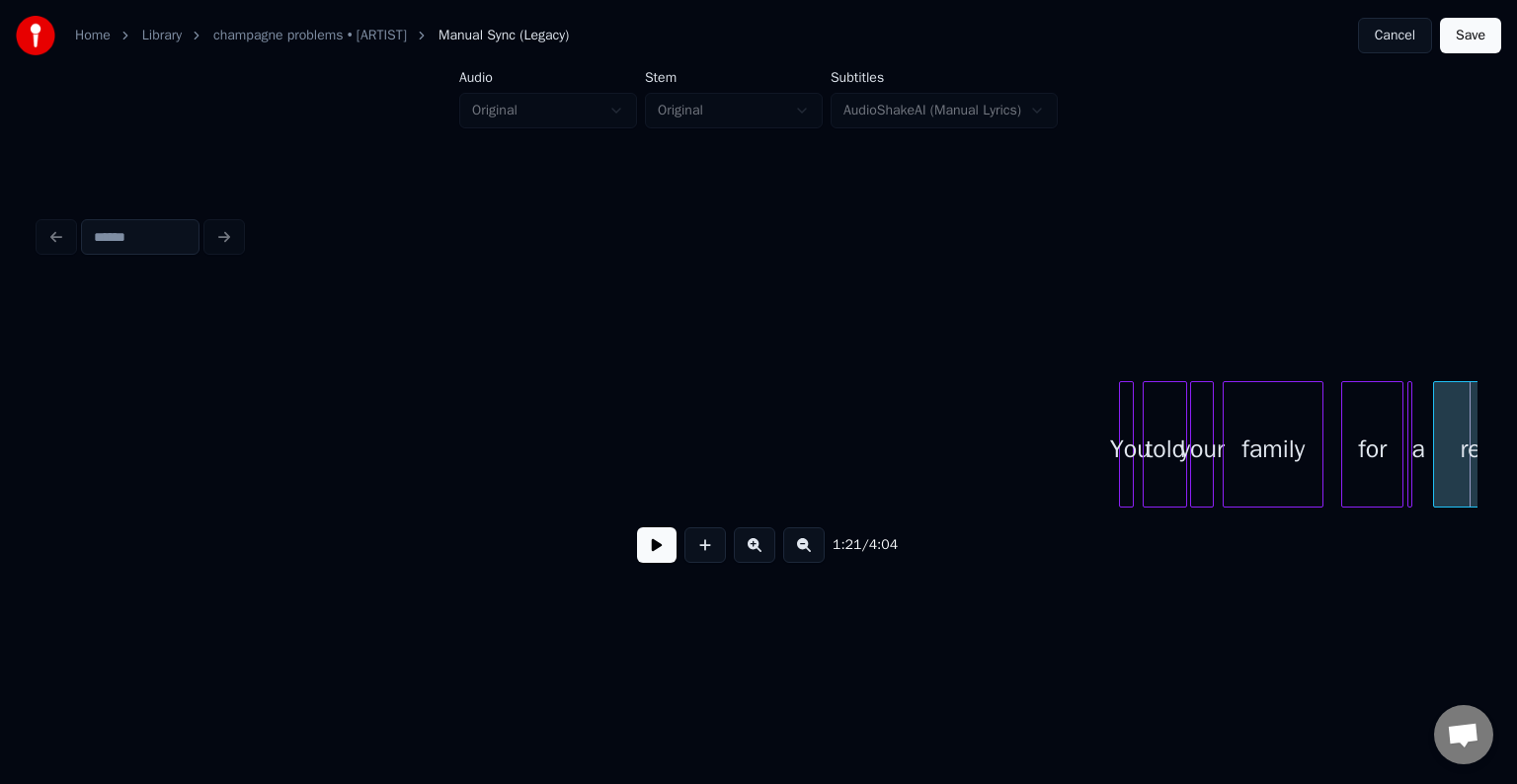 click on "a" at bounding box center (1409, 444) 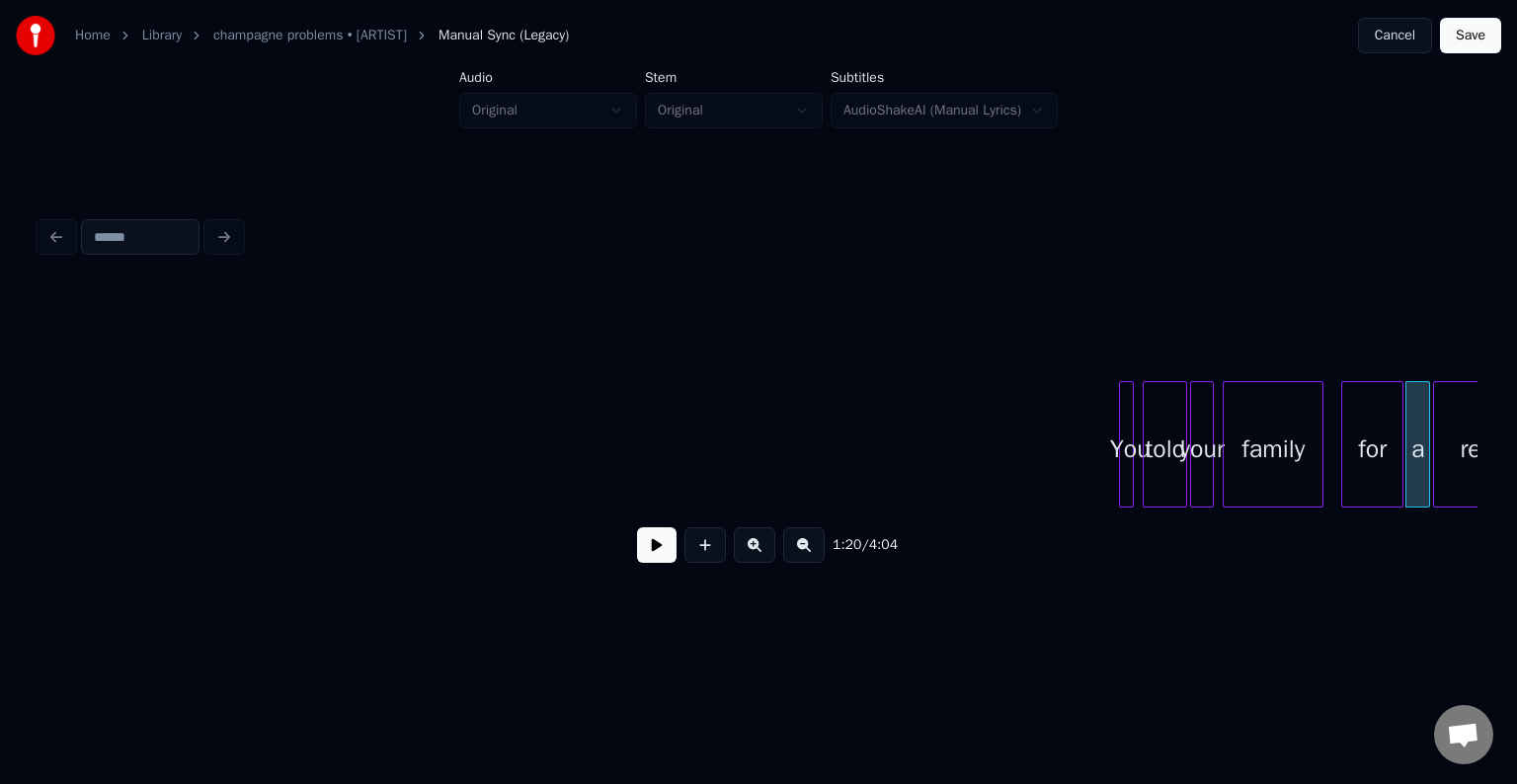 click at bounding box center [1426, 444] 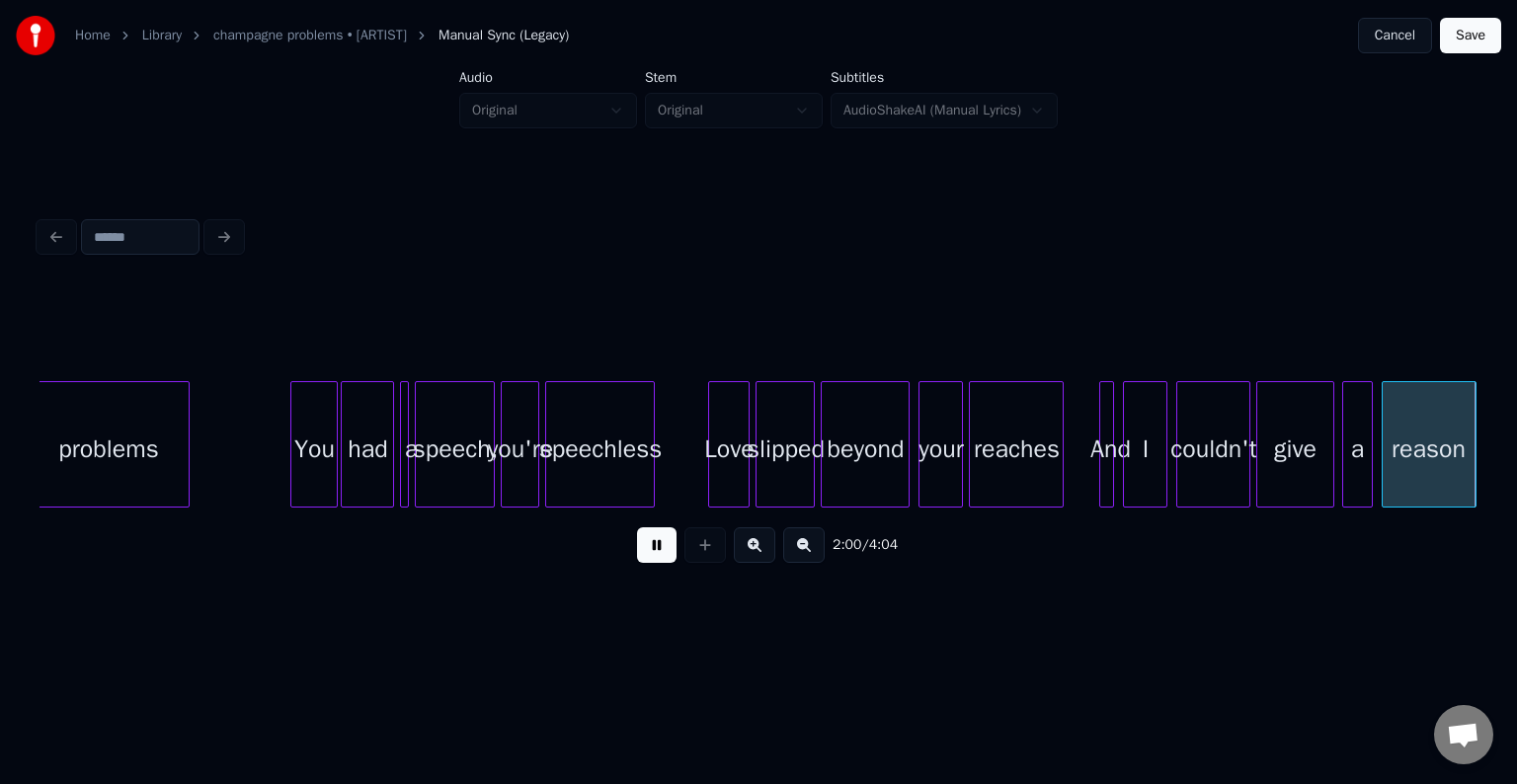 scroll, scrollTop: 0, scrollLeft: 17804, axis: horizontal 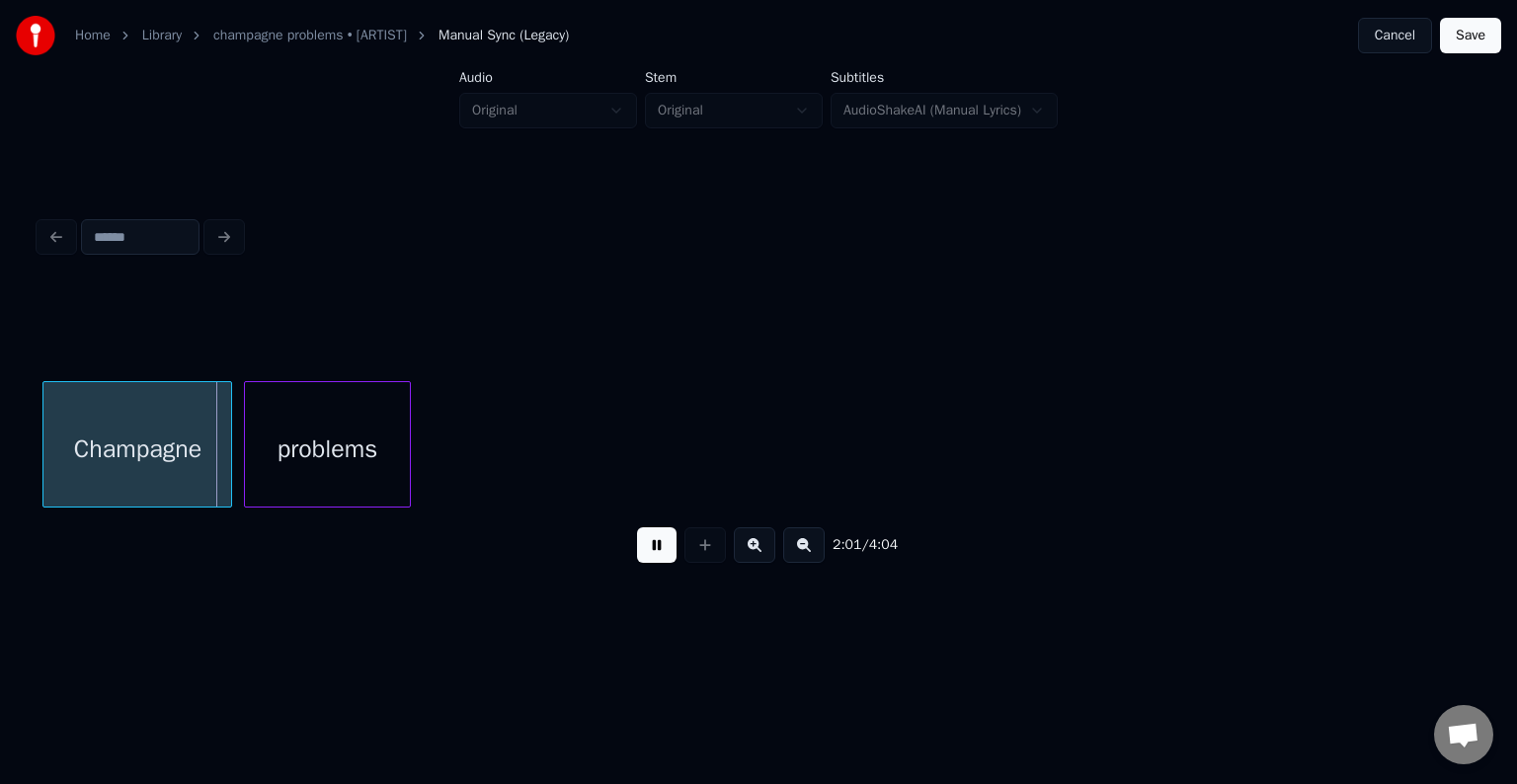 click at bounding box center [657, 545] 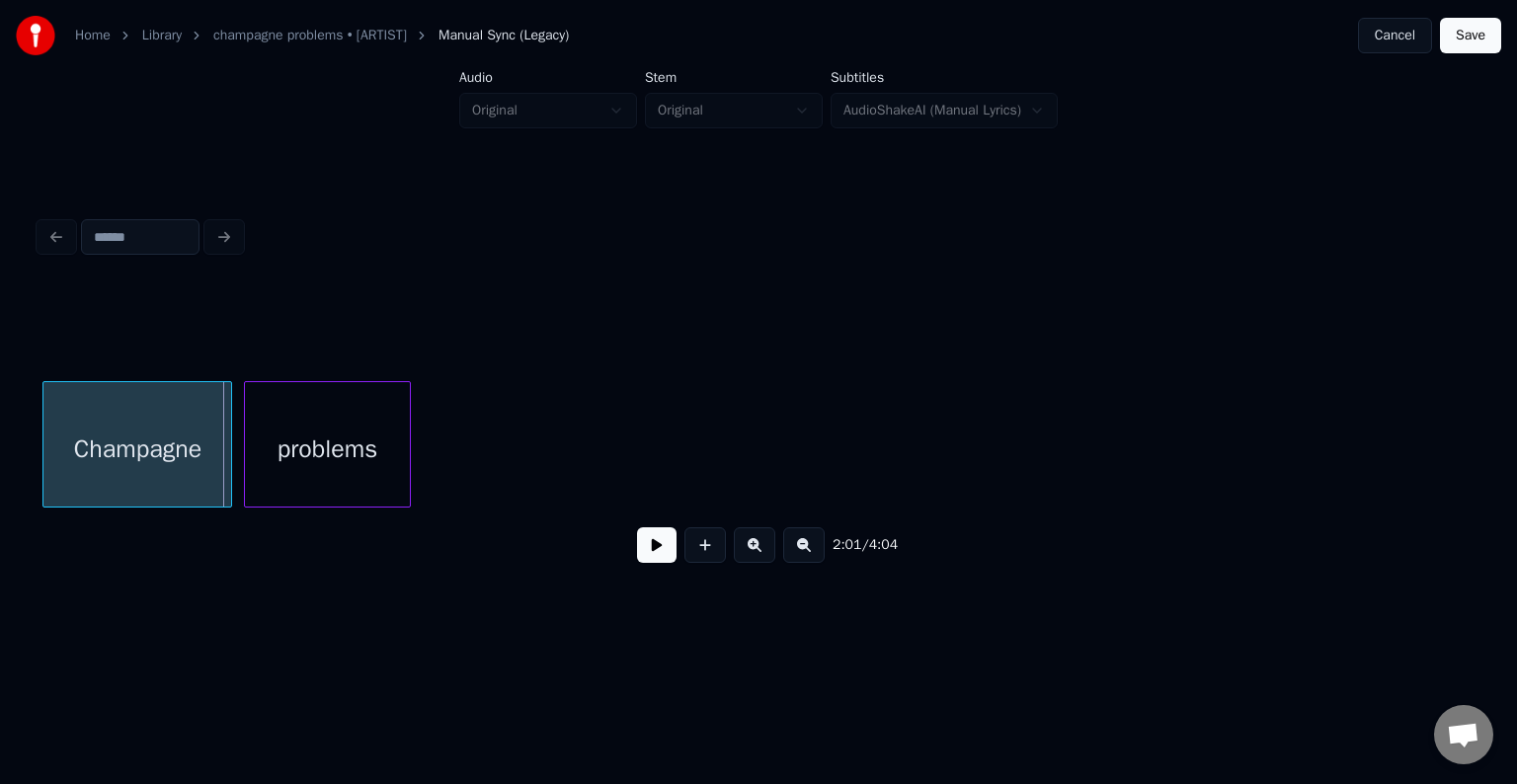 click at bounding box center [657, 545] 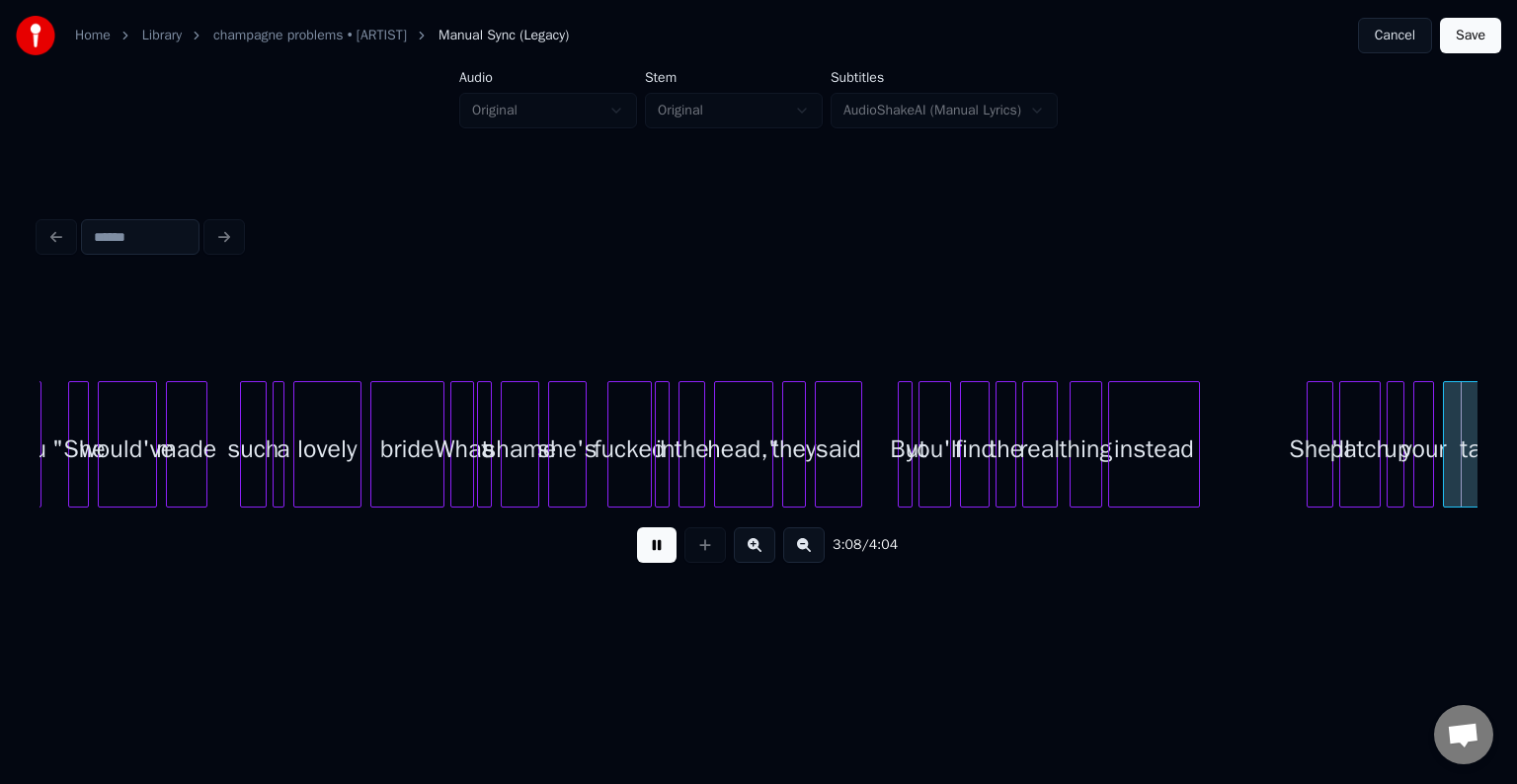 scroll, scrollTop: 0, scrollLeft: 27877, axis: horizontal 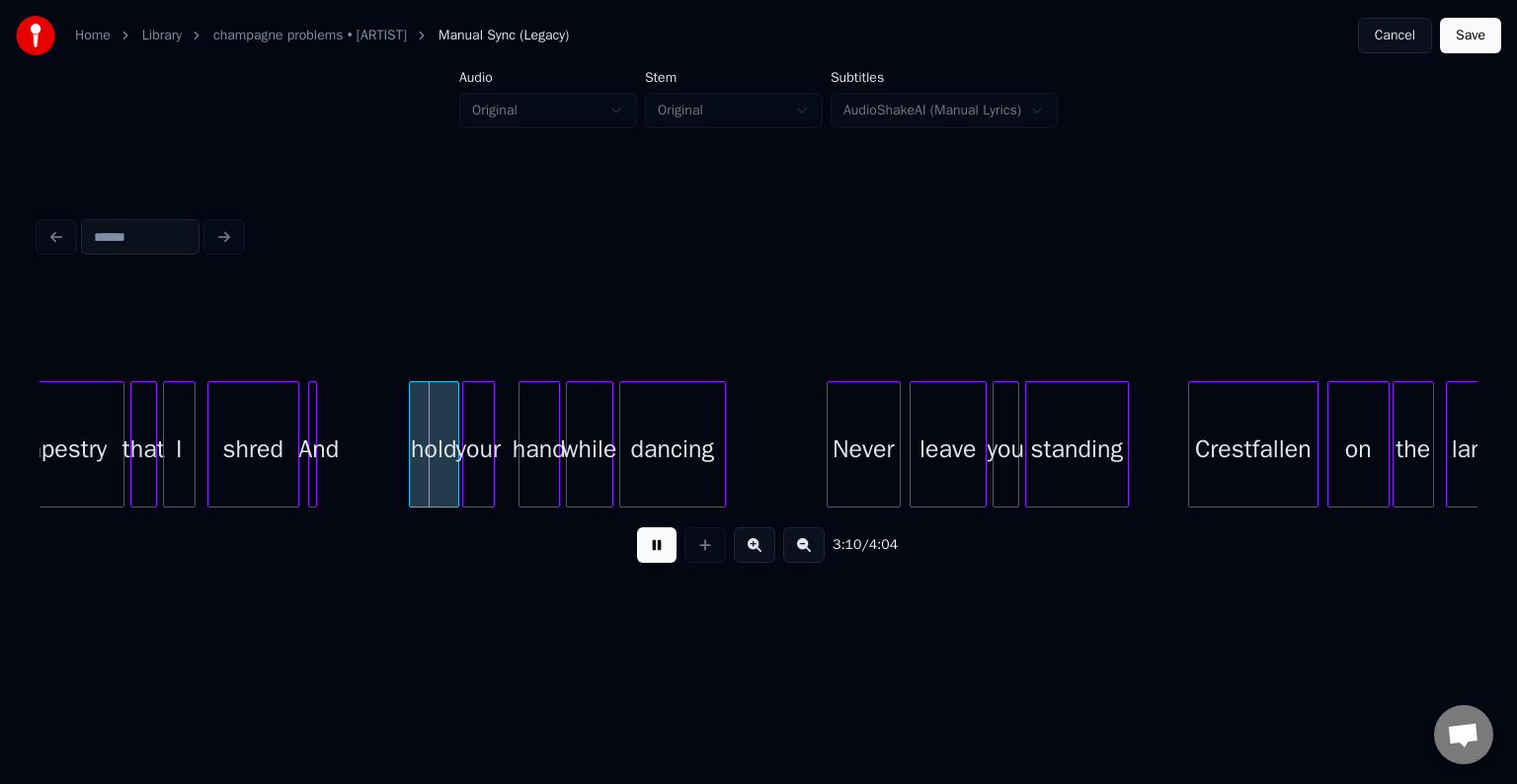 click at bounding box center (657, 545) 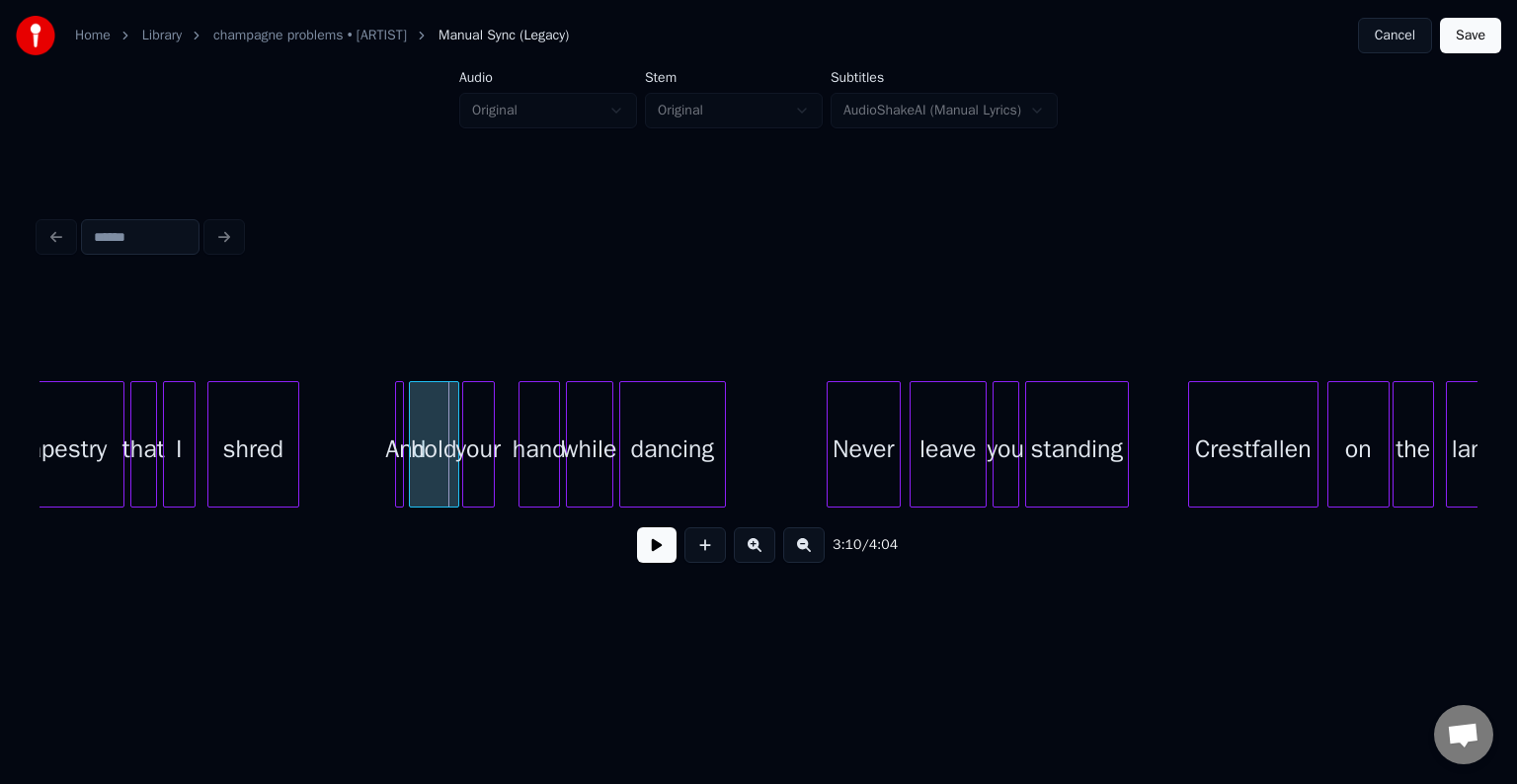 click on "And" at bounding box center [406, 449] 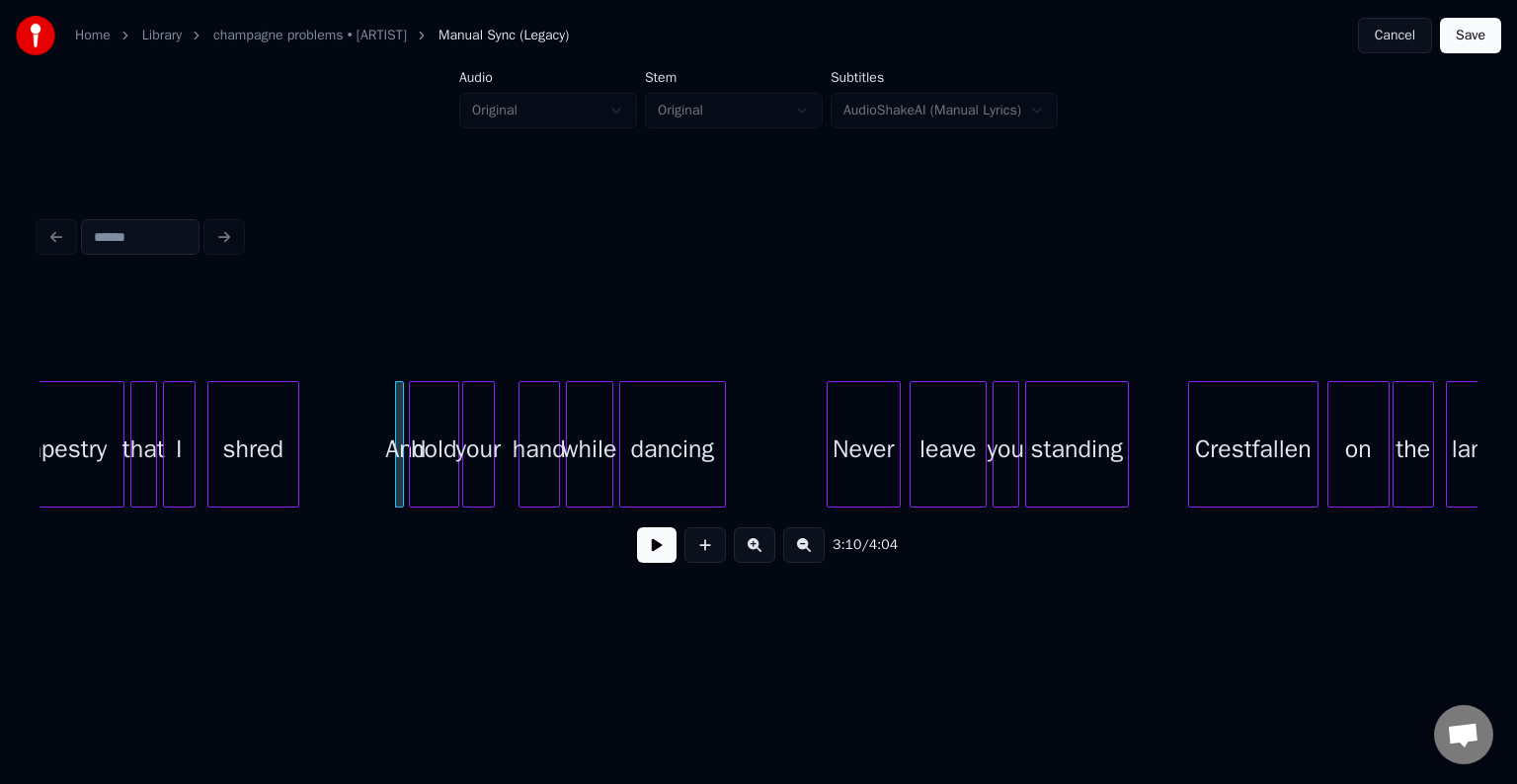 click at bounding box center (657, 545) 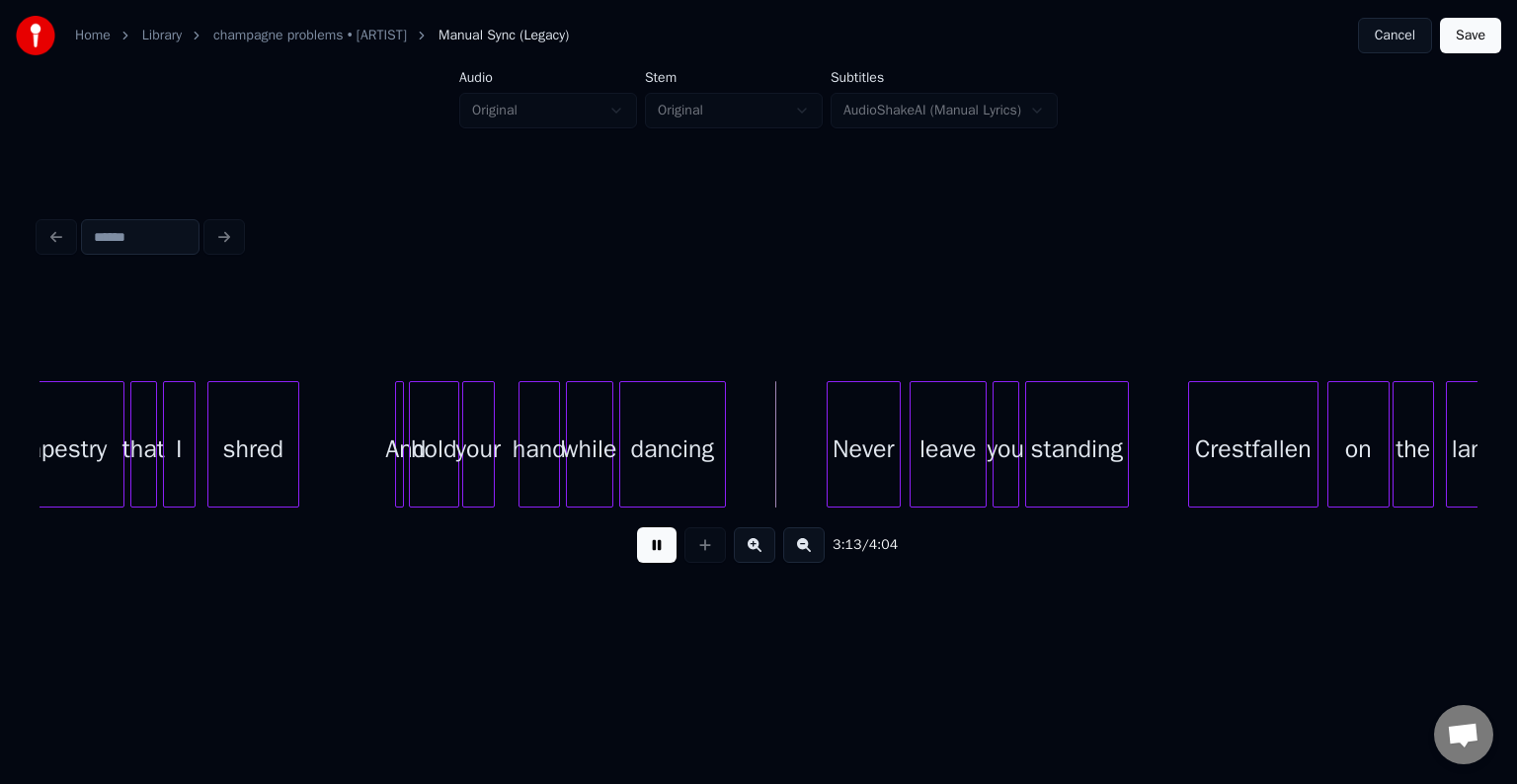 click on "tapestry that I shred And hold your hand while dancing Never leave you standing Crestfallen on the landing" at bounding box center (-9759, 444) 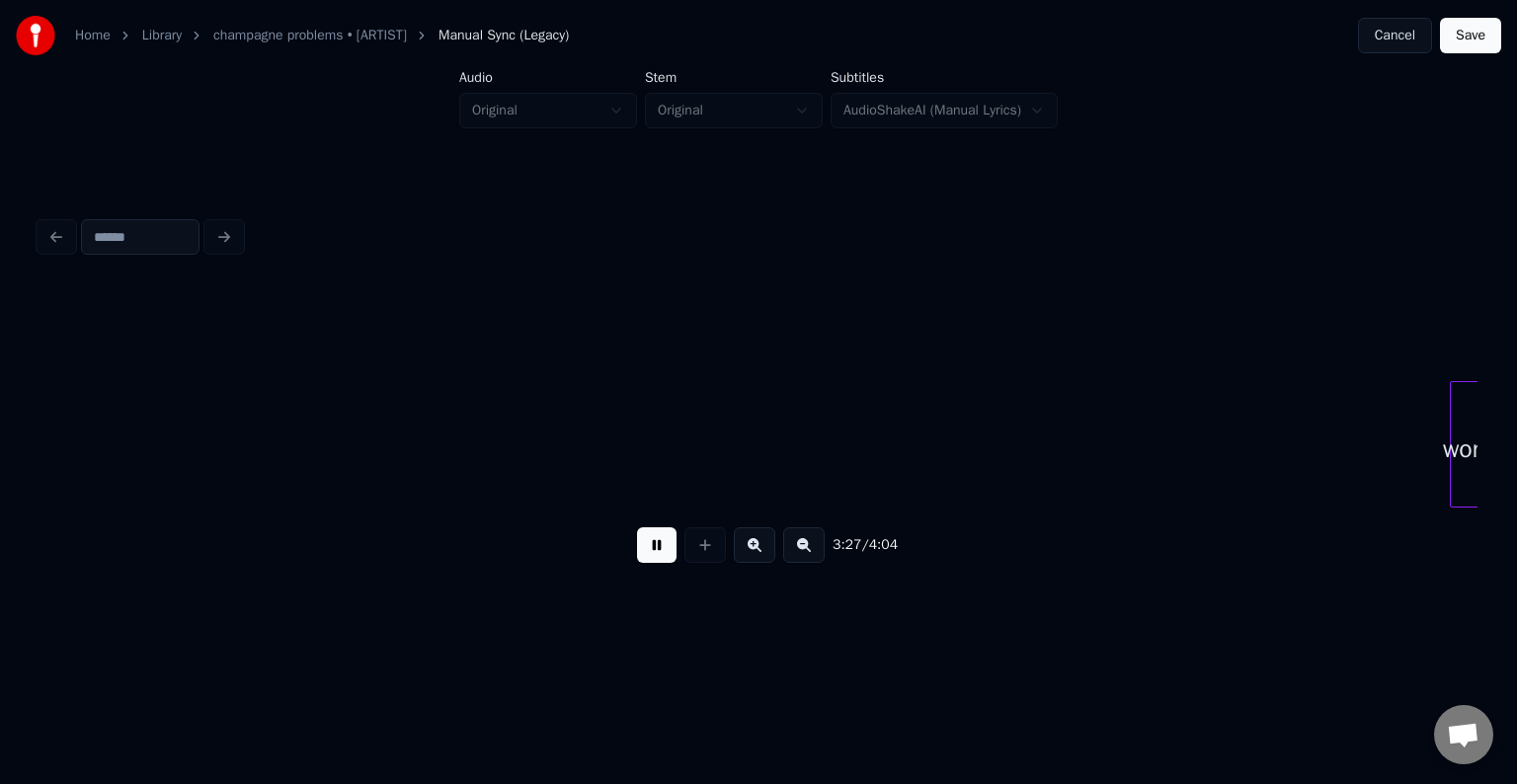 scroll, scrollTop: 0, scrollLeft: 30754, axis: horizontal 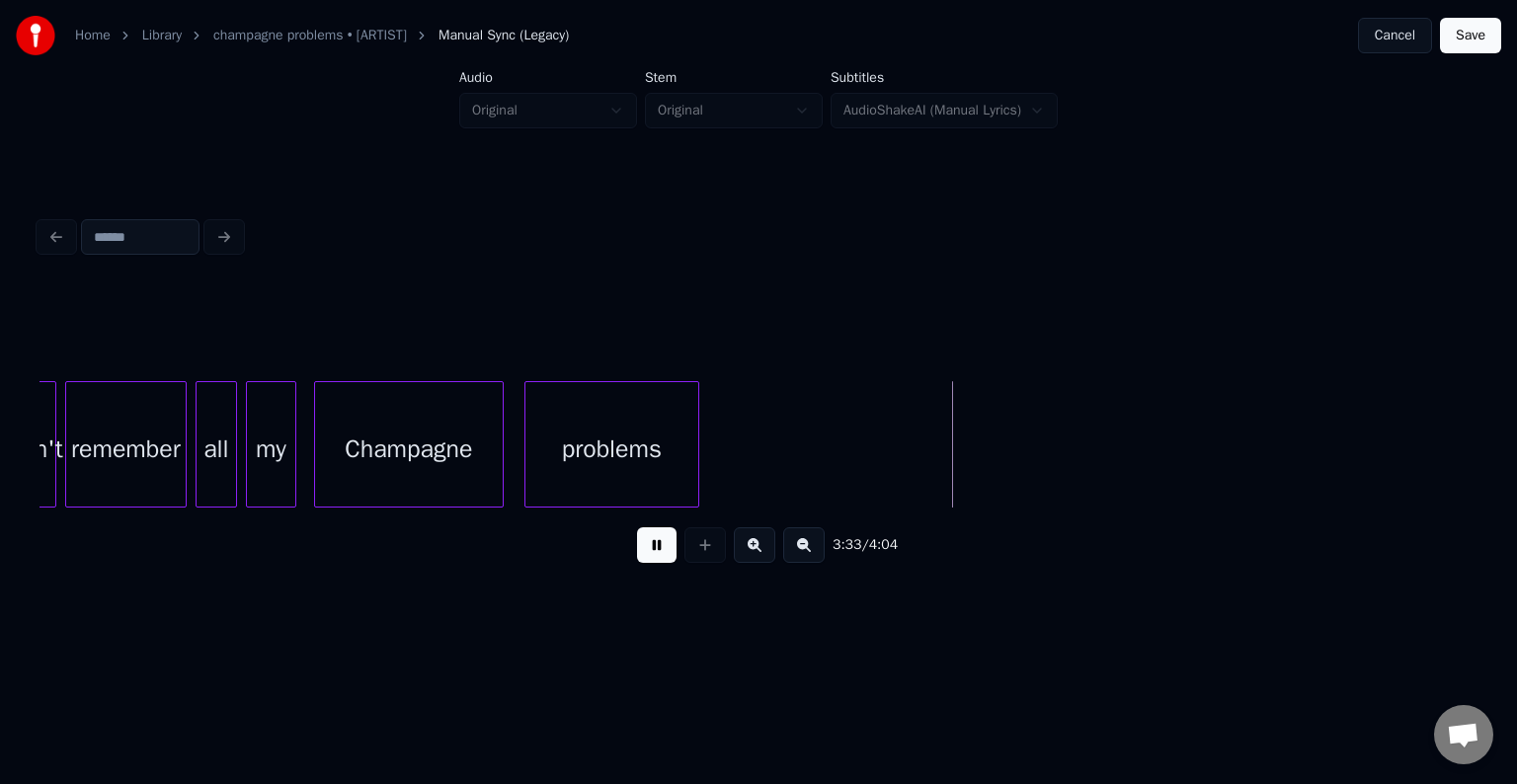 click at bounding box center (657, 545) 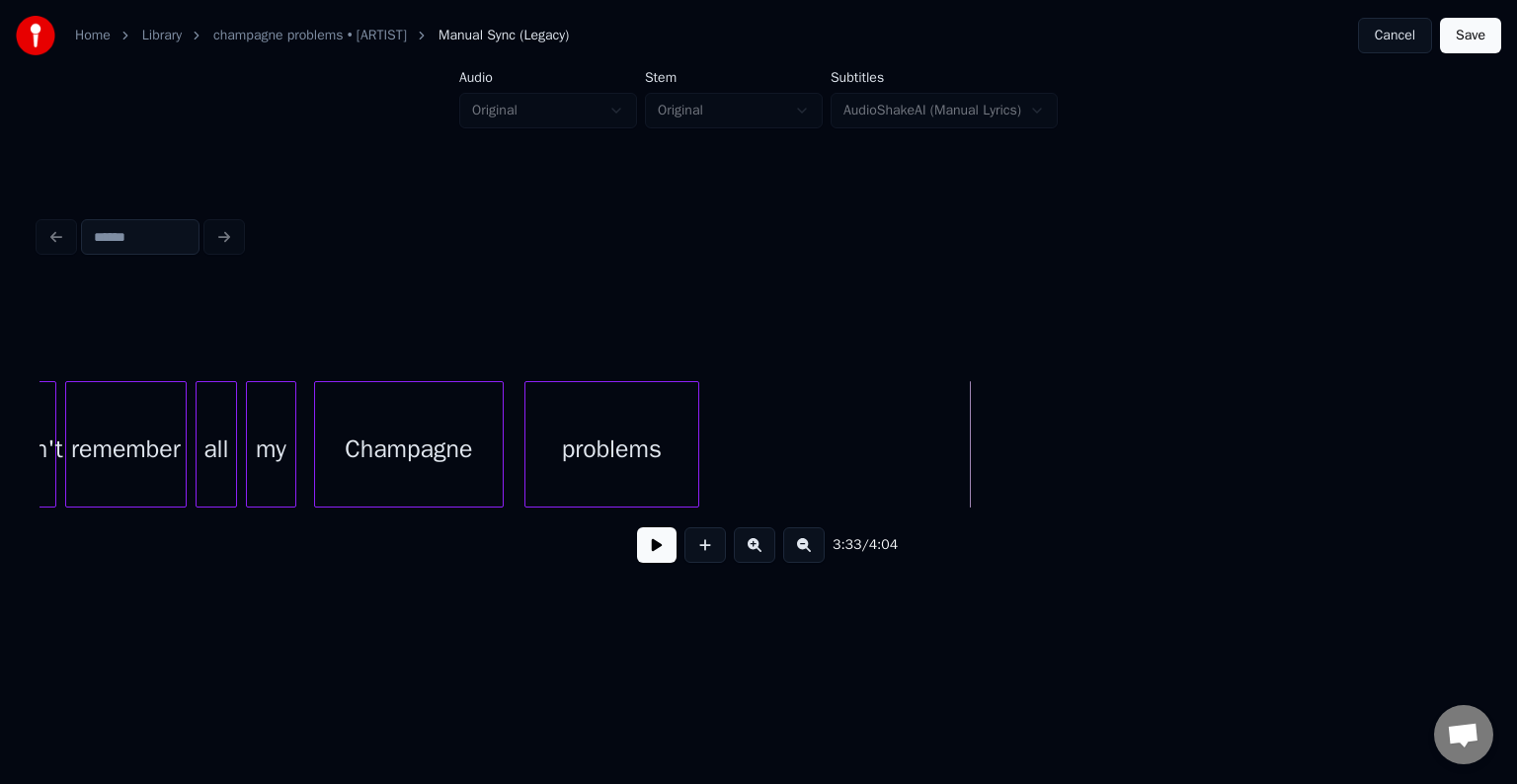 click on "Save" at bounding box center [1471, 36] 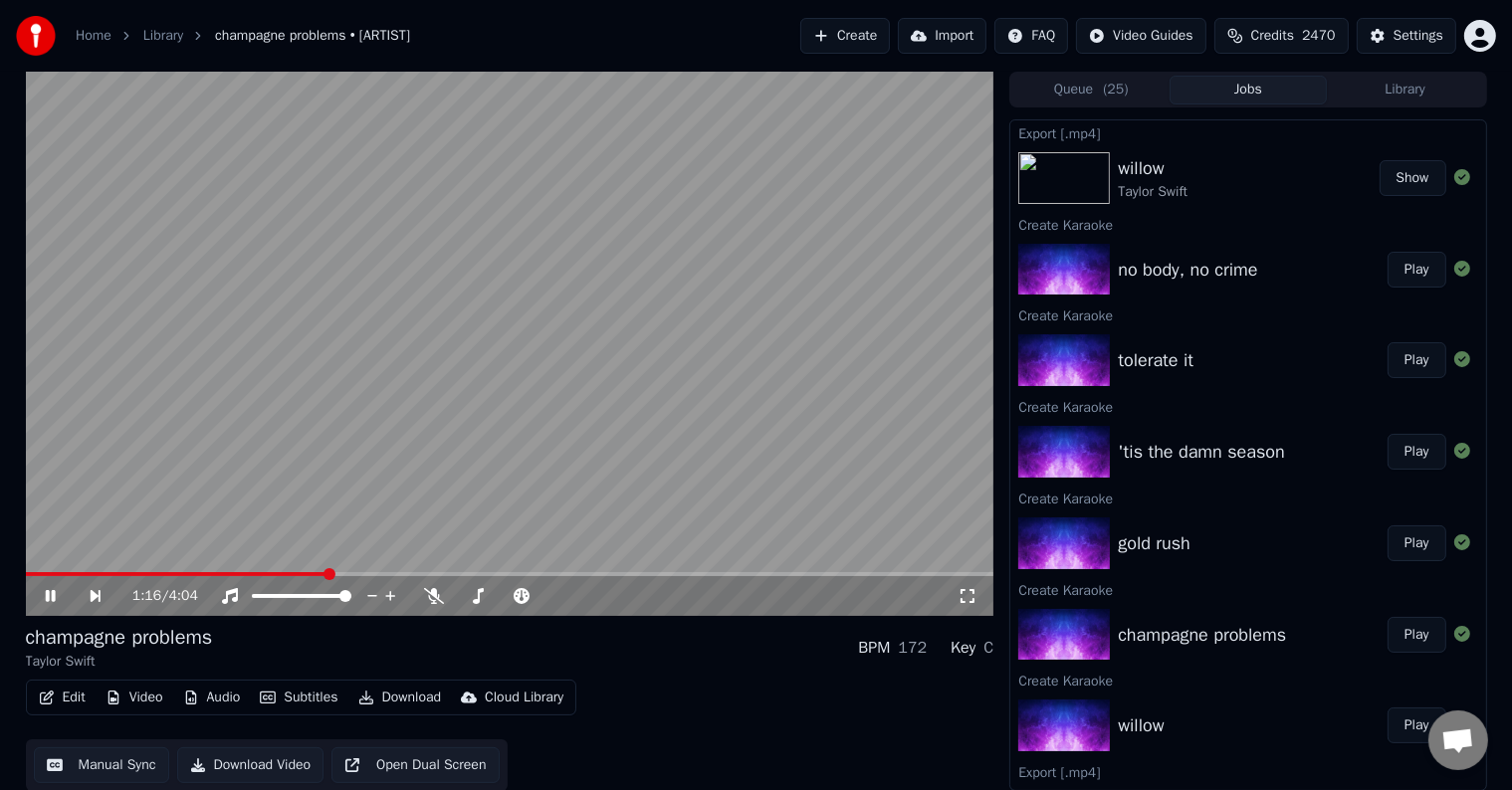 click on "Download" at bounding box center (400, 697) 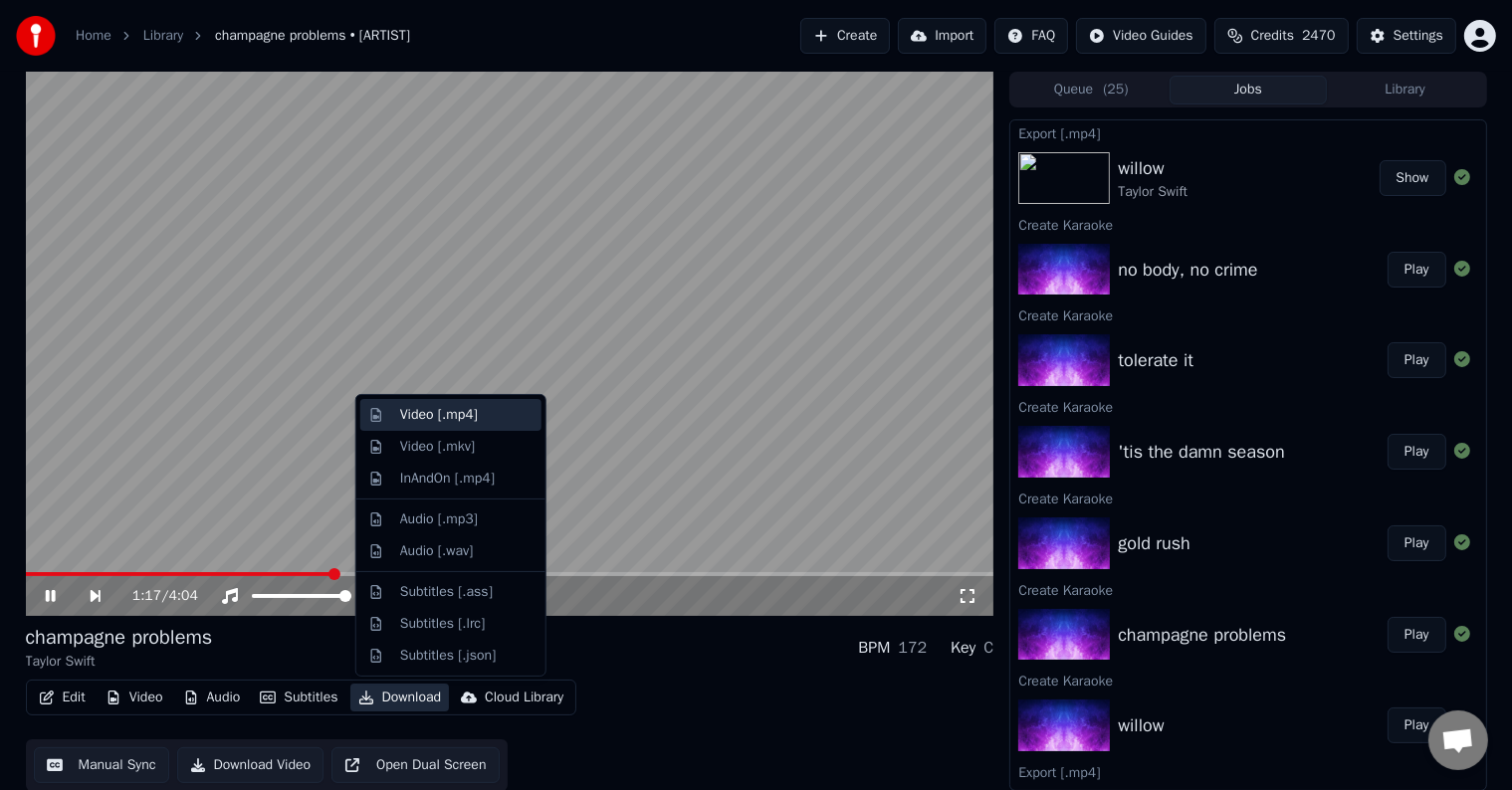 click on "Video [.mp4]" at bounding box center (439, 415) 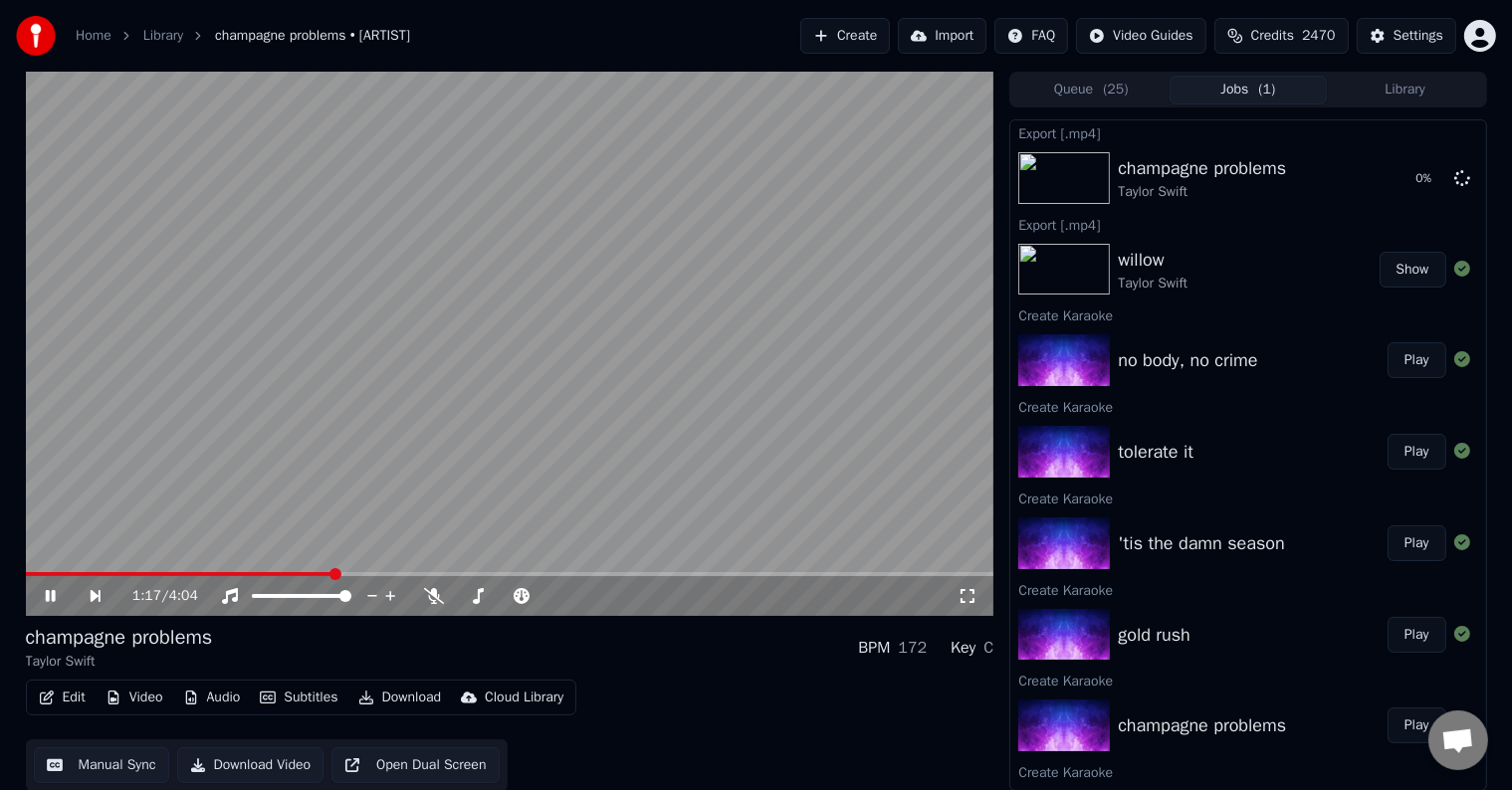 click 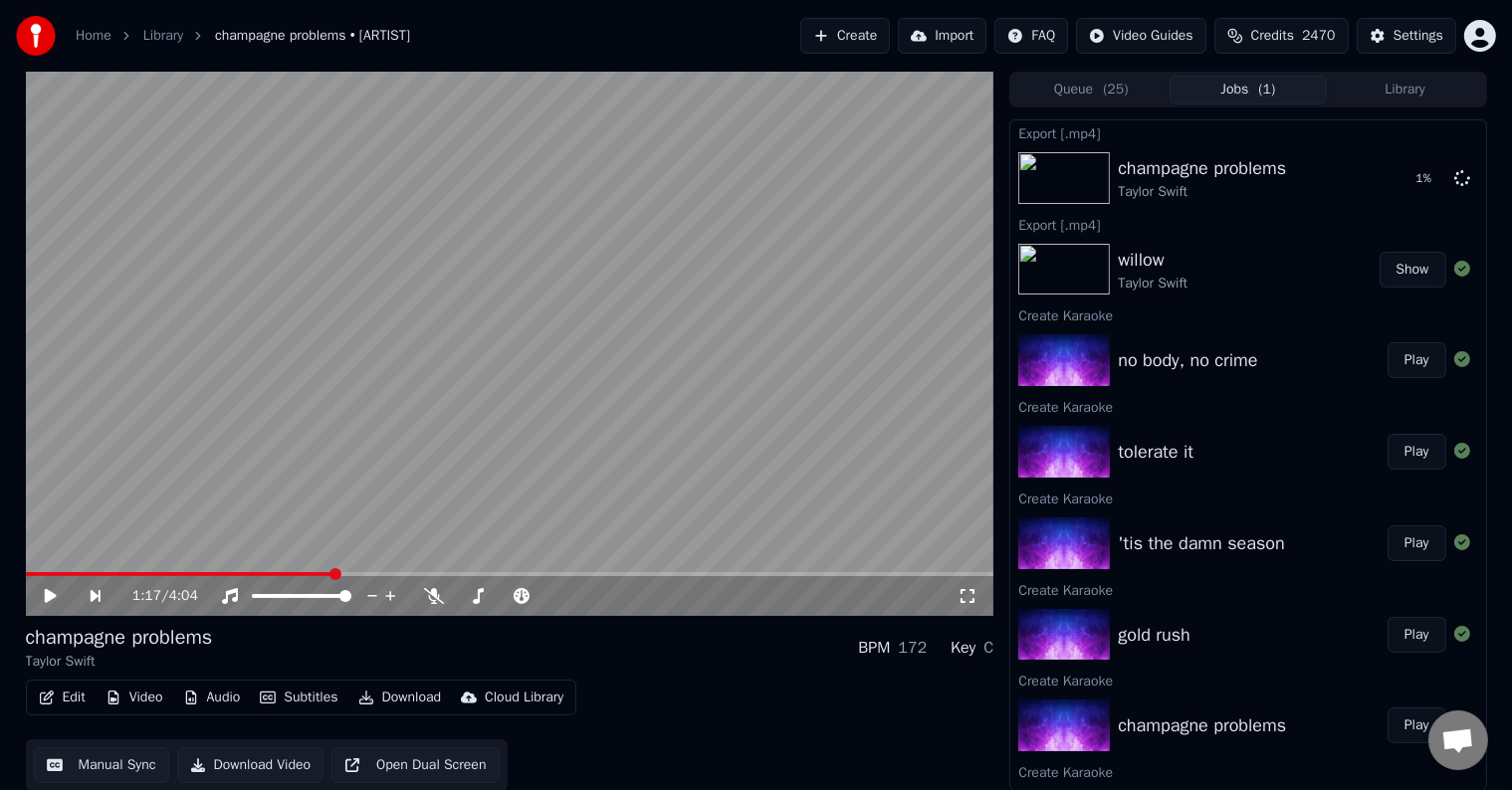 click on "Play" at bounding box center (1416, 635) 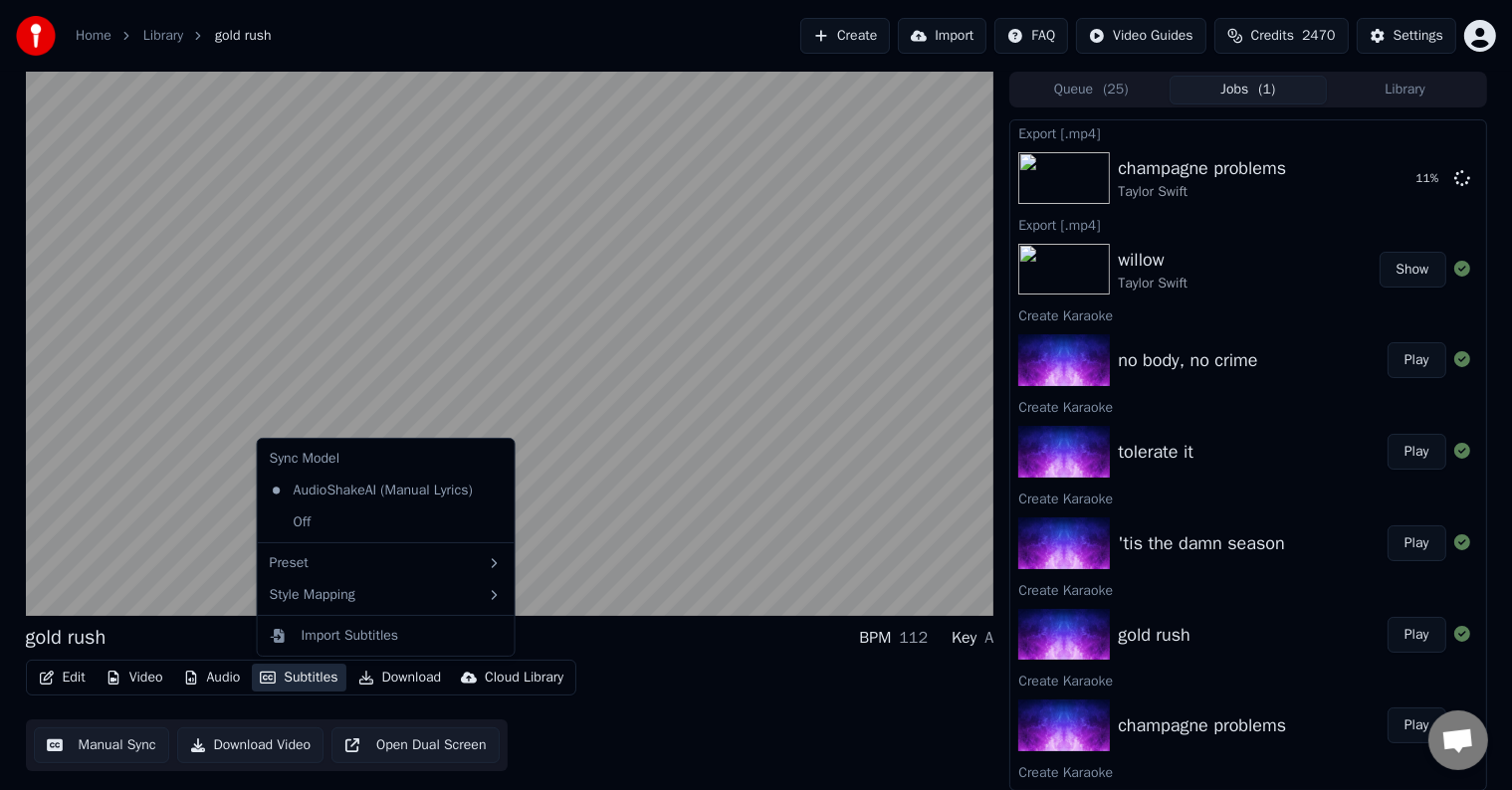 click on "Subtitles" at bounding box center (299, 678) 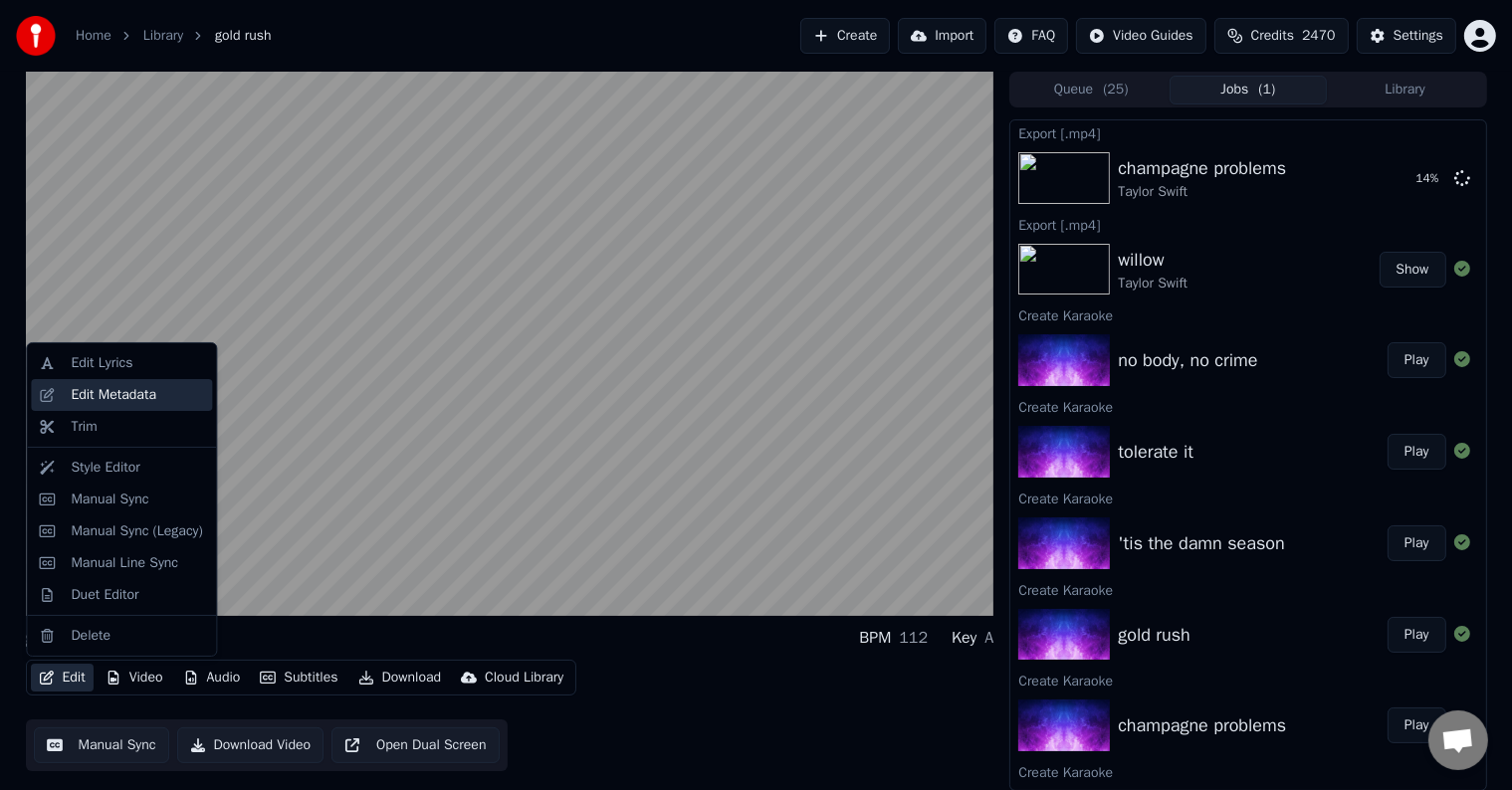 click on "Edit Metadata" at bounding box center [113, 395] 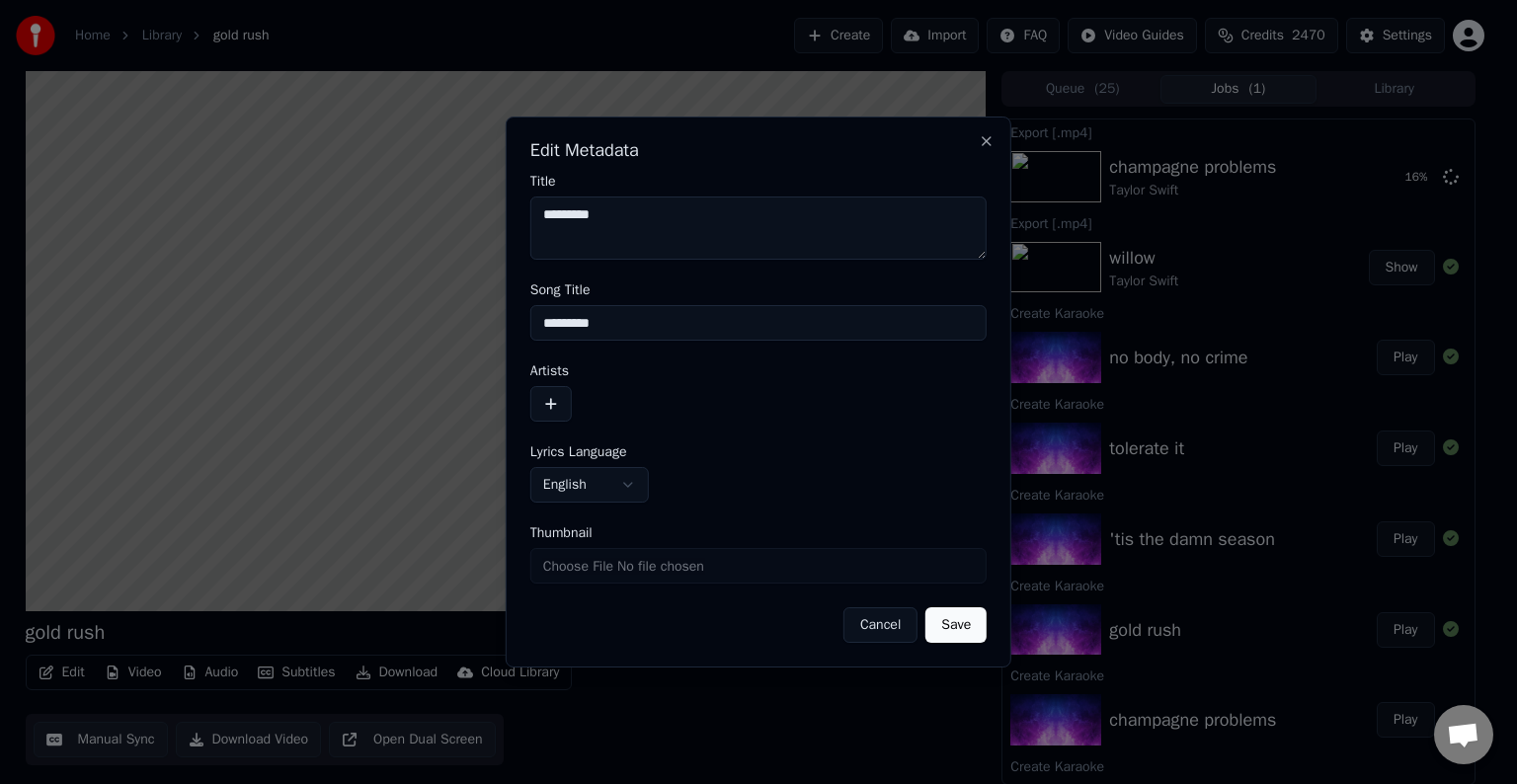 click on "*********" at bounding box center (758, 323) 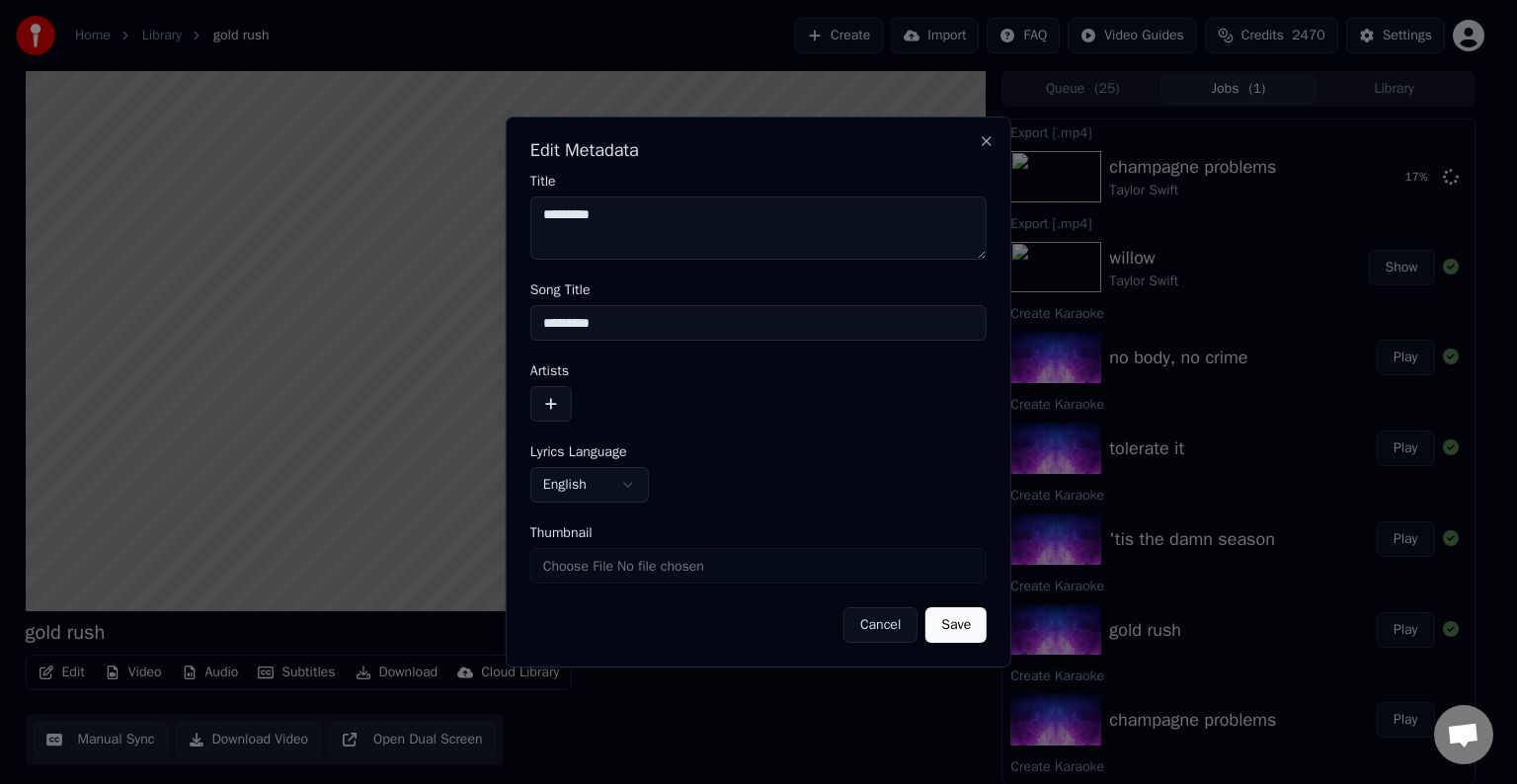 click at bounding box center (551, 404) 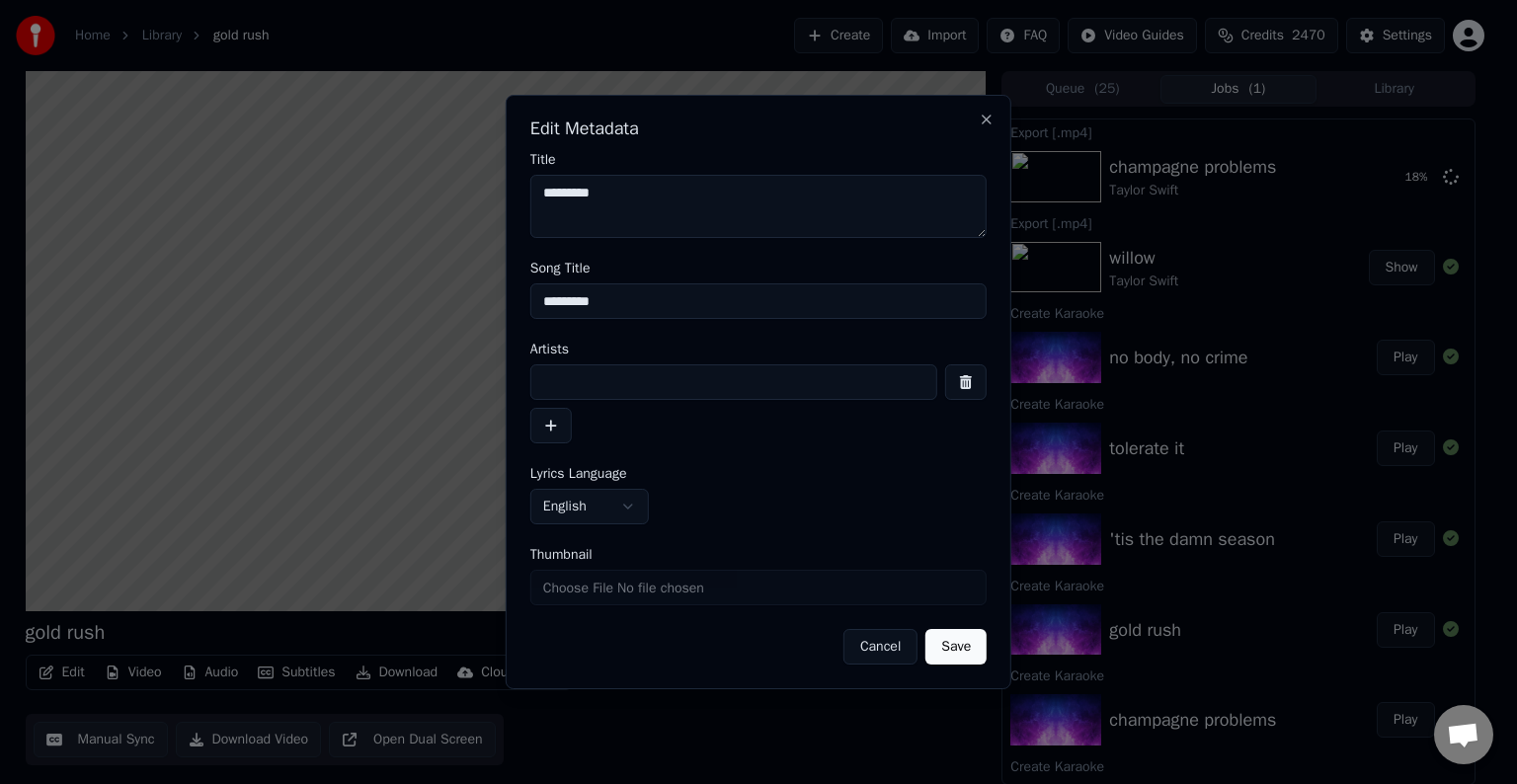 click at bounding box center [734, 382] 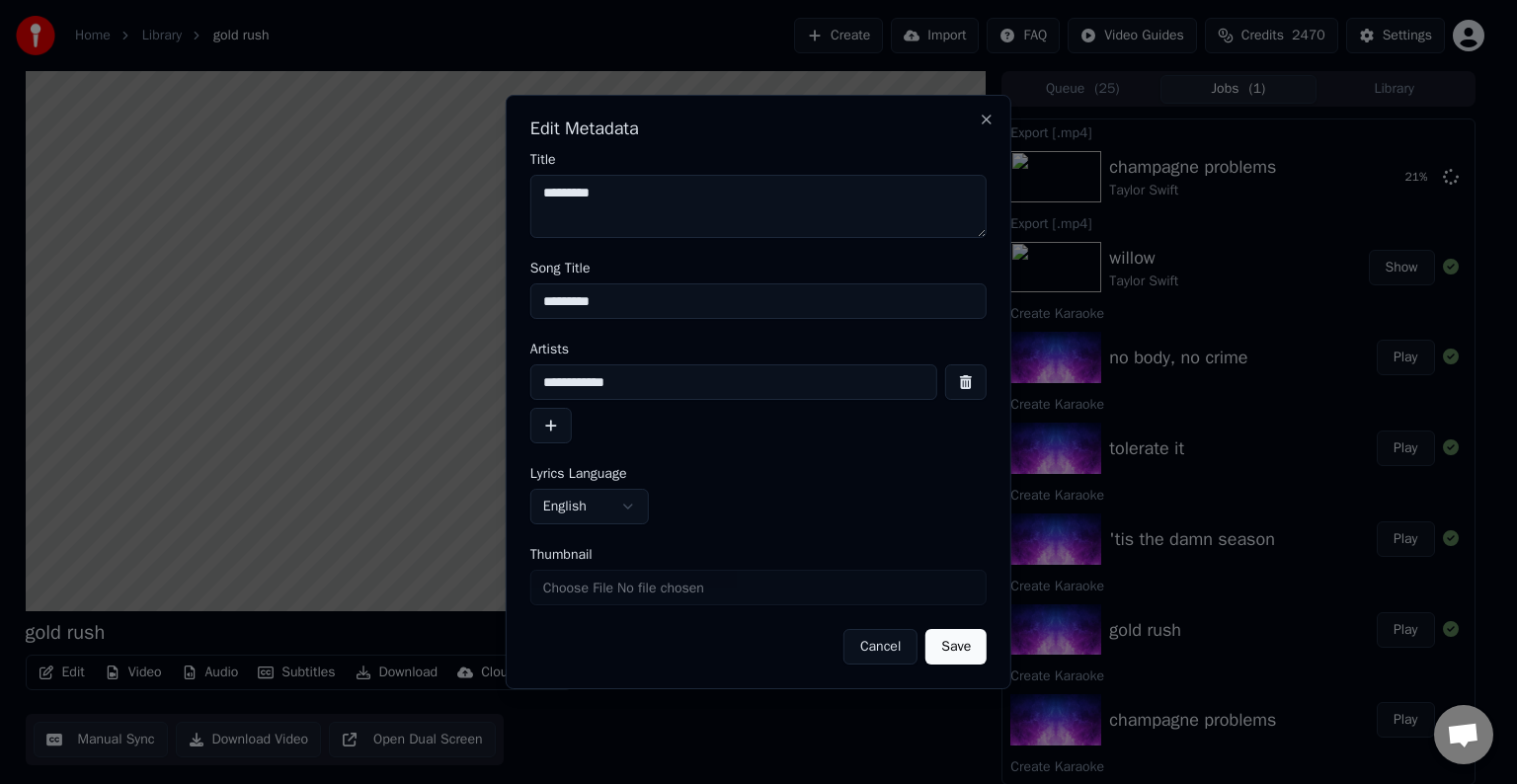 type on "**********" 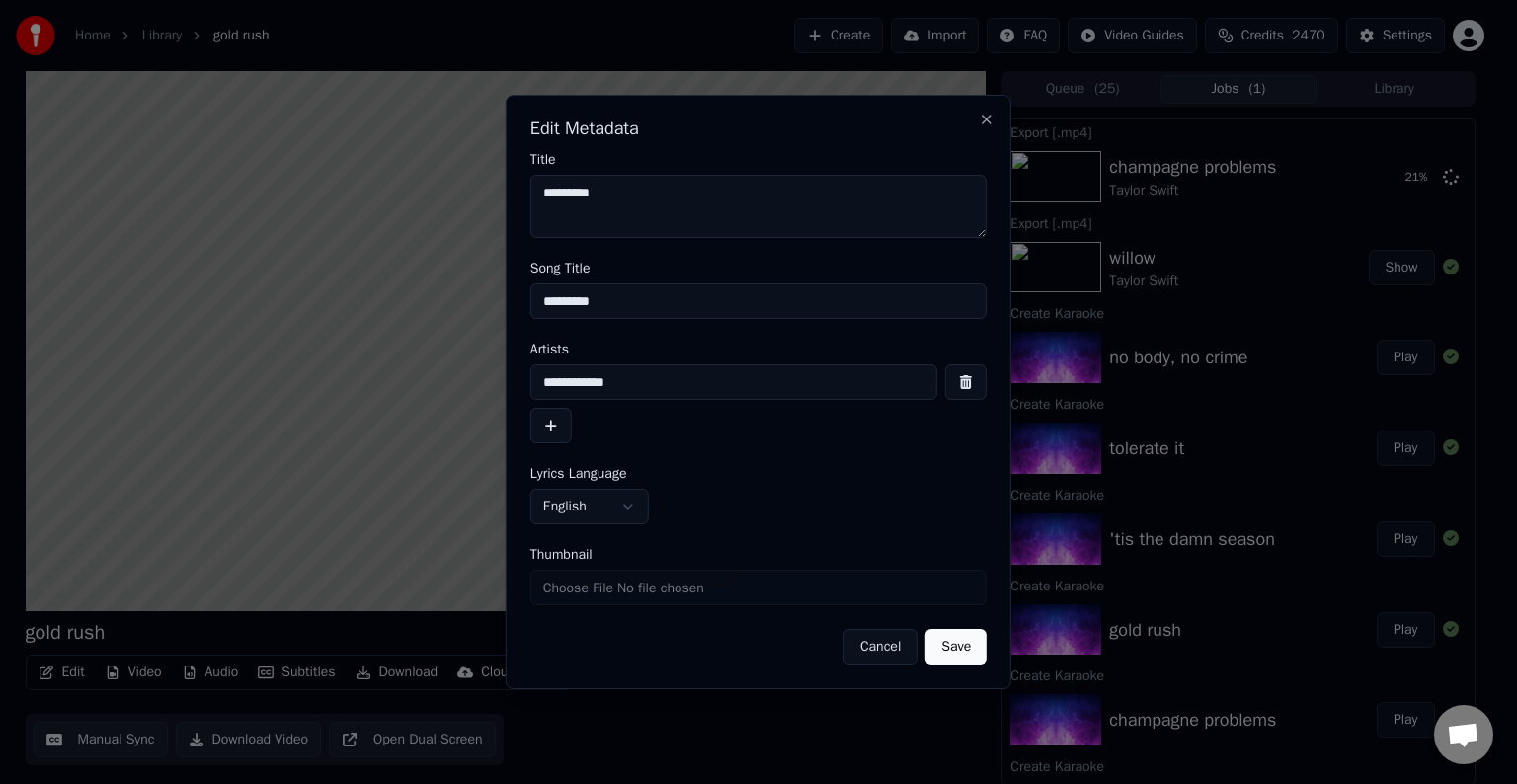 click on "Save" at bounding box center (956, 647) 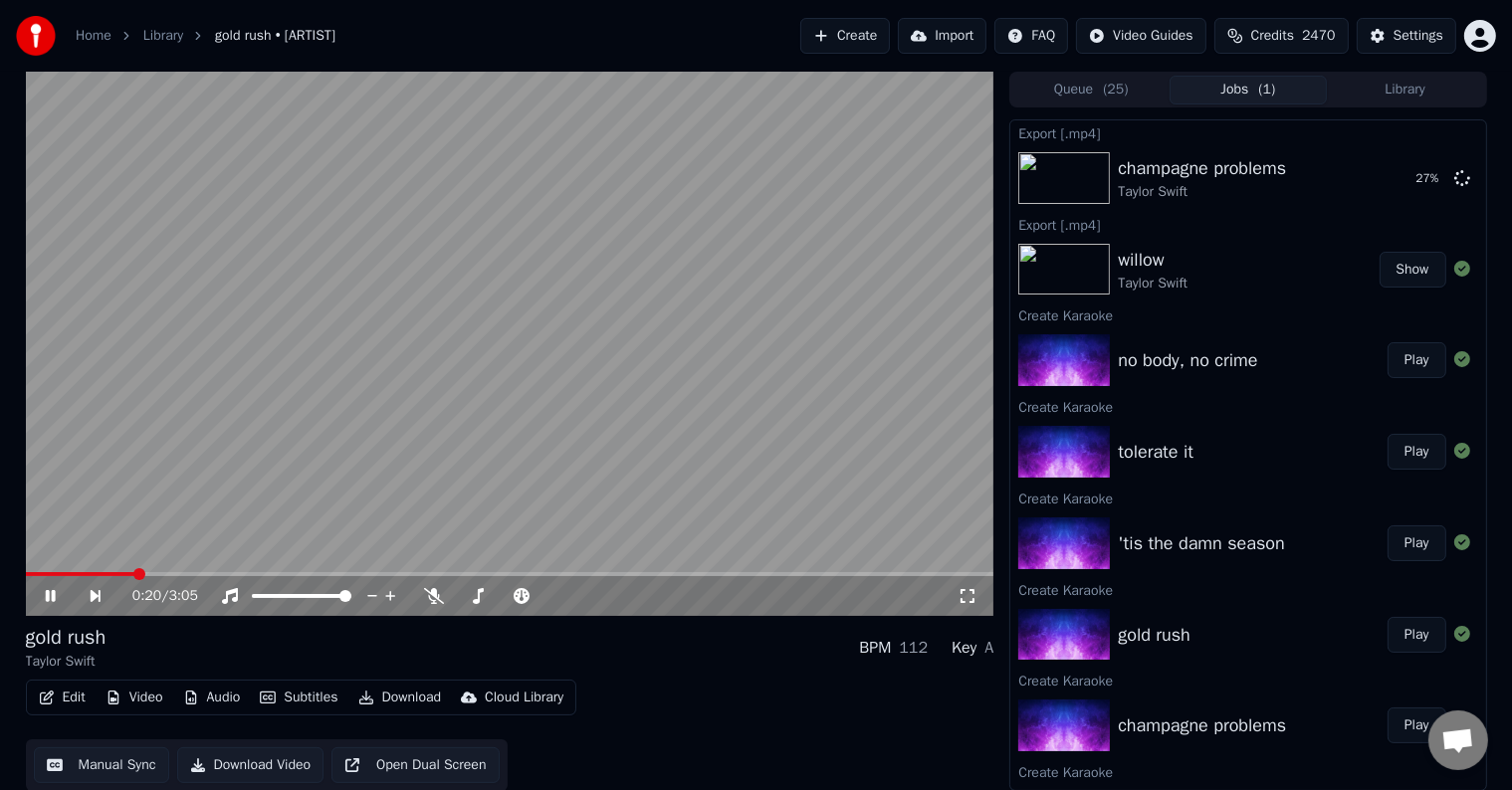 click on "Edit" at bounding box center (62, 697) 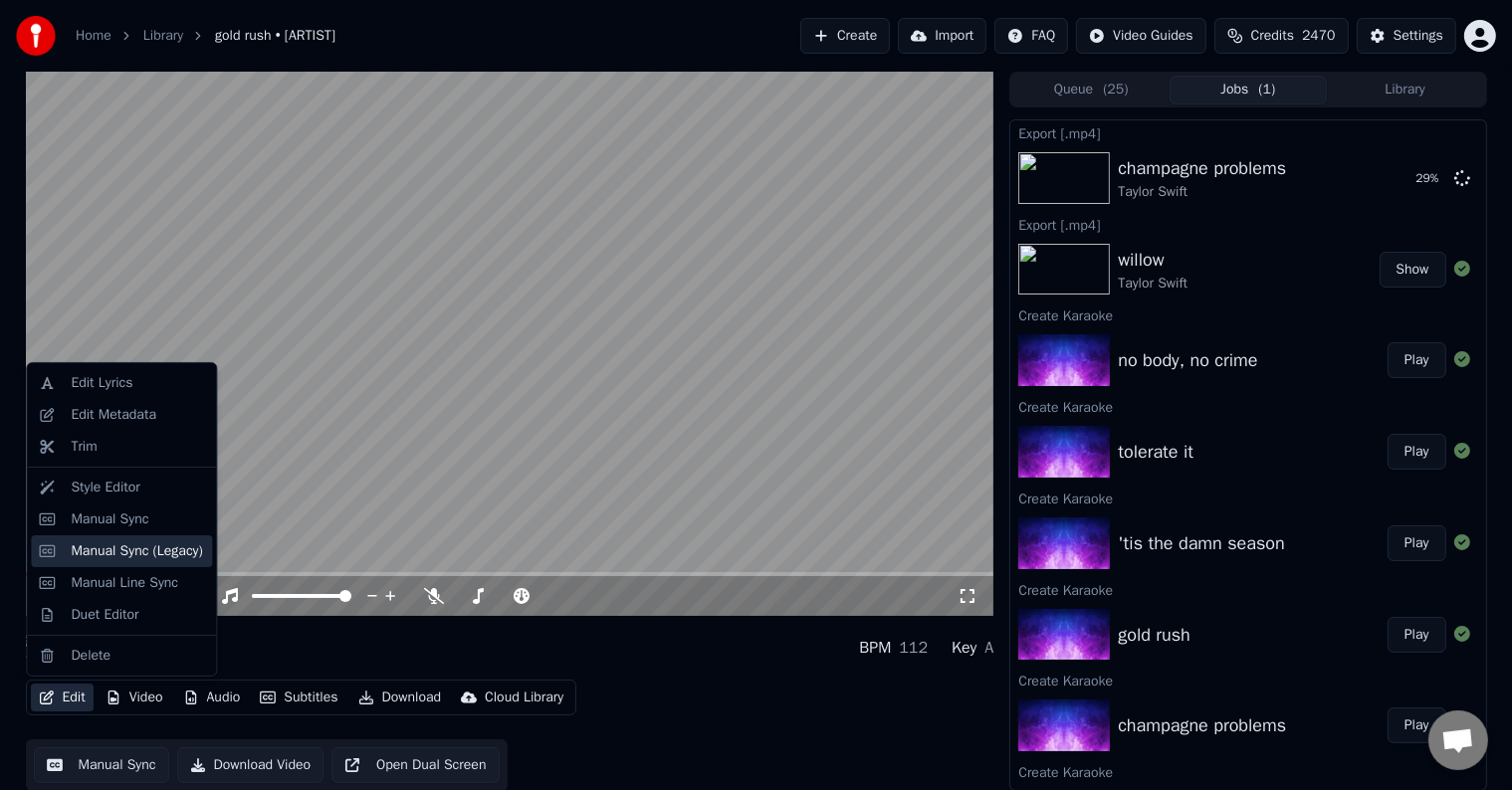 click on "Manual Sync (Legacy)" at bounding box center (136, 551) 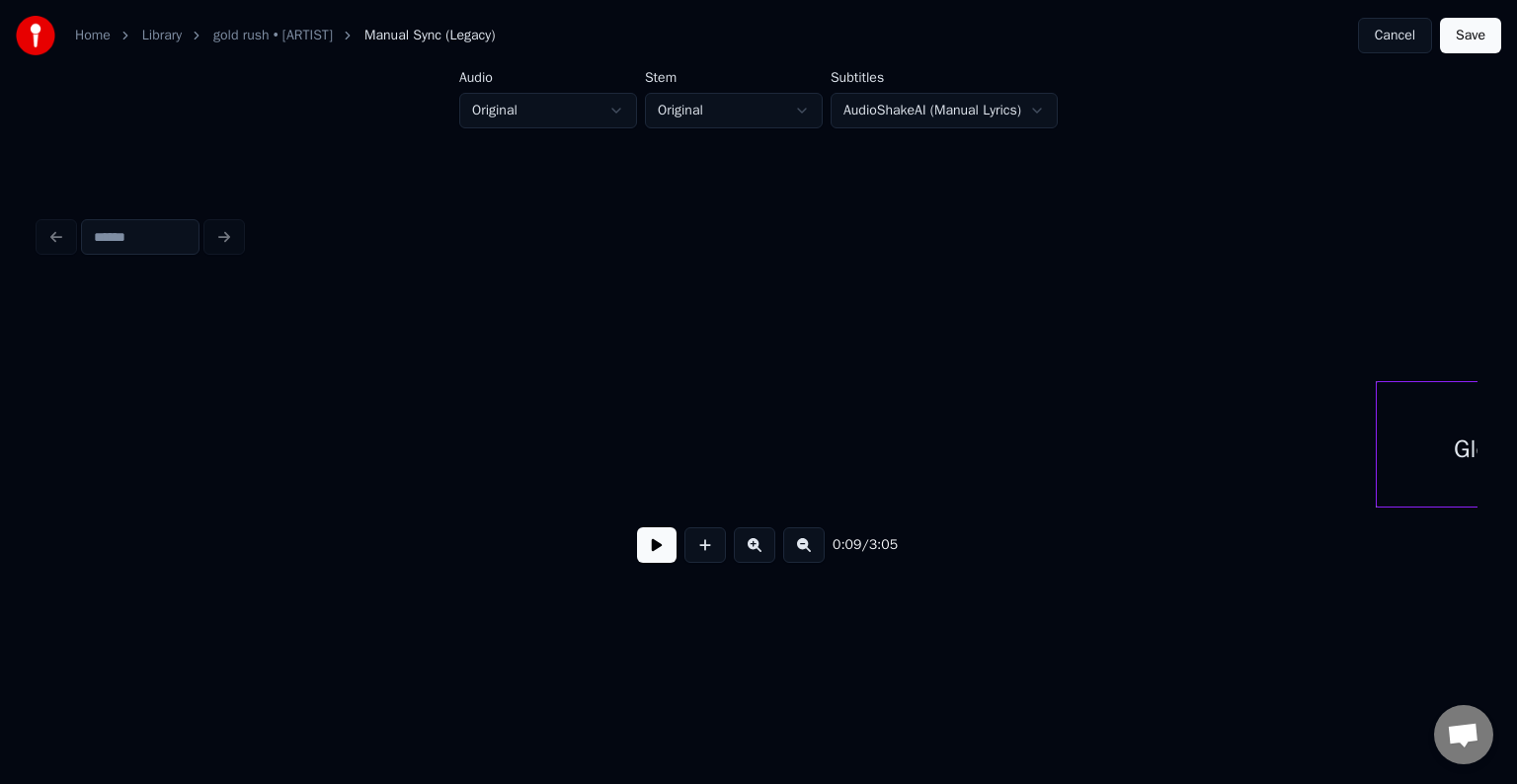 click at bounding box center (657, 545) 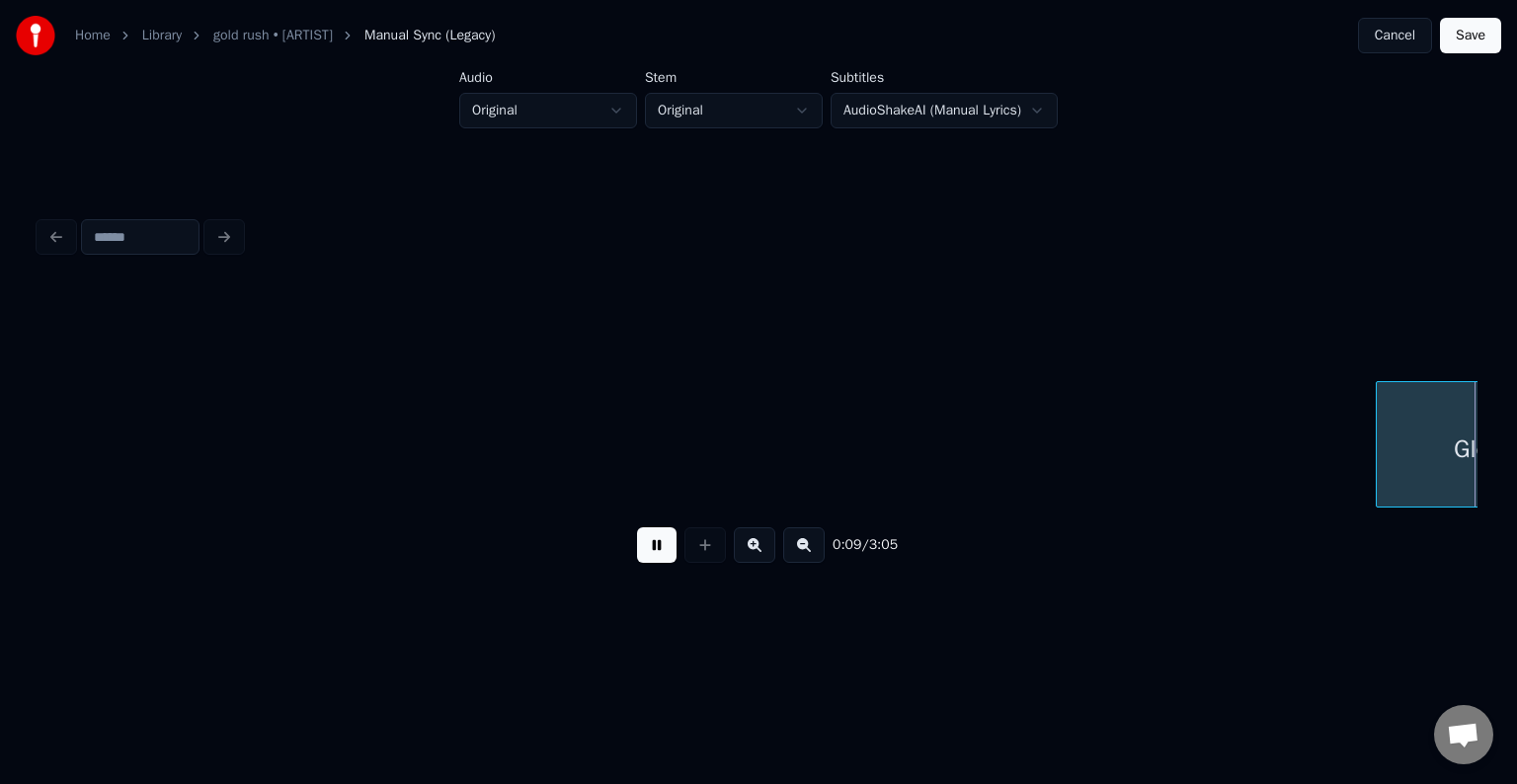 scroll, scrollTop: 0, scrollLeft: 1438, axis: horizontal 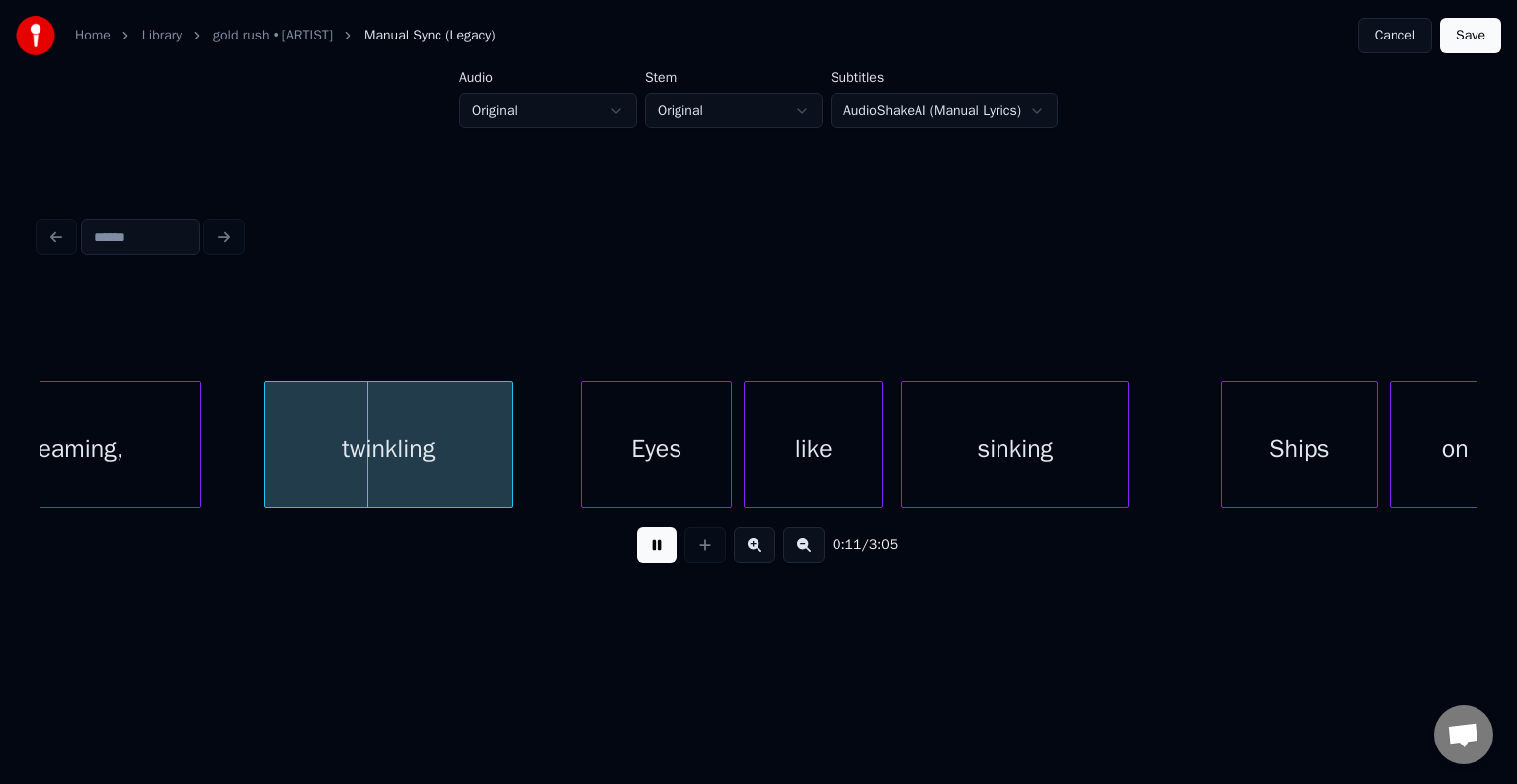 click at bounding box center (657, 545) 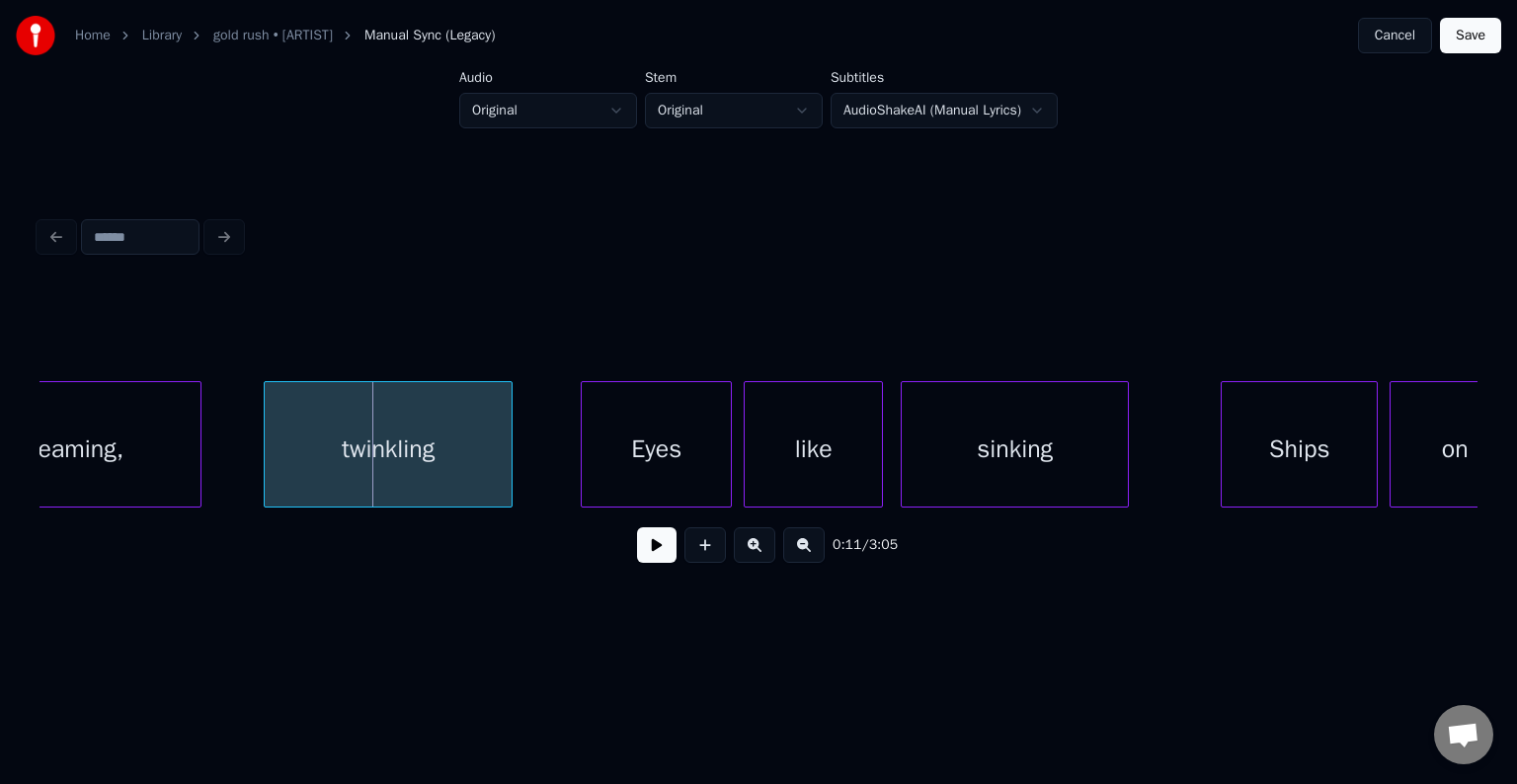 click on "Gleaming," at bounding box center [69, 449] 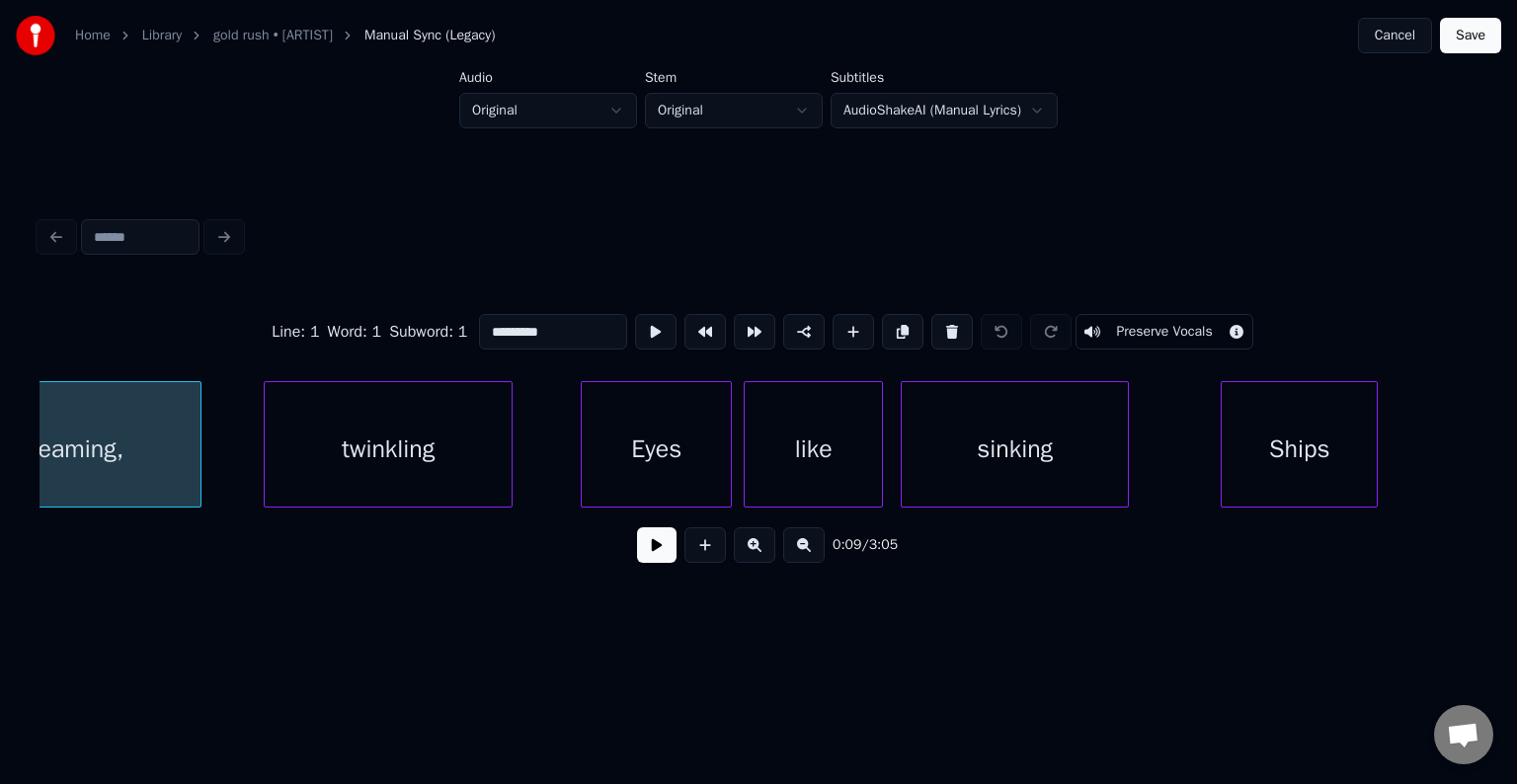 scroll, scrollTop: 0, scrollLeft: 1335, axis: horizontal 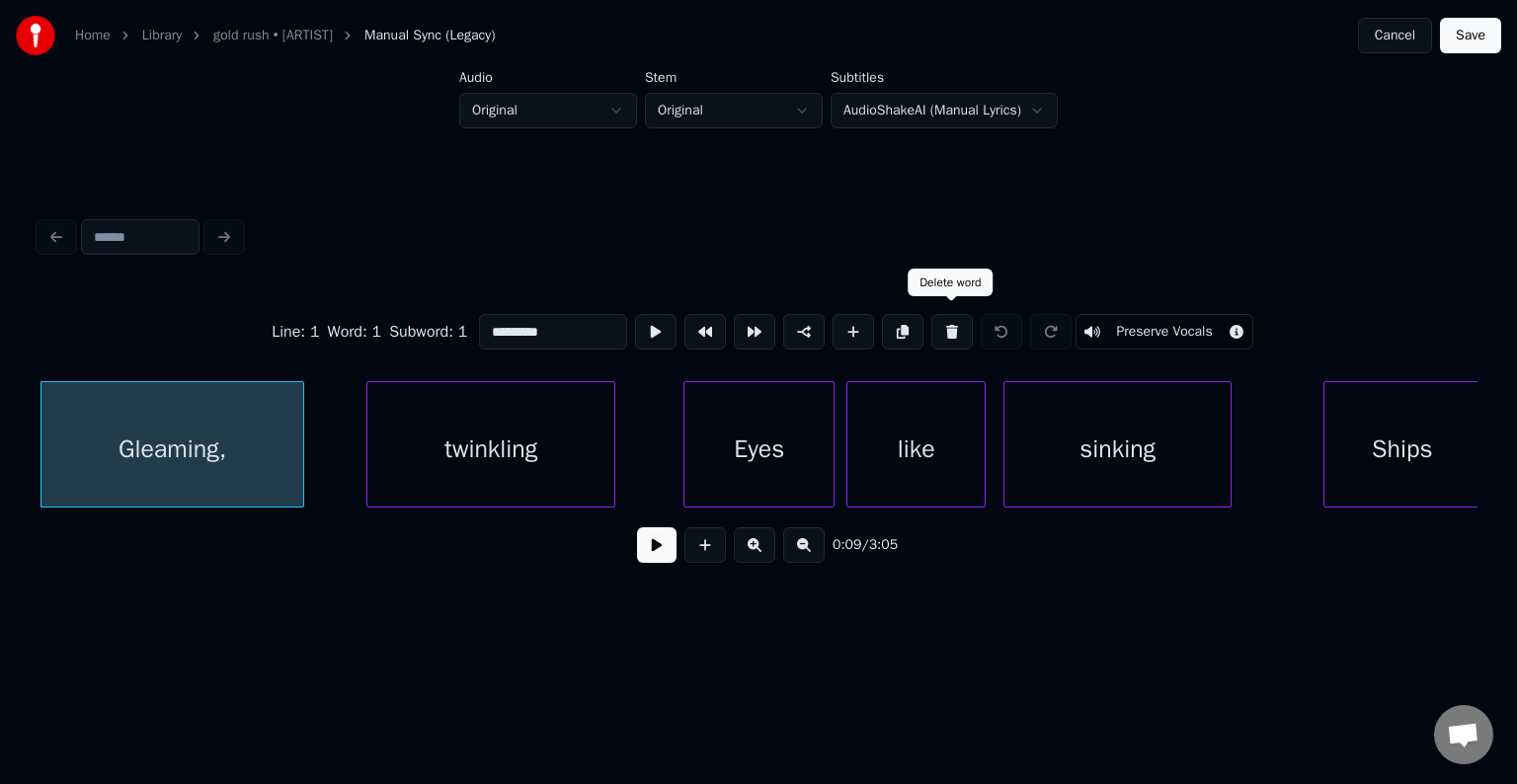 click at bounding box center [952, 332] 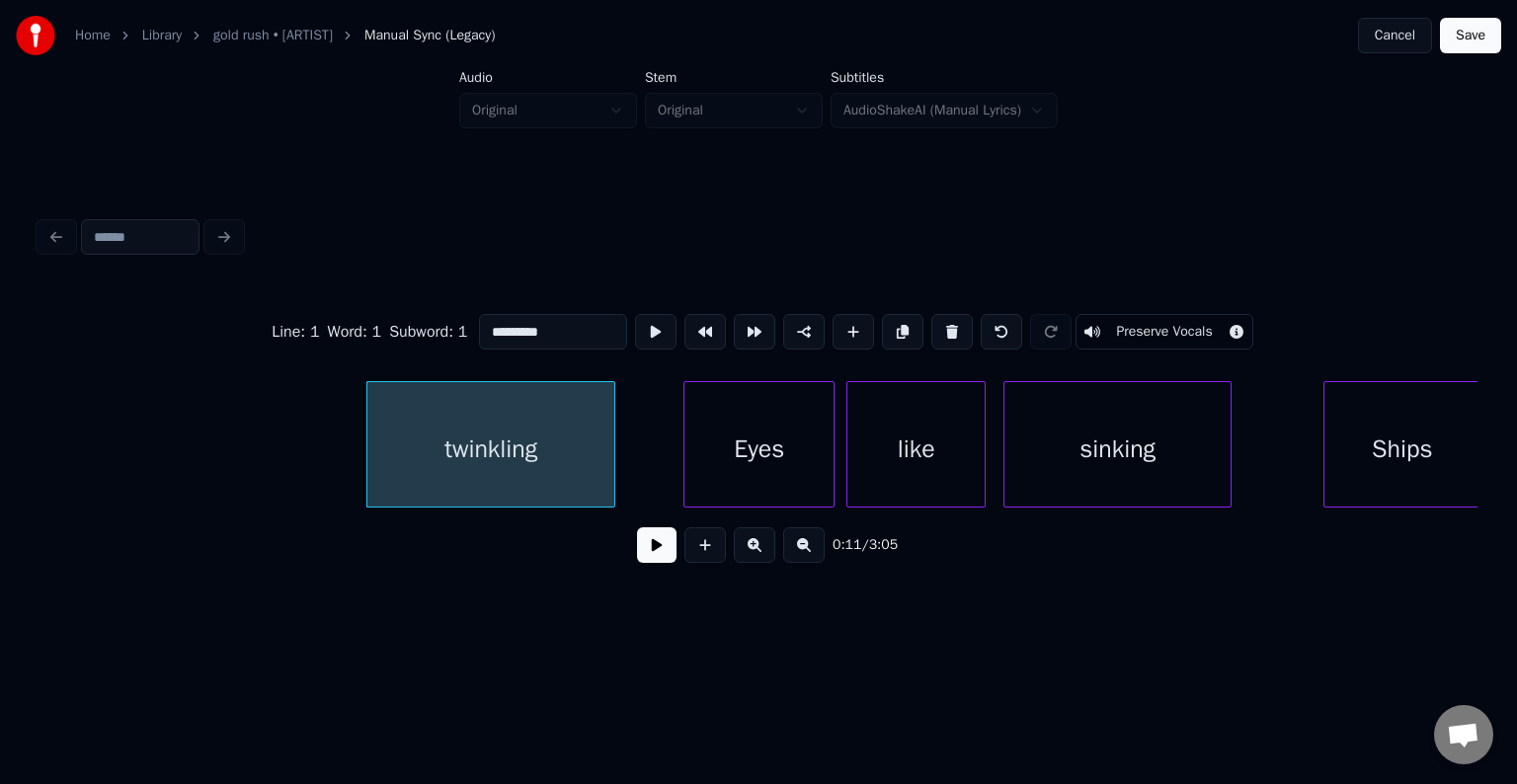 click at bounding box center (952, 332) 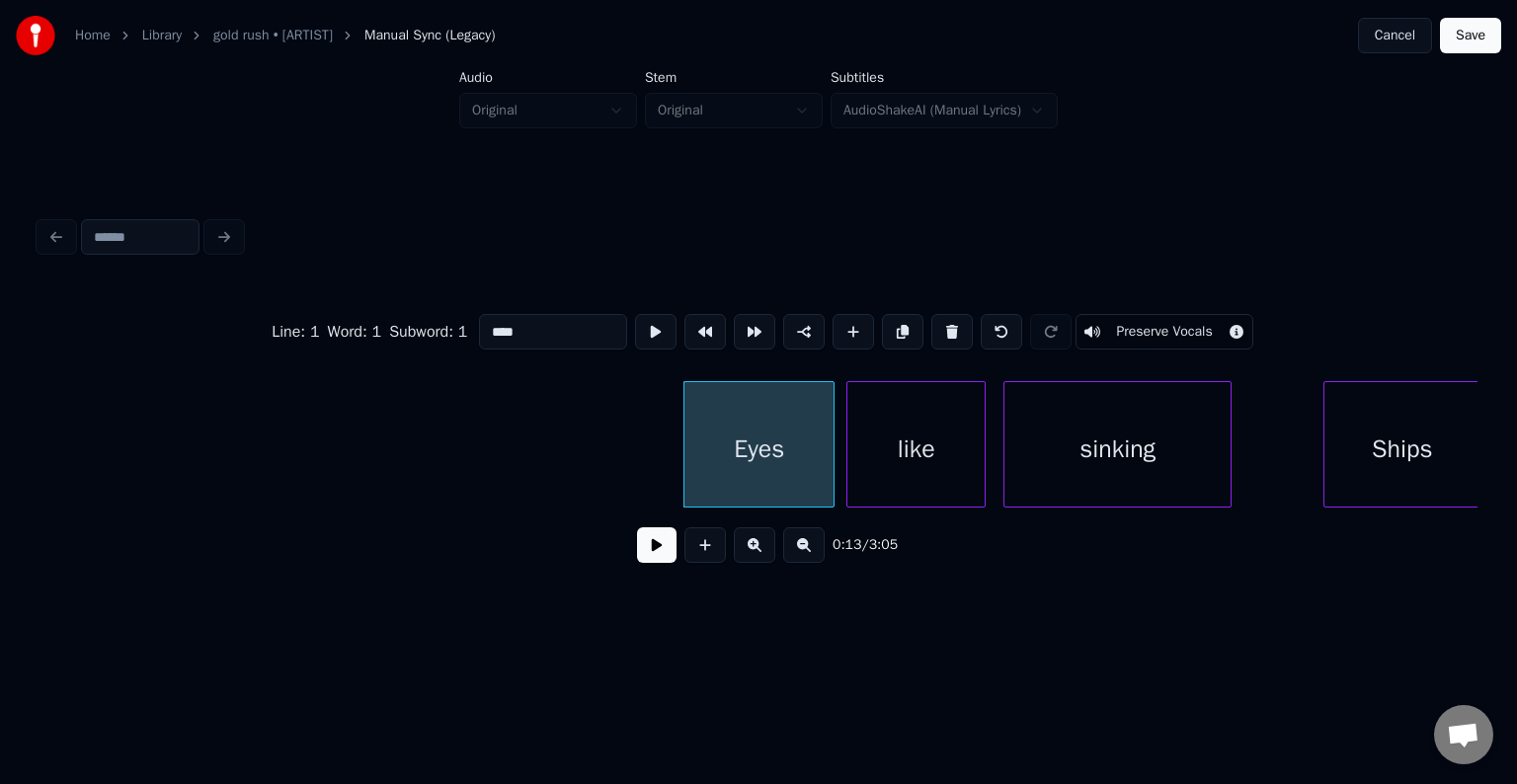 click at bounding box center (952, 332) 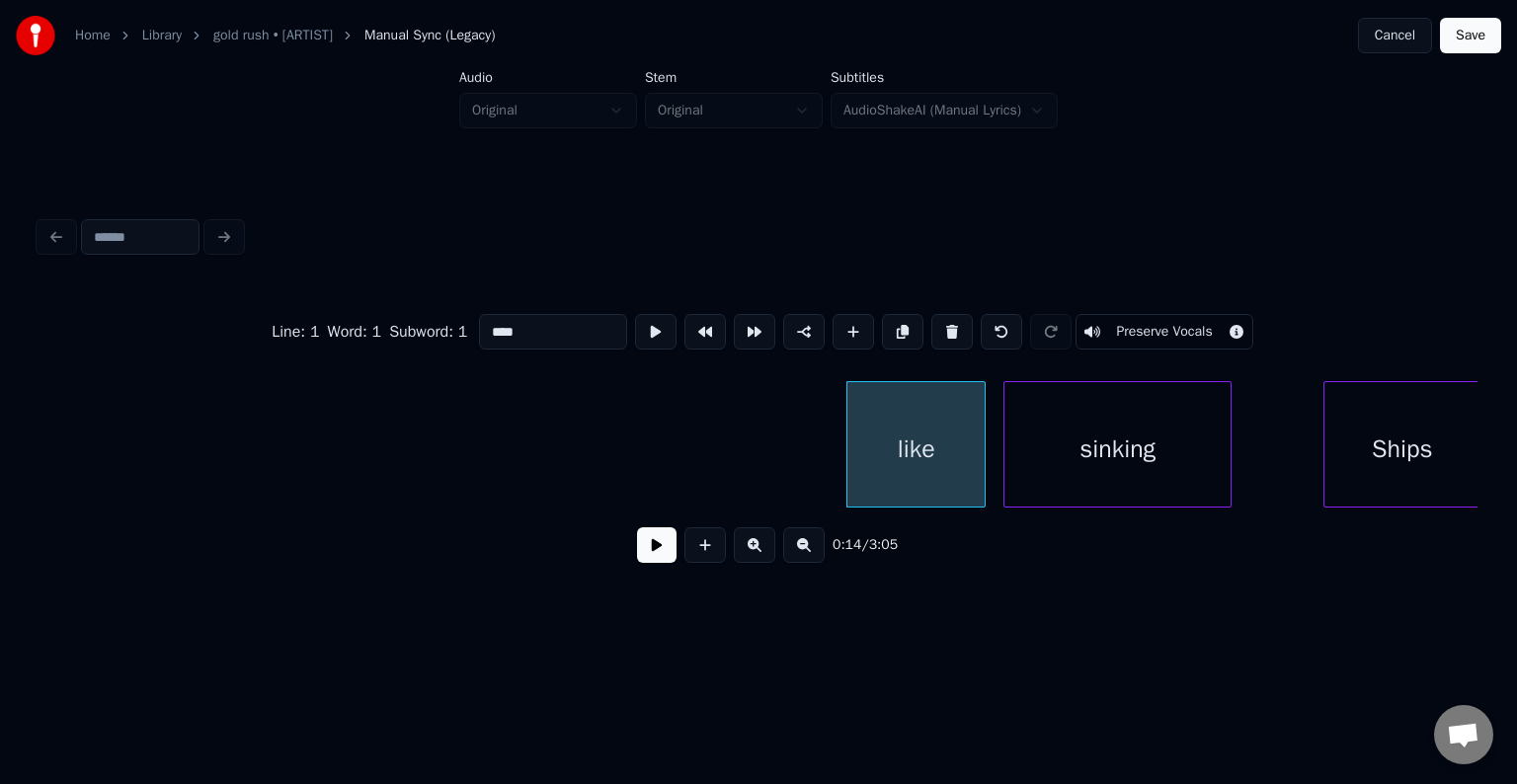 click at bounding box center (952, 332) 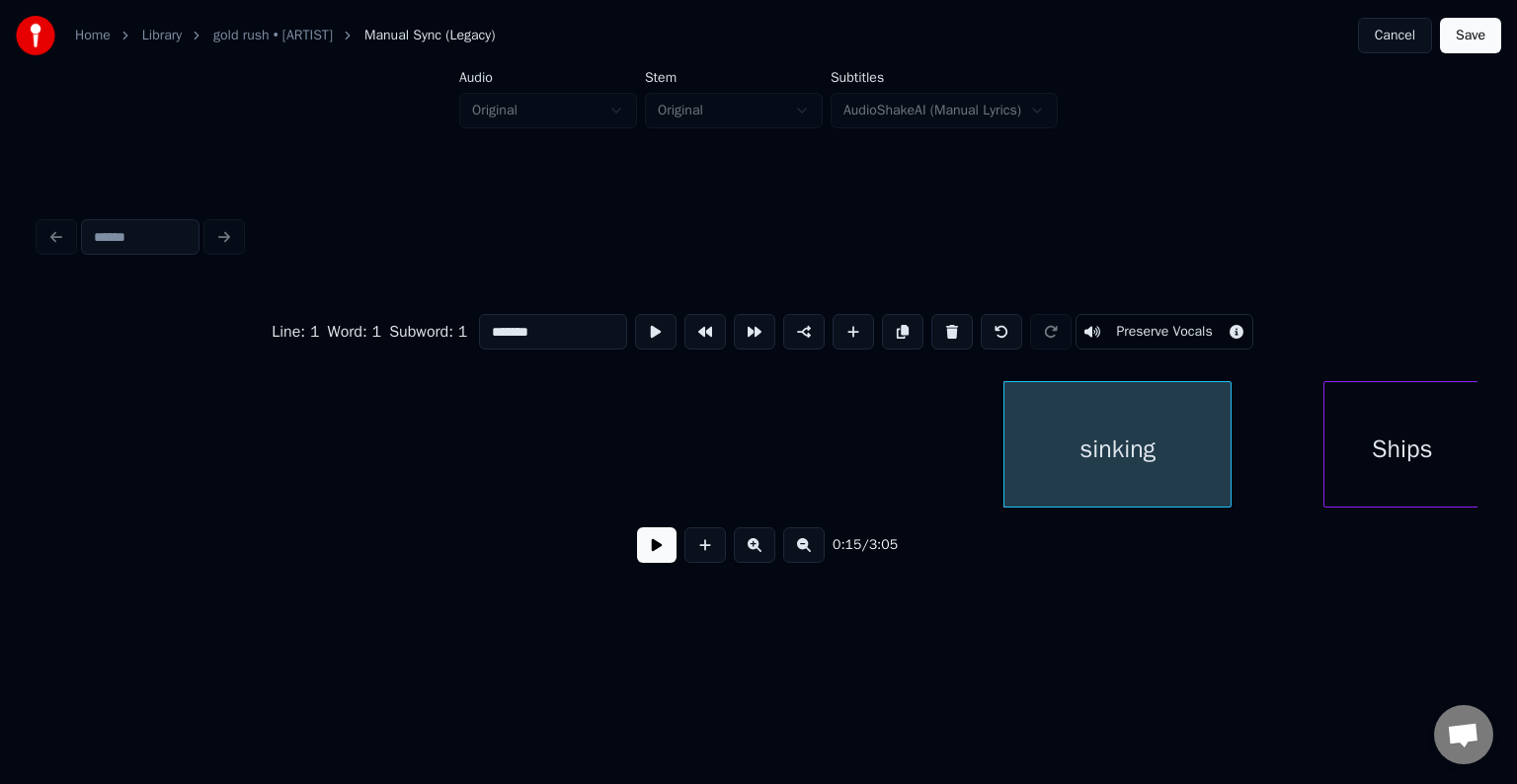 click at bounding box center [952, 332] 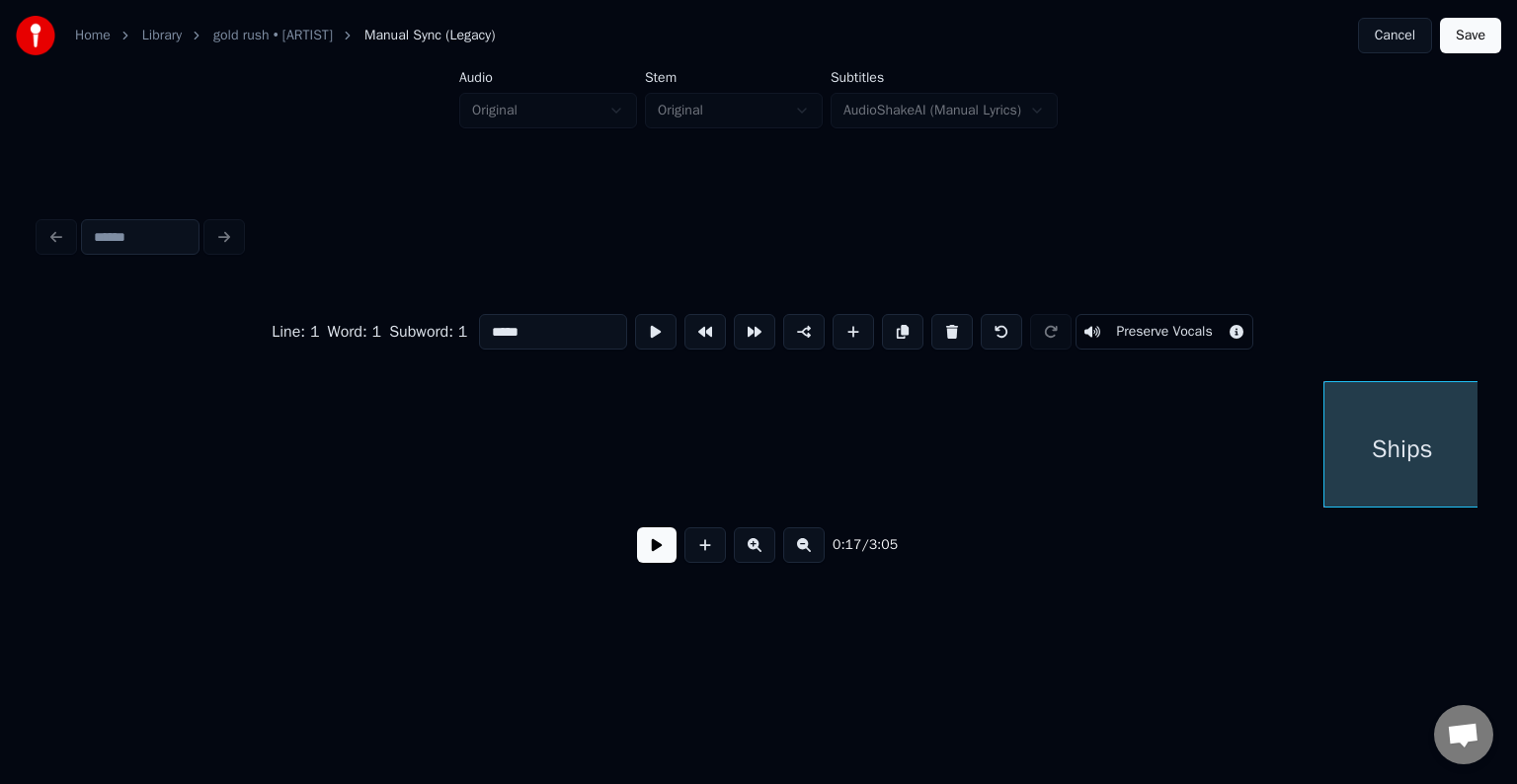 click at bounding box center [952, 332] 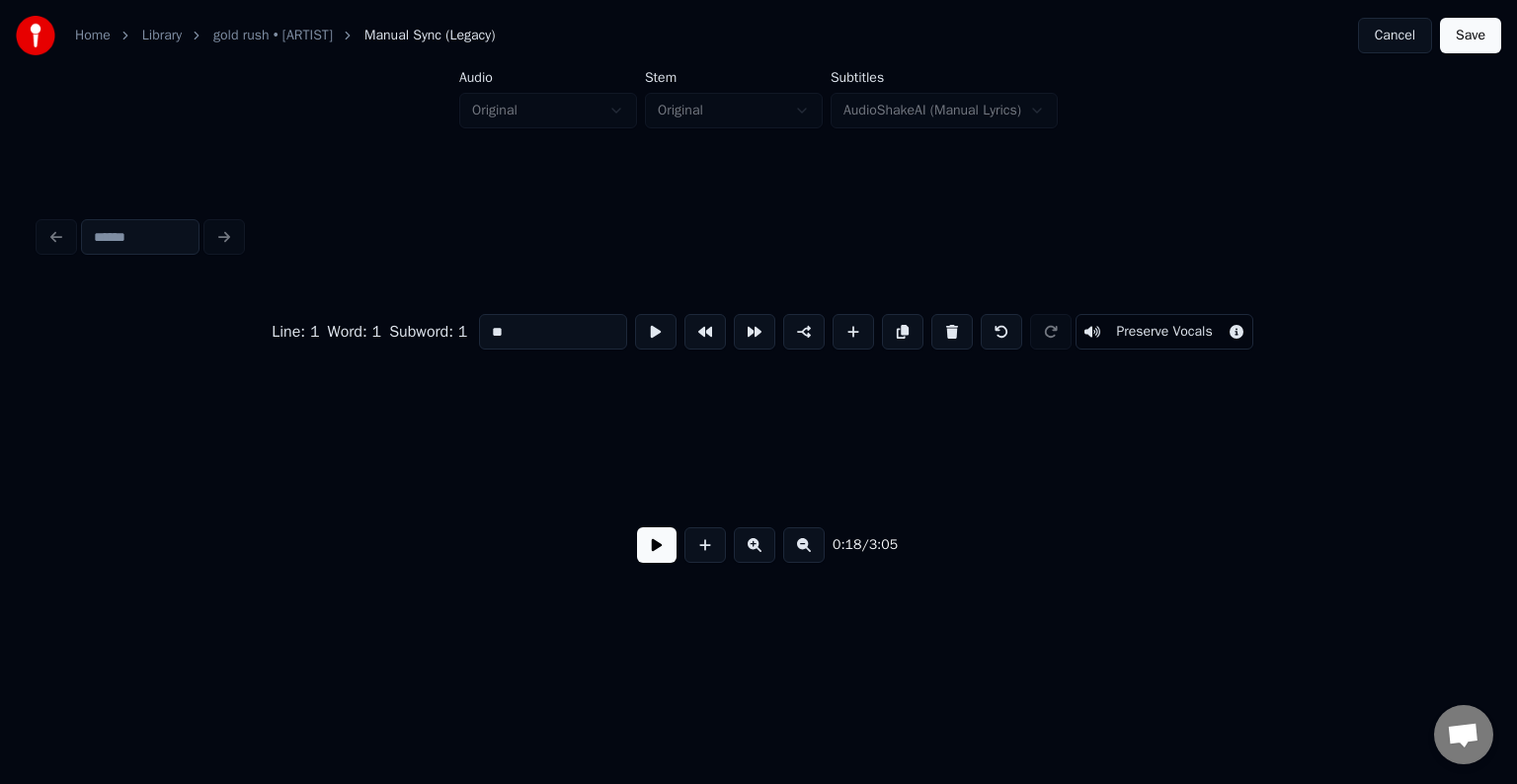 scroll, scrollTop: 0, scrollLeft: 2788, axis: horizontal 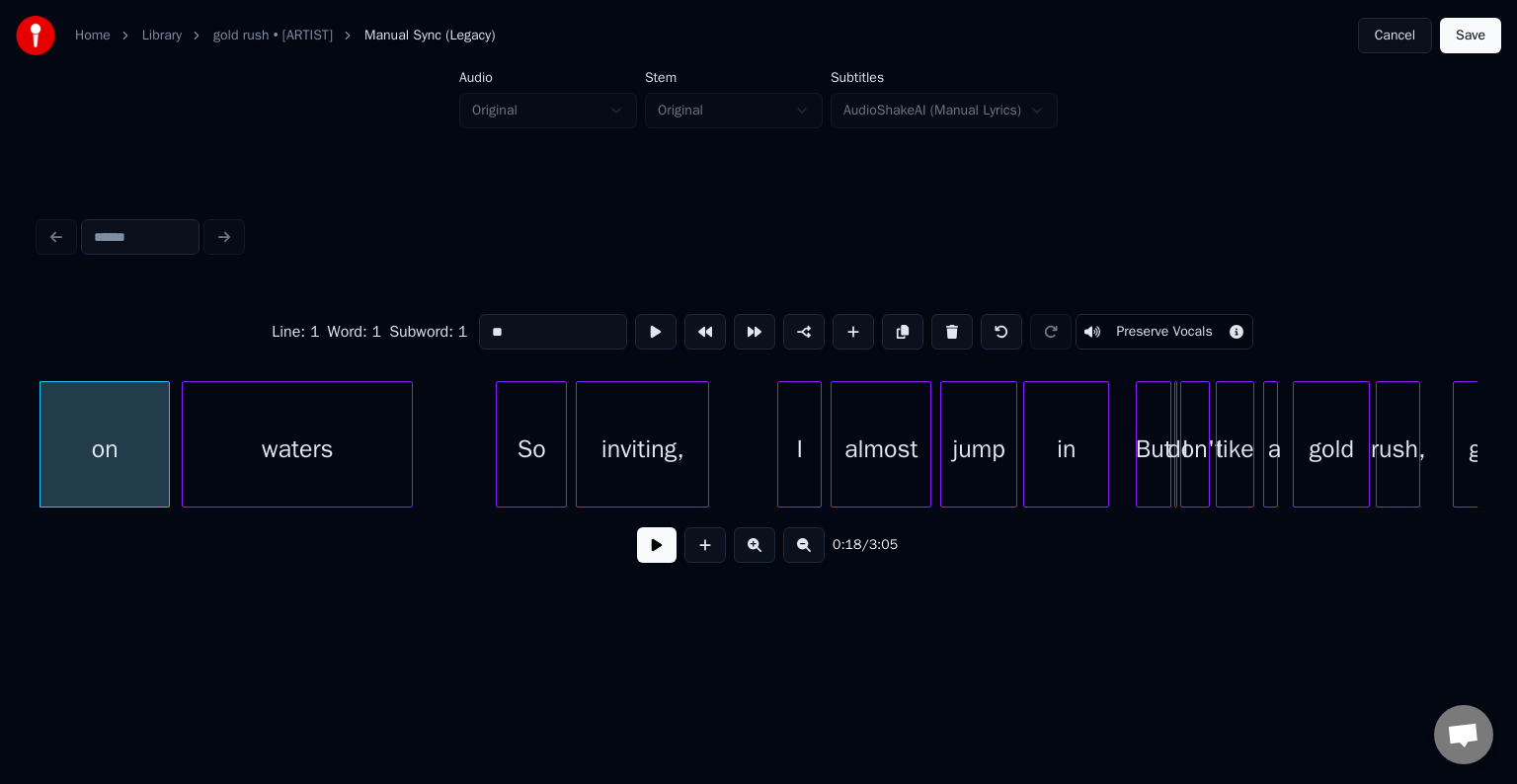 click at bounding box center (952, 332) 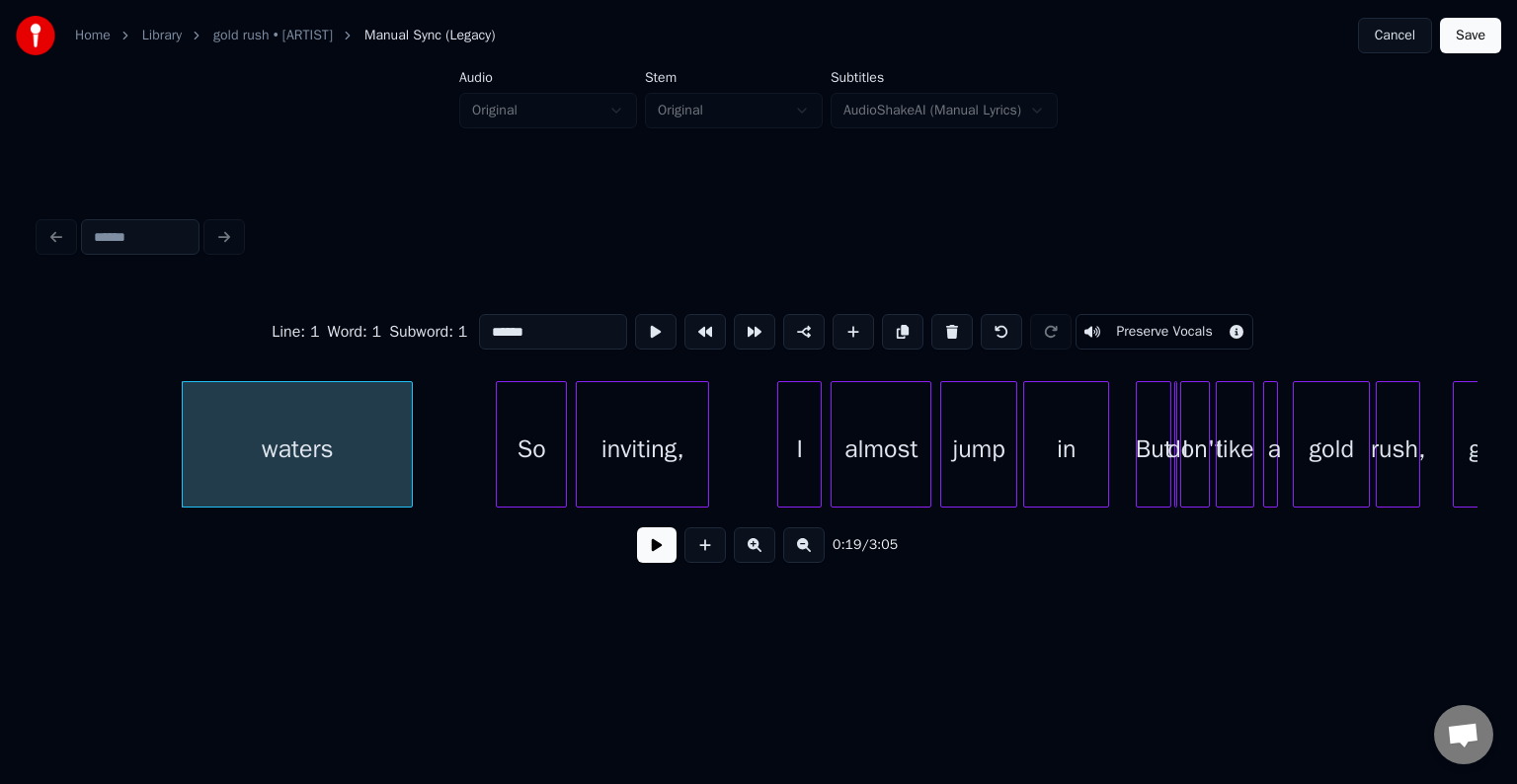click at bounding box center (952, 332) 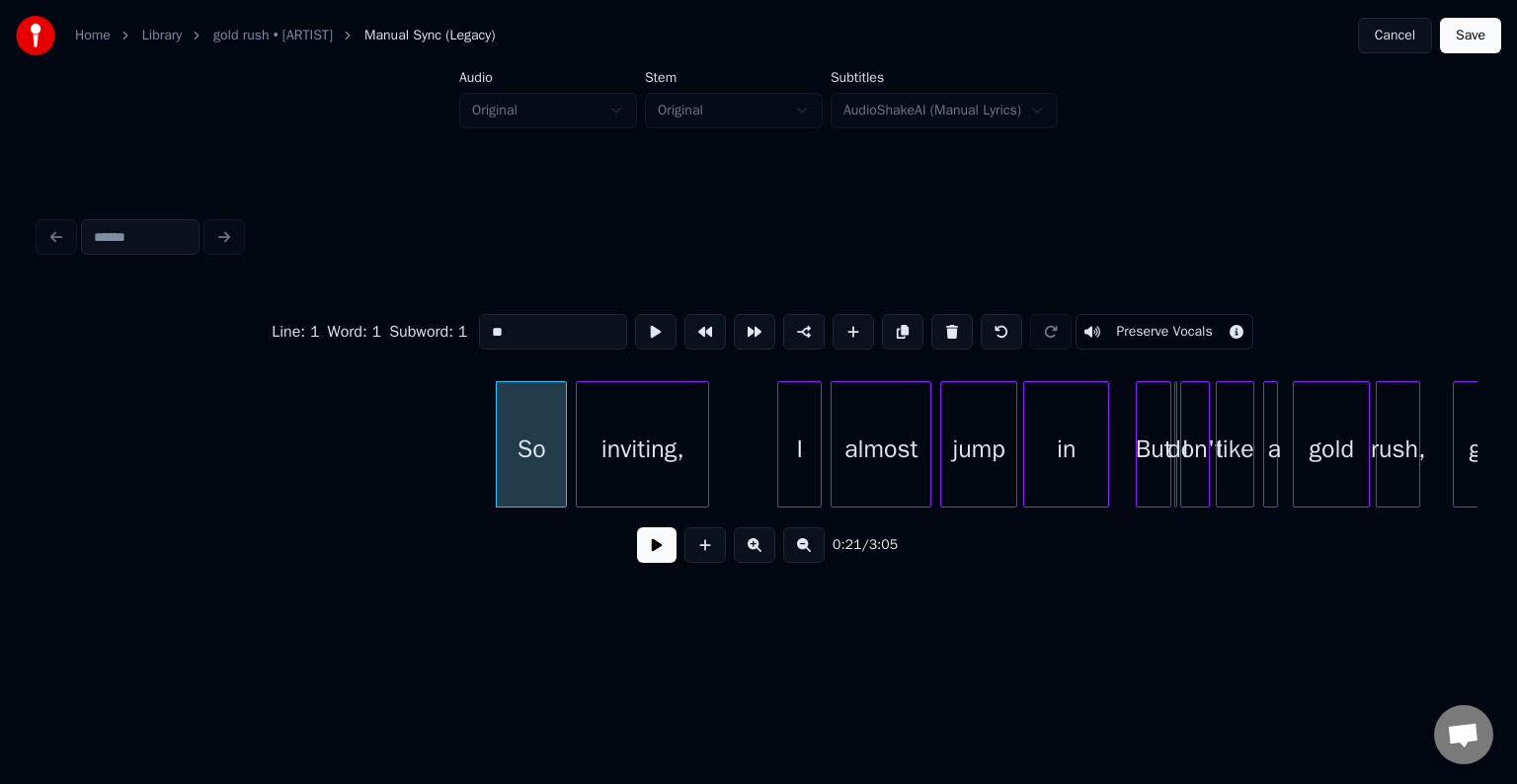 click at bounding box center (952, 332) 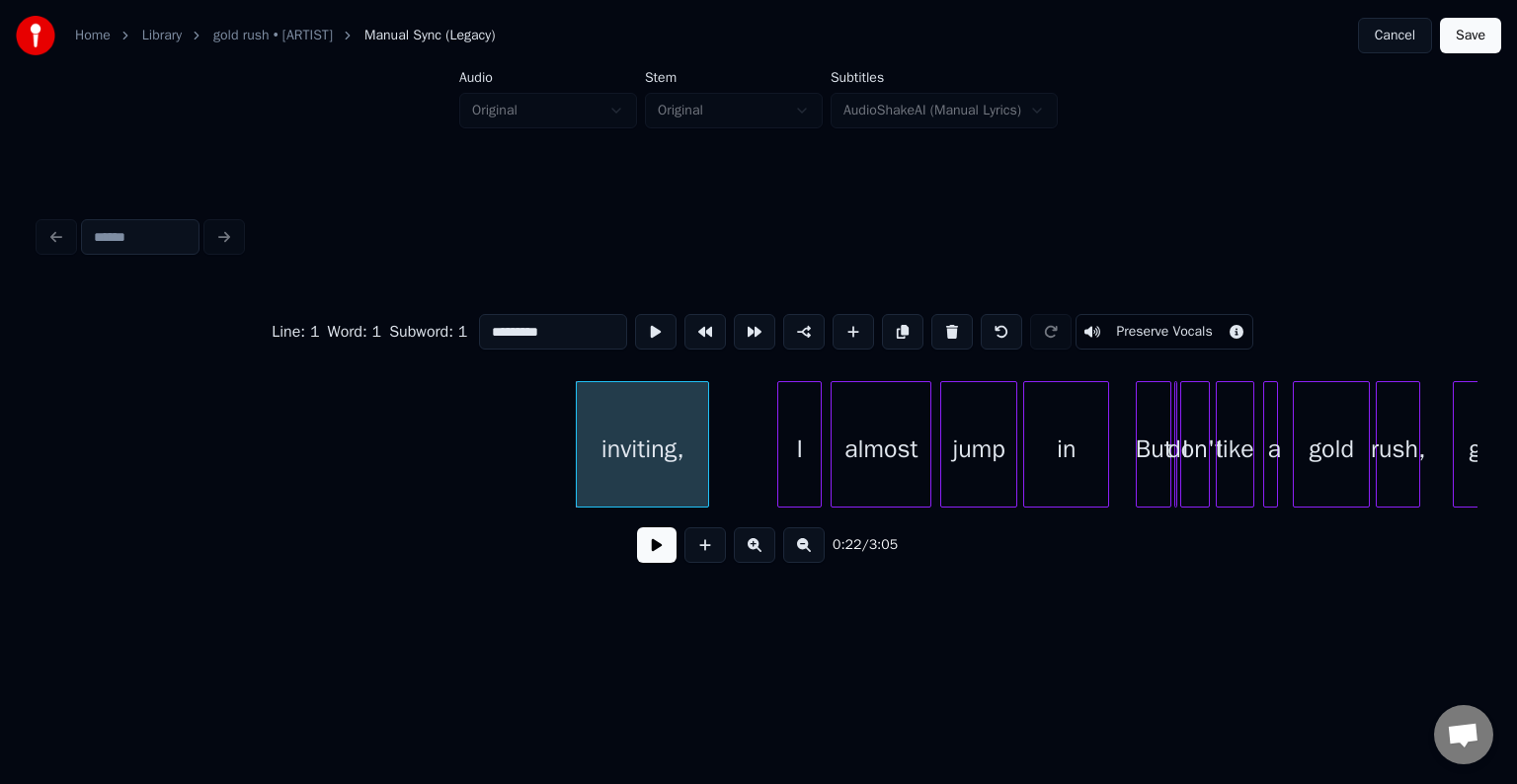 click at bounding box center [952, 332] 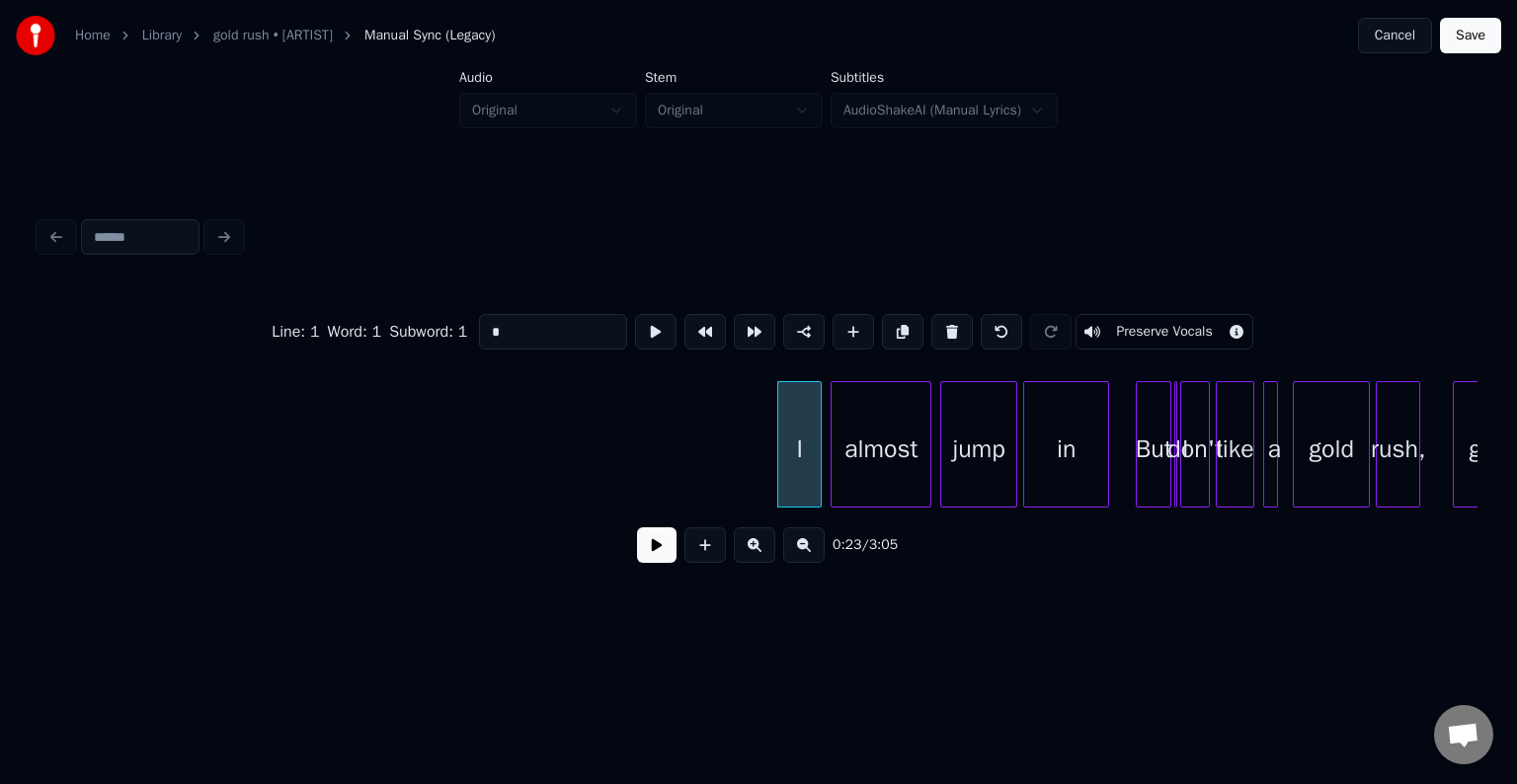 click at bounding box center [657, 545] 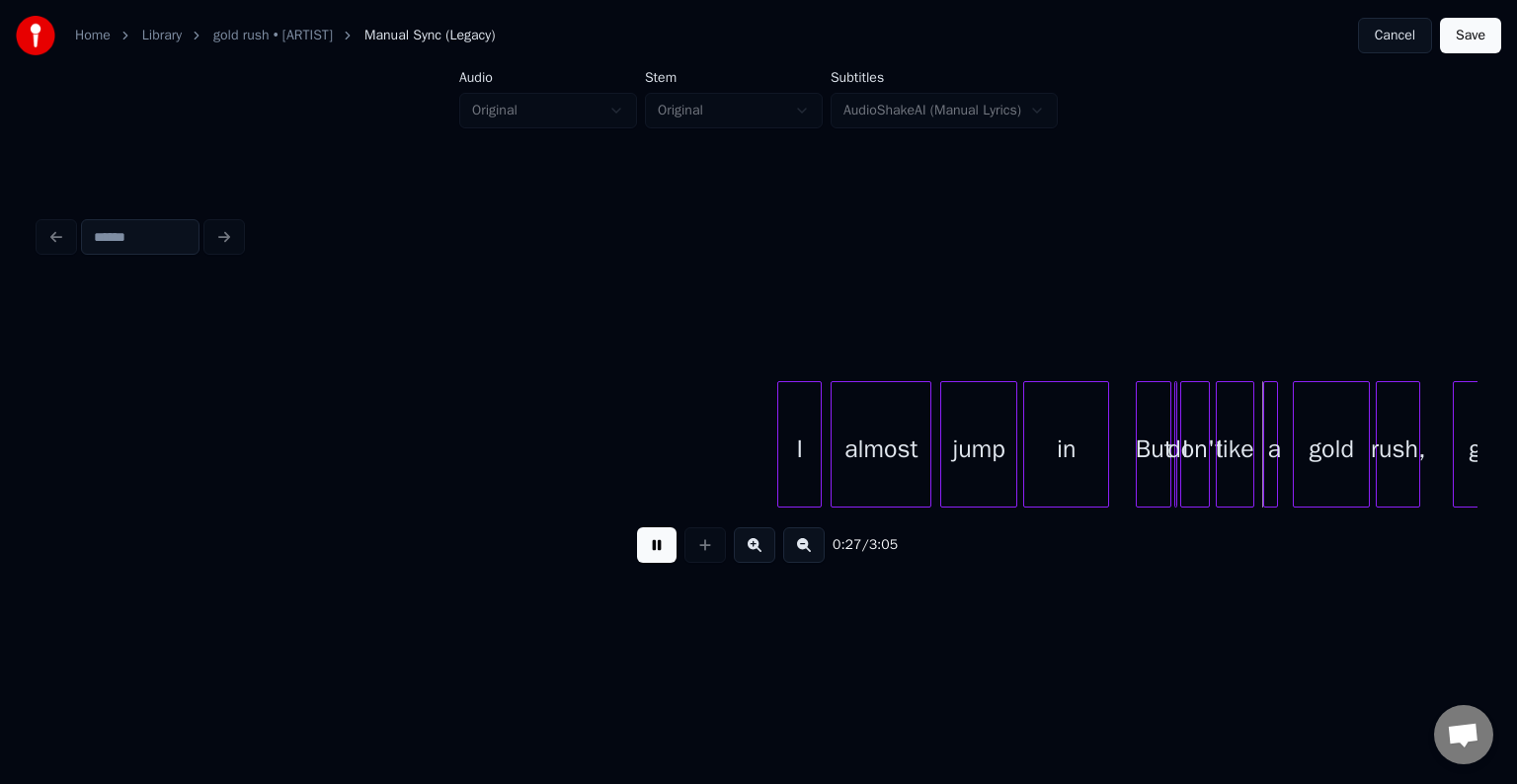 click at bounding box center (657, 545) 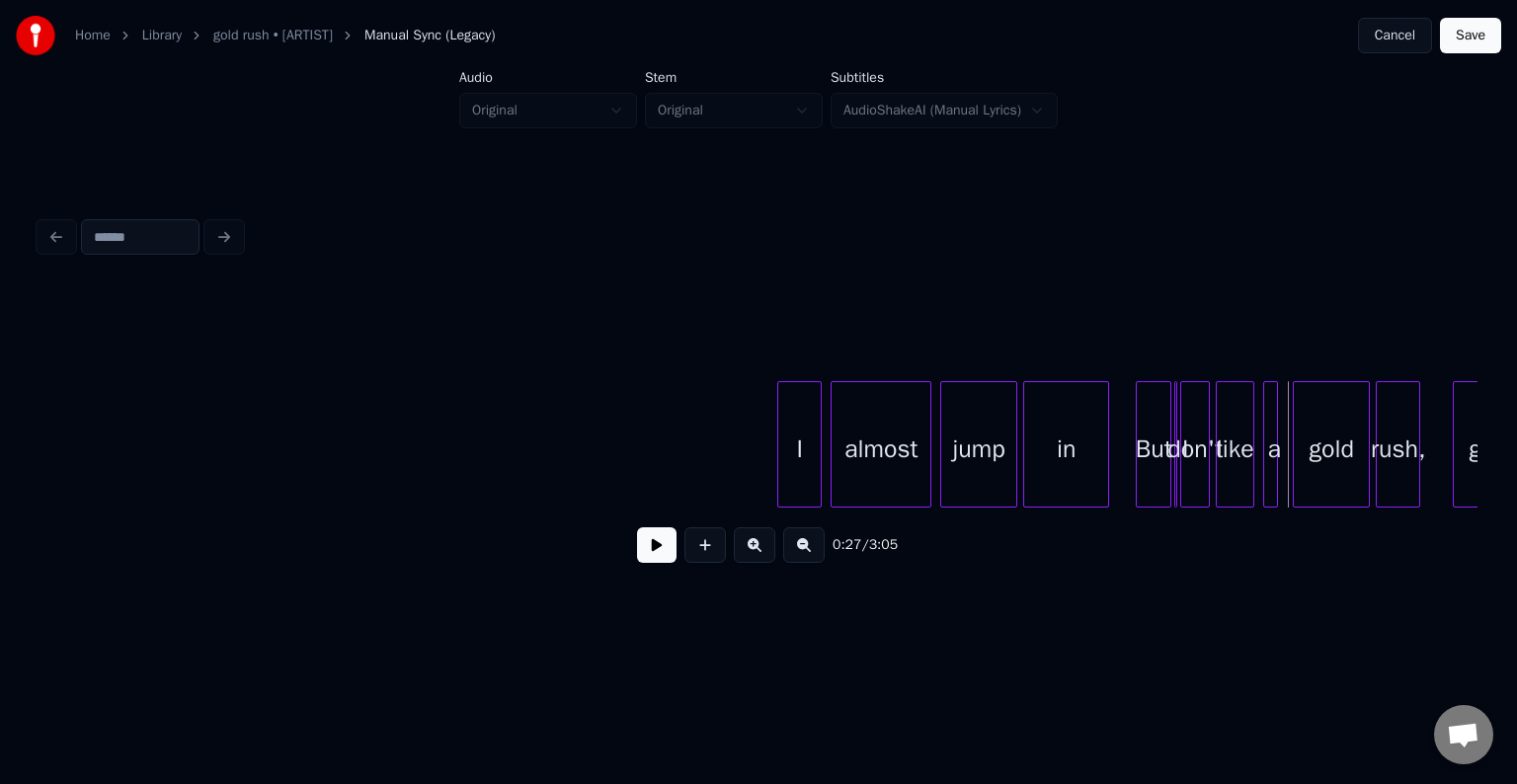 click on "I" at bounding box center (799, 449) 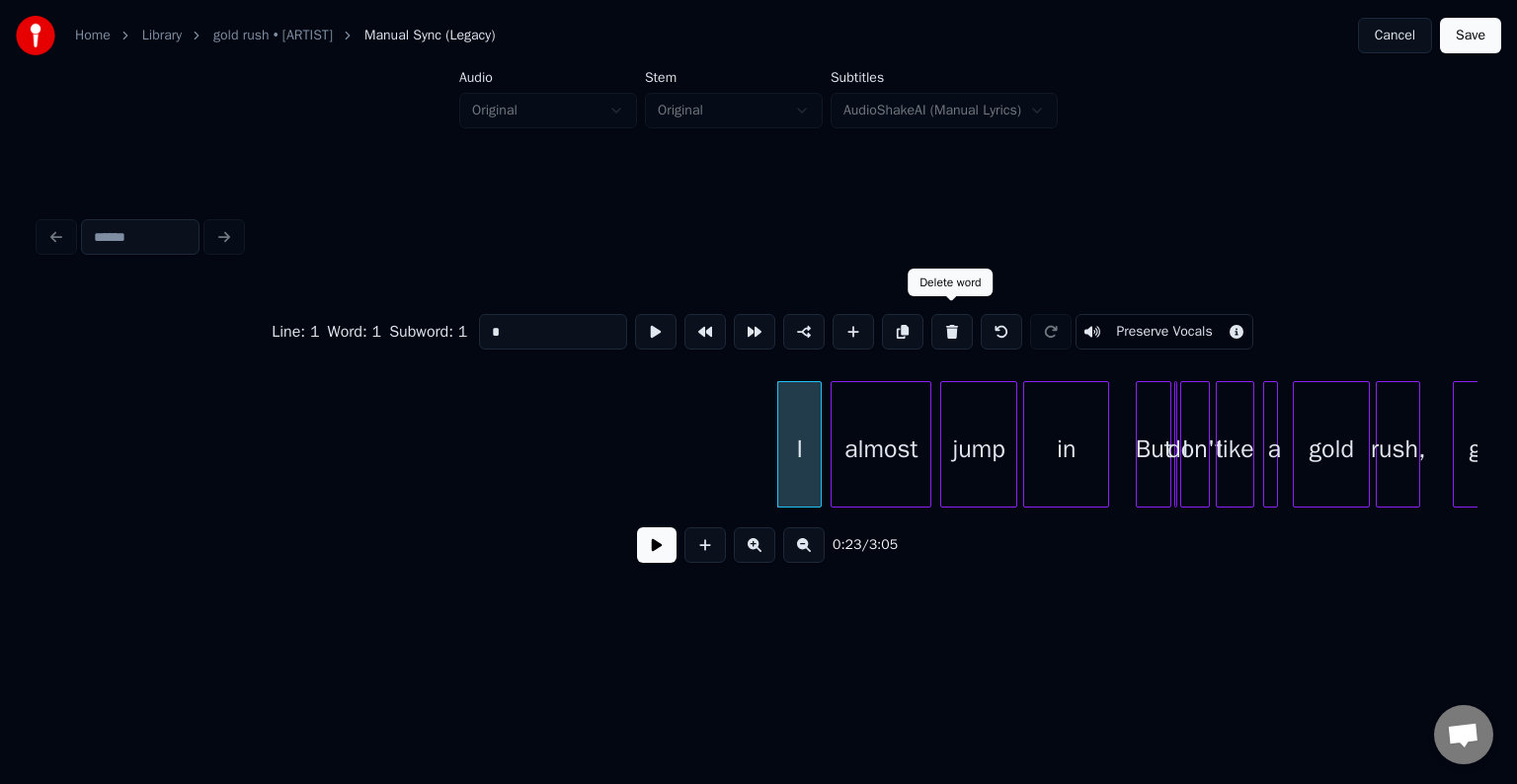 click at bounding box center (952, 332) 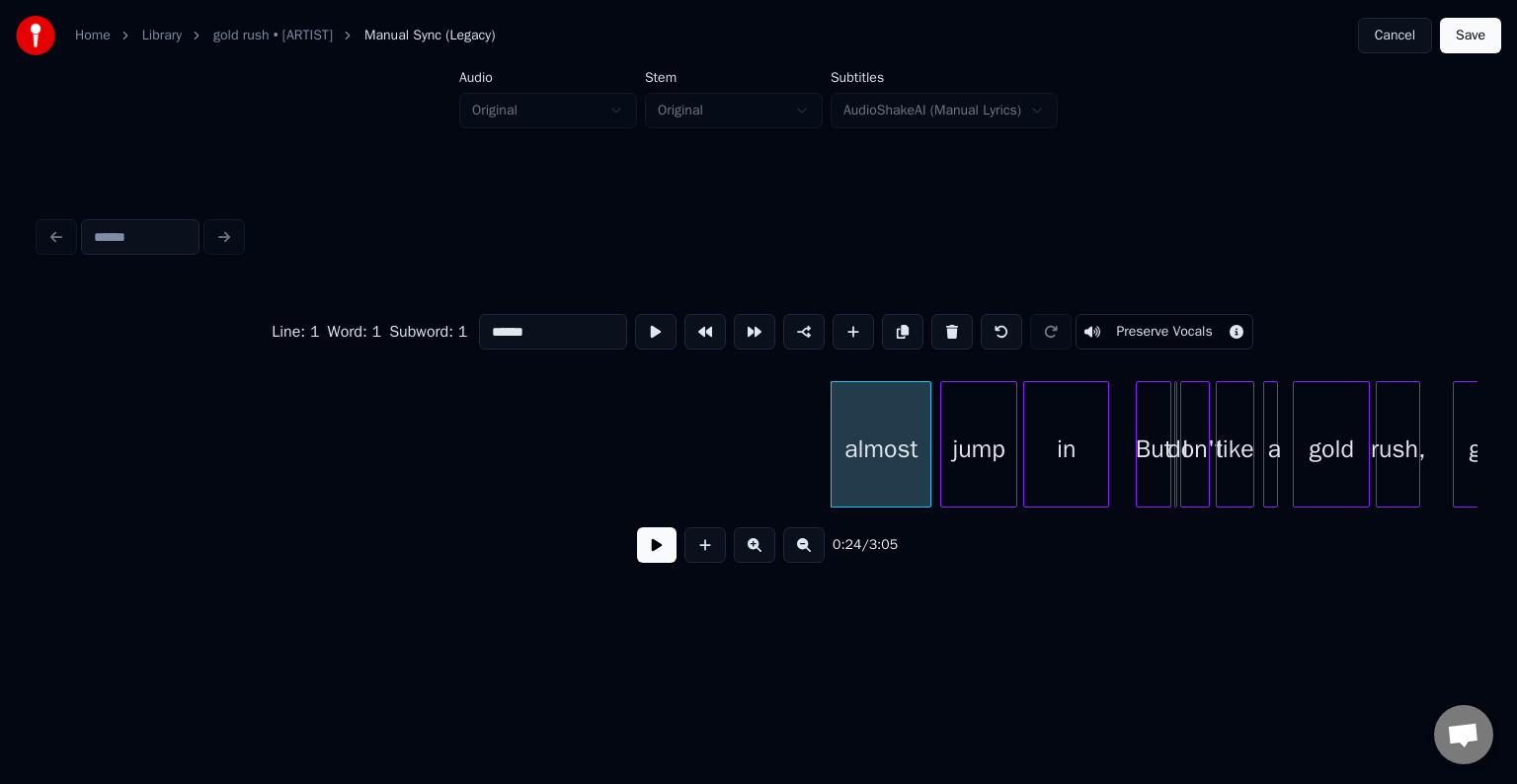click at bounding box center (952, 332) 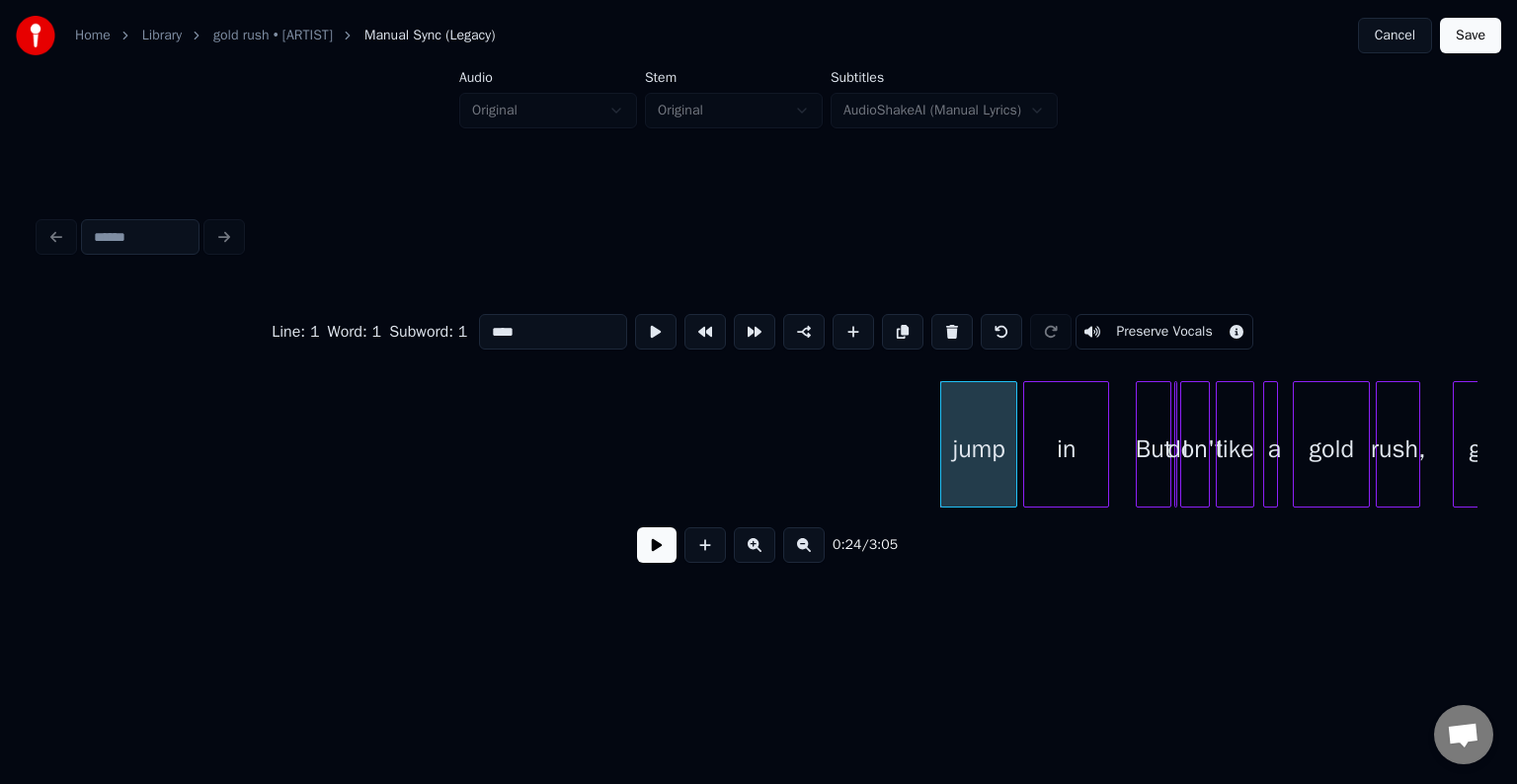 click at bounding box center [952, 332] 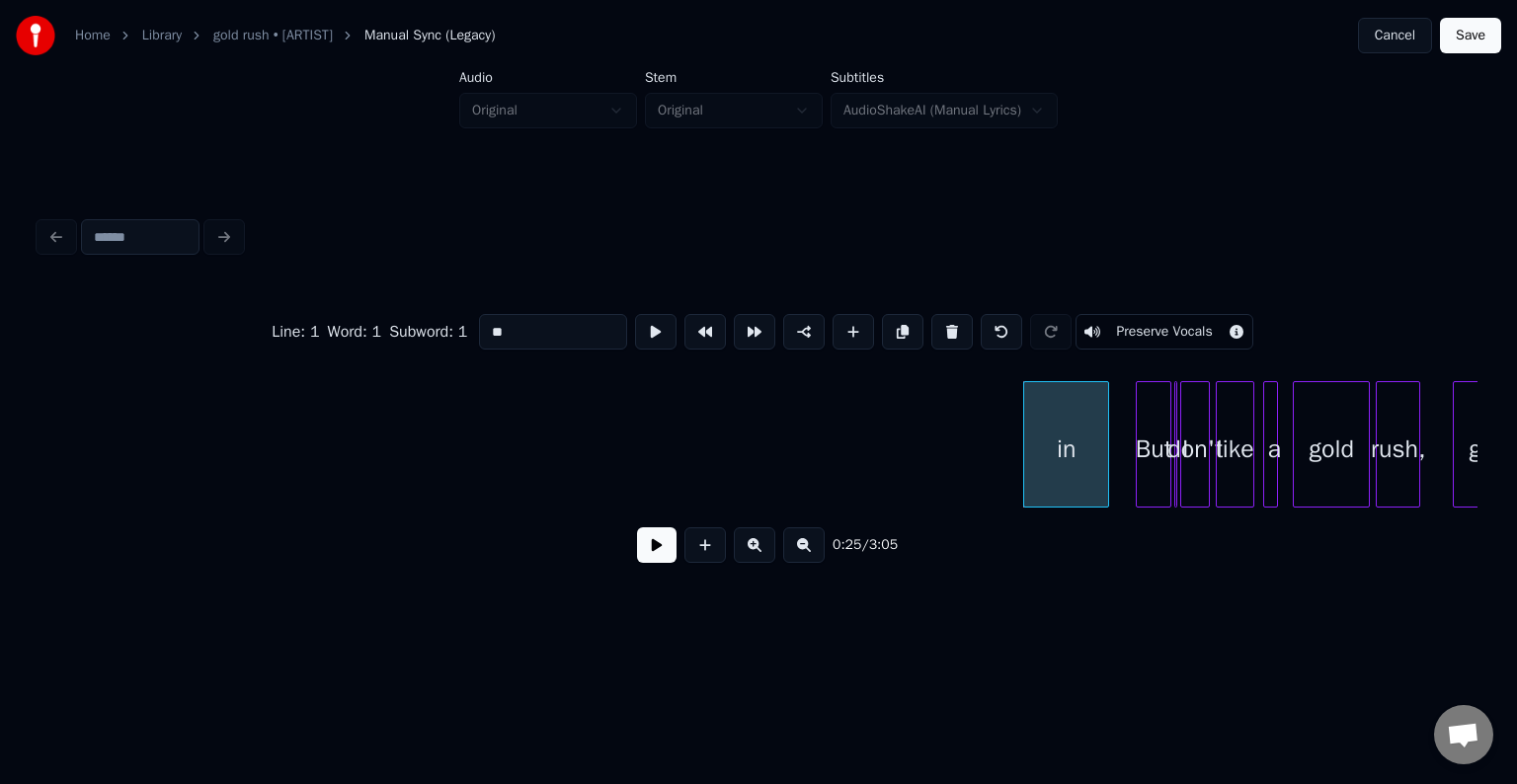 click at bounding box center [952, 332] 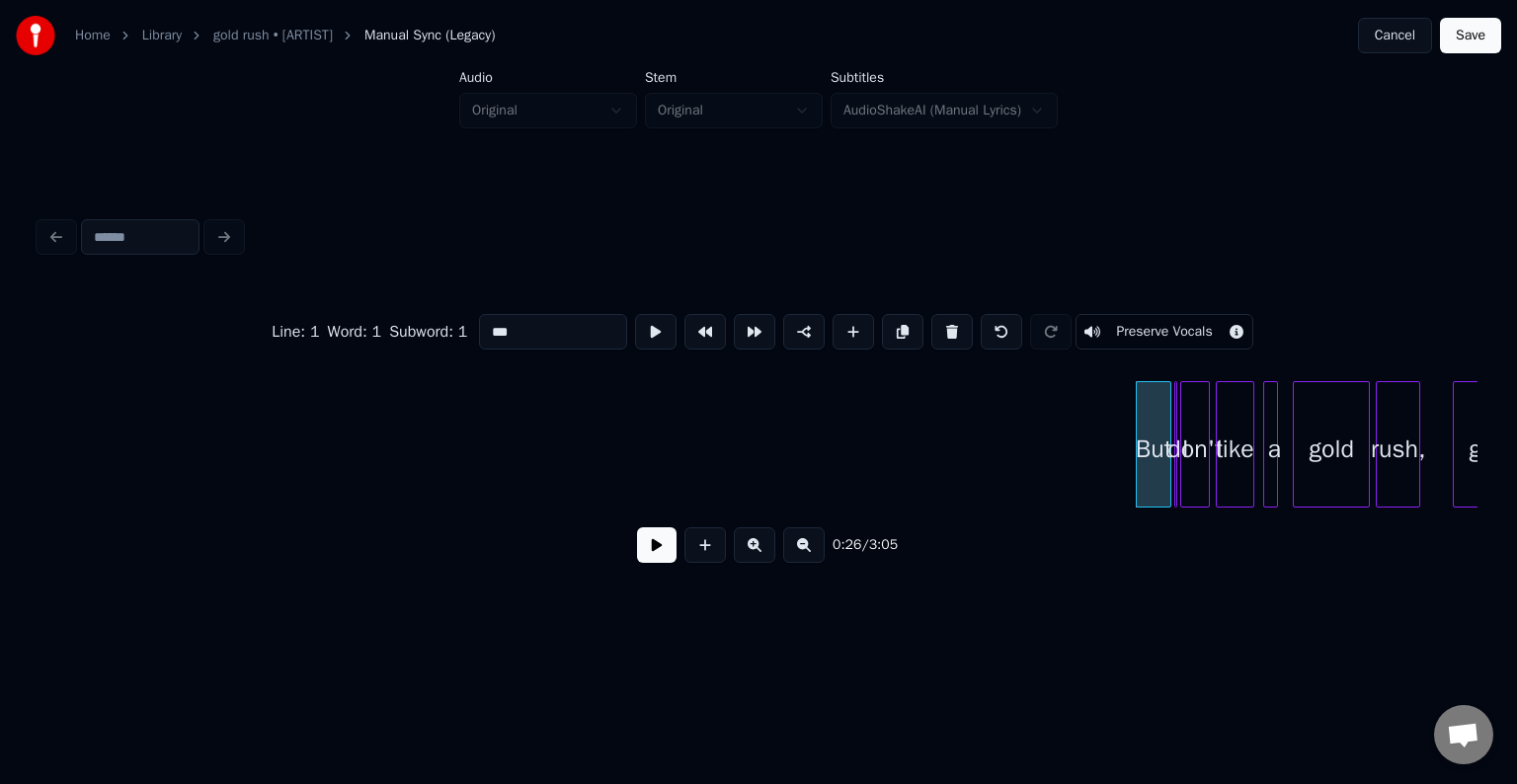 click at bounding box center [657, 545] 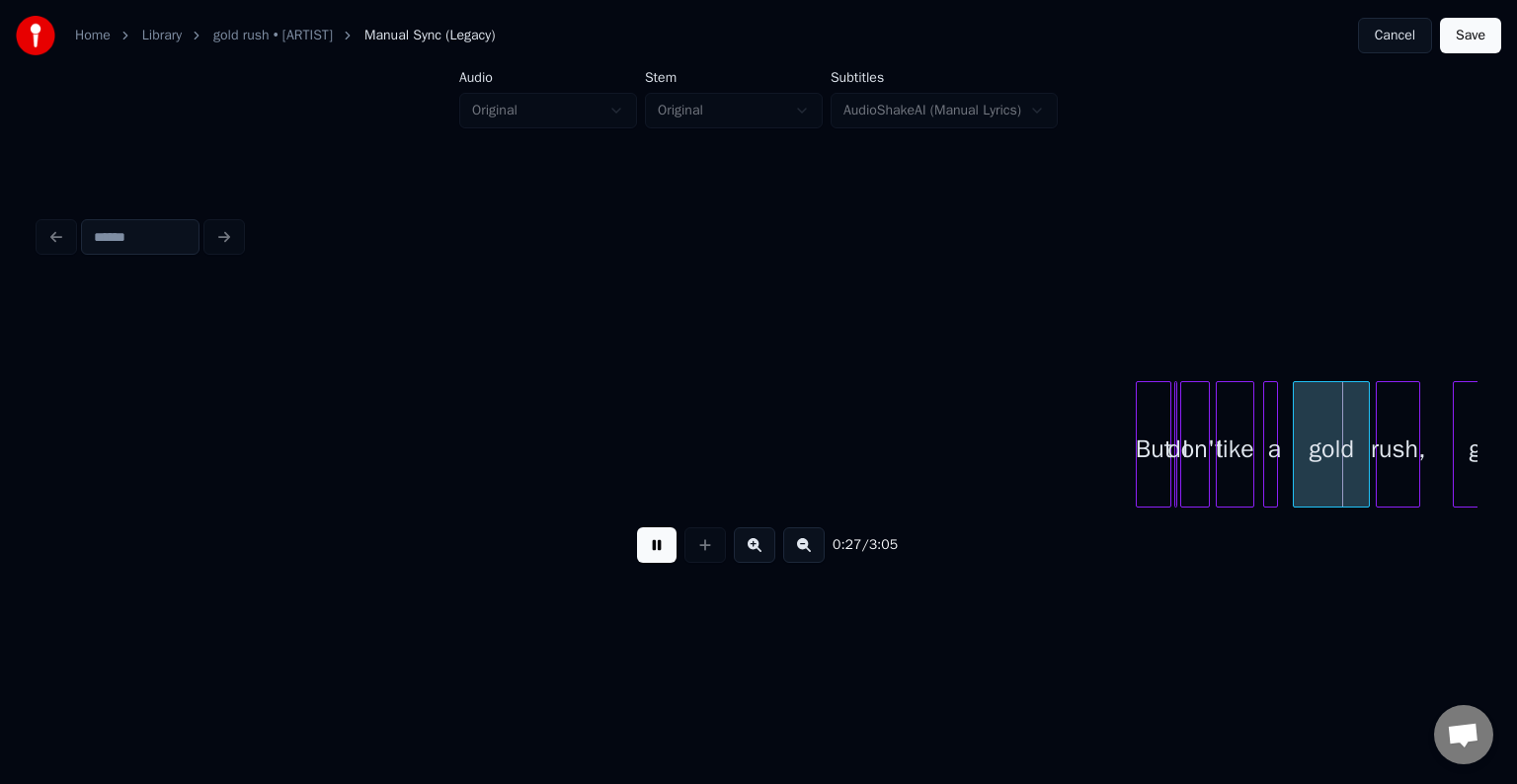 click at bounding box center [657, 545] 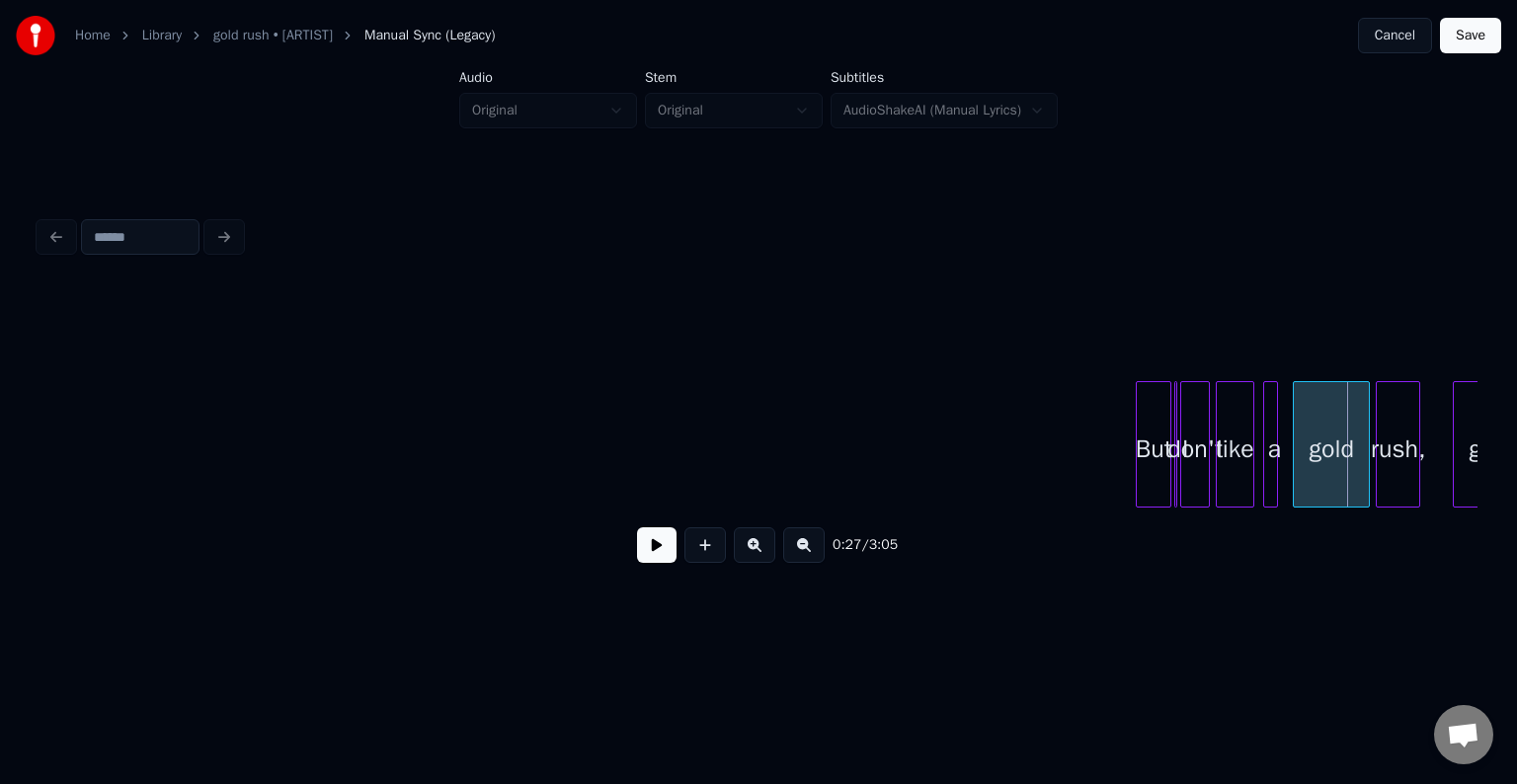 click at bounding box center [1178, 444] 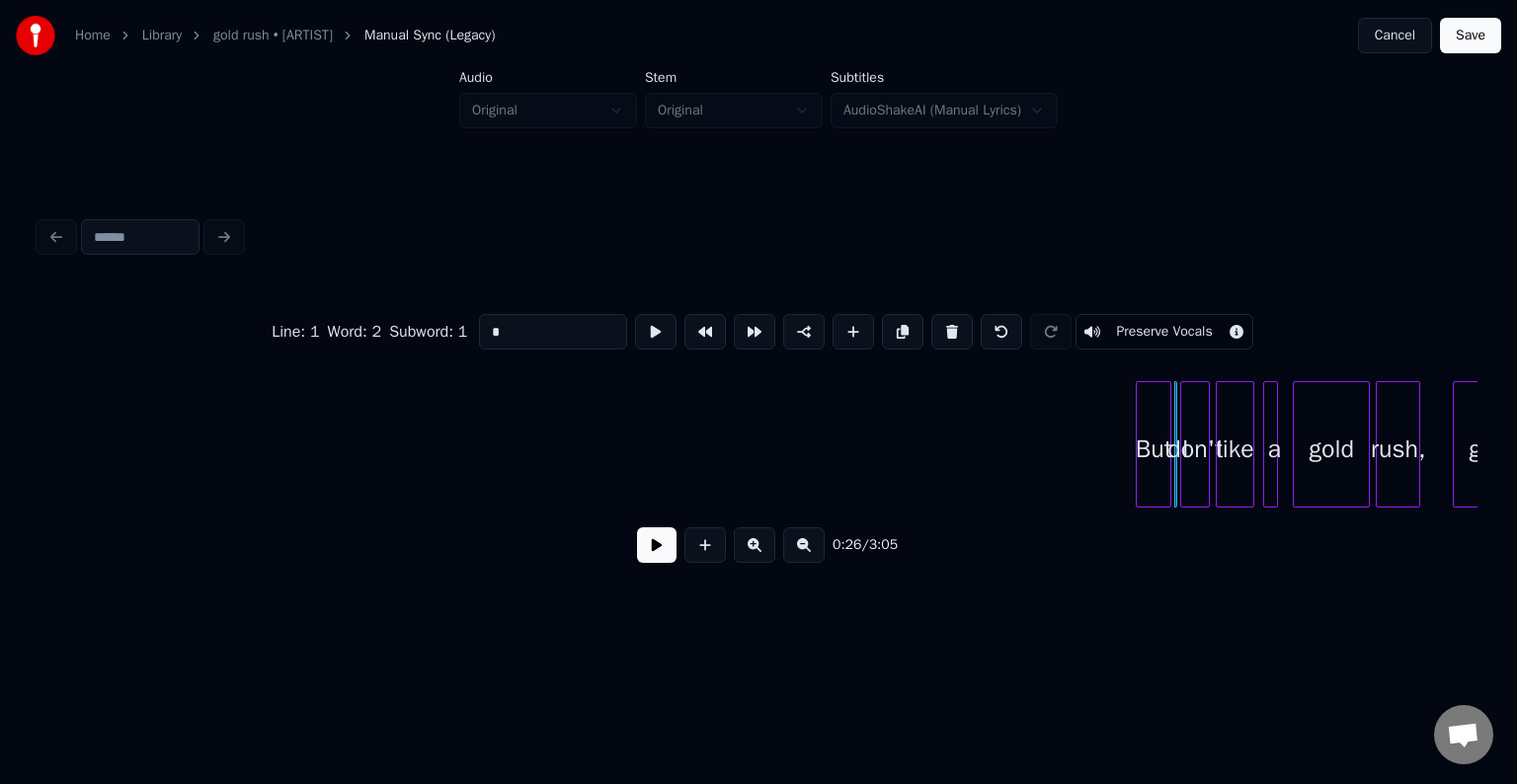 click at bounding box center (657, 545) 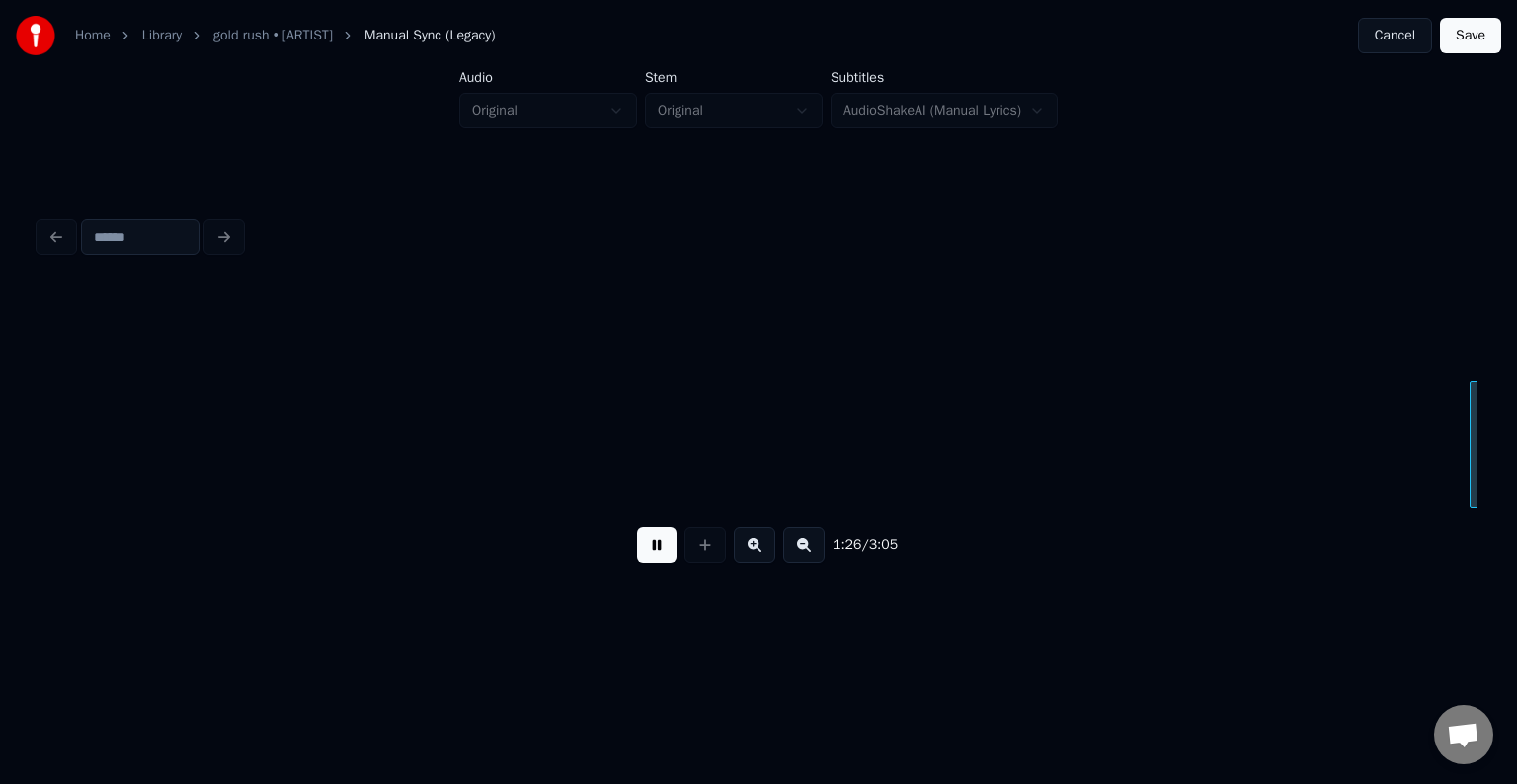 scroll, scrollTop: 0, scrollLeft: 12862, axis: horizontal 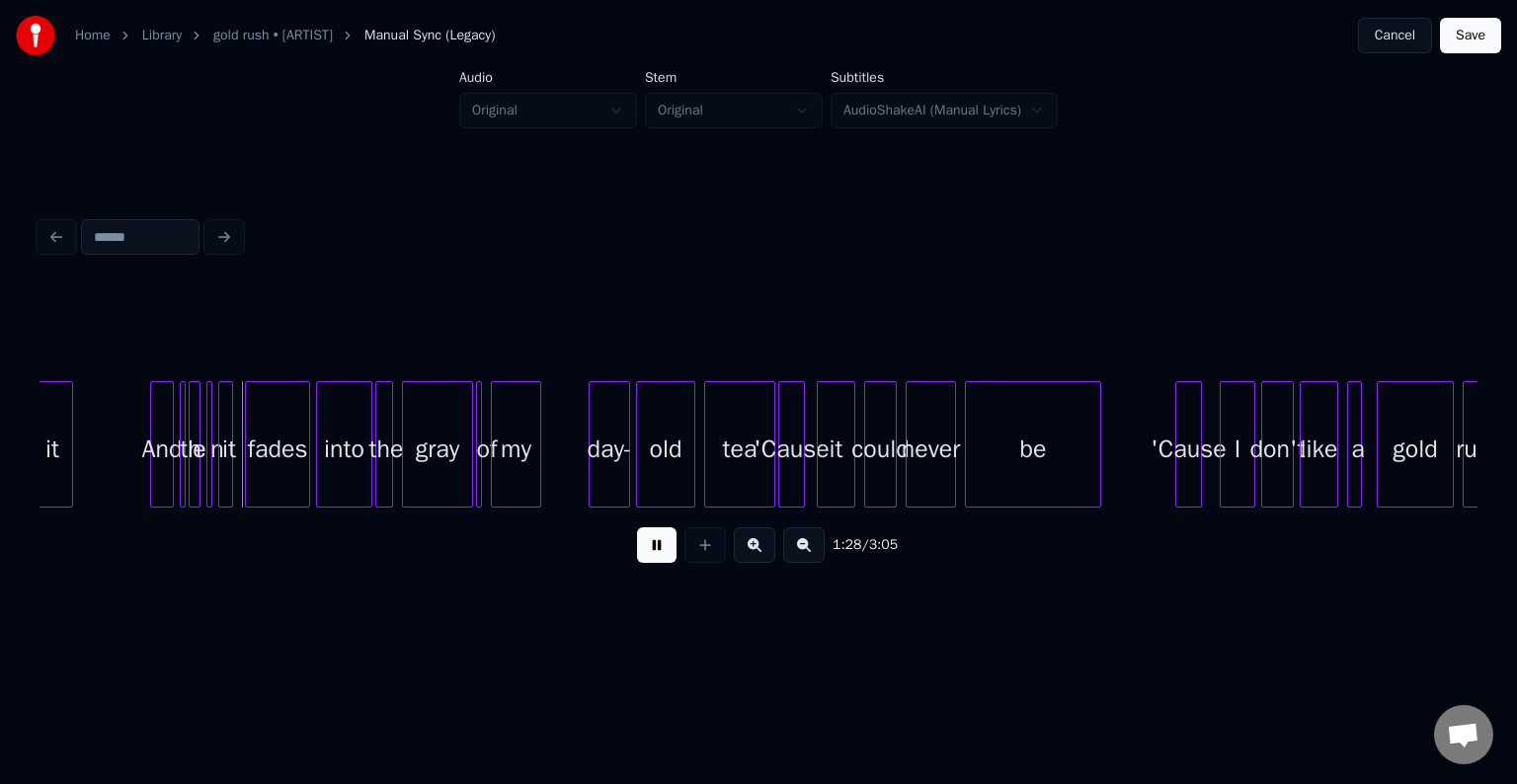 click at bounding box center [657, 545] 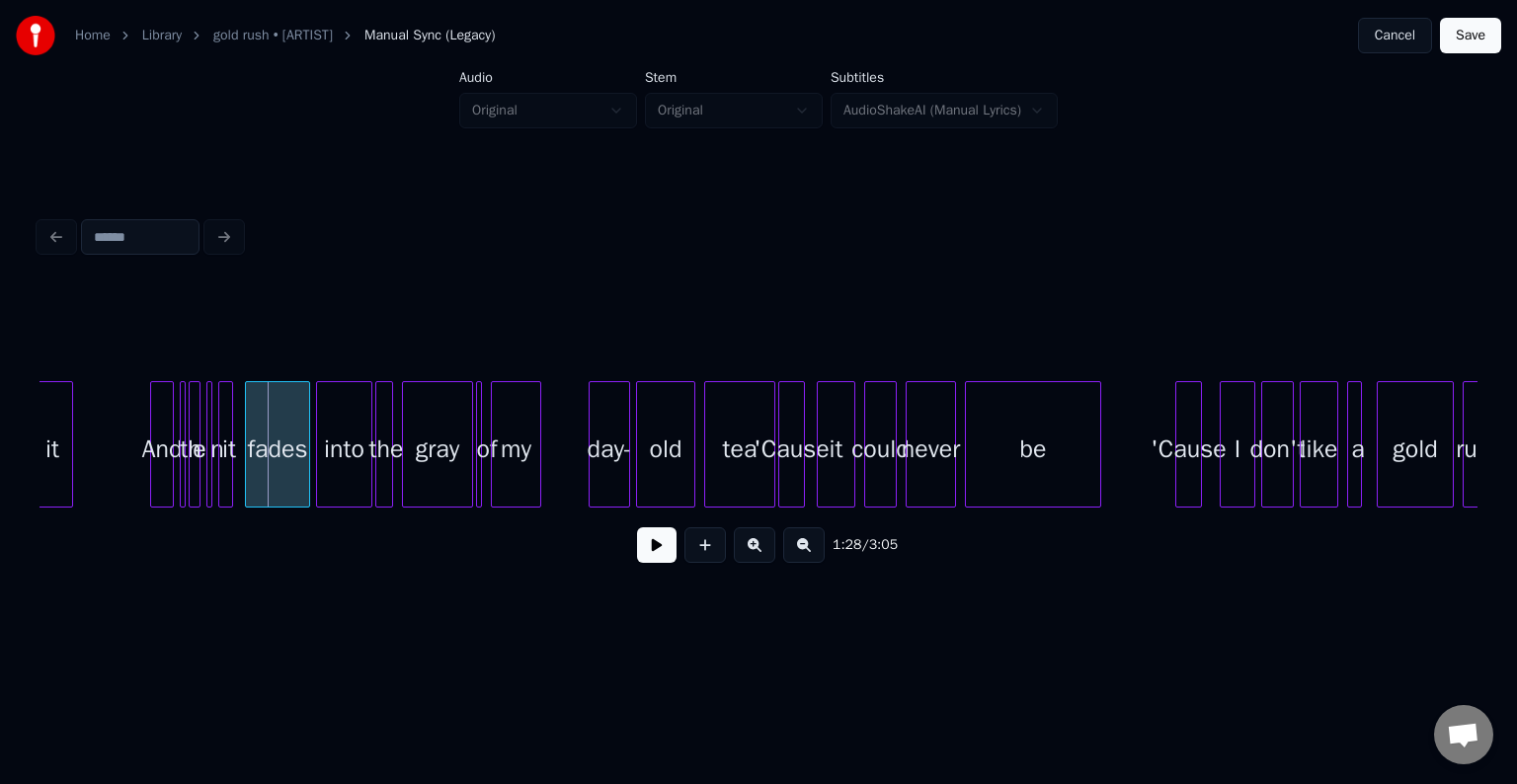 click at bounding box center [193, 444] 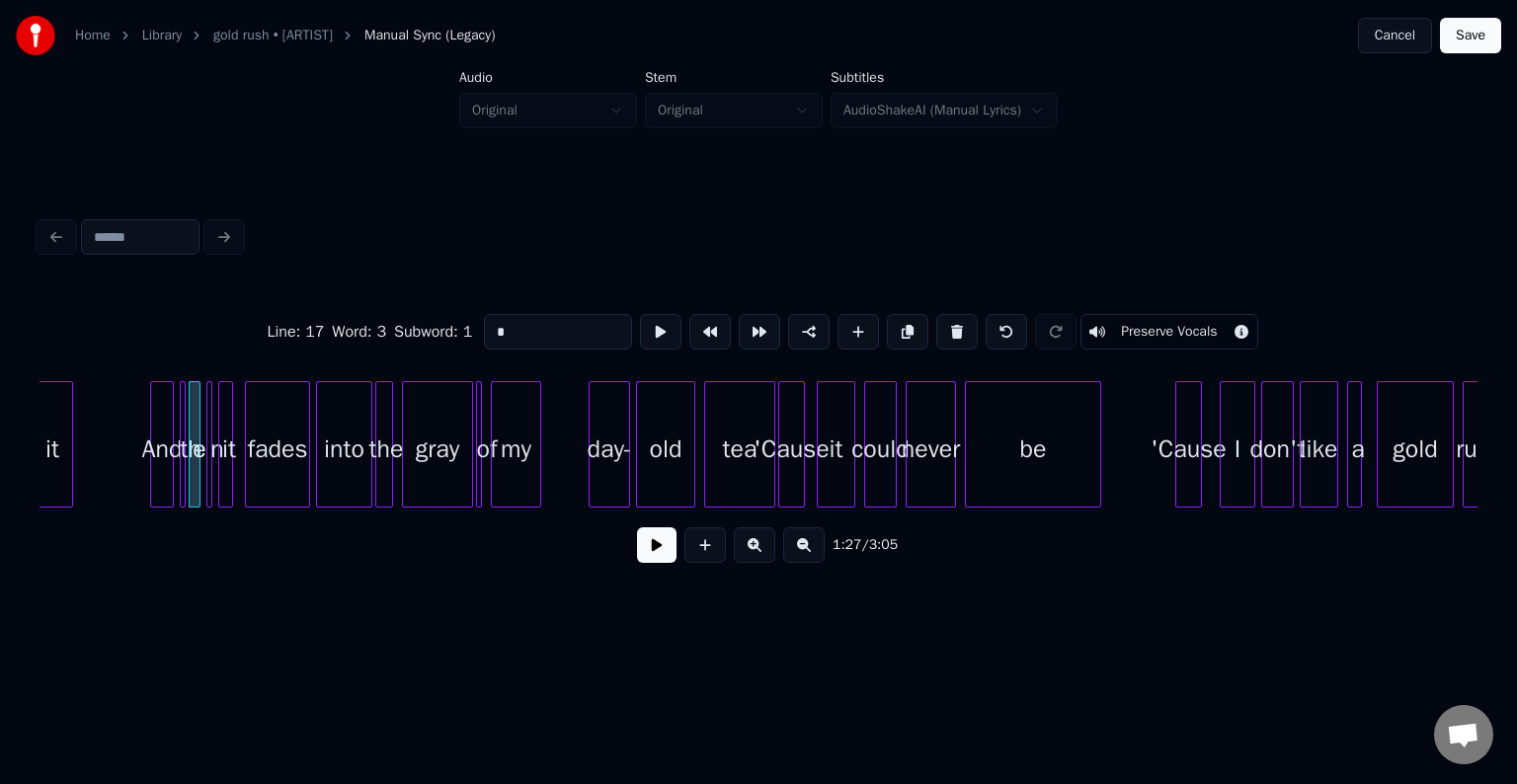 click at bounding box center (184, 444) 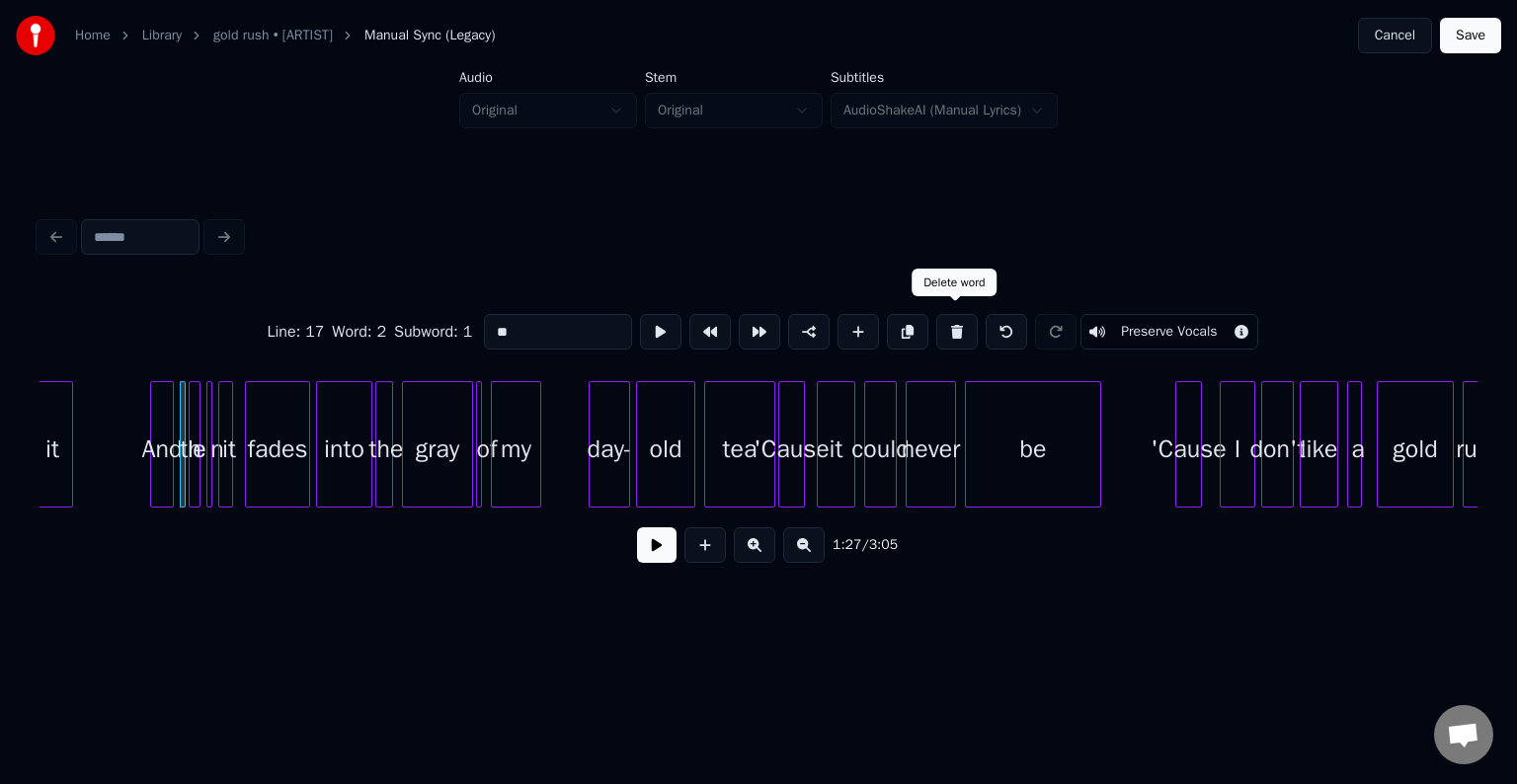 click at bounding box center [957, 332] 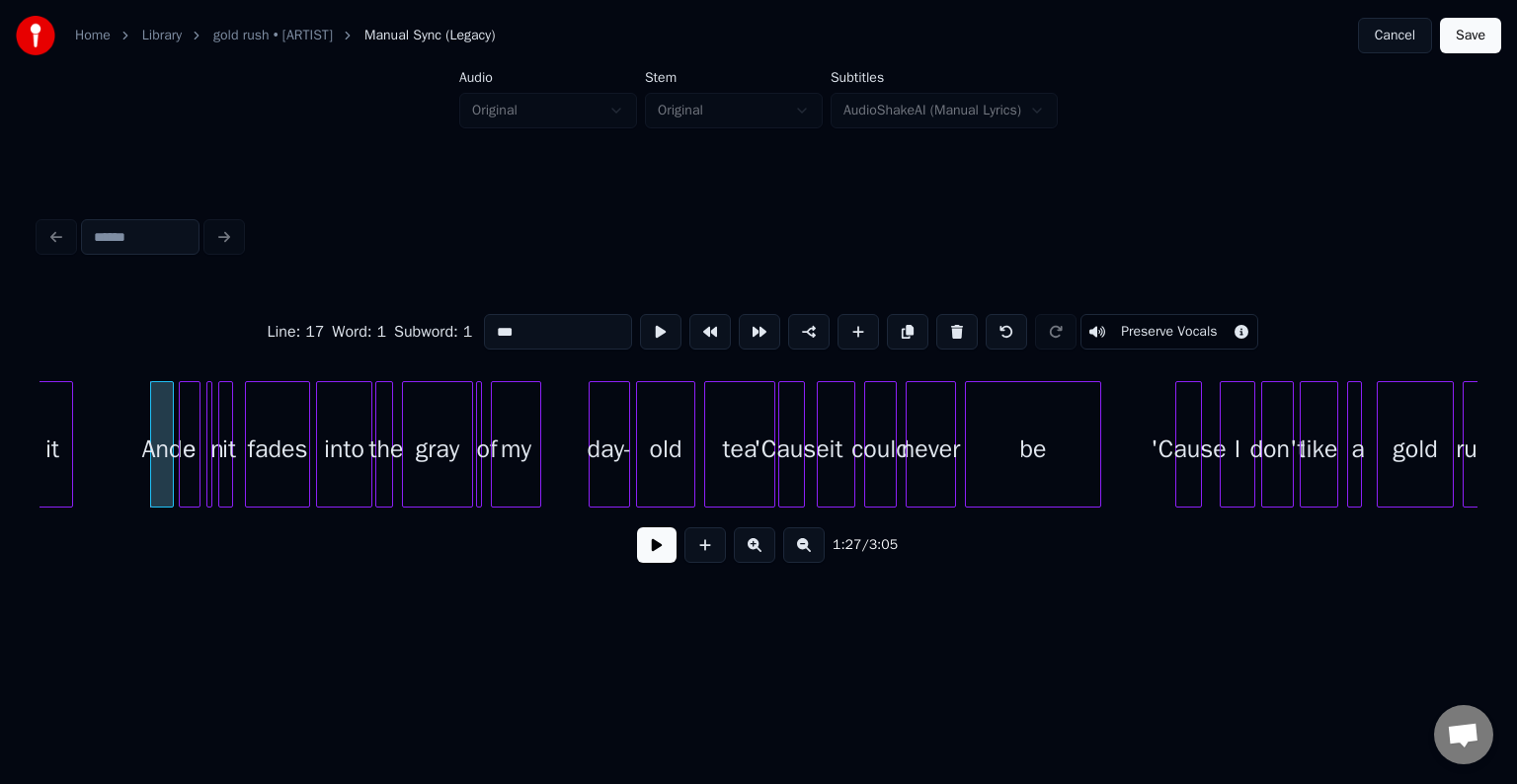 click at bounding box center (183, 444) 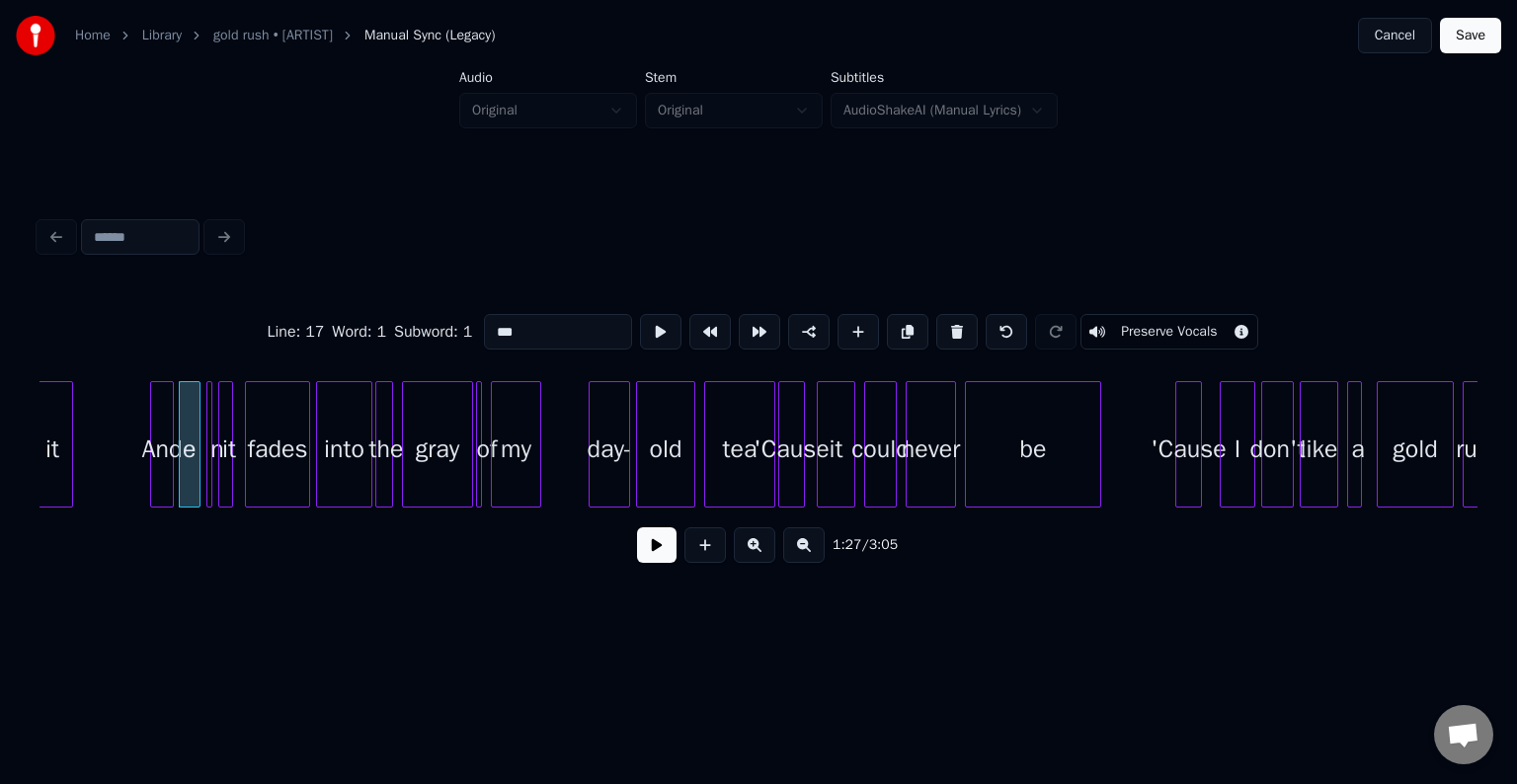 click on "е" at bounding box center [190, 449] 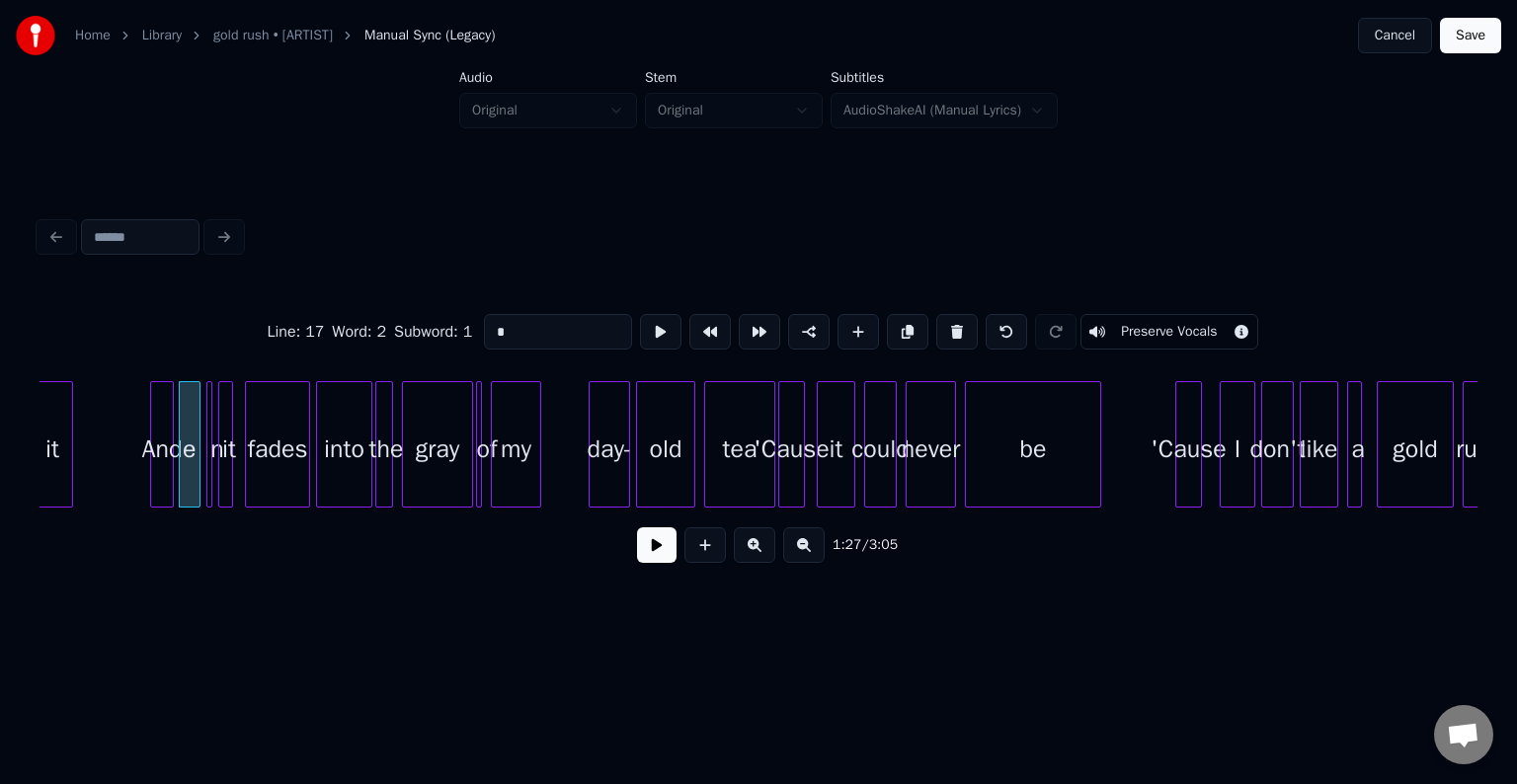 click on "*" at bounding box center (558, 332) 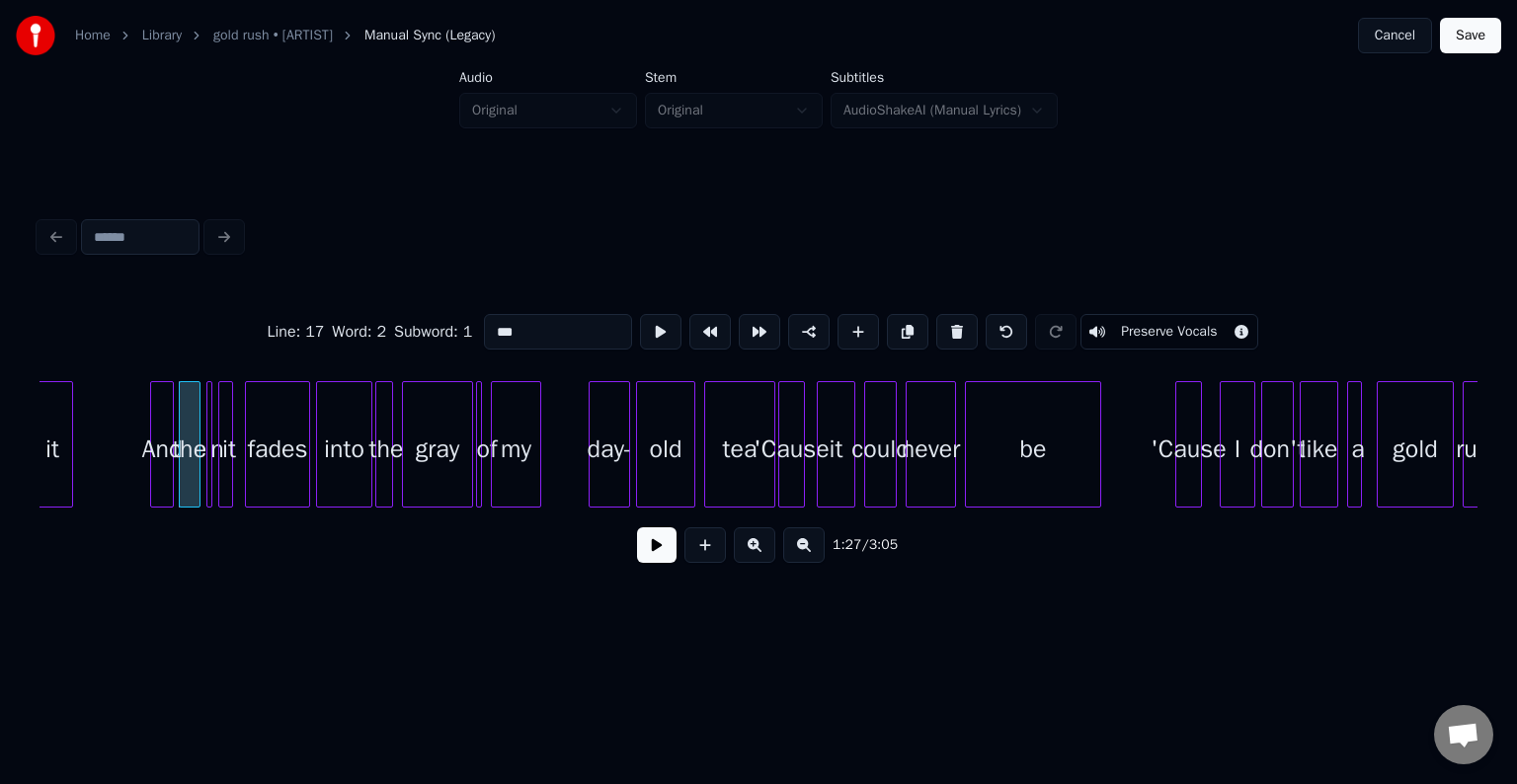 click at bounding box center [208, 444] 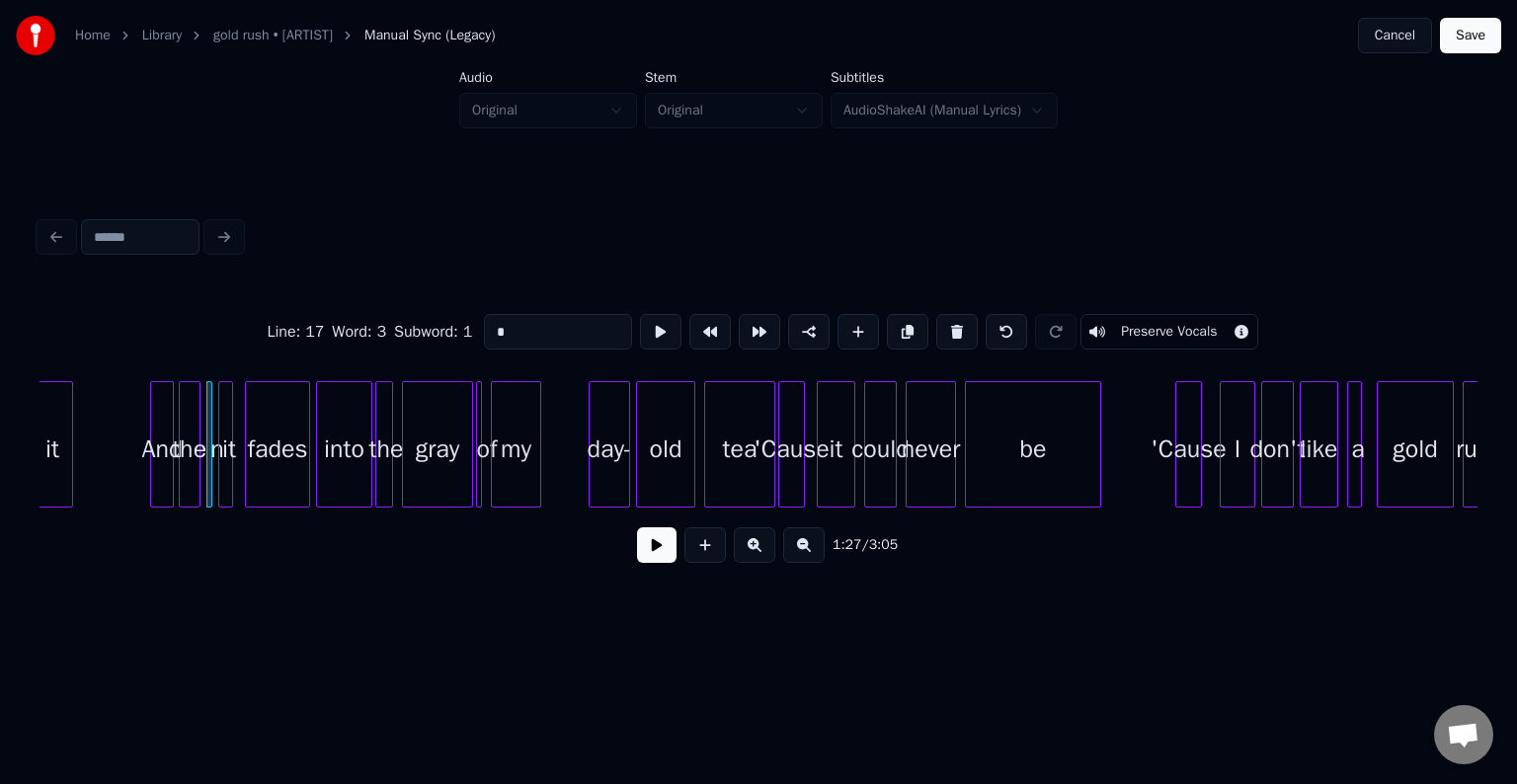 click on "it" at bounding box center [229, 449] 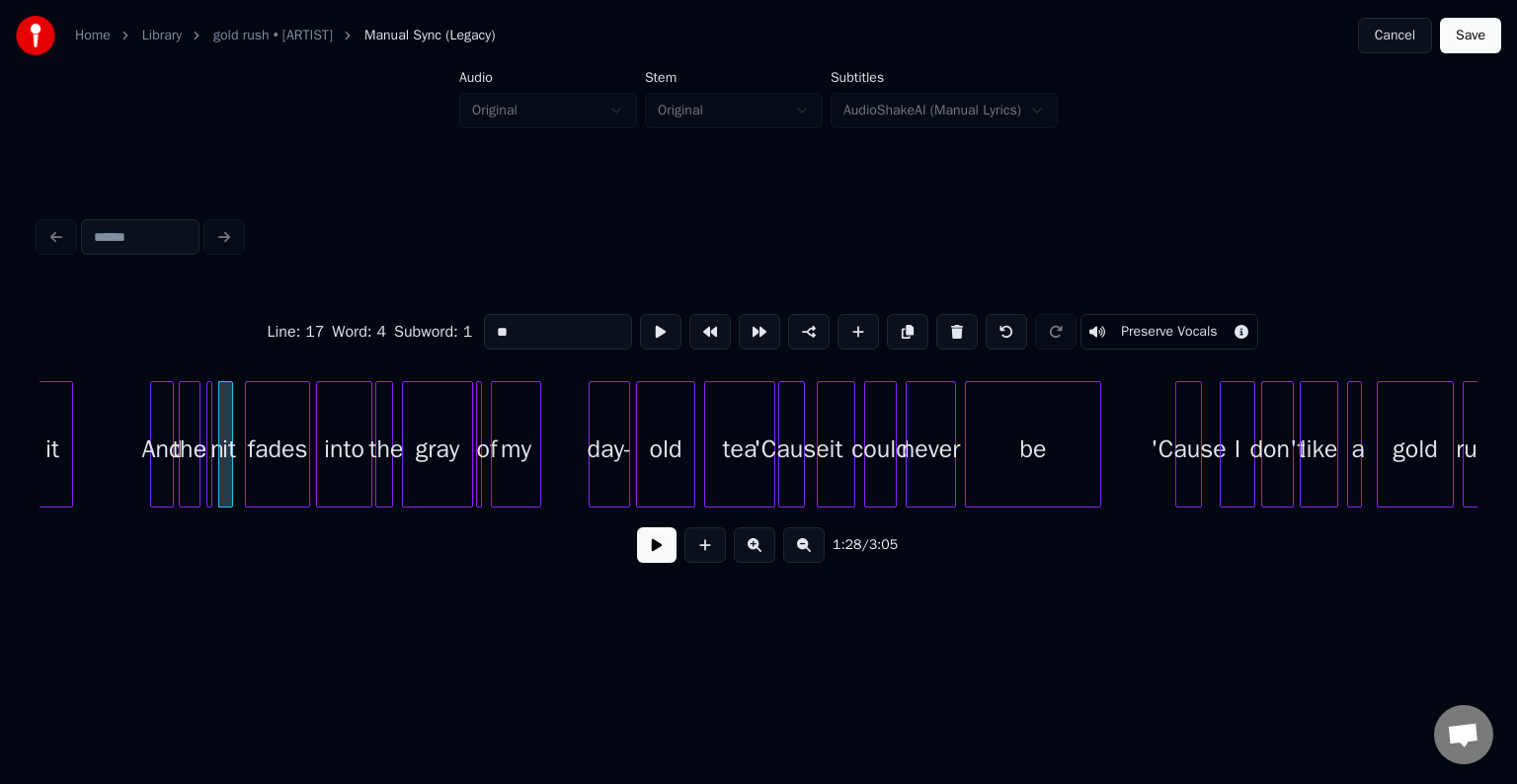 click at bounding box center (208, 444) 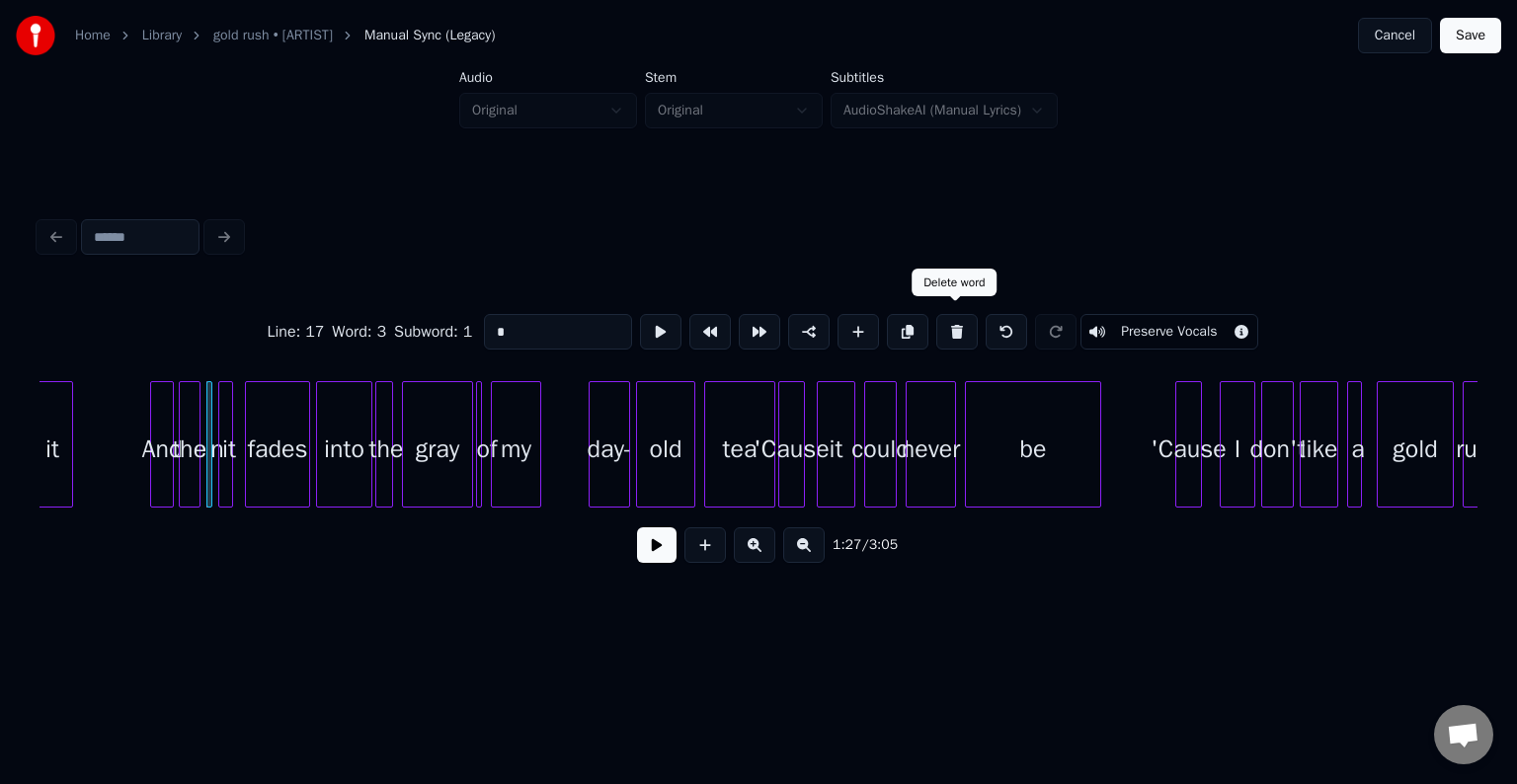 click at bounding box center [957, 332] 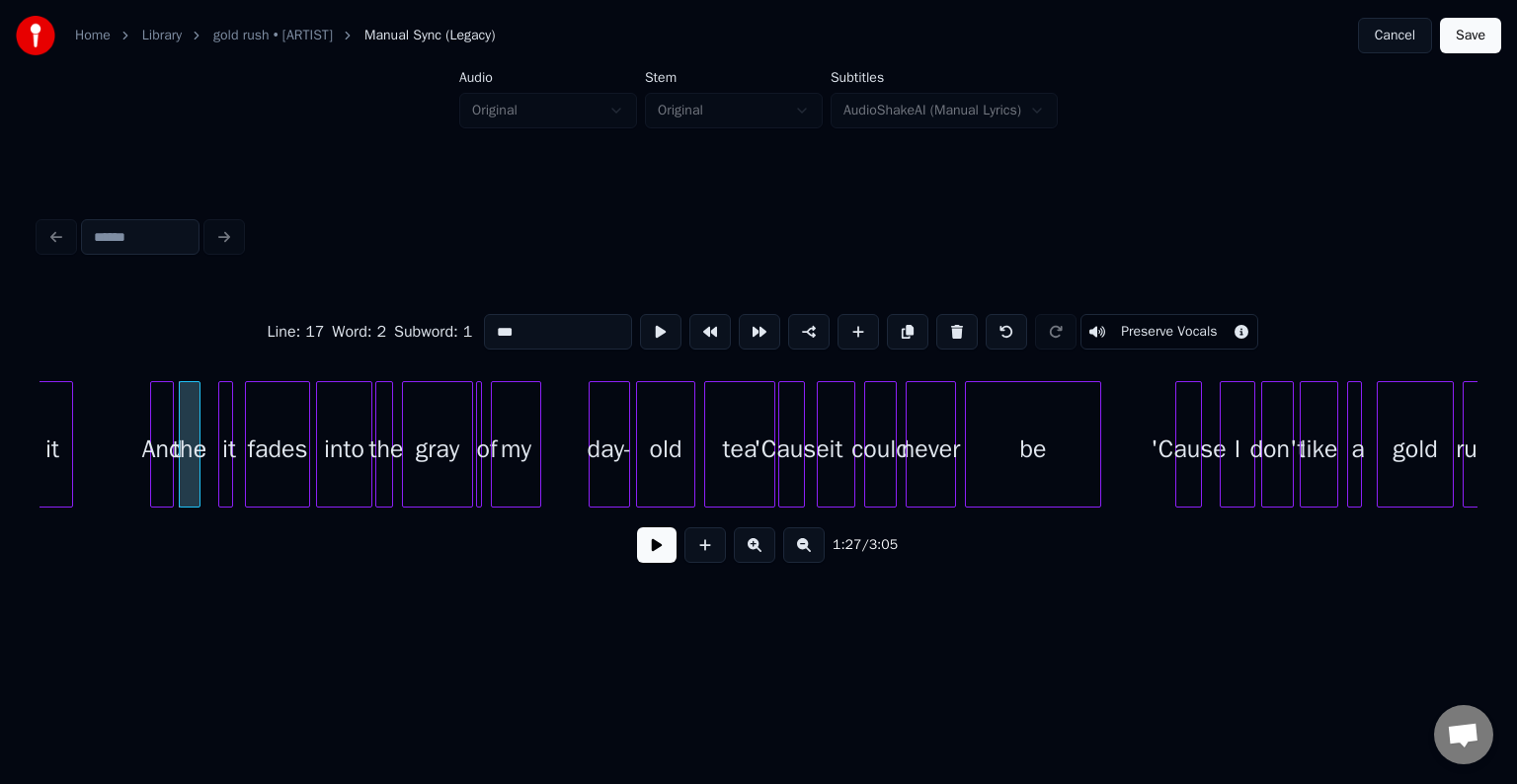 click on "***" at bounding box center (558, 332) 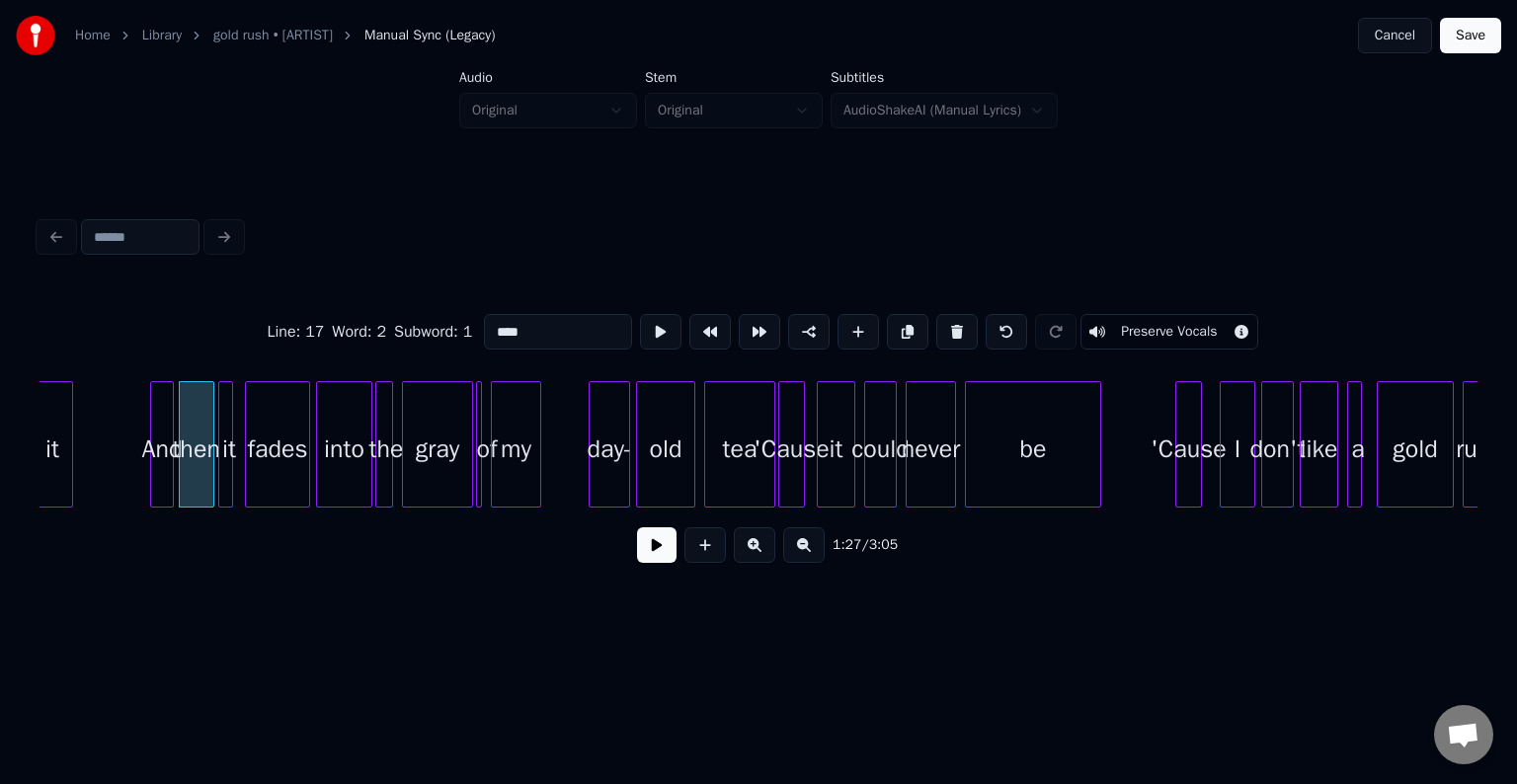 click at bounding box center (210, 444) 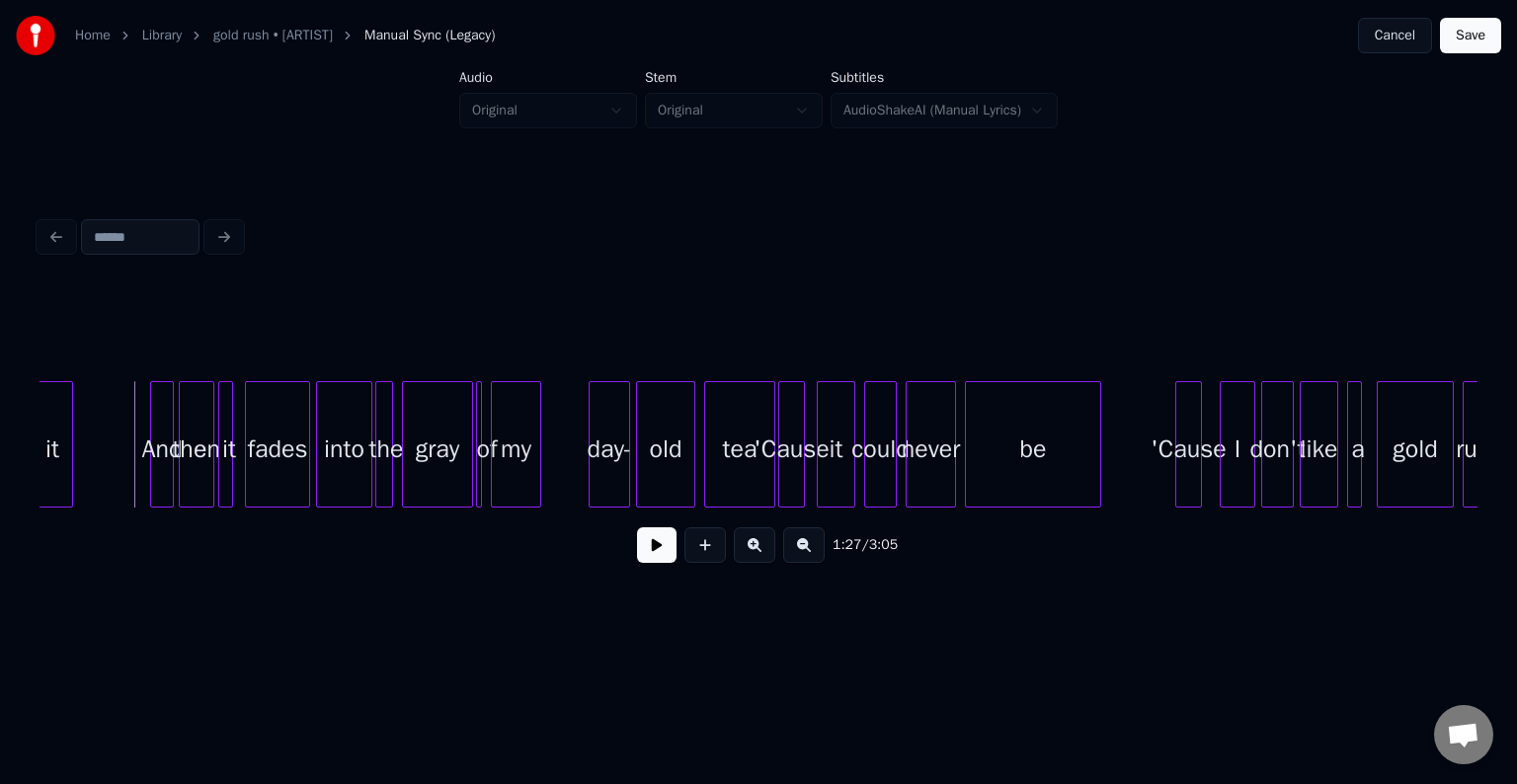 click at bounding box center [657, 545] 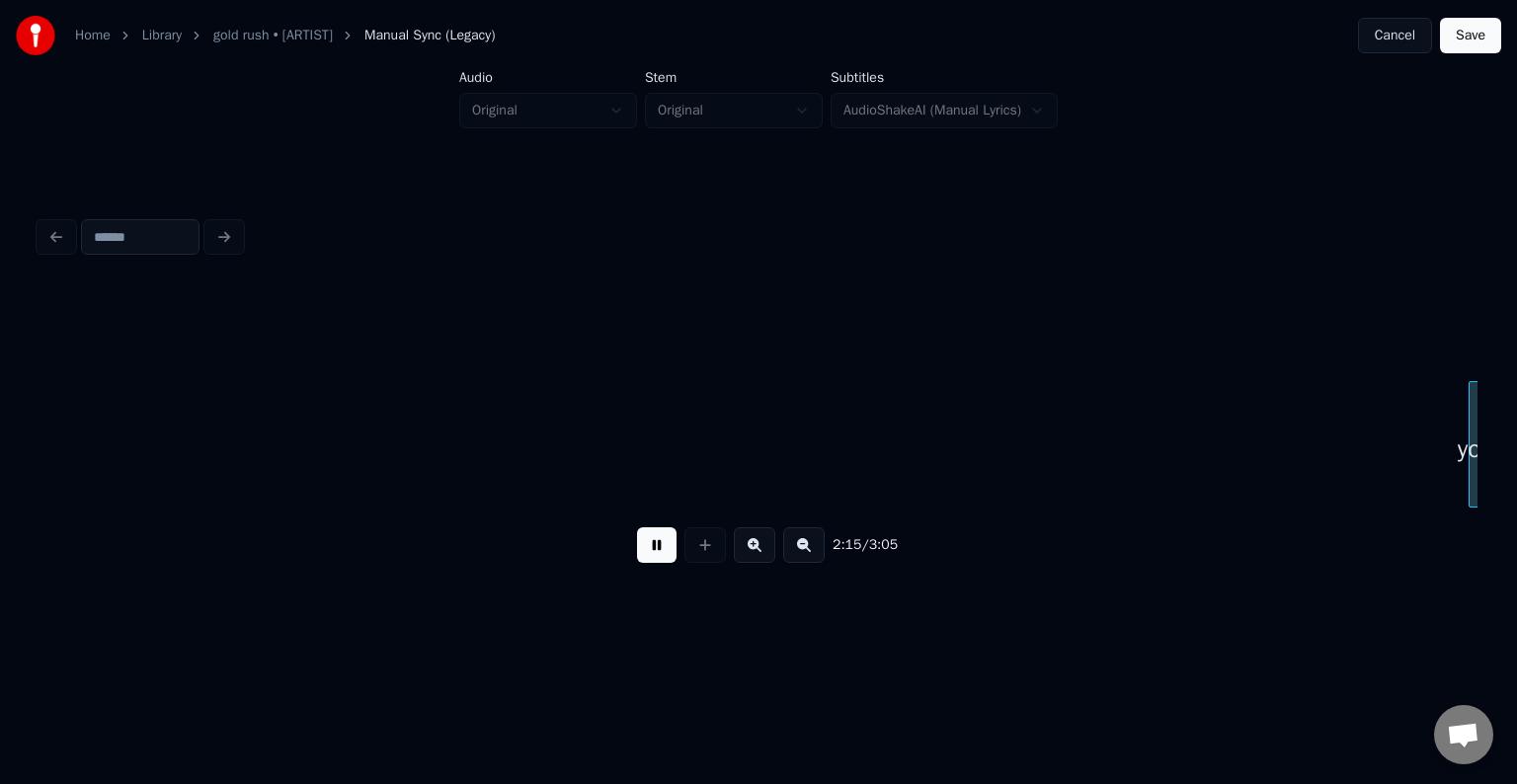 scroll, scrollTop: 0, scrollLeft: 20058, axis: horizontal 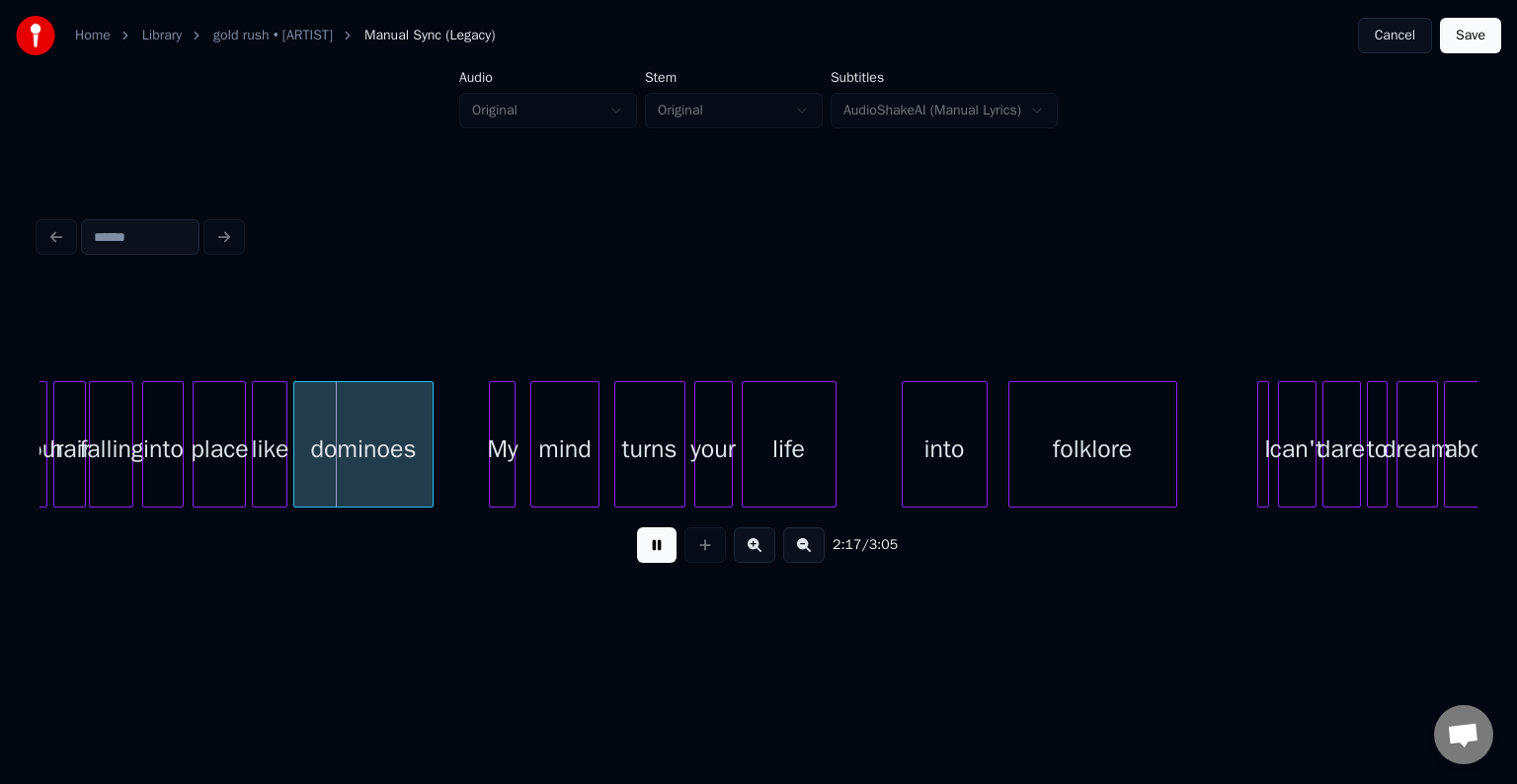 click at bounding box center (657, 545) 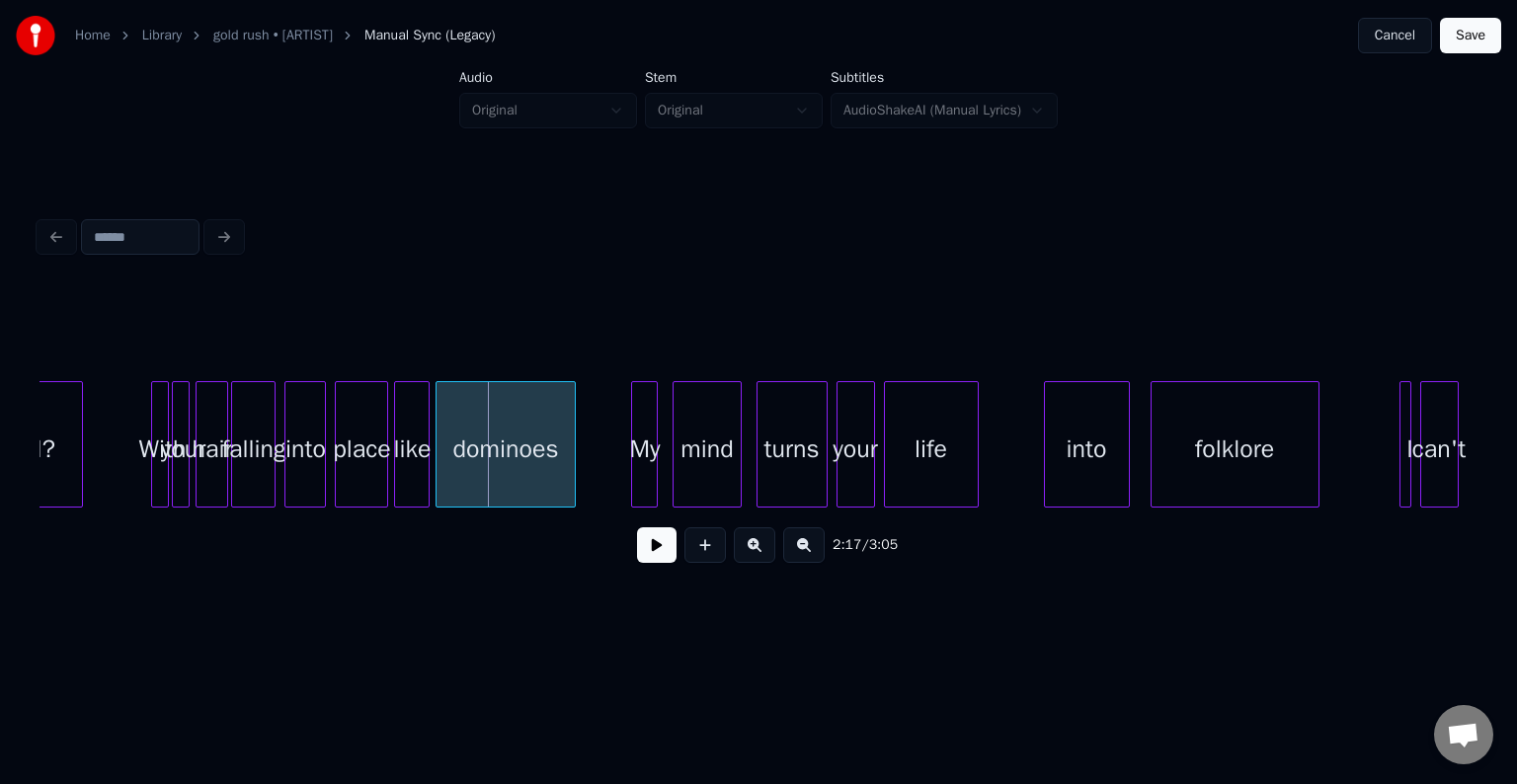 scroll, scrollTop: 0, scrollLeft: 19860, axis: horizontal 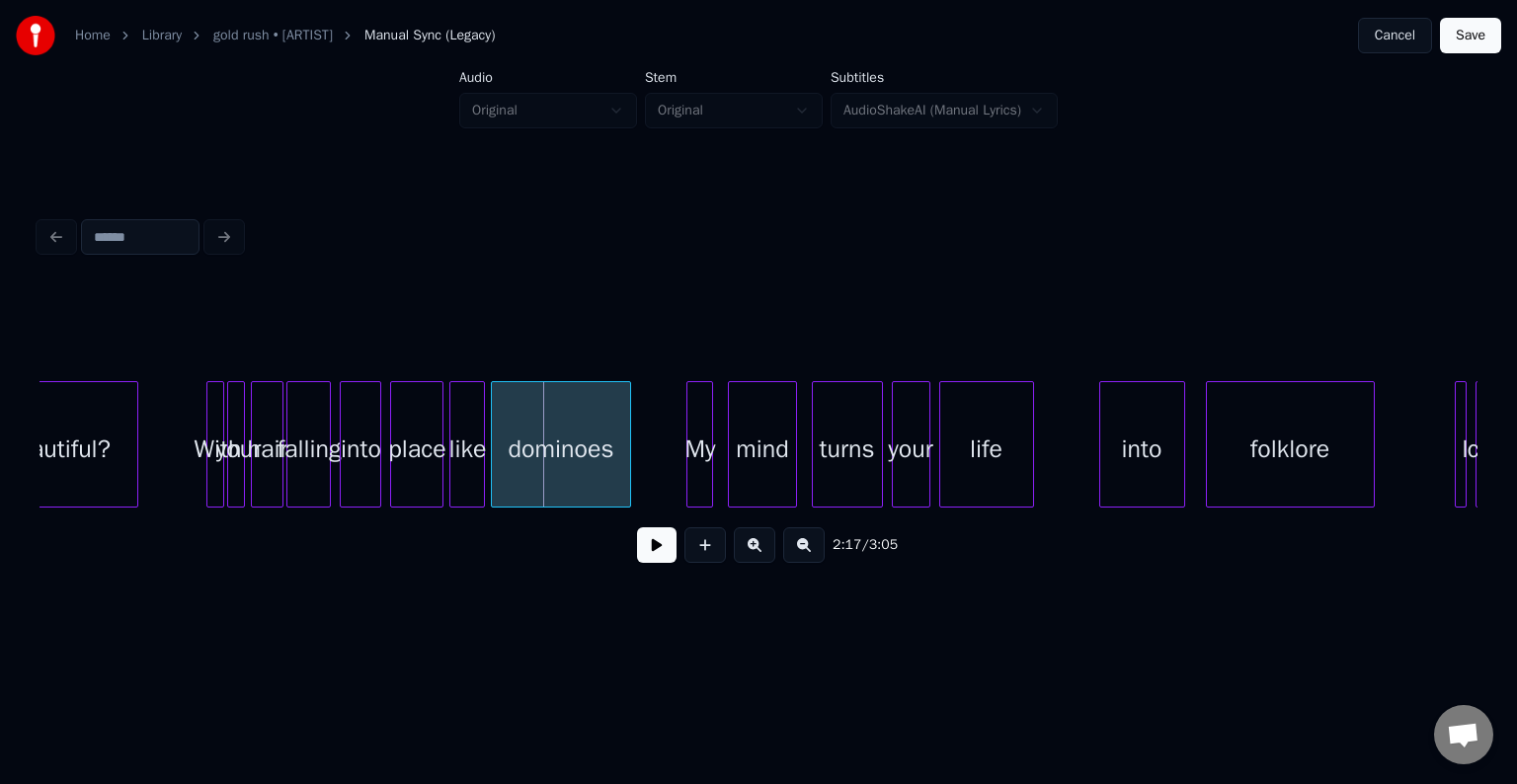 click on "With" at bounding box center (217, 449) 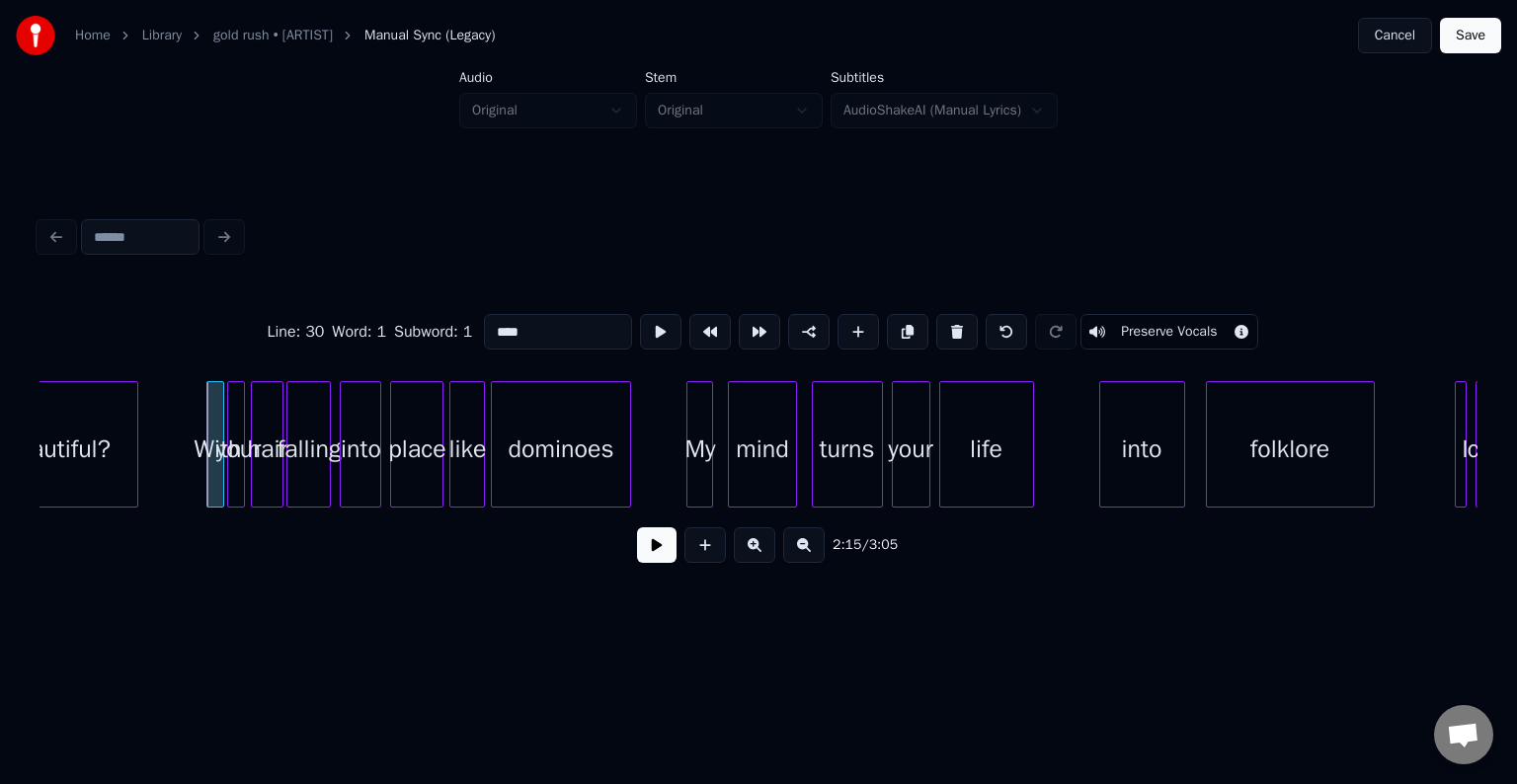 click at bounding box center [657, 545] 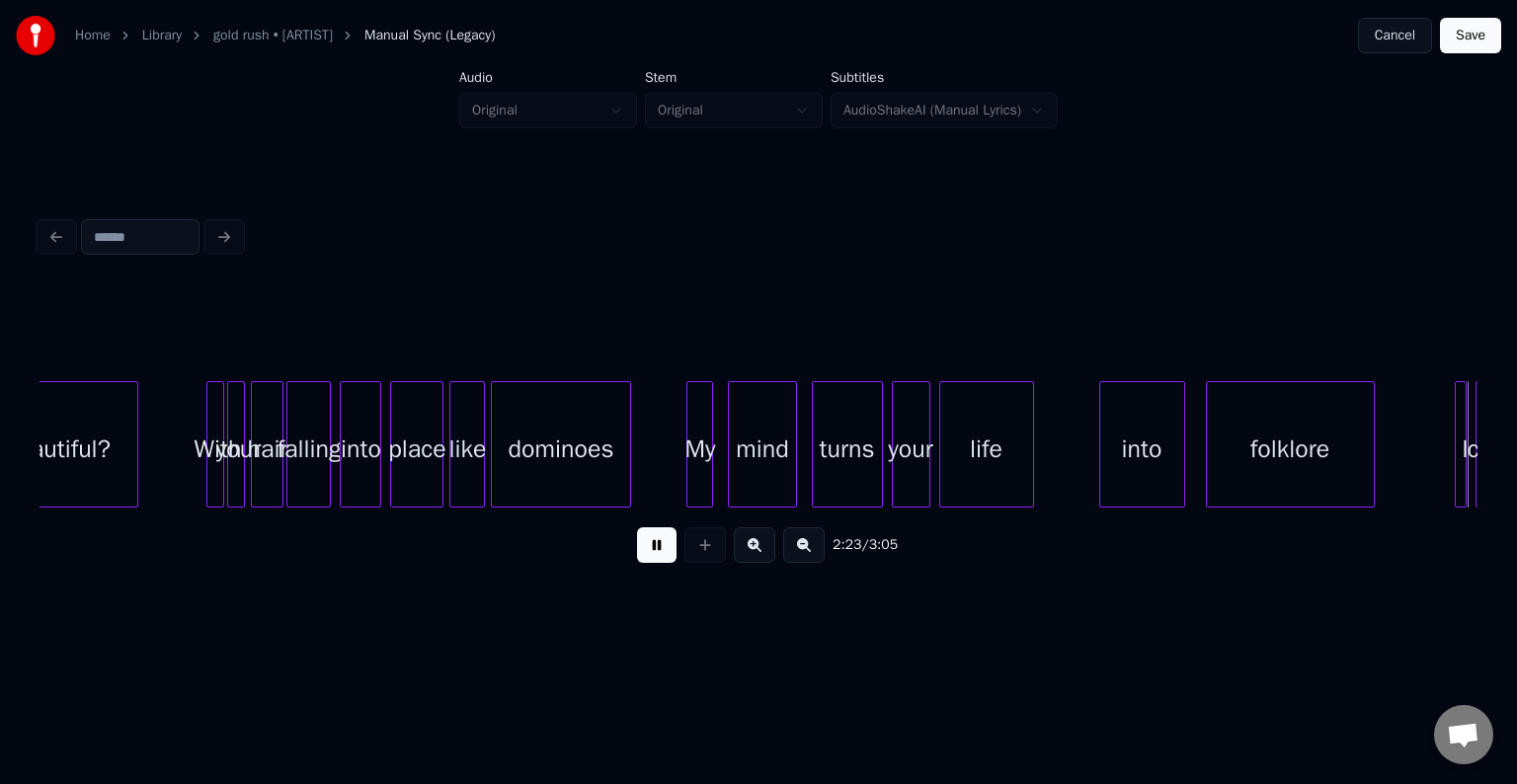 scroll, scrollTop: 0, scrollLeft: 21301, axis: horizontal 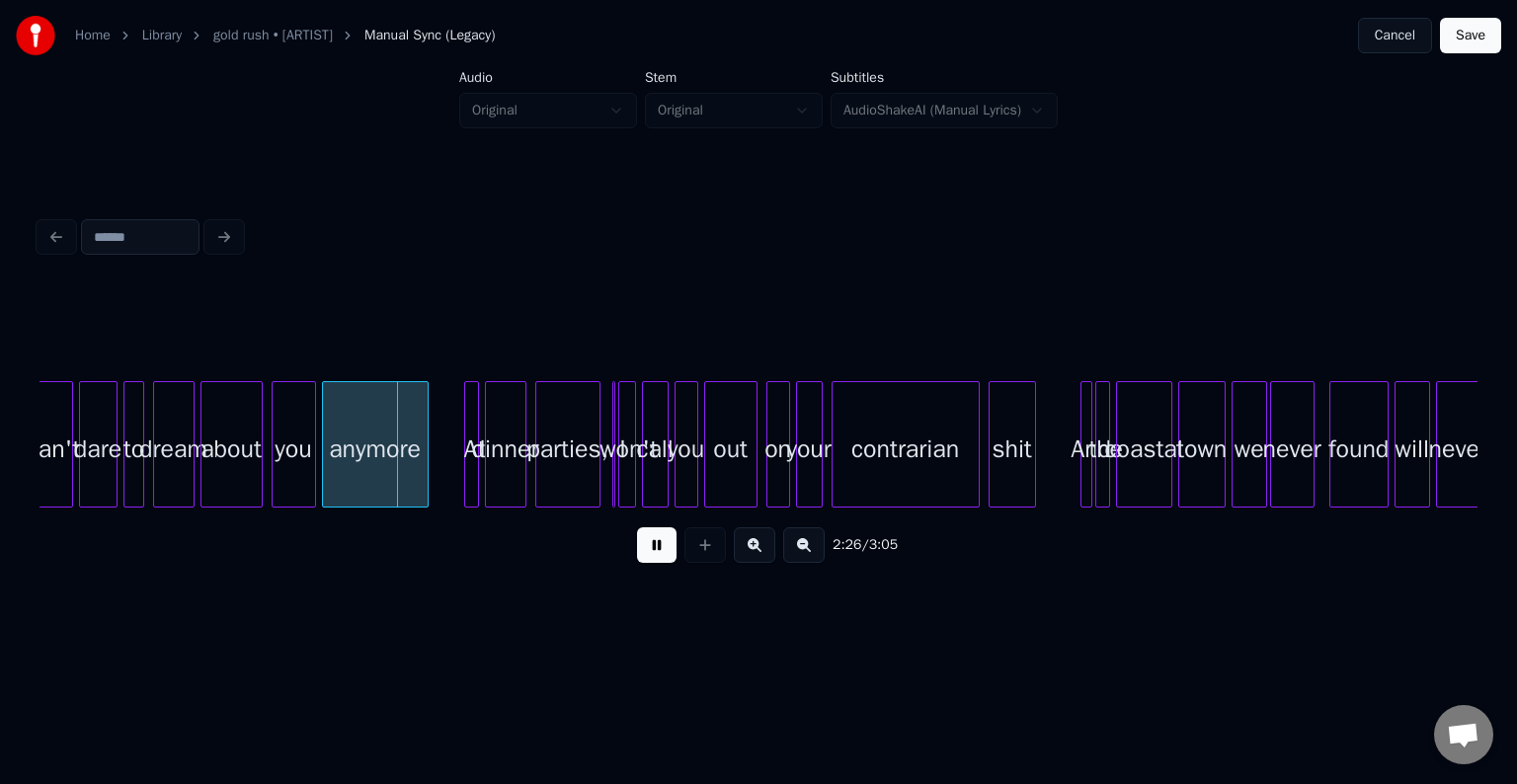 click at bounding box center (657, 545) 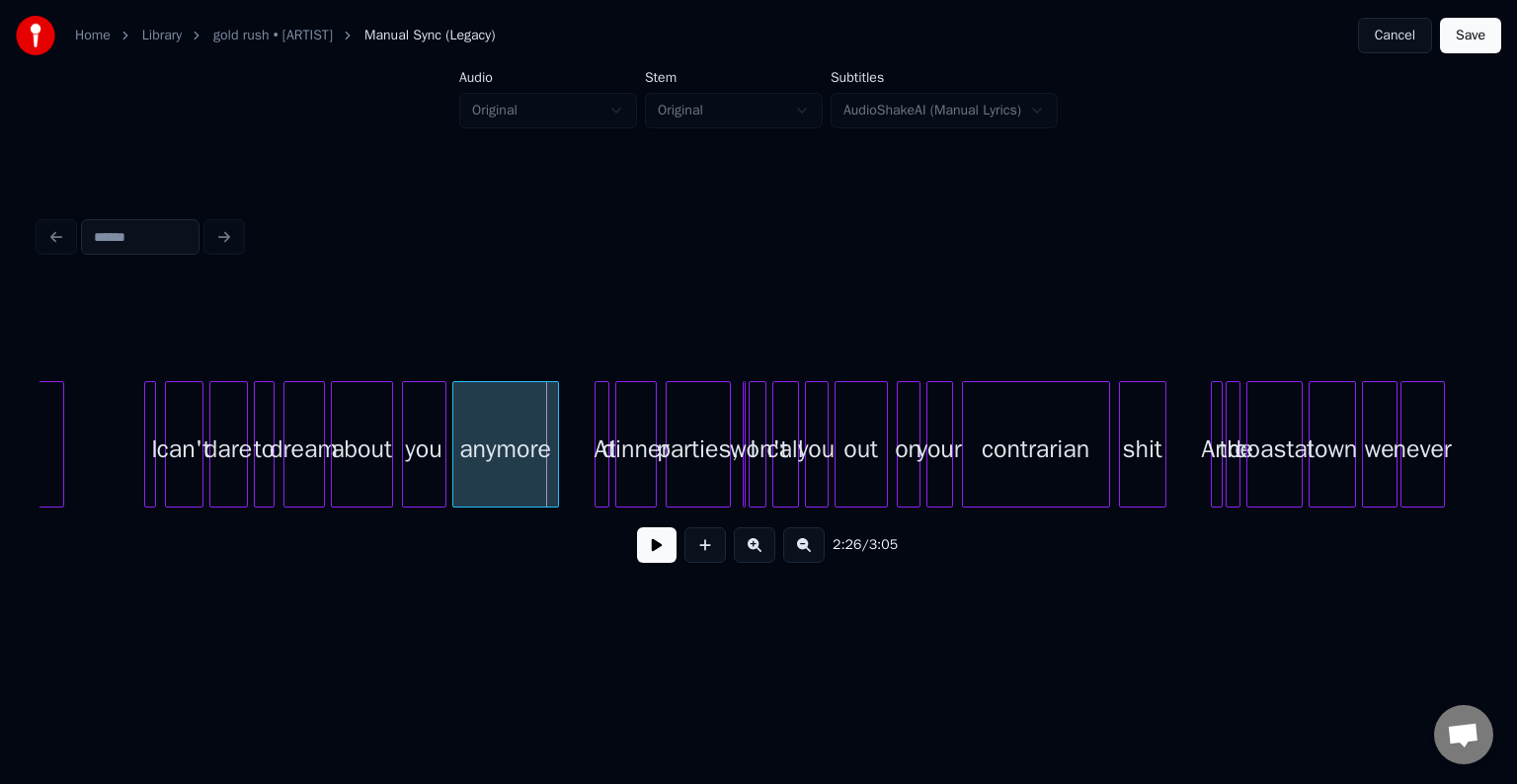 scroll, scrollTop: 0, scrollLeft: 21064, axis: horizontal 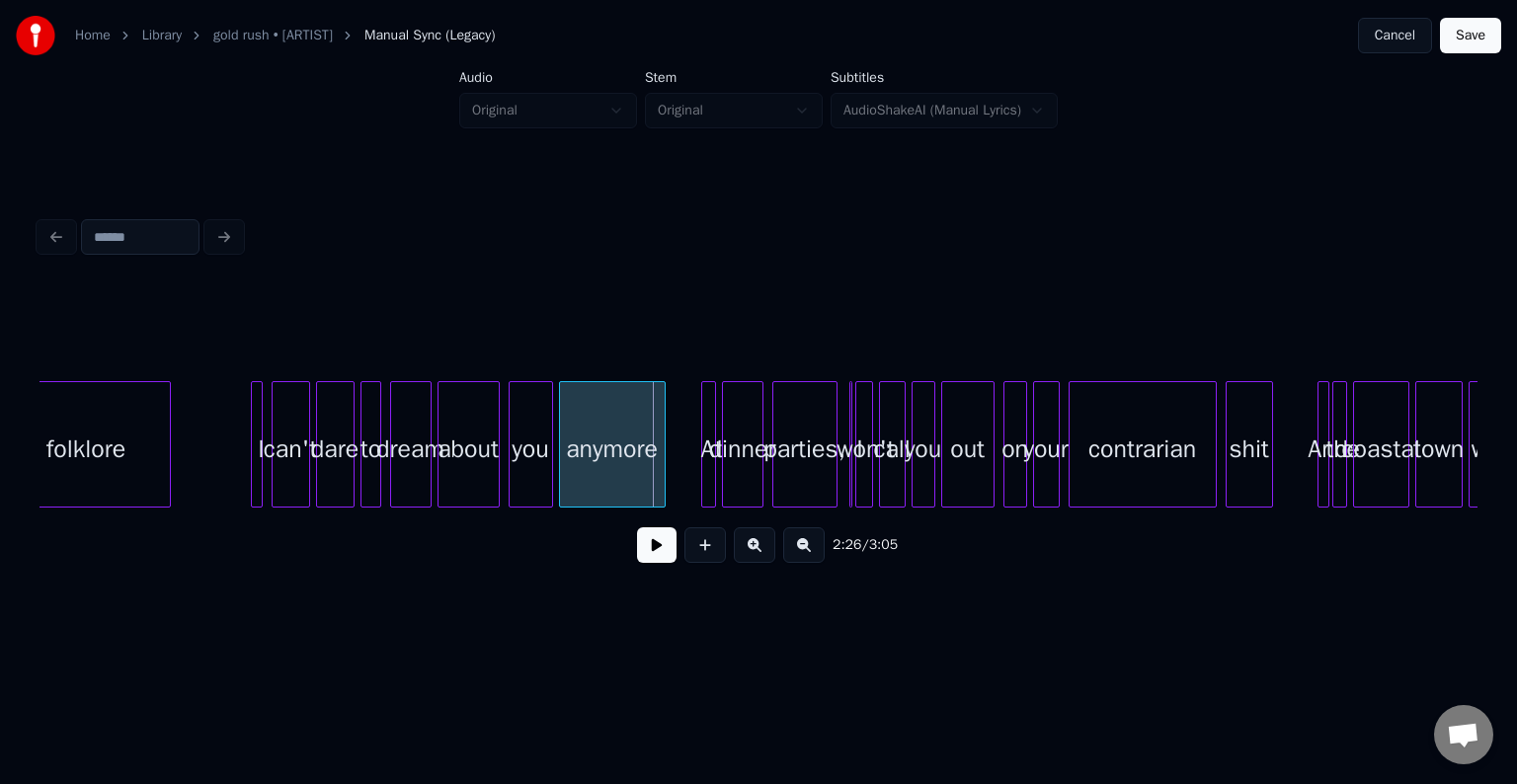 click at bounding box center [657, 545] 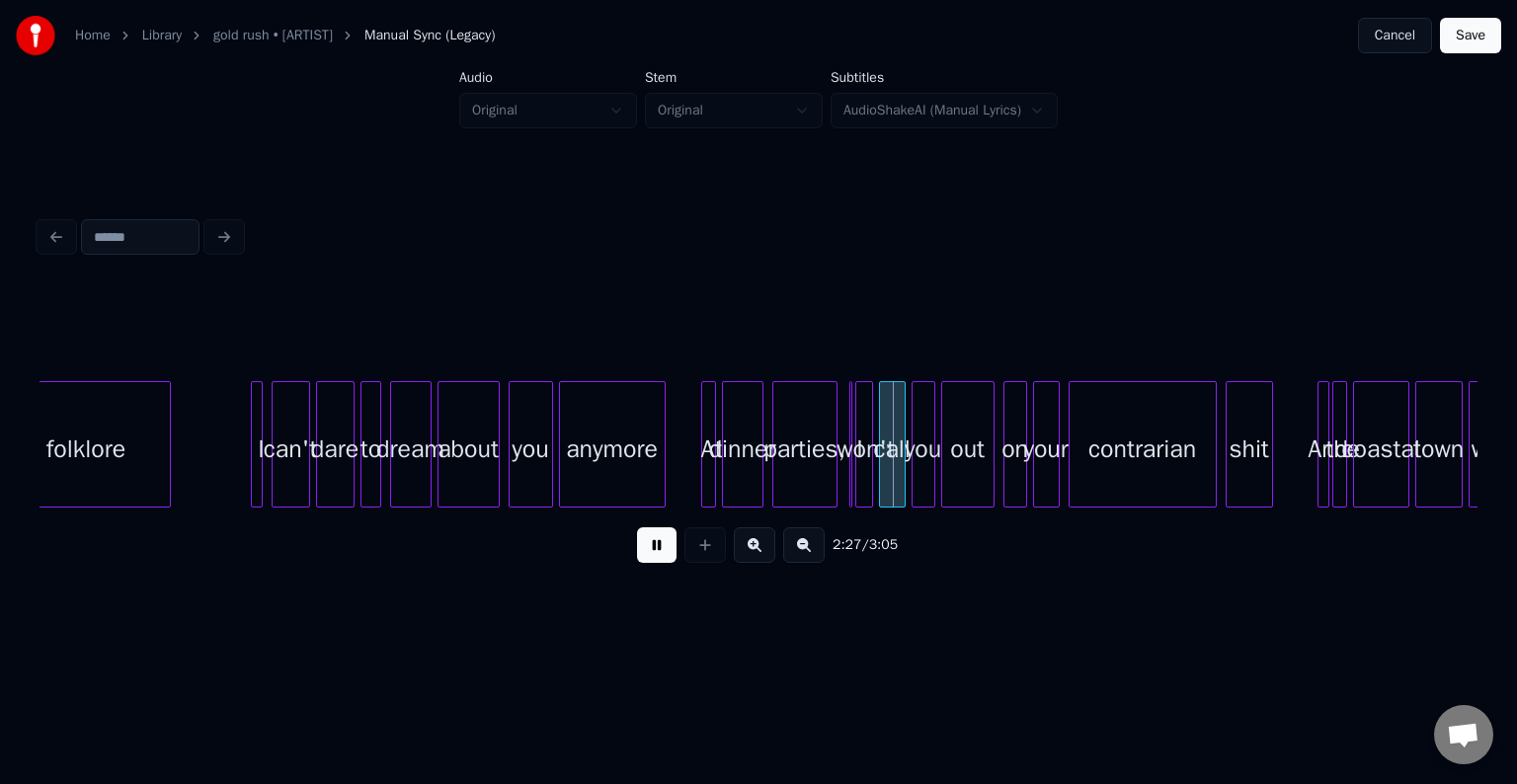 click at bounding box center (657, 545) 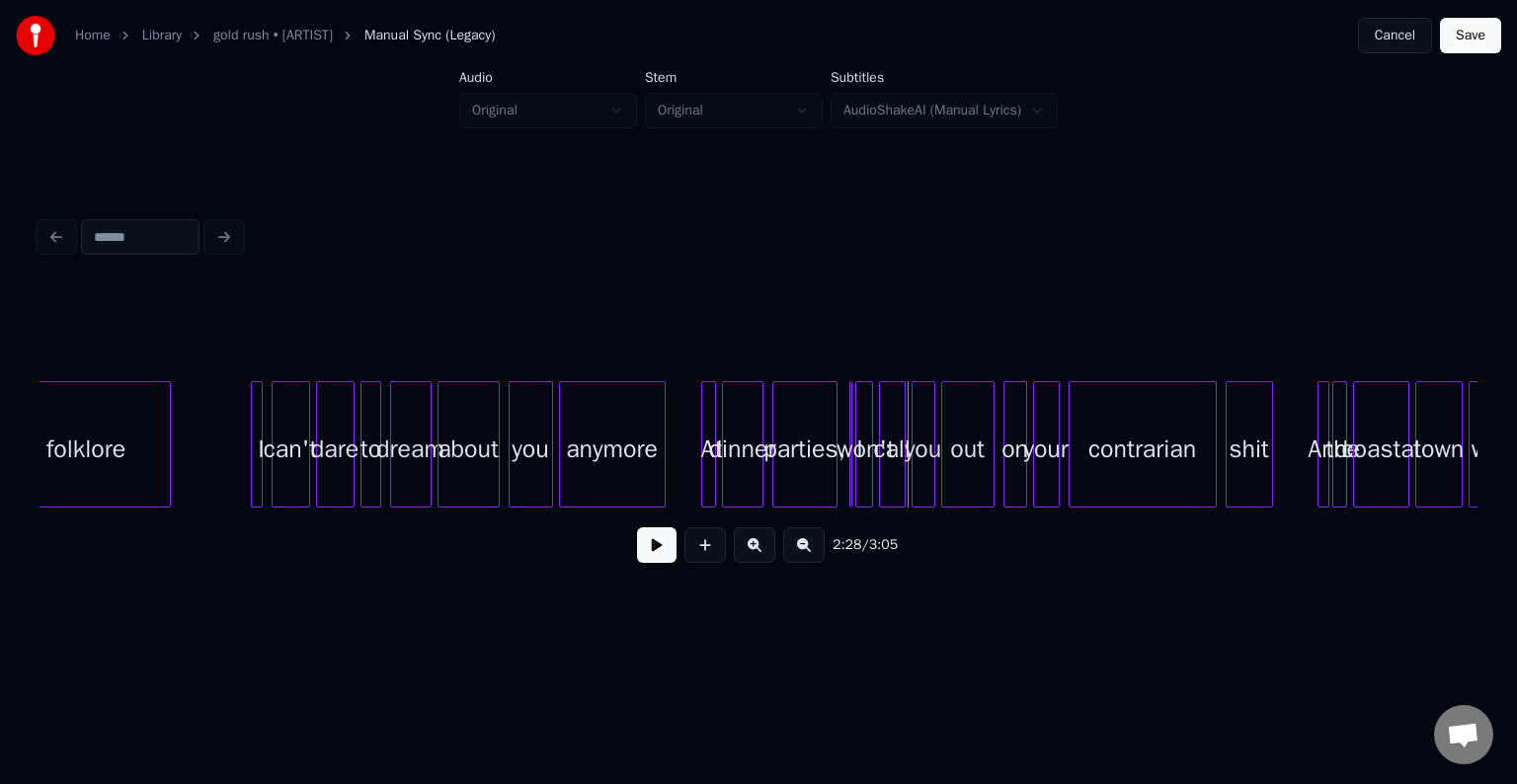 click at bounding box center (848, 444) 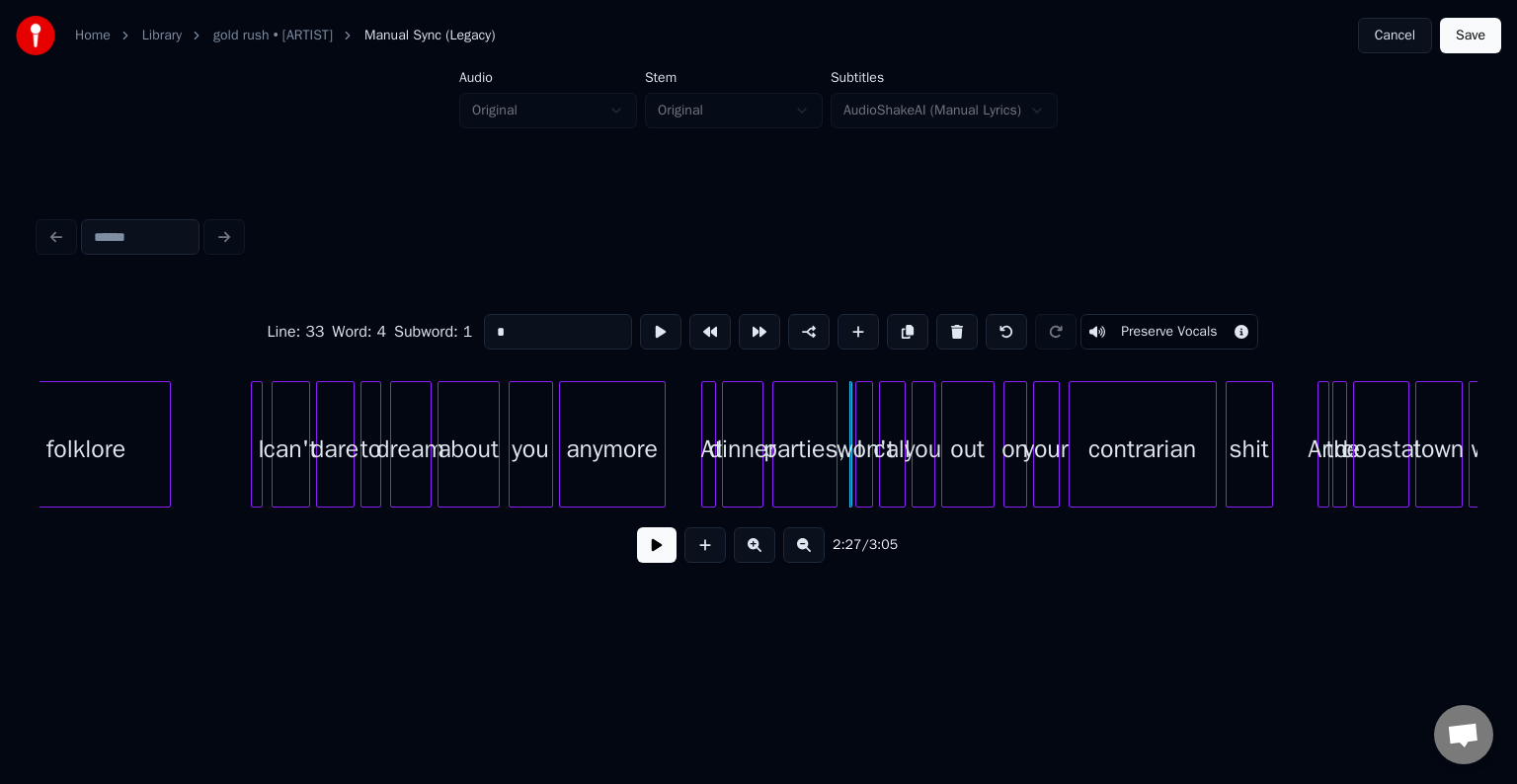 click at bounding box center [657, 545] 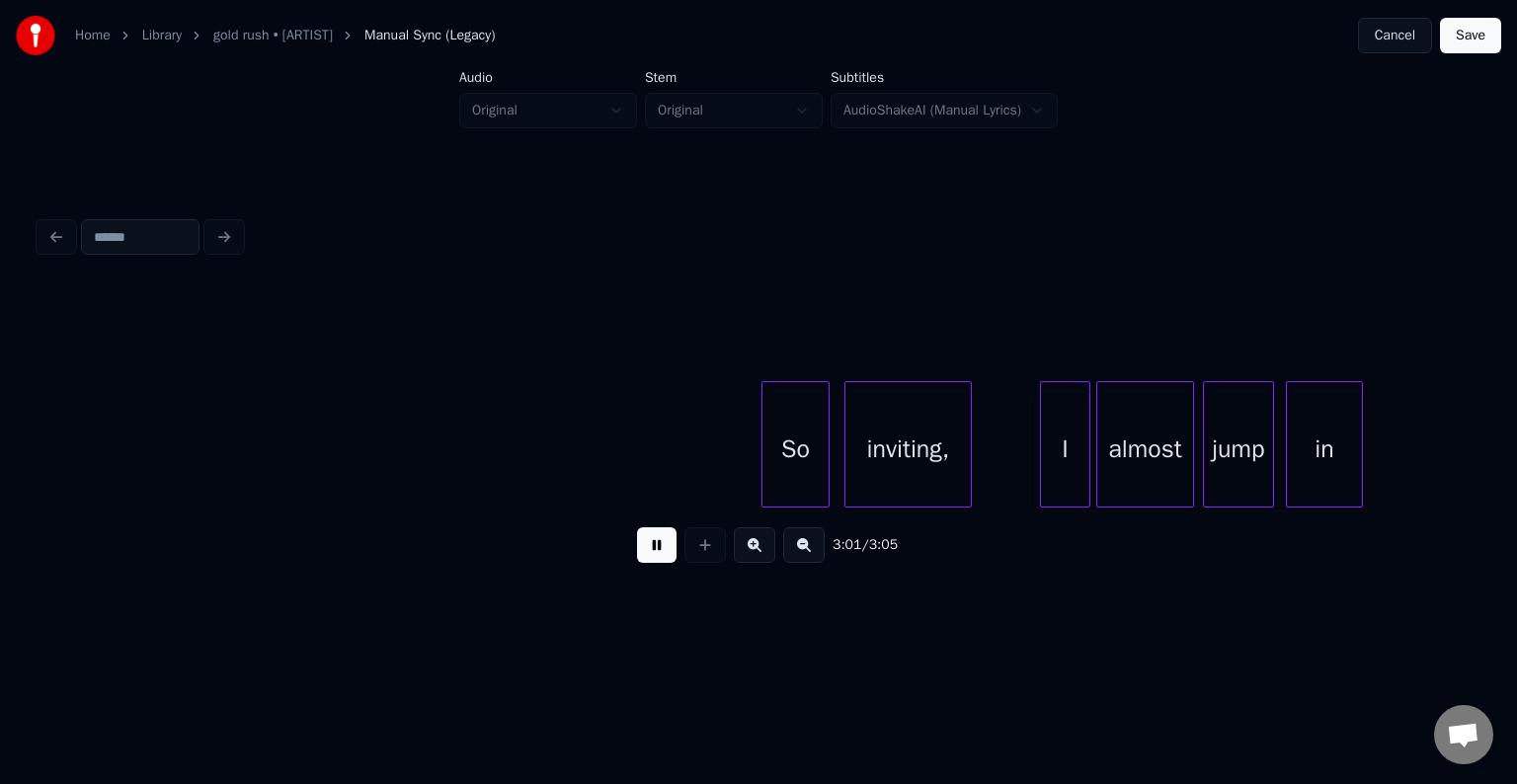 scroll, scrollTop: 0, scrollLeft: 26026, axis: horizontal 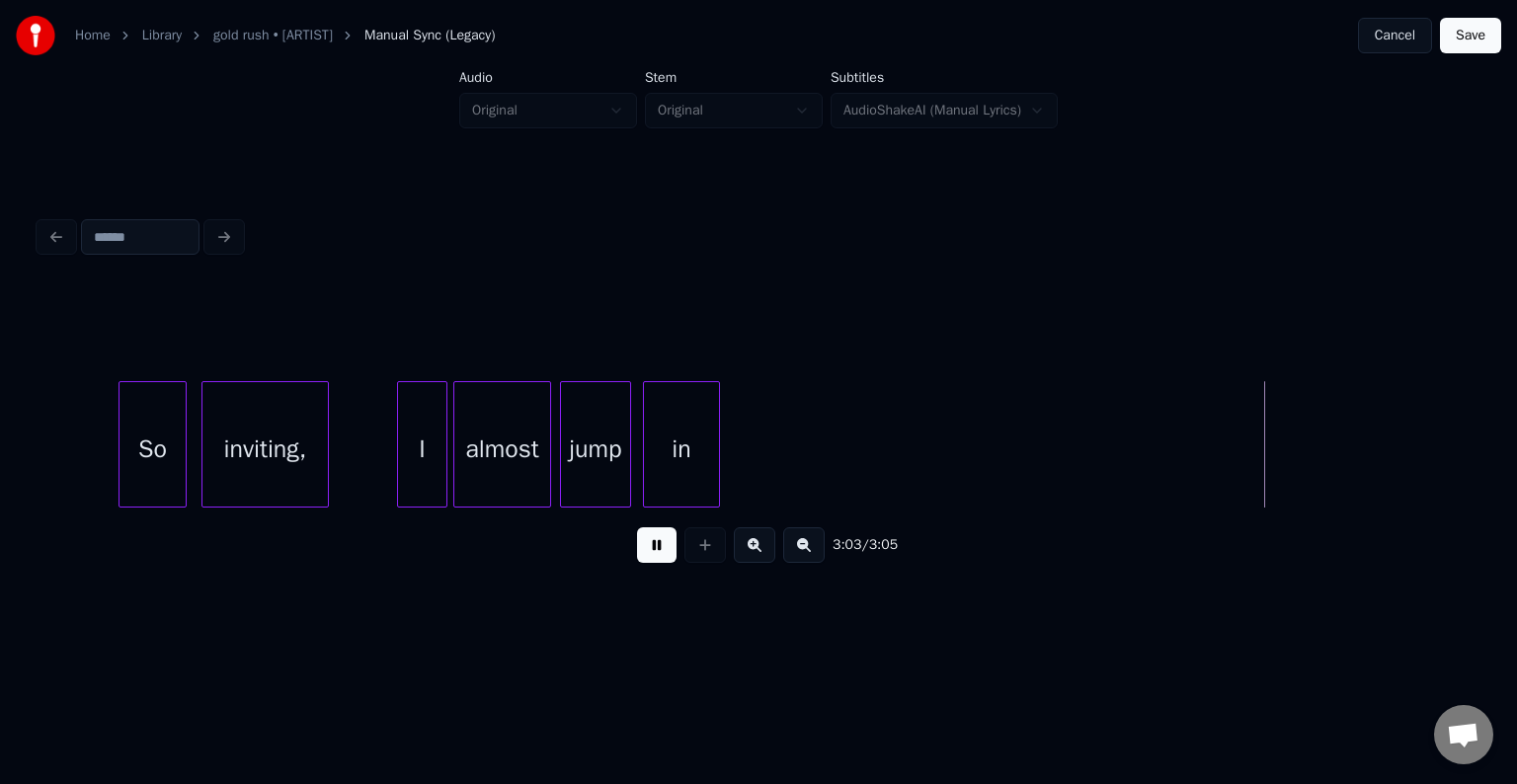 click on "Save" at bounding box center [1471, 36] 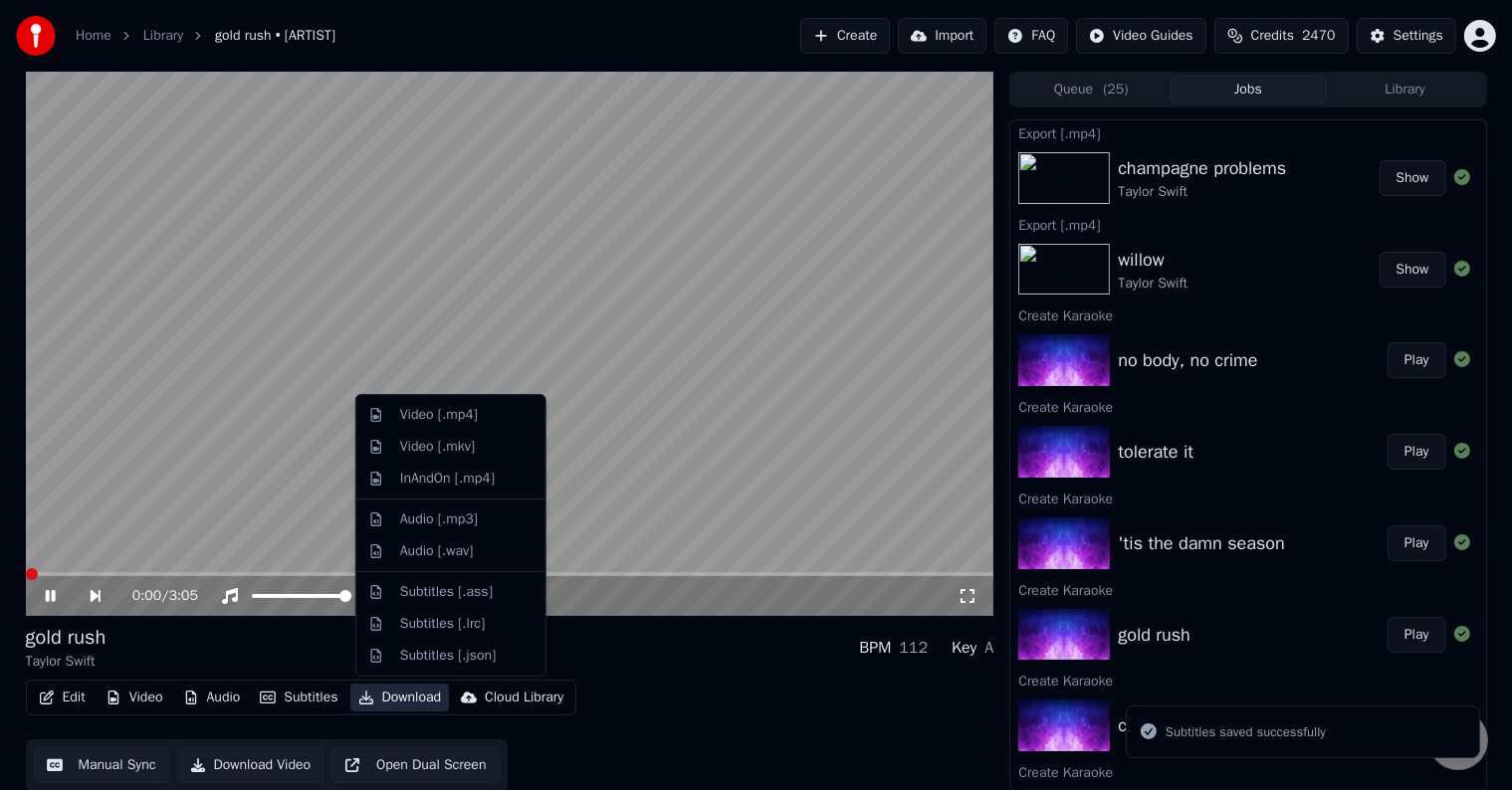 click on "Download" at bounding box center [400, 697] 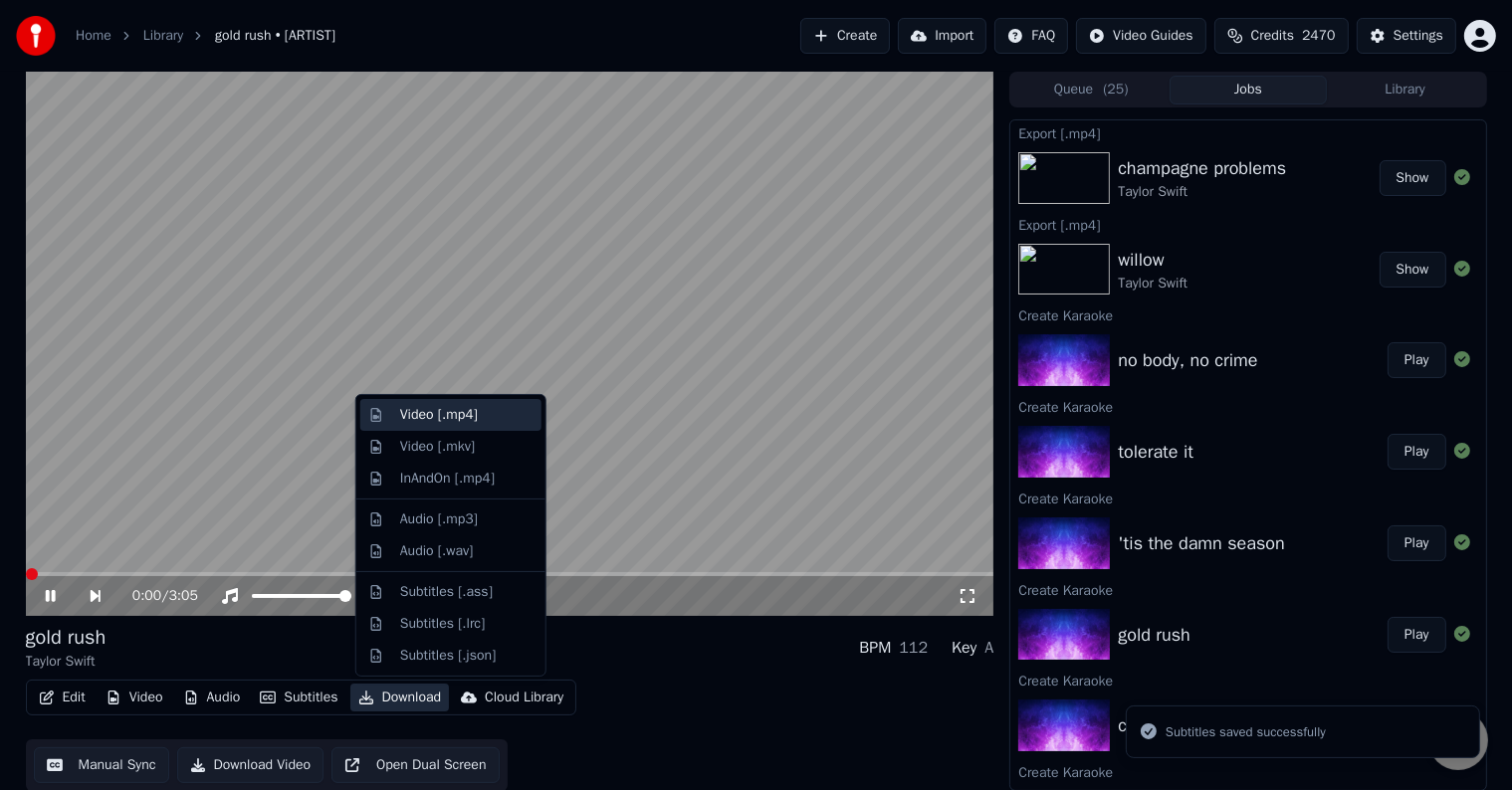 click on "Video [.mp4]" at bounding box center [439, 415] 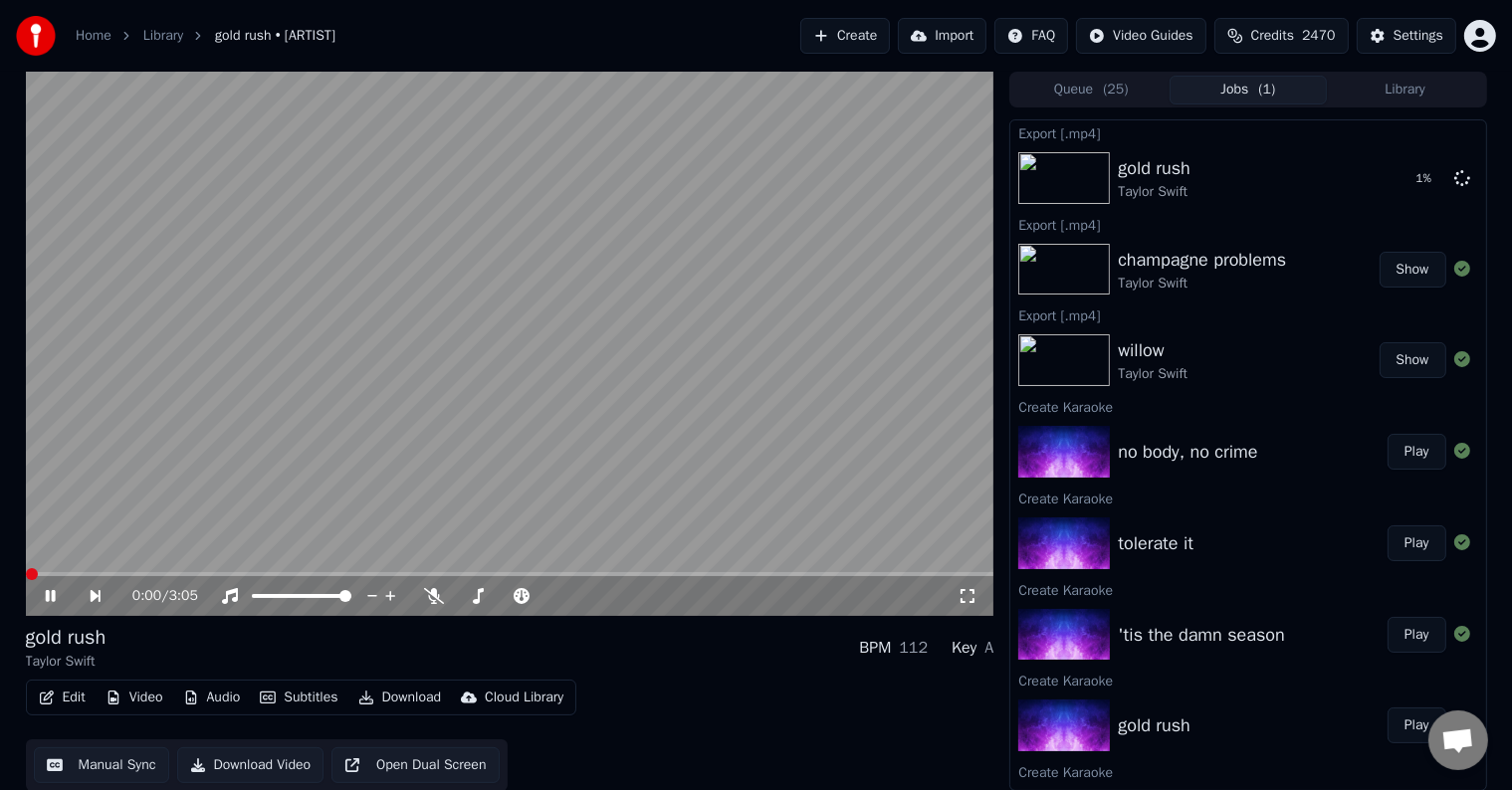 click on "Play" at bounding box center [1416, 635] 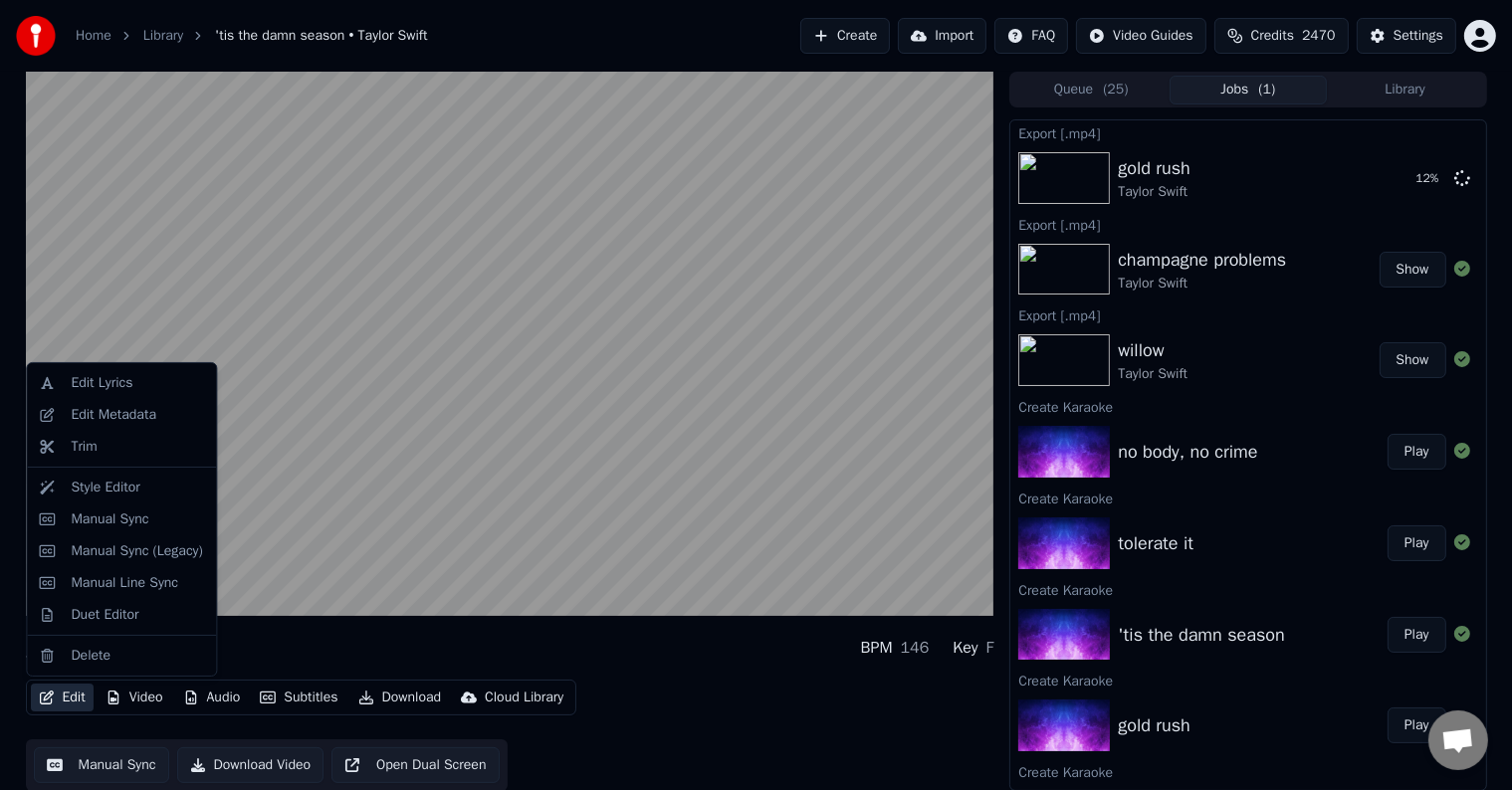 click on "Edit" at bounding box center [62, 697] 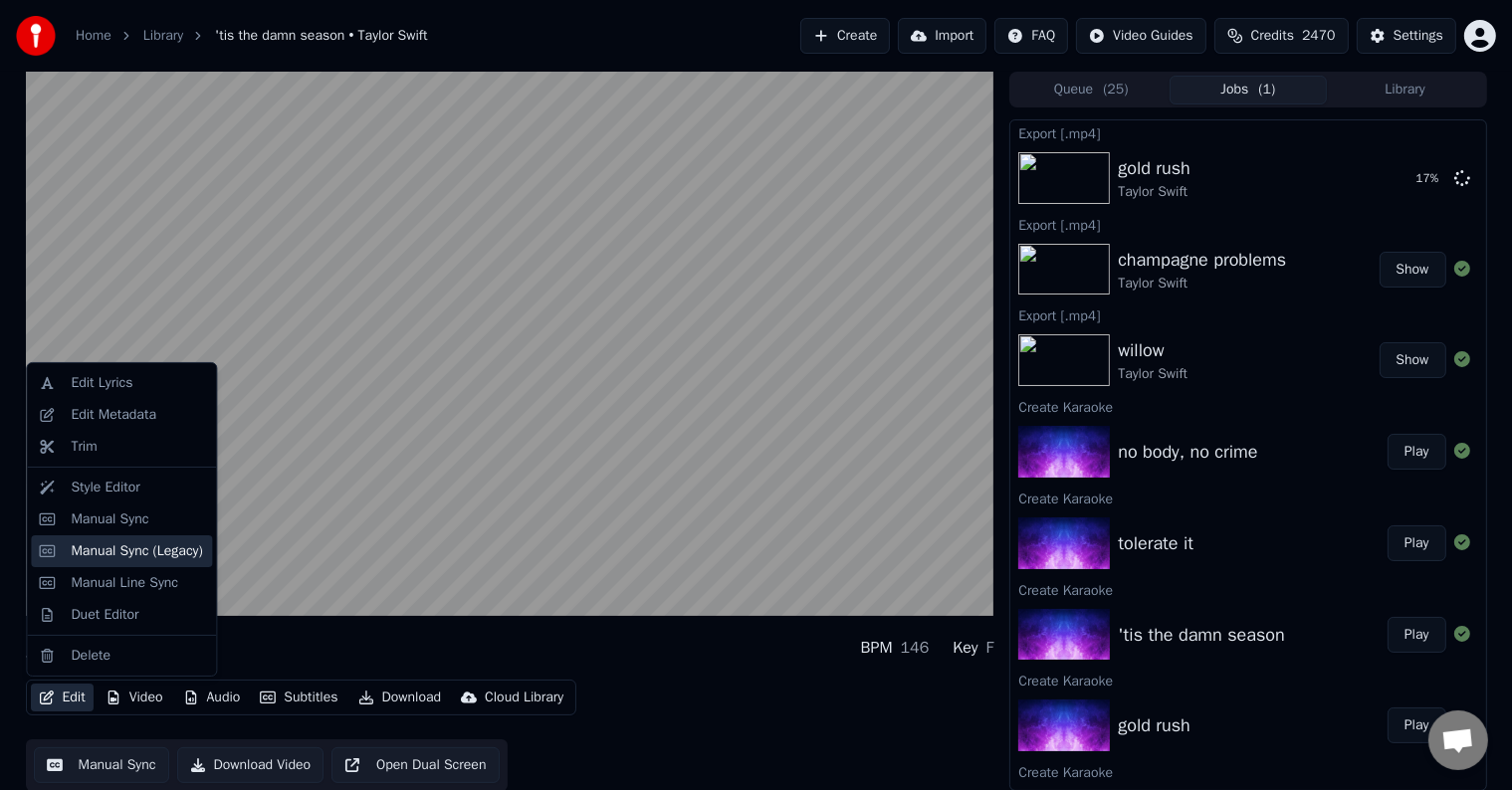 click on "Manual Sync (Legacy)" at bounding box center (136, 551) 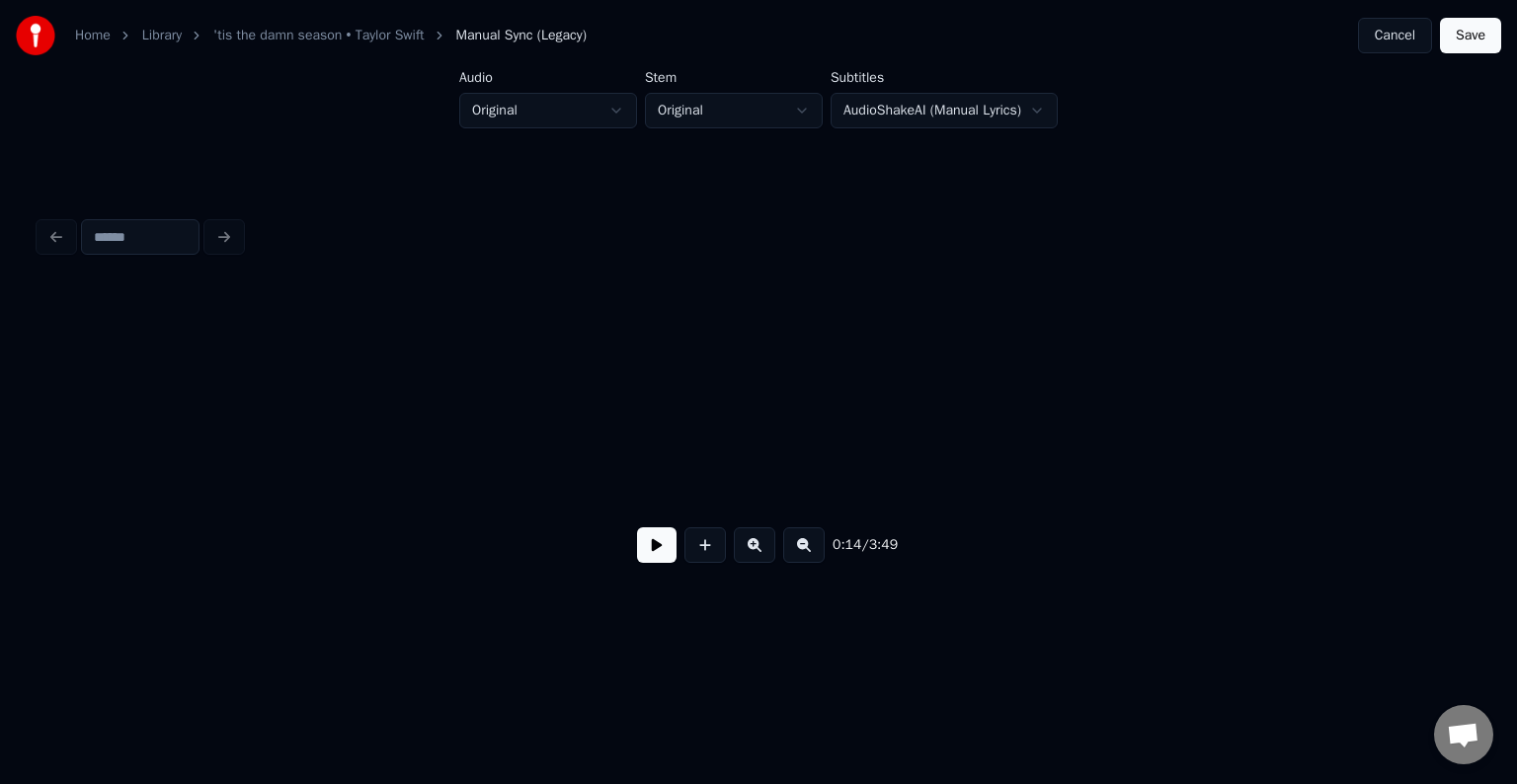 scroll, scrollTop: 0, scrollLeft: 2076, axis: horizontal 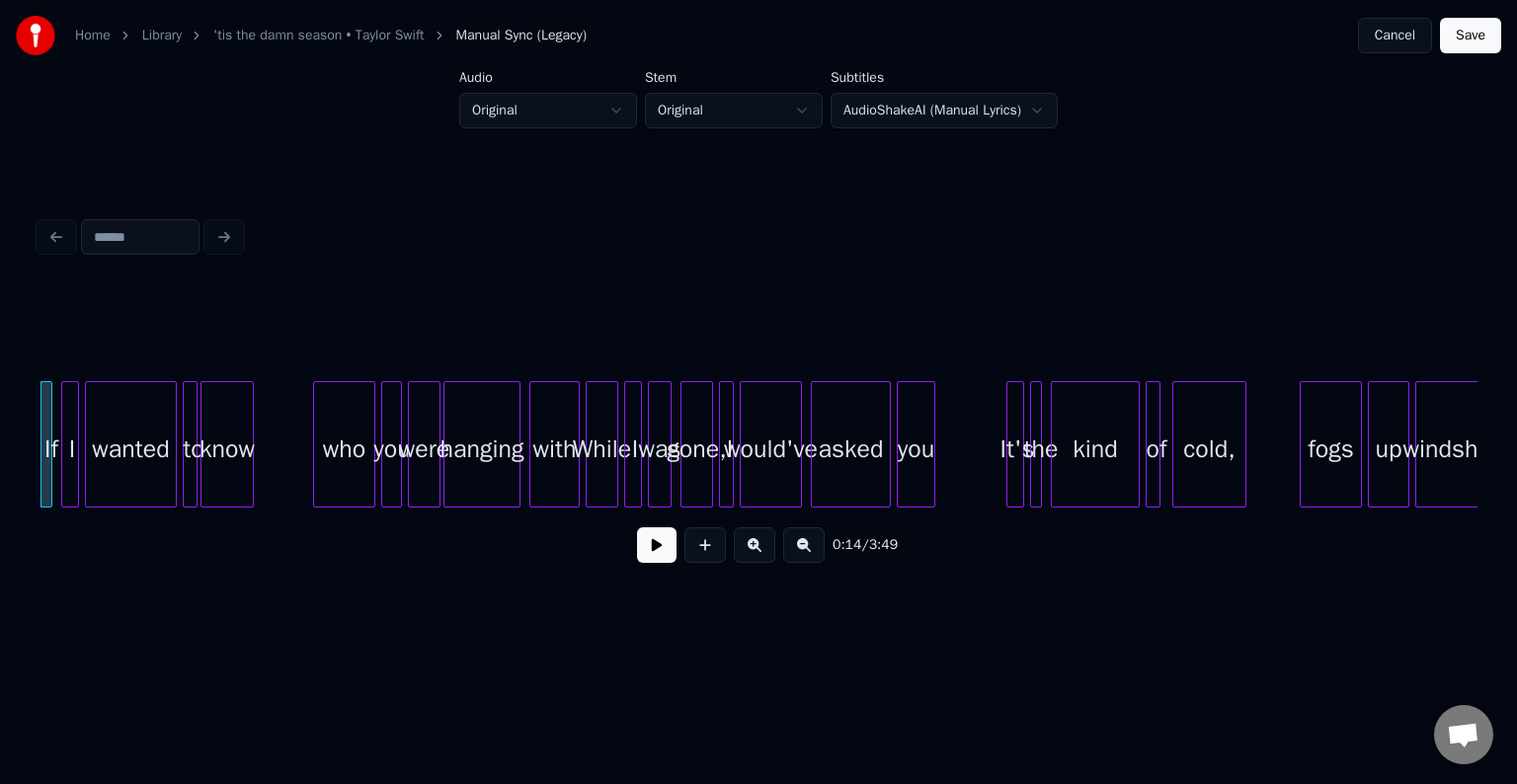 click at bounding box center [657, 545] 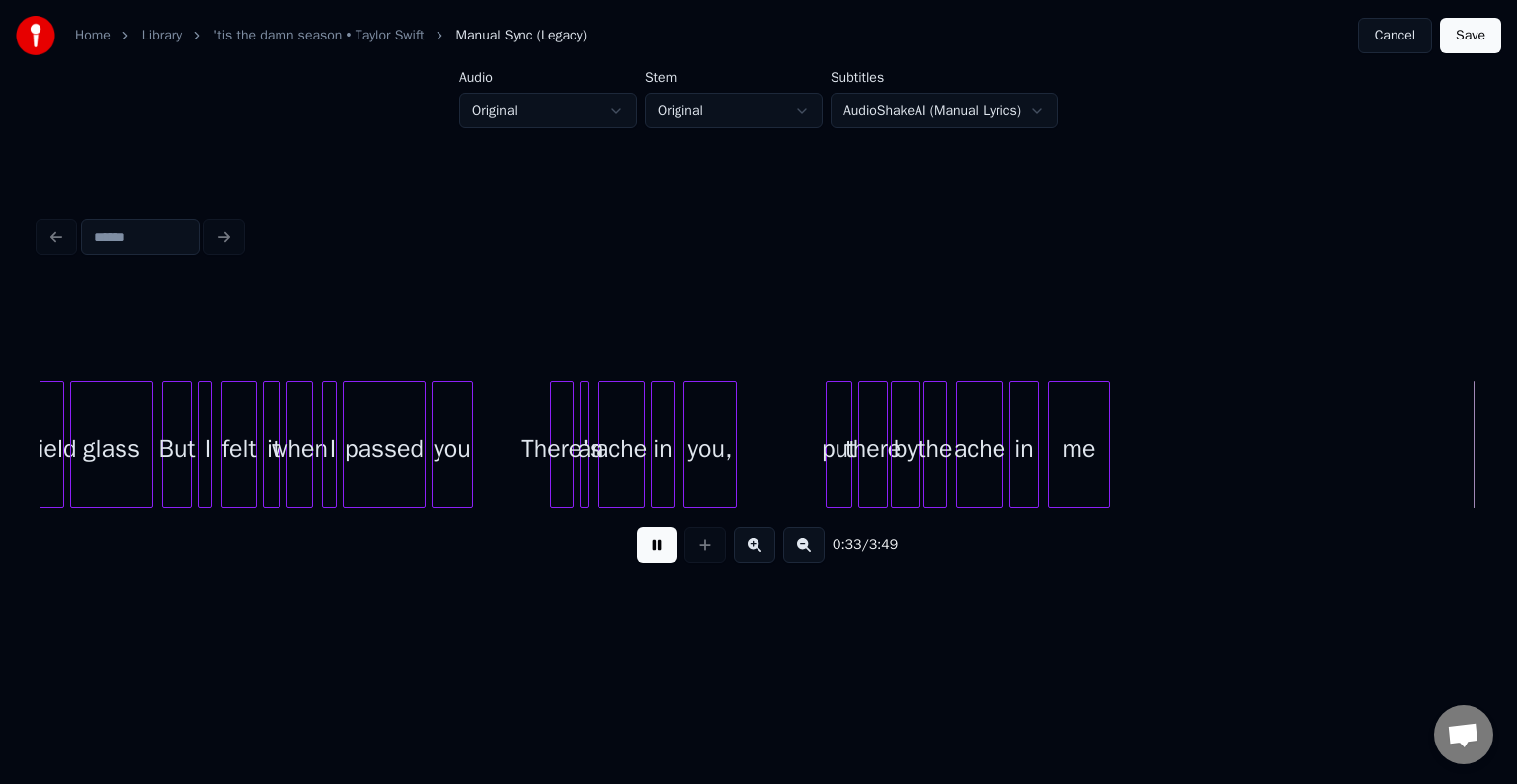 scroll, scrollTop: 0, scrollLeft: 4956, axis: horizontal 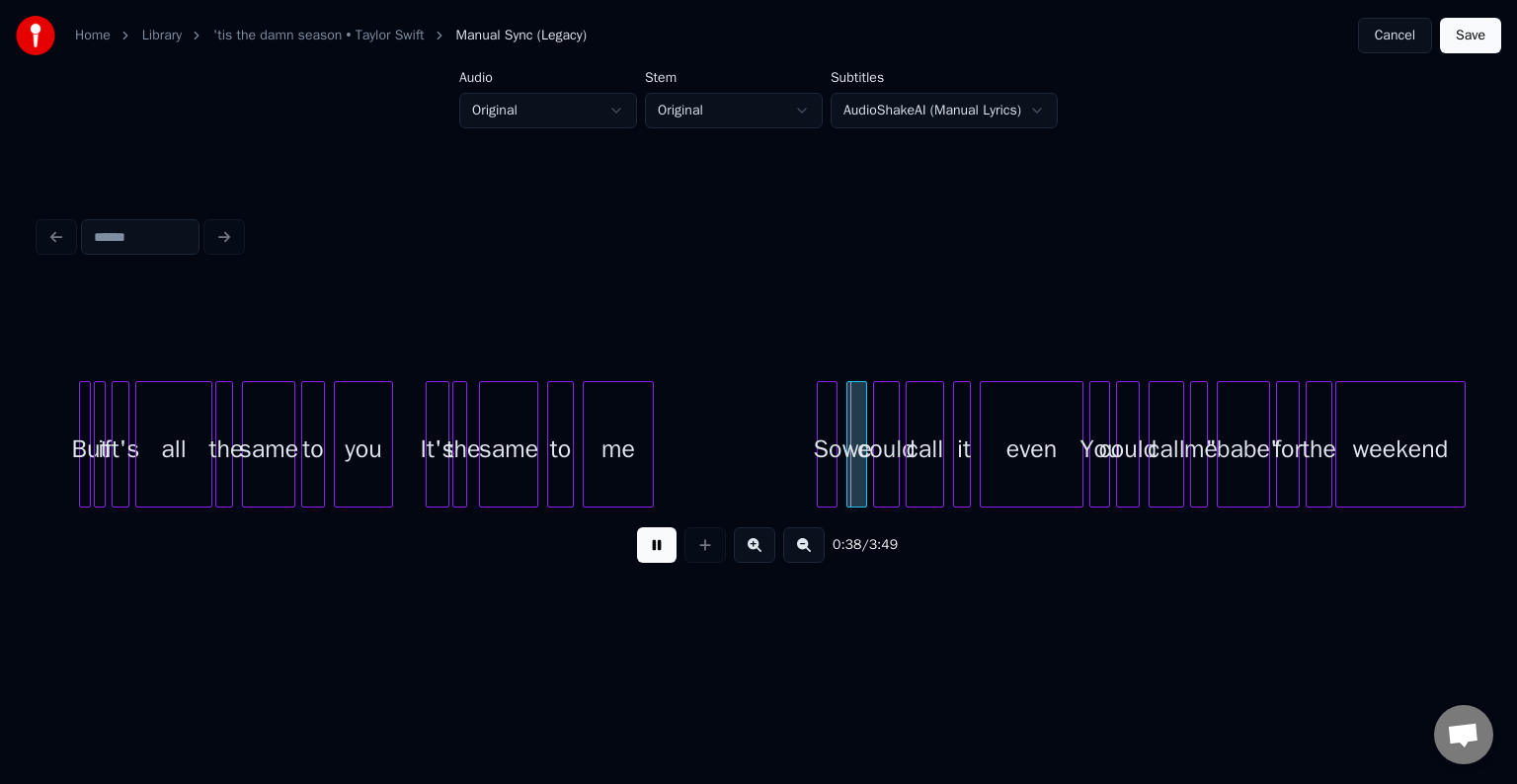 click at bounding box center [657, 545] 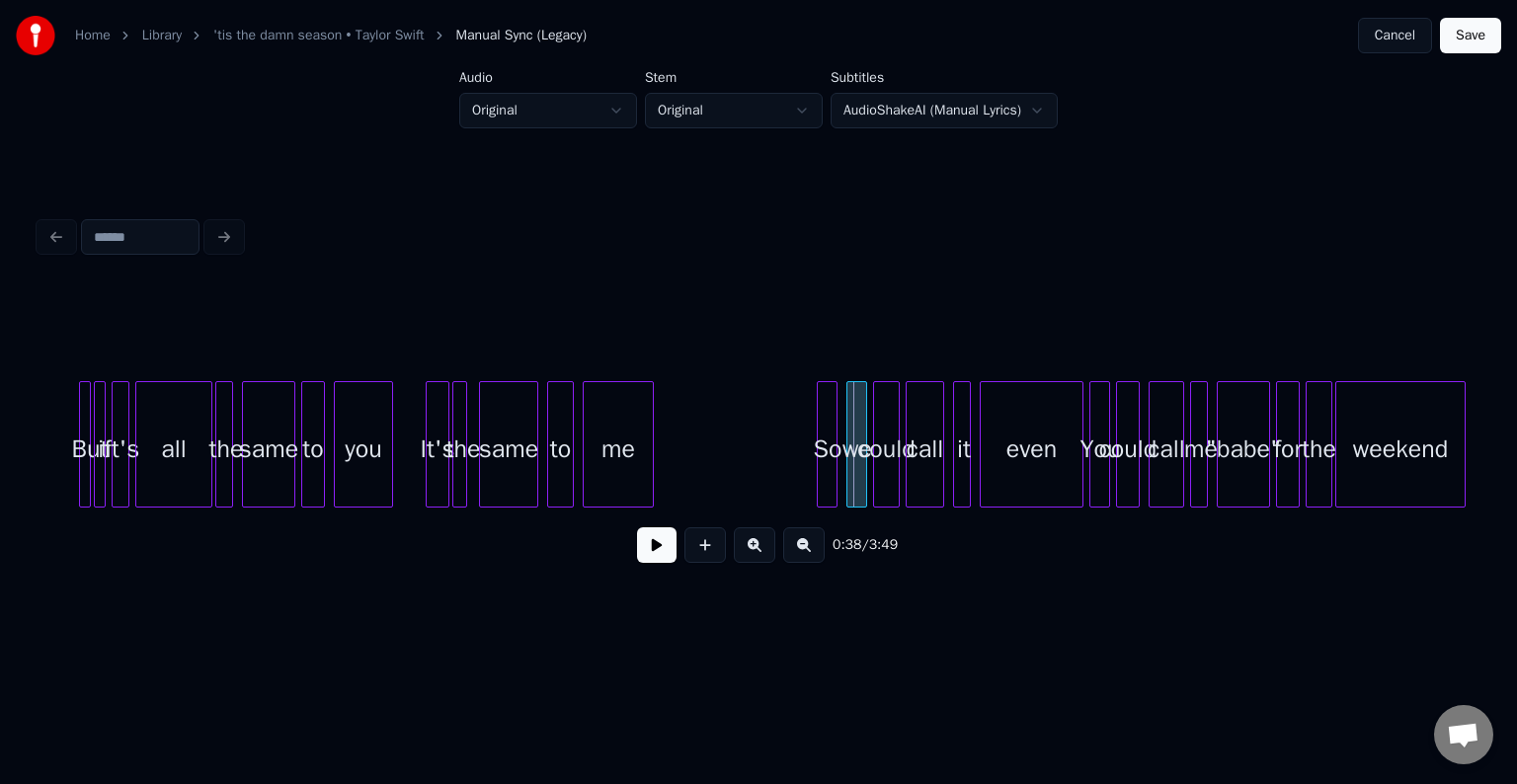 click on "But if it's all the same to you It's the same to me So we could call it even You could call me "[NICKNAME]" for the weekend" at bounding box center (12112, 444) 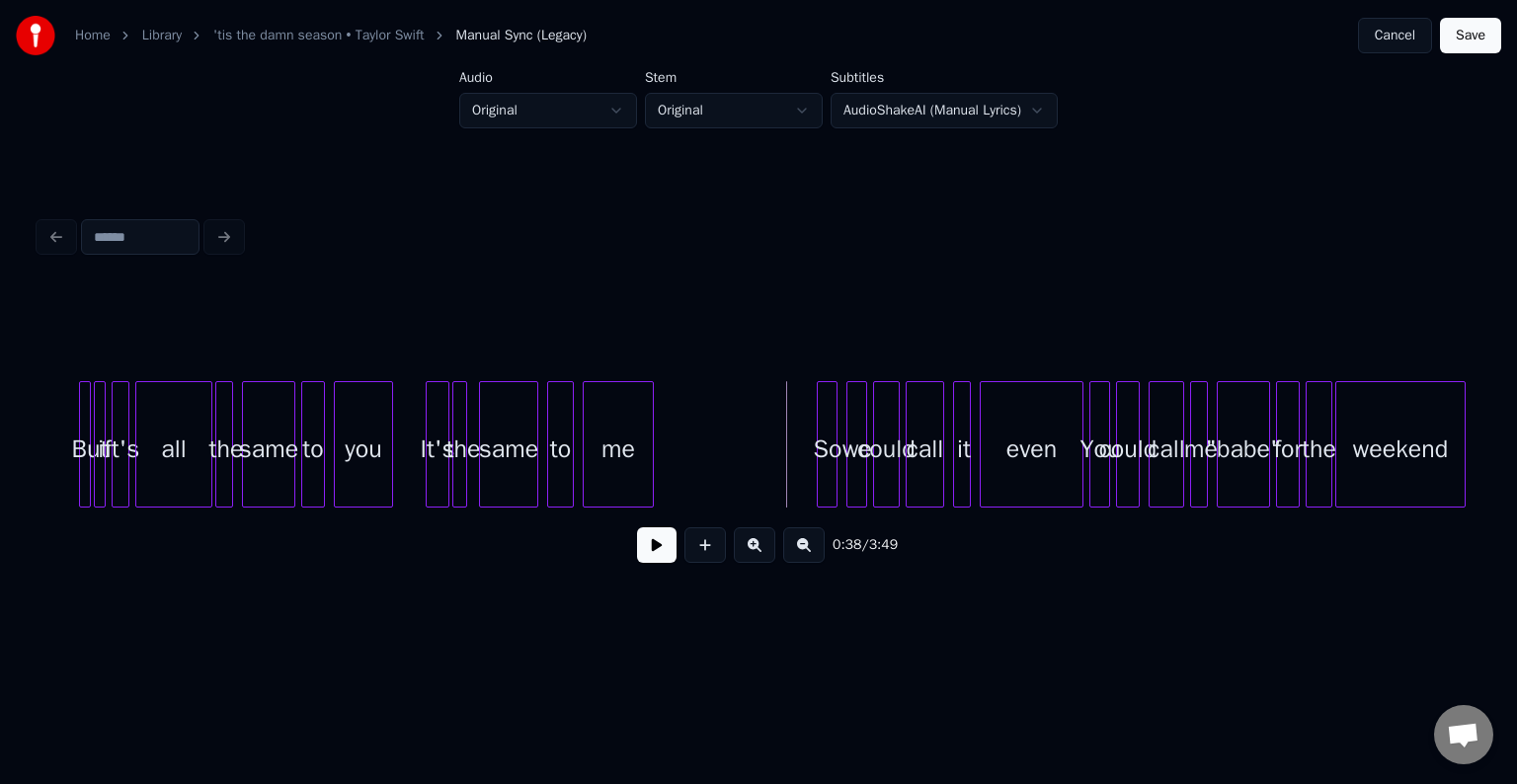 click at bounding box center (657, 545) 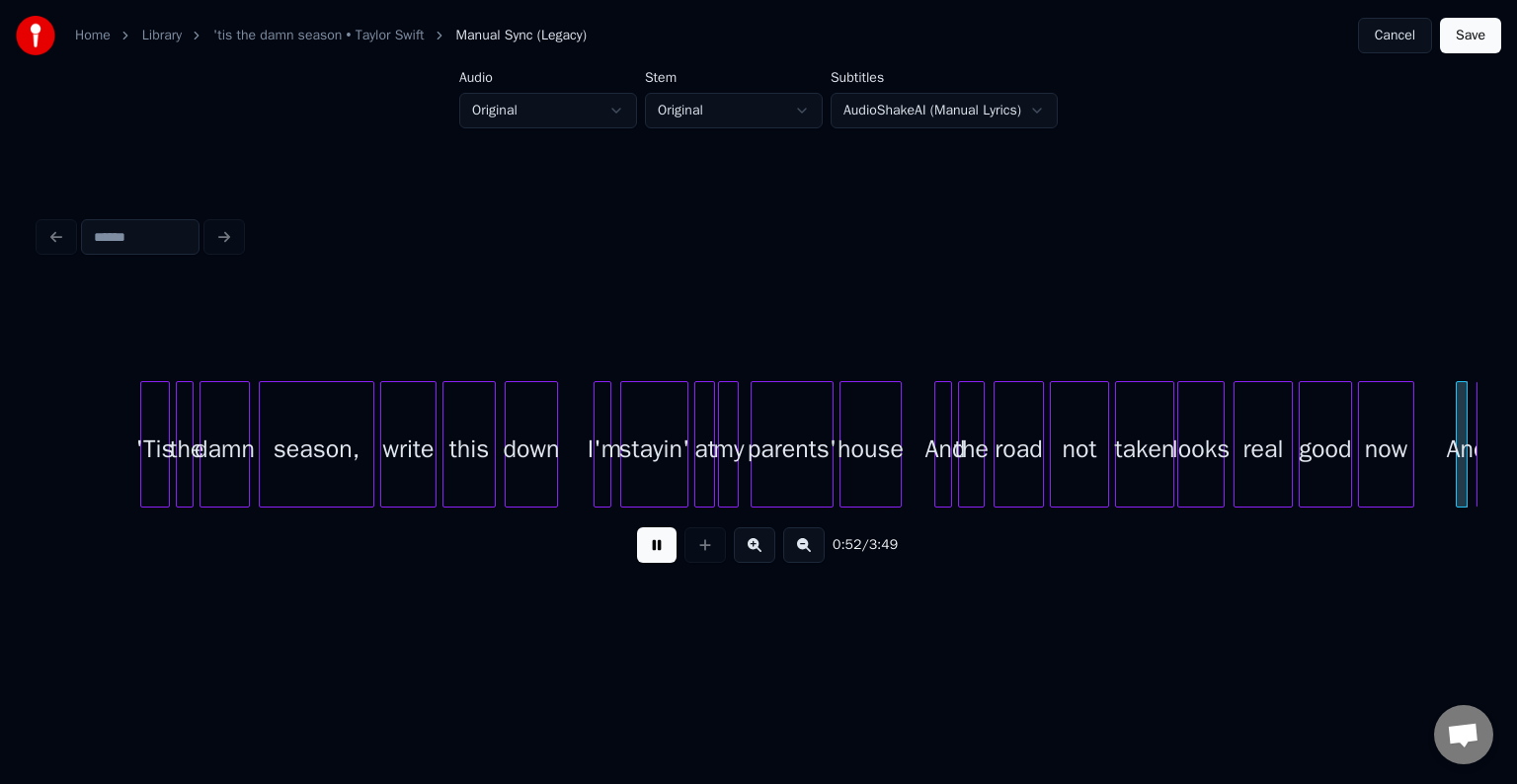 scroll, scrollTop: 0, scrollLeft: 7837, axis: horizontal 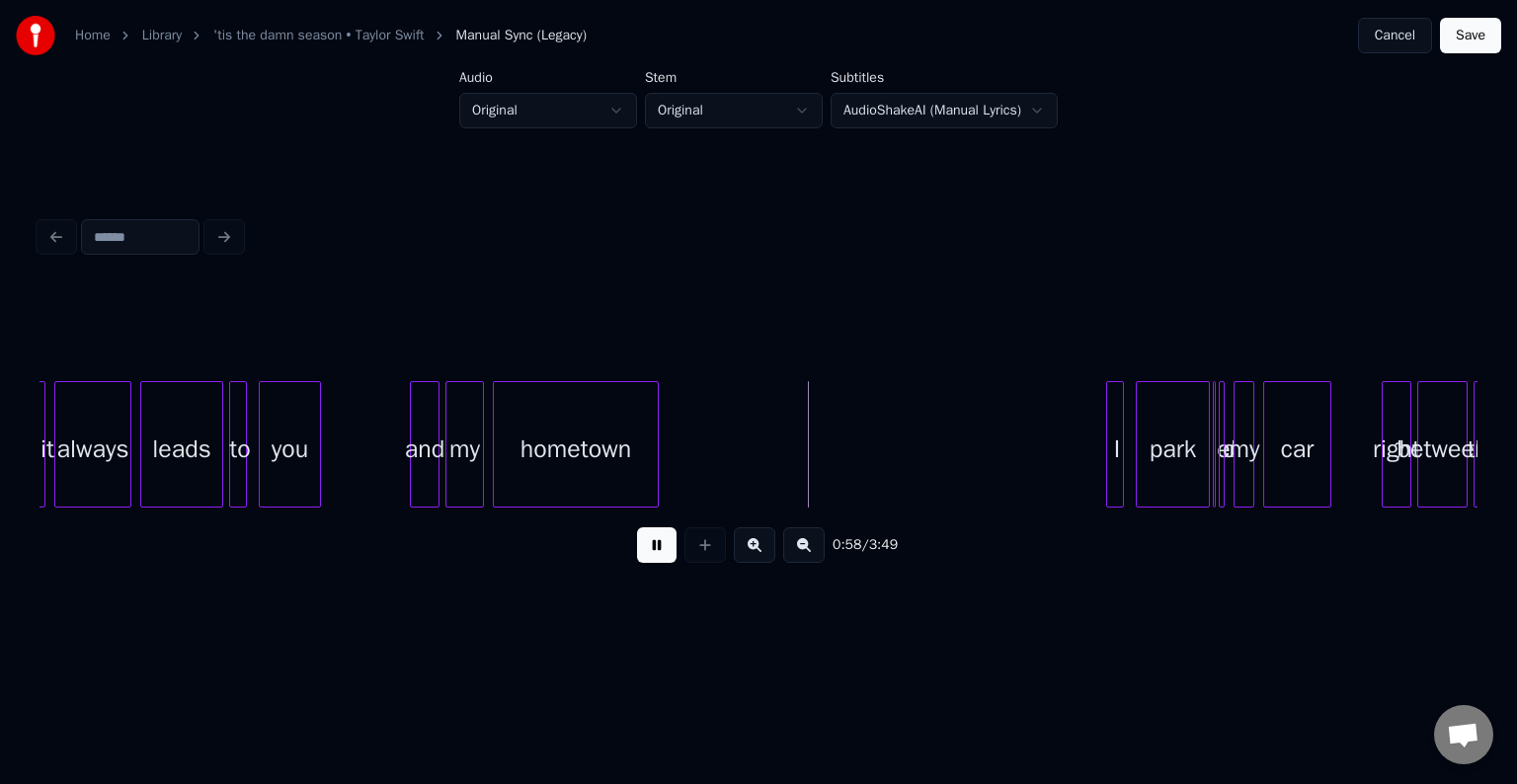 click at bounding box center (657, 545) 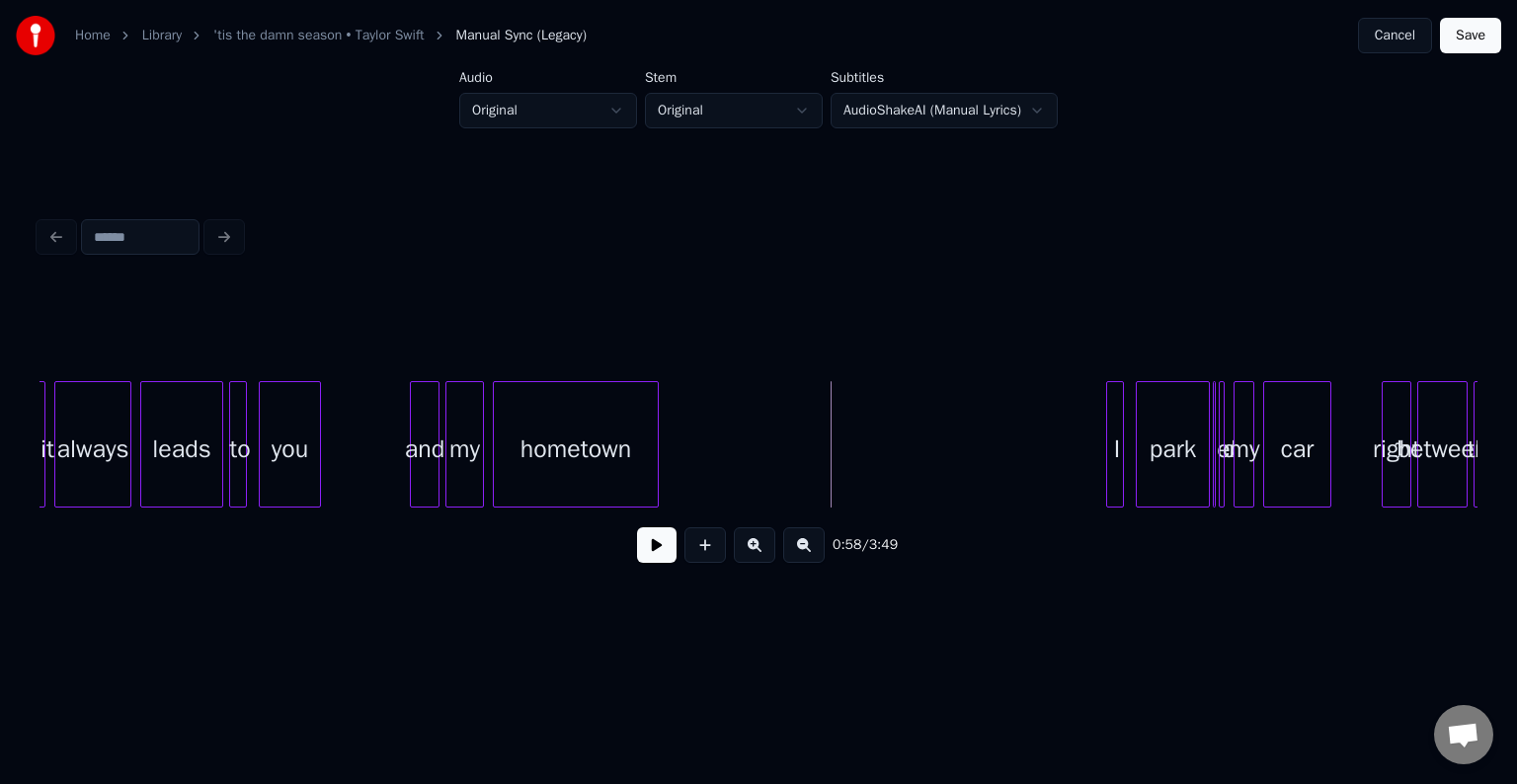 click at bounding box center (1212, 444) 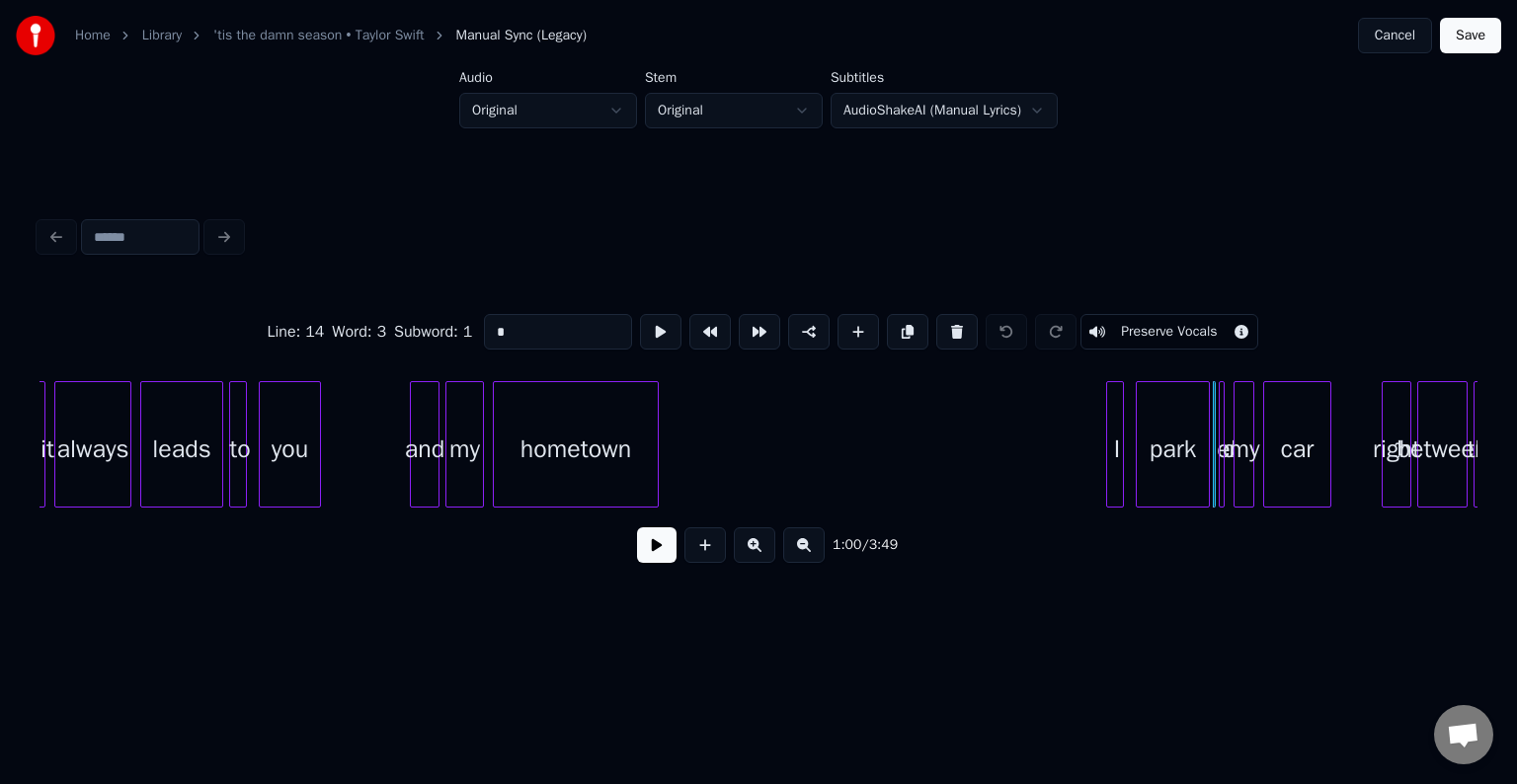 click at bounding box center [1221, 444] 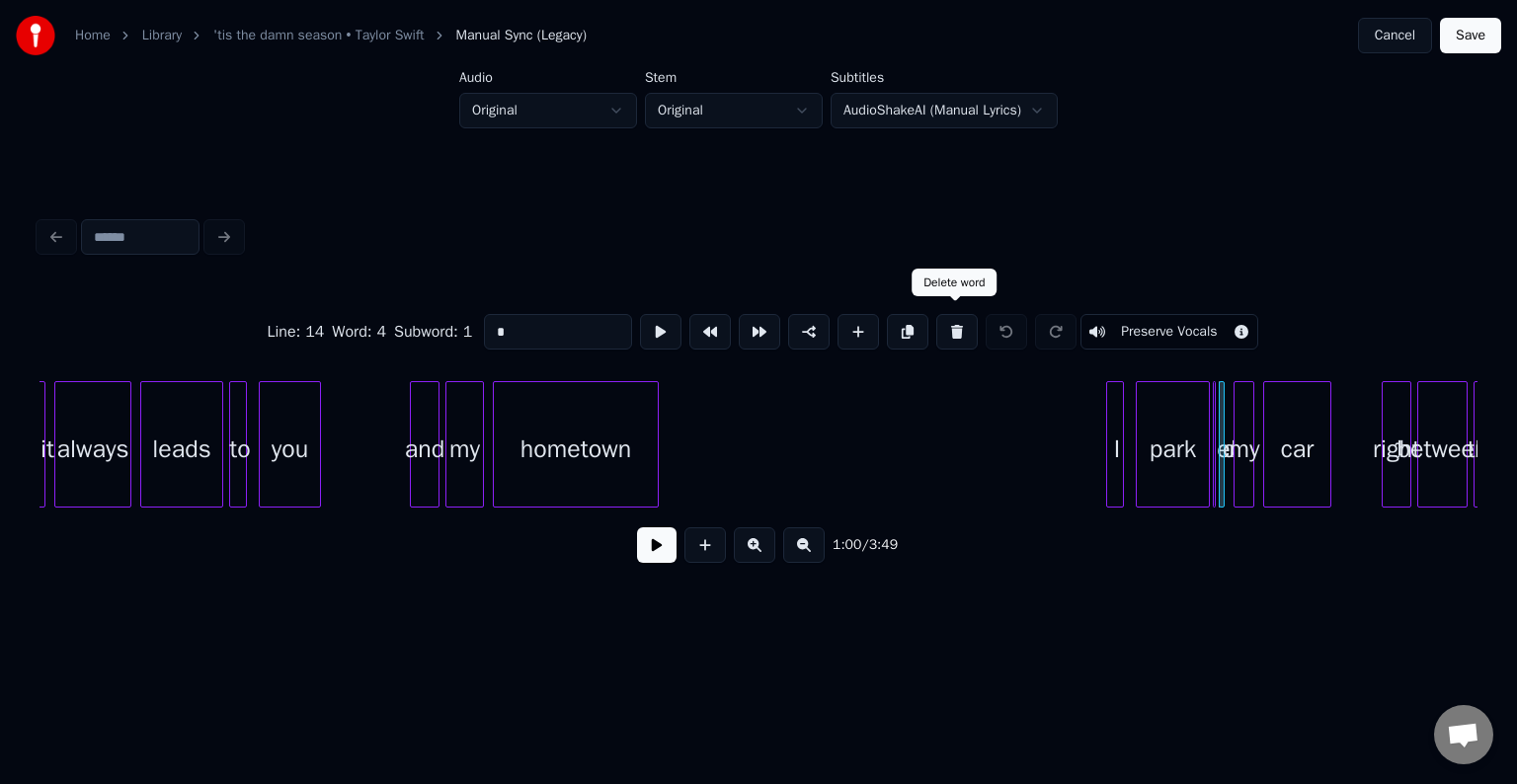 click at bounding box center [957, 332] 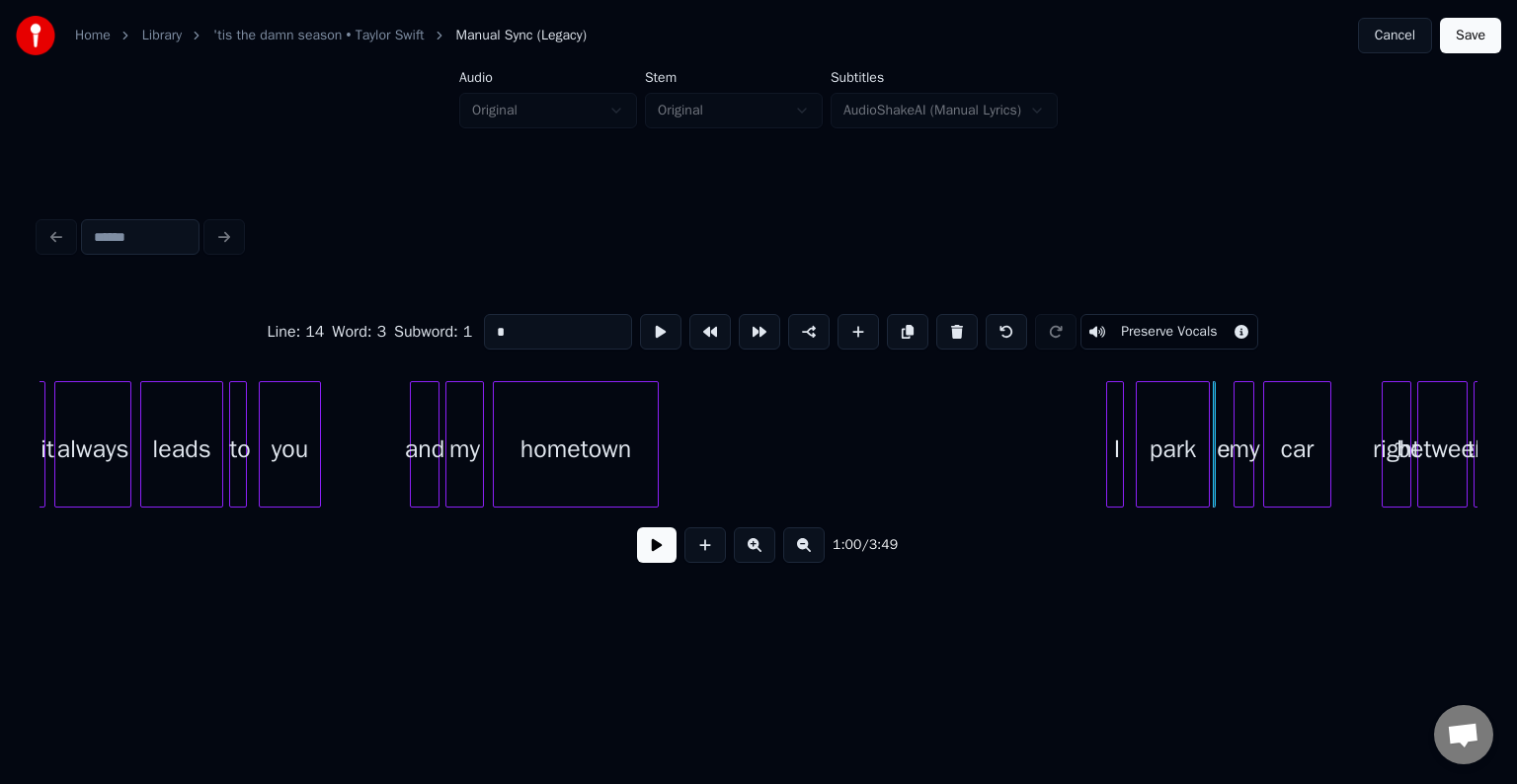 click at bounding box center (957, 332) 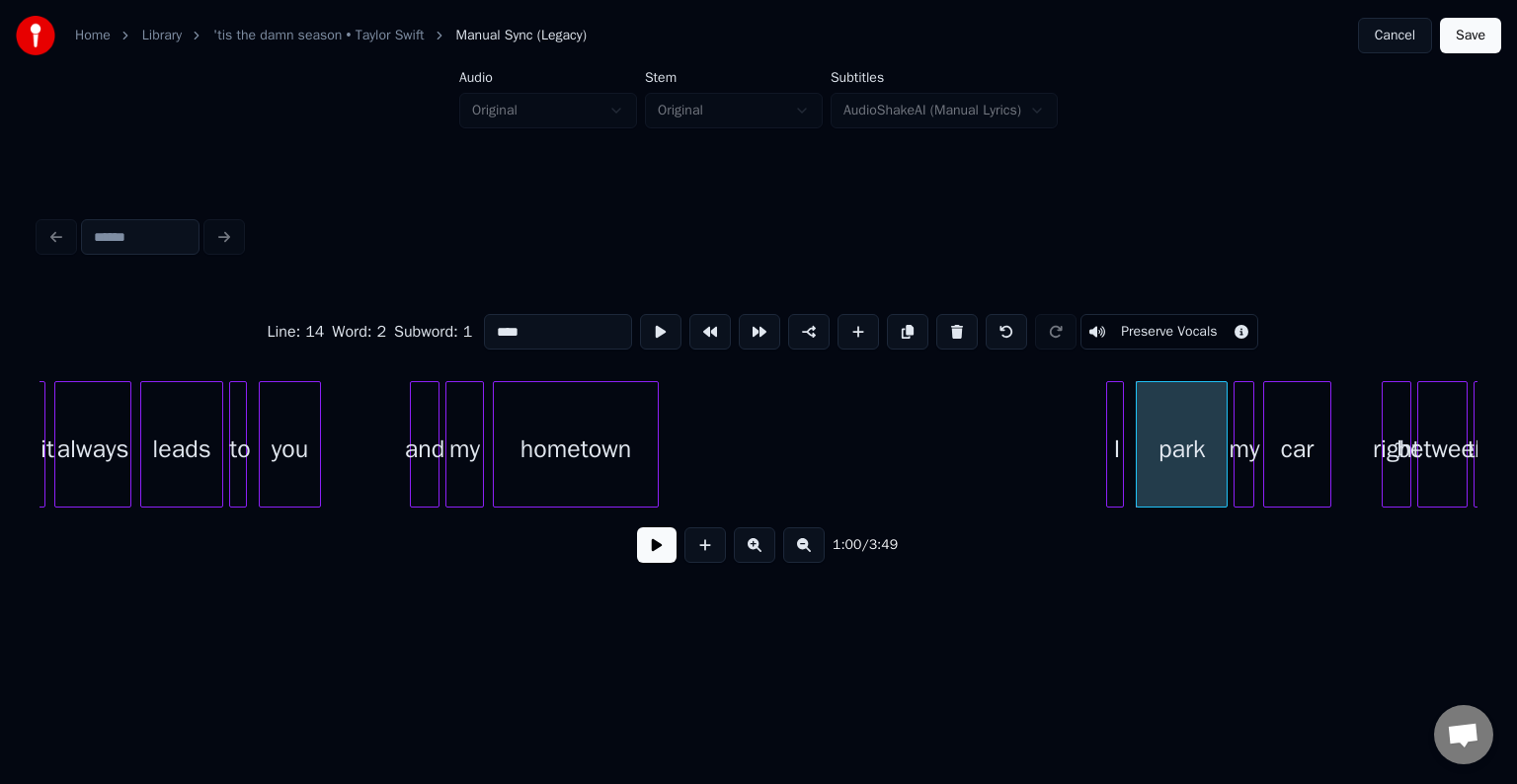 click at bounding box center [1224, 444] 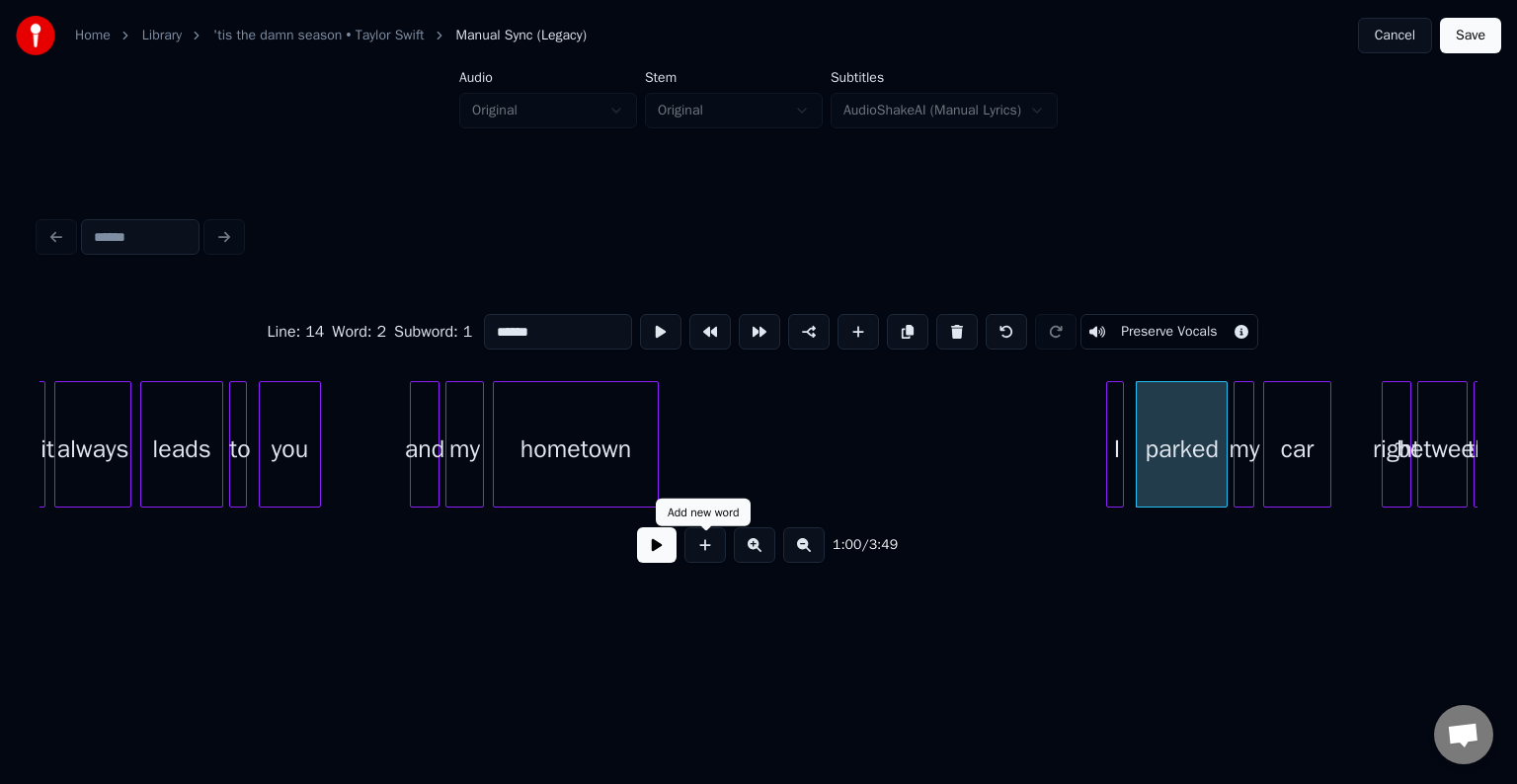 type on "******" 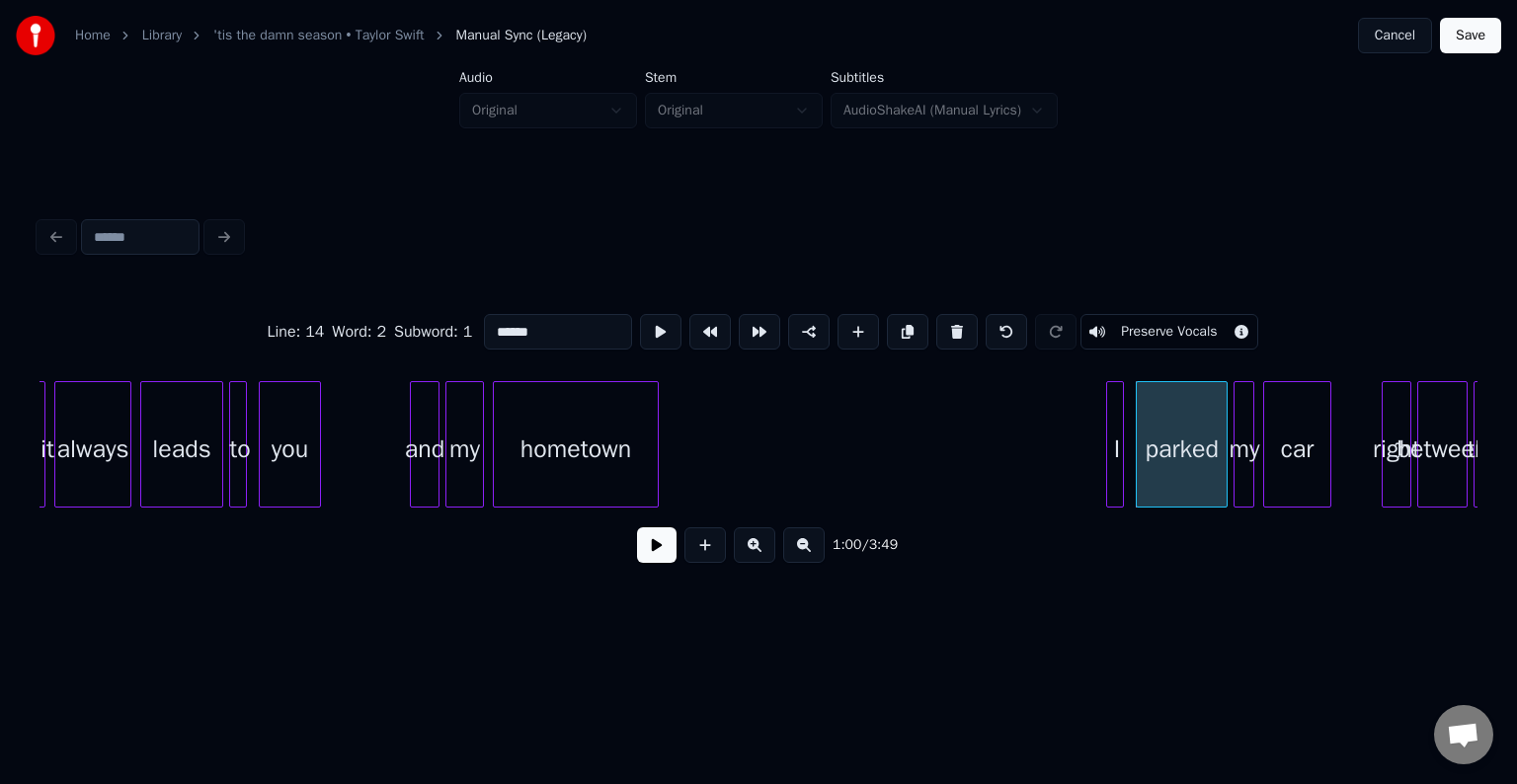 click at bounding box center [657, 545] 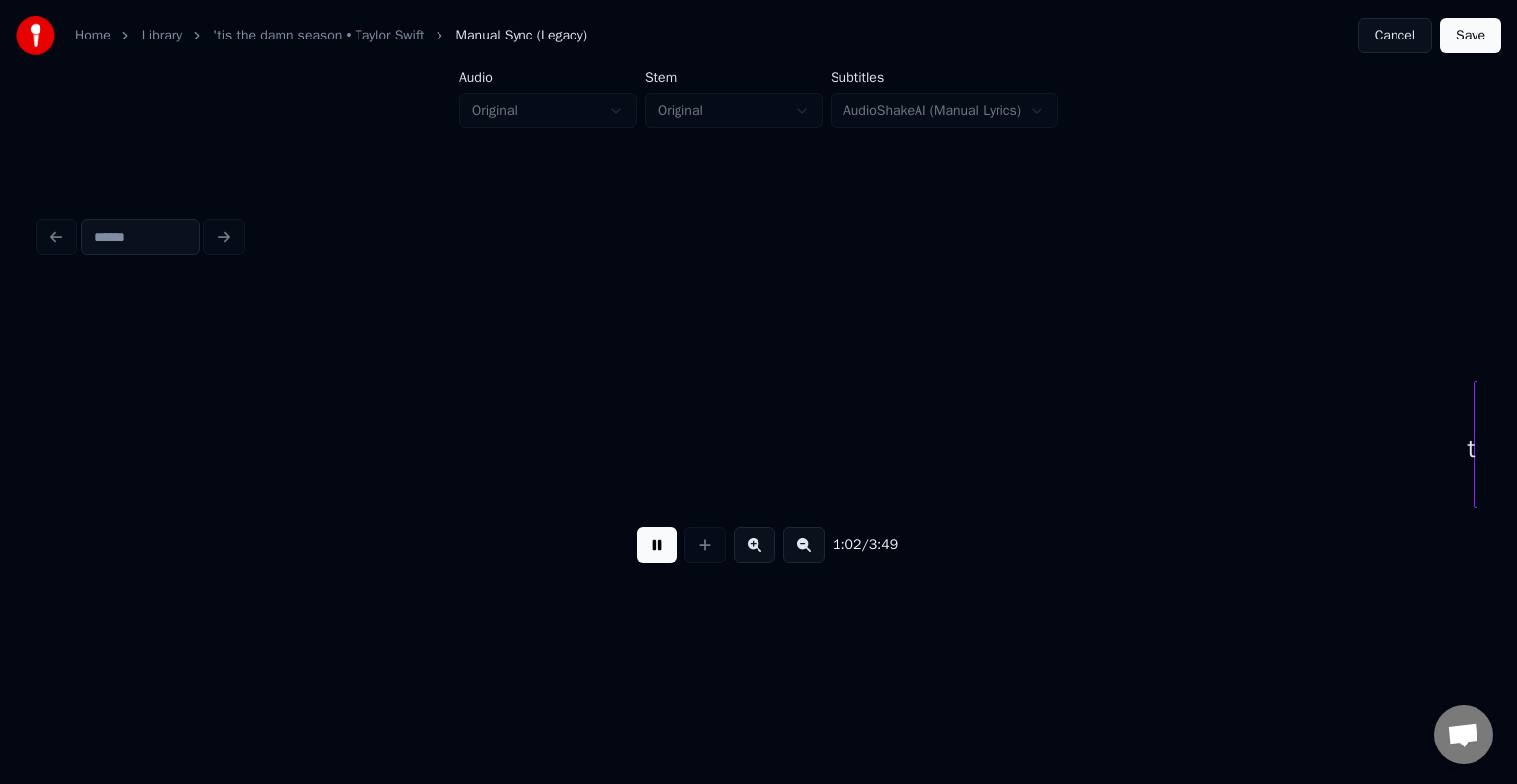 scroll, scrollTop: 0, scrollLeft: 9277, axis: horizontal 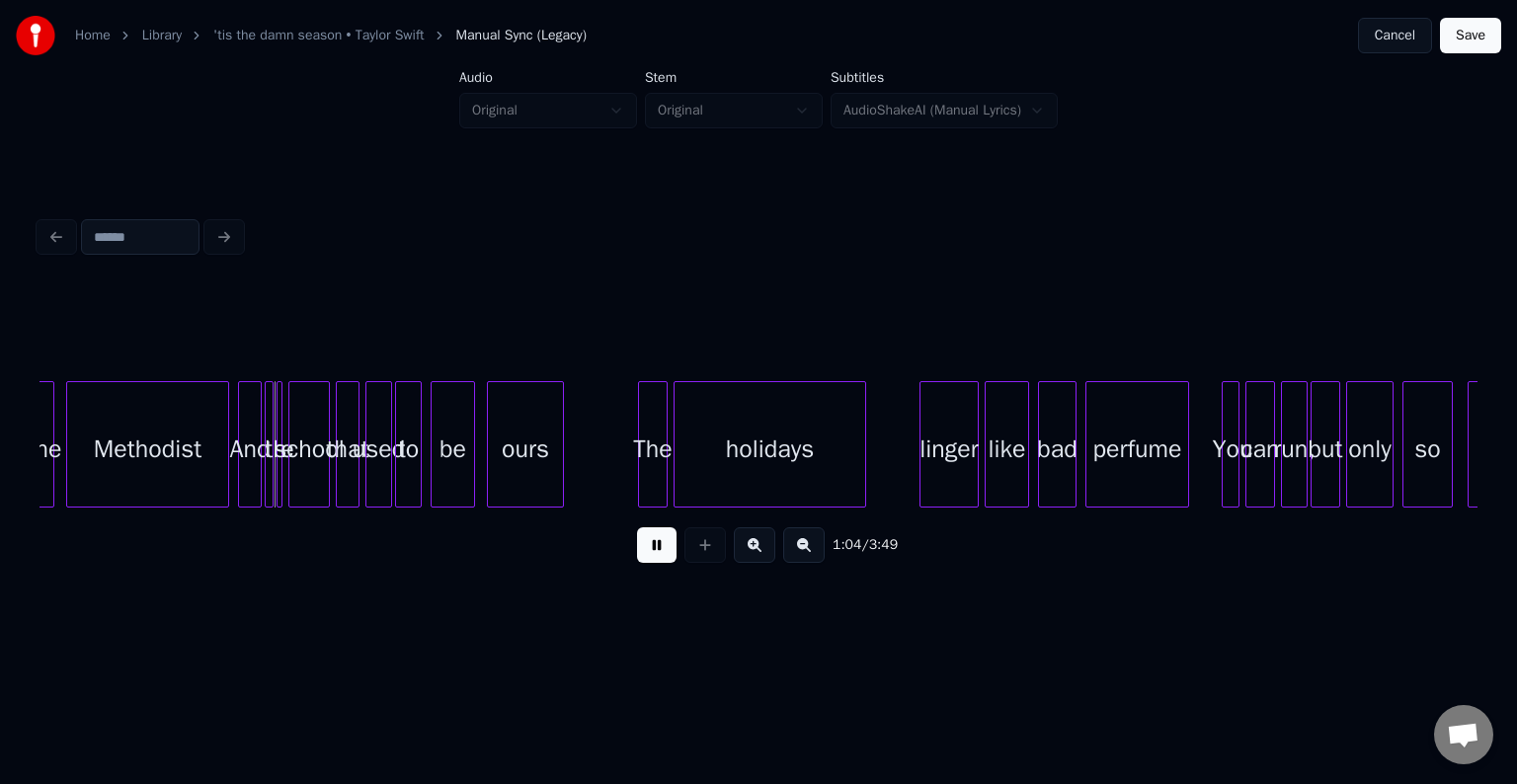 click at bounding box center (657, 545) 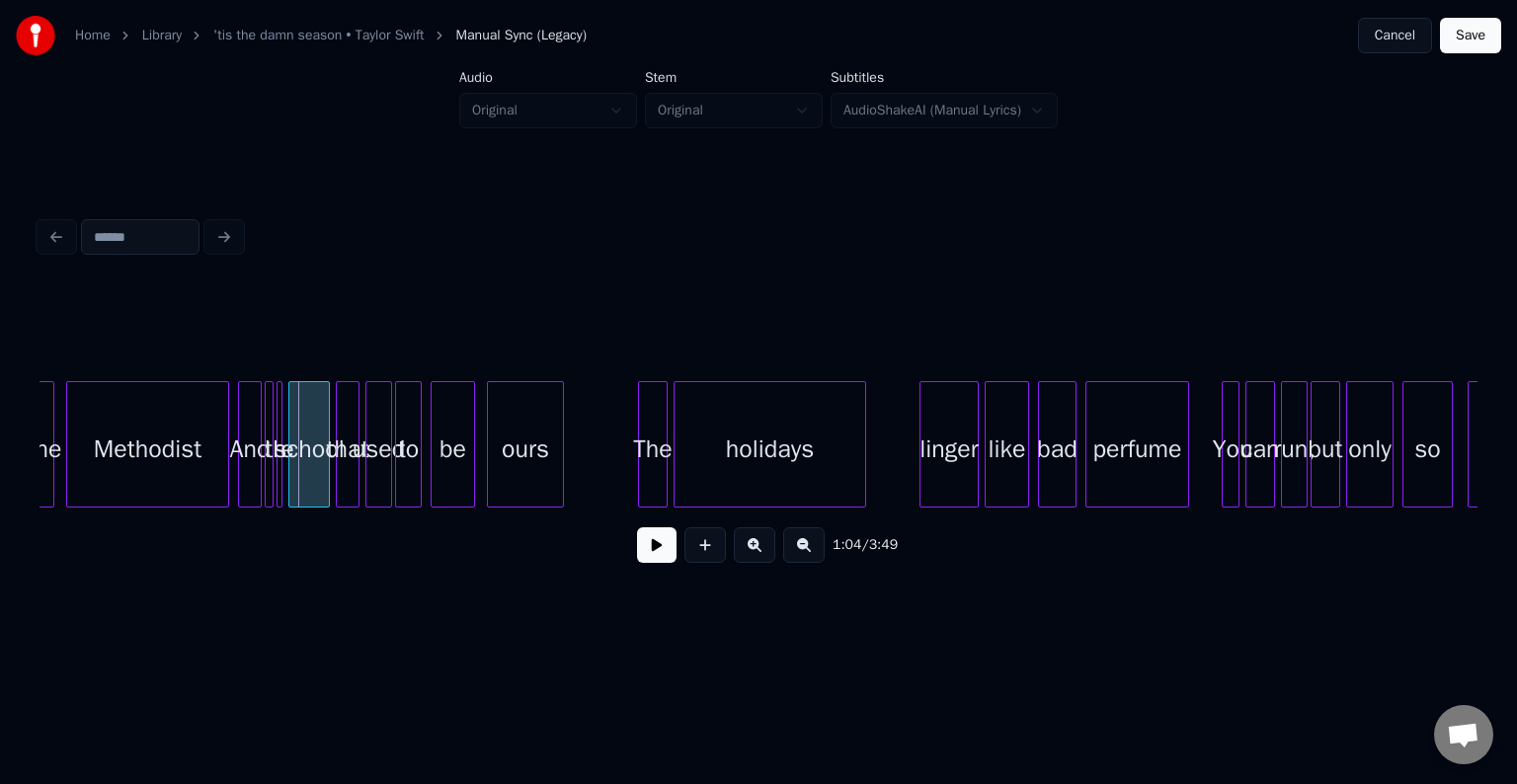 click at bounding box center [279, 444] 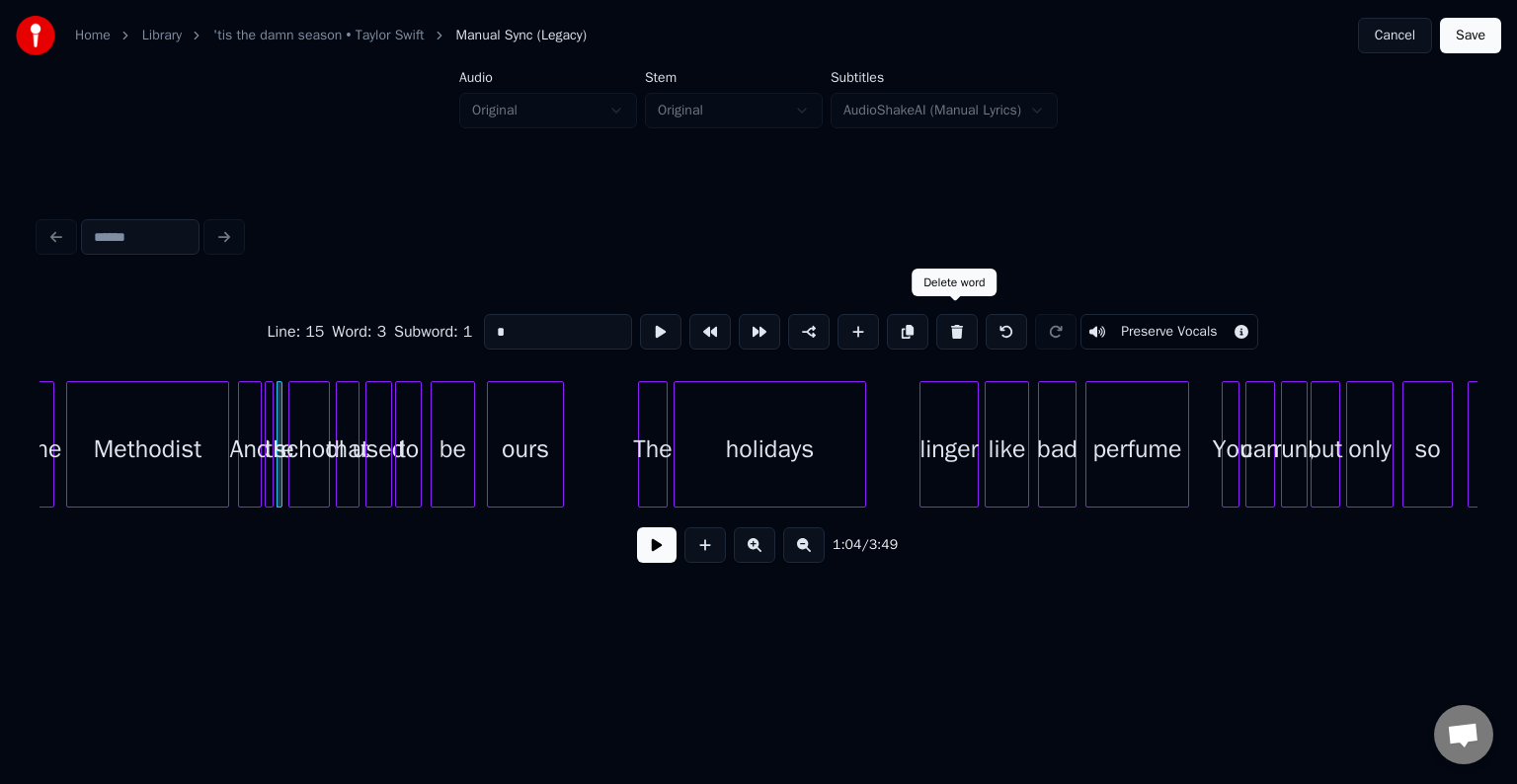 click at bounding box center [957, 332] 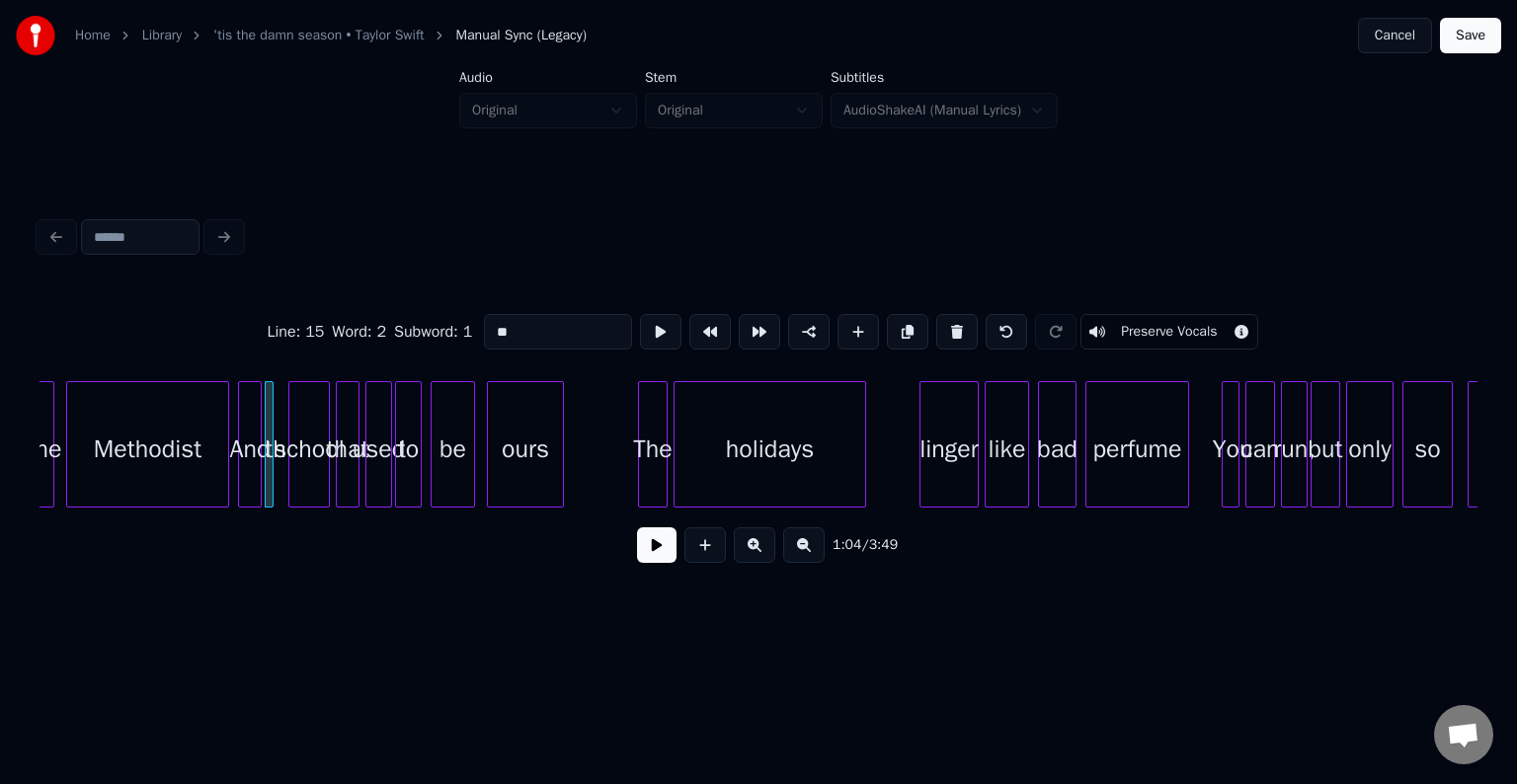 click on "**" at bounding box center [558, 332] 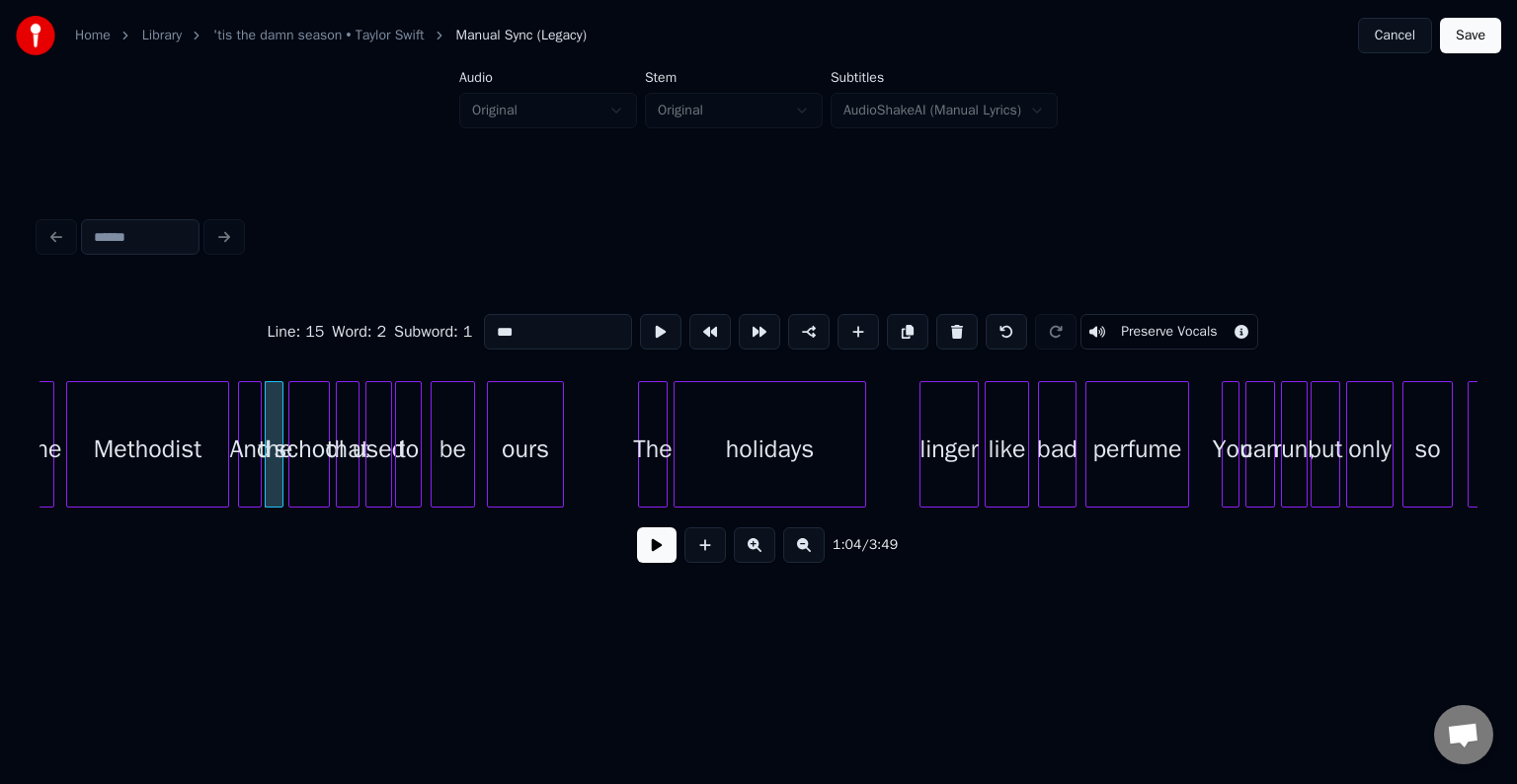 click at bounding box center [279, 444] 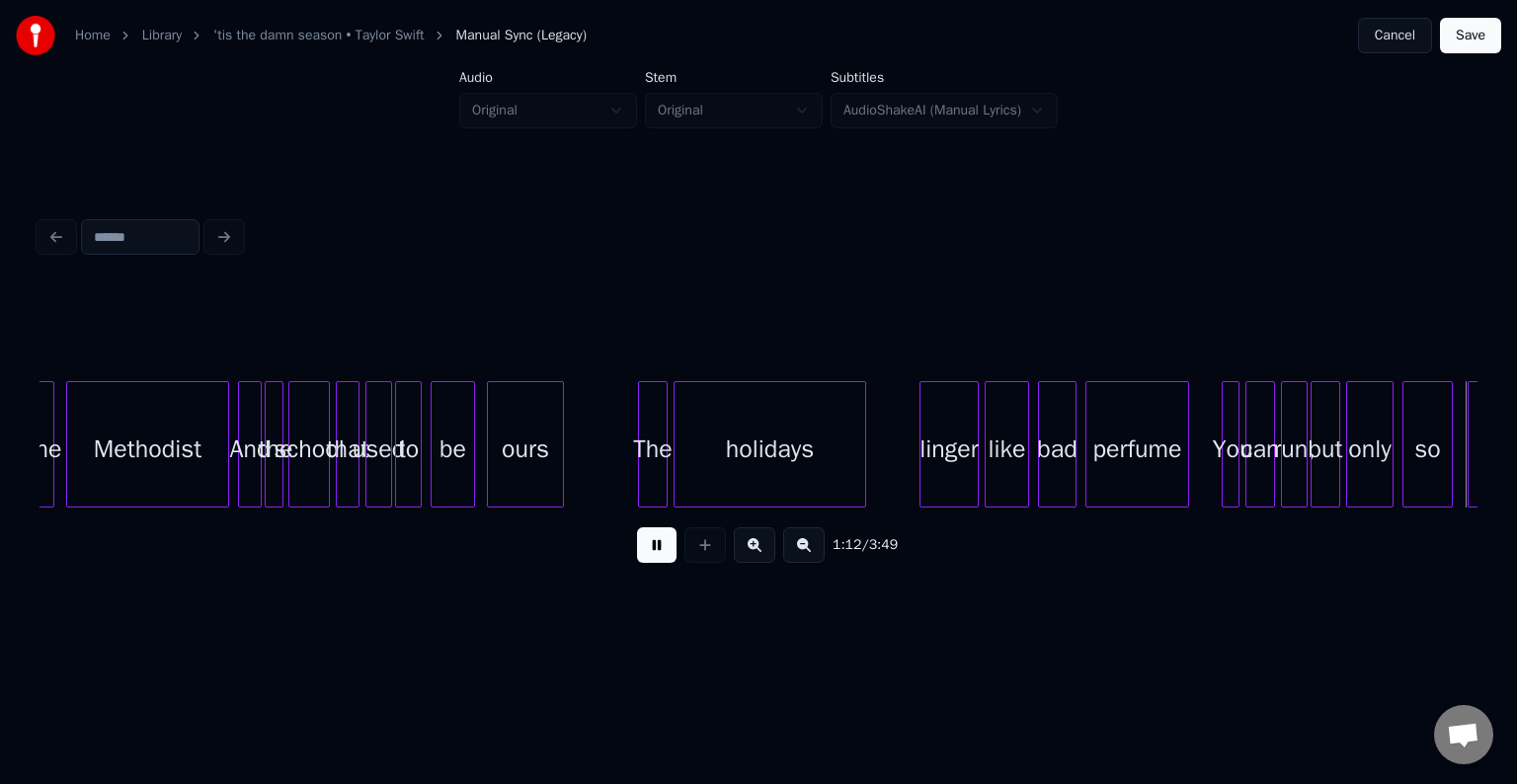 scroll, scrollTop: 0, scrollLeft: 10718, axis: horizontal 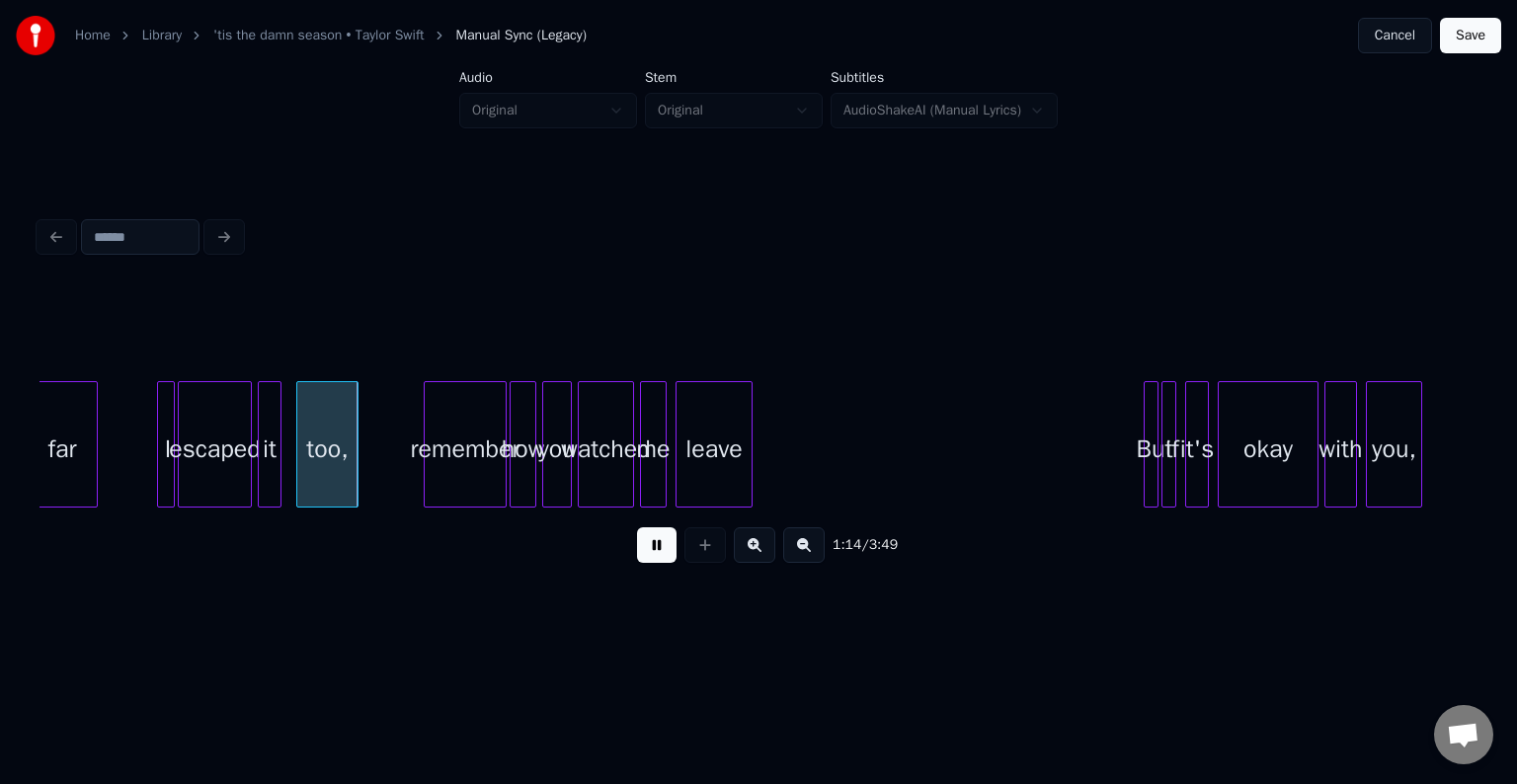 click at bounding box center [657, 545] 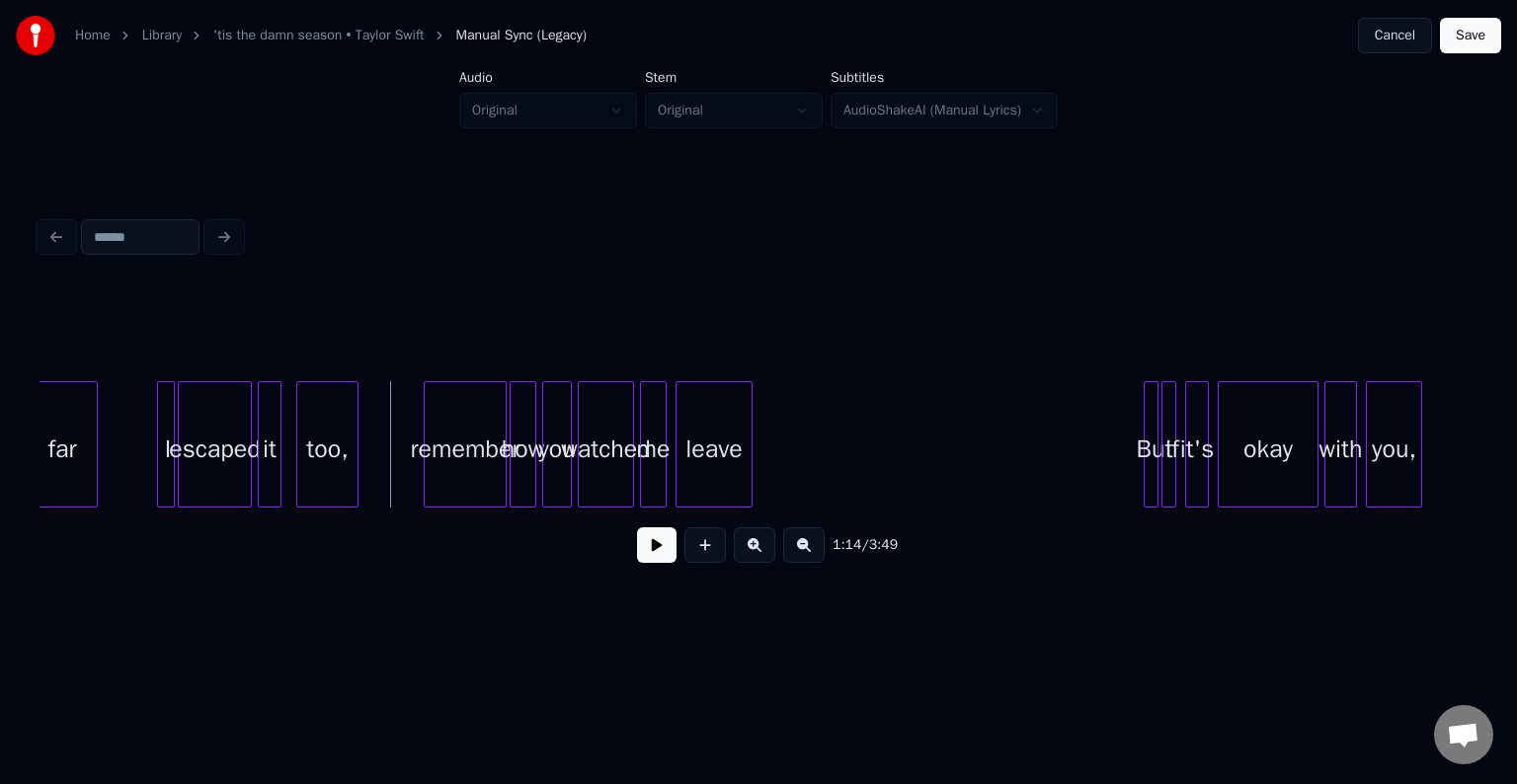 click at bounding box center (657, 545) 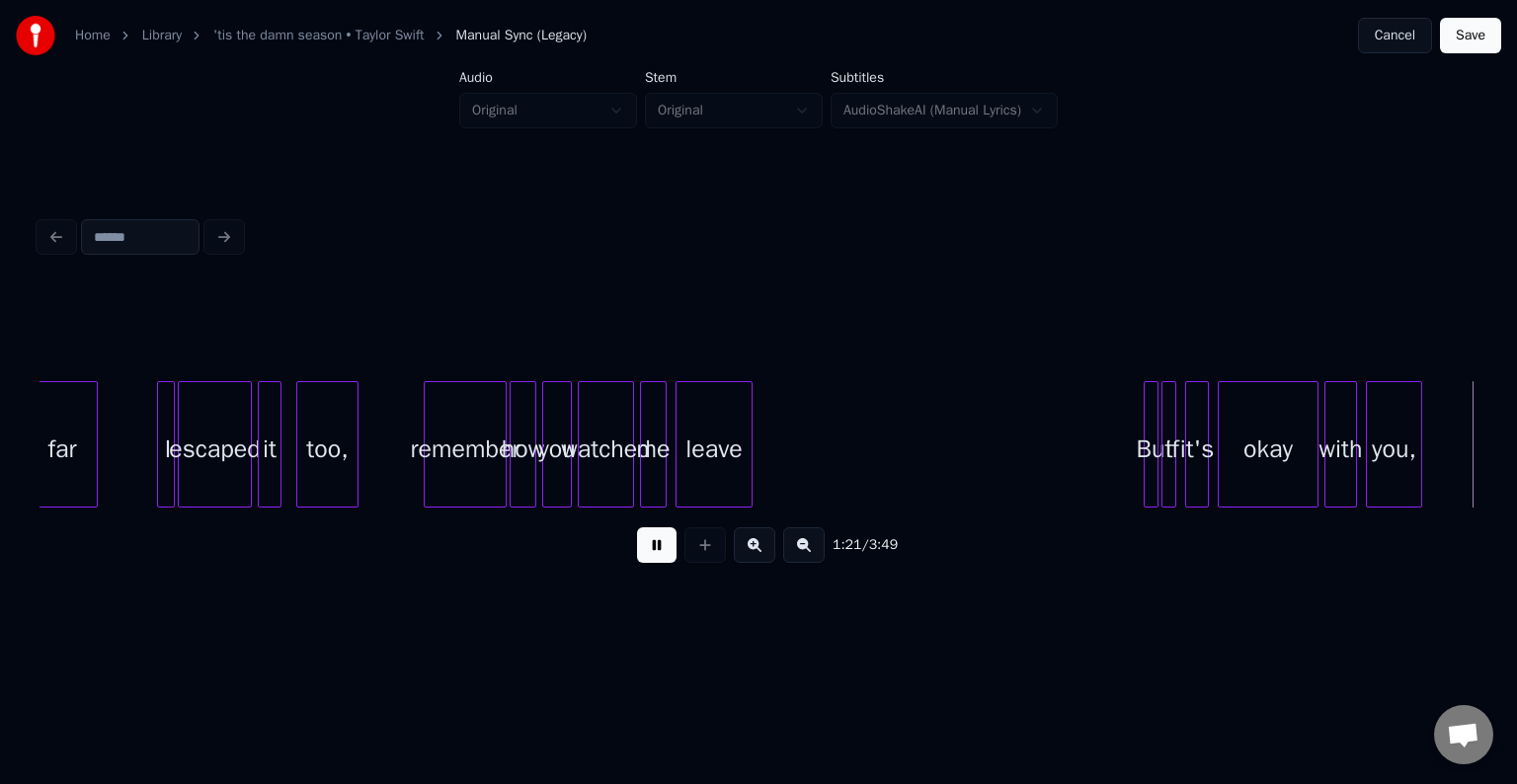 scroll, scrollTop: 0, scrollLeft: 12160, axis: horizontal 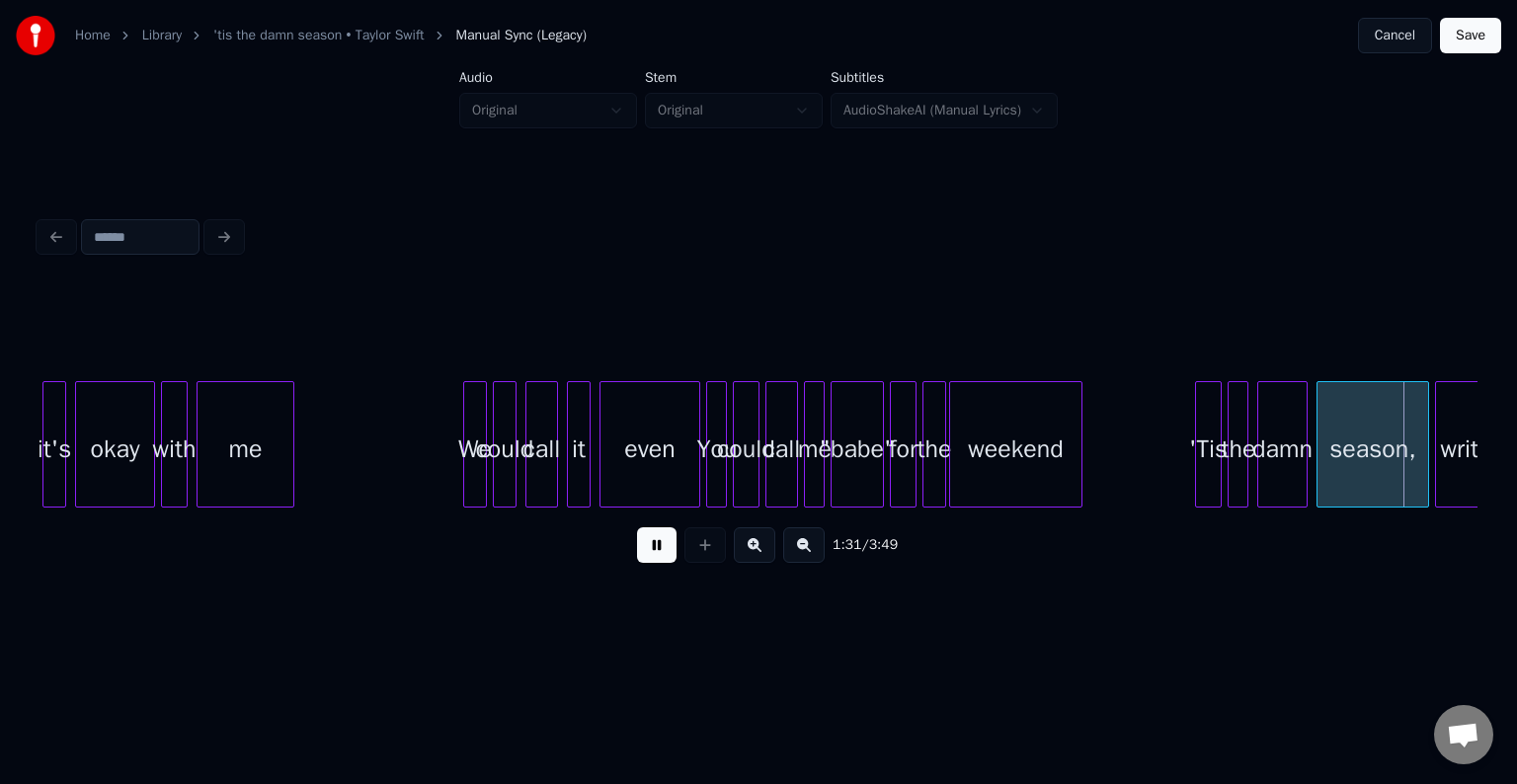 click at bounding box center (657, 545) 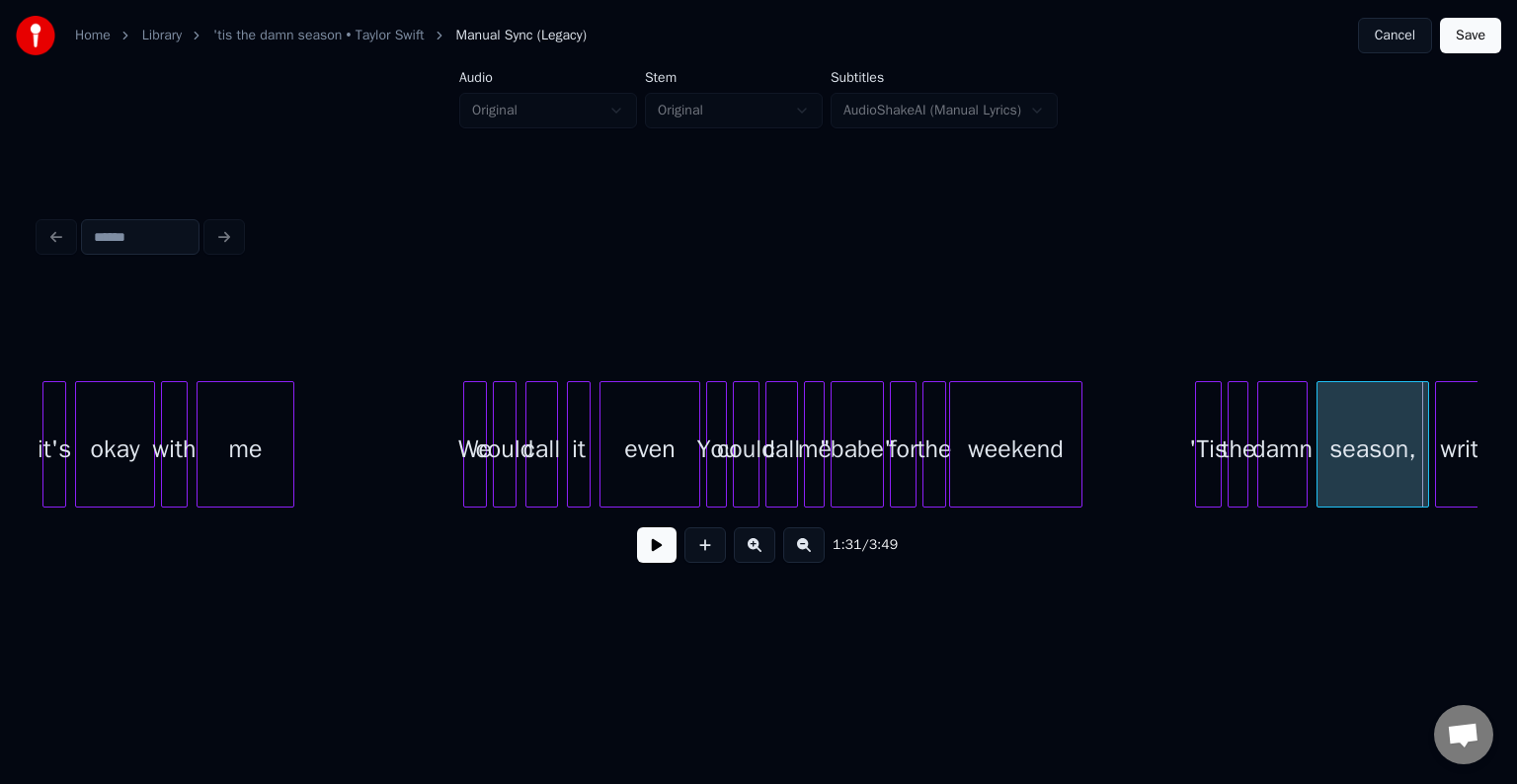 click at bounding box center [657, 545] 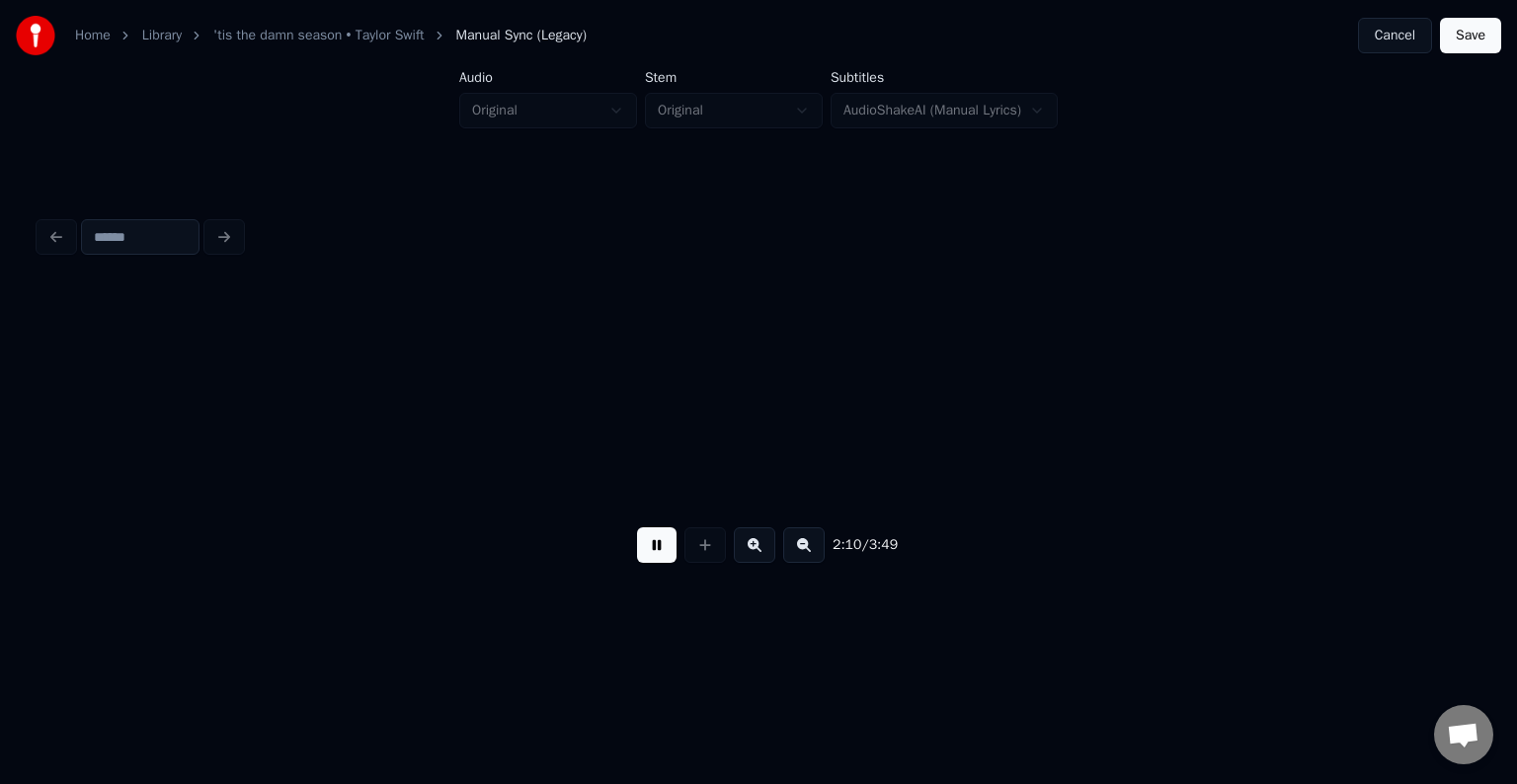 scroll, scrollTop: 0, scrollLeft: 19352, axis: horizontal 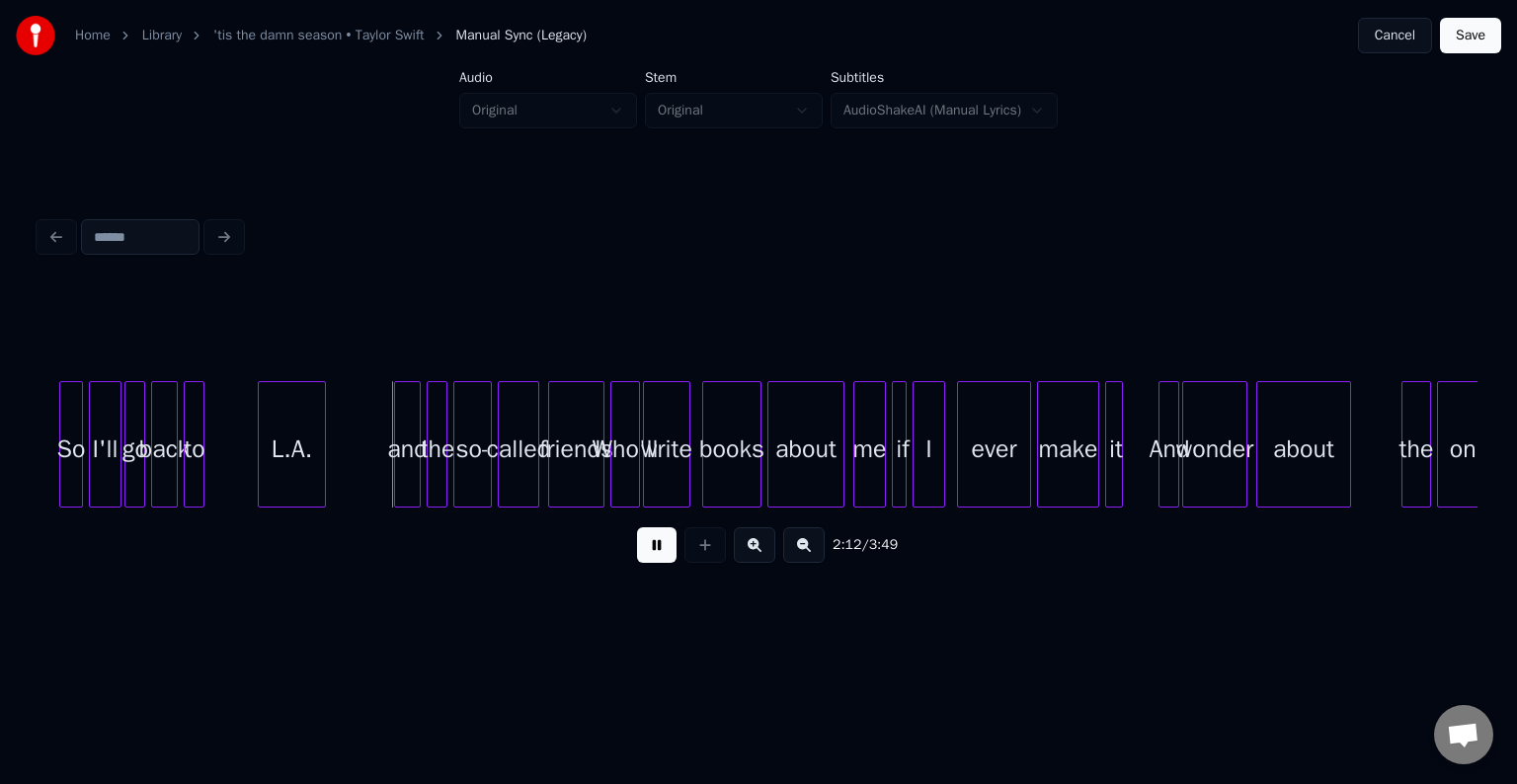 click at bounding box center (657, 545) 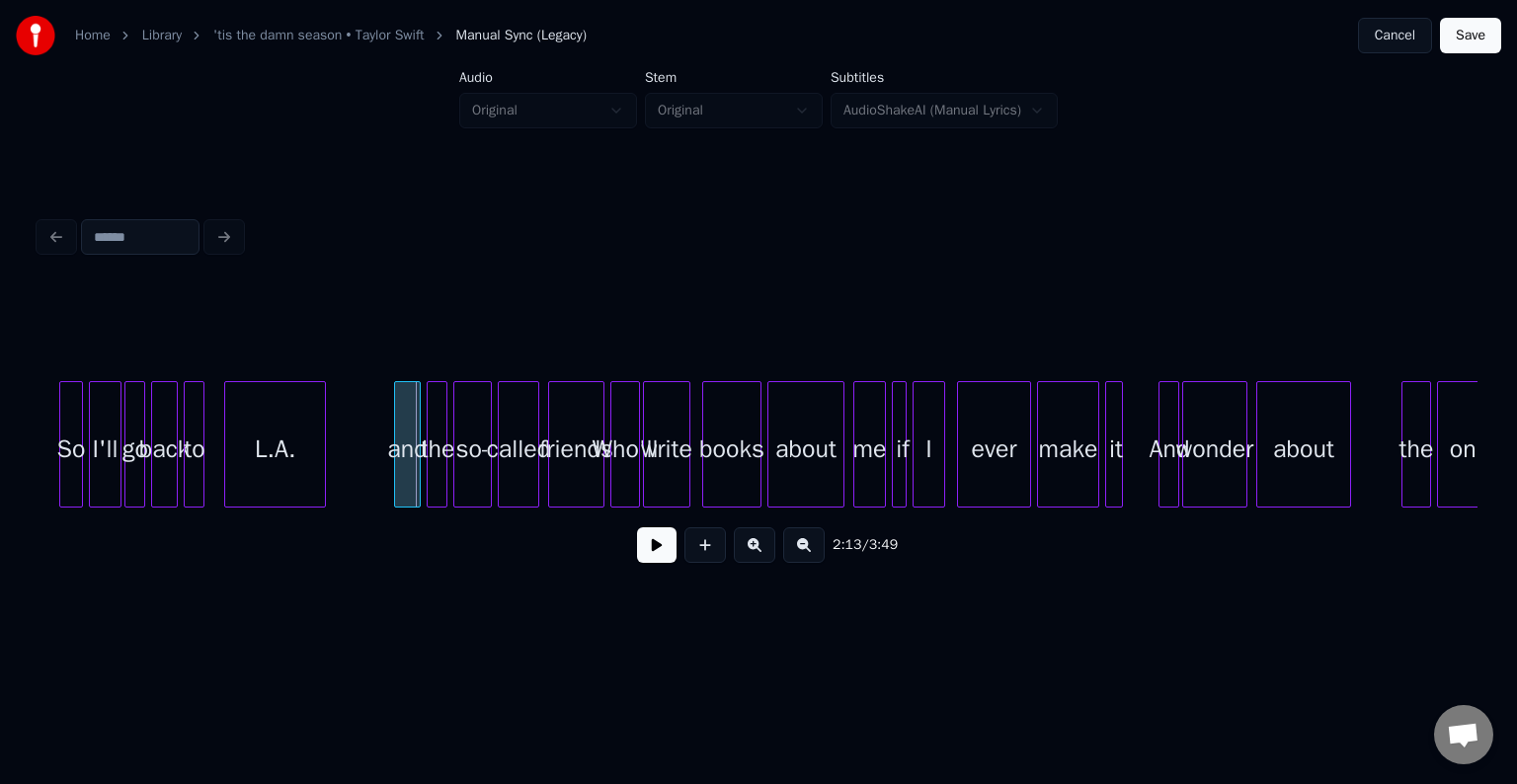 click at bounding box center (228, 444) 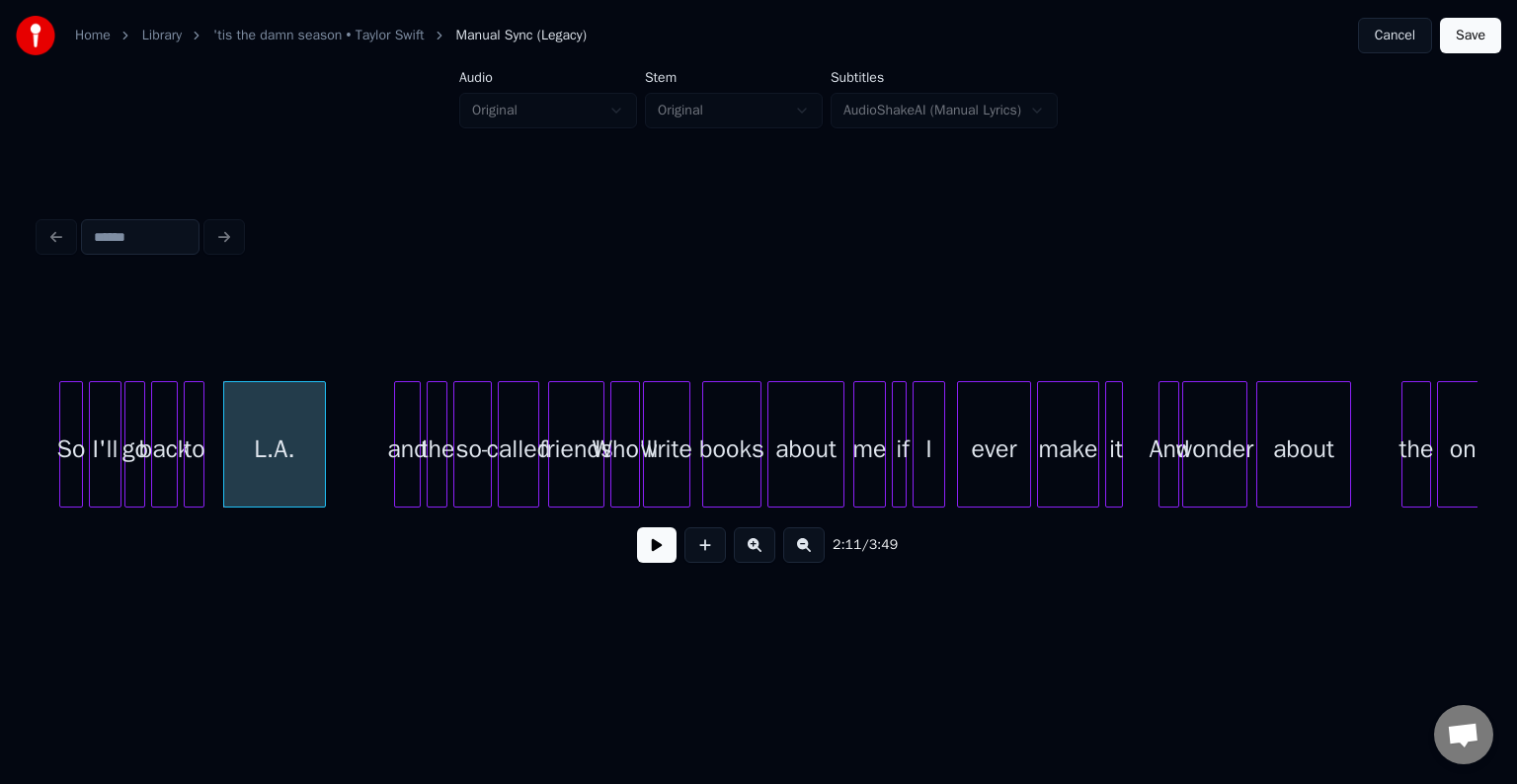click at bounding box center [657, 545] 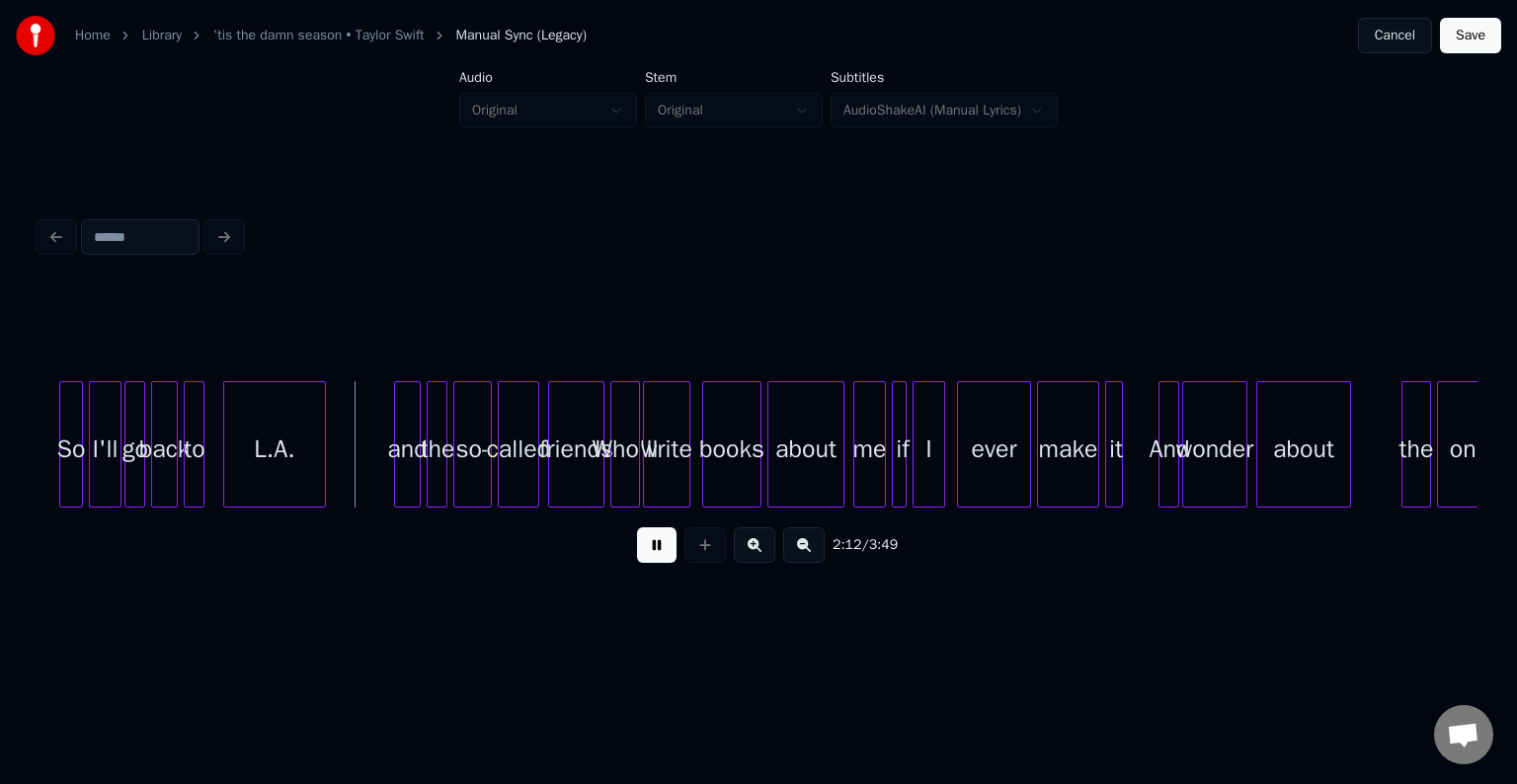 click at bounding box center (657, 545) 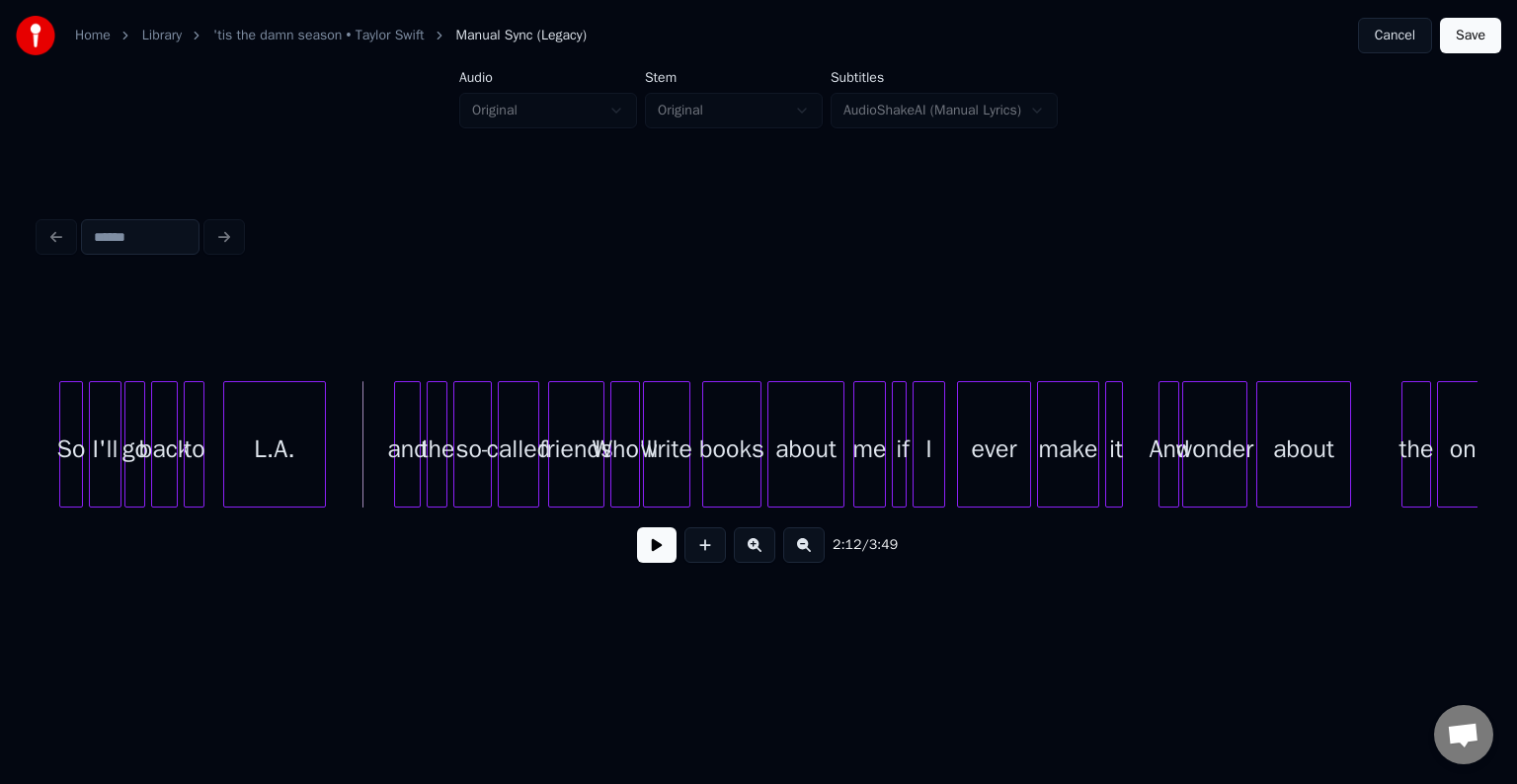 click at bounding box center [657, 545] 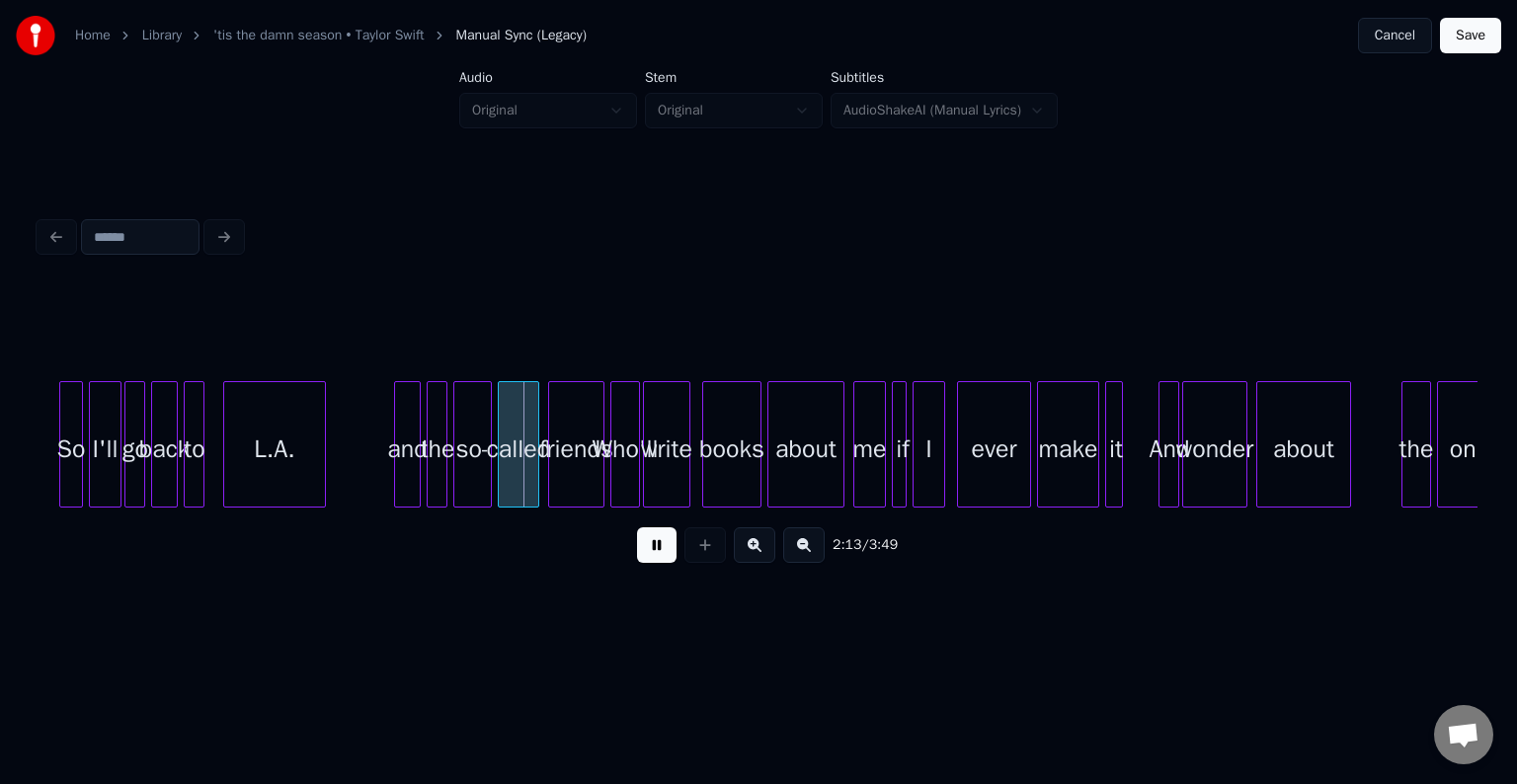 click at bounding box center [128, 444] 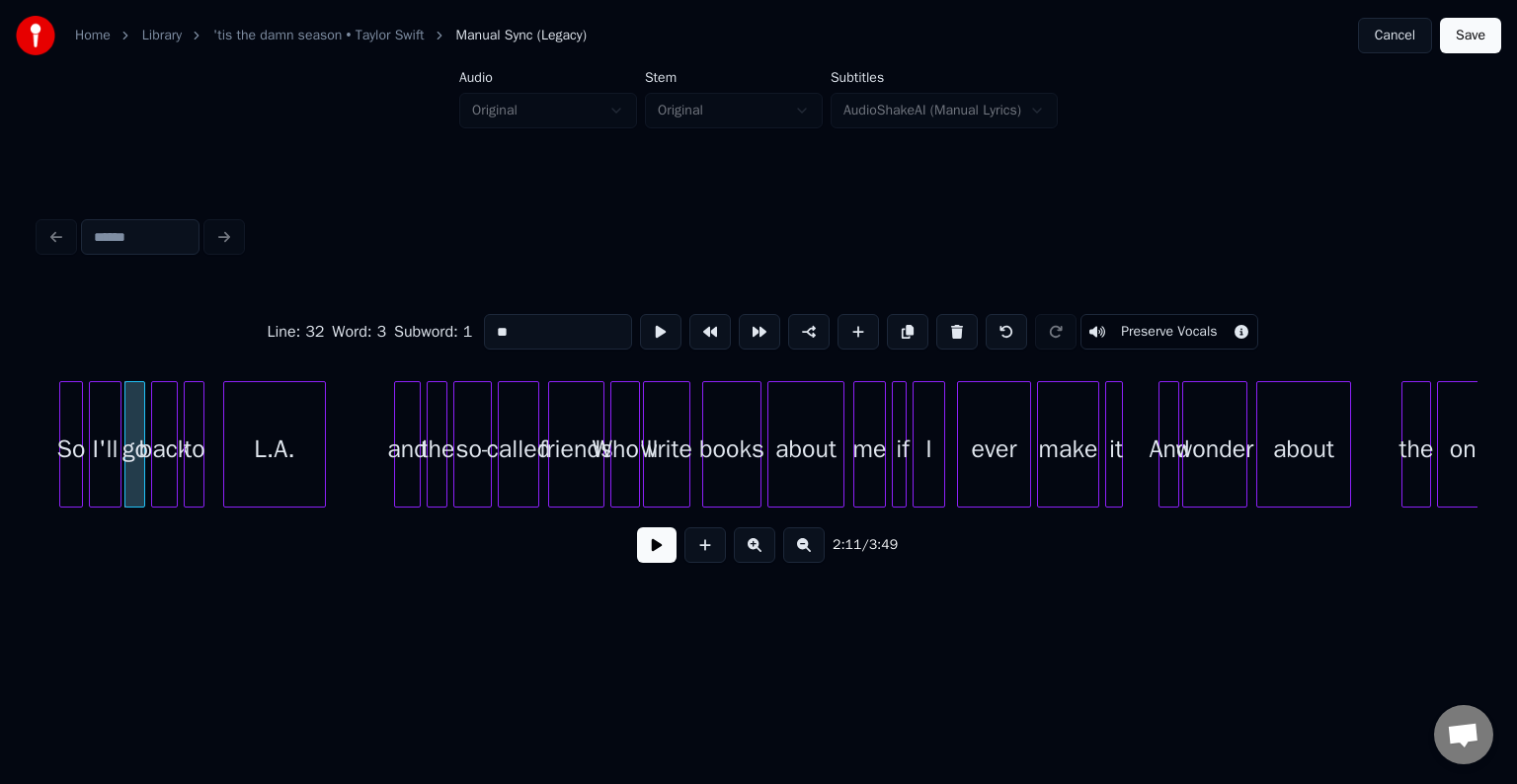 click at bounding box center (657, 545) 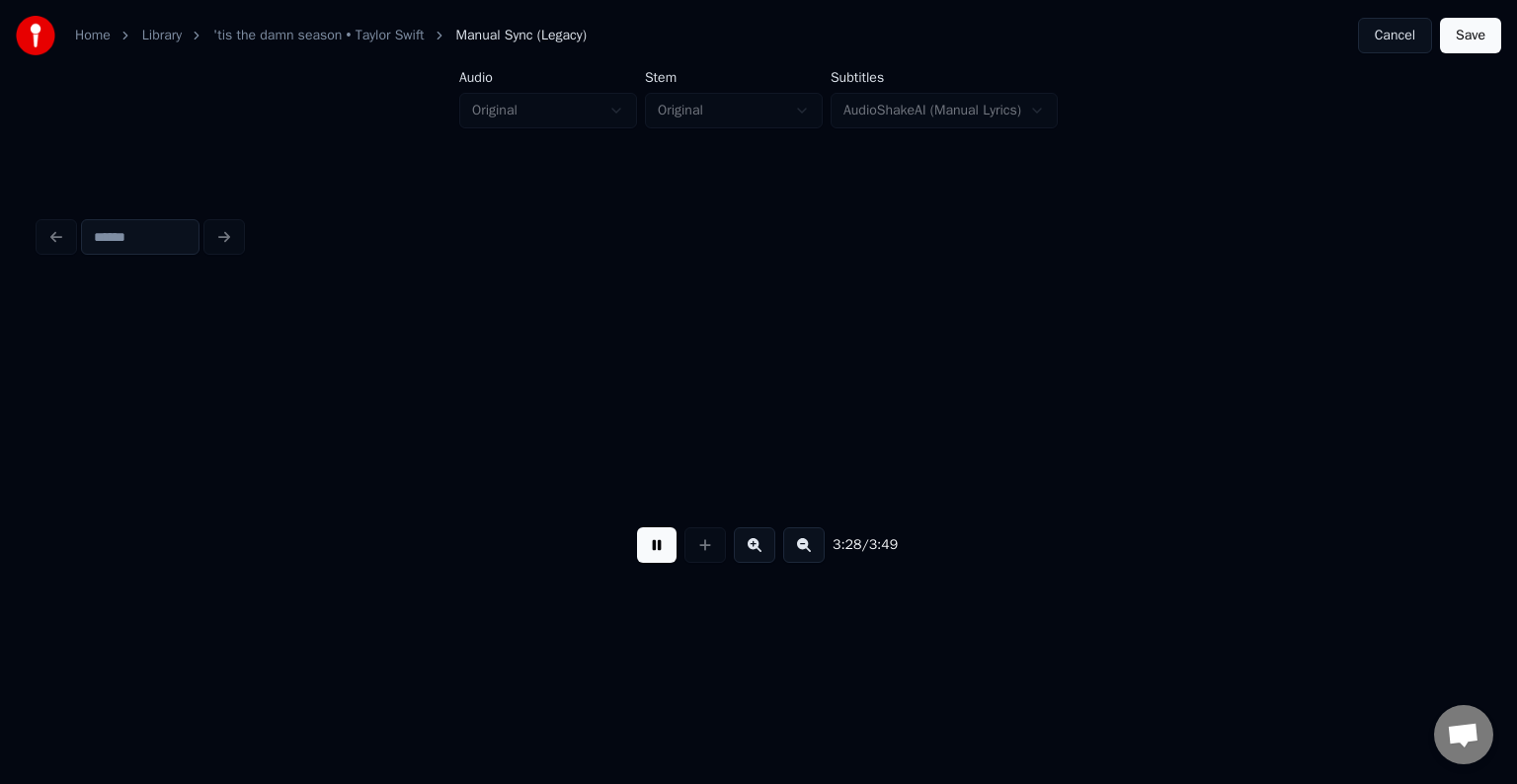 scroll, scrollTop: 0, scrollLeft: 30866, axis: horizontal 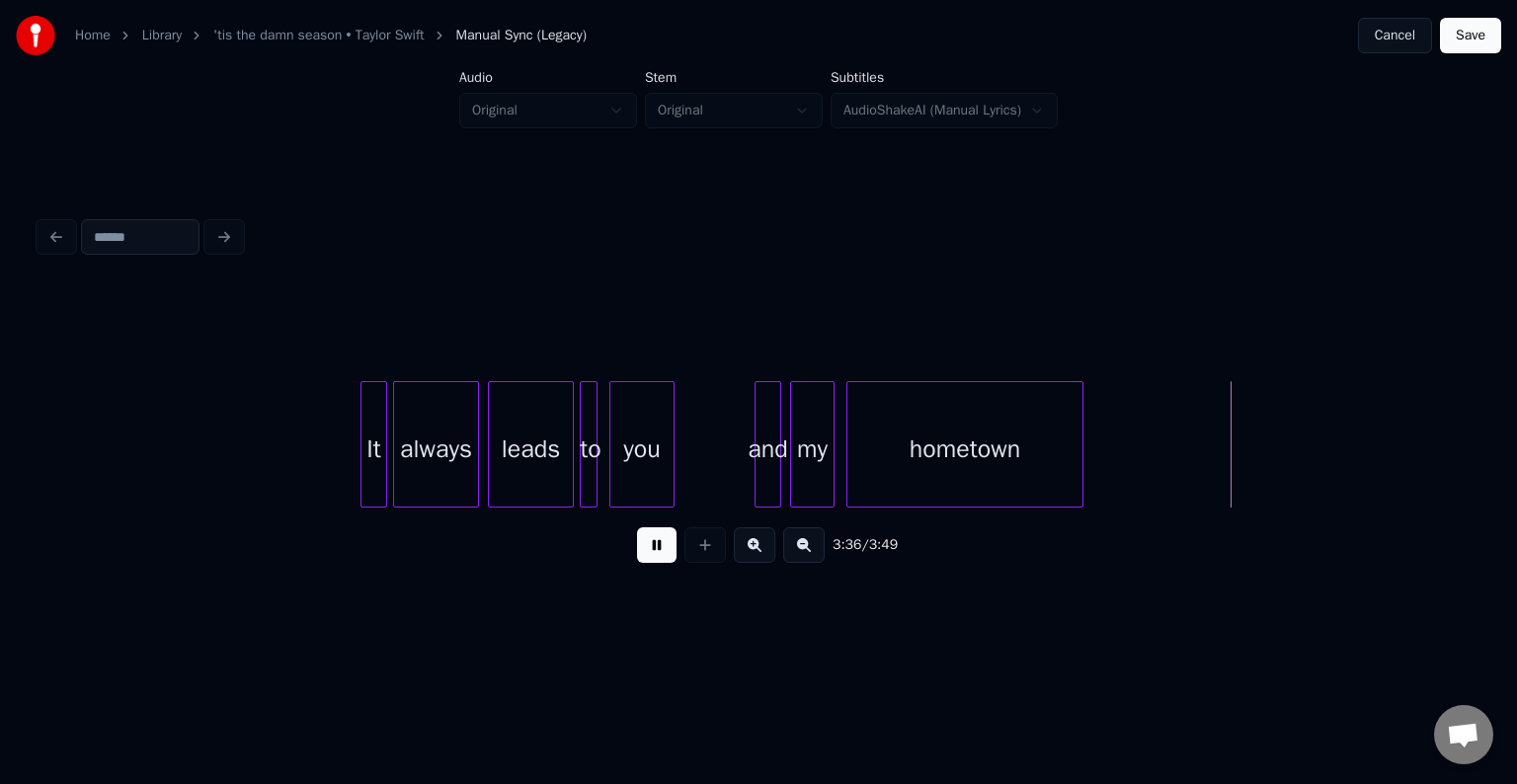 click on "Save" at bounding box center [1471, 36] 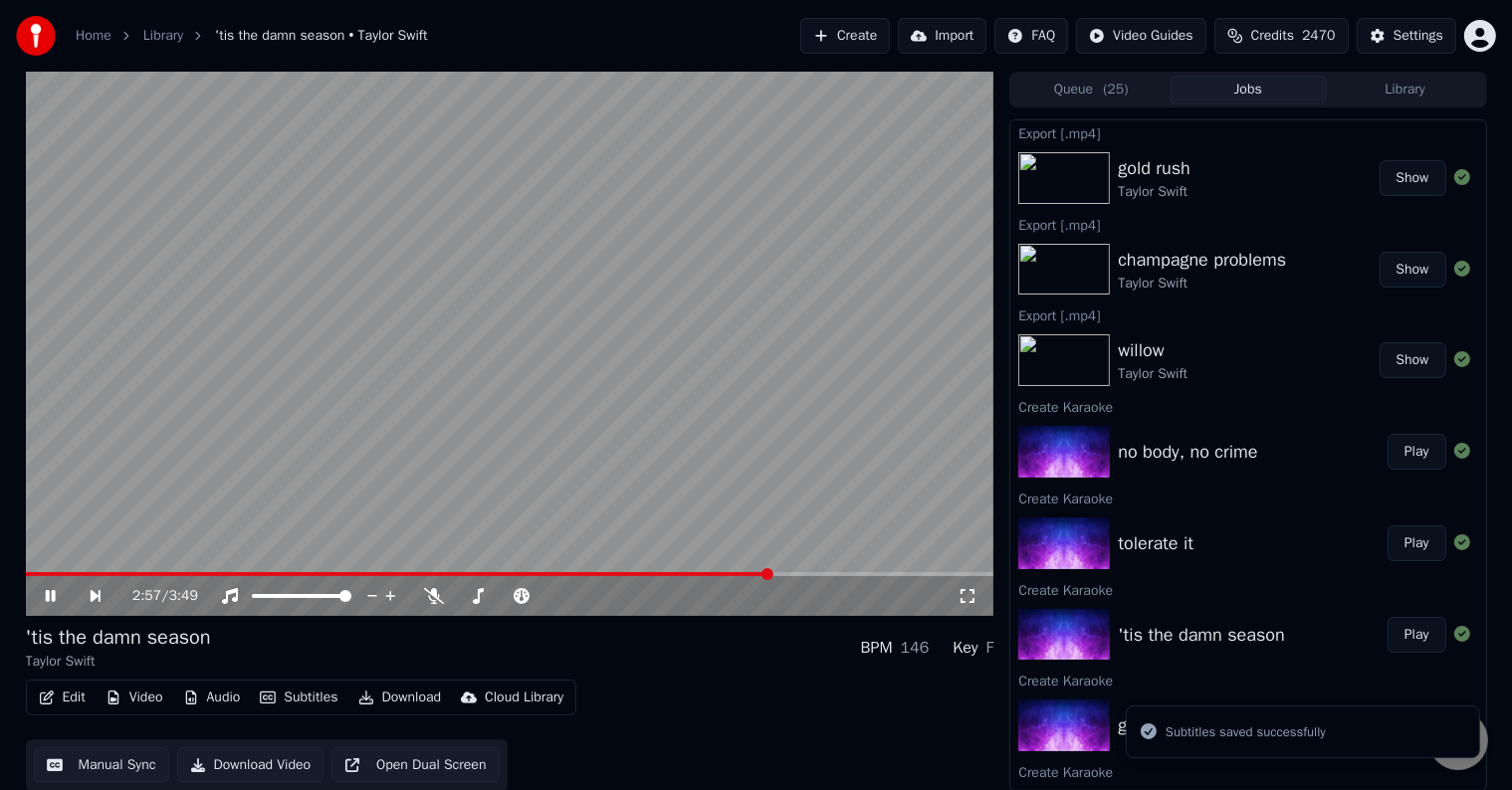 click at bounding box center (510, 574) 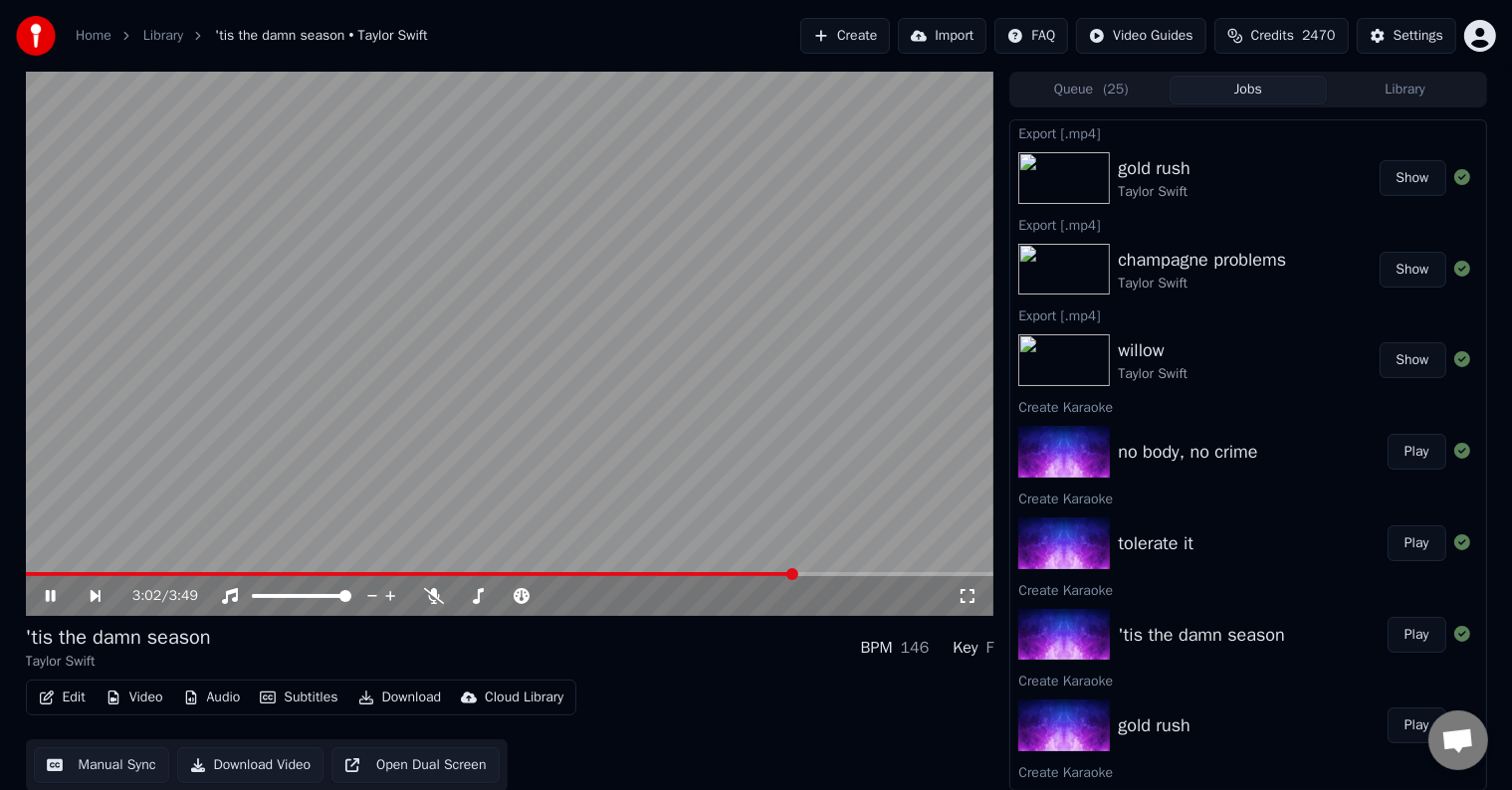 click 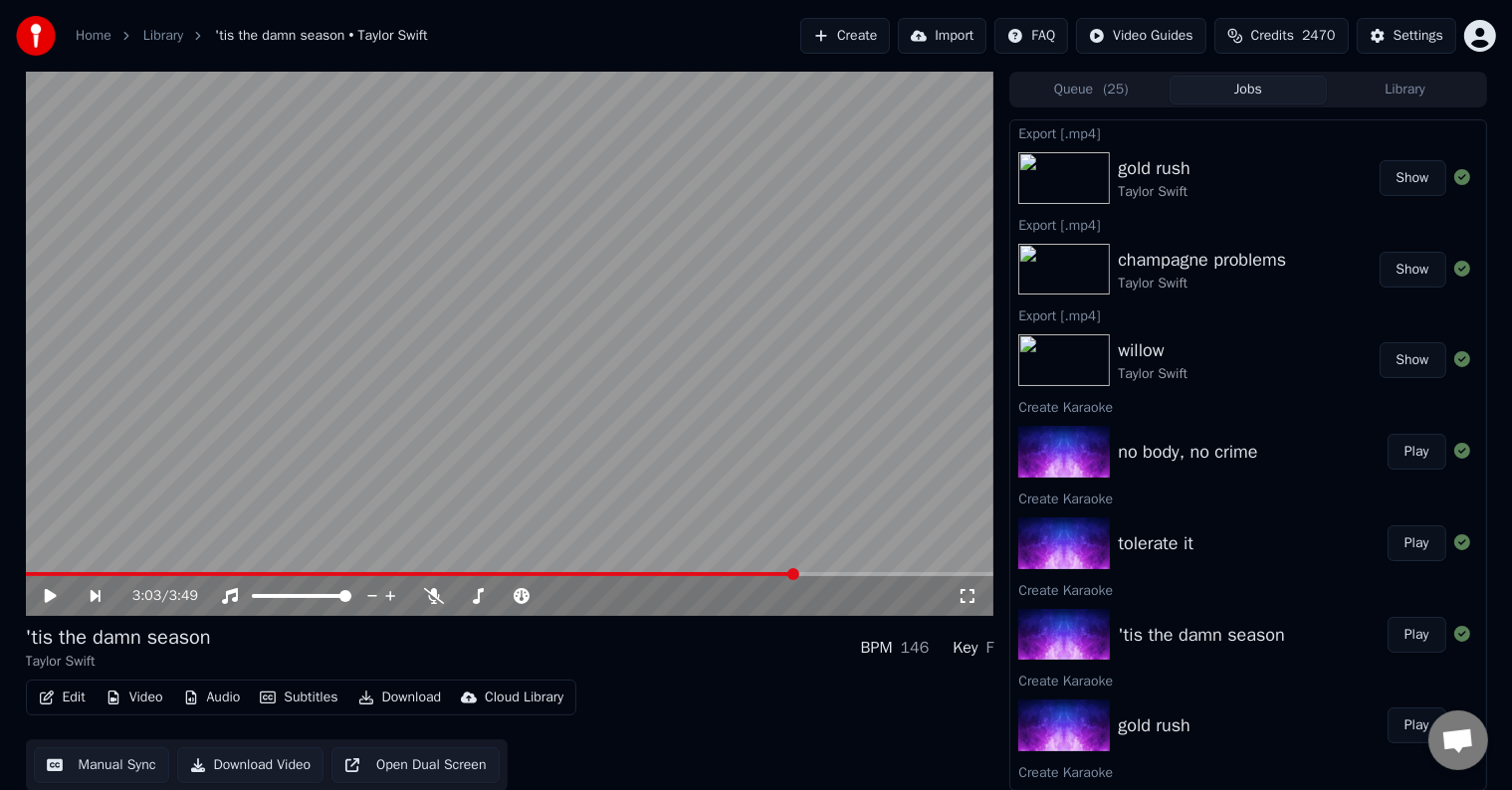 click on "Download" at bounding box center (400, 697) 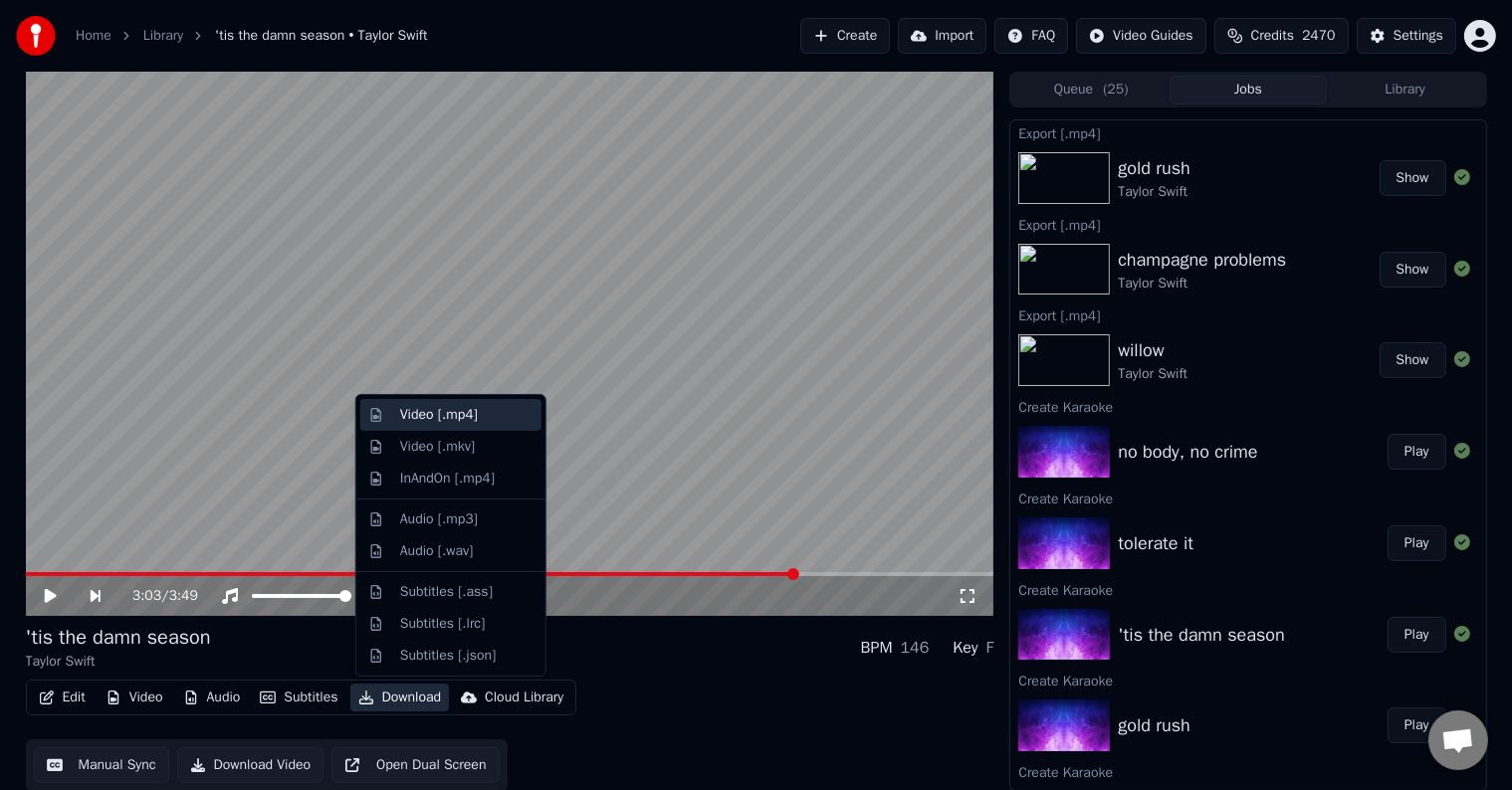 click on "Video [.mp4]" at bounding box center (439, 415) 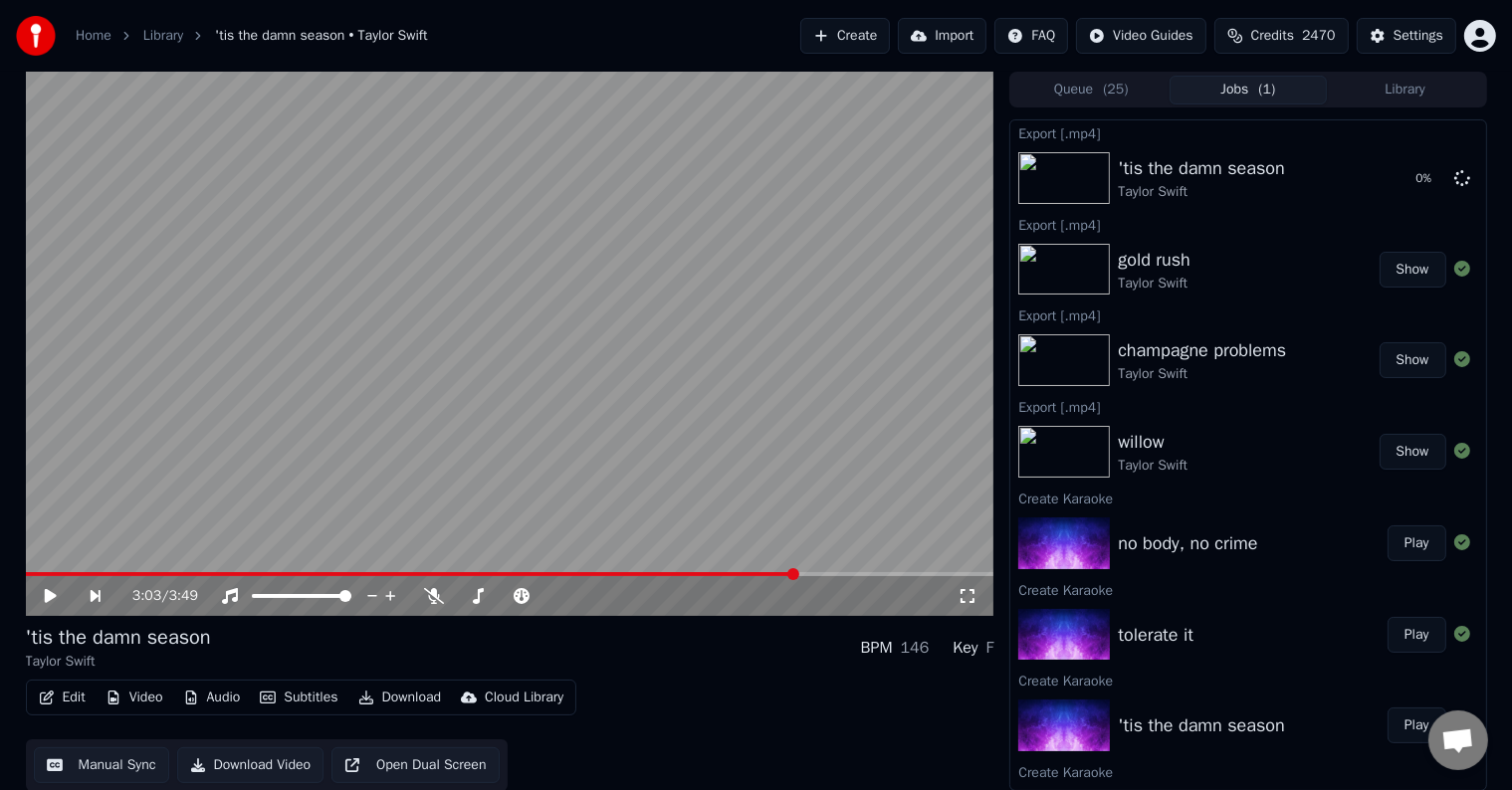 click on "Play" at bounding box center (1416, 635) 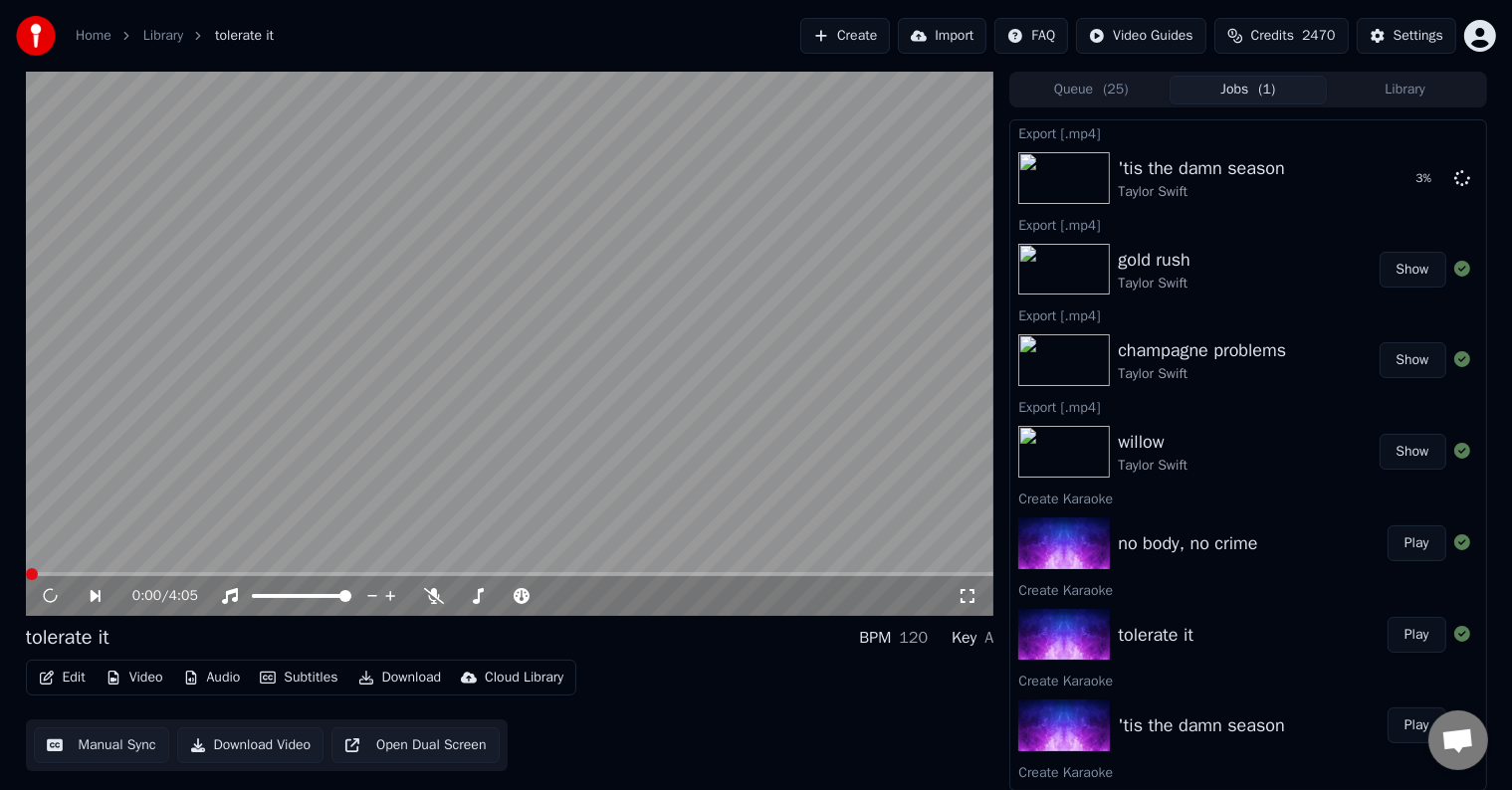 click on "Edit" at bounding box center [62, 678] 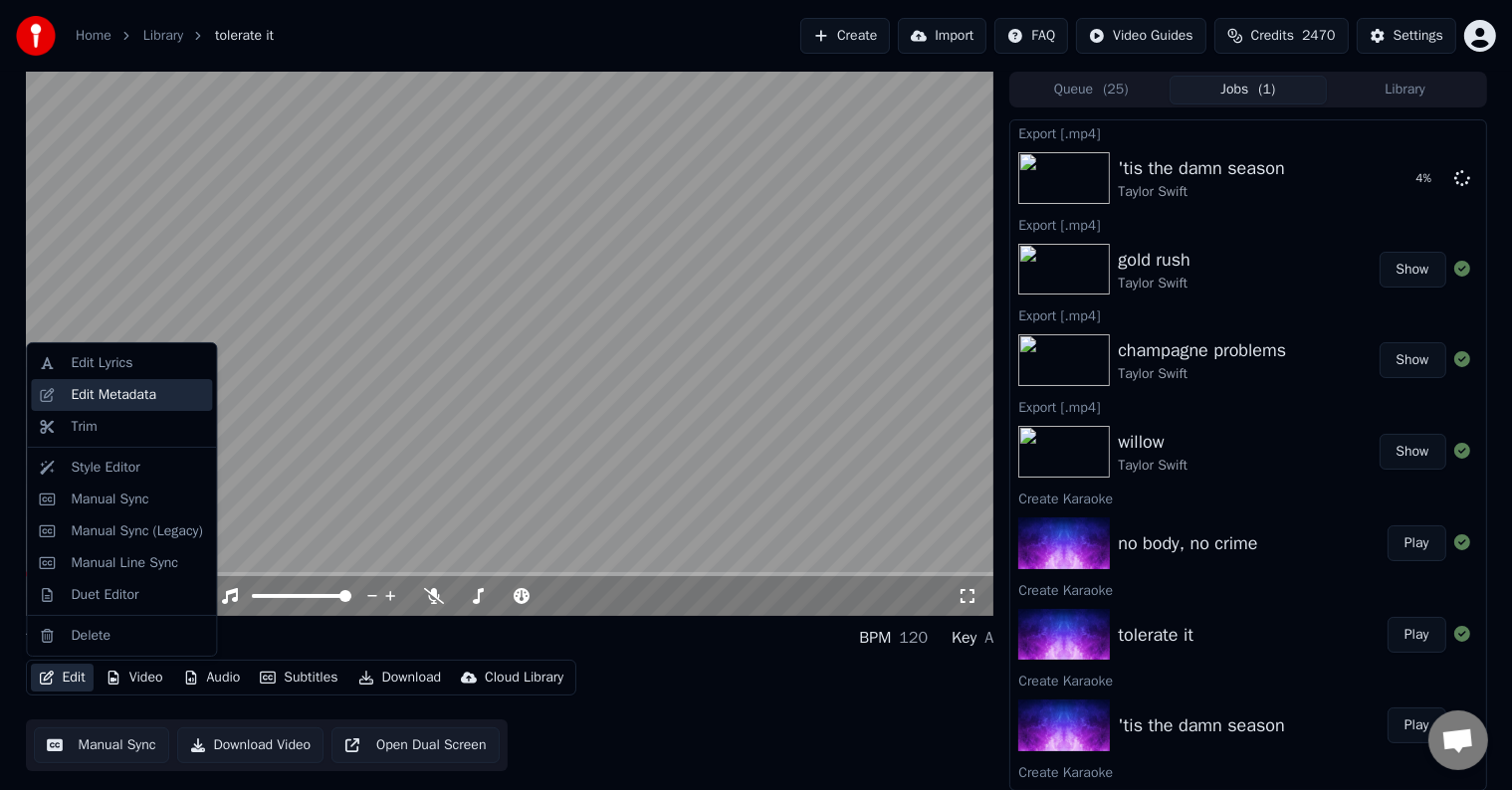 click on "Edit Metadata" at bounding box center [113, 395] 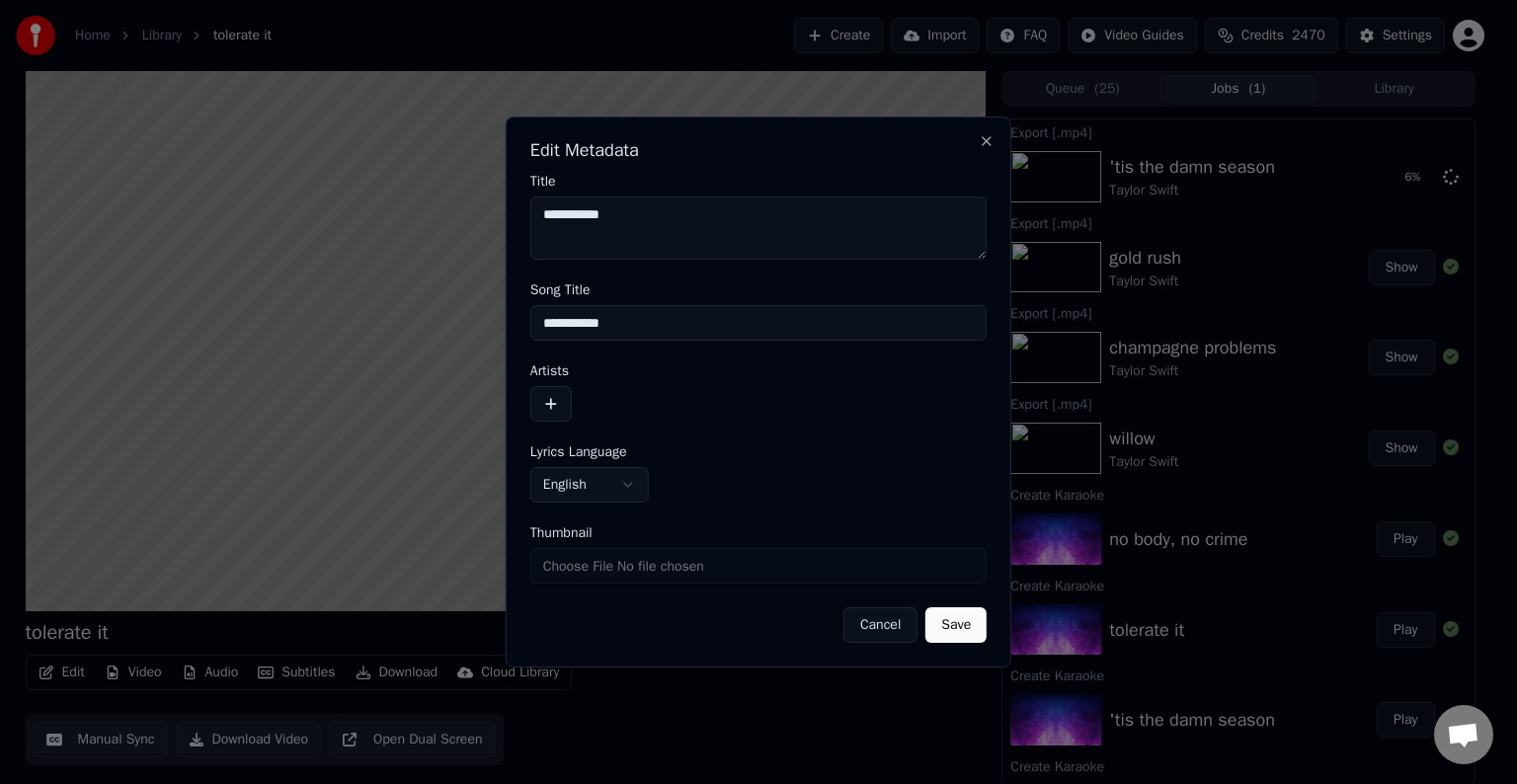 click at bounding box center [551, 404] 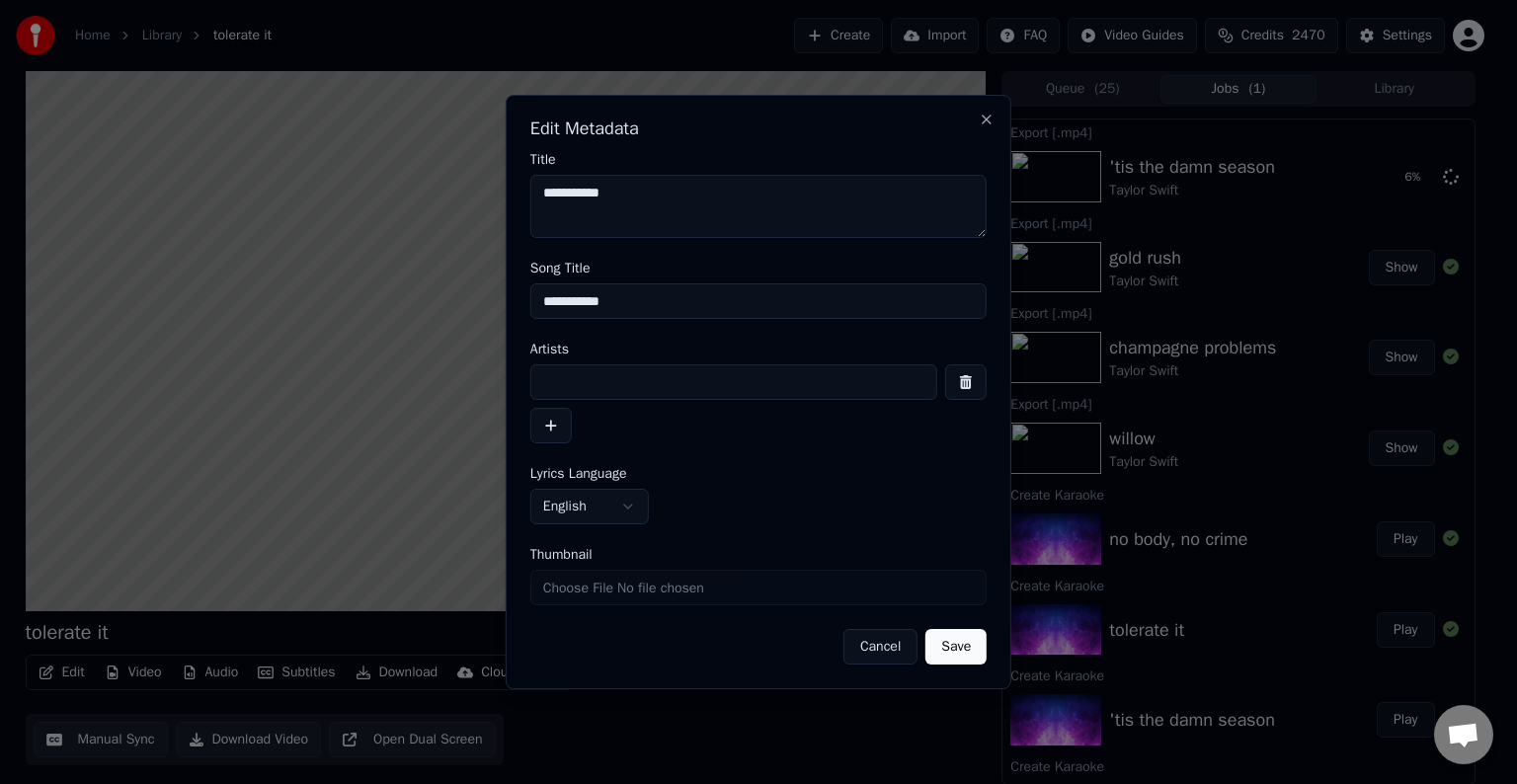 click at bounding box center (734, 382) 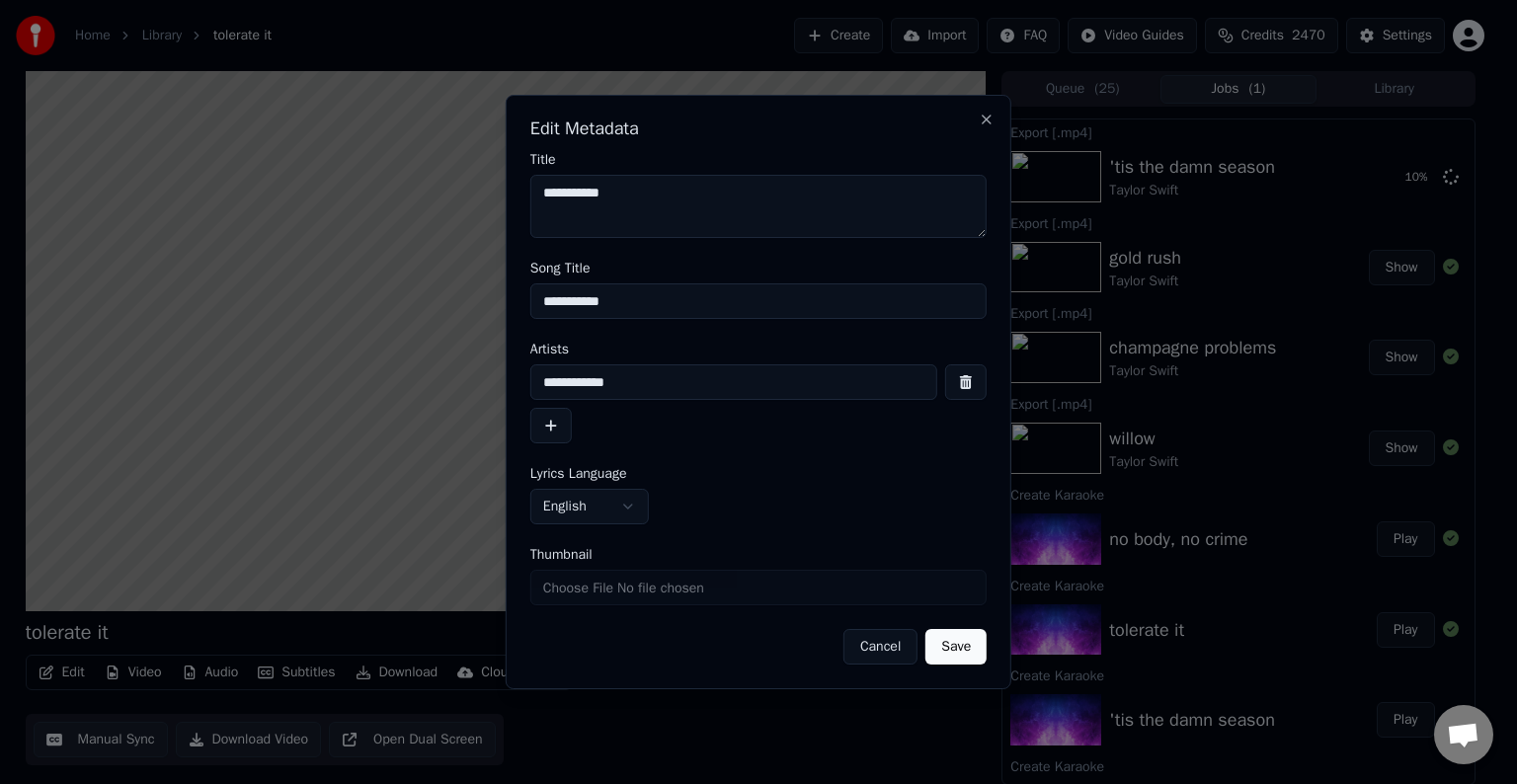 type on "**********" 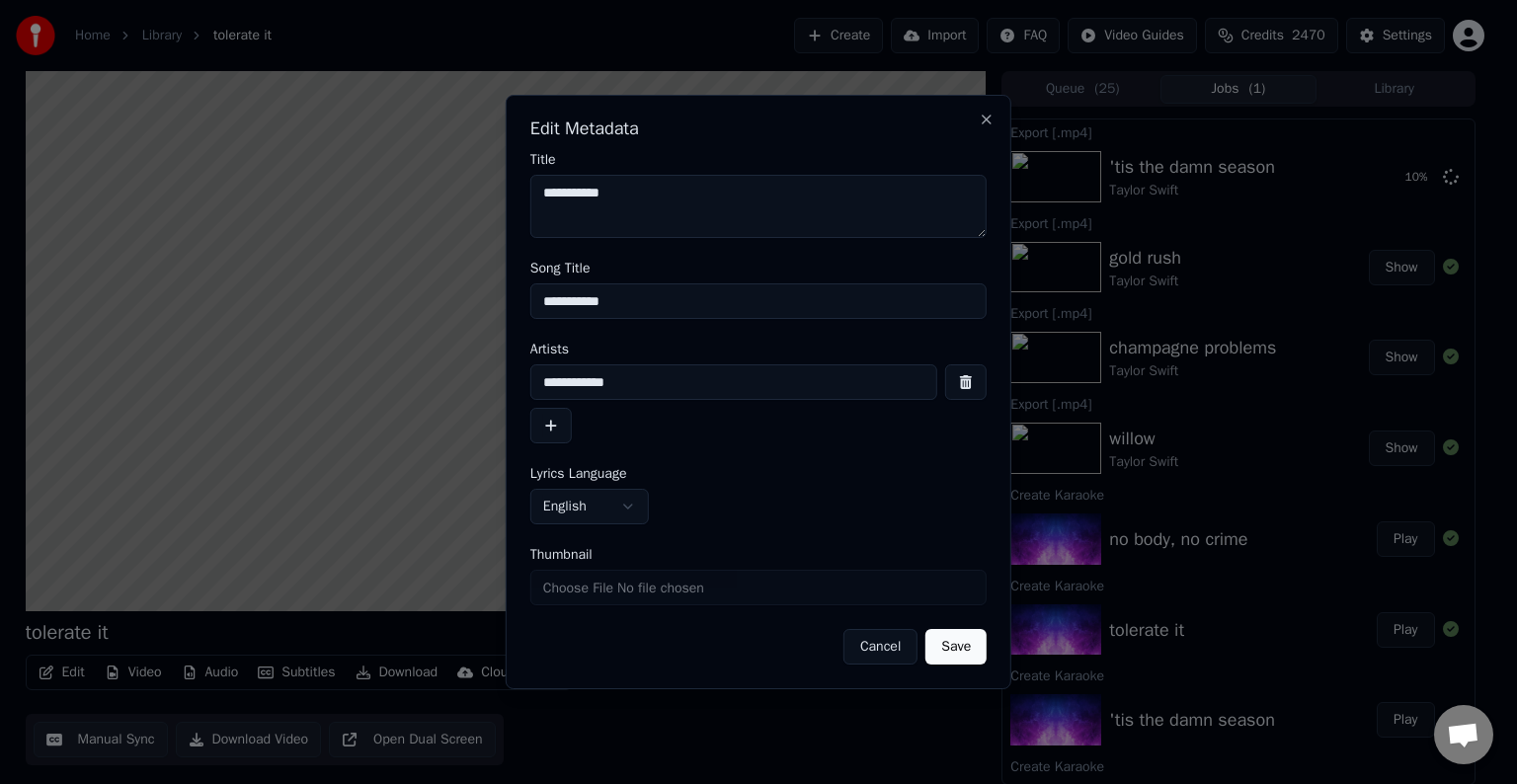 click on "Save" at bounding box center [956, 647] 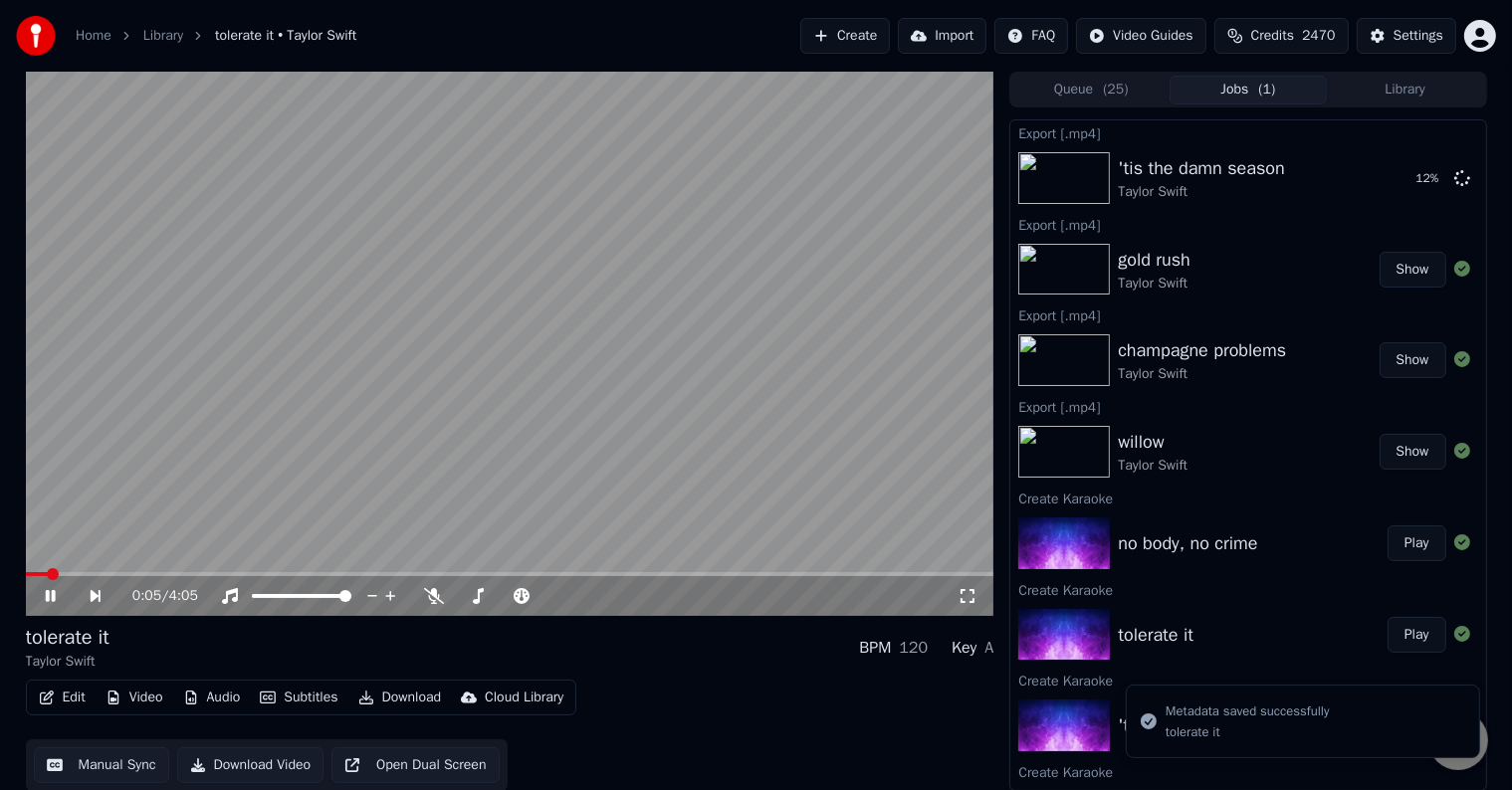 click on "Edit Video Audio Subtitles Download Cloud Library" at bounding box center (302, 697) 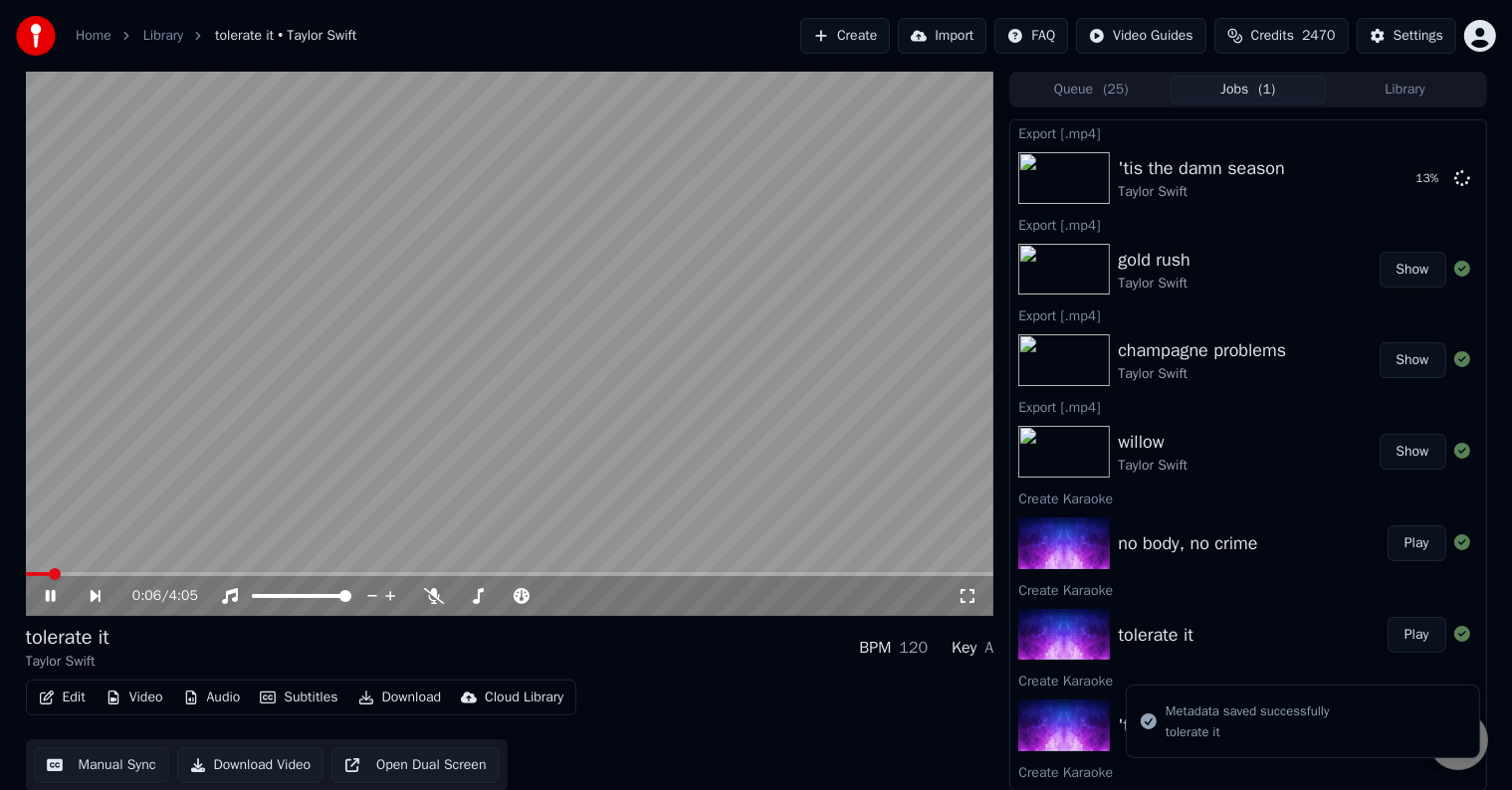 click on "Edit" at bounding box center [62, 697] 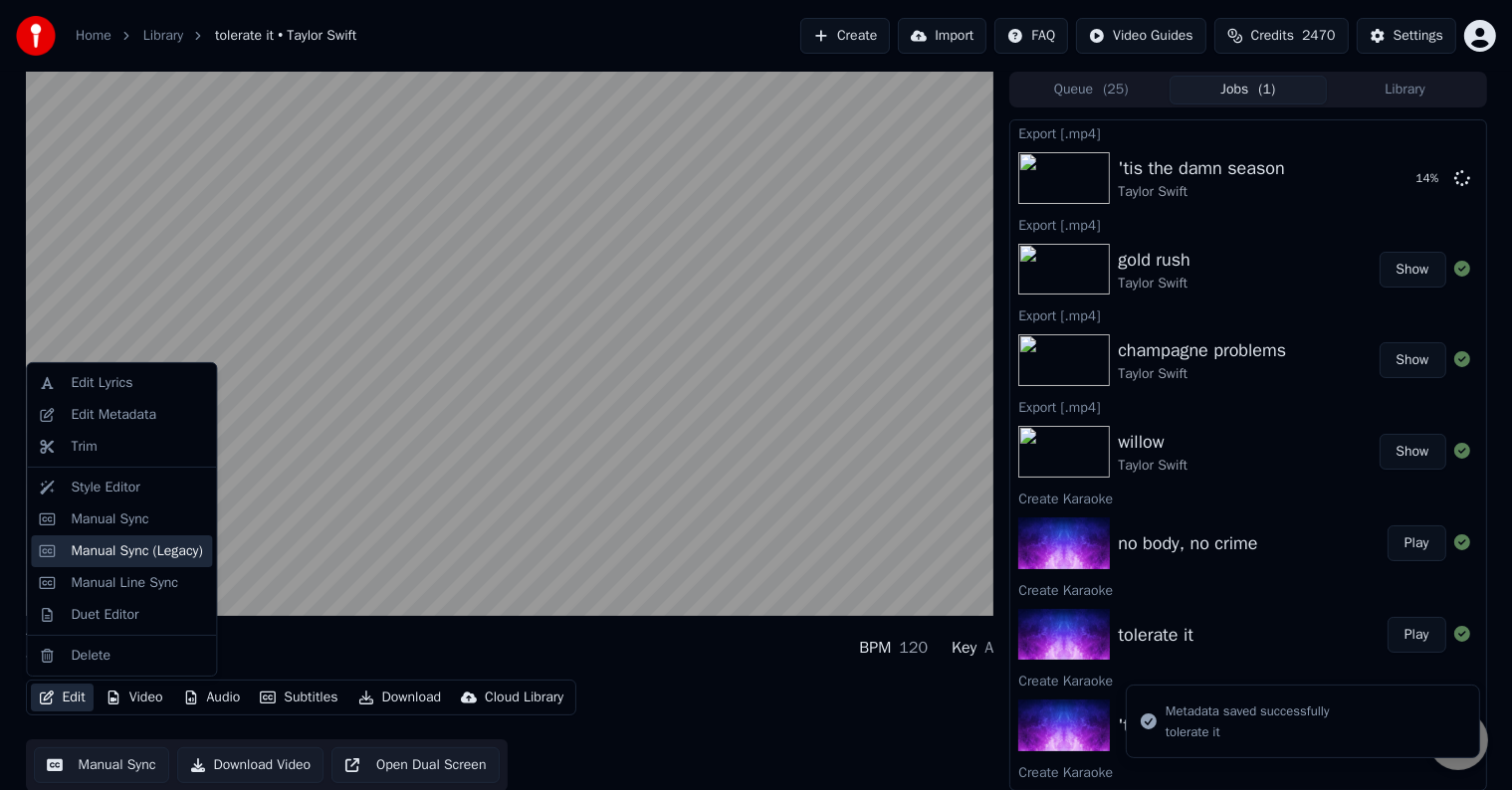click on "Manual Sync (Legacy)" at bounding box center (136, 551) 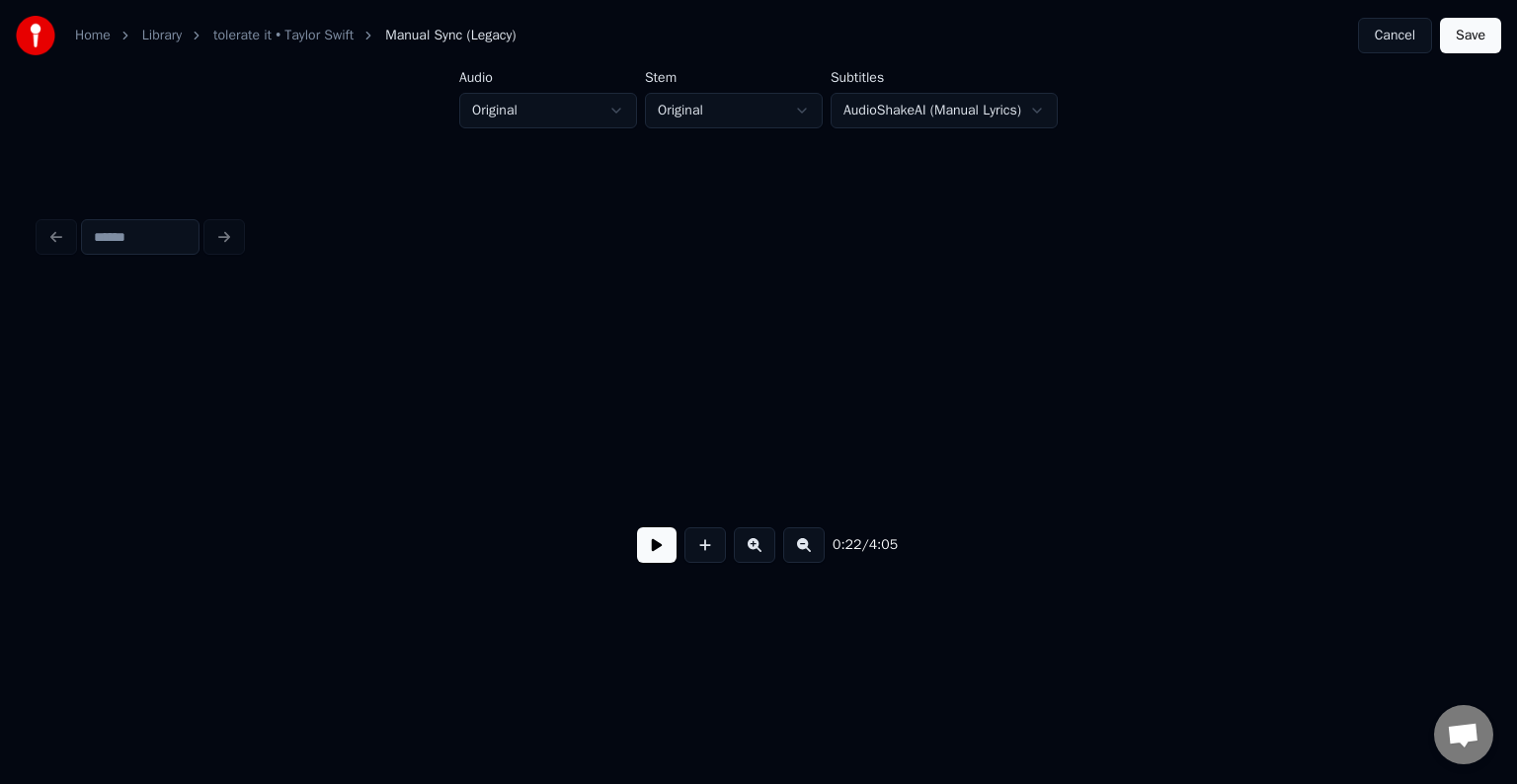 scroll, scrollTop: 0, scrollLeft: 3288, axis: horizontal 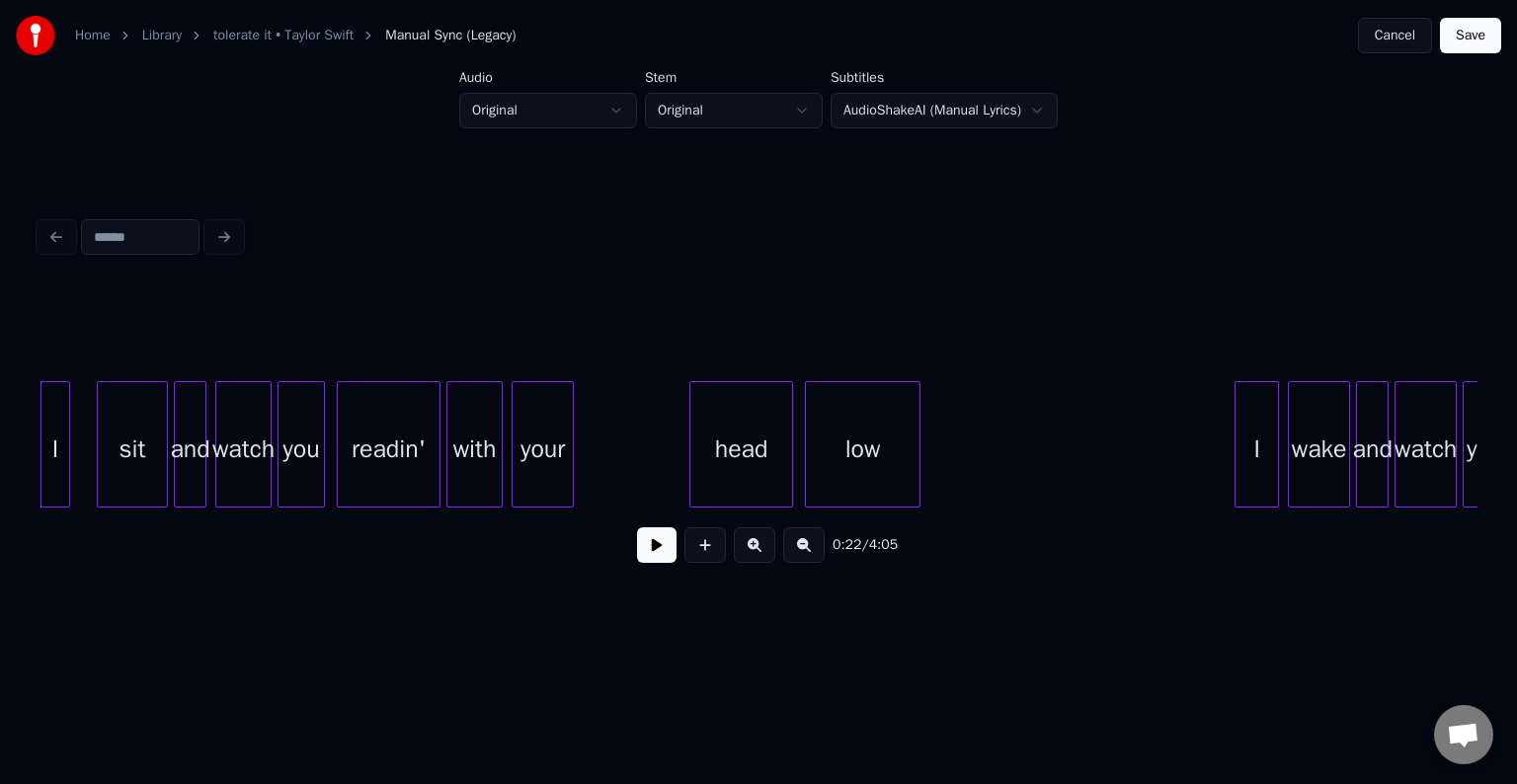 click at bounding box center (657, 545) 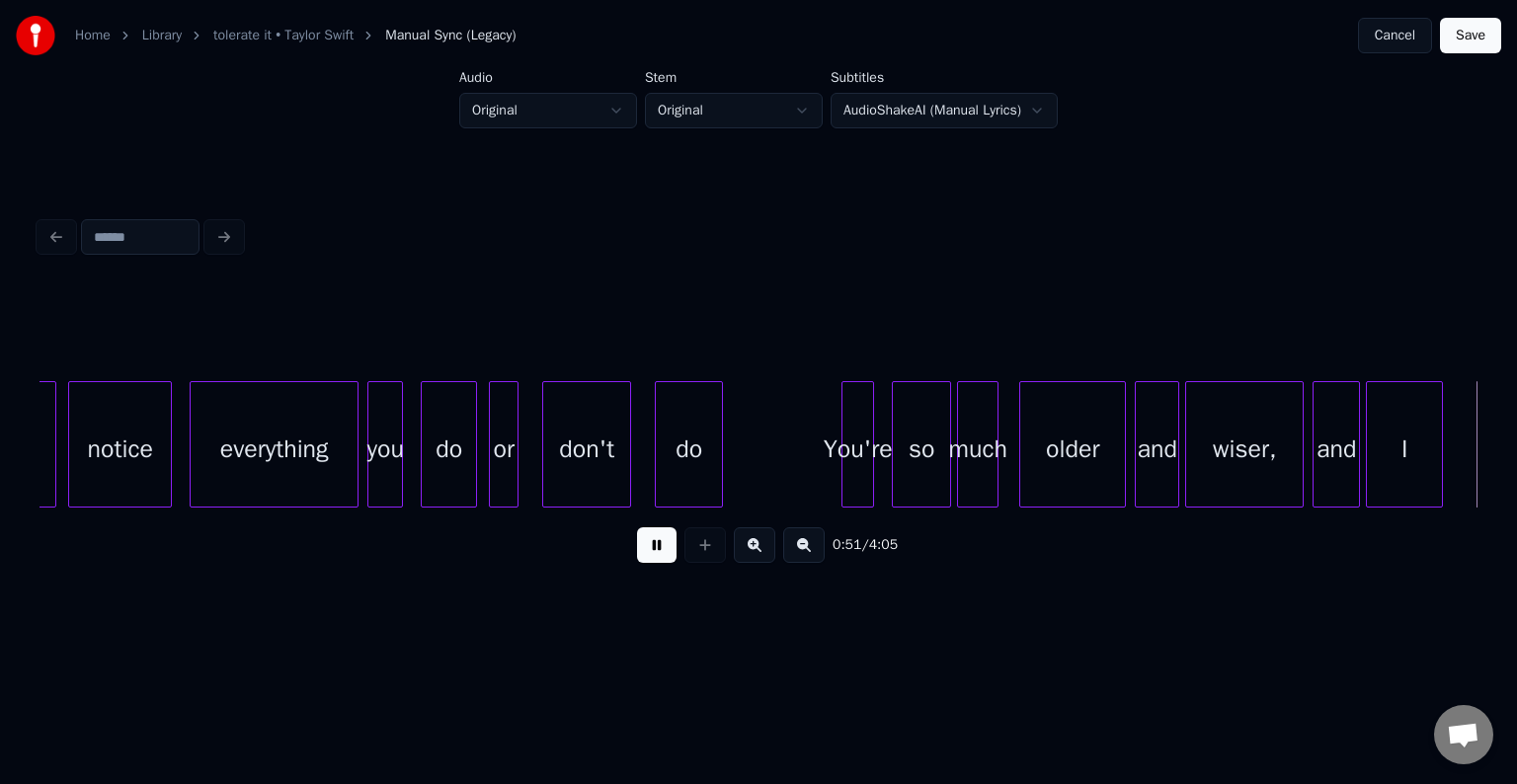 scroll, scrollTop: 0, scrollLeft: 7605, axis: horizontal 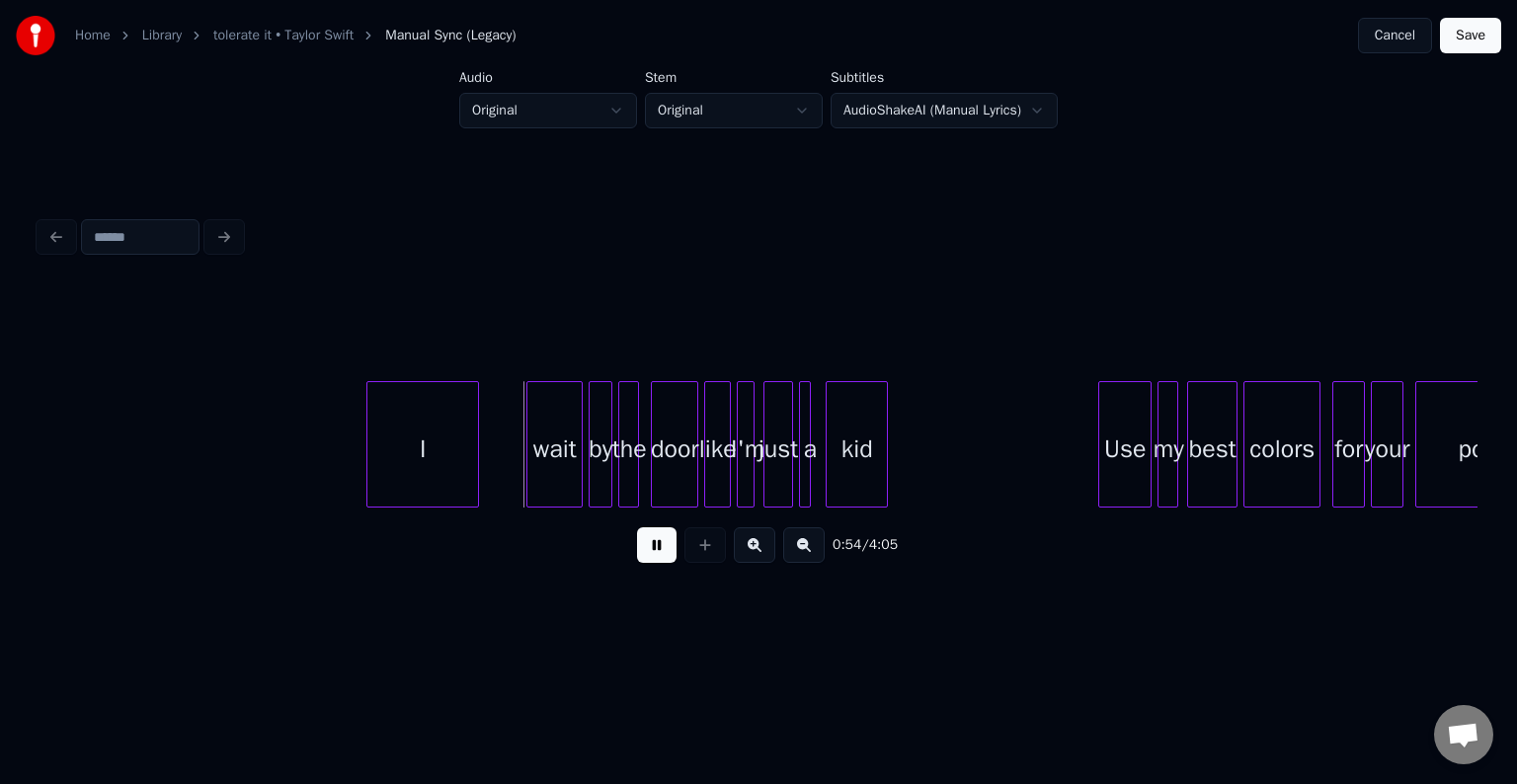 click at bounding box center (657, 545) 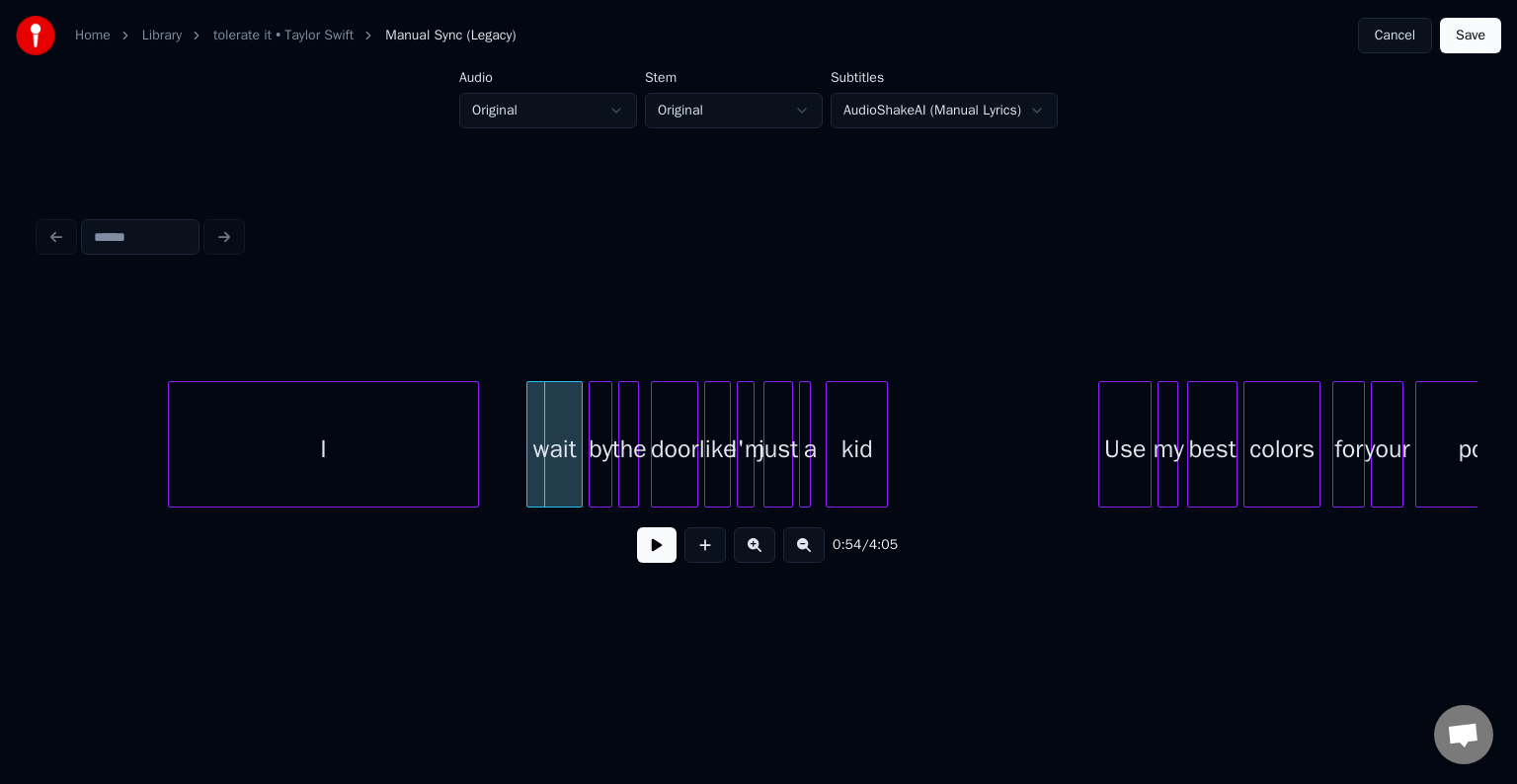 click at bounding box center (172, 444) 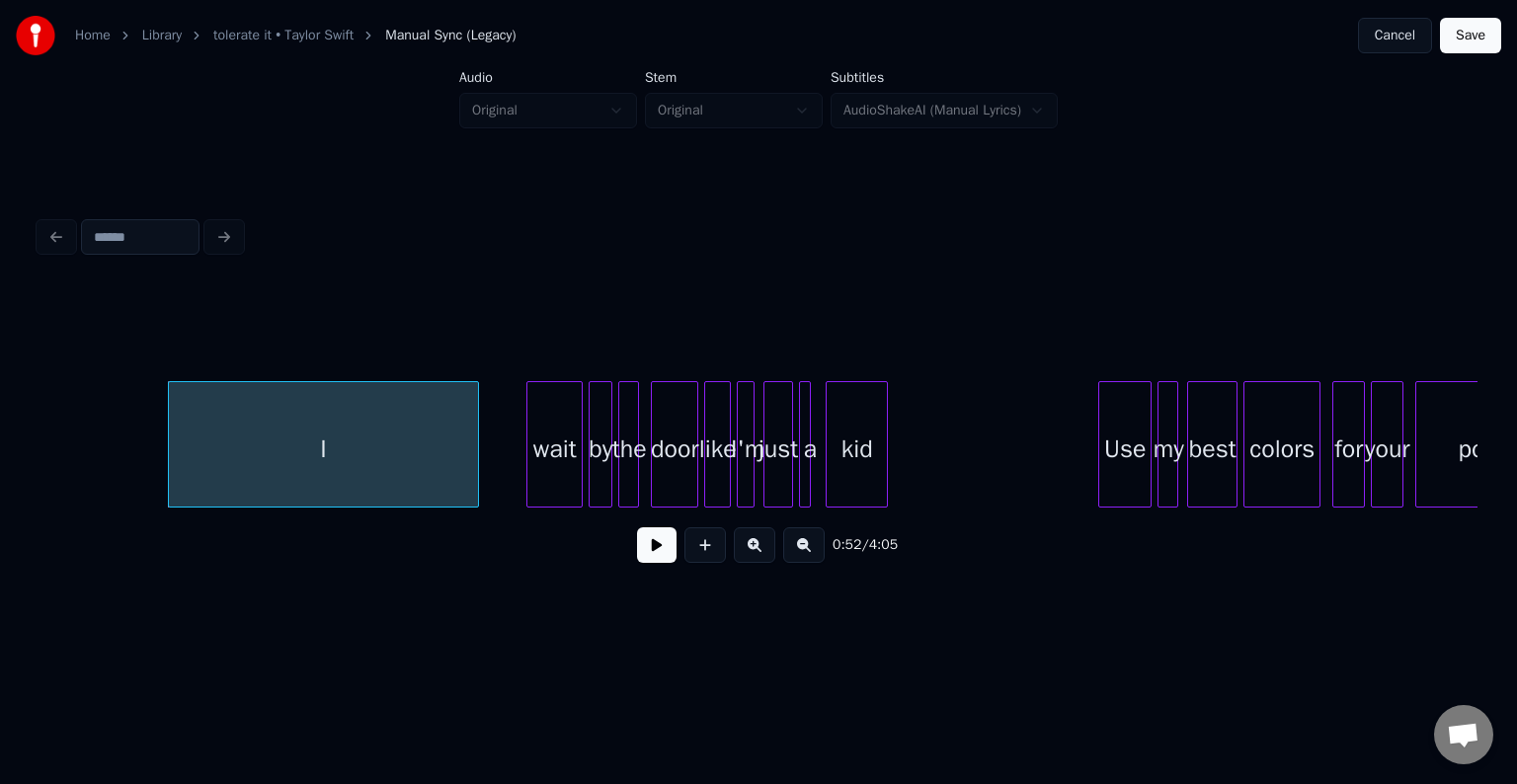 click at bounding box center (657, 545) 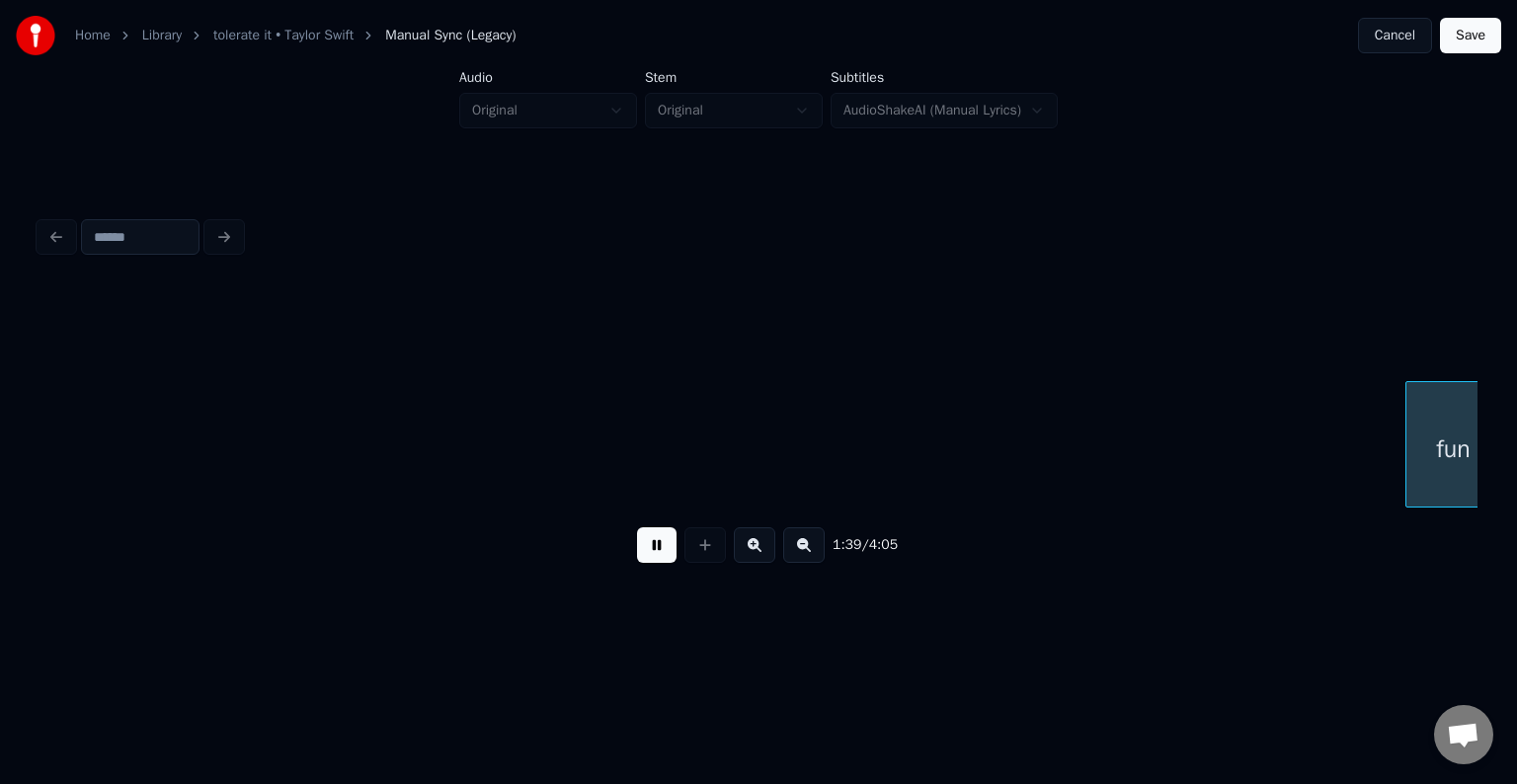 scroll, scrollTop: 0, scrollLeft: 14801, axis: horizontal 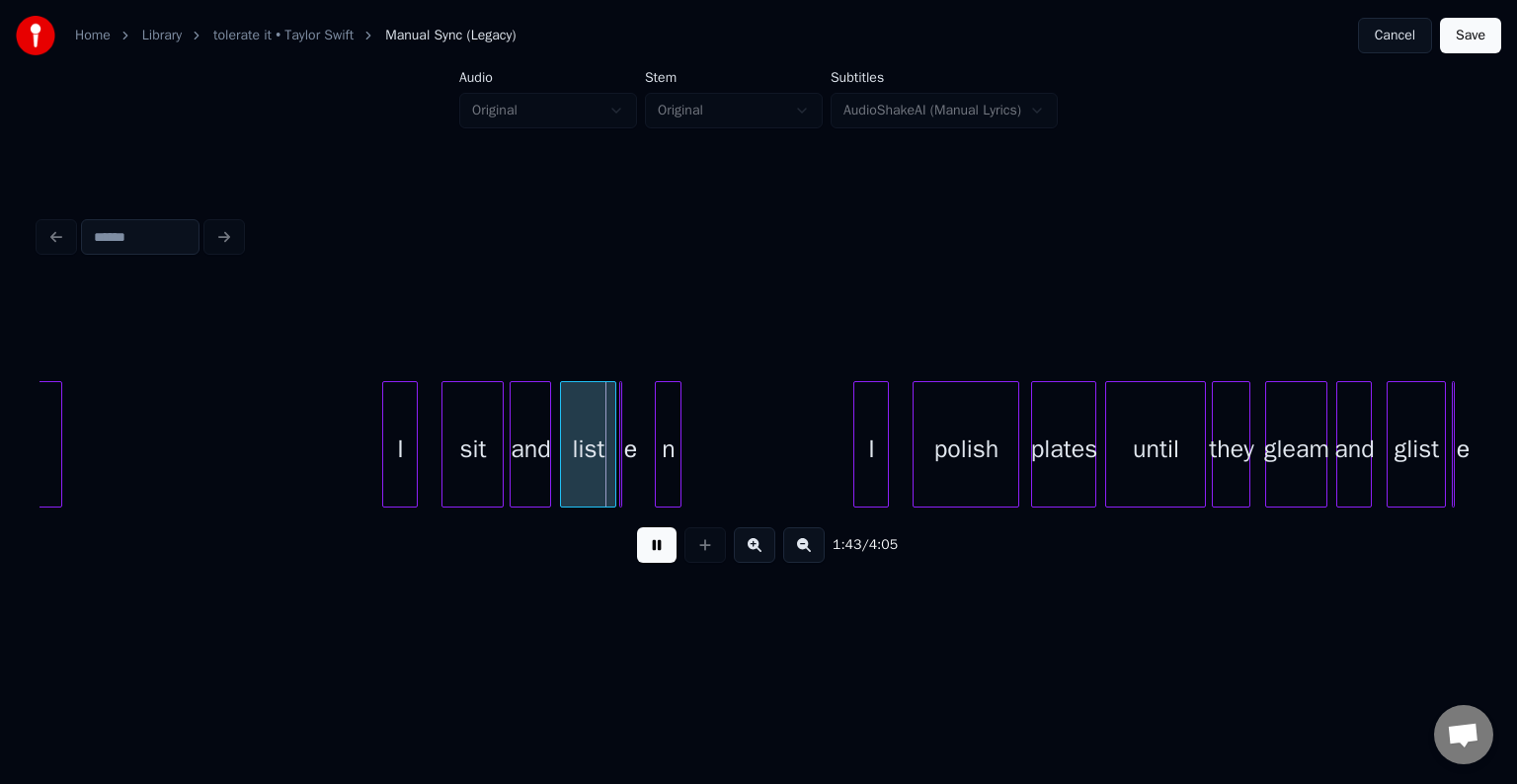click at bounding box center [657, 545] 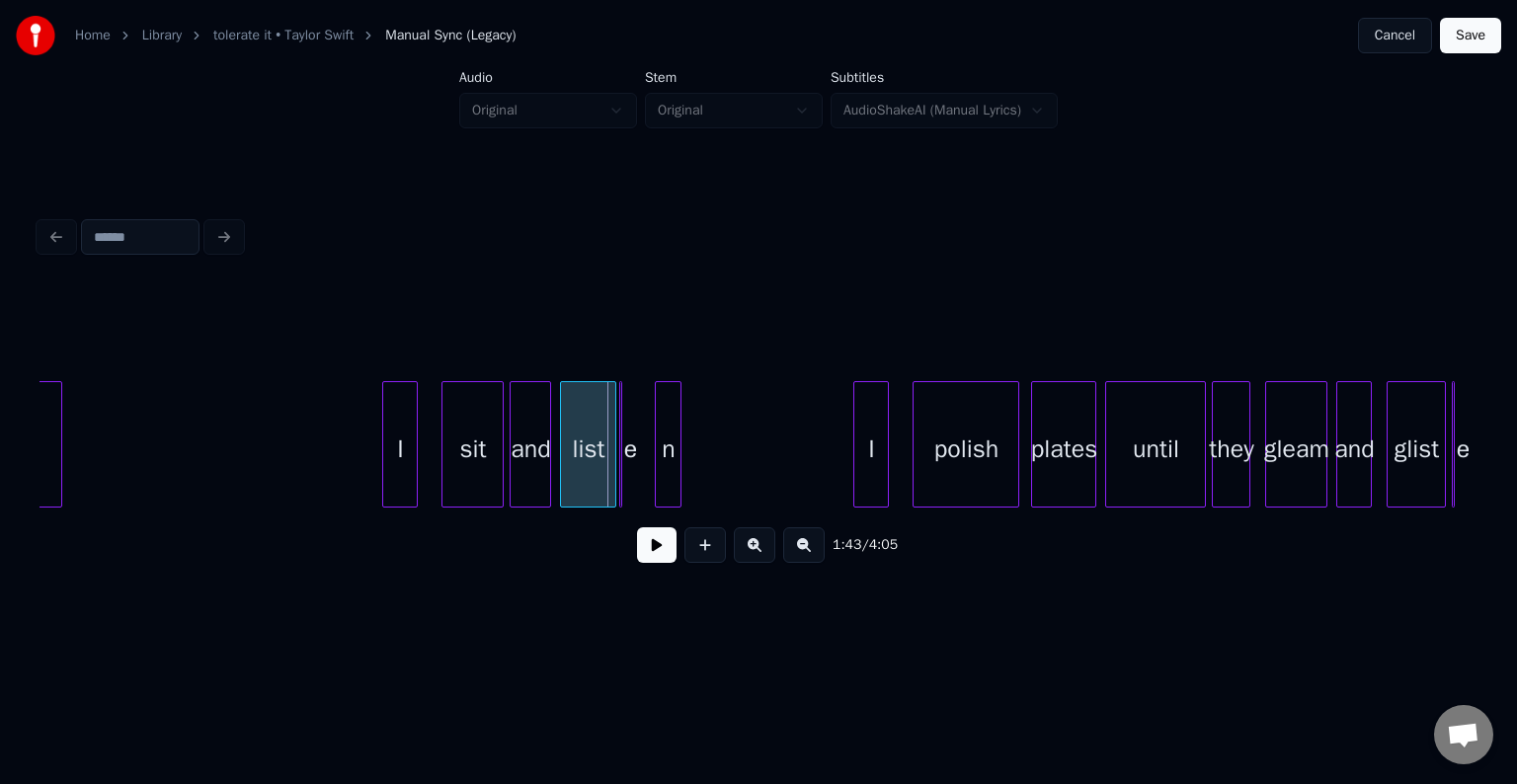 click on "n" at bounding box center (668, 449) 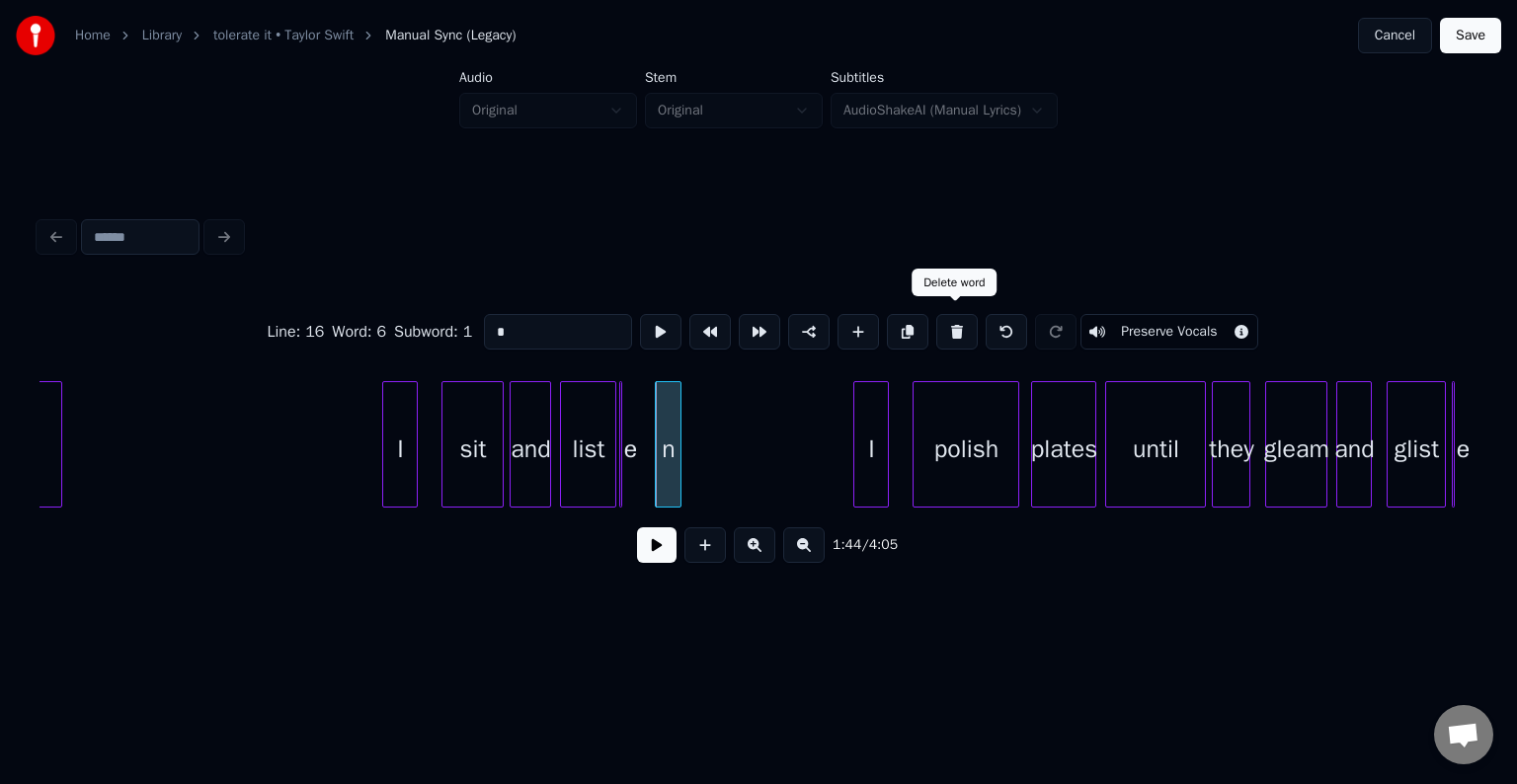 click at bounding box center (957, 332) 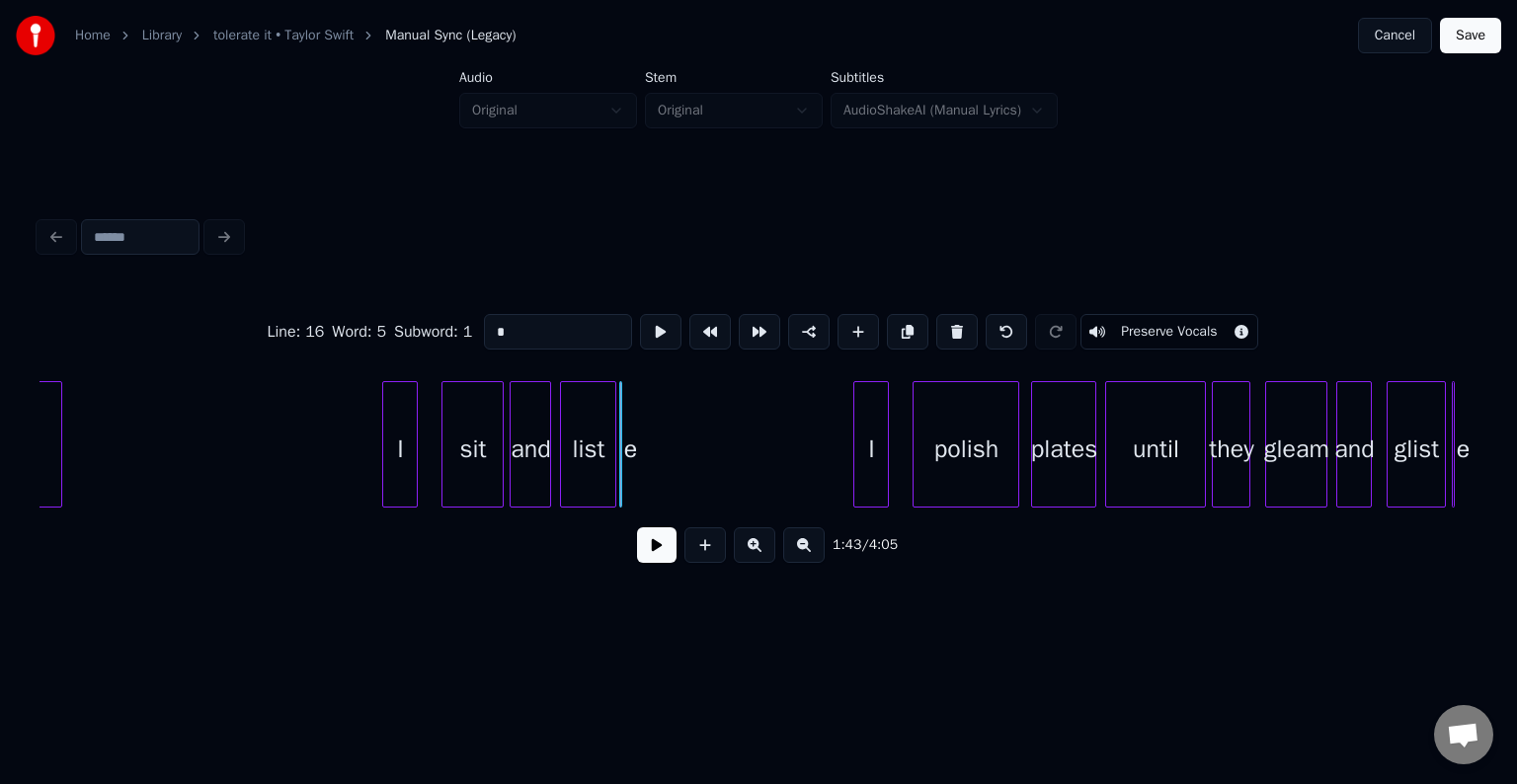 click at bounding box center (957, 332) 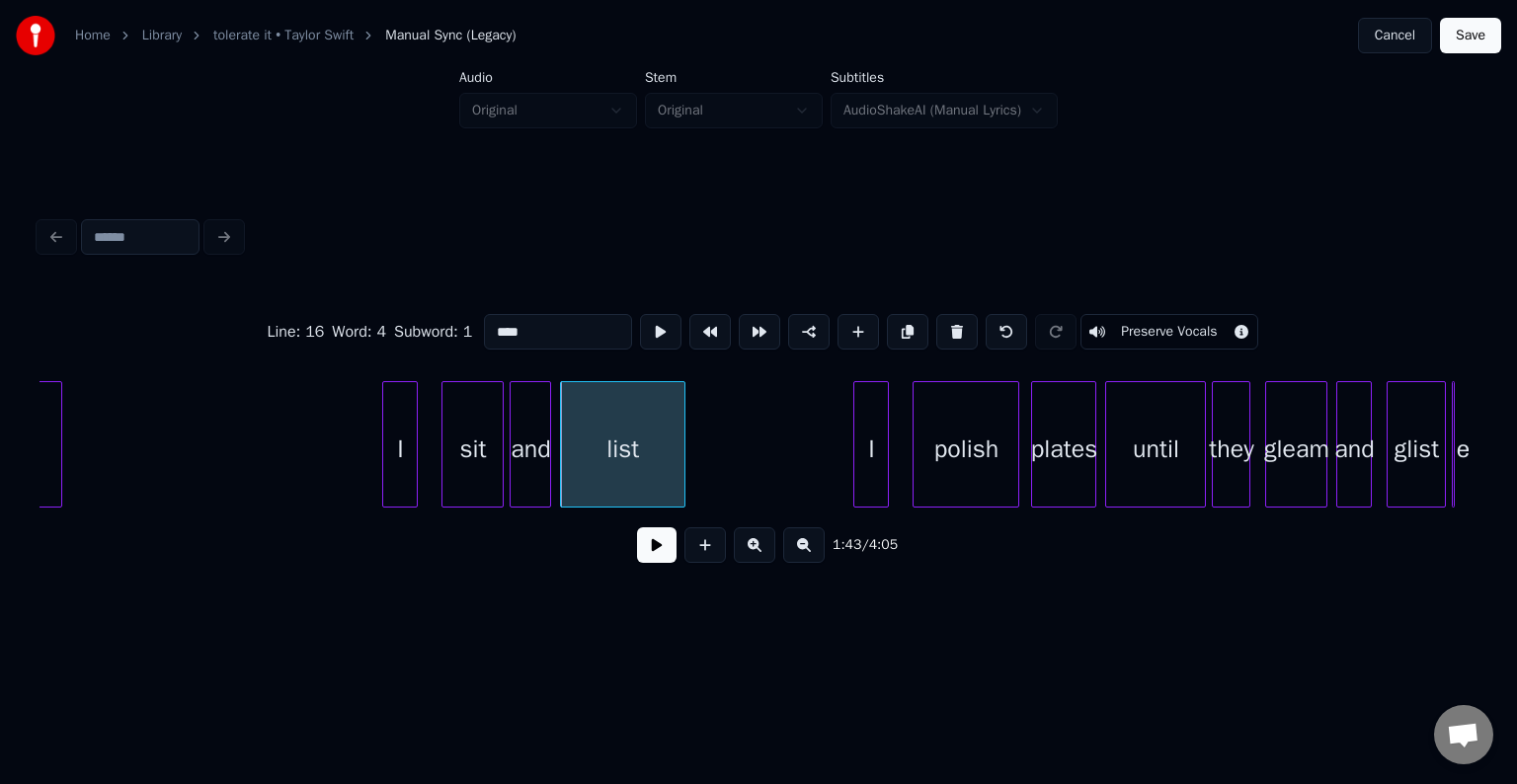 click at bounding box center (681, 444) 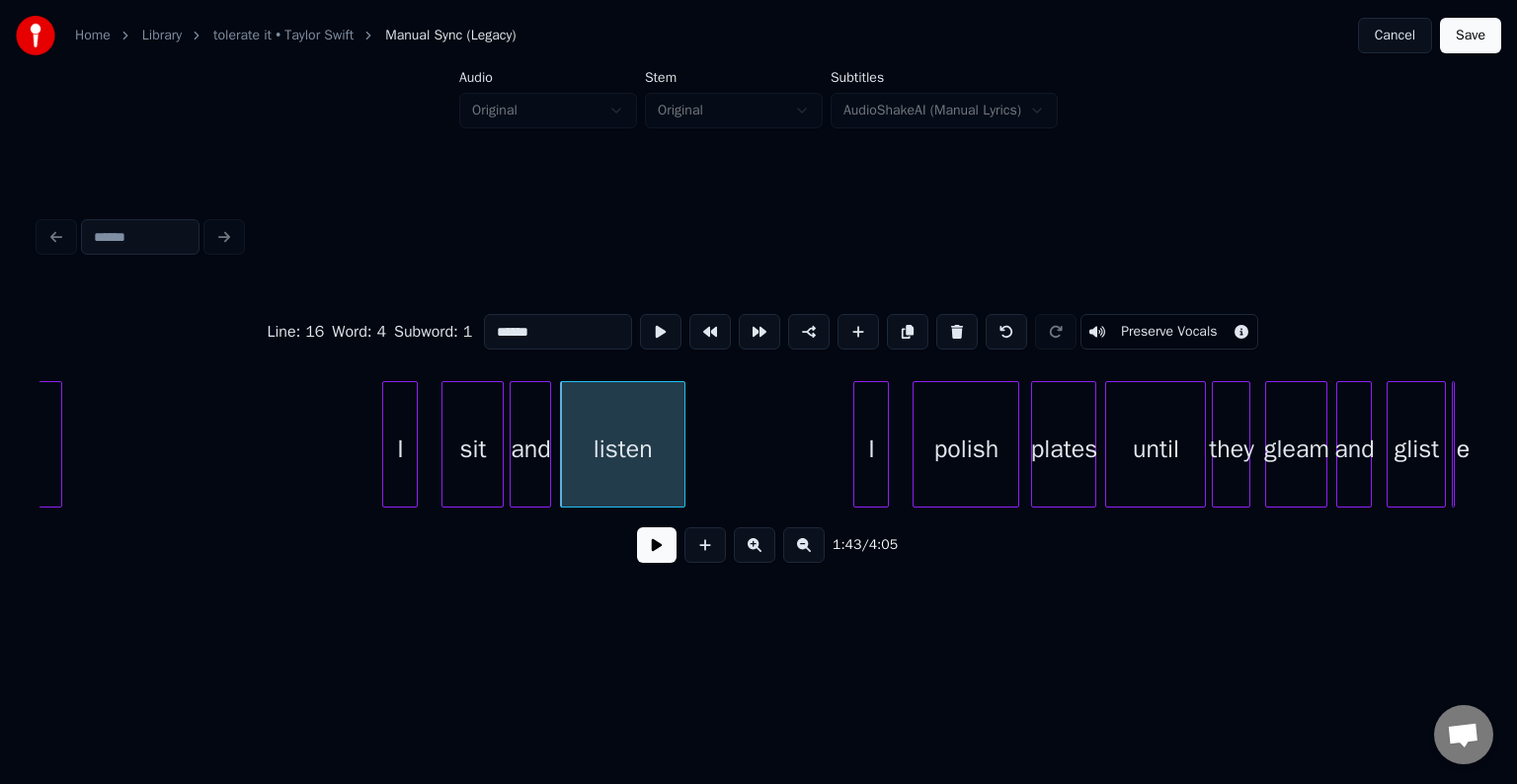 type on "******" 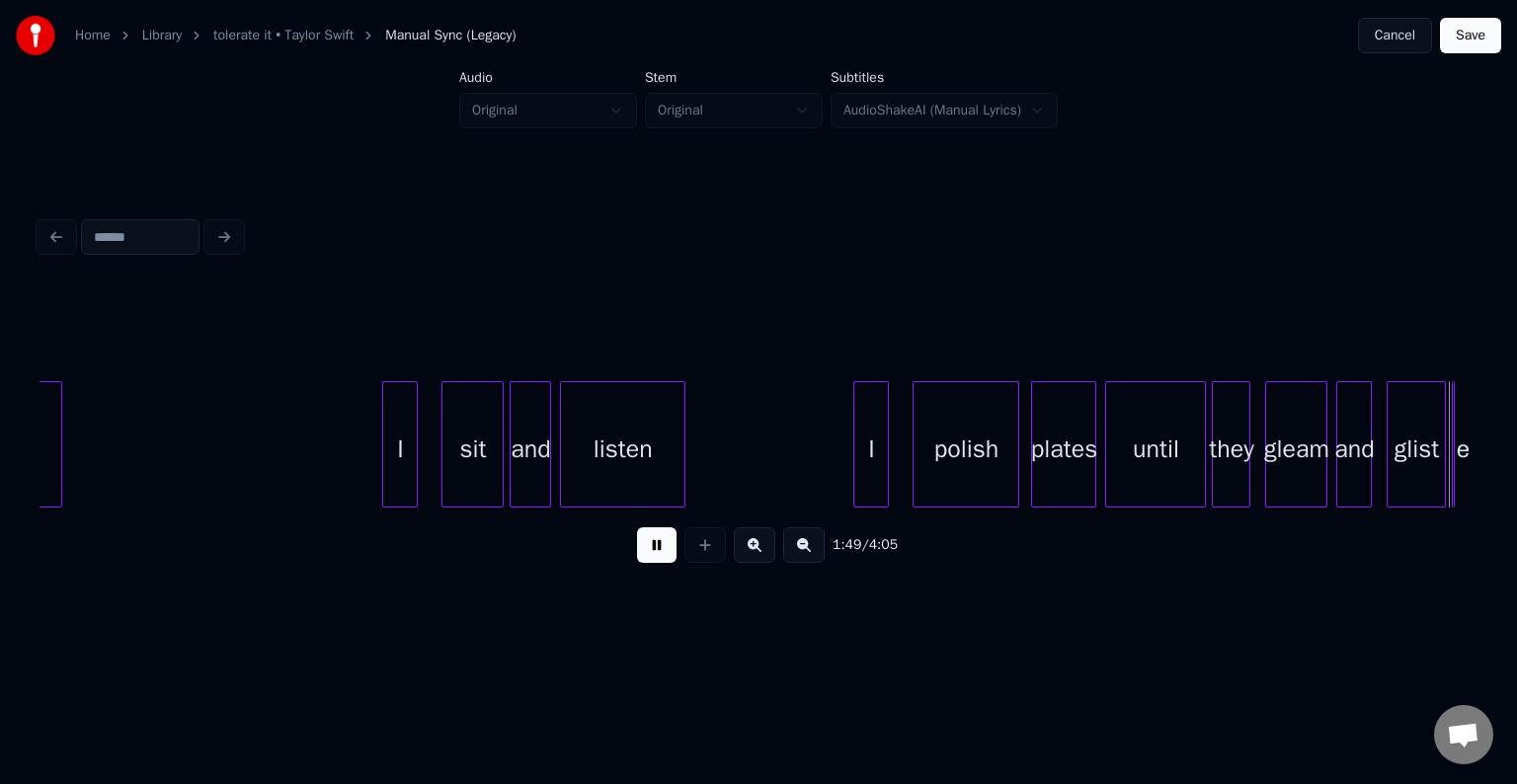click at bounding box center [657, 545] 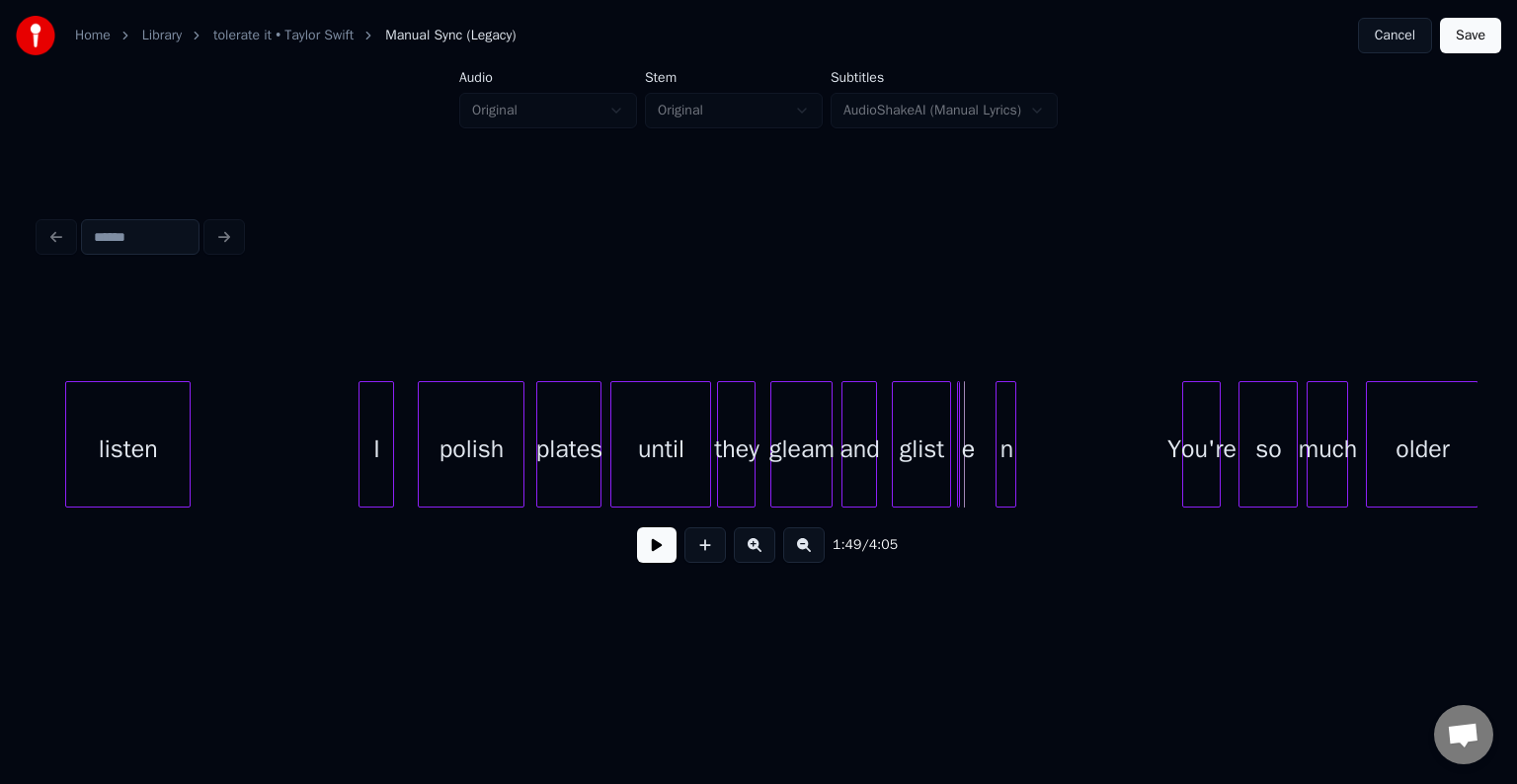 scroll, scrollTop: 0, scrollLeft: 15354, axis: horizontal 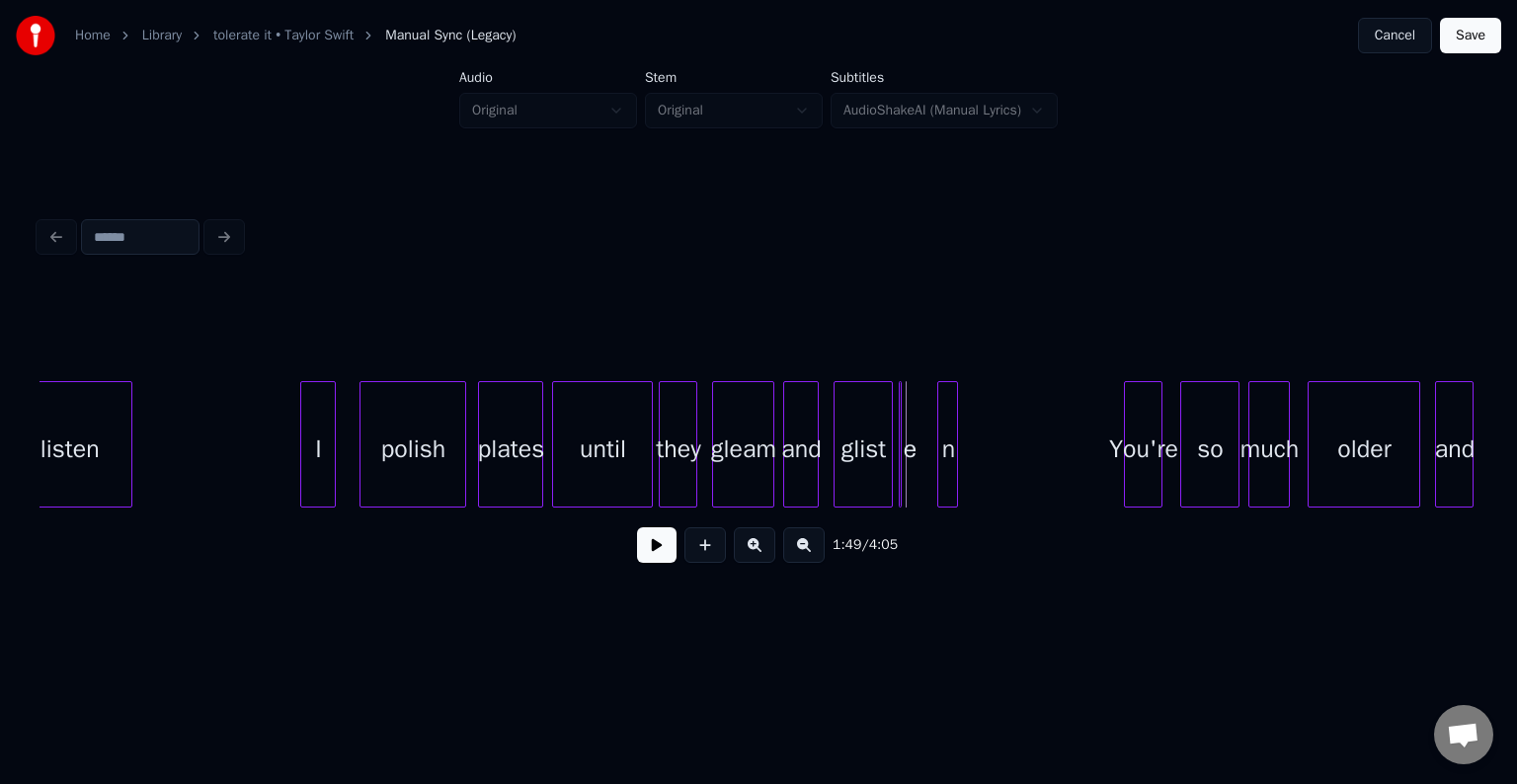 click on "n" at bounding box center (948, 449) 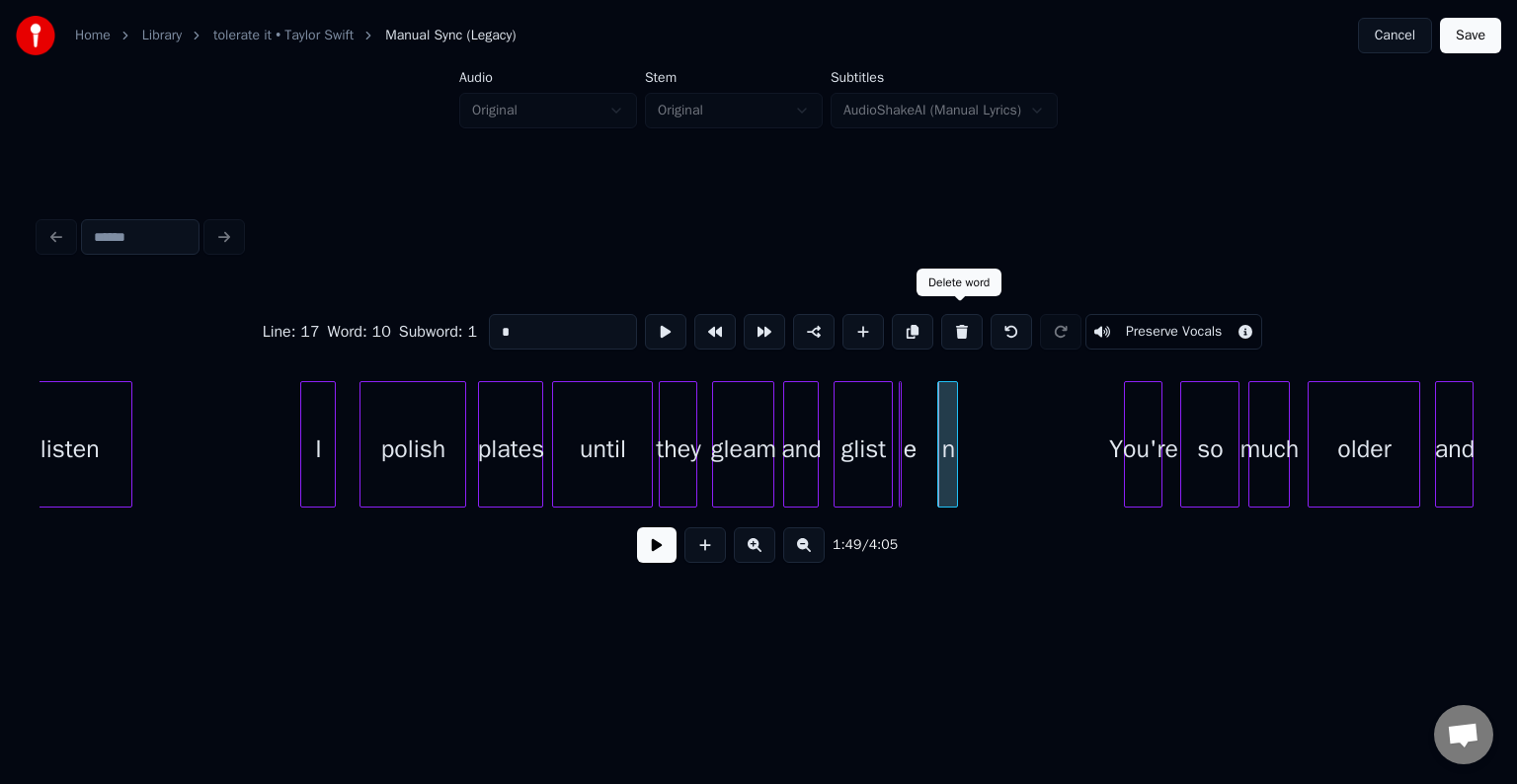 click at bounding box center (962, 332) 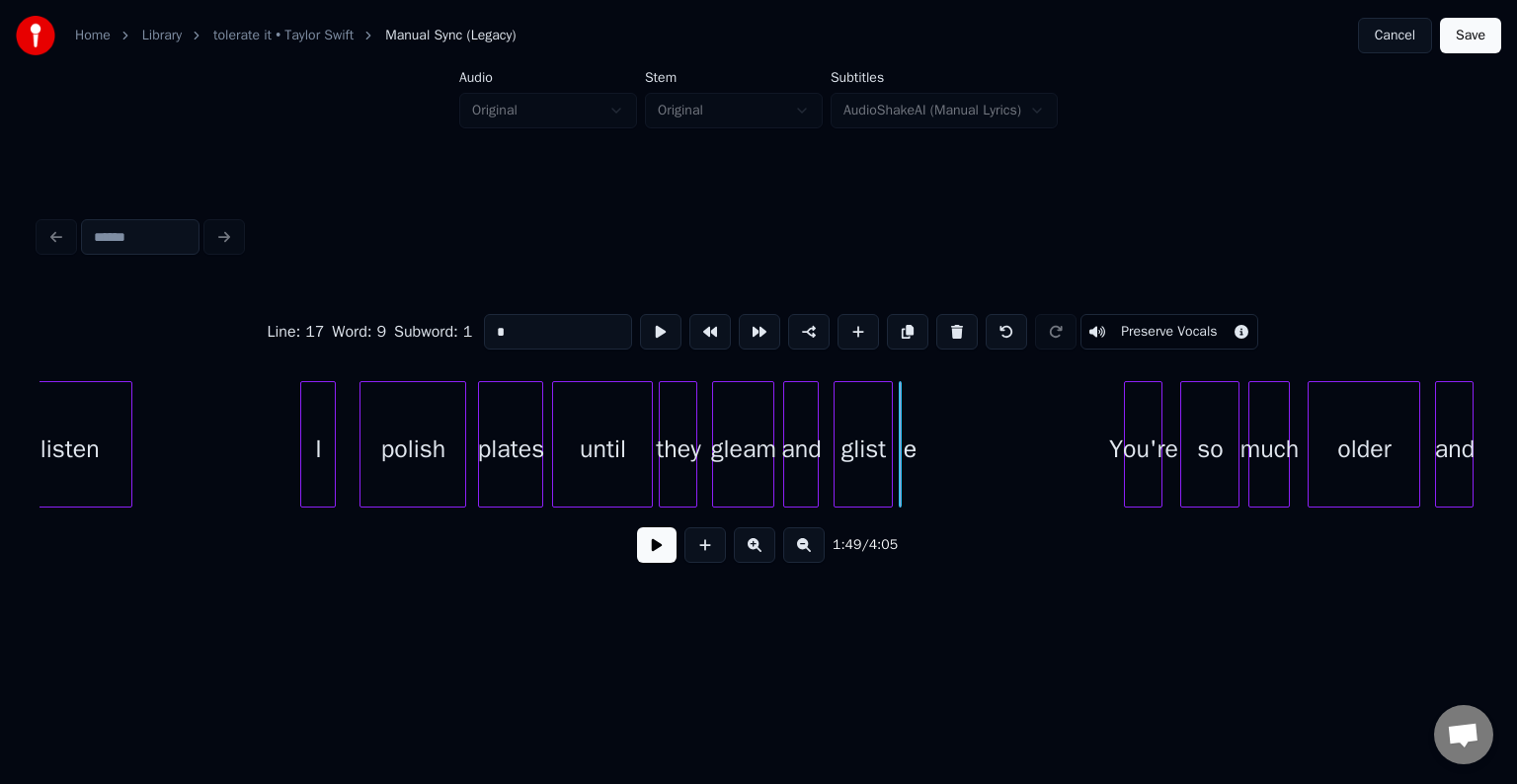 click at bounding box center [957, 332] 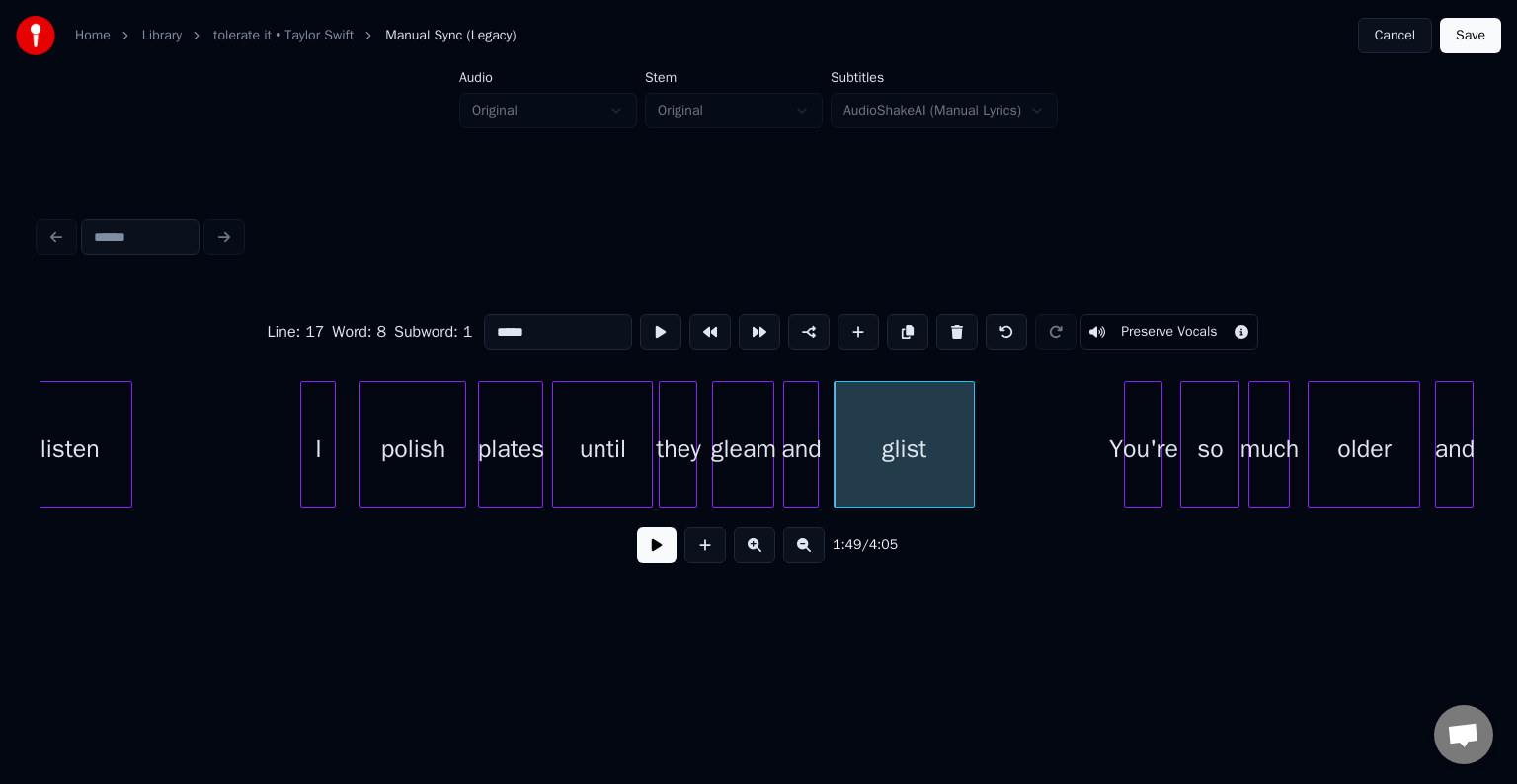 click at bounding box center [971, 444] 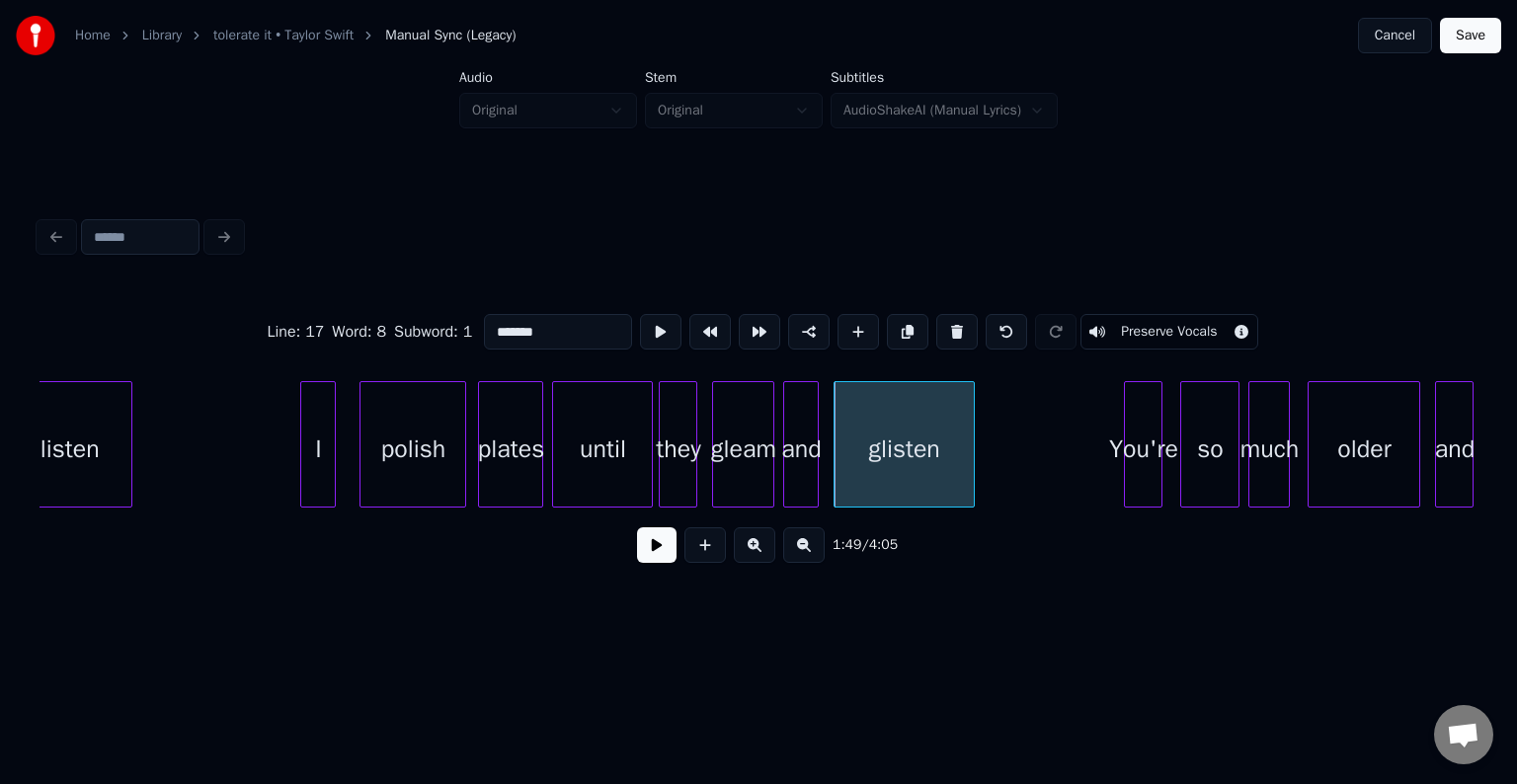 type on "*******" 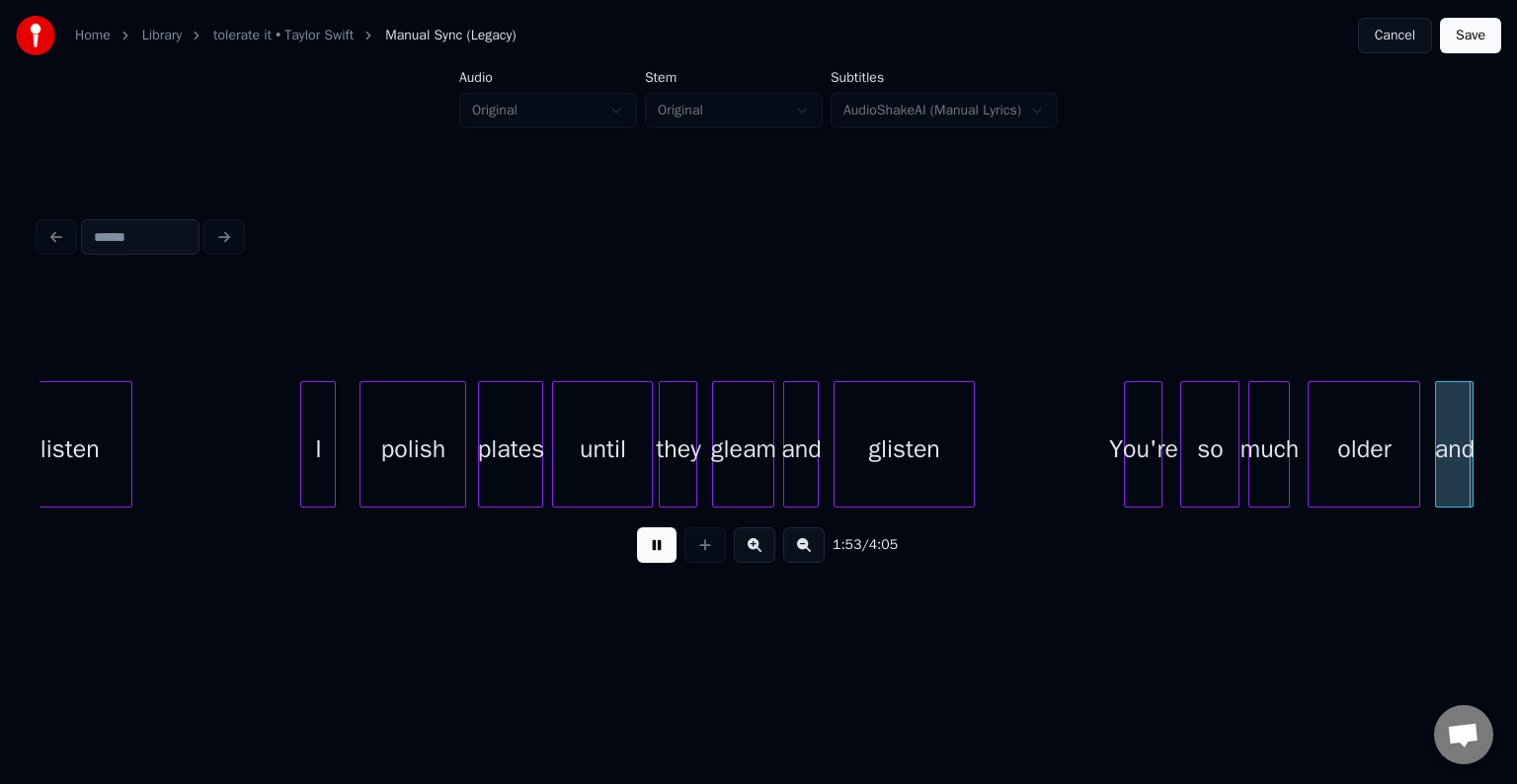scroll, scrollTop: 0, scrollLeft: 16793, axis: horizontal 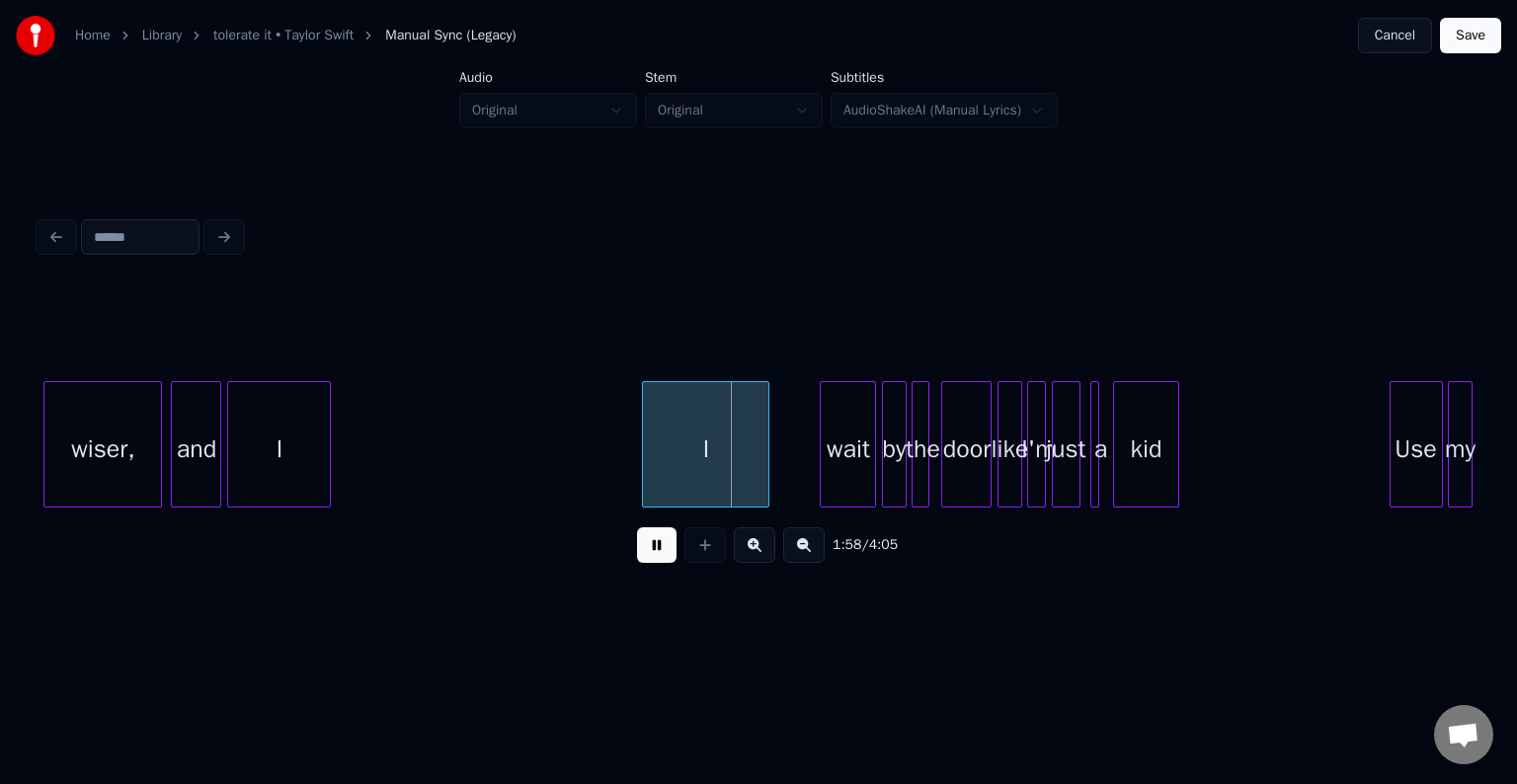 click at bounding box center [657, 545] 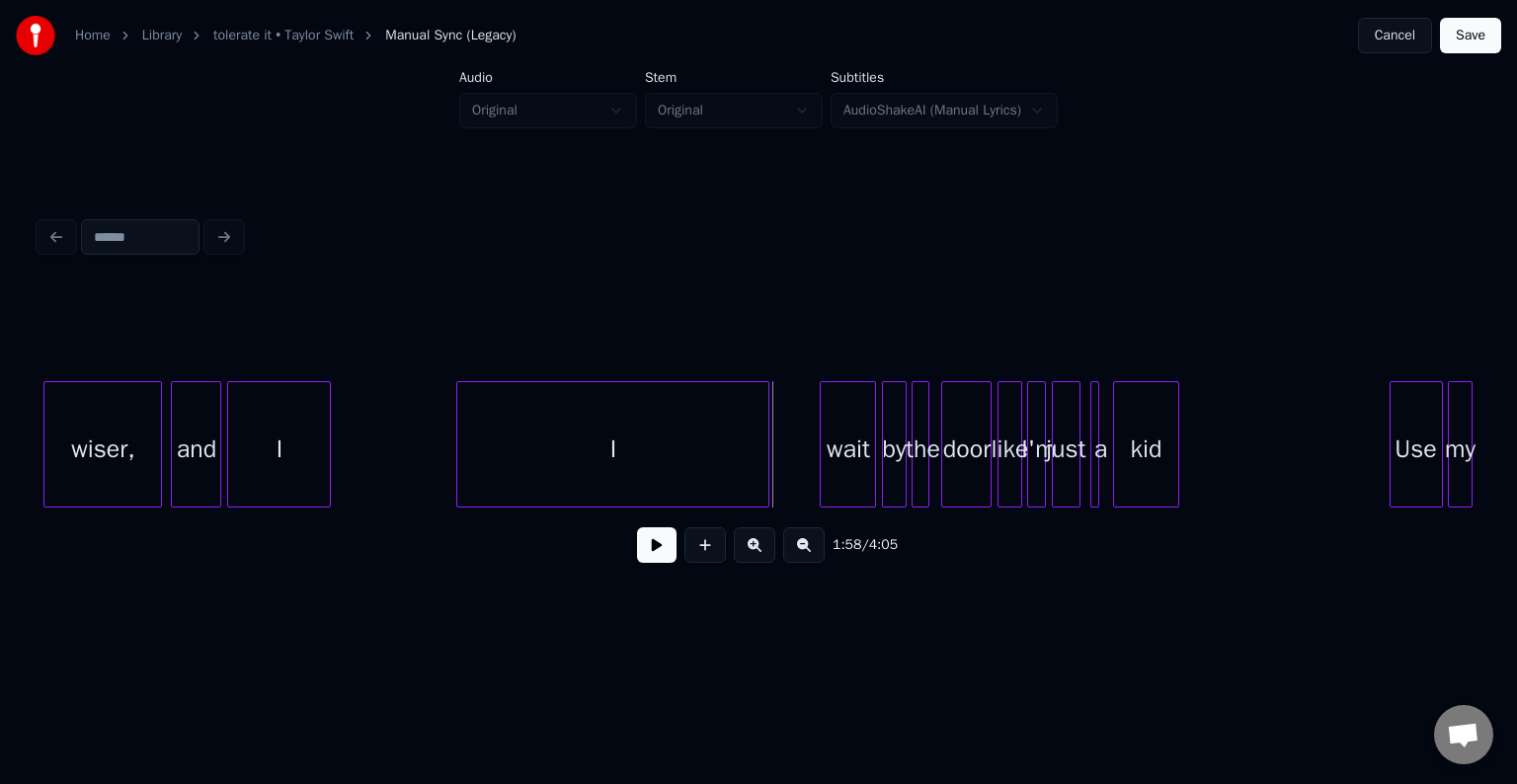 click at bounding box center (460, 444) 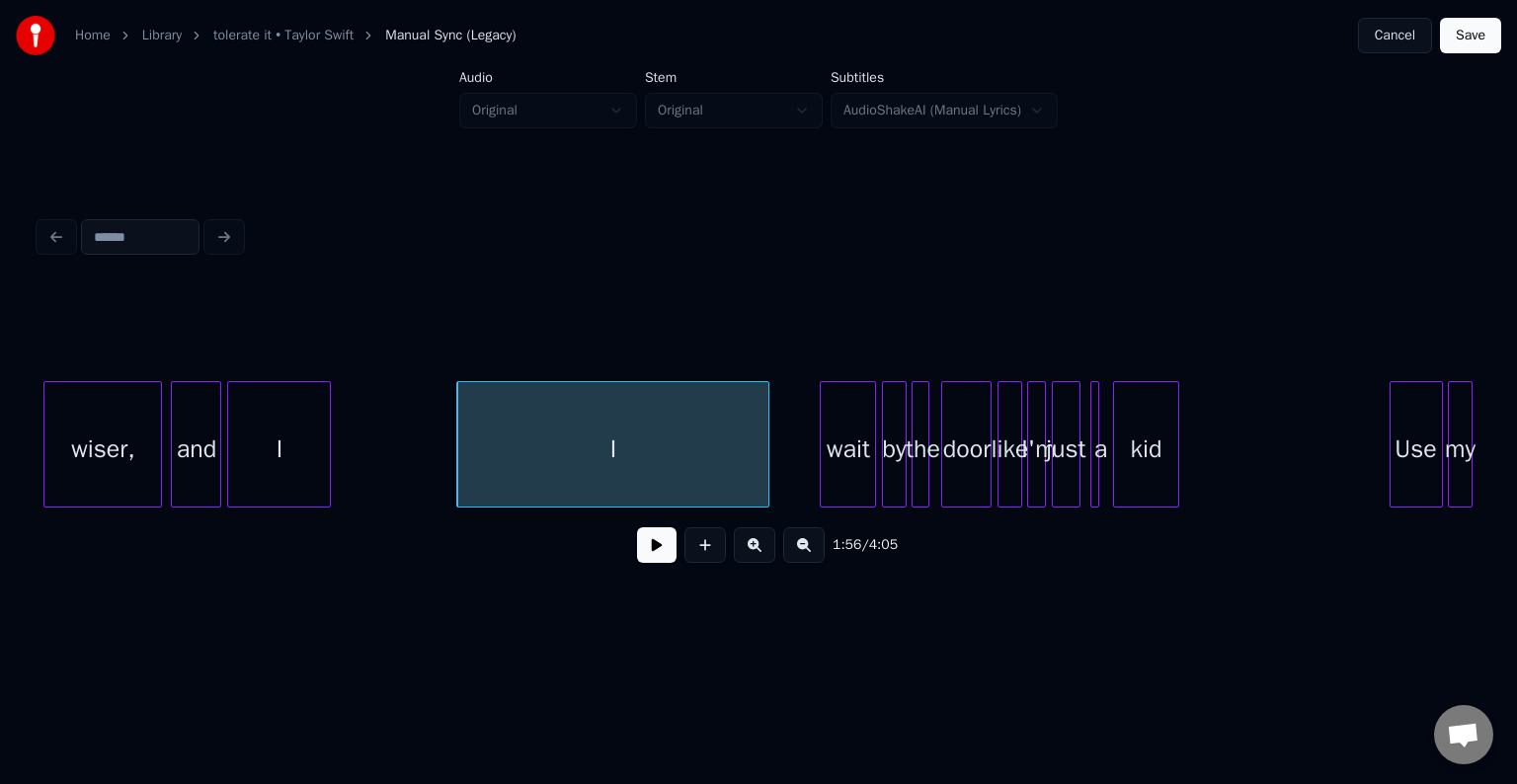 click at bounding box center (657, 545) 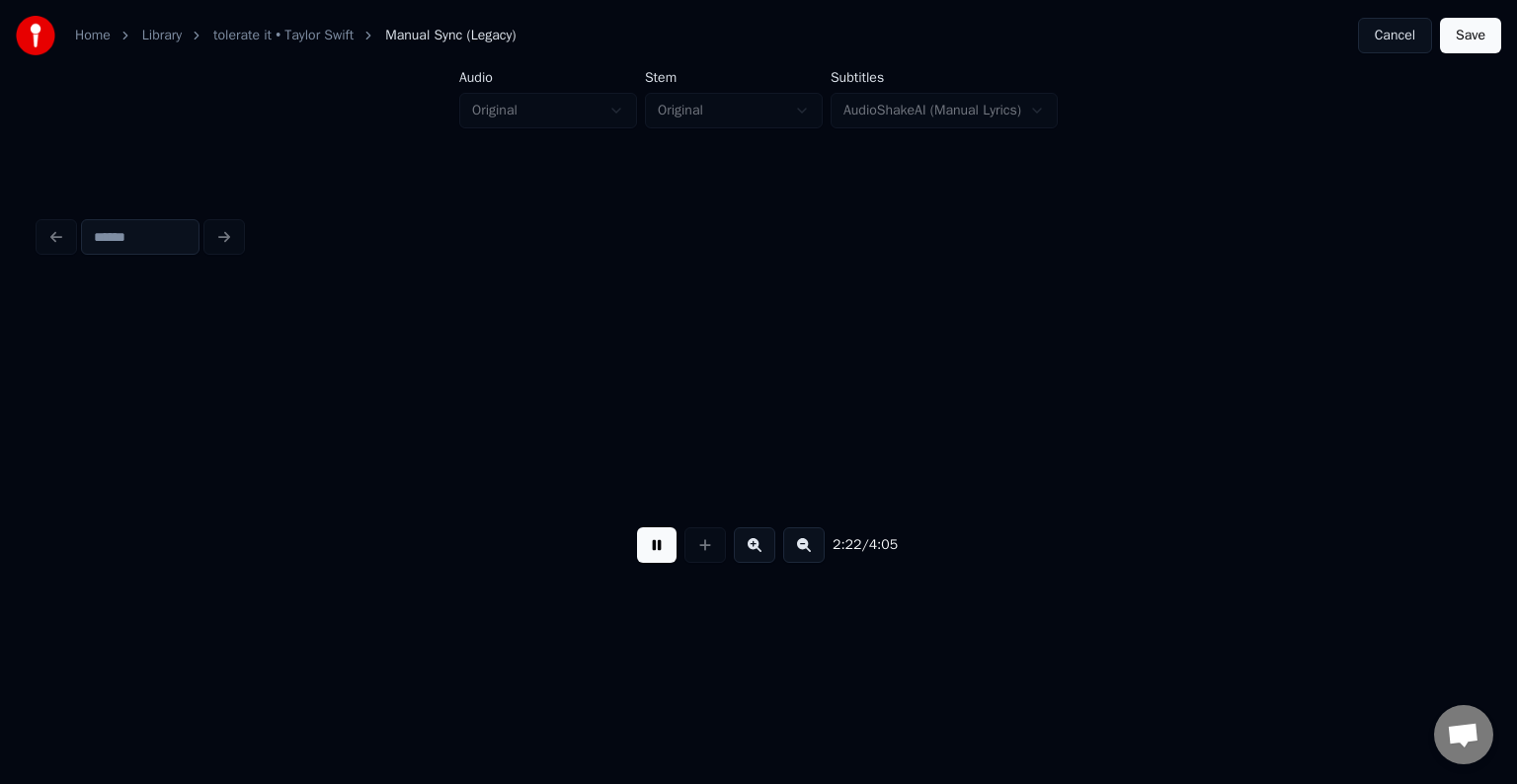 scroll, scrollTop: 0, scrollLeft: 21108, axis: horizontal 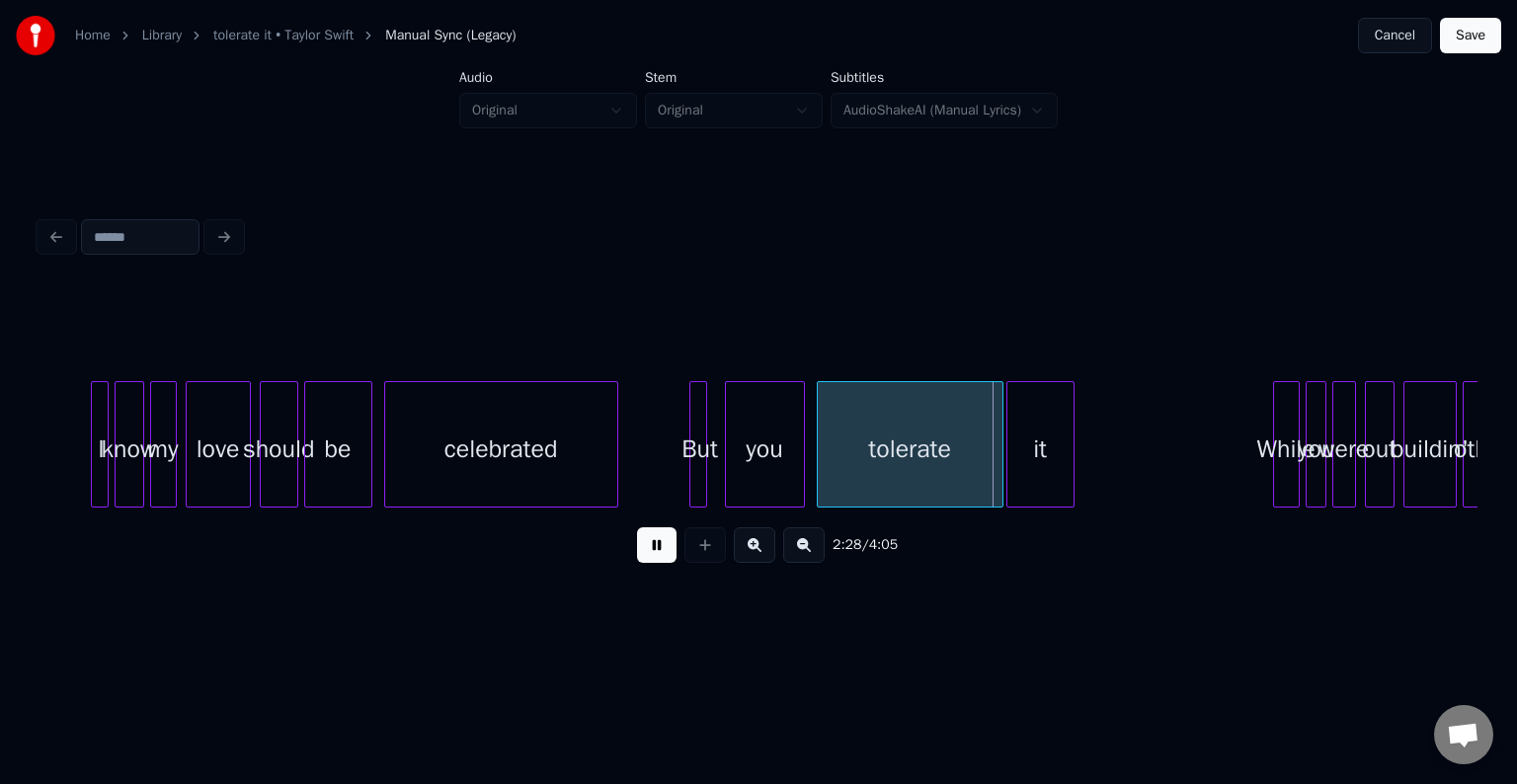 click at bounding box center [657, 545] 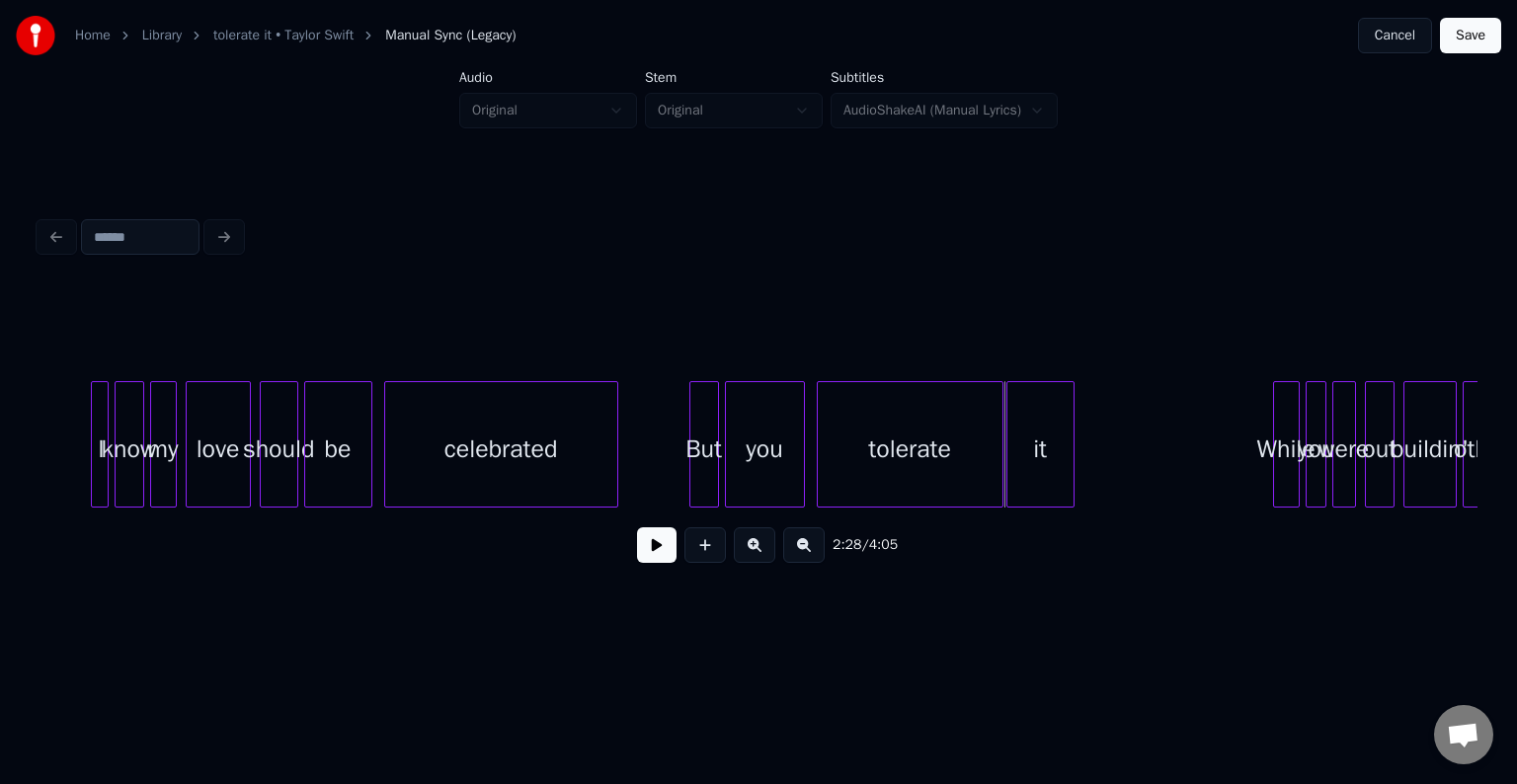 click at bounding box center (715, 444) 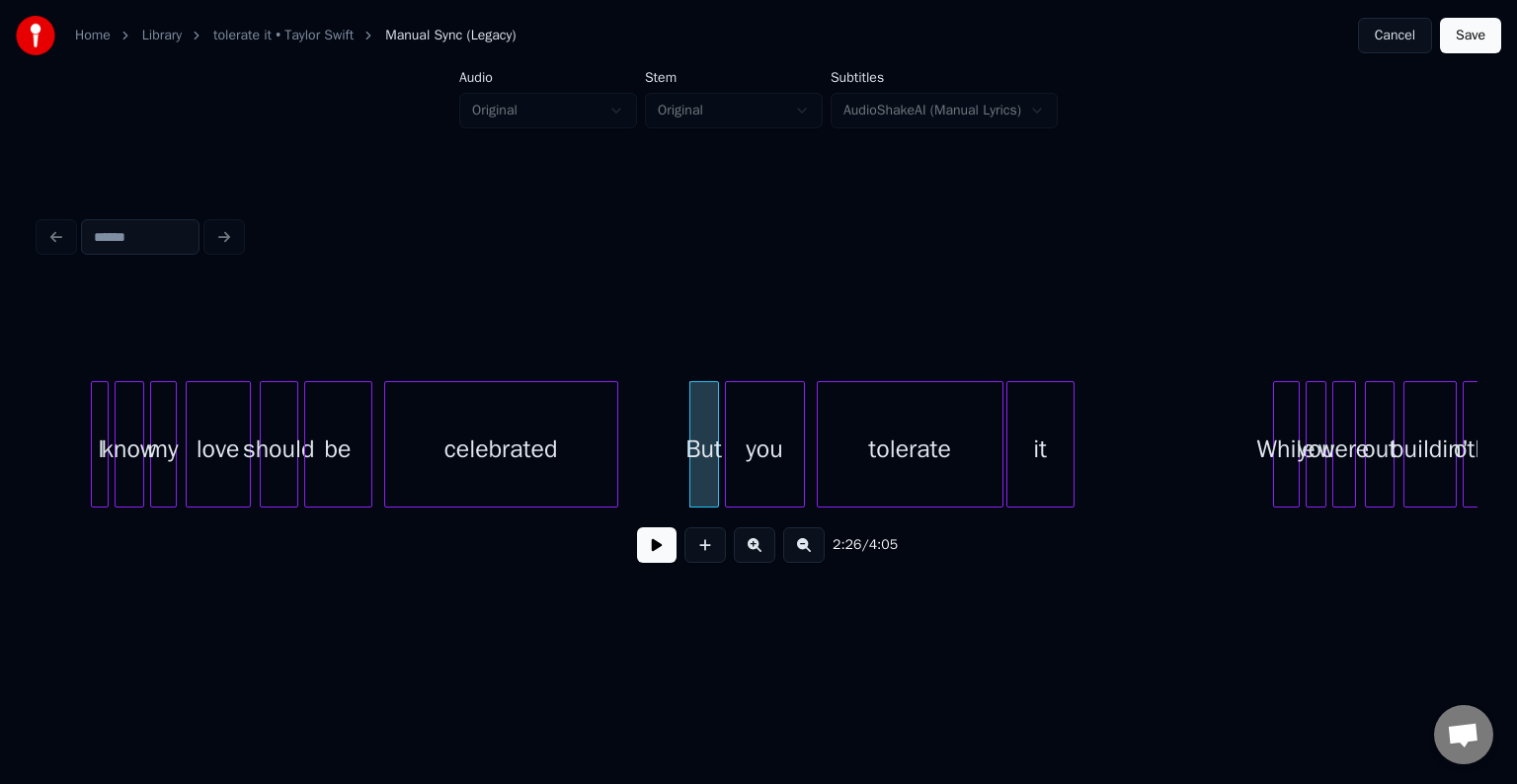 click at bounding box center (657, 545) 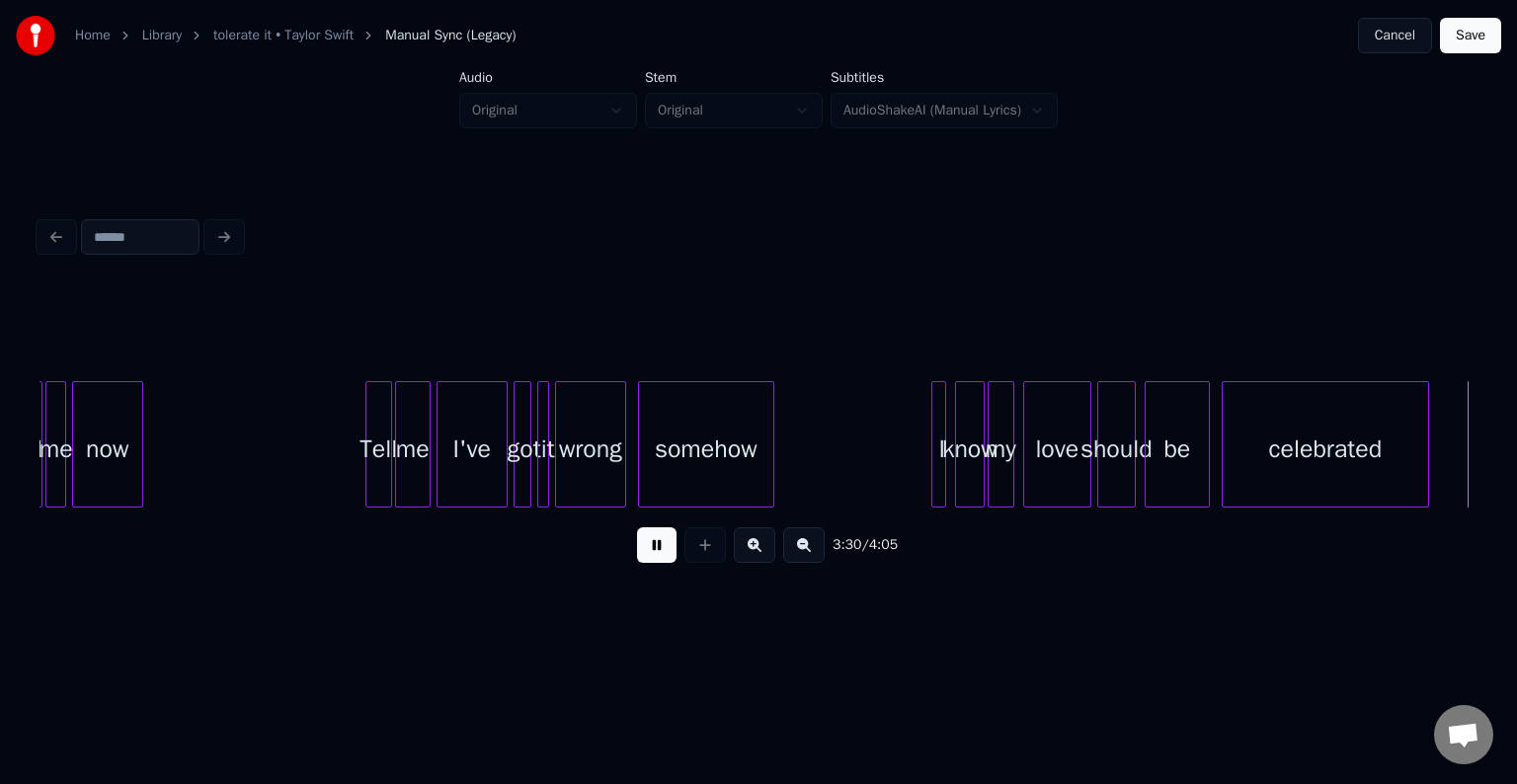 scroll, scrollTop: 0, scrollLeft: 31187, axis: horizontal 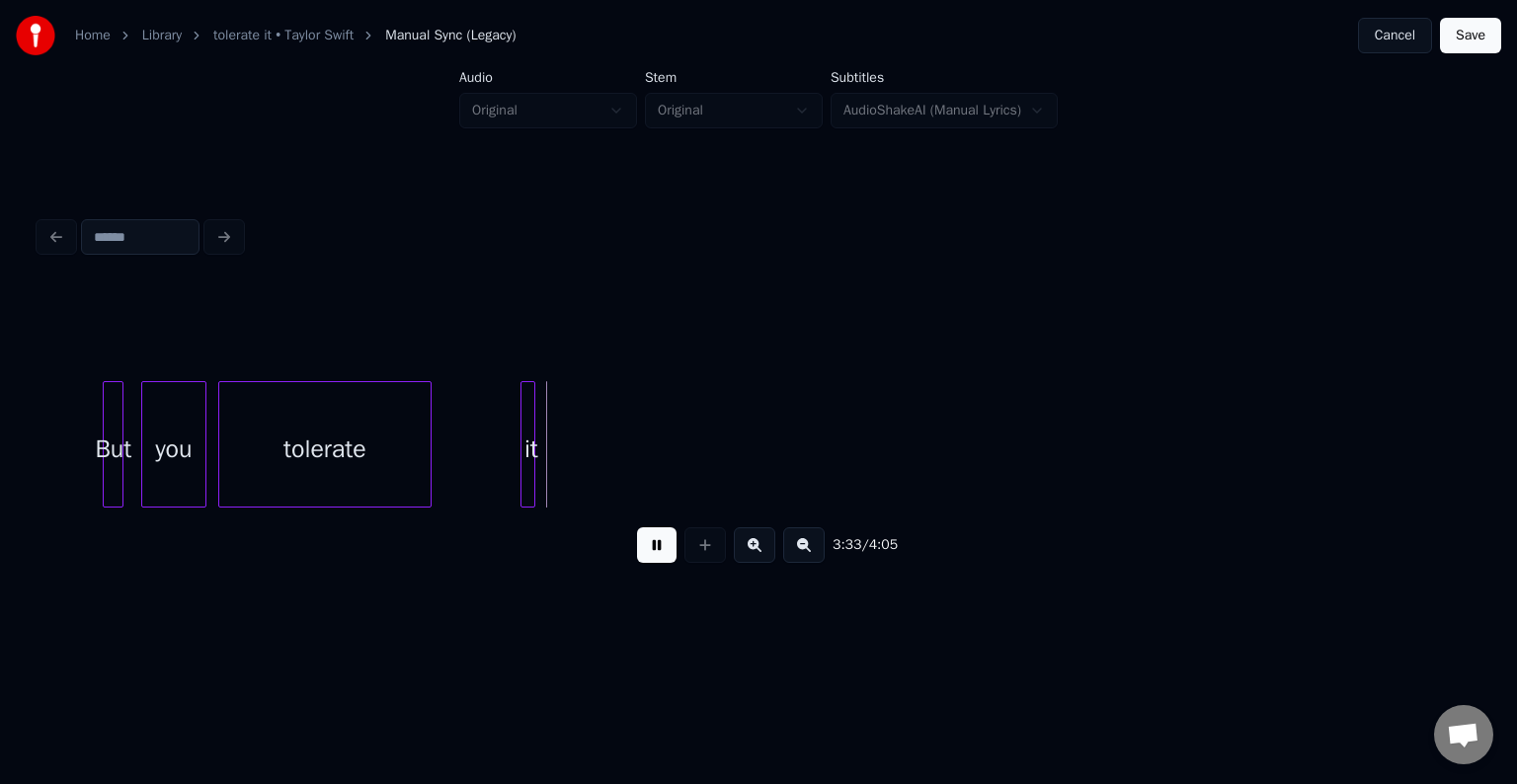 click at bounding box center [657, 545] 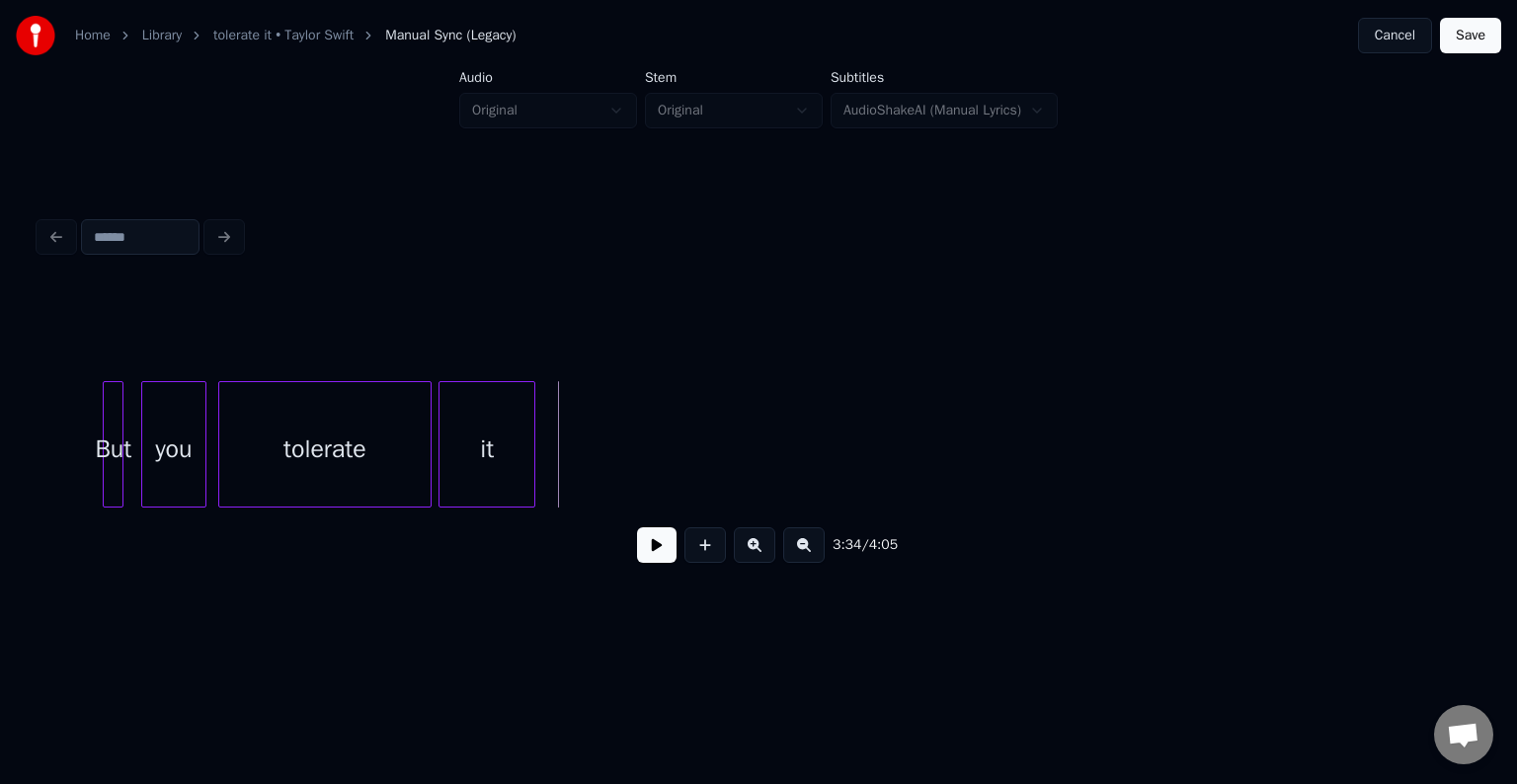 click at bounding box center (442, 444) 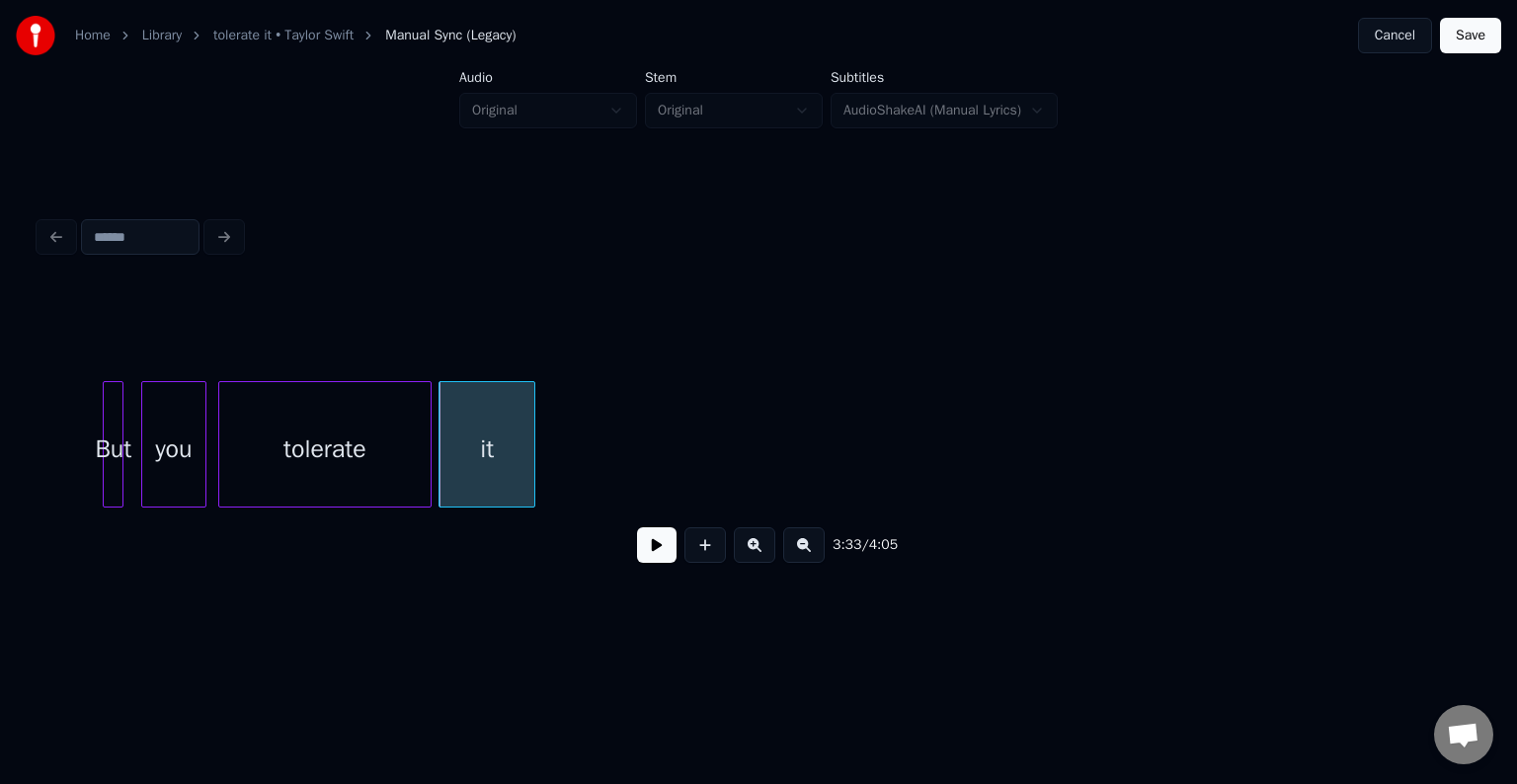 click at bounding box center (657, 545) 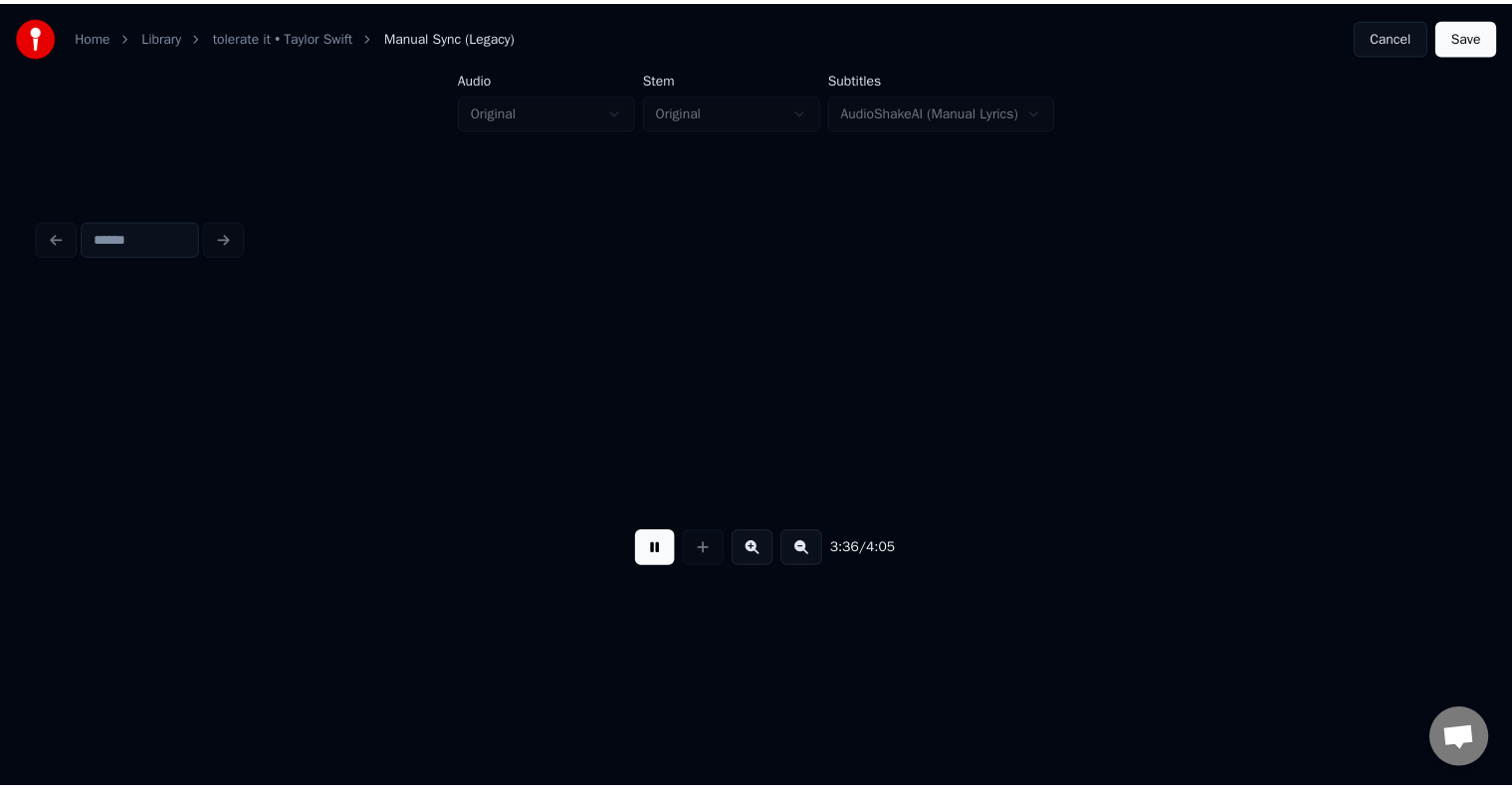 scroll, scrollTop: 0, scrollLeft: 32280, axis: horizontal 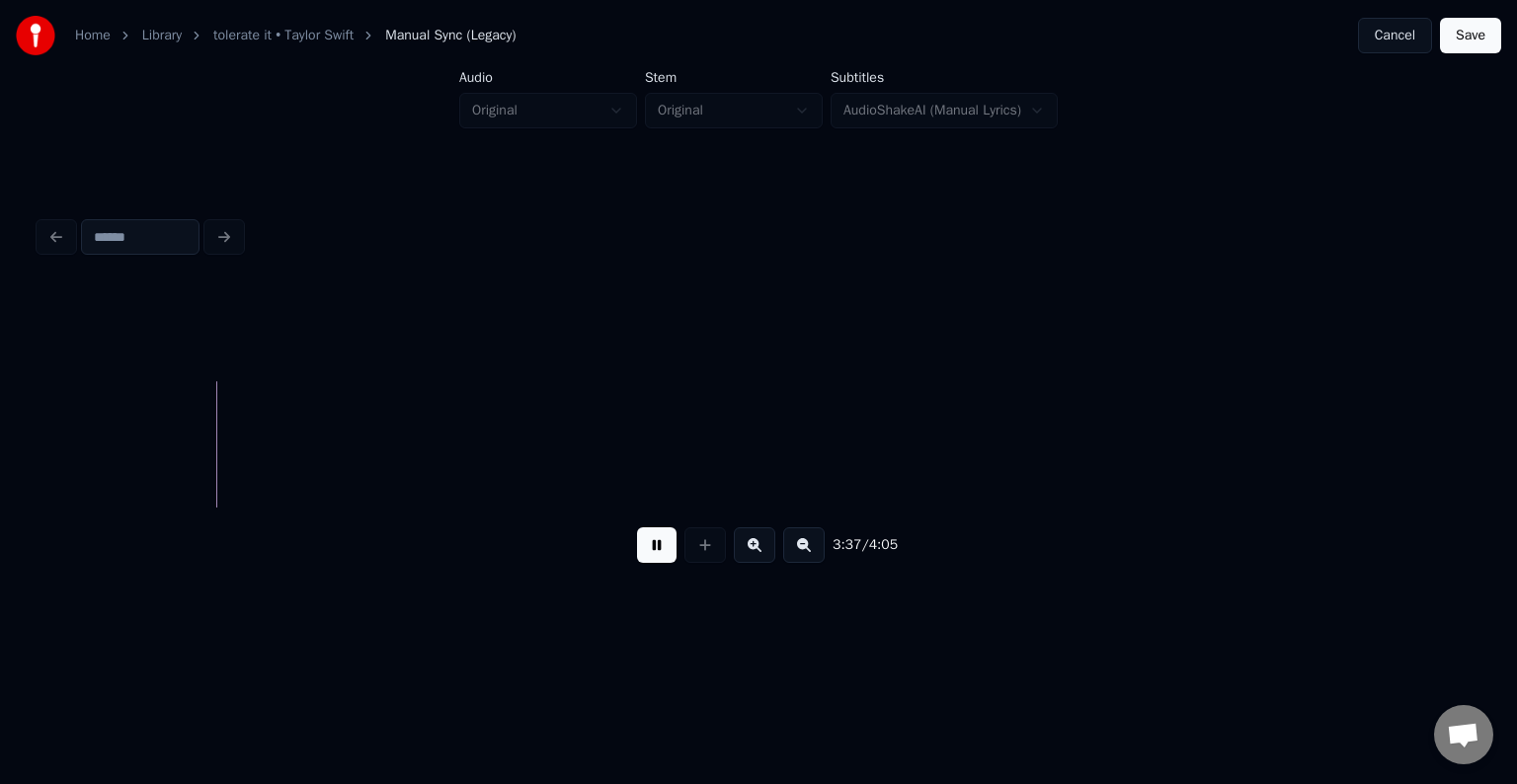 click on "Save" at bounding box center (1471, 36) 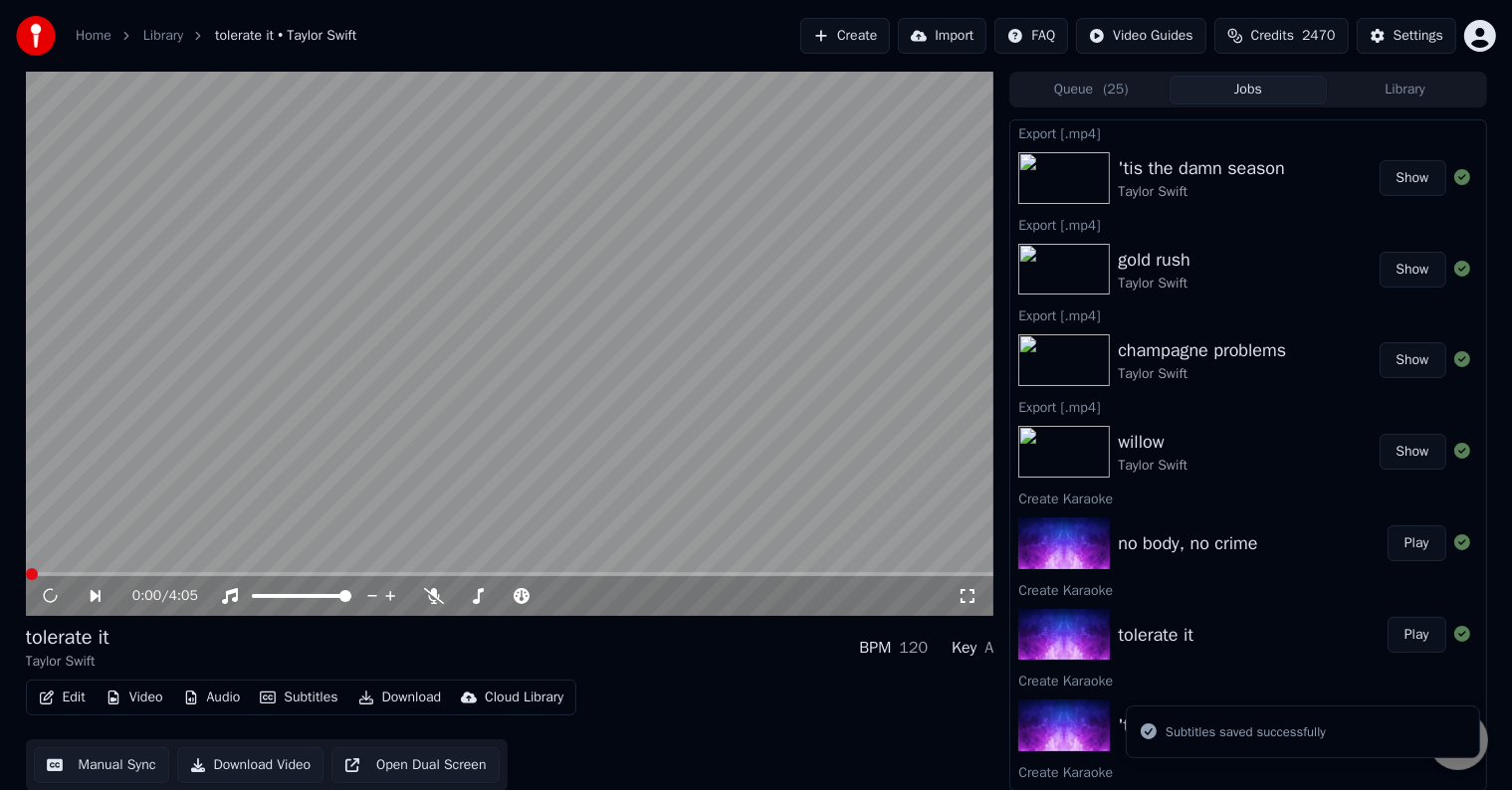 click on "Download" at bounding box center (400, 697) 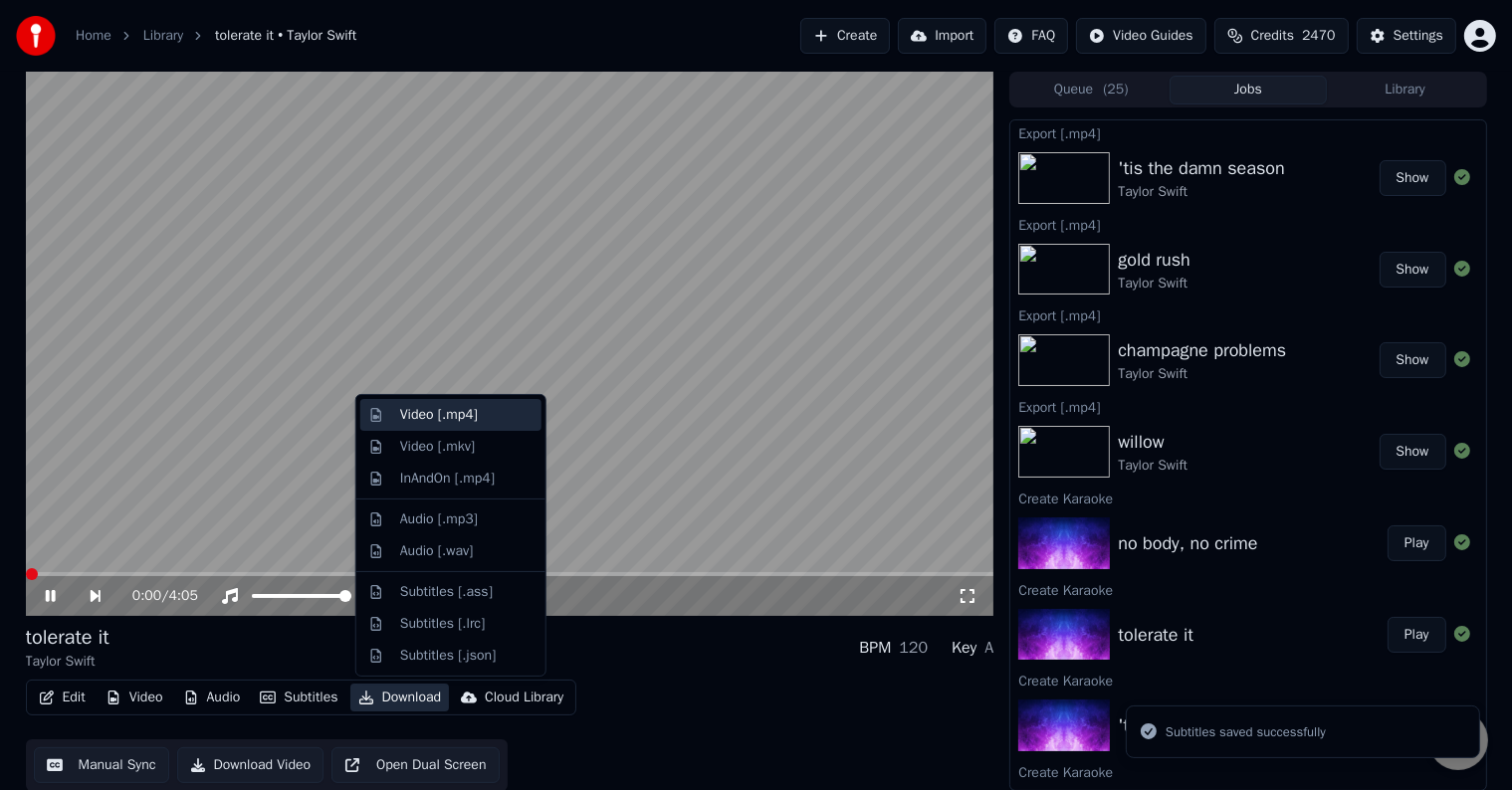 click on "Video [.mp4]" at bounding box center (439, 415) 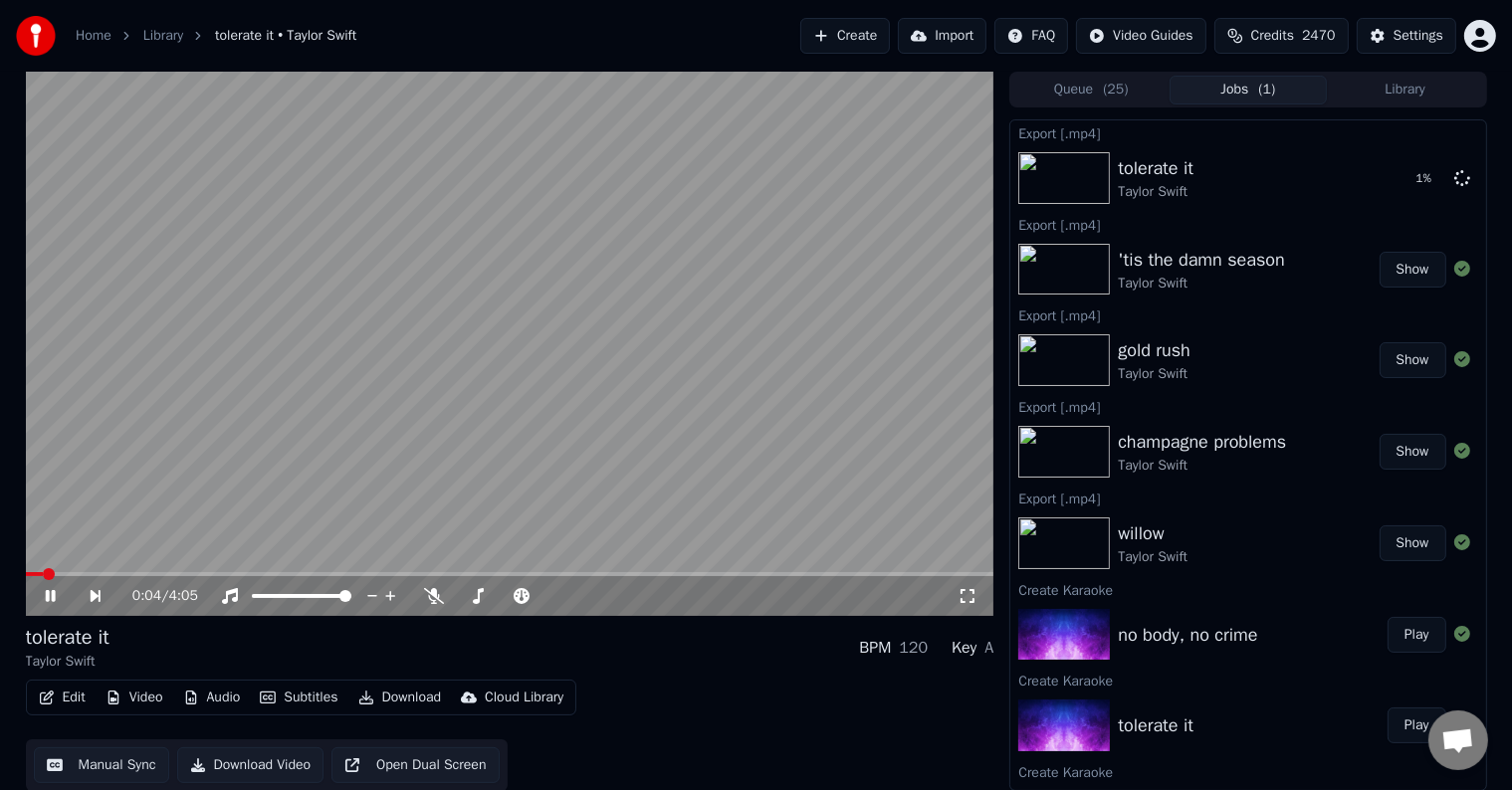 click 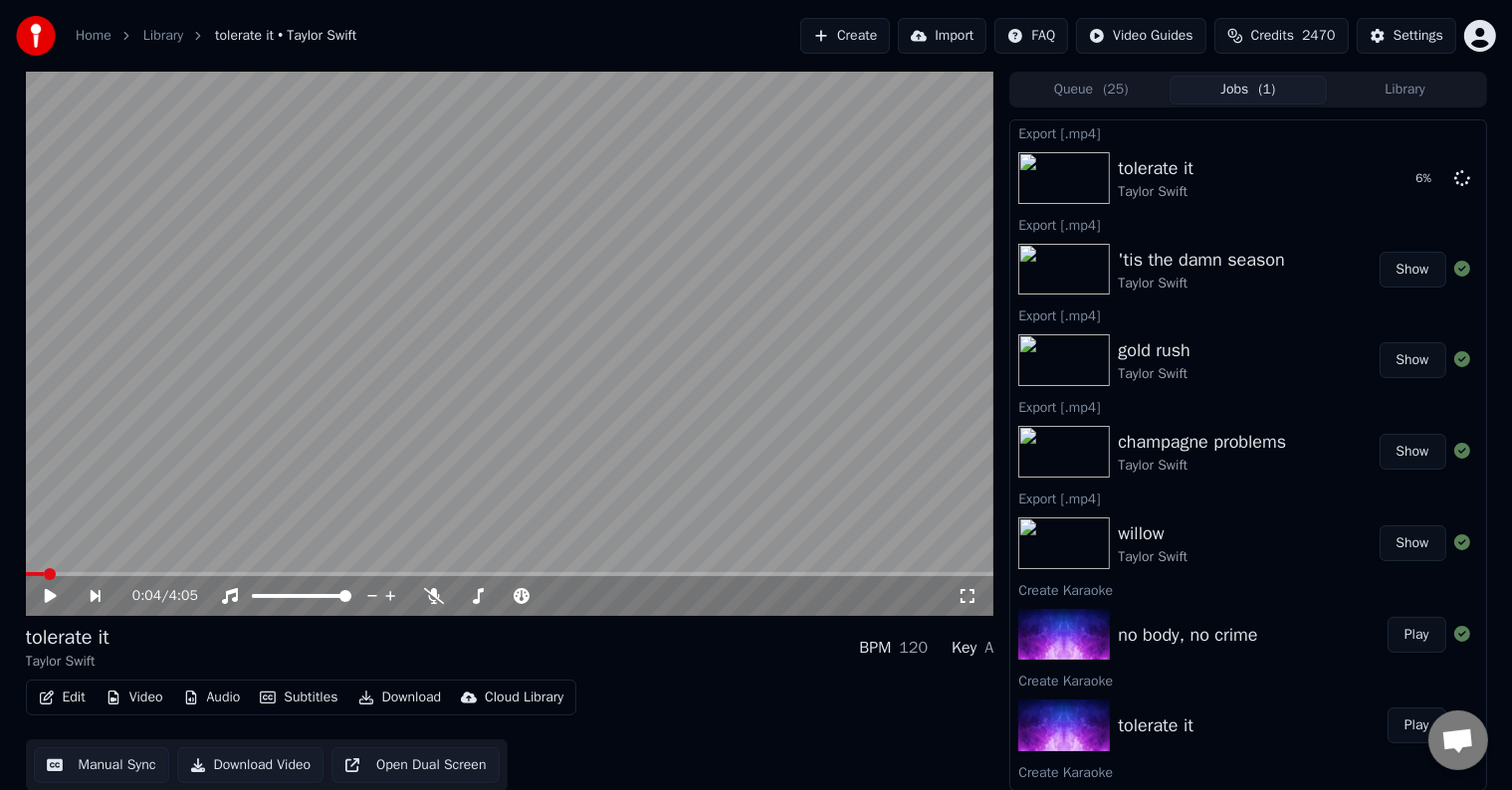 click on "Play" at bounding box center (1416, 635) 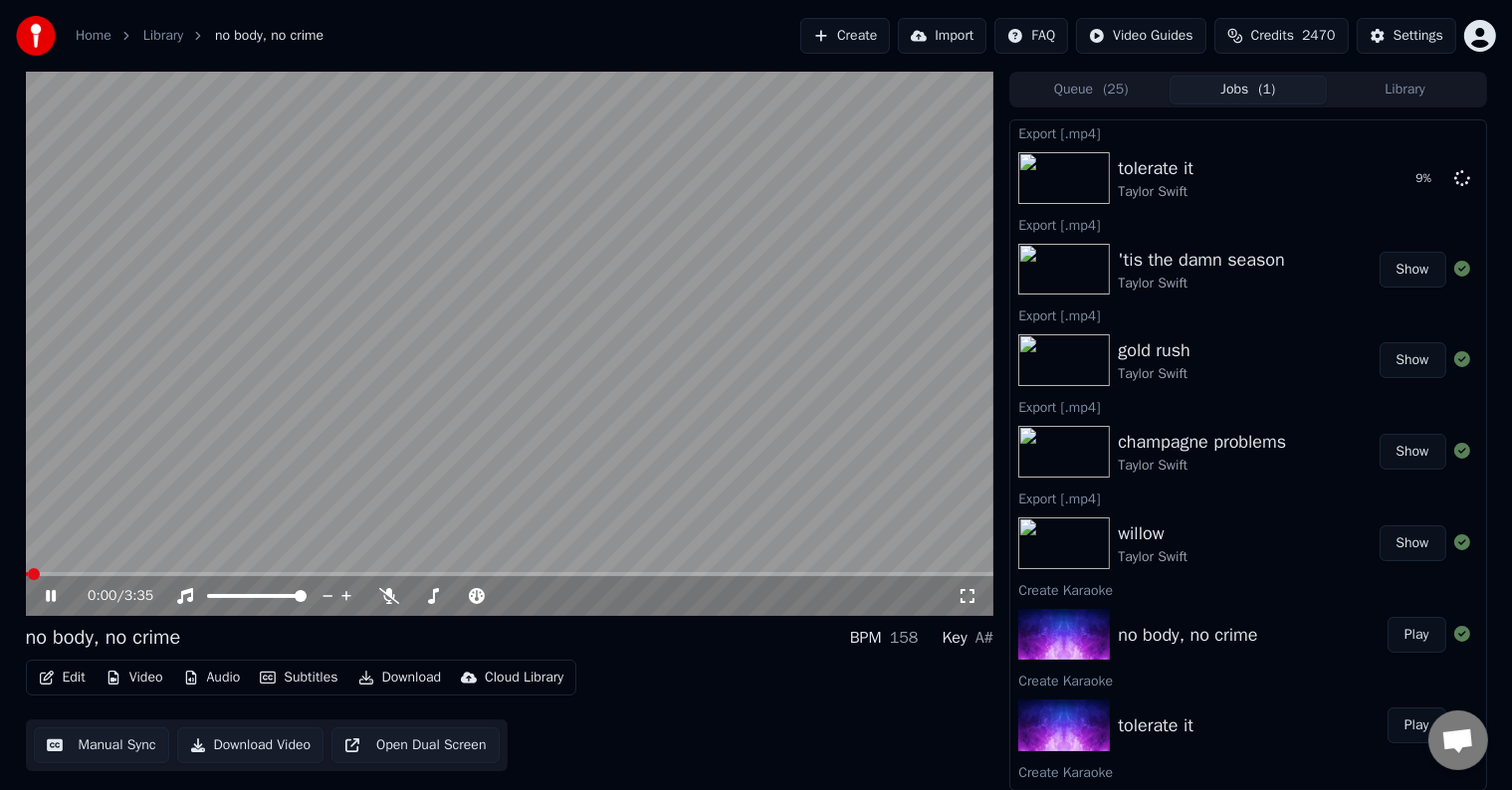 click 